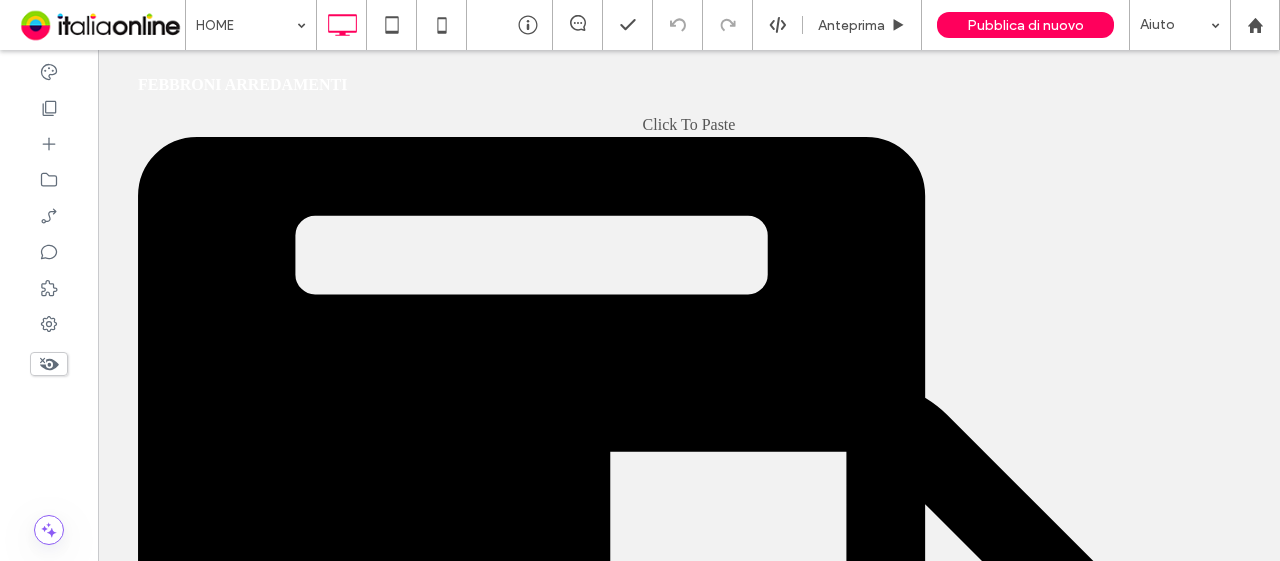 scroll, scrollTop: 0, scrollLeft: 0, axis: both 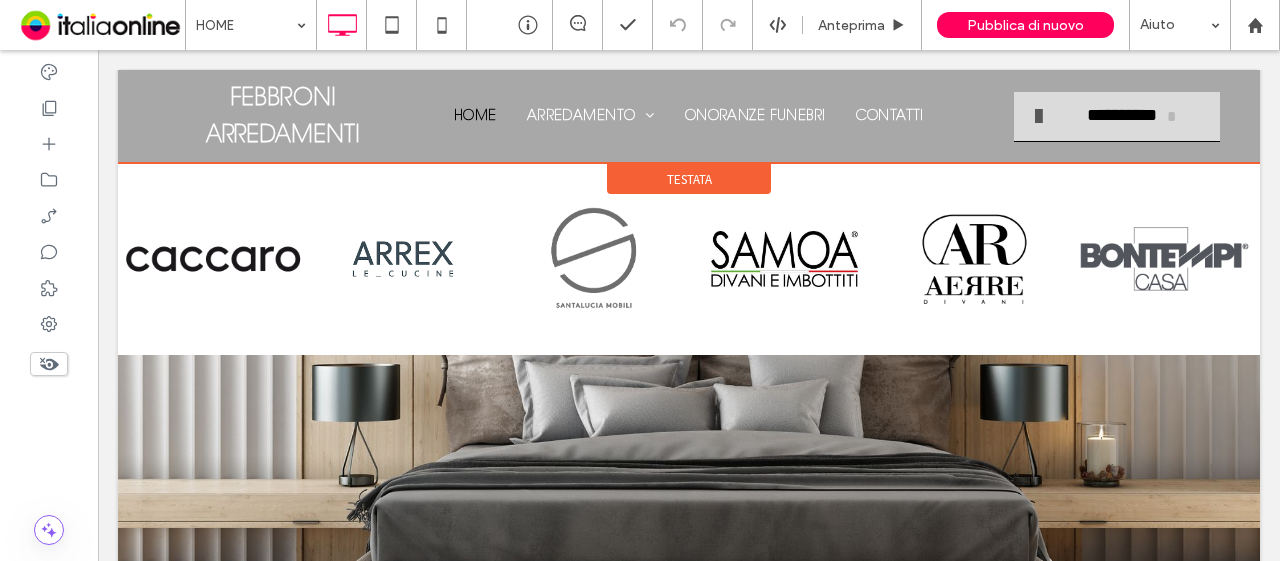 click on "Testata" at bounding box center [689, 179] 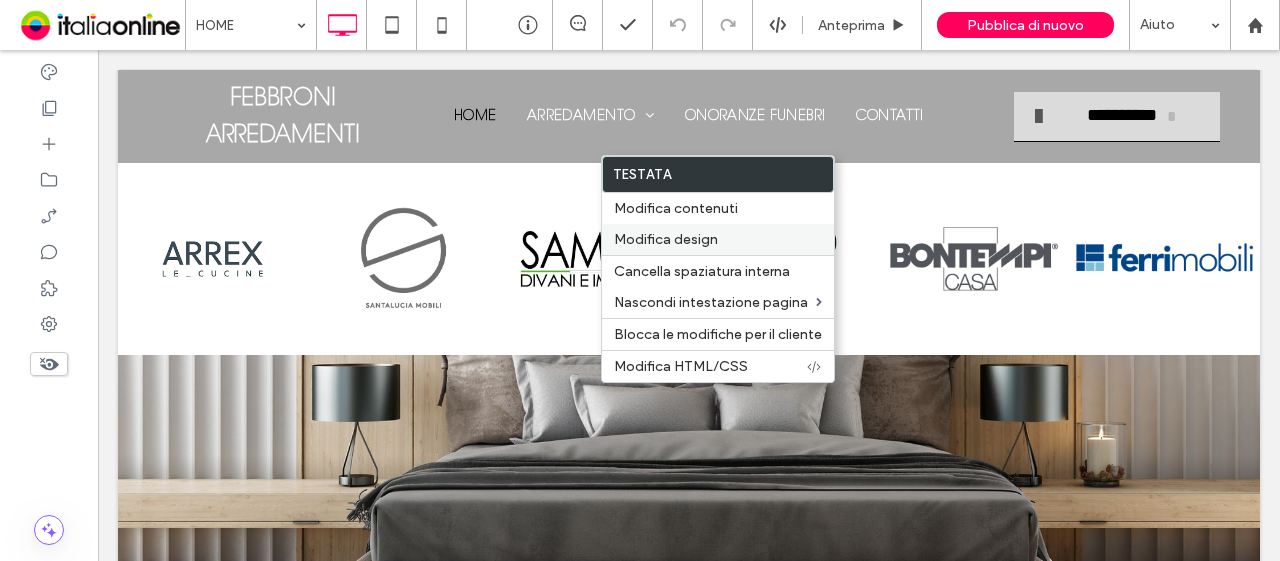 drag, startPoint x: 700, startPoint y: 245, endPoint x: 687, endPoint y: 245, distance: 13 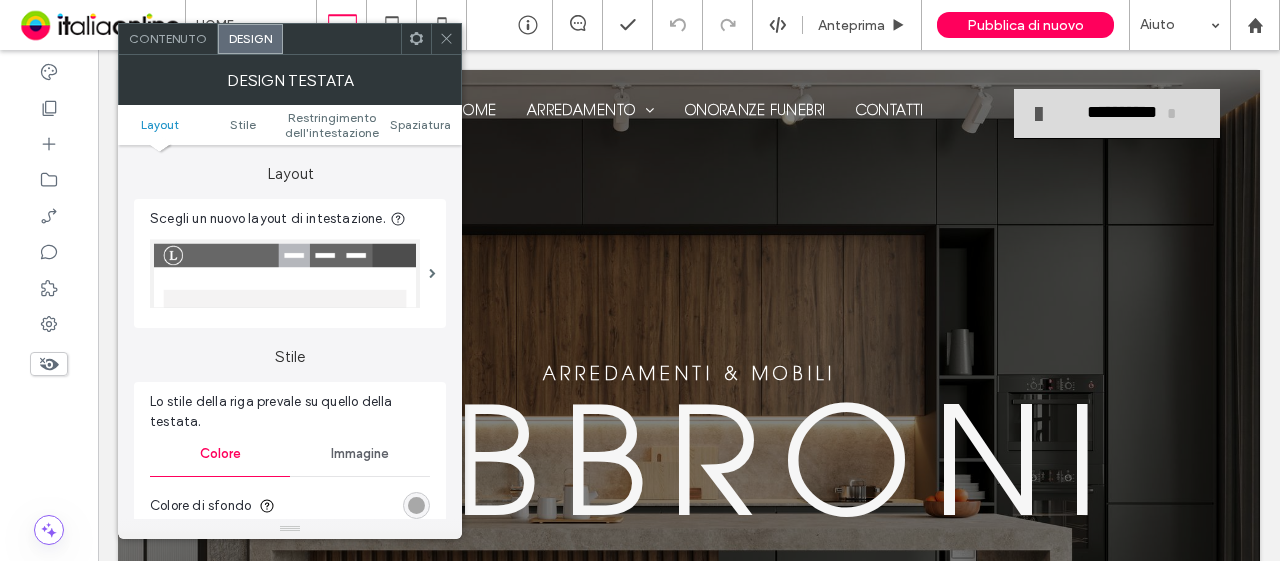 scroll, scrollTop: 0, scrollLeft: 0, axis: both 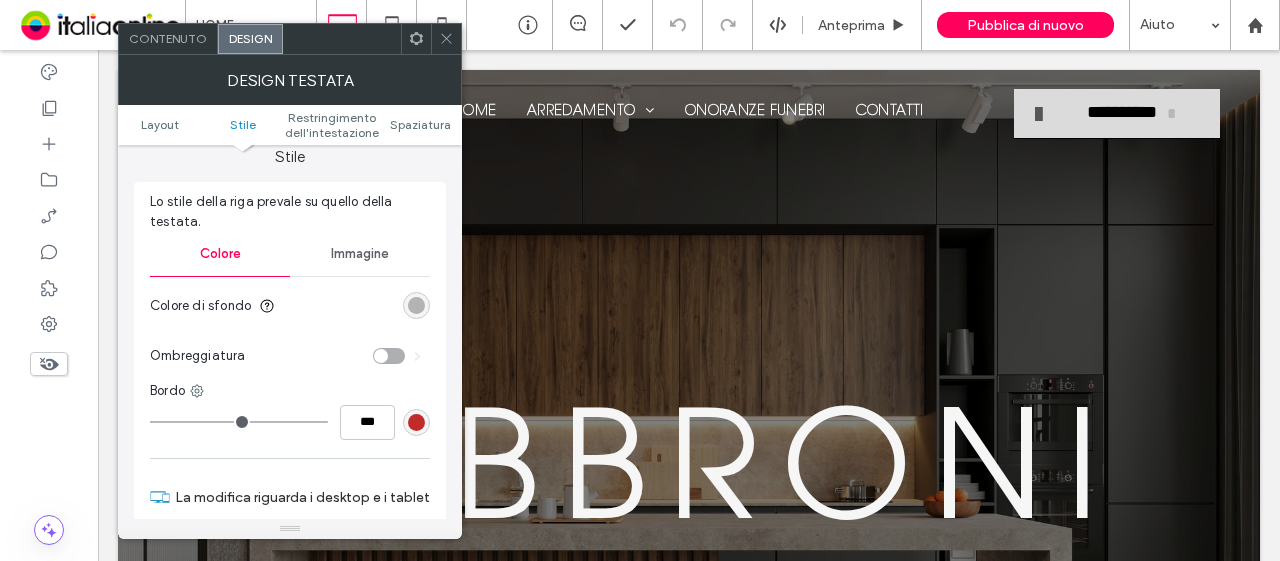 click at bounding box center (416, 305) 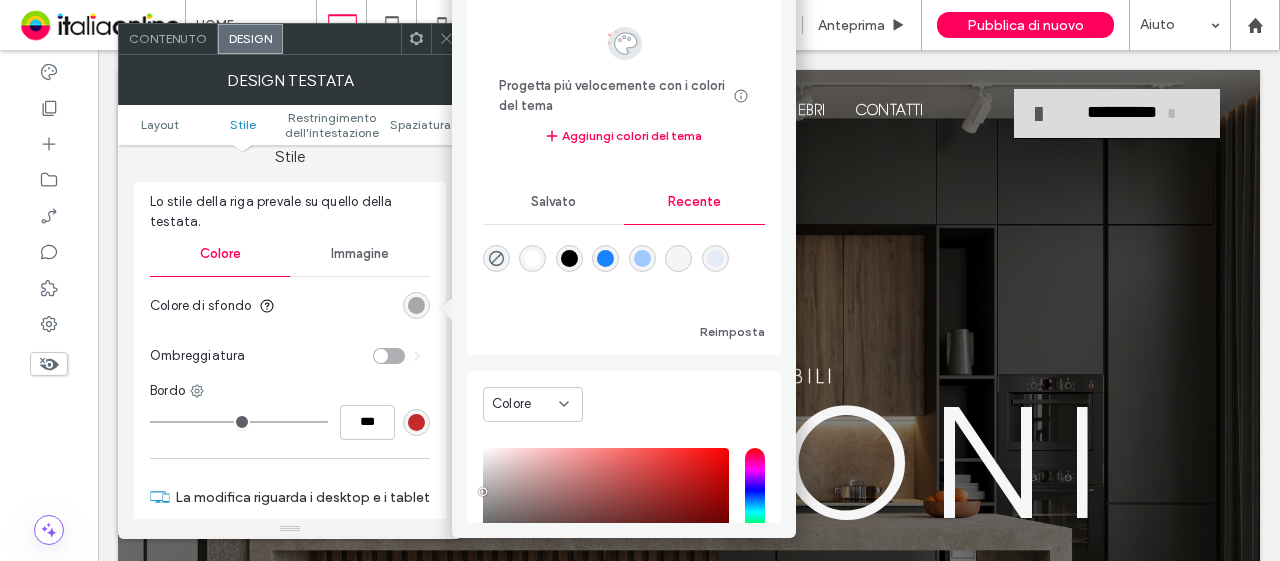 click at bounding box center [496, 258] 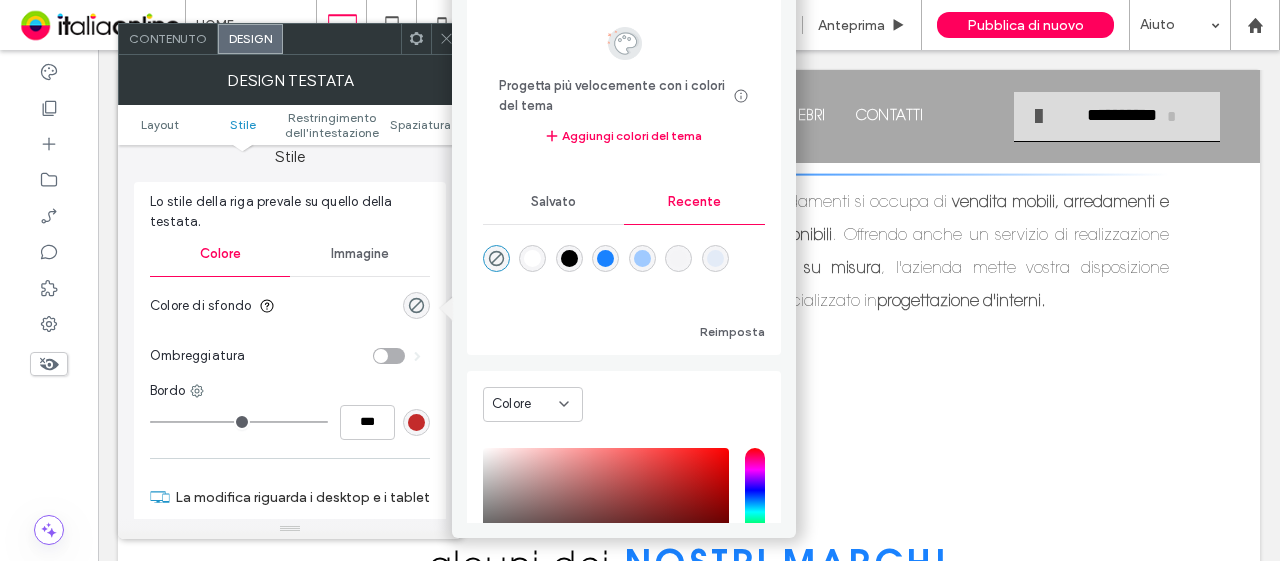 scroll, scrollTop: 700, scrollLeft: 0, axis: vertical 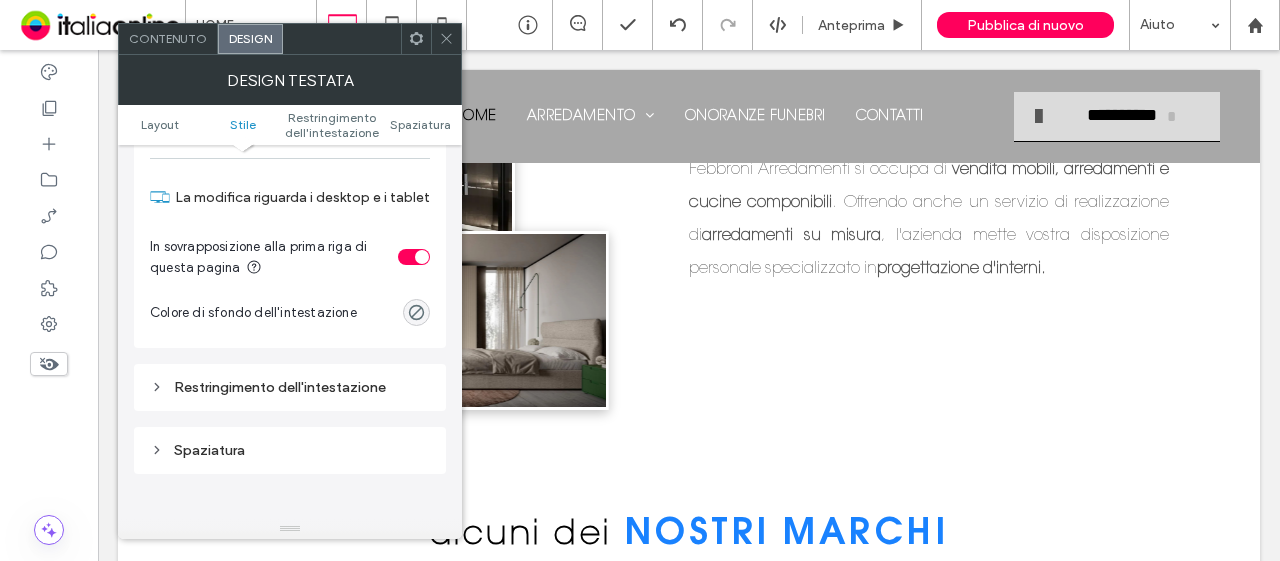 drag, startPoint x: 393, startPoint y: 389, endPoint x: 368, endPoint y: 330, distance: 64.07808 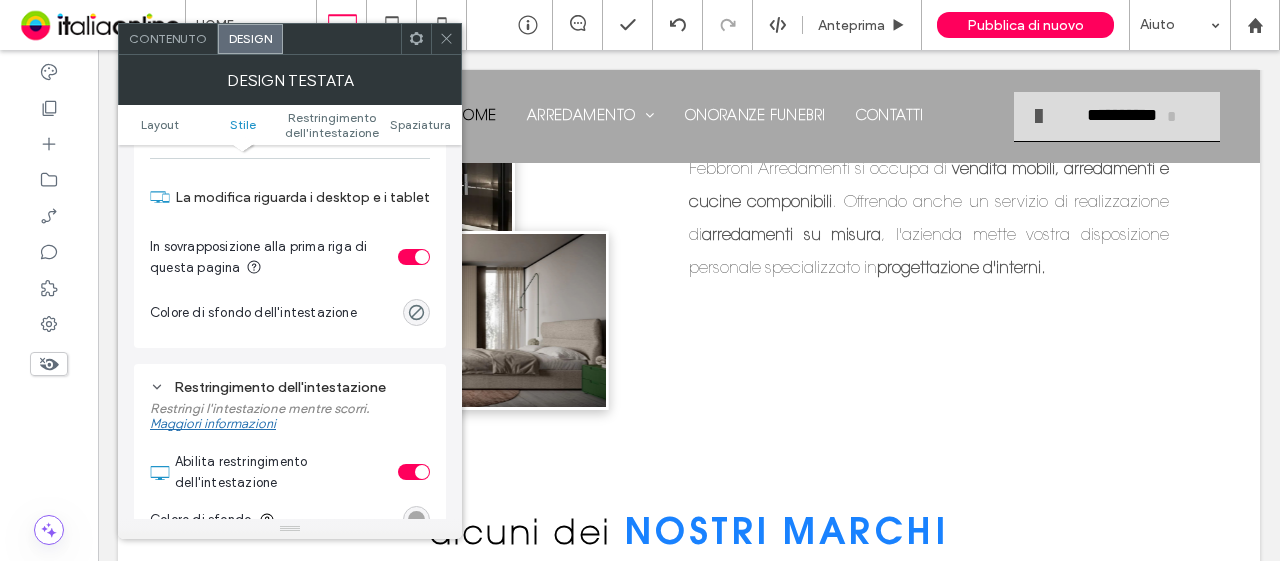 scroll, scrollTop: 632, scrollLeft: 0, axis: vertical 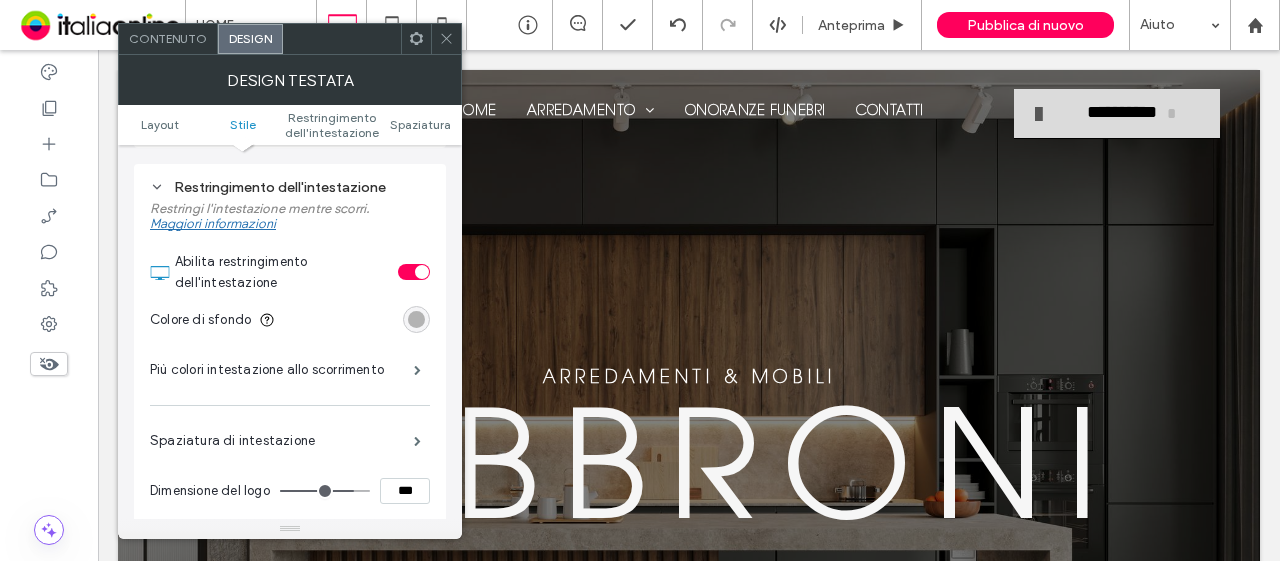 click at bounding box center (416, 319) 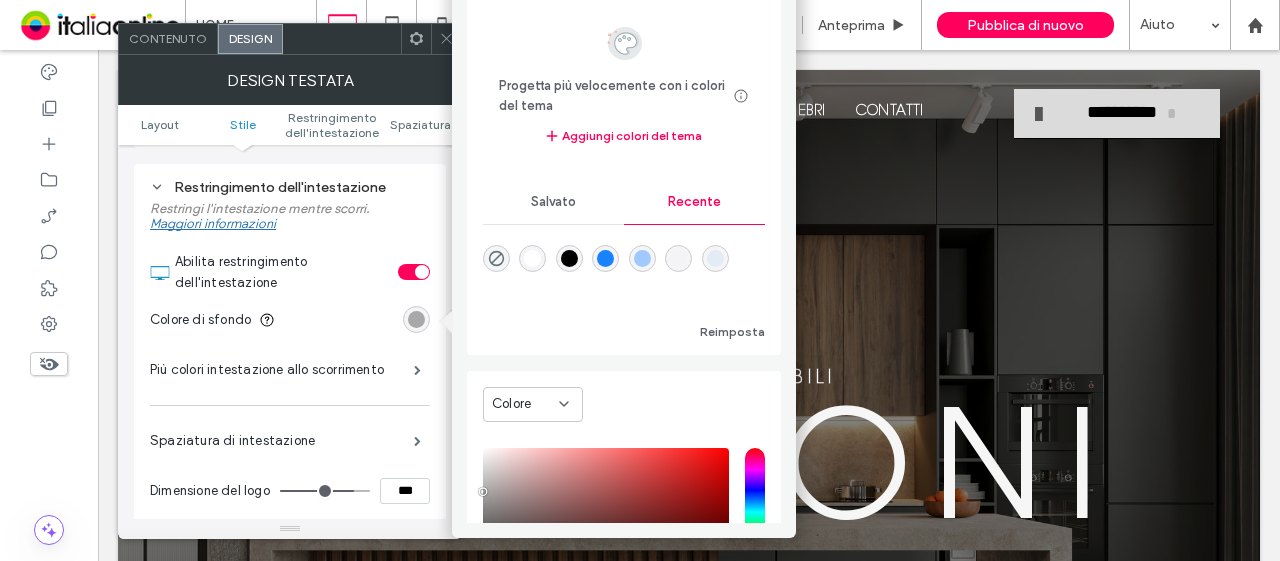 click at bounding box center (605, 258) 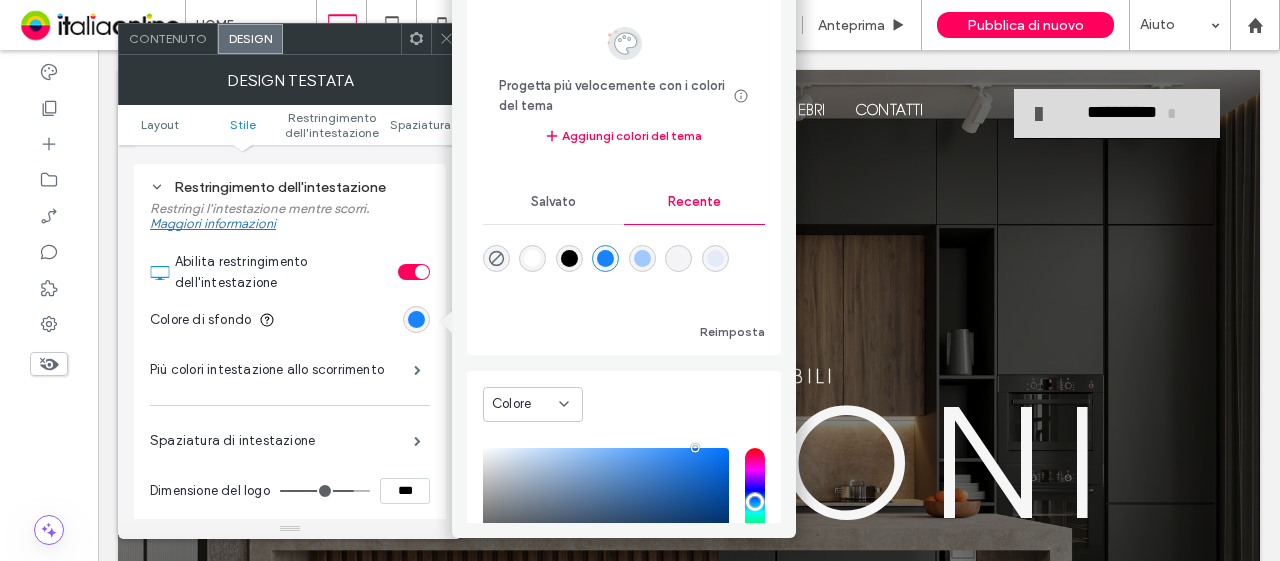 type on "*******" 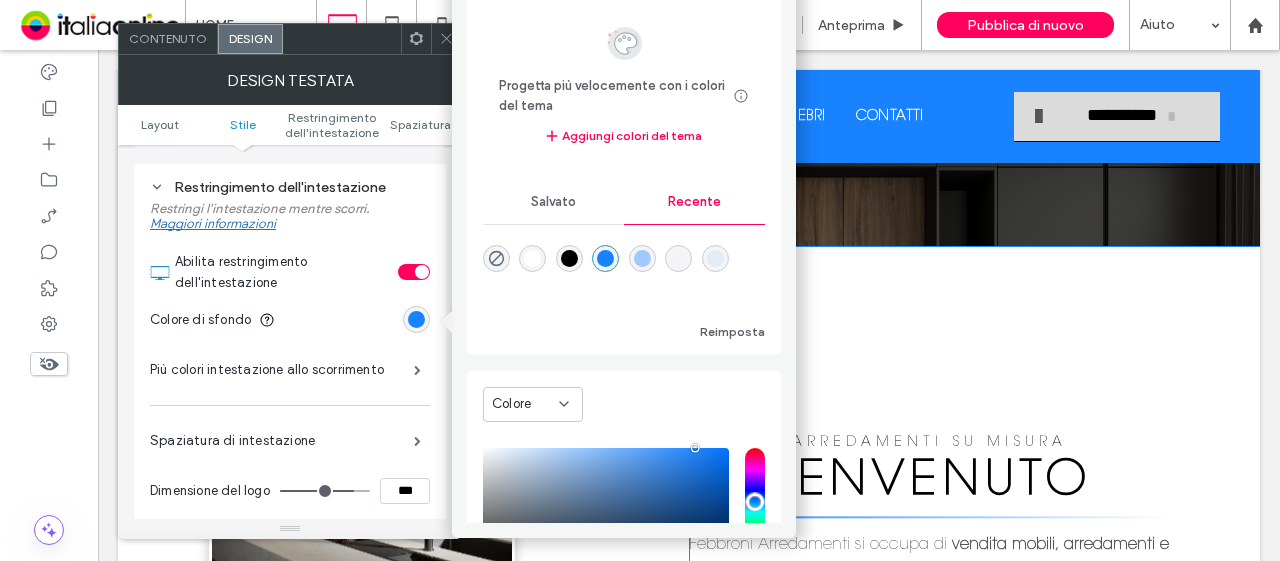 scroll, scrollTop: 400, scrollLeft: 0, axis: vertical 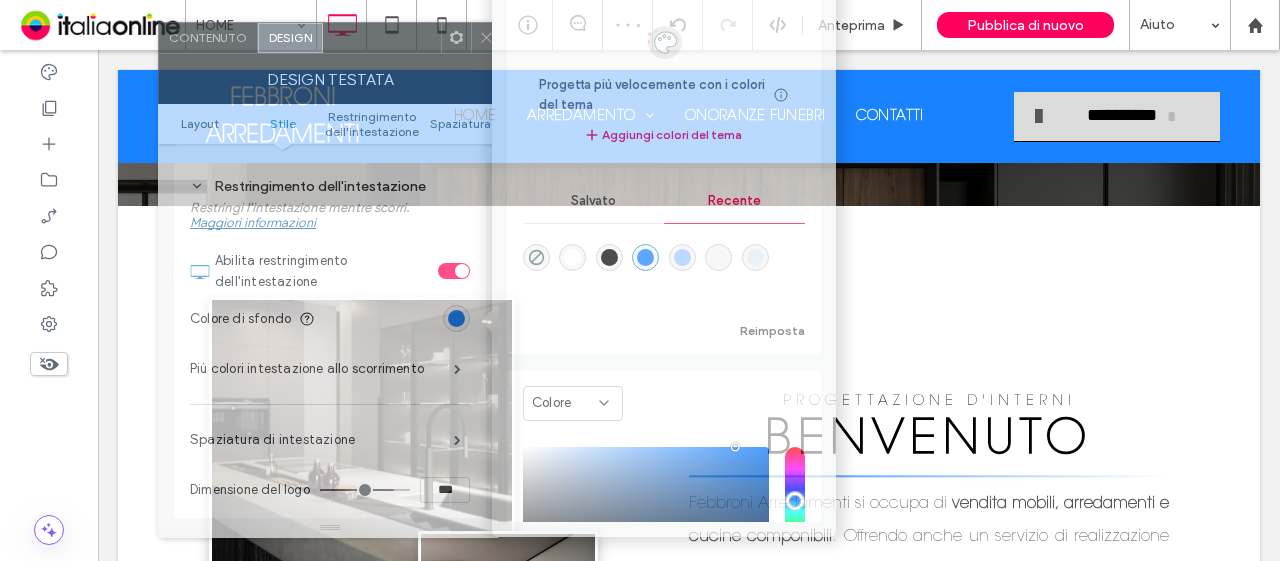 drag, startPoint x: 328, startPoint y: 40, endPoint x: 410, endPoint y: 49, distance: 82.492424 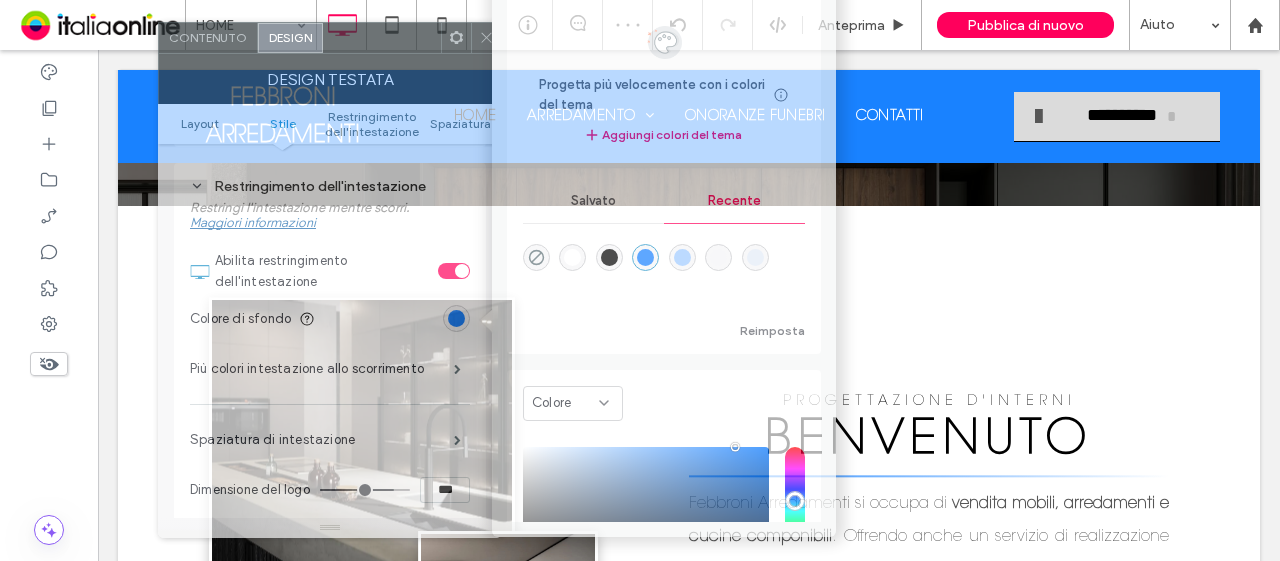 click at bounding box center [382, 38] 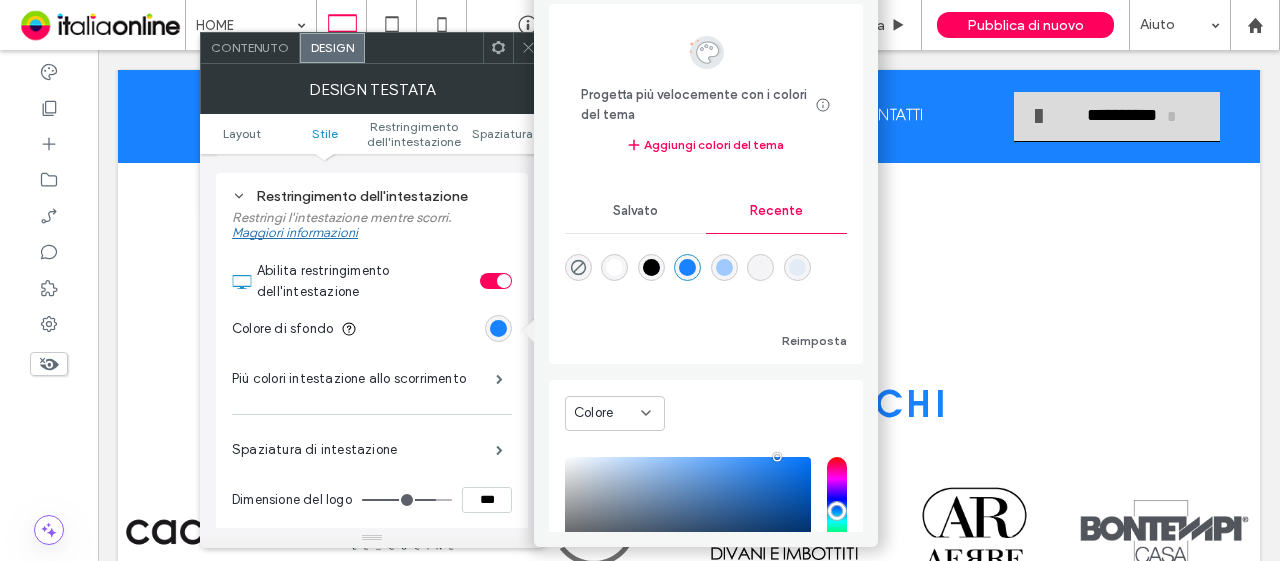 scroll, scrollTop: 900, scrollLeft: 0, axis: vertical 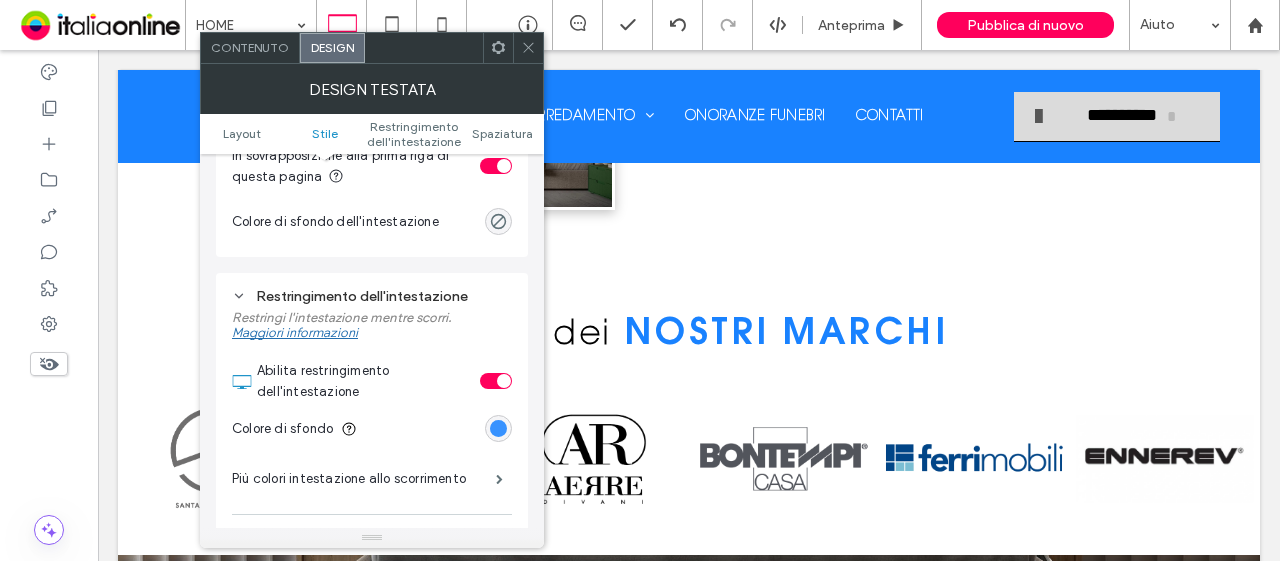 click at bounding box center (498, 428) 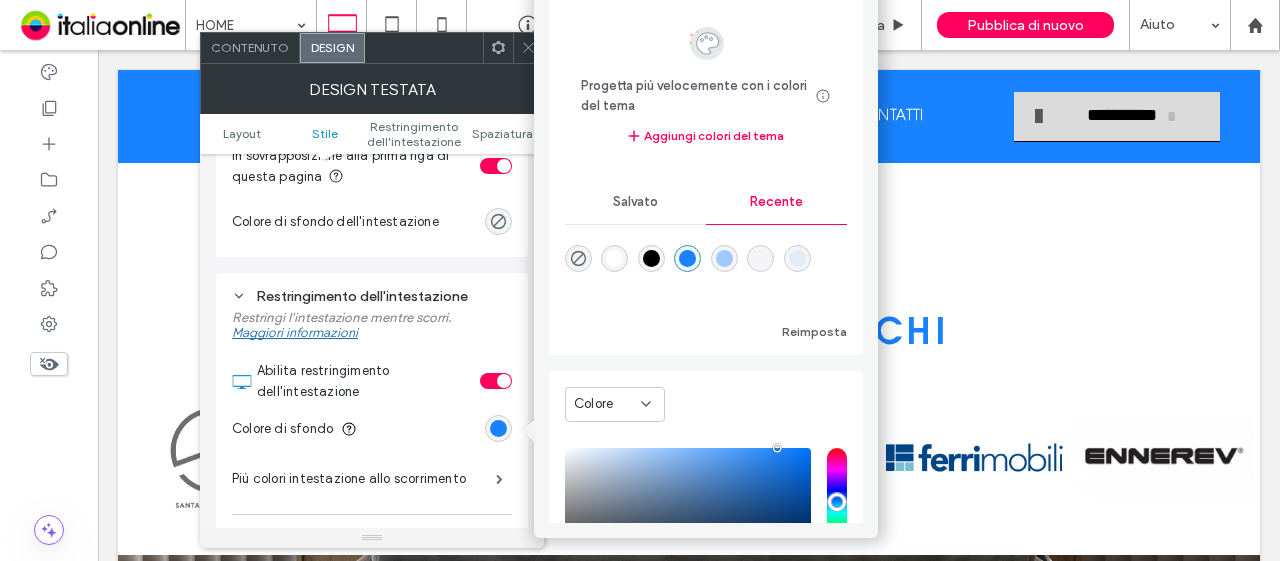 click at bounding box center (651, 258) 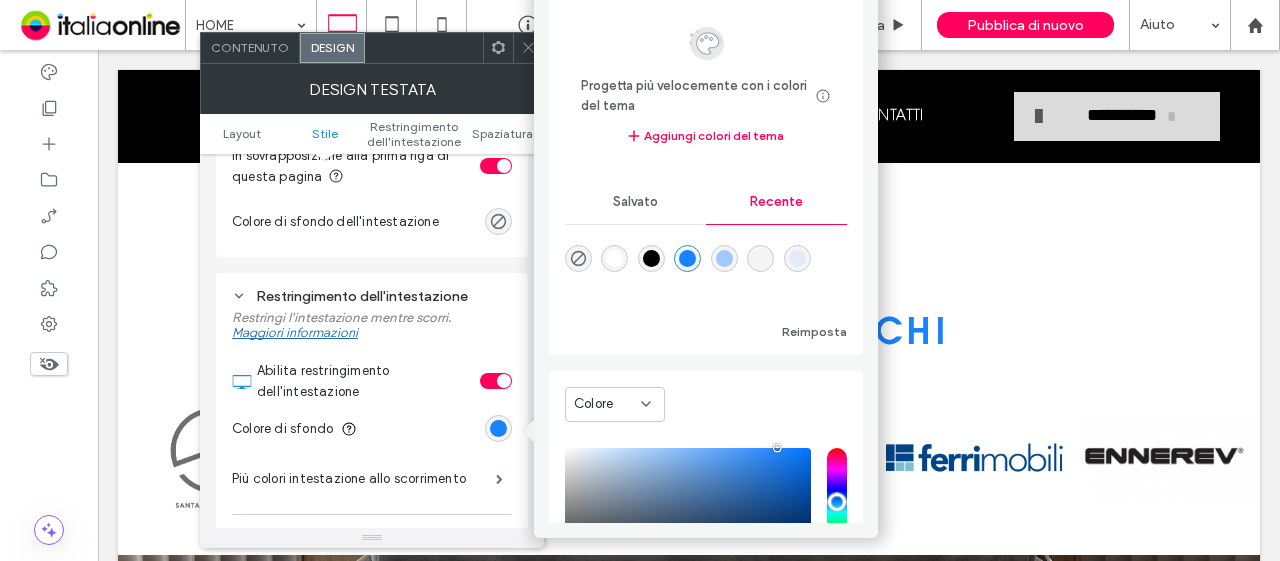 type on "*******" 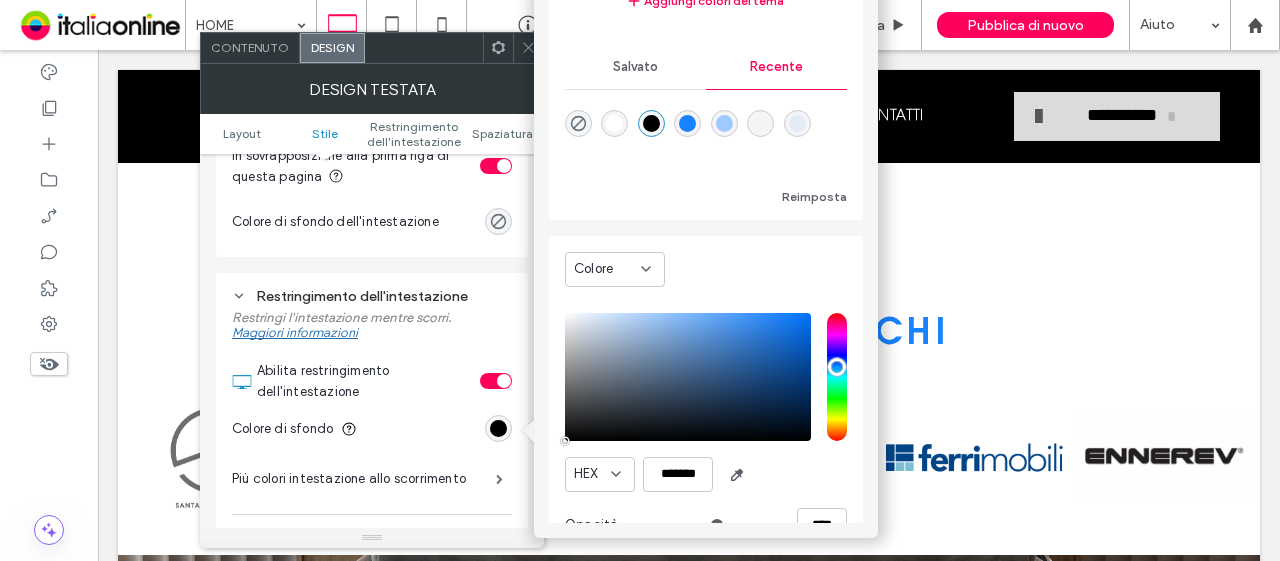 scroll, scrollTop: 178, scrollLeft: 0, axis: vertical 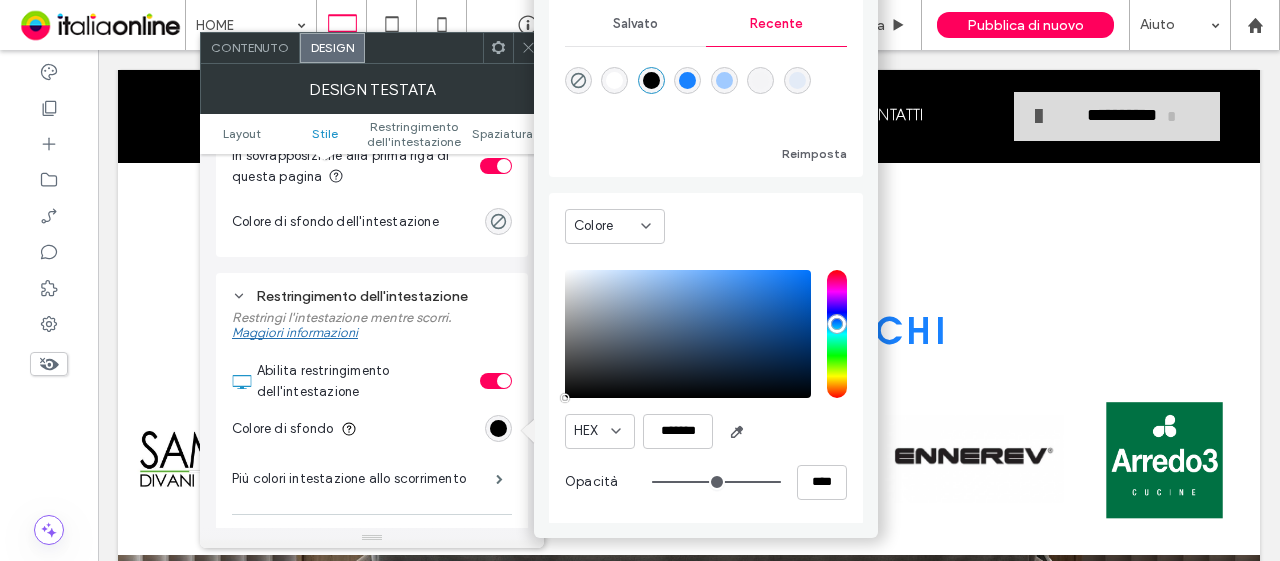 drag, startPoint x: 739, startPoint y: 491, endPoint x: 769, endPoint y: 464, distance: 40.36087 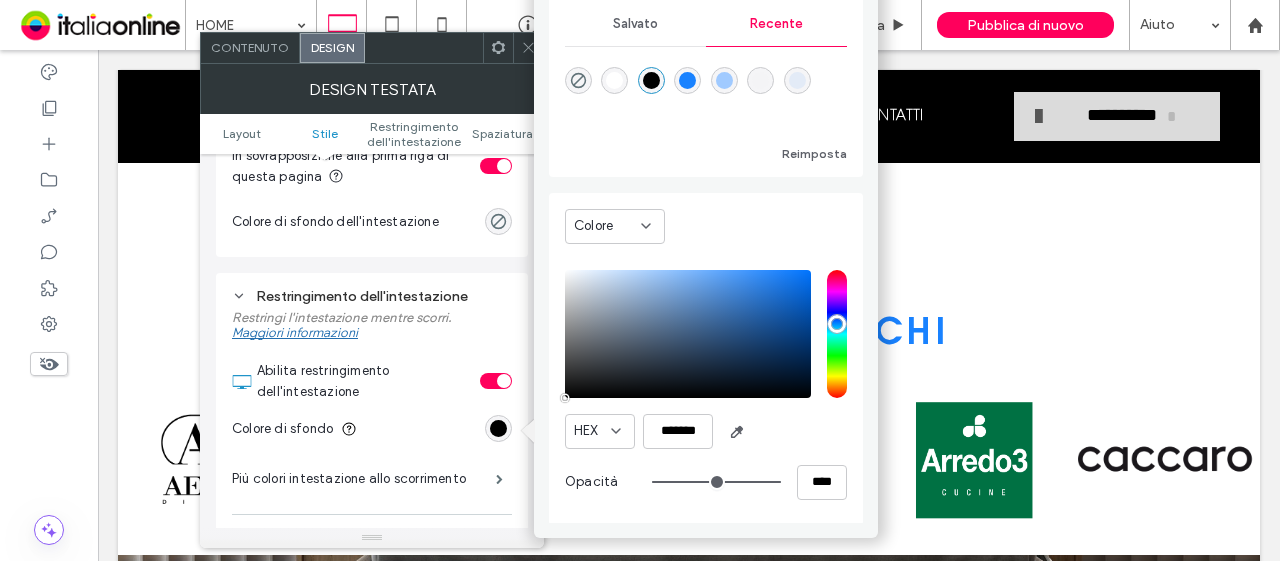 type on "**" 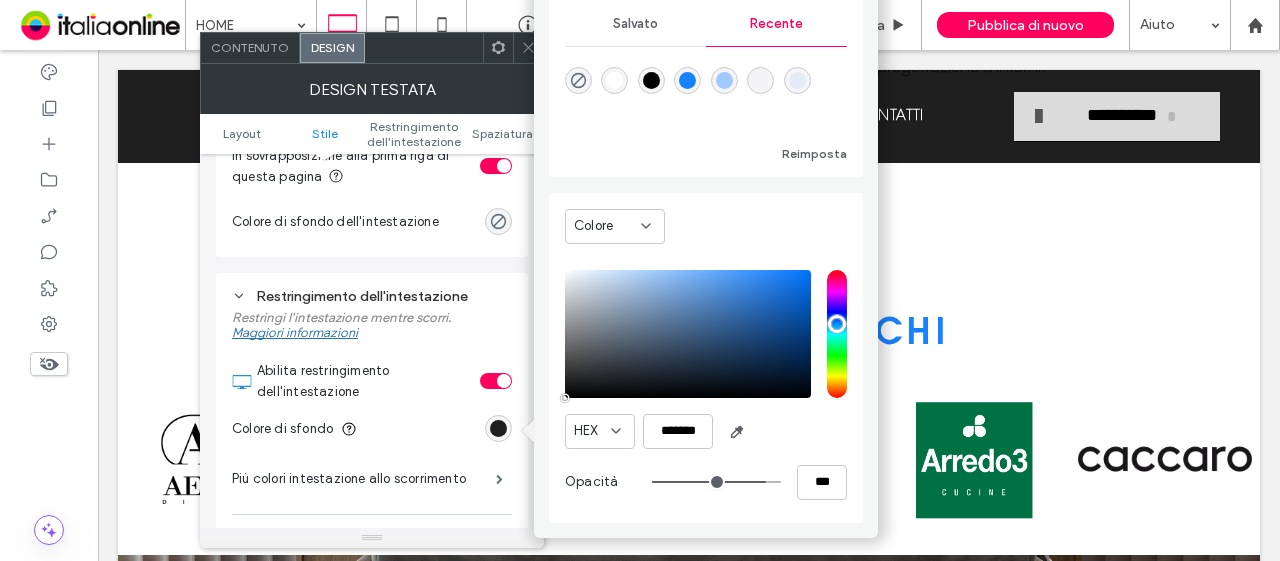 type on "**" 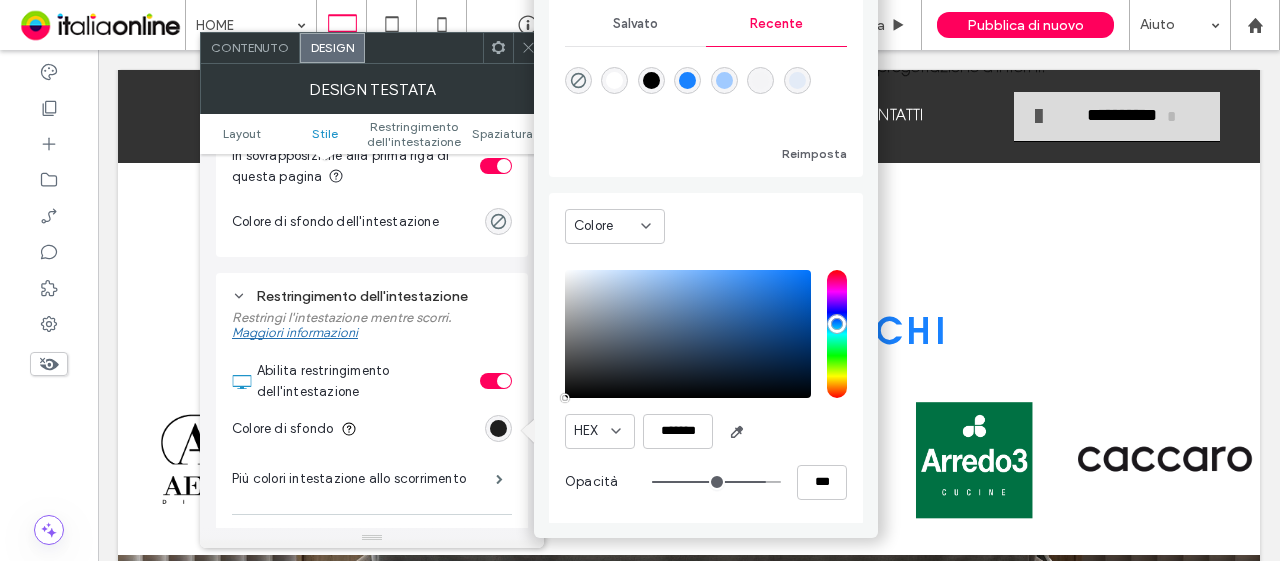 type on "**" 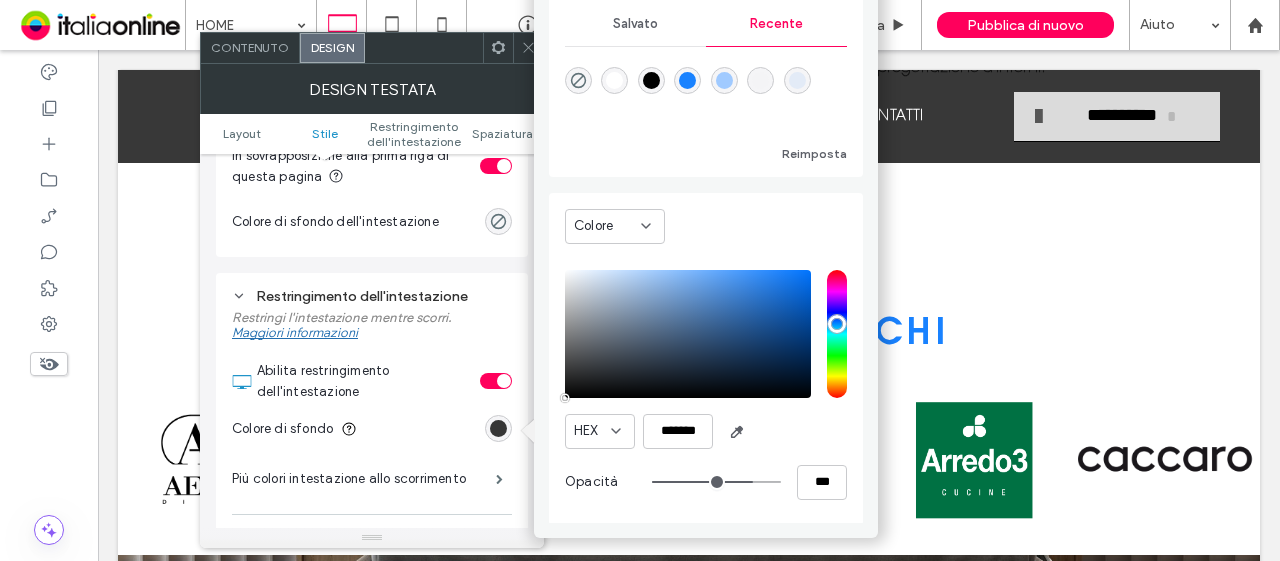 drag, startPoint x: 748, startPoint y: 479, endPoint x: 738, endPoint y: 482, distance: 10.440307 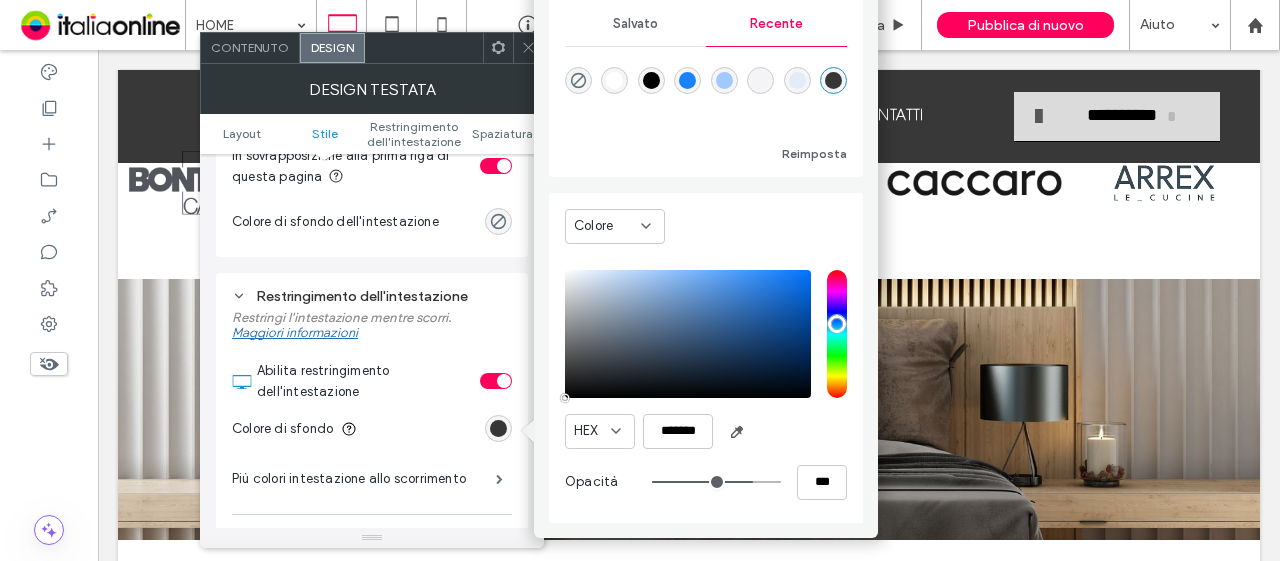 scroll, scrollTop: 1200, scrollLeft: 0, axis: vertical 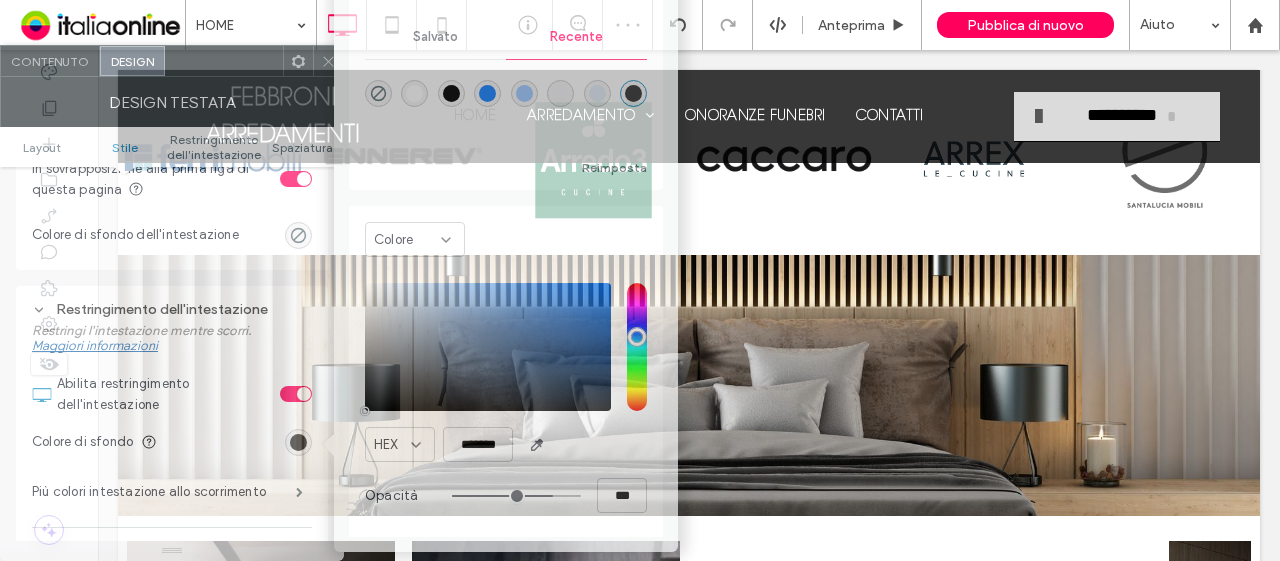 drag, startPoint x: 426, startPoint y: 45, endPoint x: 292, endPoint y: 98, distance: 144.10066 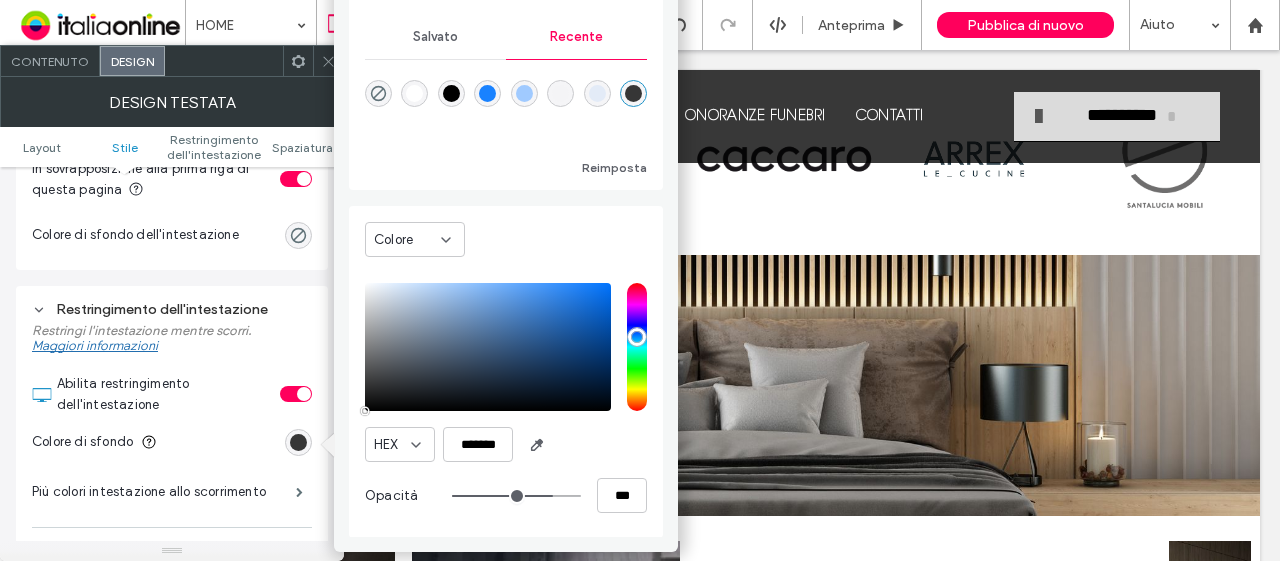 click at bounding box center (328, 61) 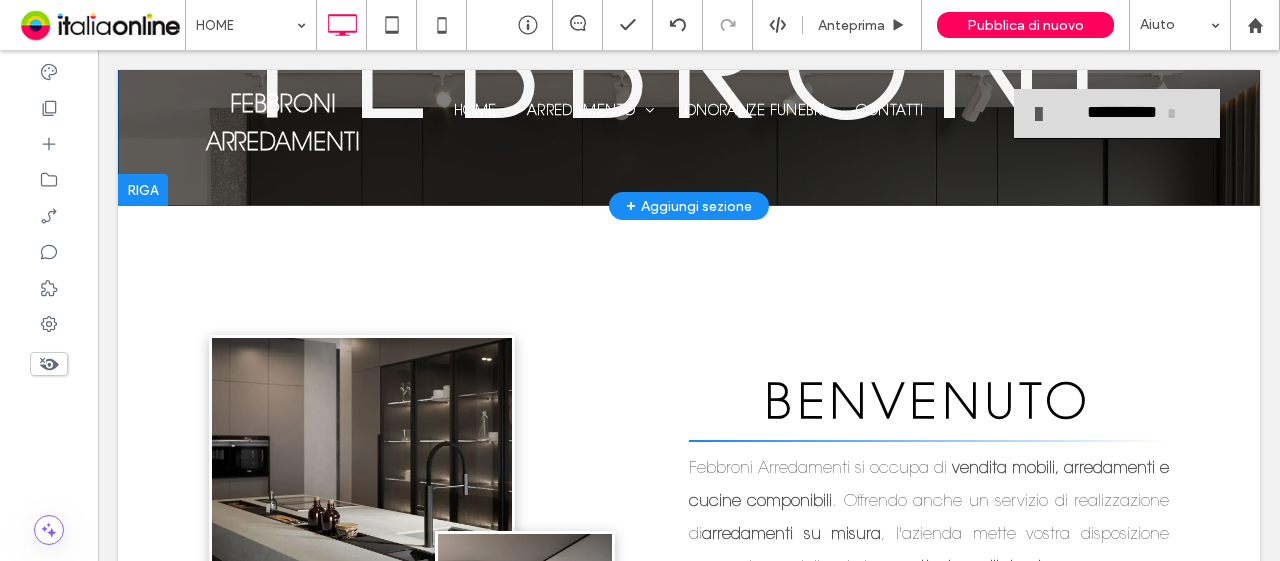 scroll, scrollTop: 0, scrollLeft: 0, axis: both 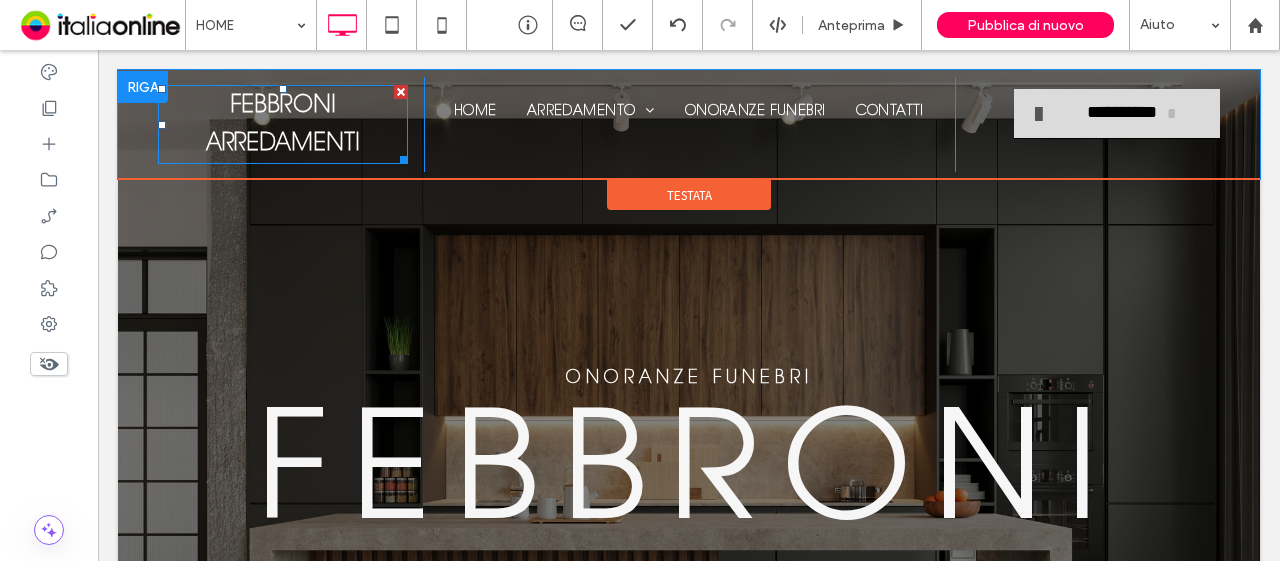 click on "FEBBRONI ARREDAMENTI" at bounding box center [283, 125] 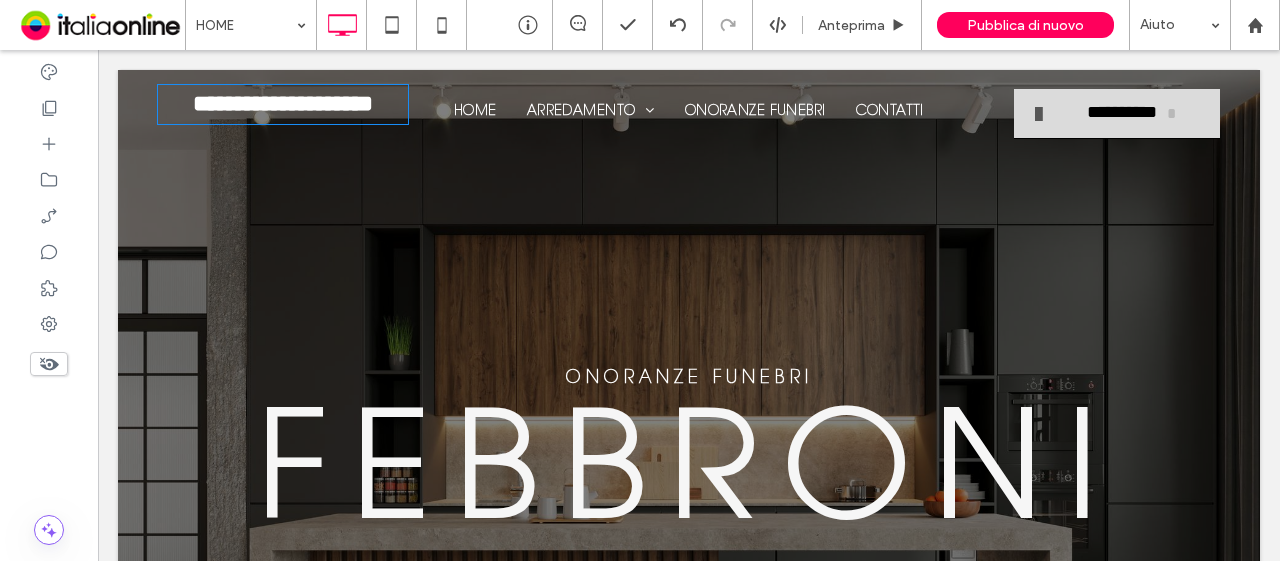click on "**********" at bounding box center [283, 103] 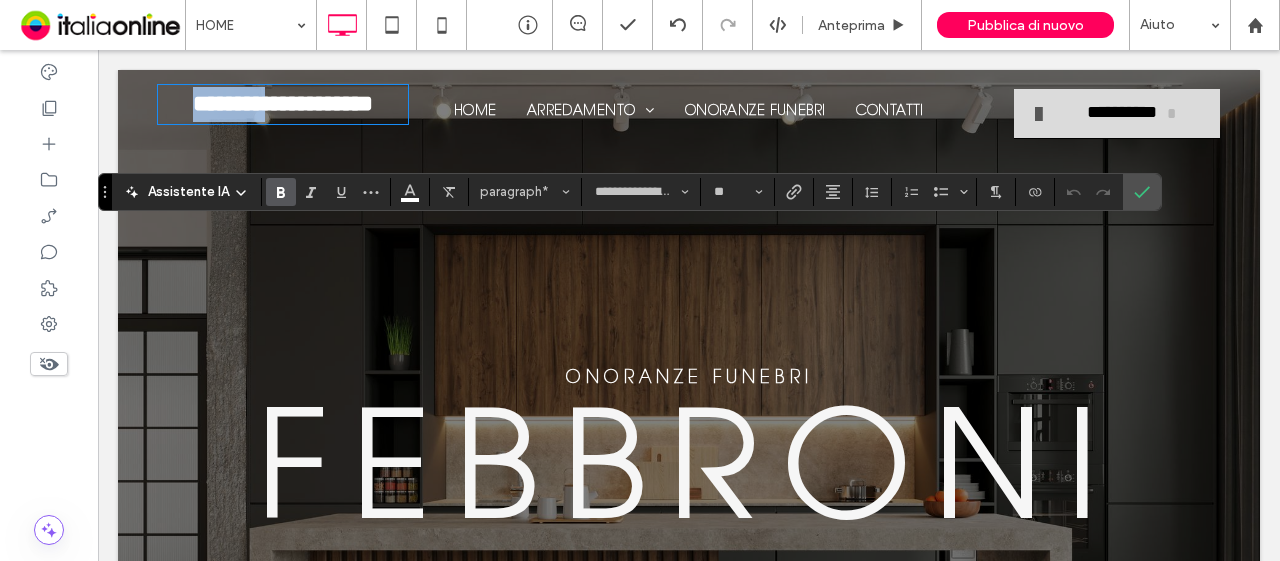 click on "**********" at bounding box center [283, 103] 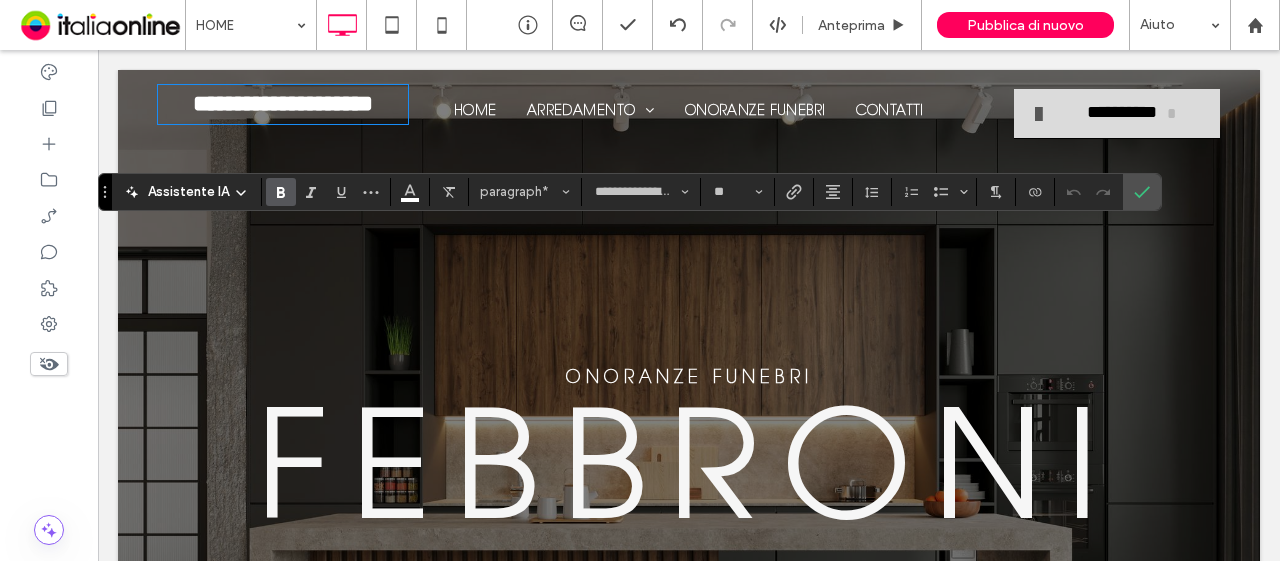 click on "**********" at bounding box center (283, 103) 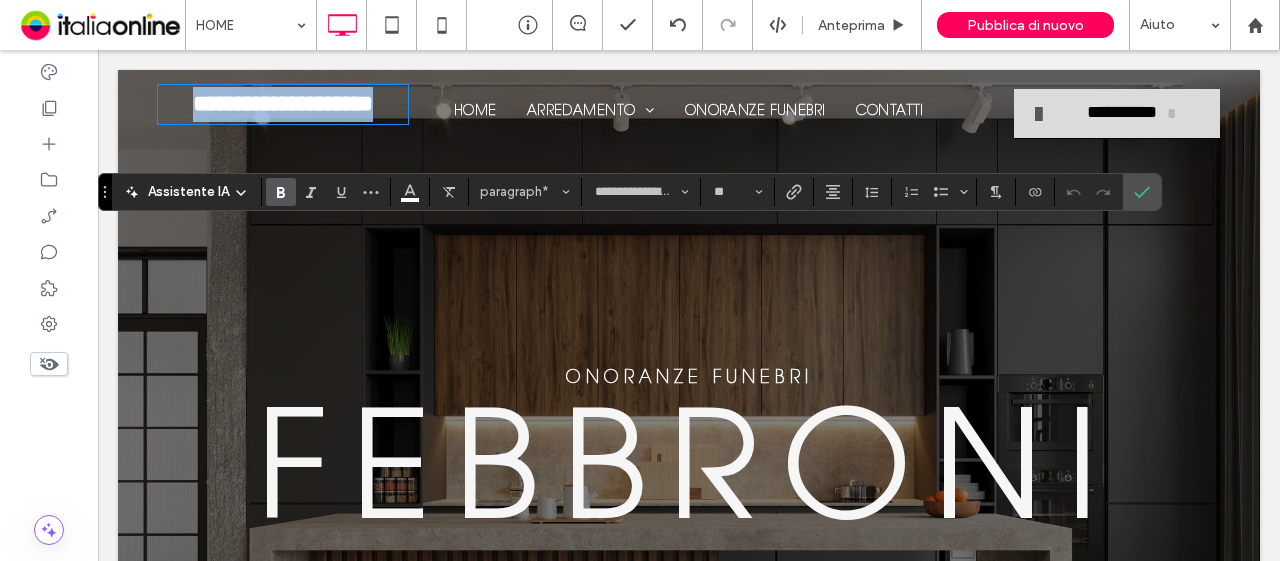 click on "**********" at bounding box center [283, 103] 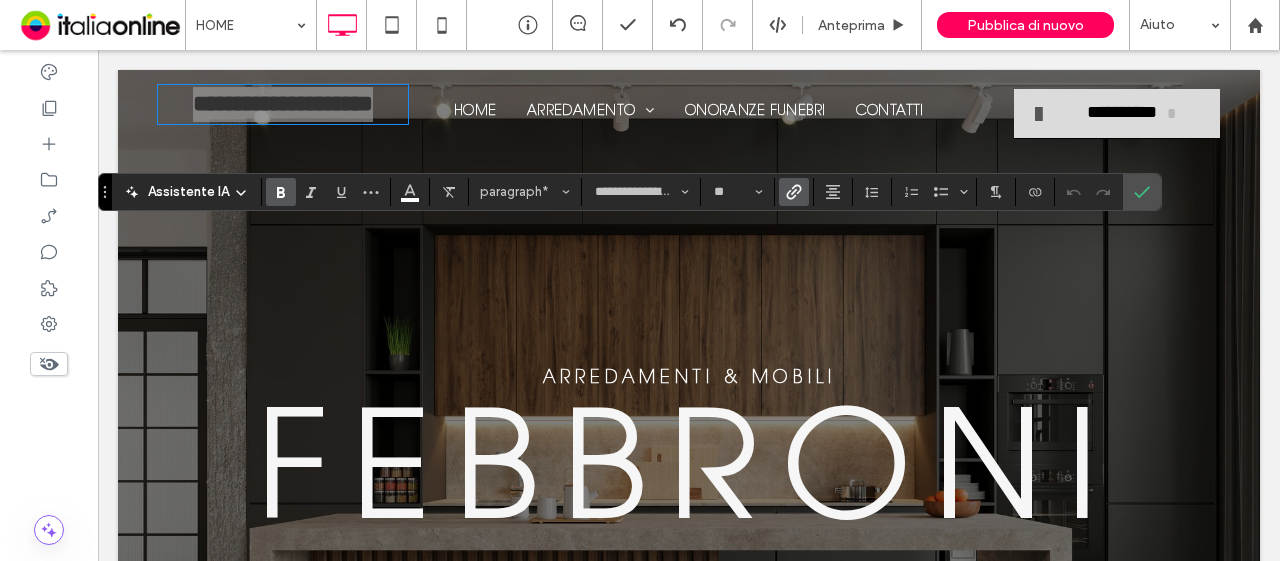 click 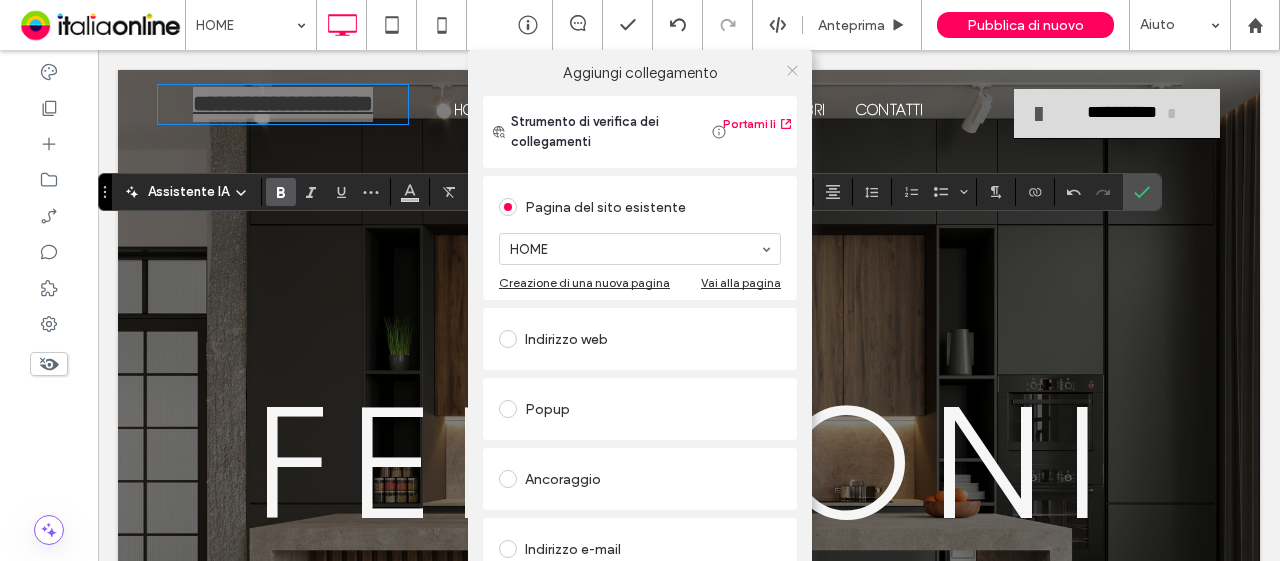click 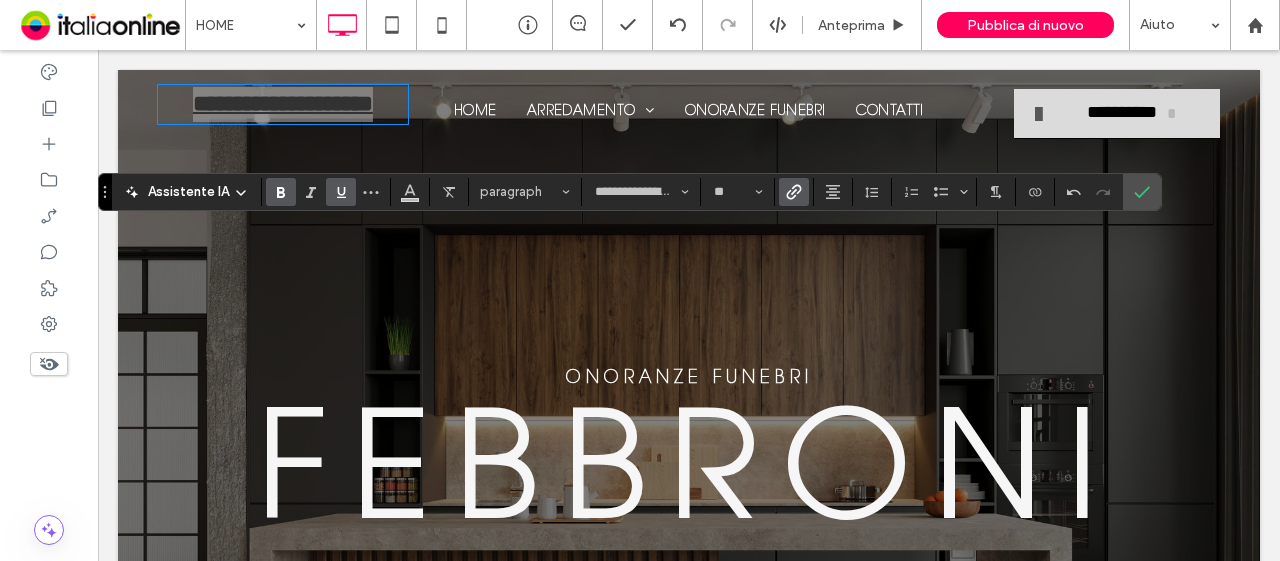 click 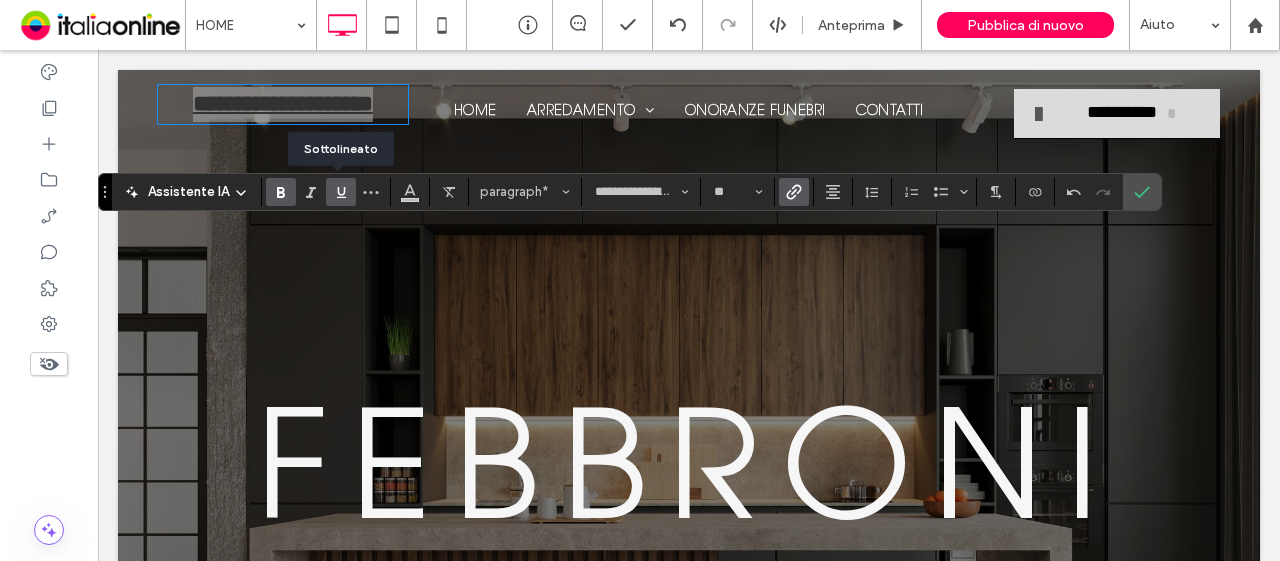 click 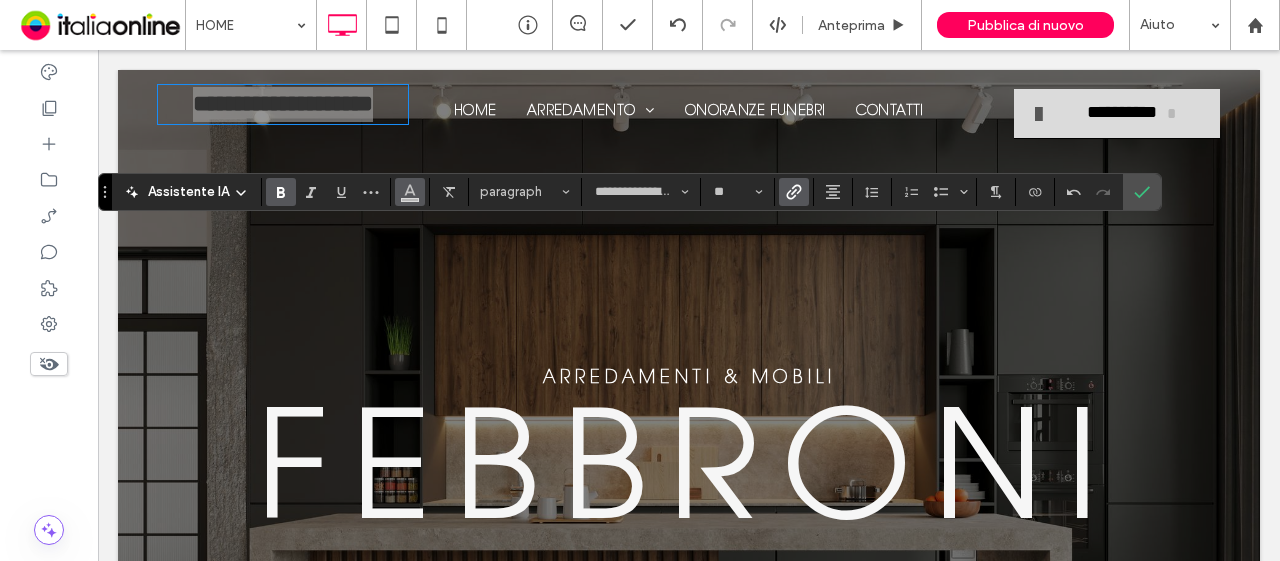 click at bounding box center [410, 192] 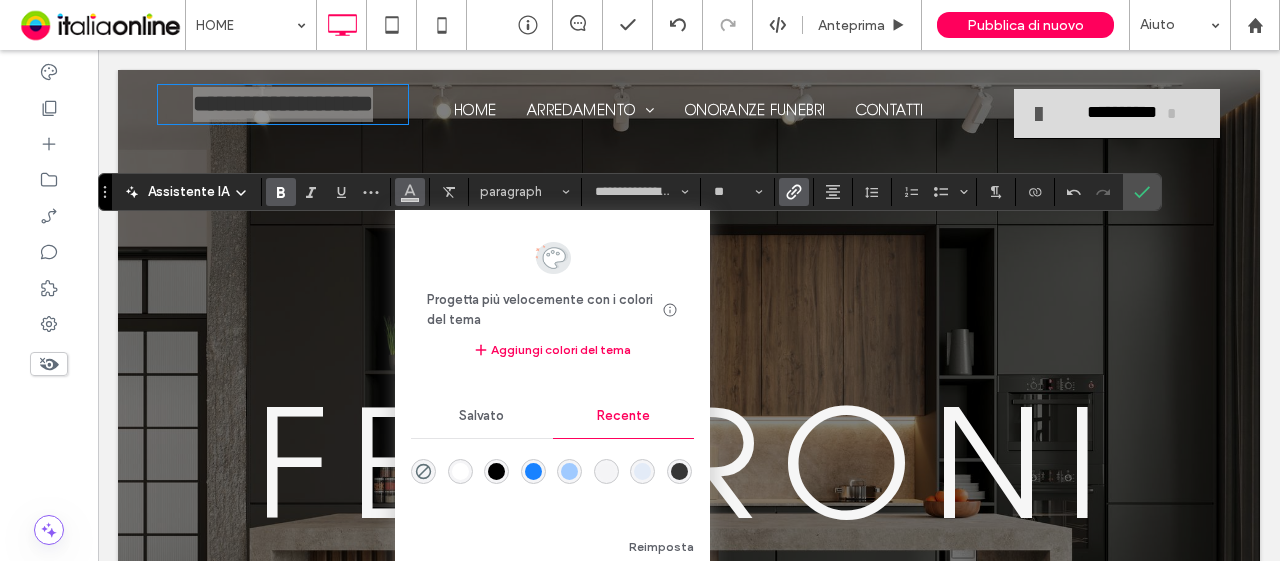 click at bounding box center [460, 471] 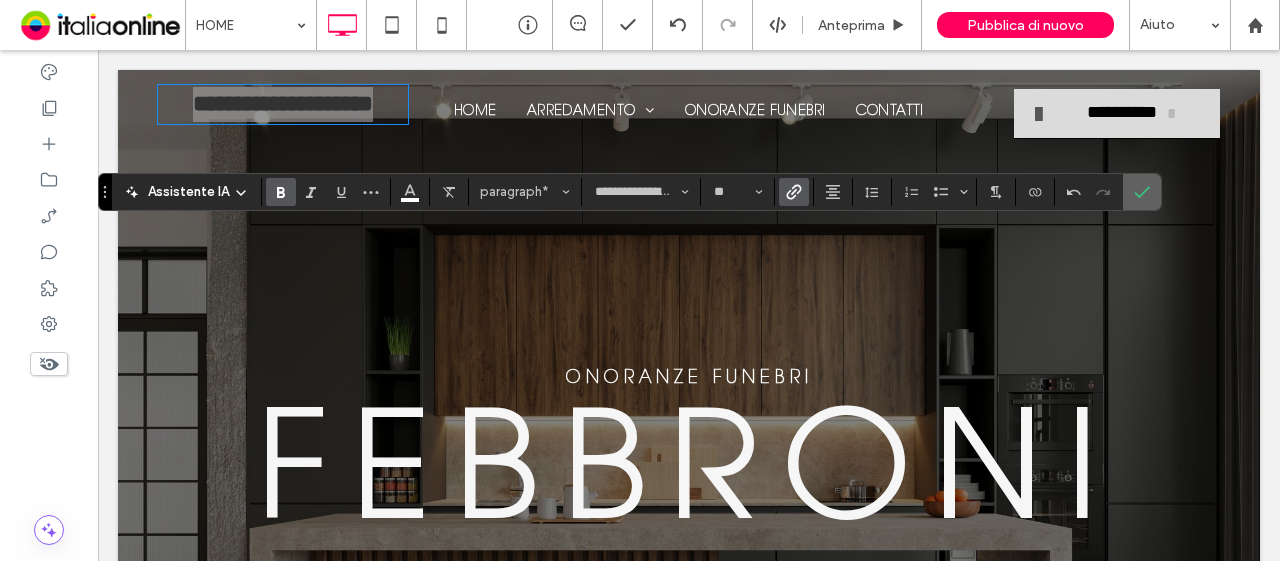 drag, startPoint x: 1142, startPoint y: 202, endPoint x: 878, endPoint y: 115, distance: 277.96582 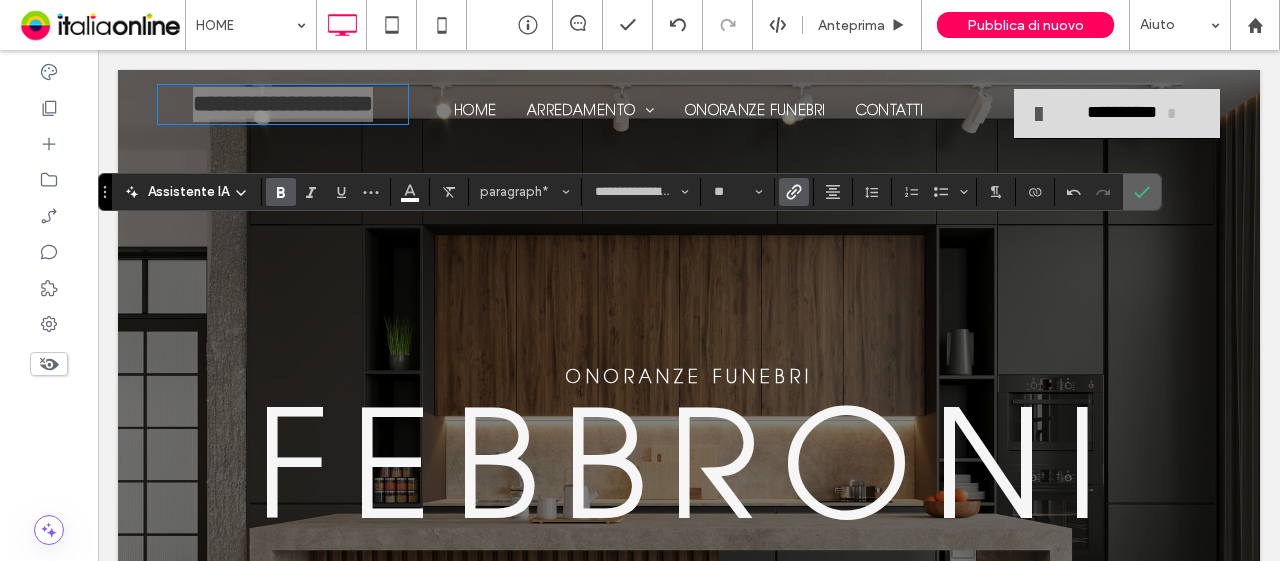click at bounding box center [1142, 192] 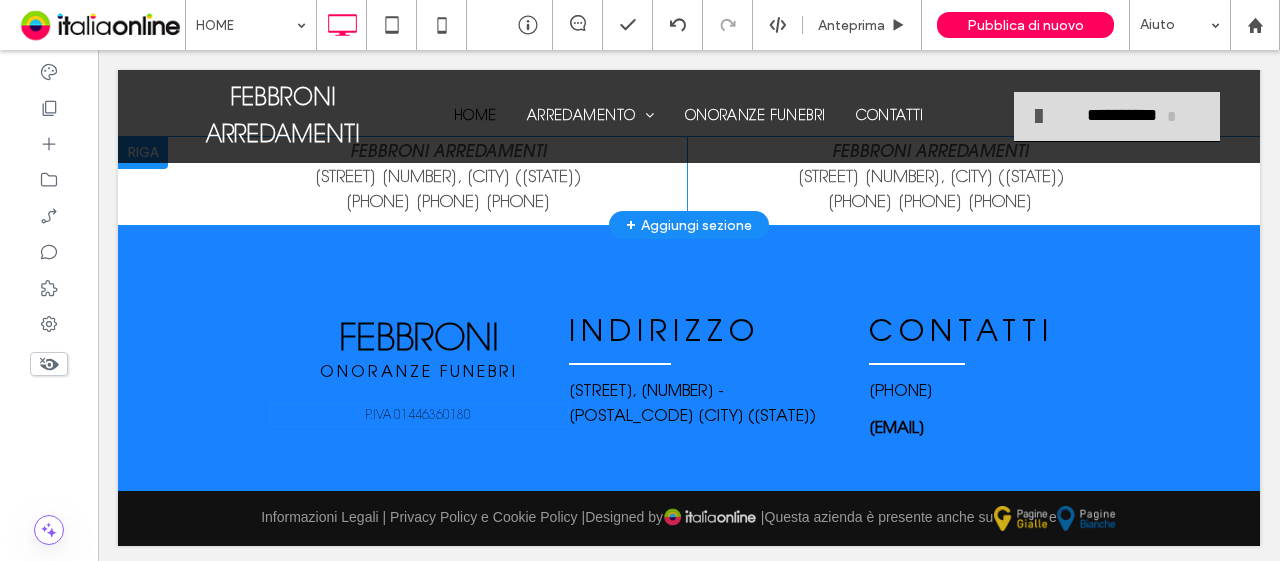 scroll, scrollTop: 2302, scrollLeft: 0, axis: vertical 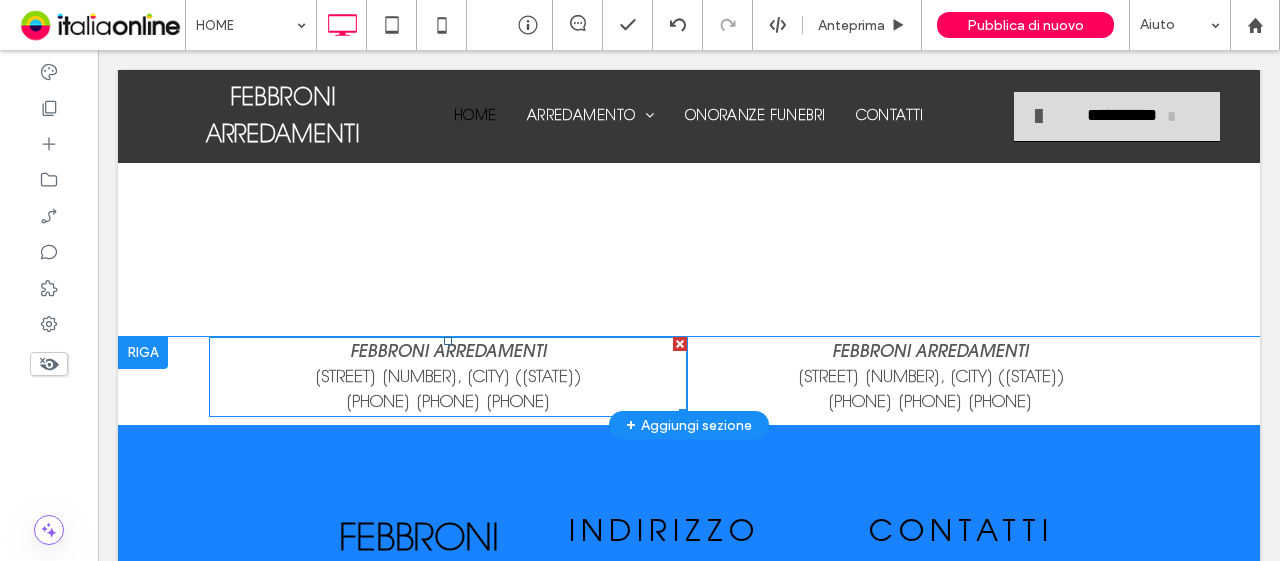 click on "[NUMBER] [STREET], [CITY] [PROVINCE] [PROVINCE_CODE]" at bounding box center (447, 378) 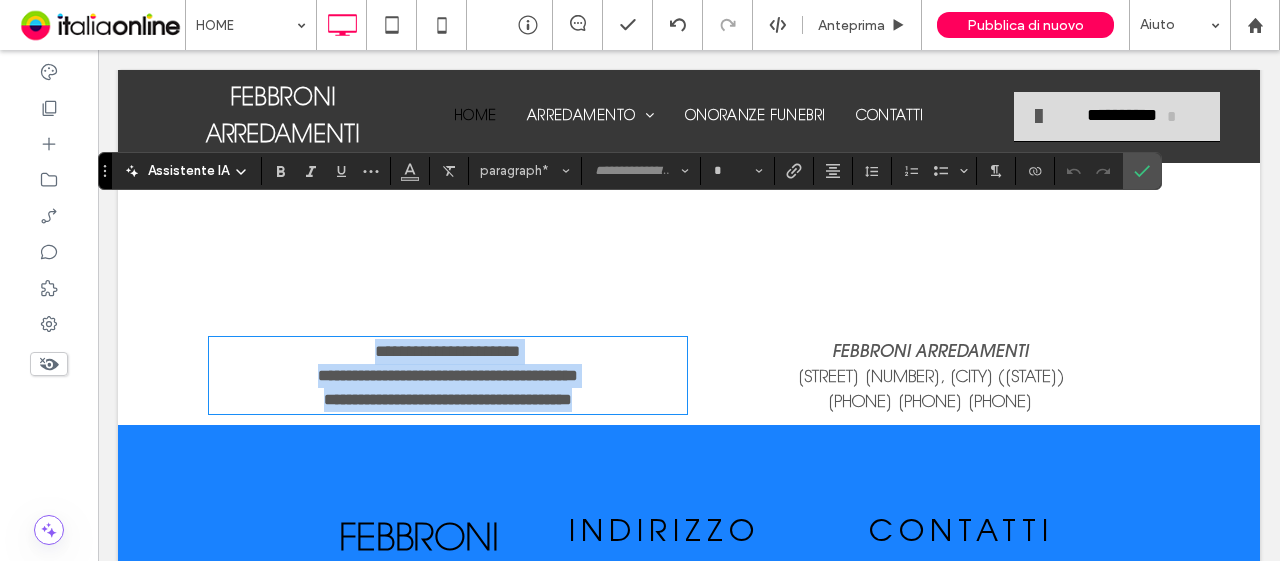 scroll, scrollTop: 2502, scrollLeft: 0, axis: vertical 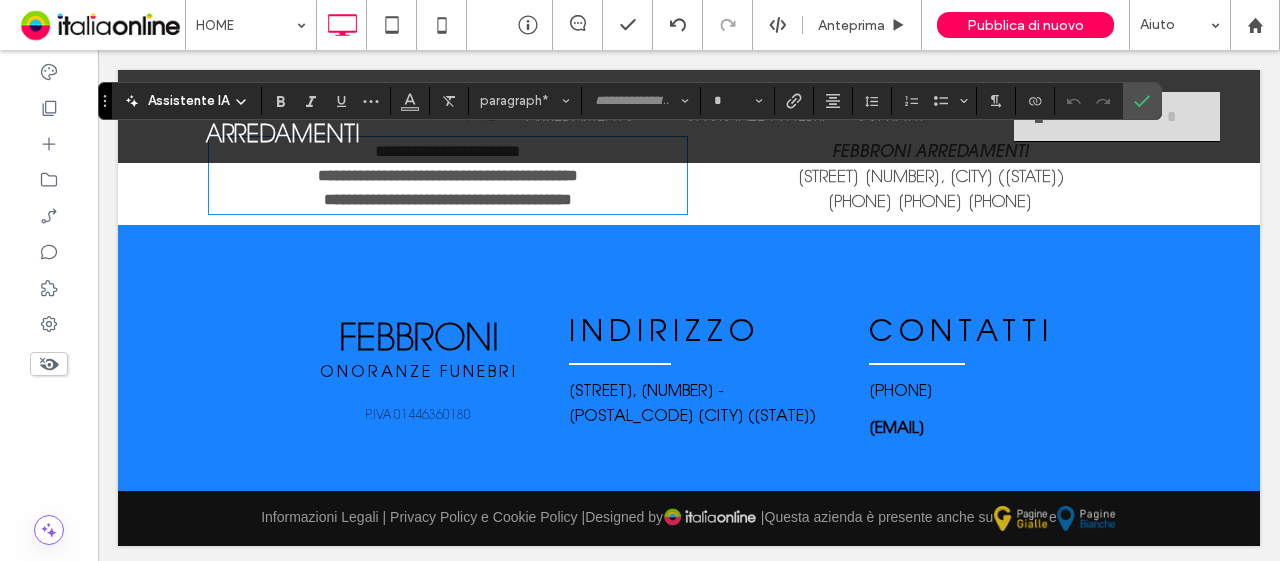 click on "FEBBRONI" at bounding box center (419, 339) 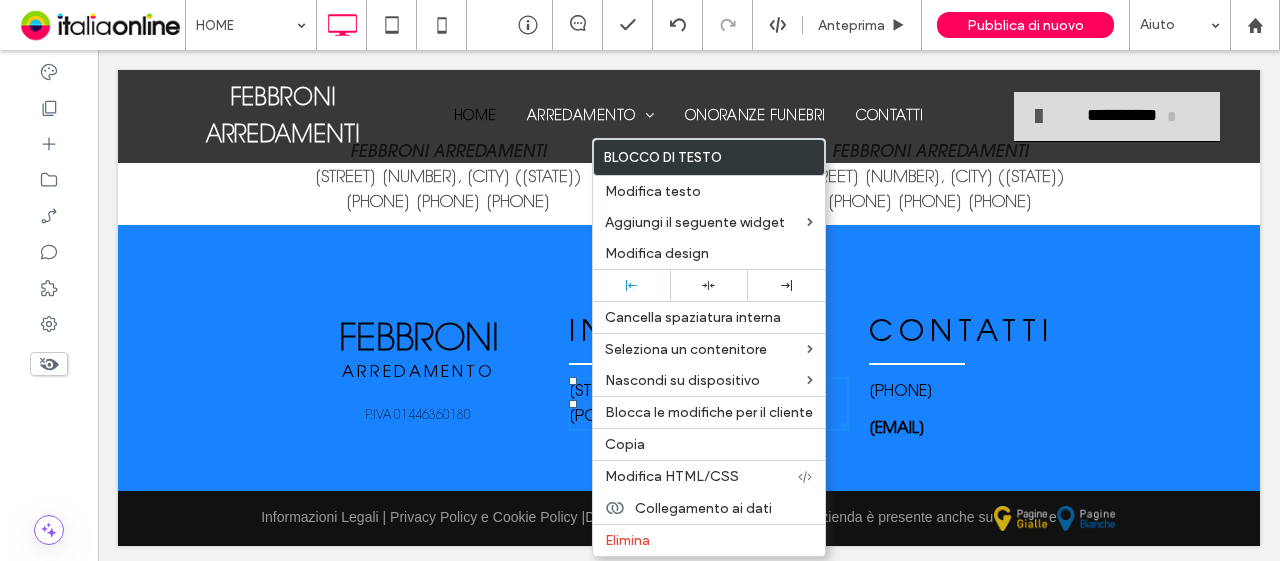 click on "FEBBRONI
ARREDAMENTO
ONORANZE FUNEBRI
Scrivi qui la tua didascalia
Pulsante
P.IVA
01446360180
Click To Paste" at bounding box center [419, 380] 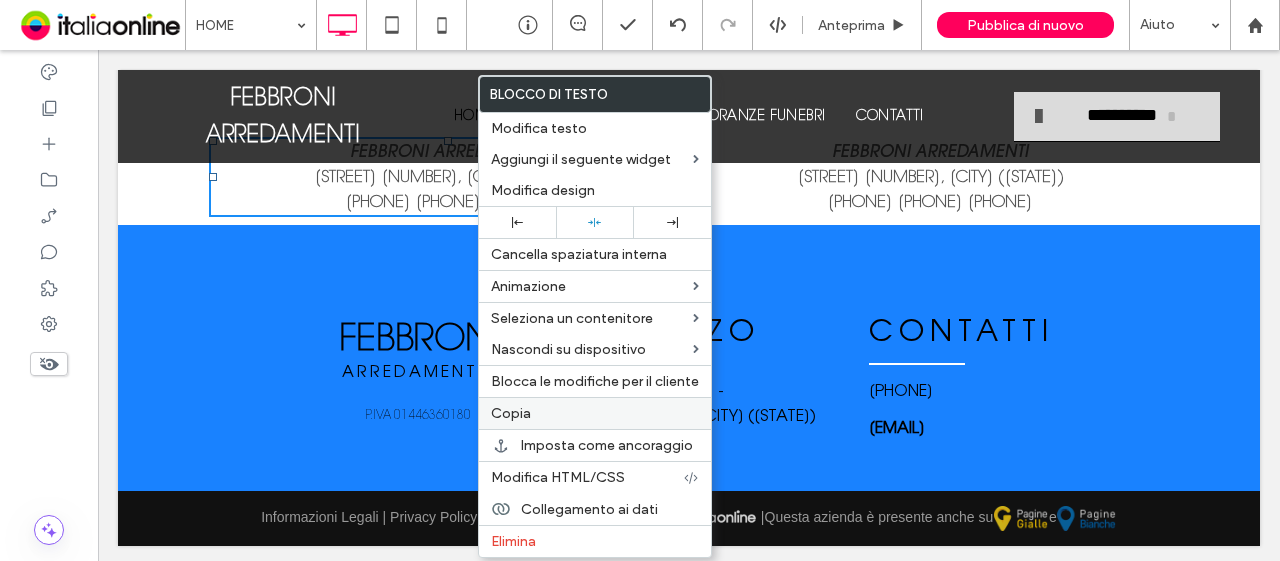 click on "Copia" at bounding box center (595, 413) 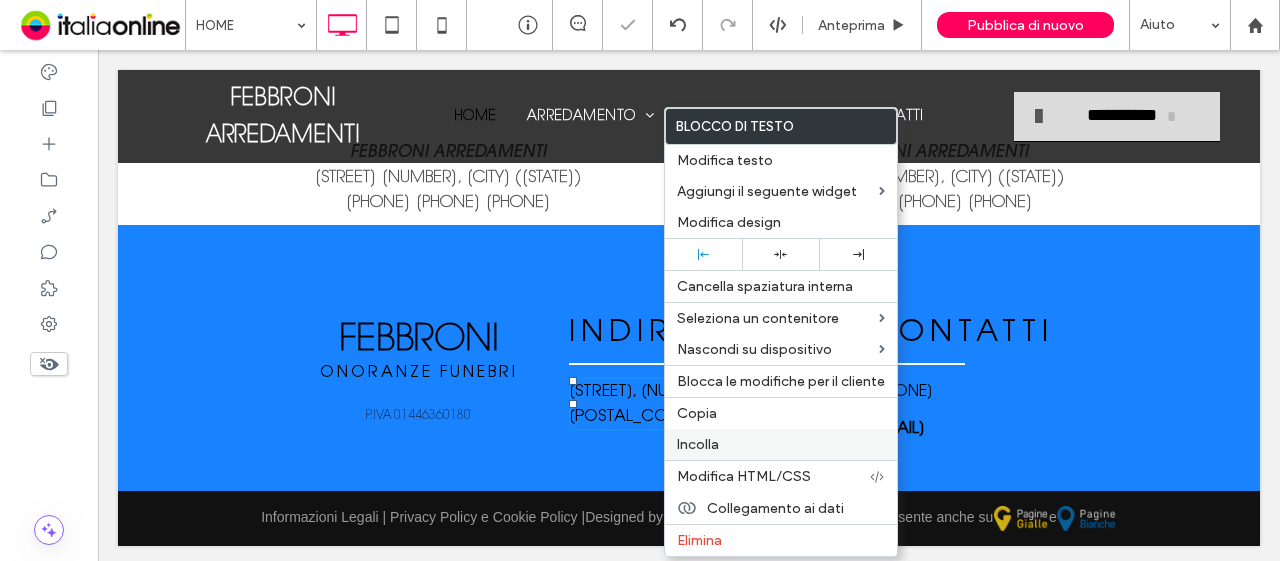 click on "Incolla" at bounding box center [781, 444] 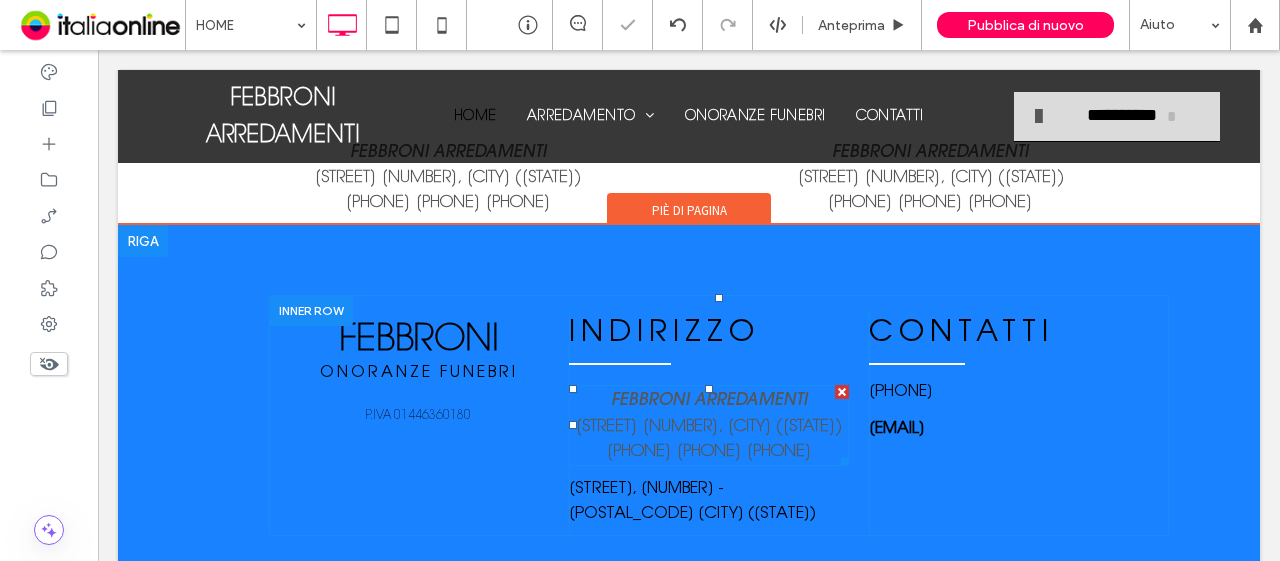 click on "[NUMBER] [STREET], [CITY] [PROVINCE] [PROVINCE_CODE]" at bounding box center [708, 427] 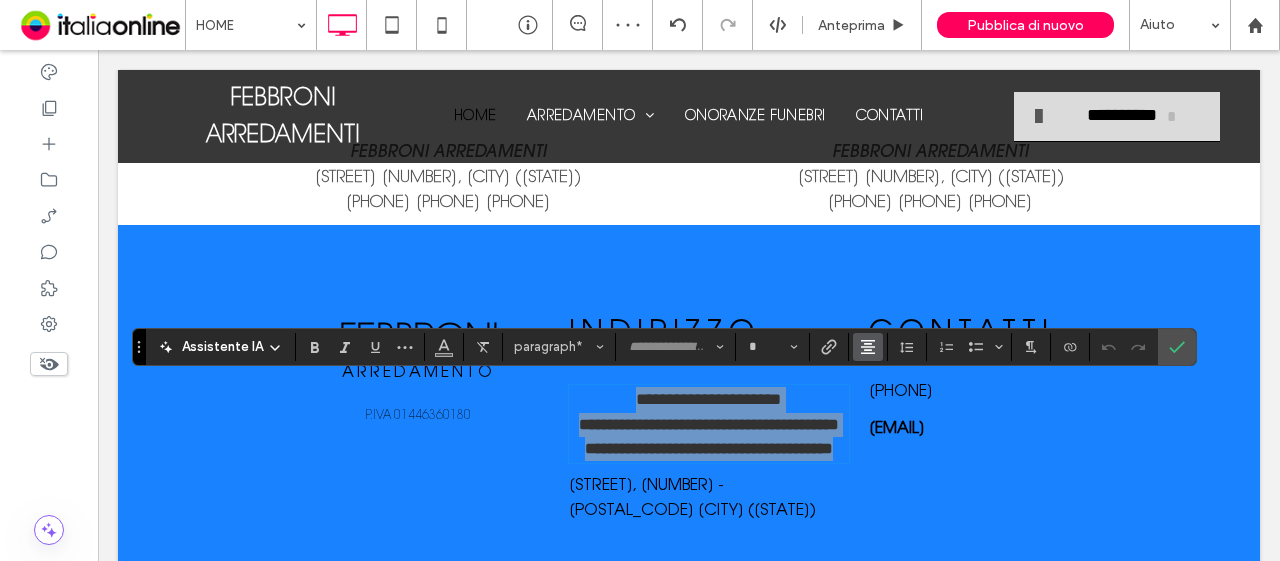 click at bounding box center [868, 347] 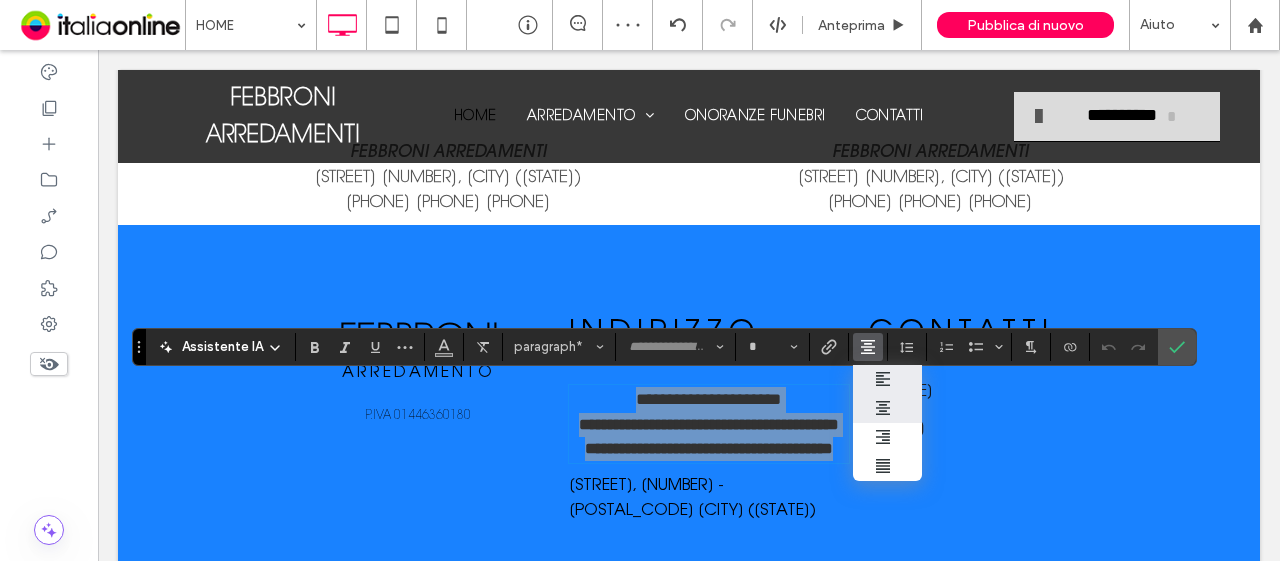 click 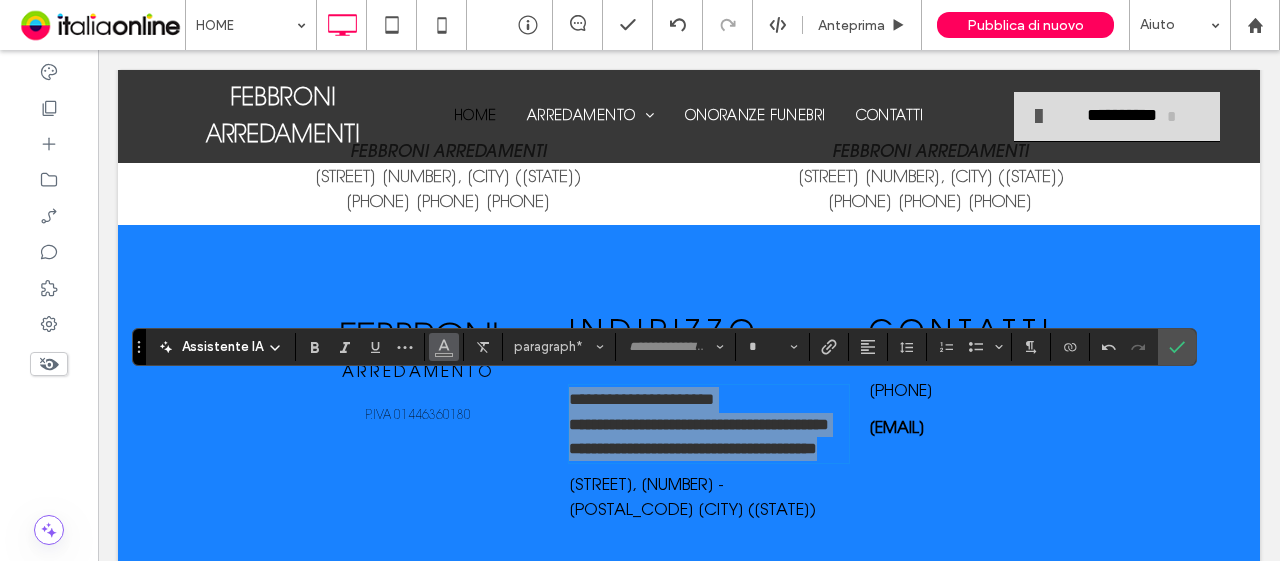 click 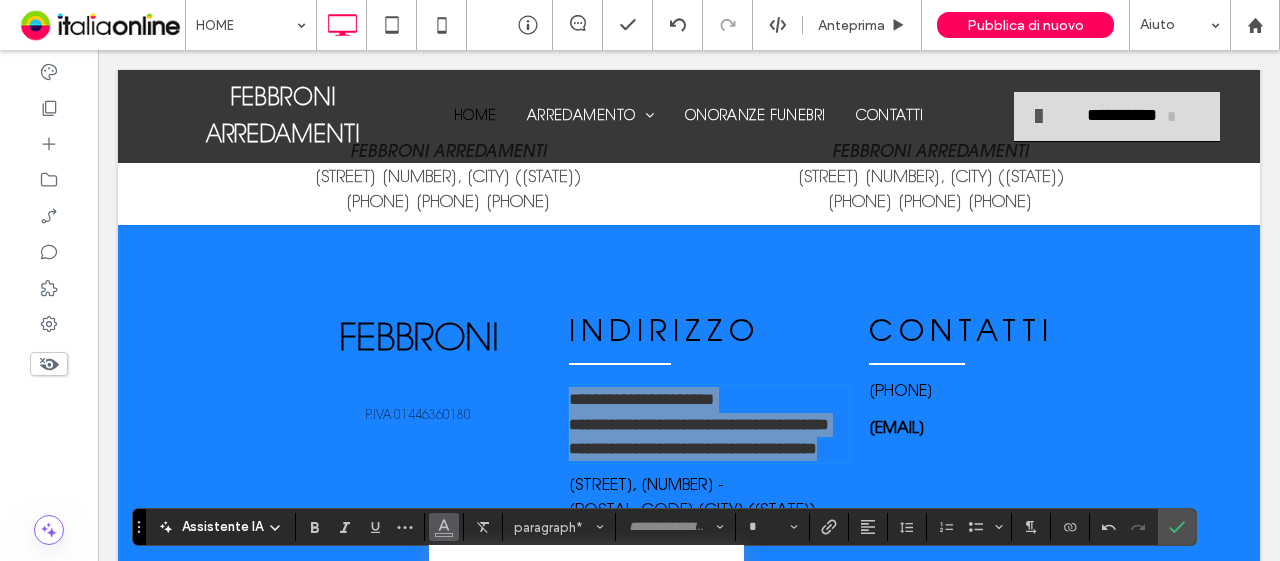 scroll, scrollTop: 2102, scrollLeft: 0, axis: vertical 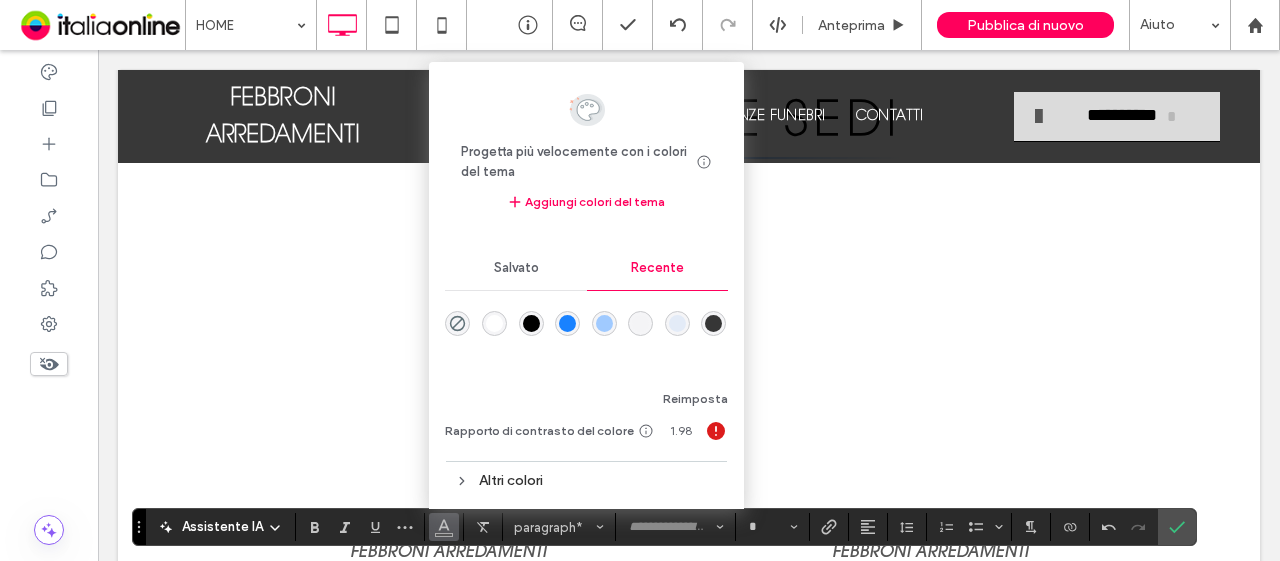 click at bounding box center (531, 323) 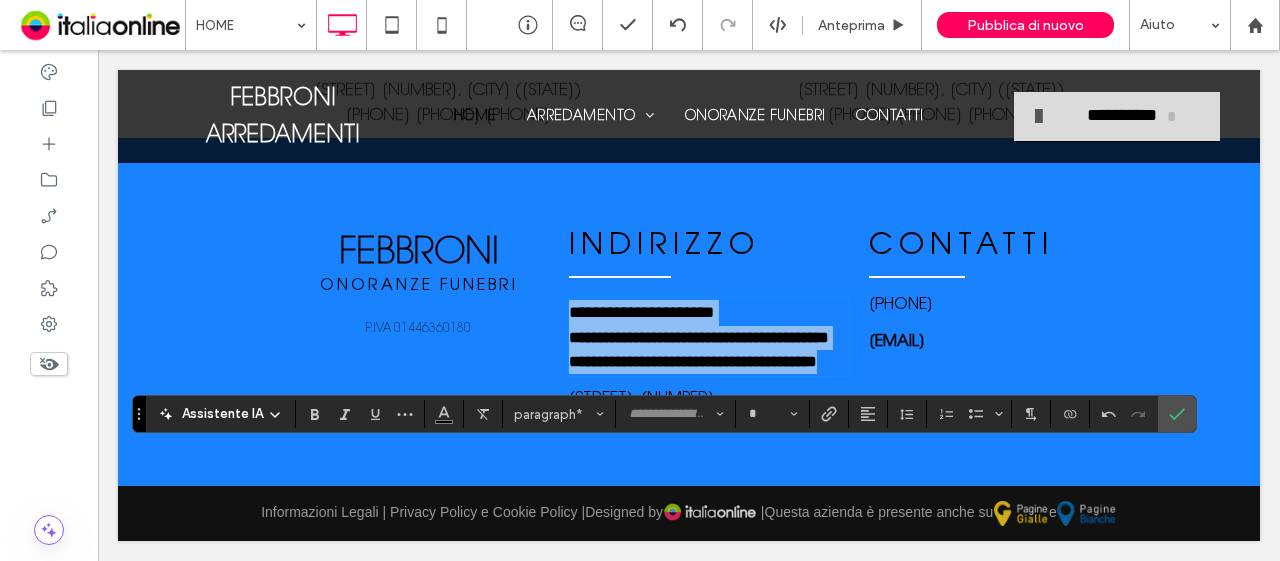 scroll, scrollTop: 2402, scrollLeft: 0, axis: vertical 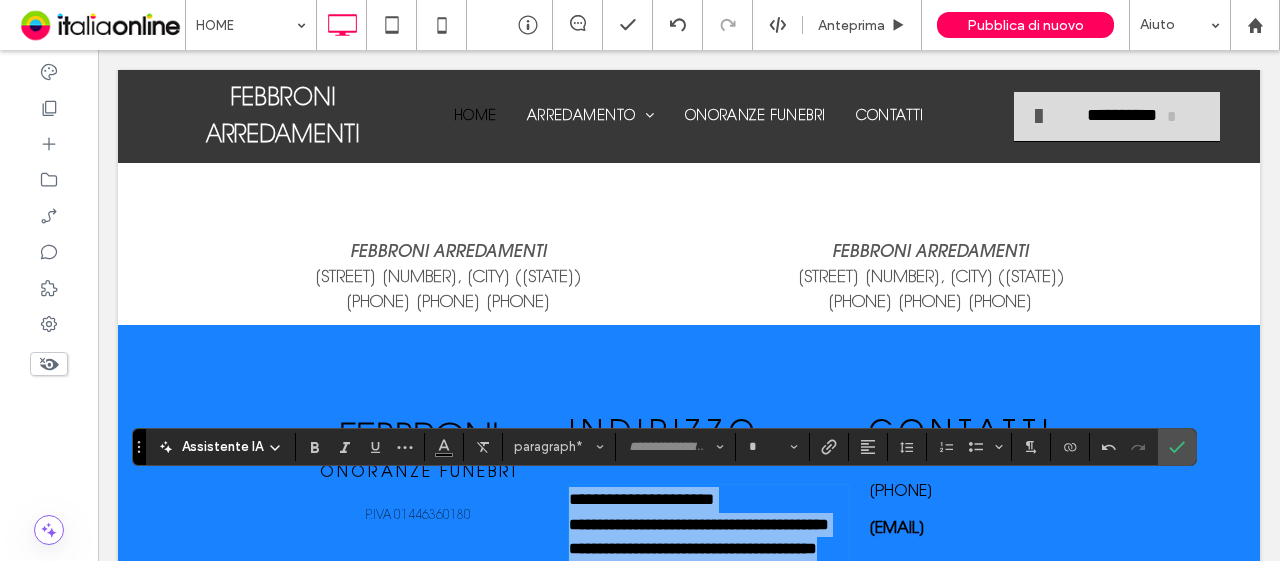 click on "**********" at bounding box center [641, 499] 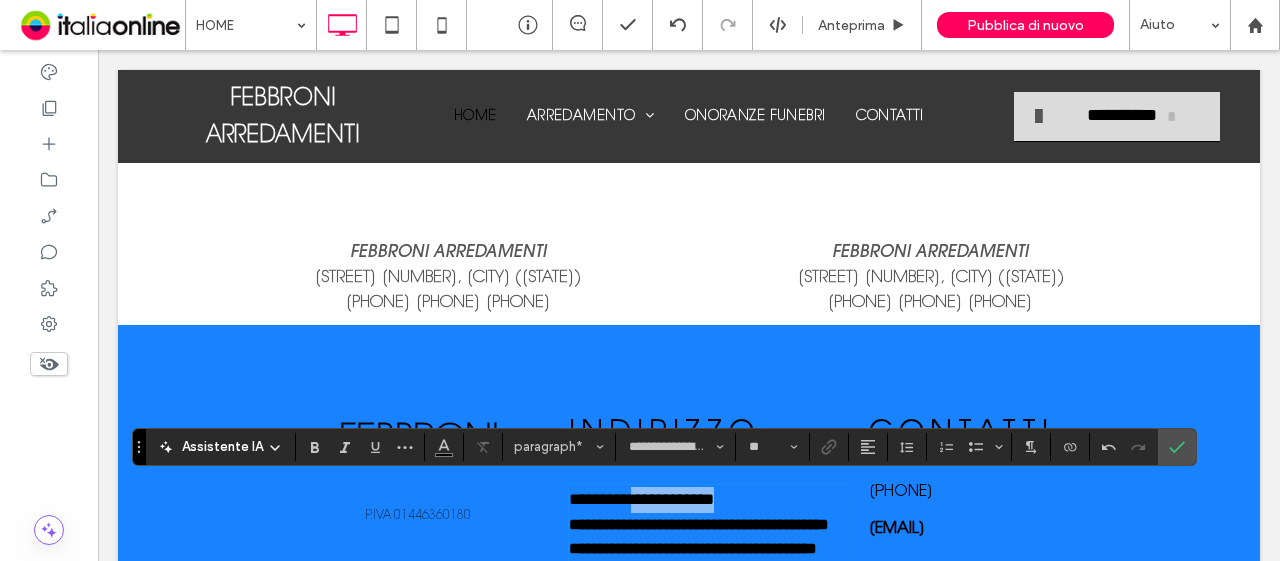 click on "**********" at bounding box center [641, 499] 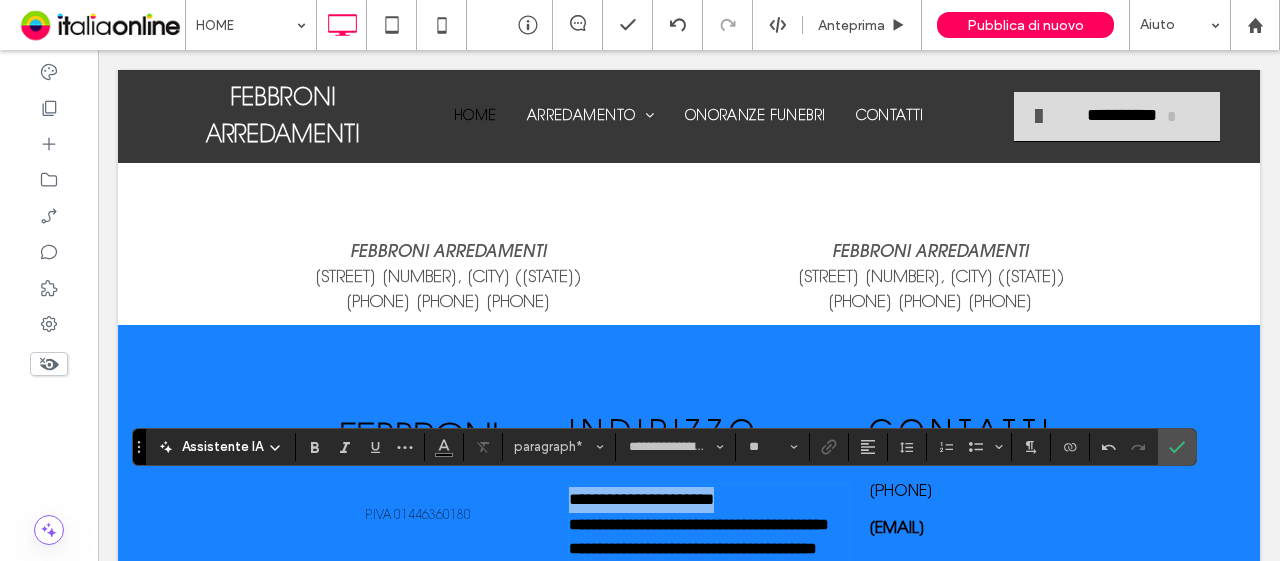 click on "**********" at bounding box center [641, 499] 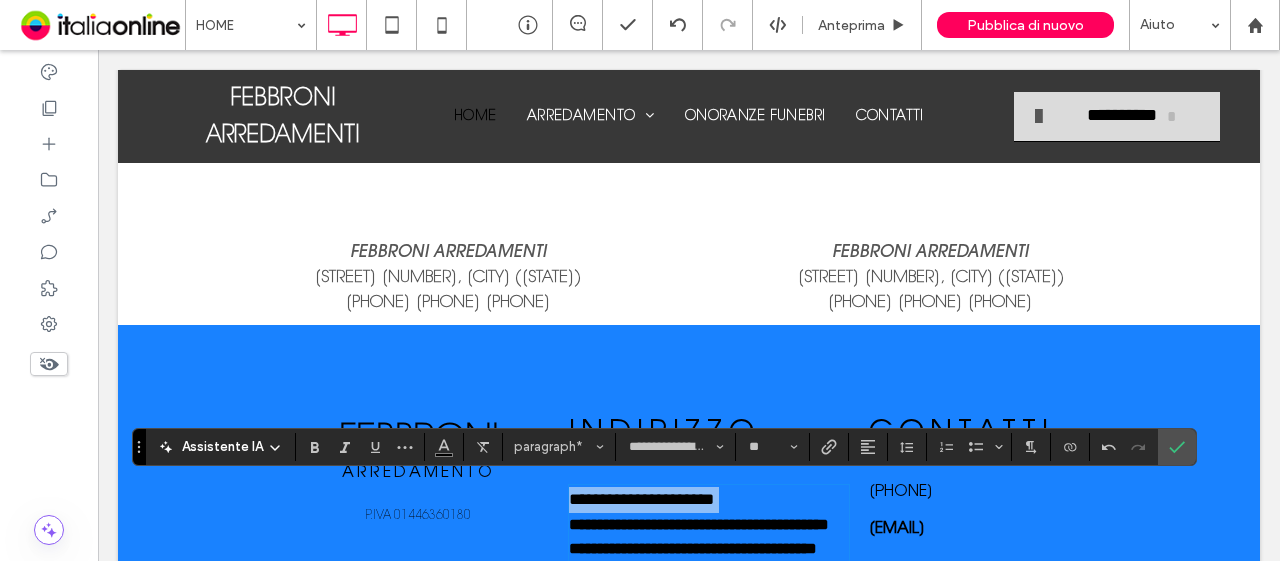copy on "**********" 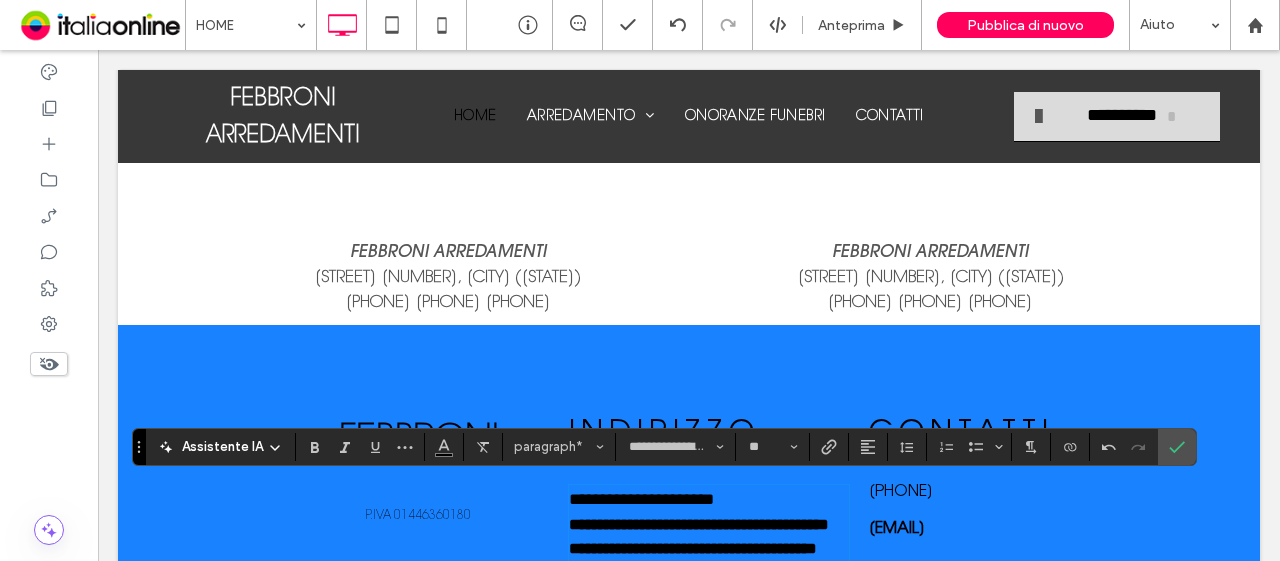 type on "**********" 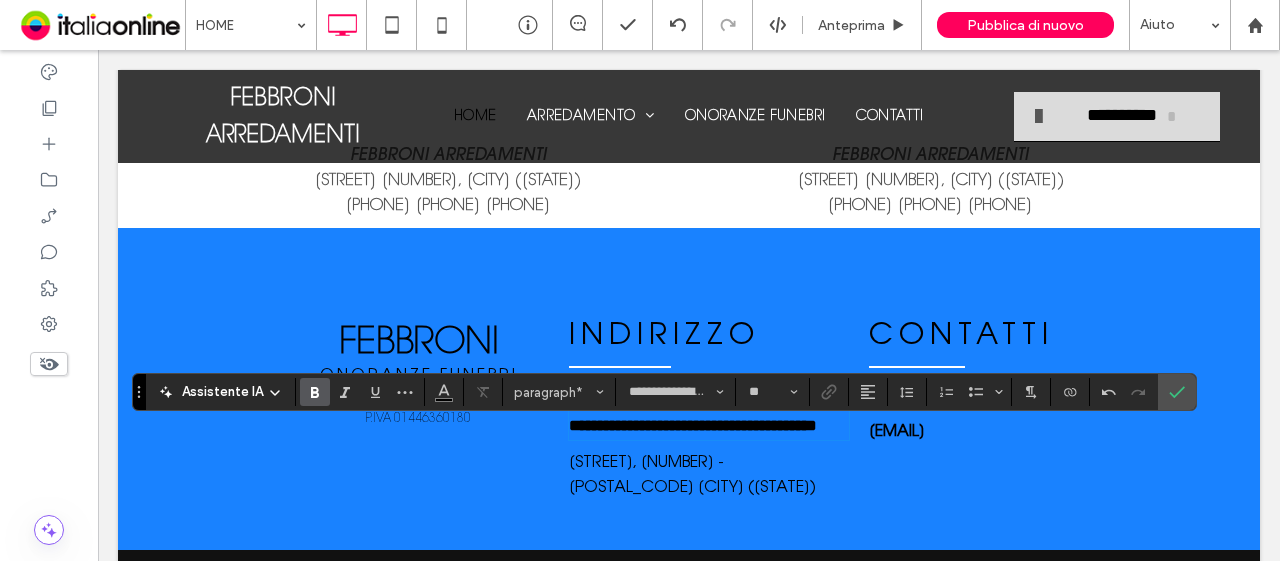 scroll, scrollTop: 2502, scrollLeft: 0, axis: vertical 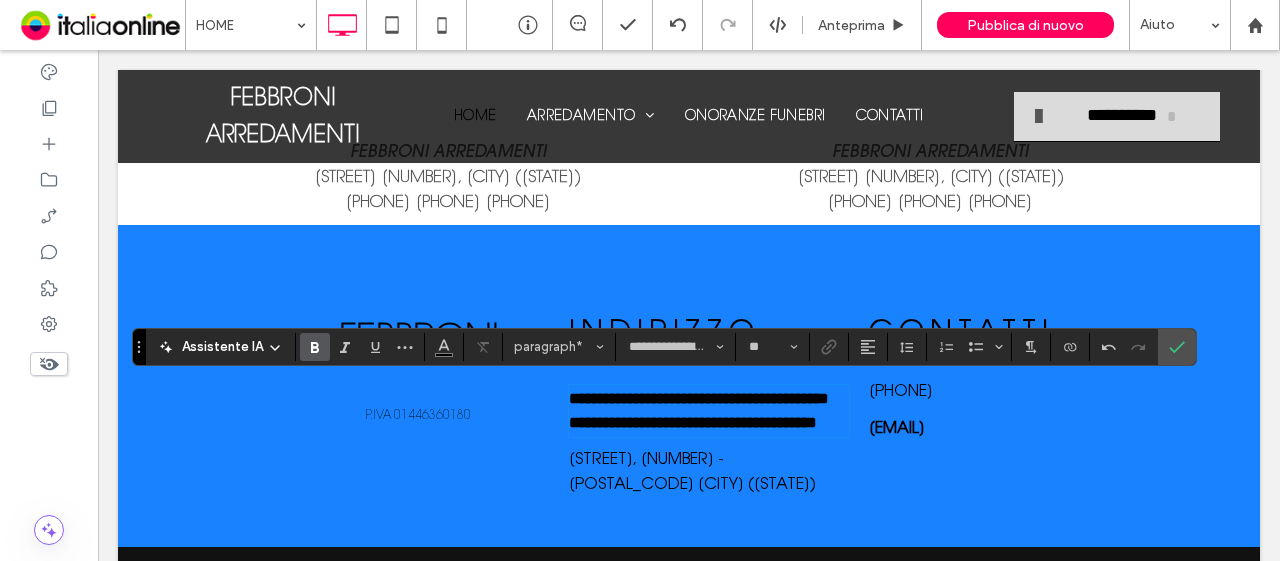drag, startPoint x: 682, startPoint y: 470, endPoint x: 718, endPoint y: 487, distance: 39.812057 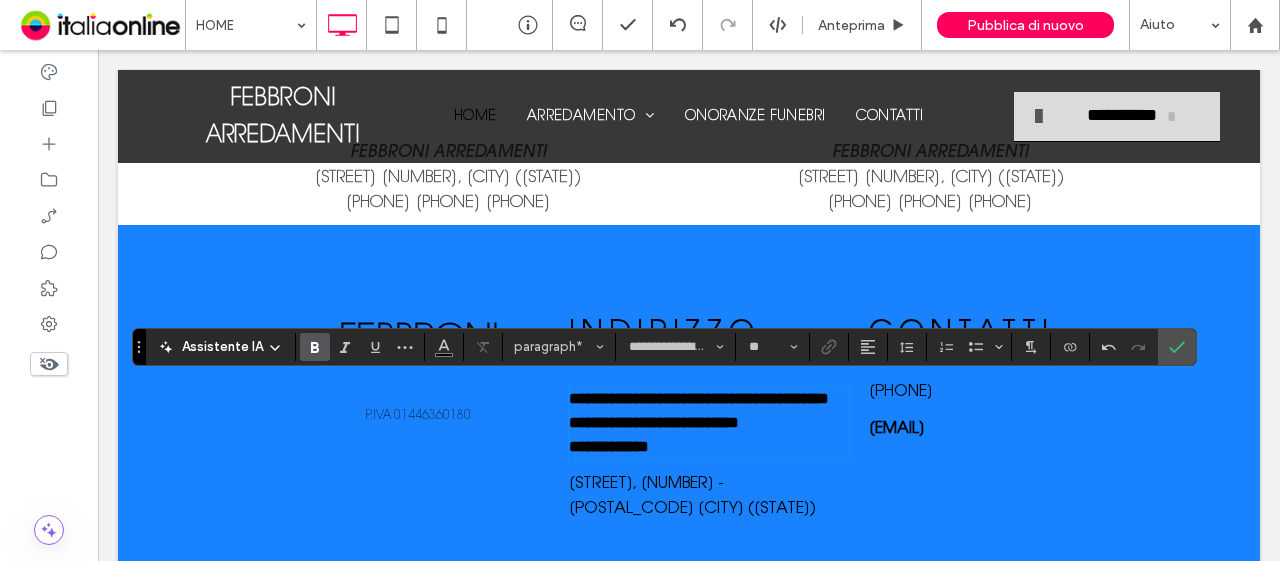 click on "**********" at bounding box center [654, 422] 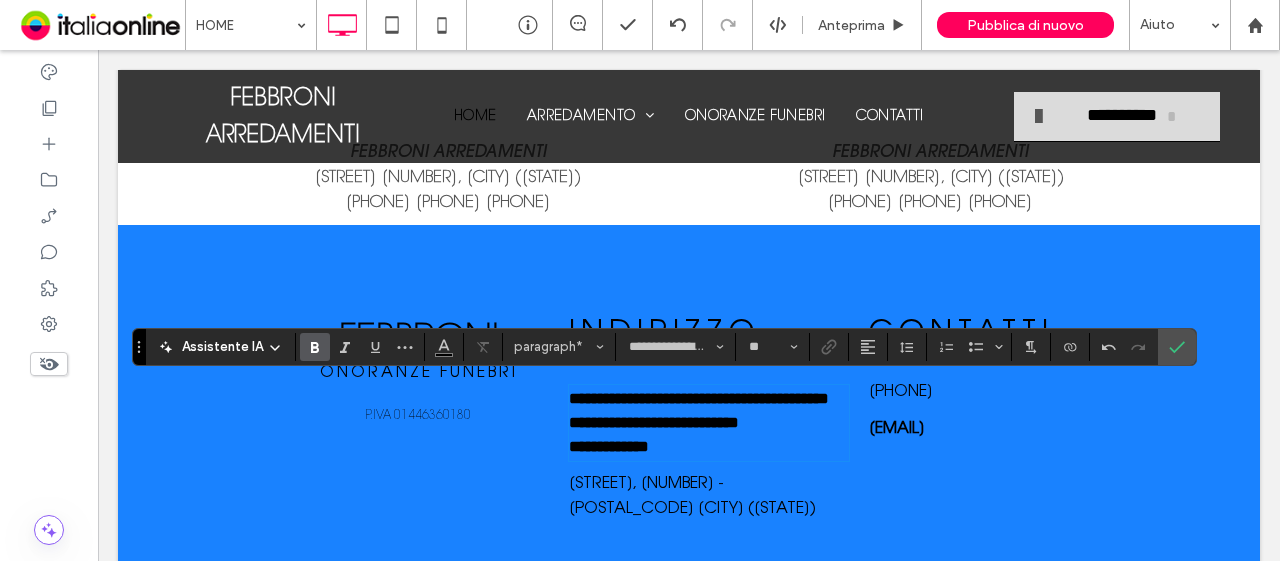 click on "**********" at bounding box center (654, 422) 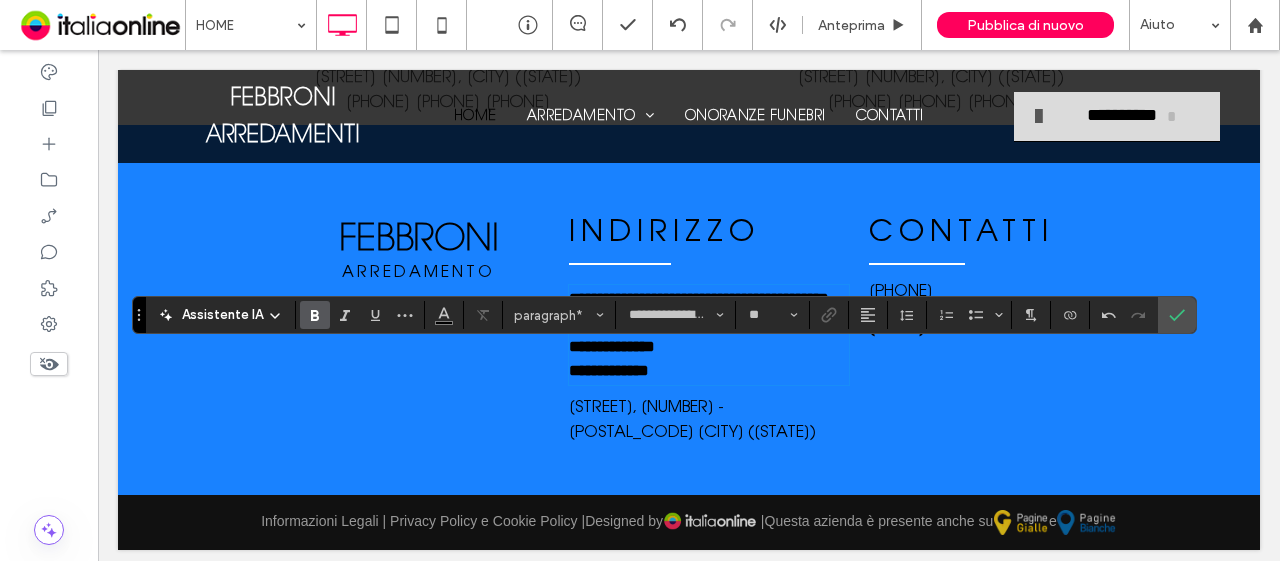 scroll, scrollTop: 2502, scrollLeft: 0, axis: vertical 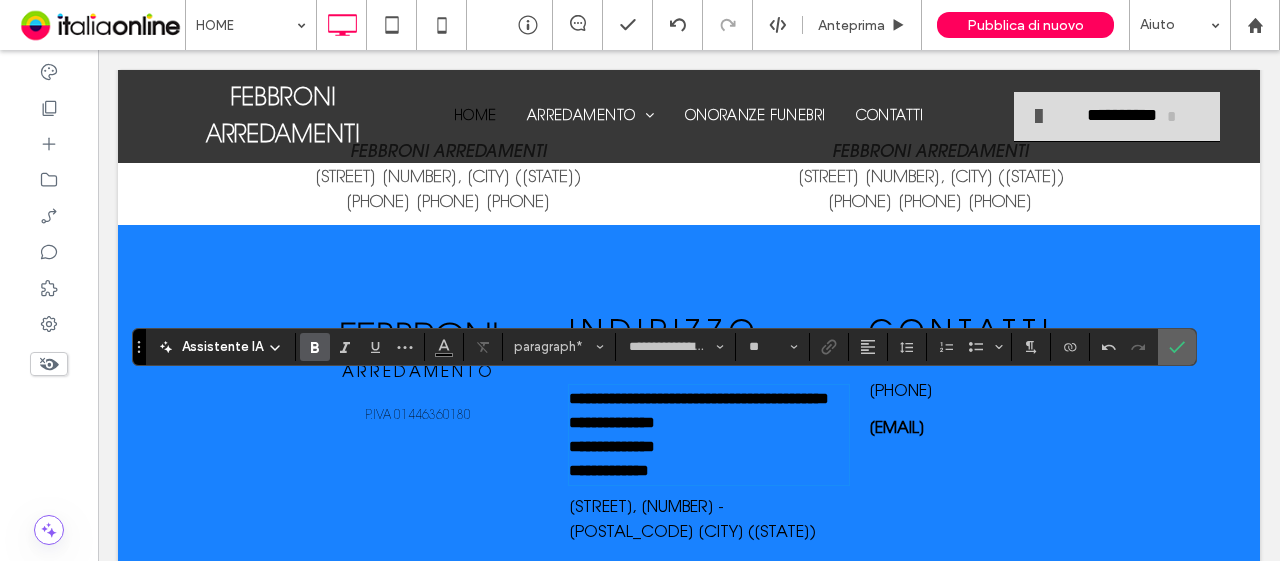 drag, startPoint x: 1174, startPoint y: 358, endPoint x: 803, endPoint y: 417, distance: 375.66208 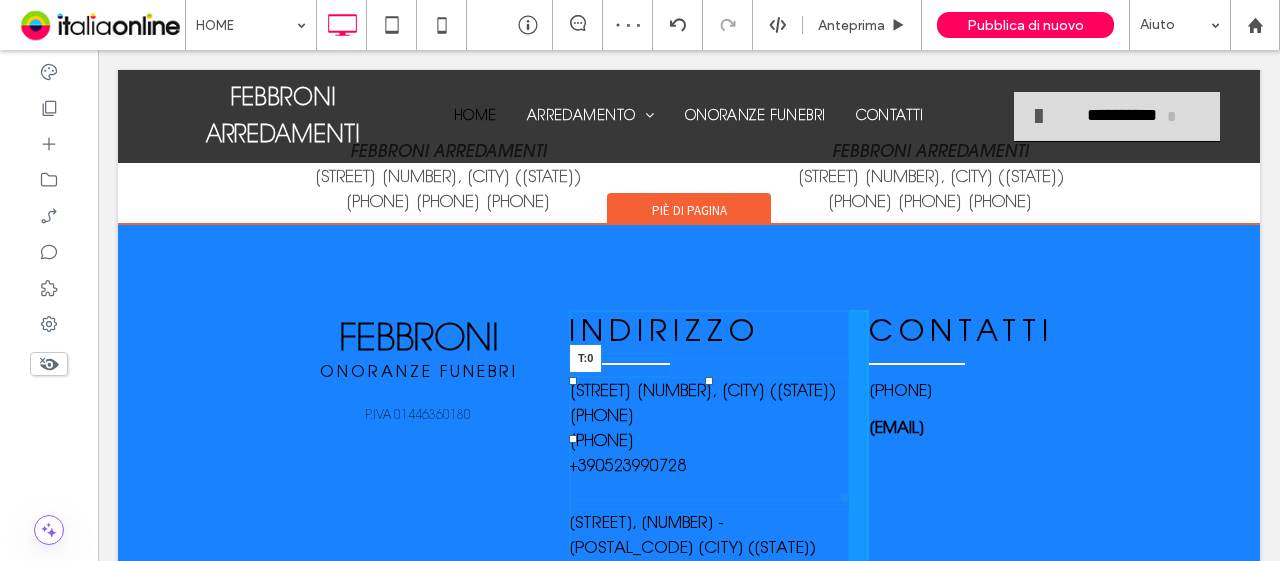 drag, startPoint x: 700, startPoint y: 386, endPoint x: 690, endPoint y: 366, distance: 22.36068 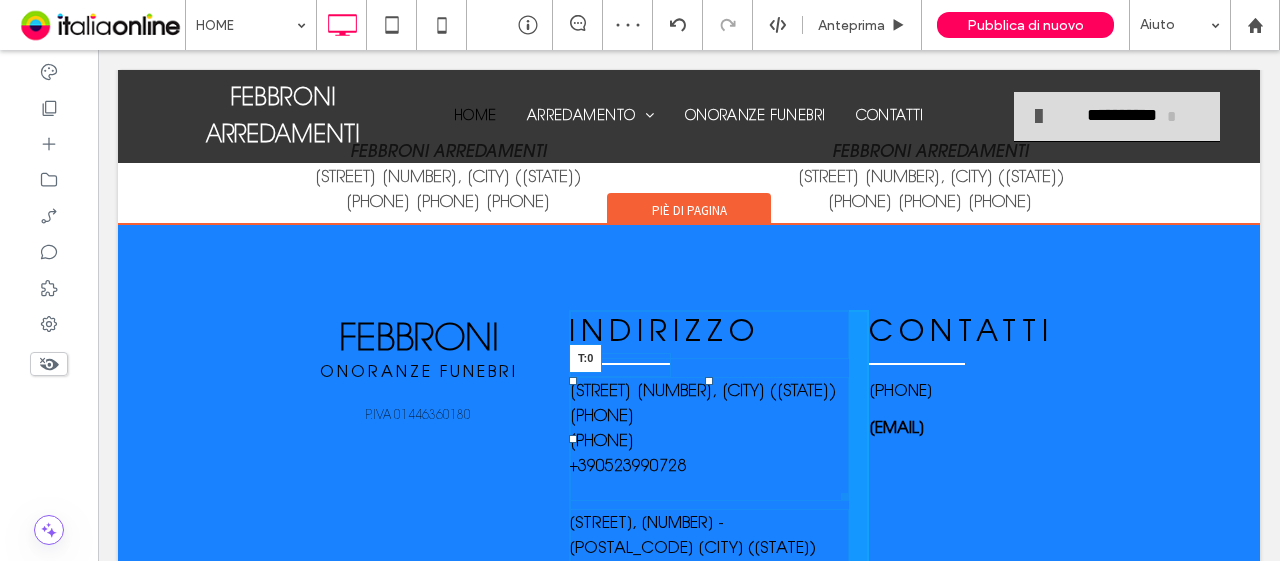click on "INDIRIZZO
via Manin 19, Nibbiano Alta val Tidone (PC) +393479068679  ﻿ +393337206684  +390523990728 T:0 Via Roma, 10 - 27059 ZAVATTARELLO (PV)
Click To Paste" at bounding box center [719, 440] 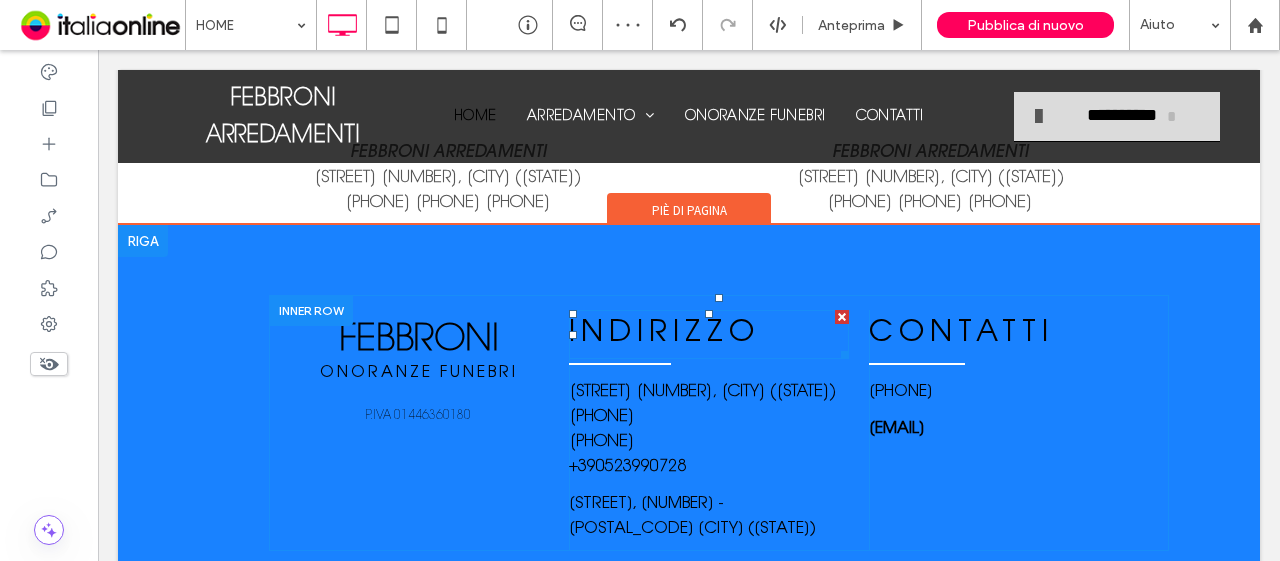 click on "INDIRIZZO" at bounding box center [664, 334] 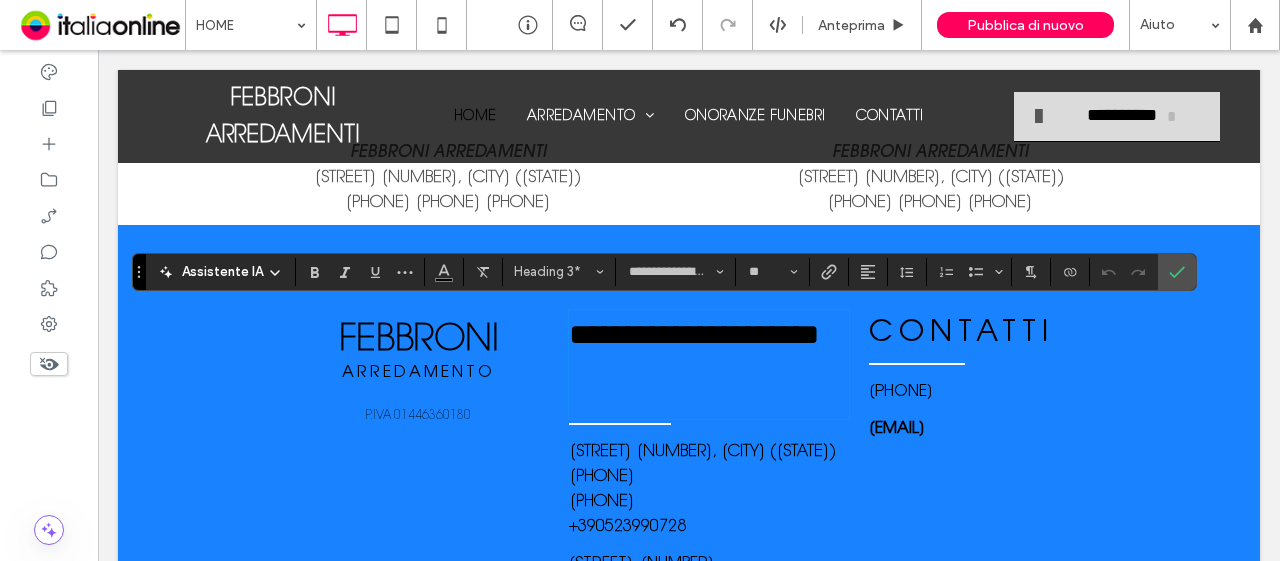 type on "**" 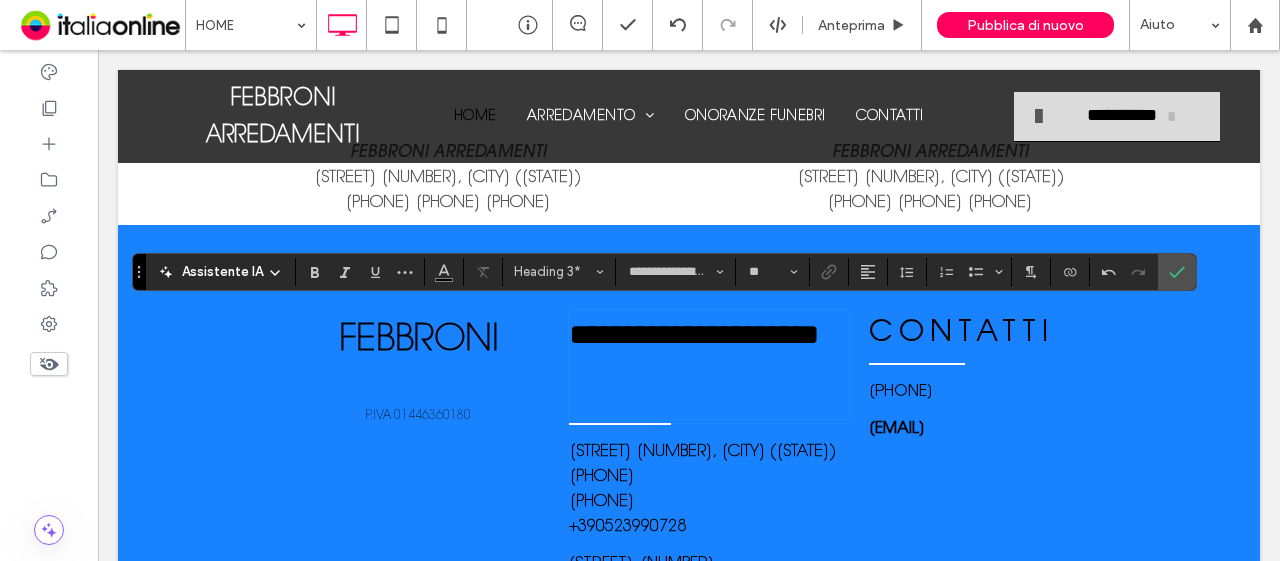 type on "****" 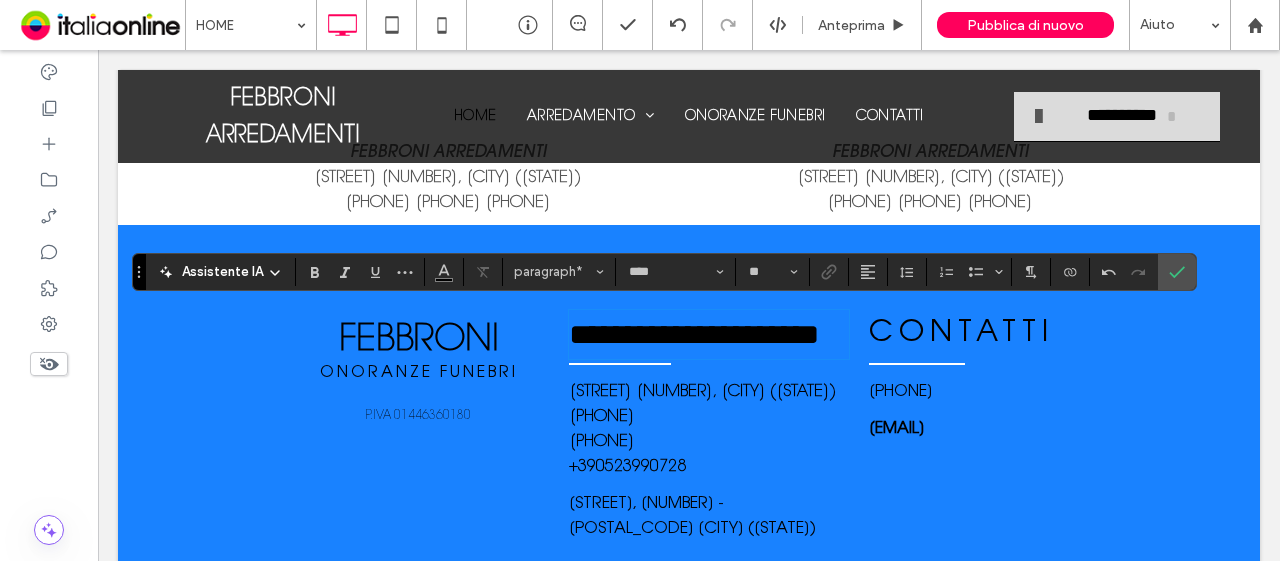 click on "**********" at bounding box center [694, 334] 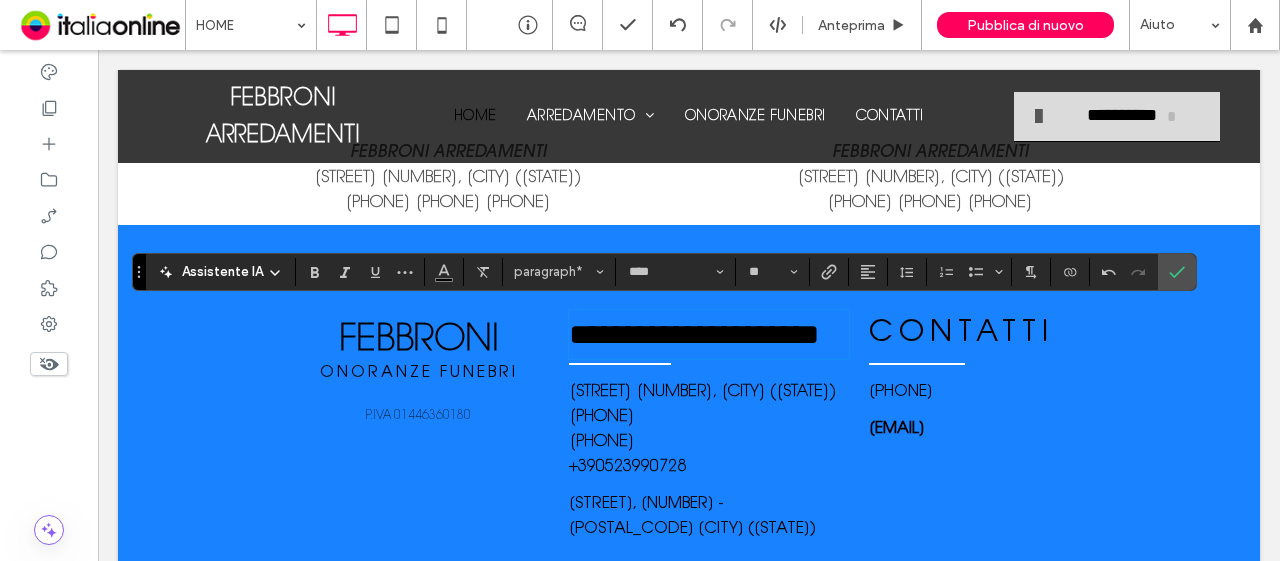 click on "**********" at bounding box center [694, 334] 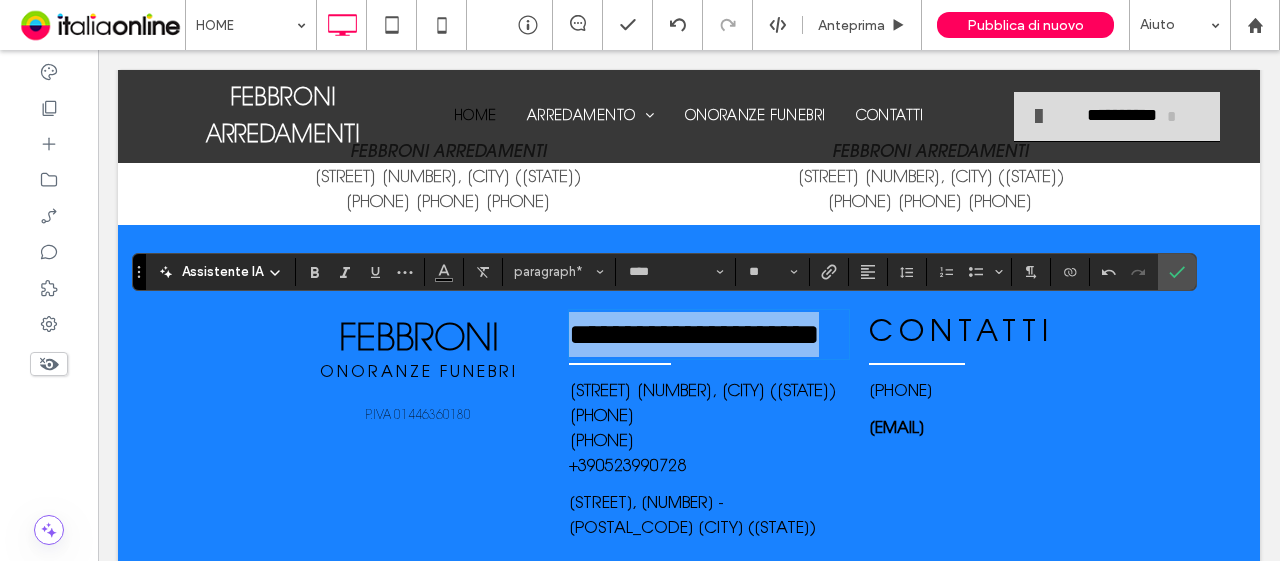 click on "**********" at bounding box center (694, 334) 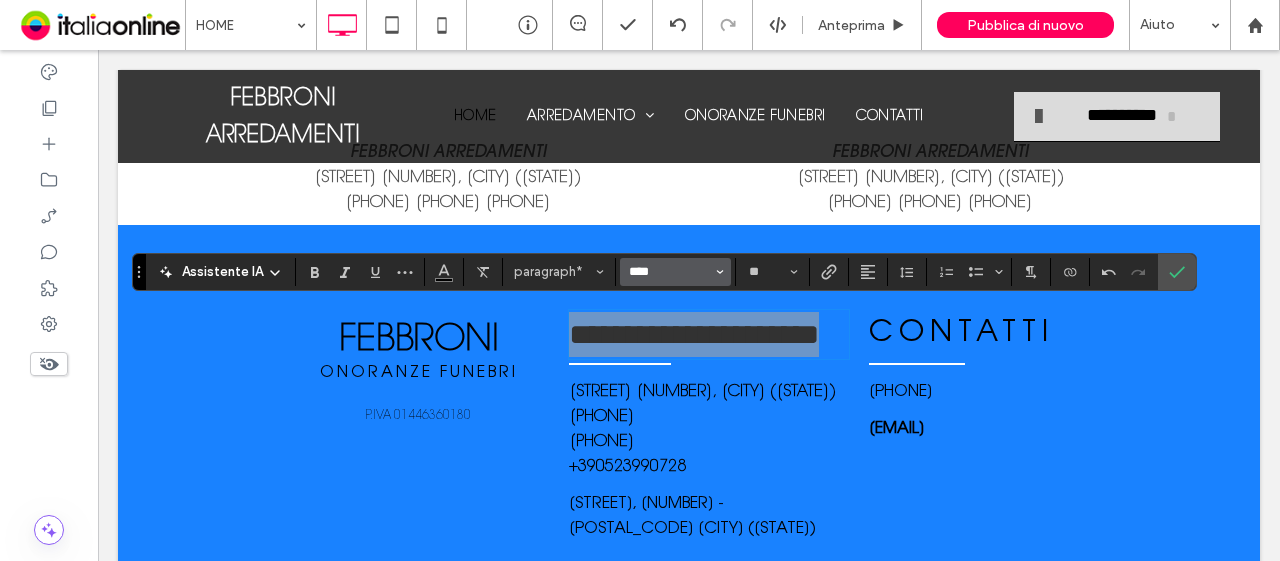click on "****" at bounding box center (669, 272) 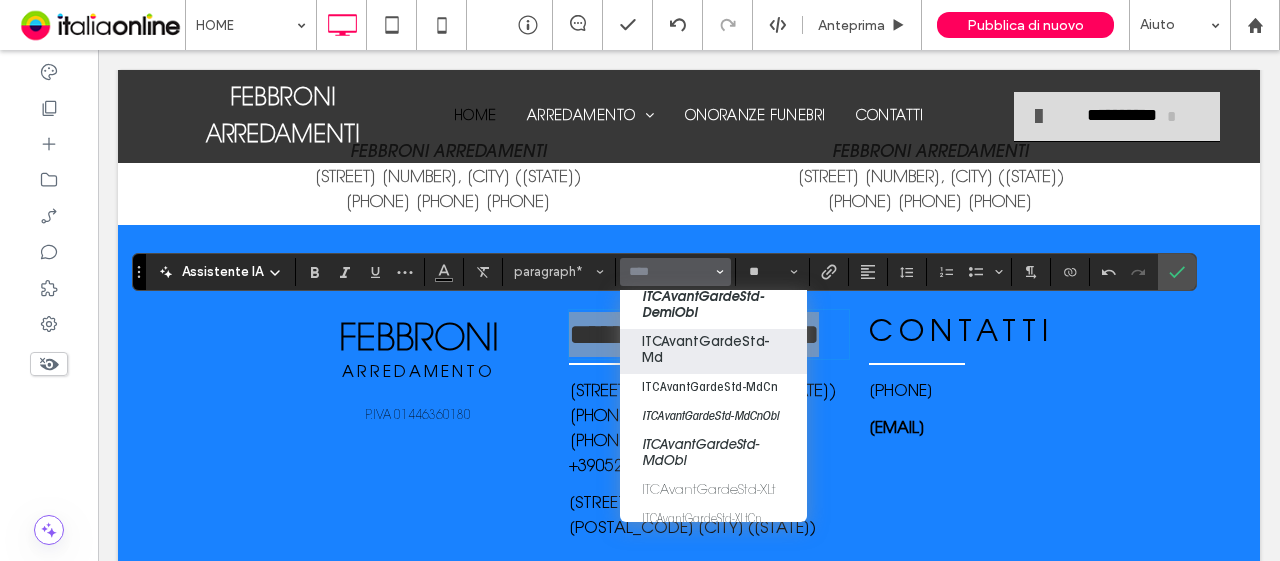 scroll, scrollTop: 1600, scrollLeft: 0, axis: vertical 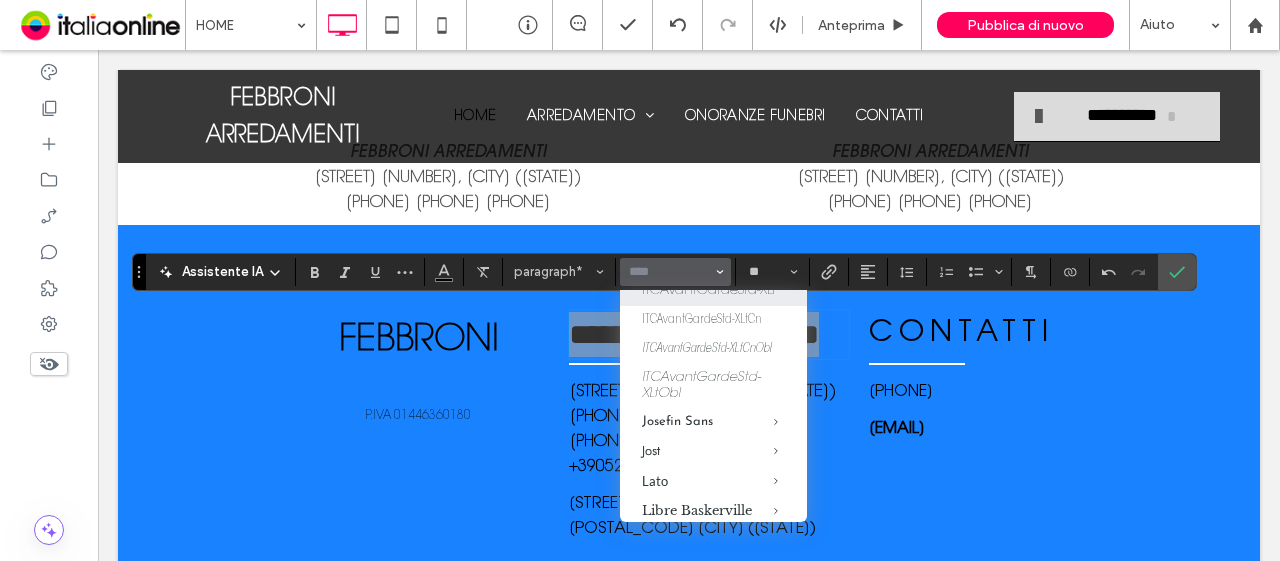 click on "ITCAvantGardeStd-XLt" at bounding box center (713, 291) 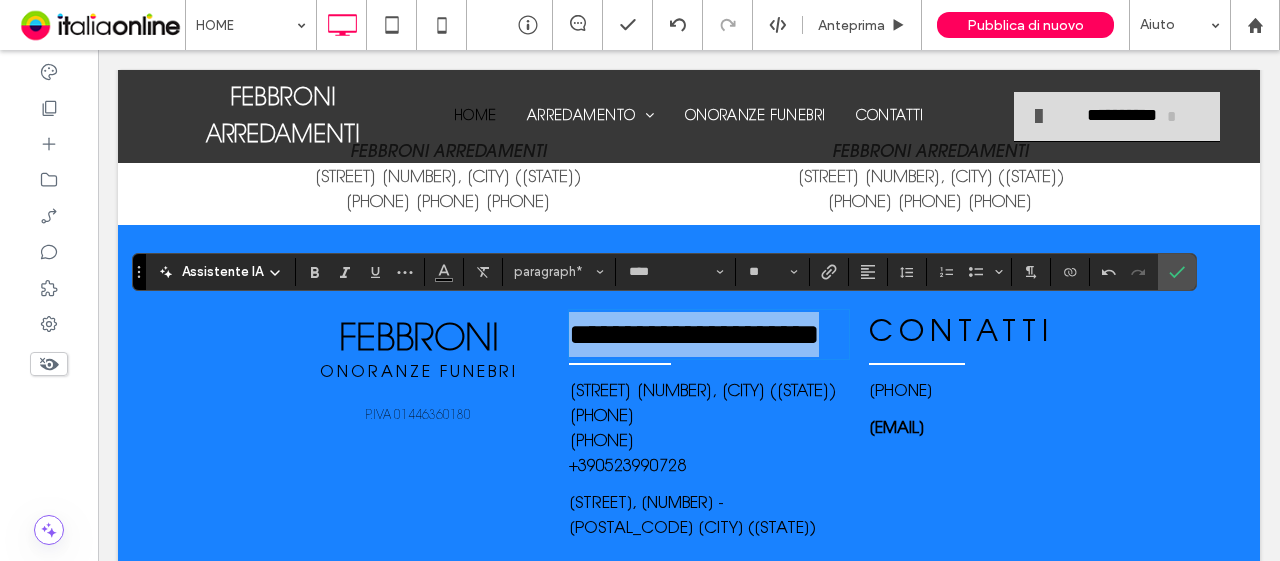 type on "**********" 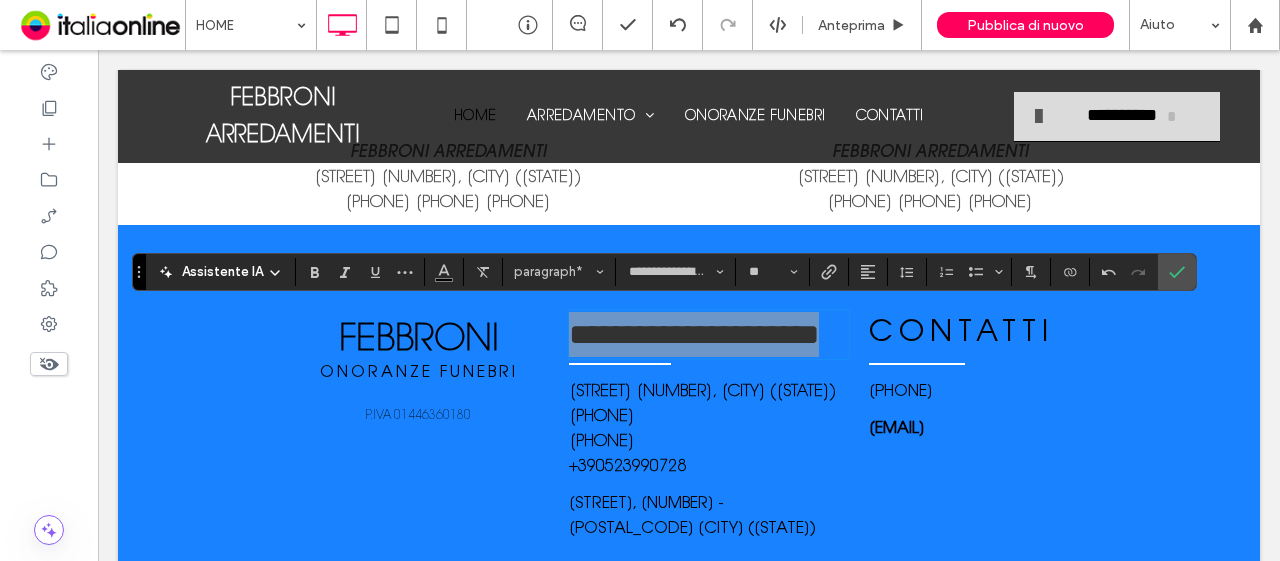 click on "**********" at bounding box center (664, 272) 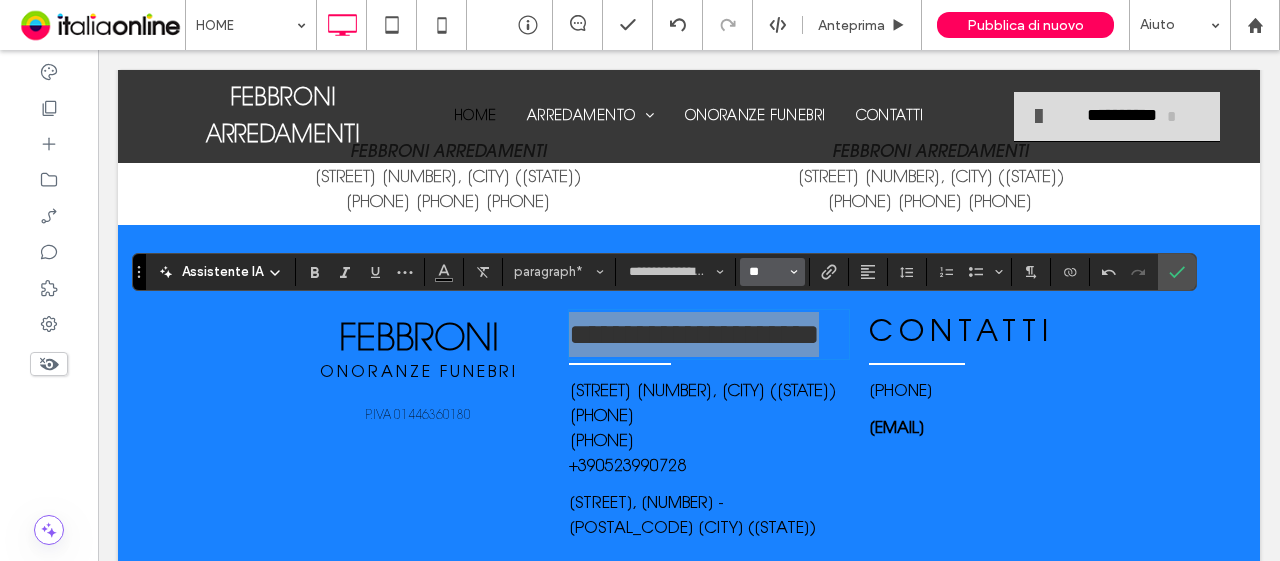 click on "**" at bounding box center [766, 272] 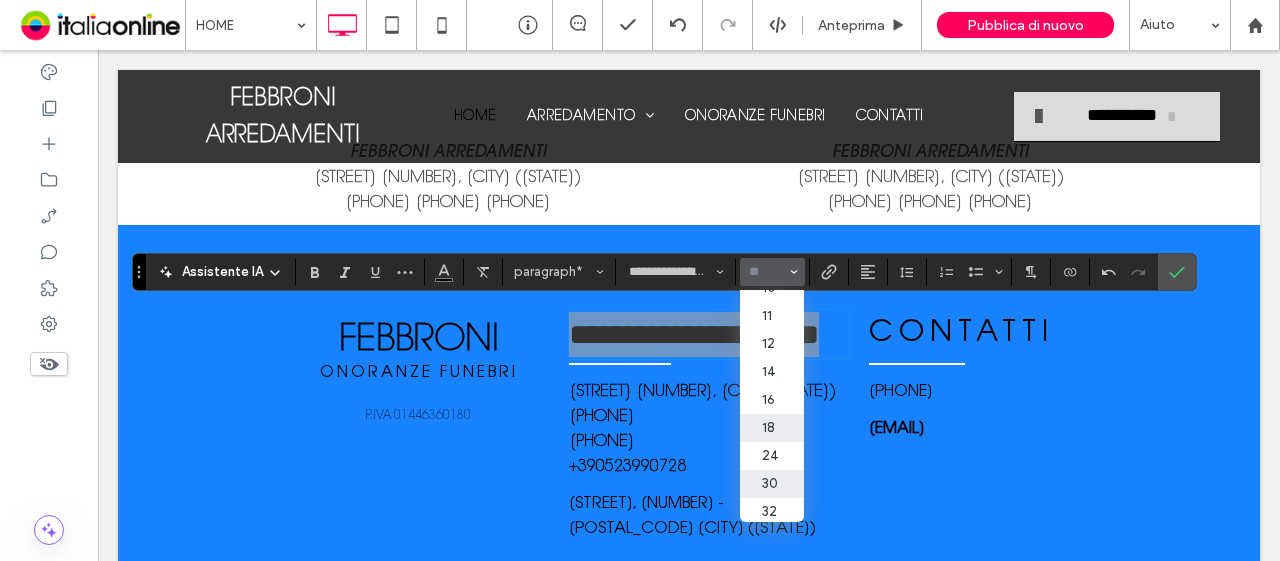 scroll, scrollTop: 100, scrollLeft: 0, axis: vertical 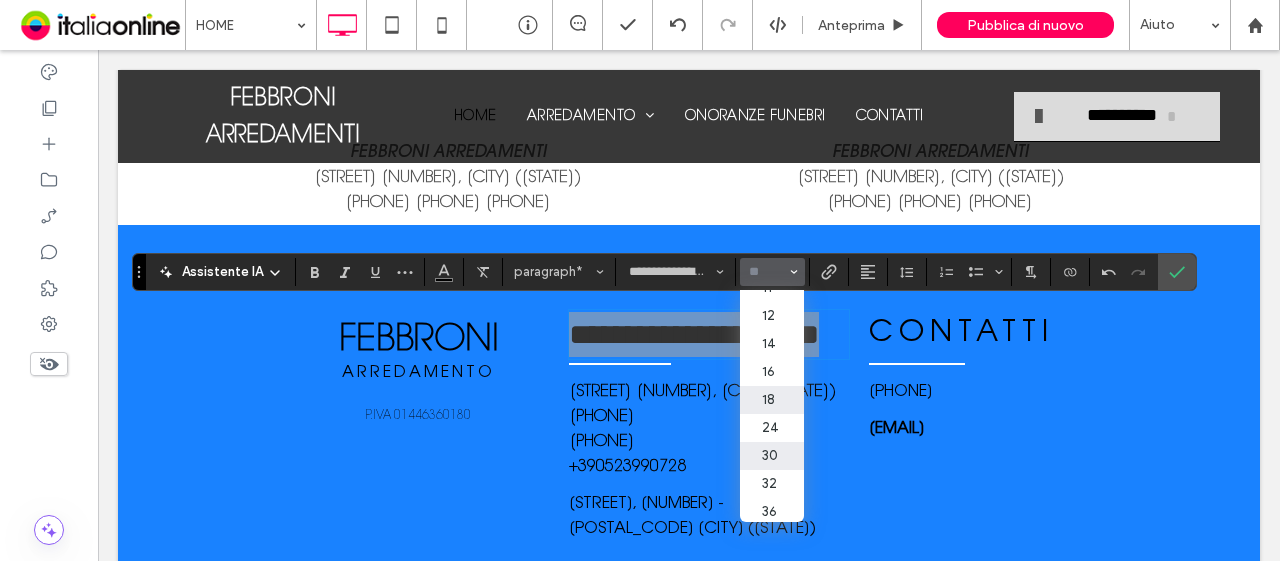 click on "18" at bounding box center [772, 400] 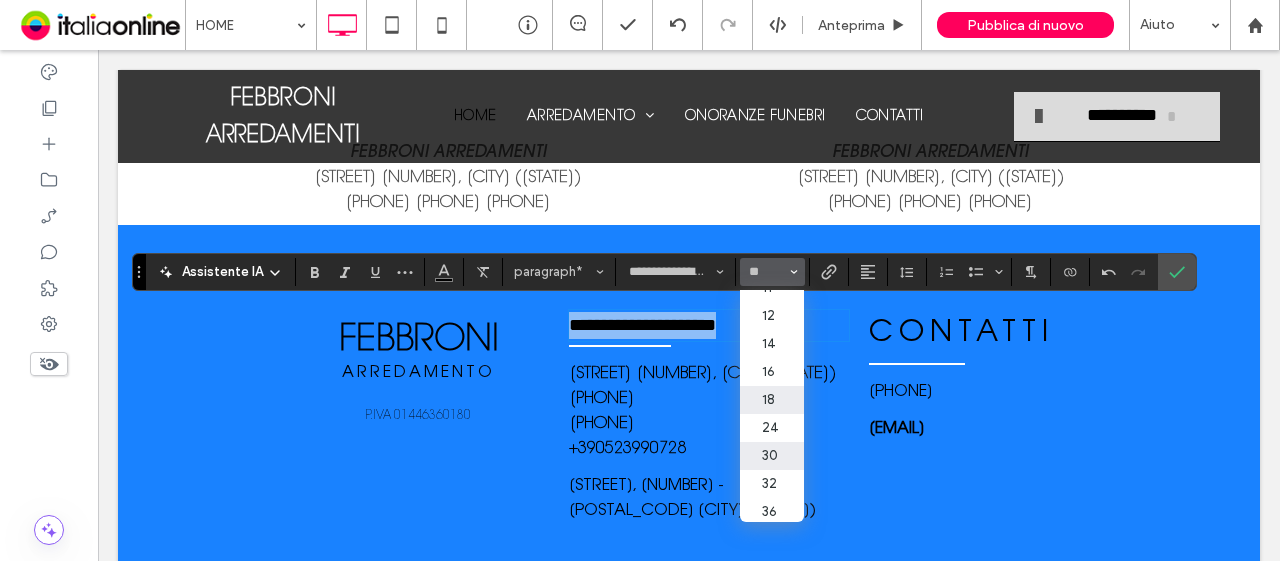 type on "**" 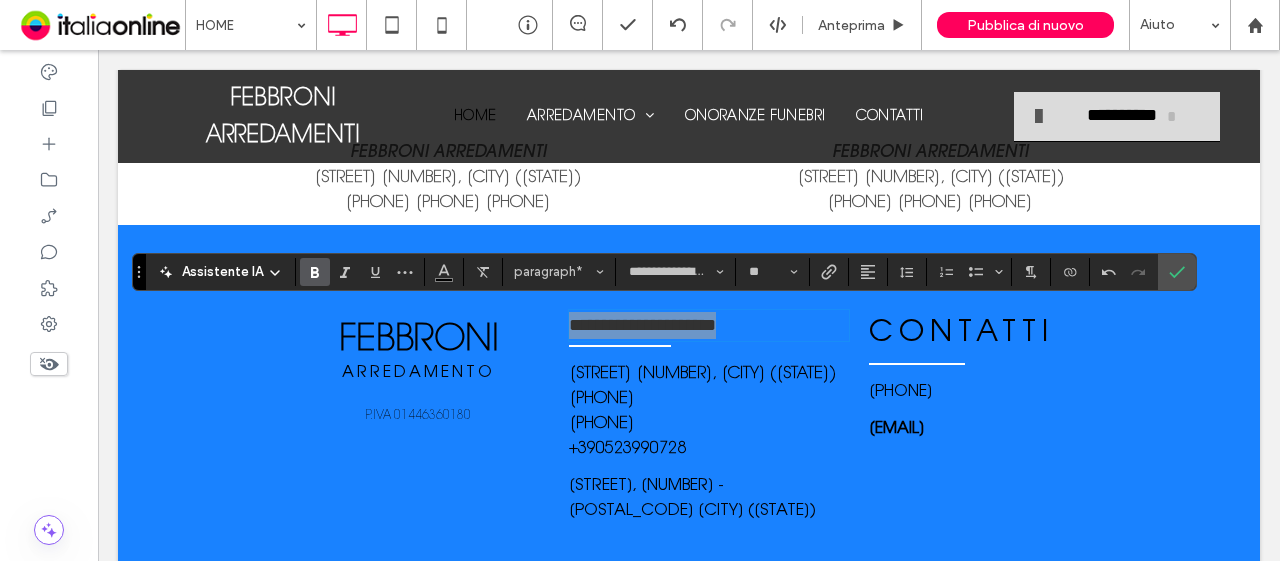 click 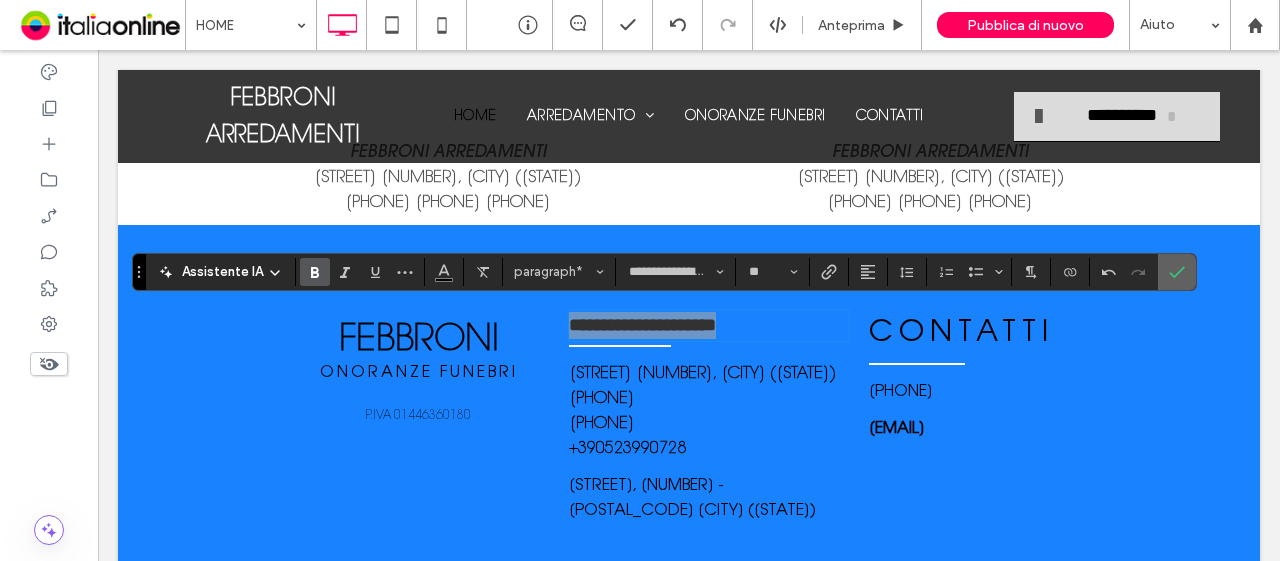 click 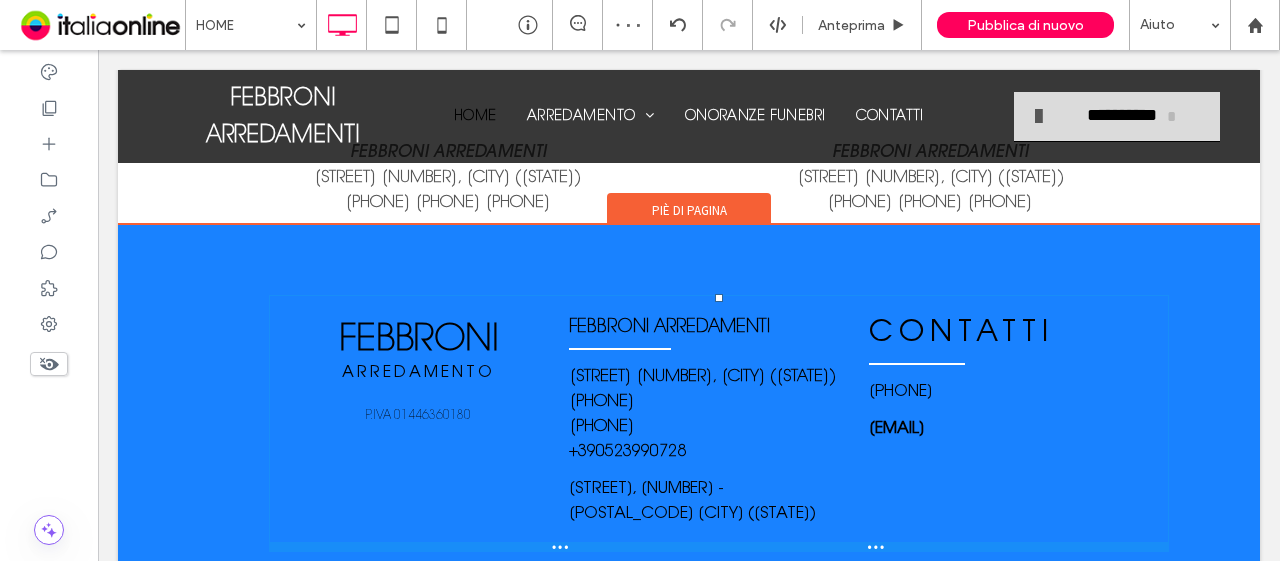 drag, startPoint x: 711, startPoint y: 295, endPoint x: 724, endPoint y: 241, distance: 55.542778 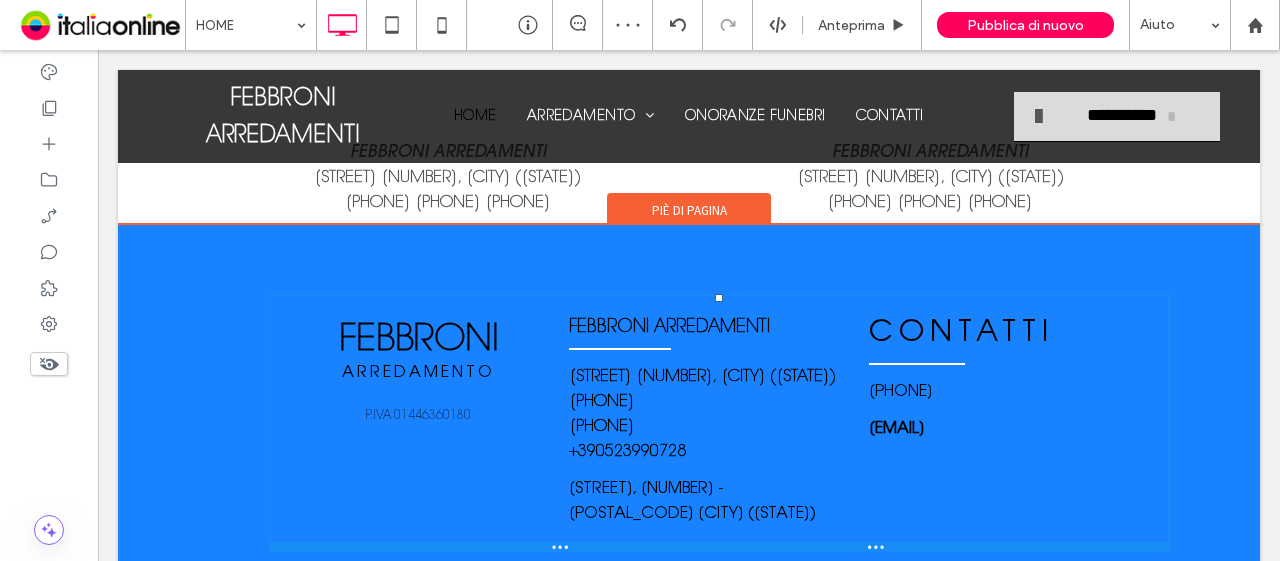 click on "FEBBRONI
ARREDAMENTO
ONORANZE FUNEBRI
Scrivi qui la tua didascalia
Pulsante
P.IVA
01446360180
Click To Paste
FEBBRONI ARREDAMENTI
via Manin 19, Nibbiano Alta val Tidone (PC) +393479068679  ﻿ +393337206684  +390523990728 Via Roma, 10 - 27059 ZAVATTARELLO (PV)
Click To Paste
CONTATTI
+39 333 7206684
febbroni.arredamenti@alice.it
Click To Paste
Click To Paste
+ Aggiungi sezione" at bounding box center [689, 408] 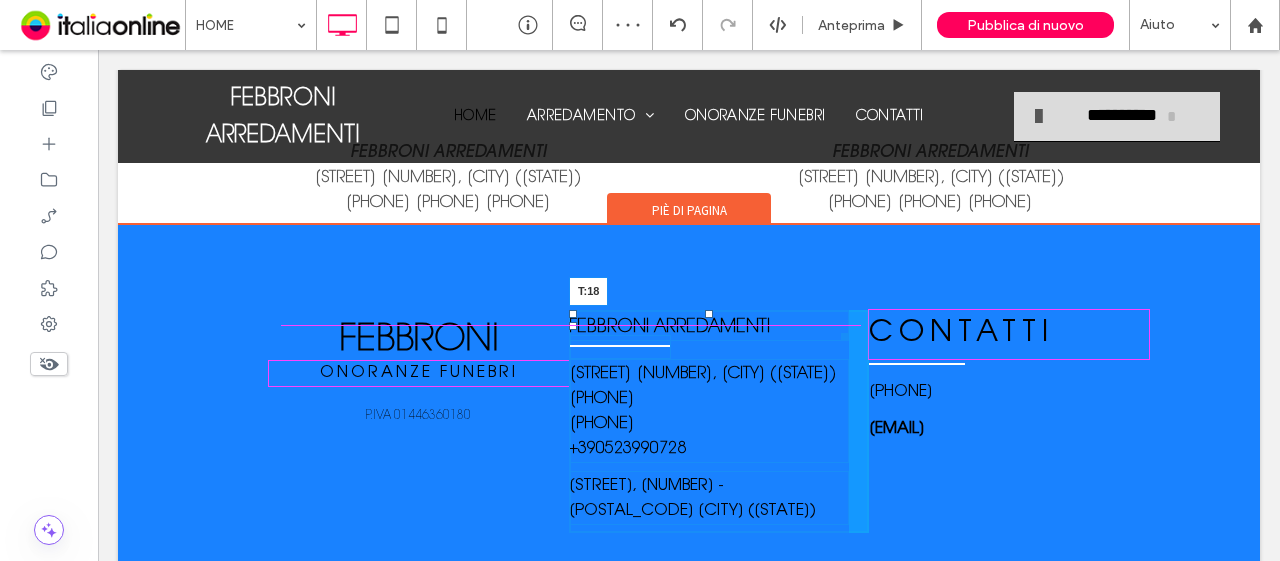 drag, startPoint x: 704, startPoint y: 307, endPoint x: 708, endPoint y: 327, distance: 20.396078 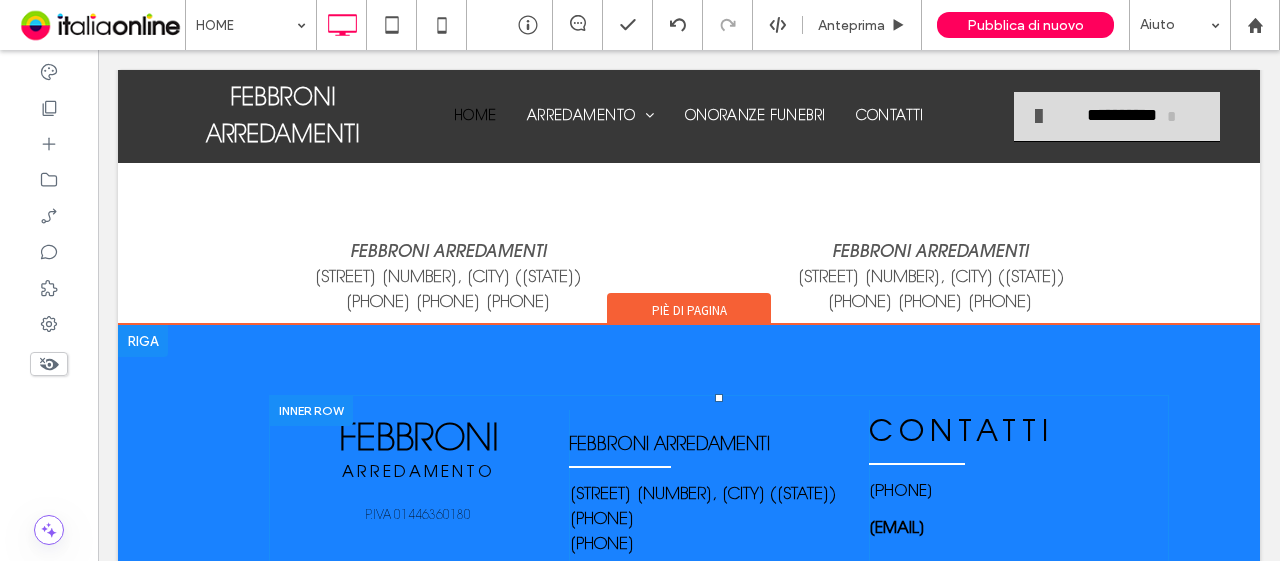 scroll, scrollTop: 2502, scrollLeft: 0, axis: vertical 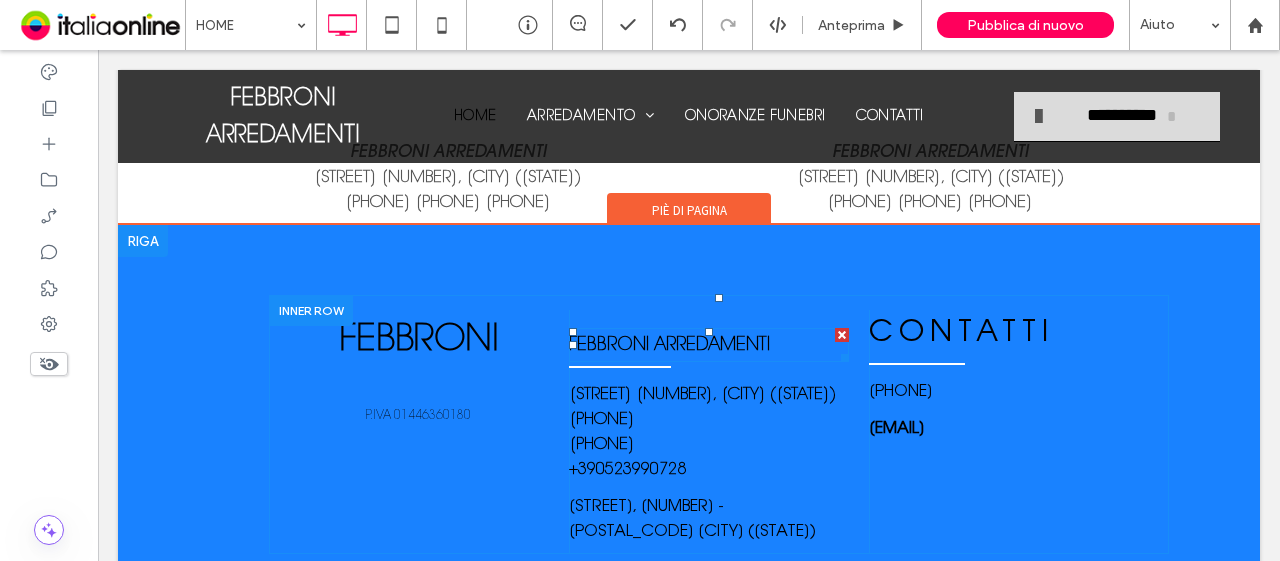 click on "FEBBRONI ARREDAMENTI" at bounding box center [669, 346] 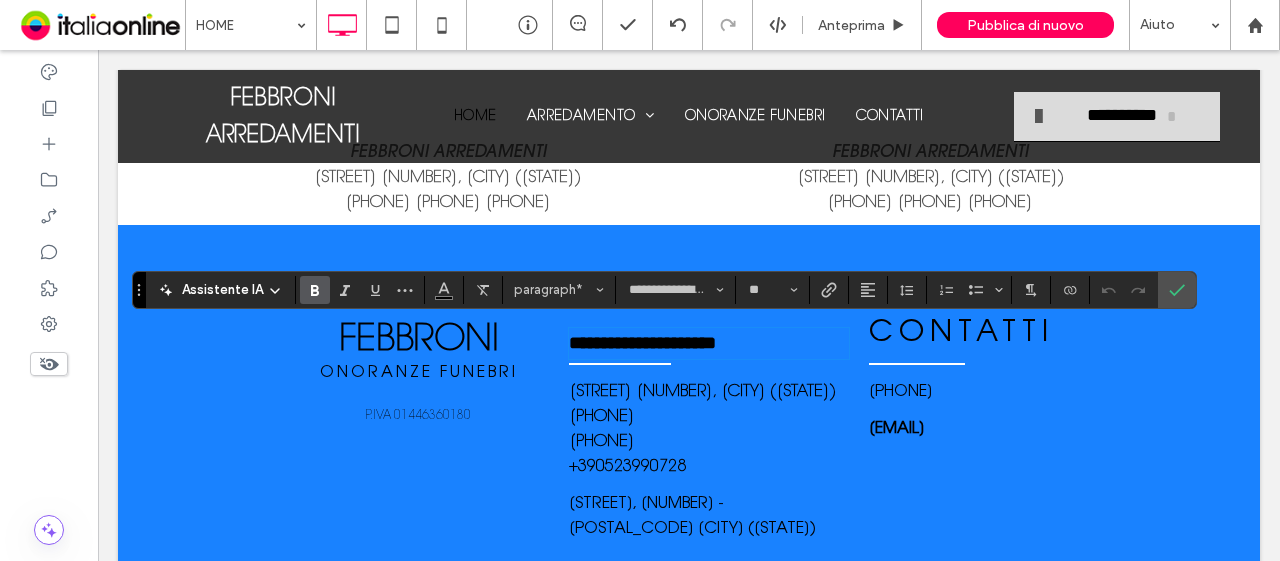 click on "[NUMBER] [STREET], [CITY] [PROVINCE] [PROVINCE_CODE]" at bounding box center (709, 391) 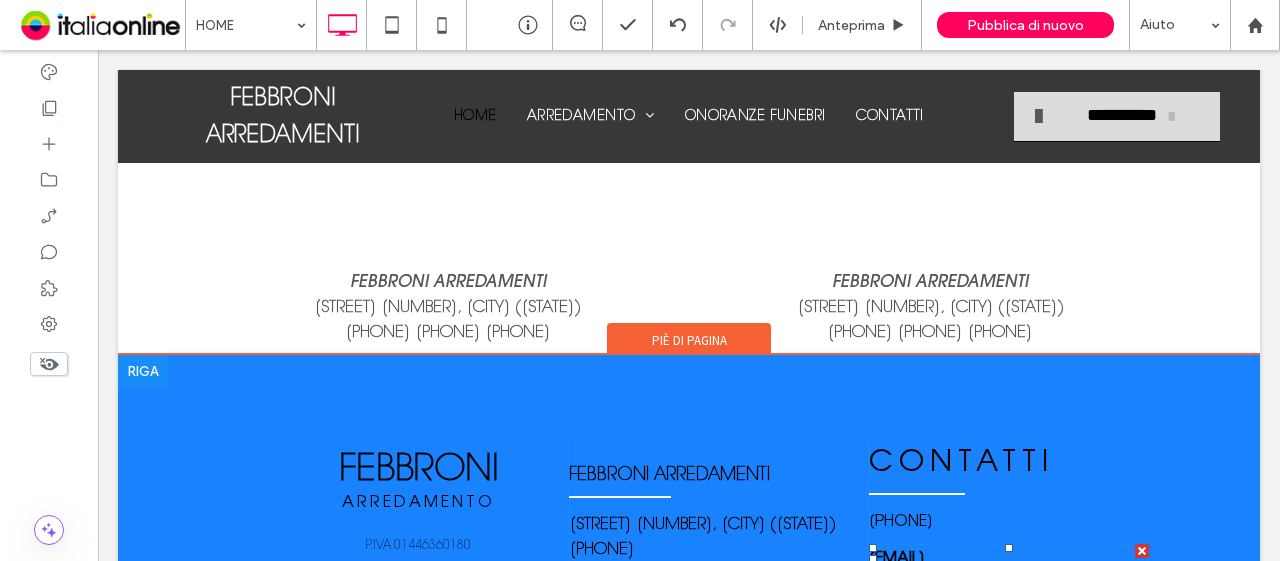 scroll, scrollTop: 2302, scrollLeft: 0, axis: vertical 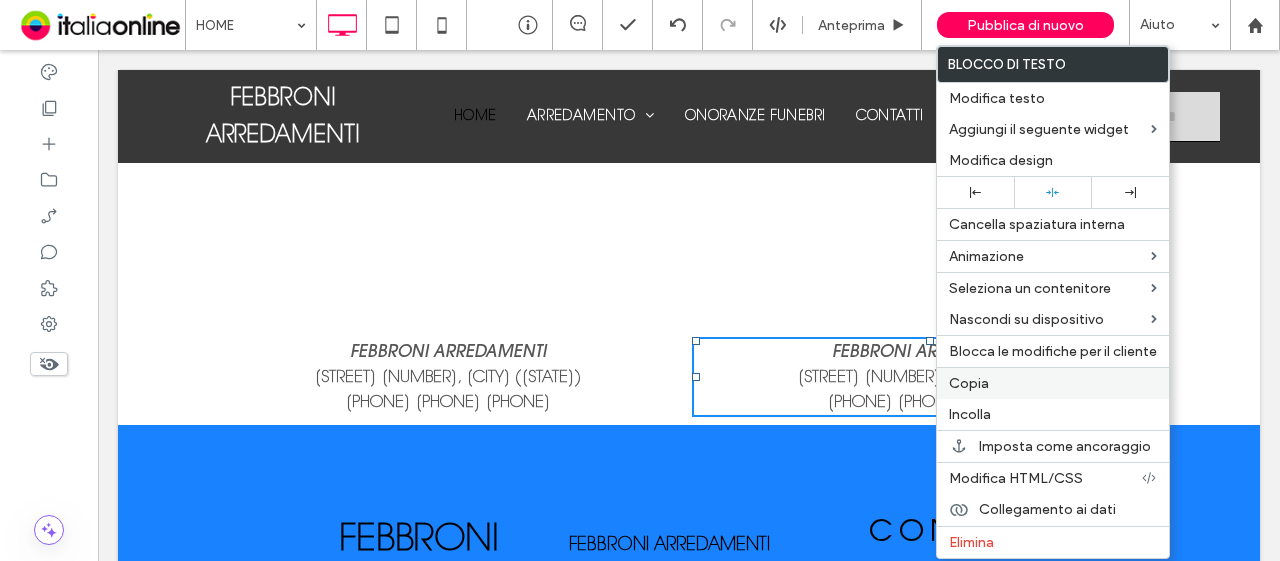 click on "Copia" at bounding box center (1053, 383) 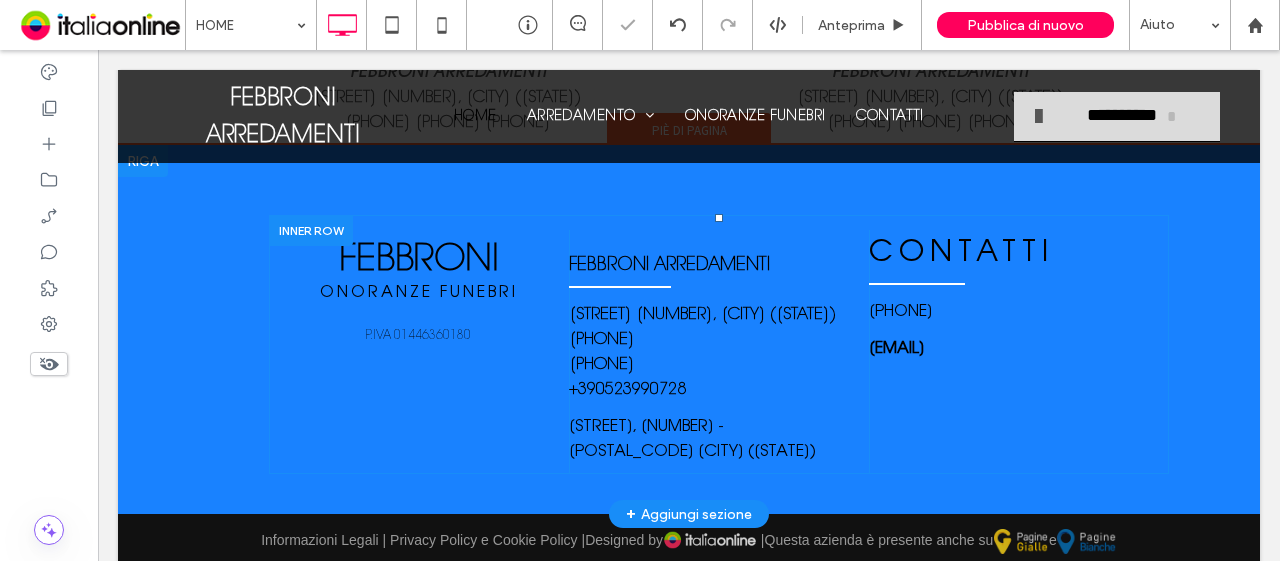 scroll, scrollTop: 2622, scrollLeft: 0, axis: vertical 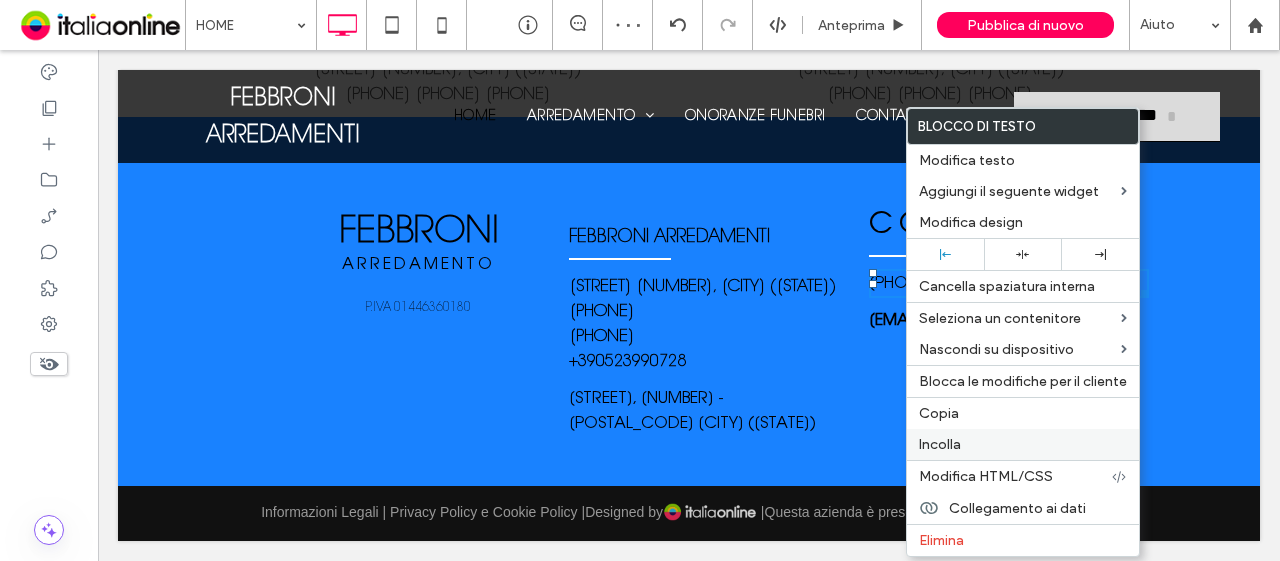 click on "Incolla" at bounding box center (940, 444) 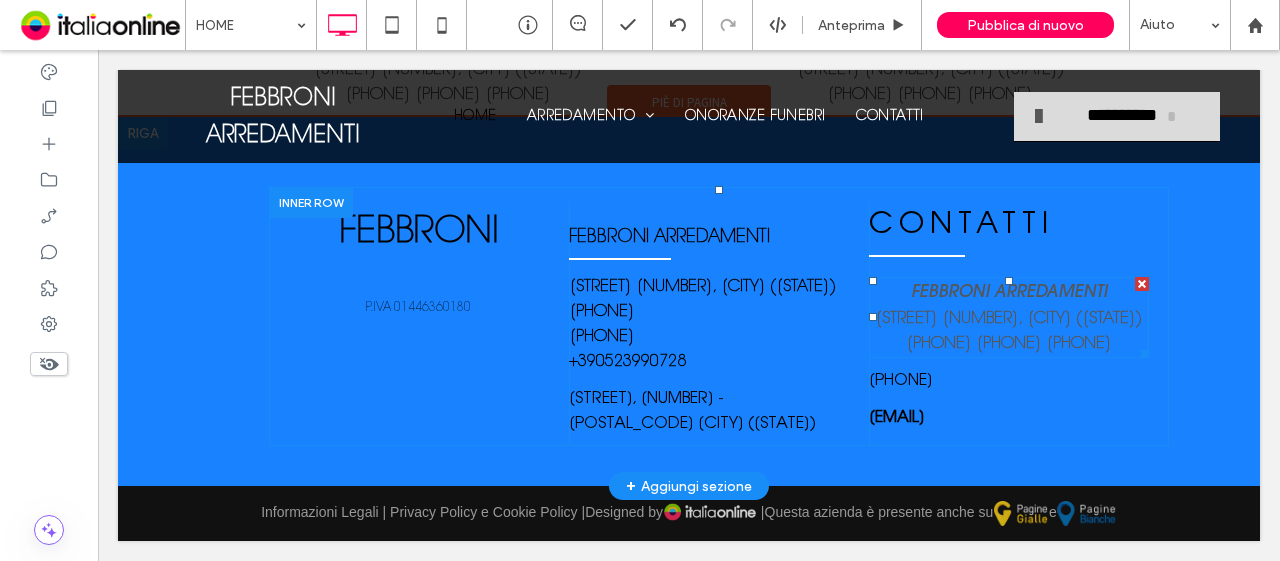 click on "FEBBRONI ARREDAMENTI" at bounding box center [1009, 292] 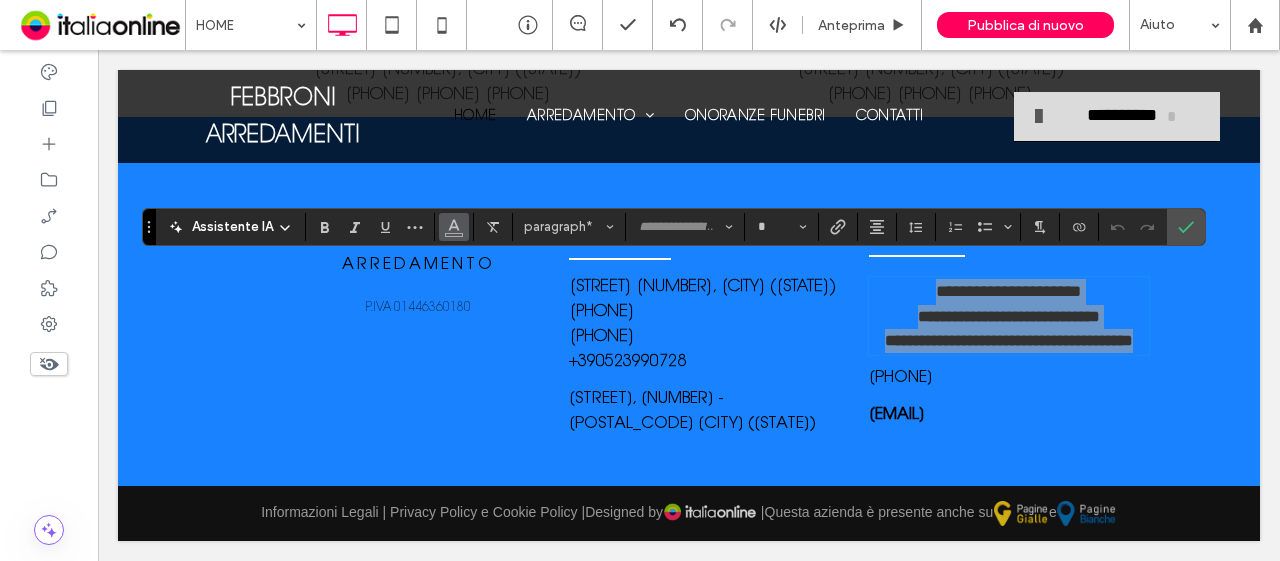 click 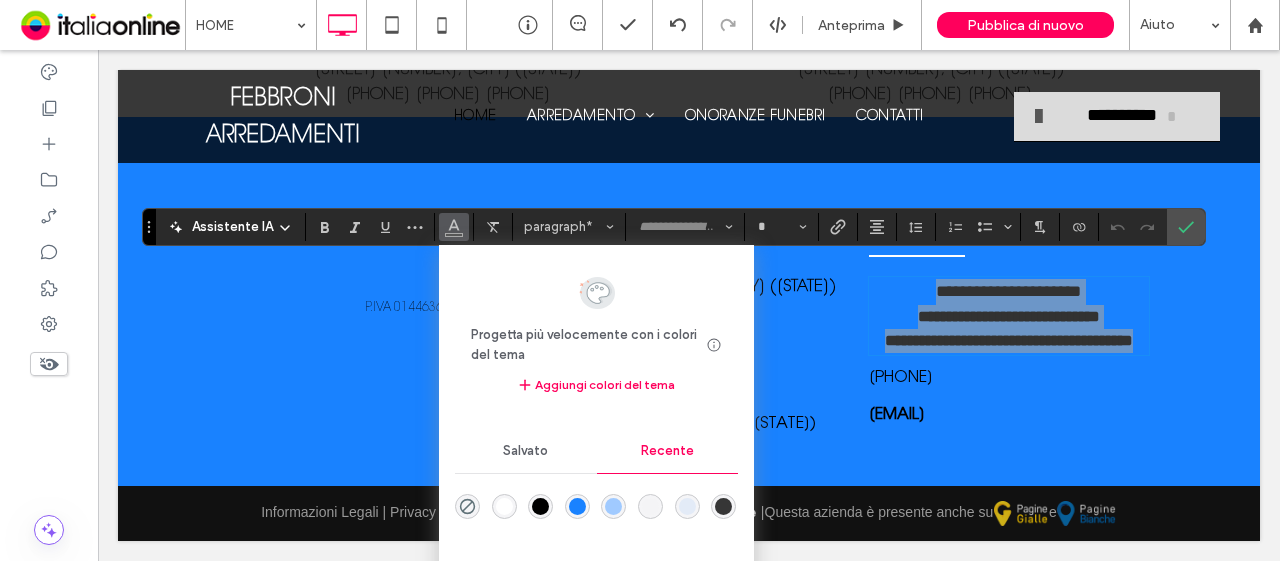 click at bounding box center [540, 506] 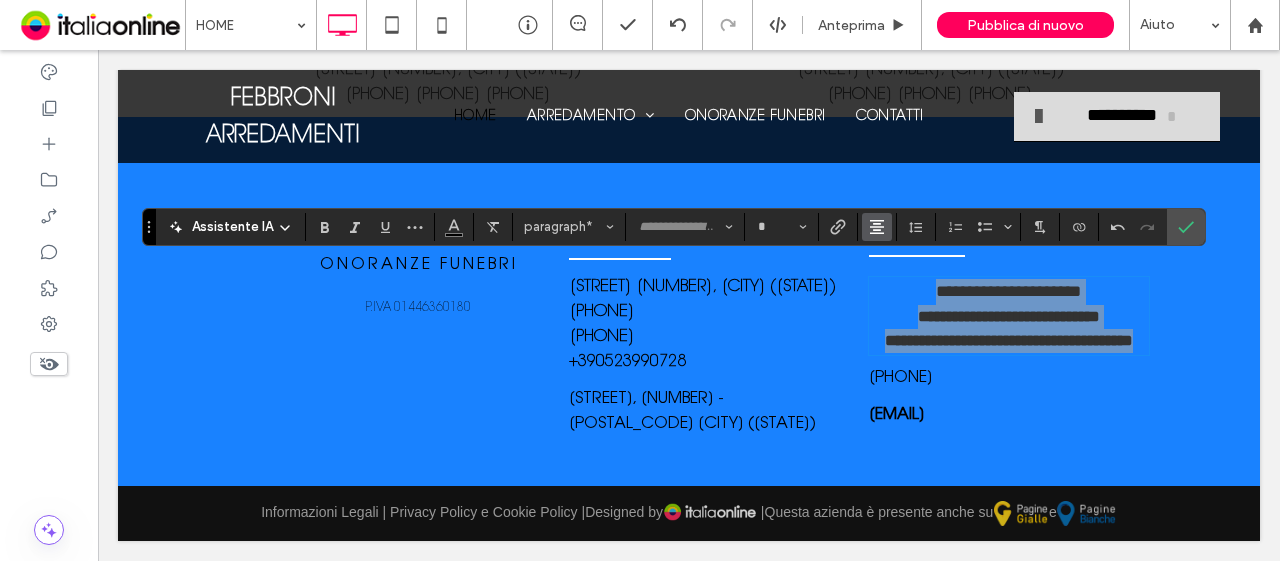click at bounding box center (877, 227) 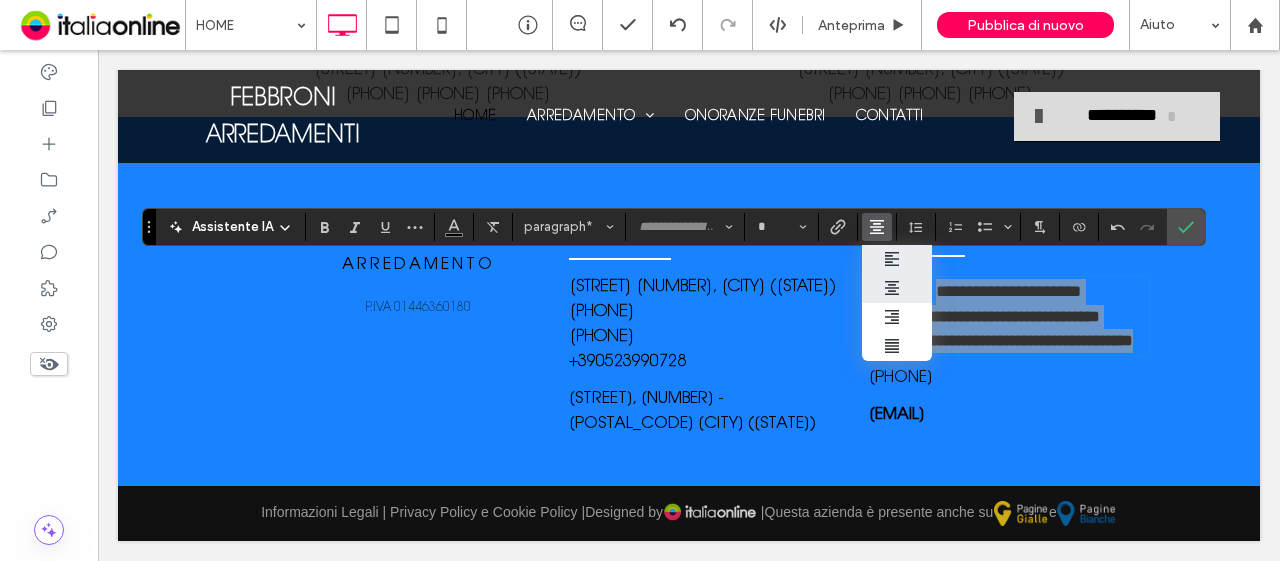 click at bounding box center (897, 259) 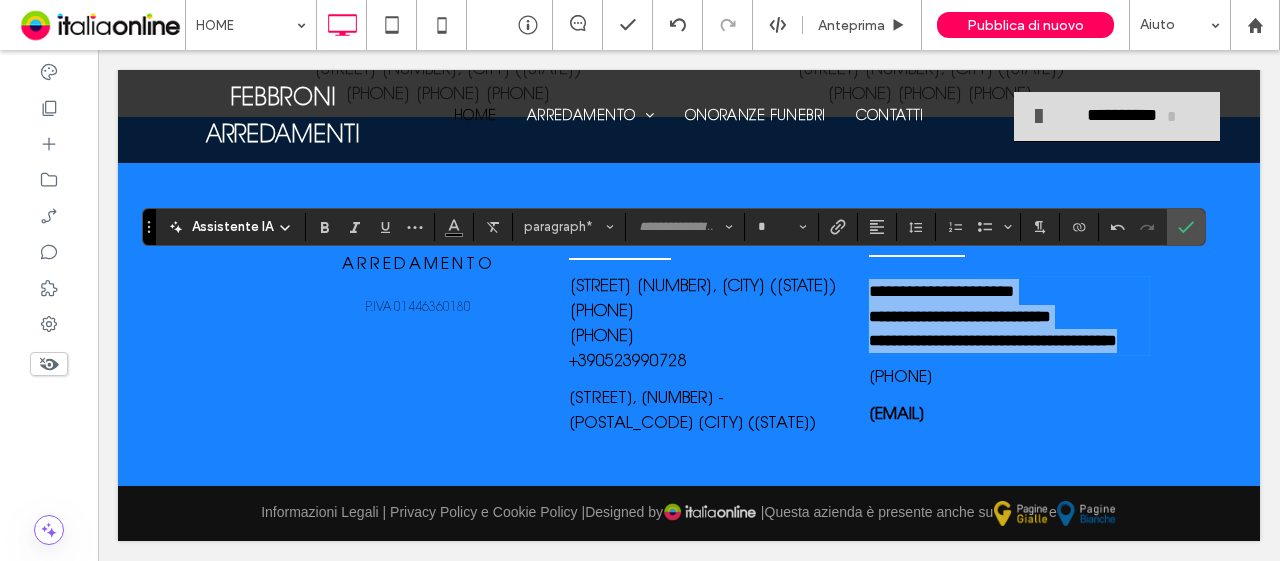 click on "**********" at bounding box center [993, 340] 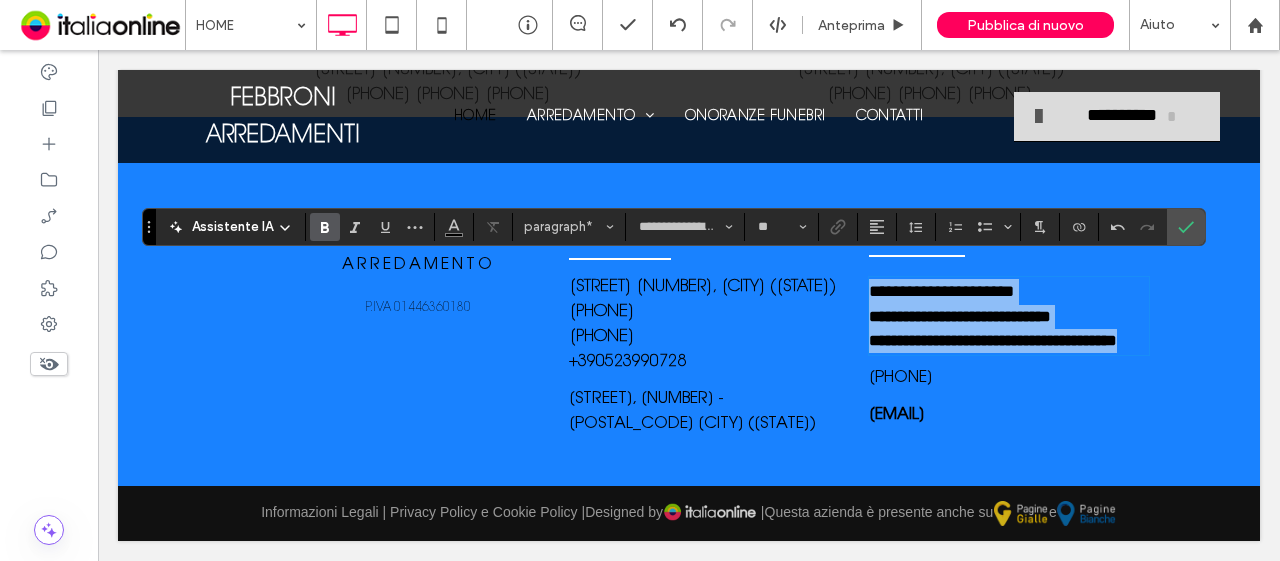 type on "**********" 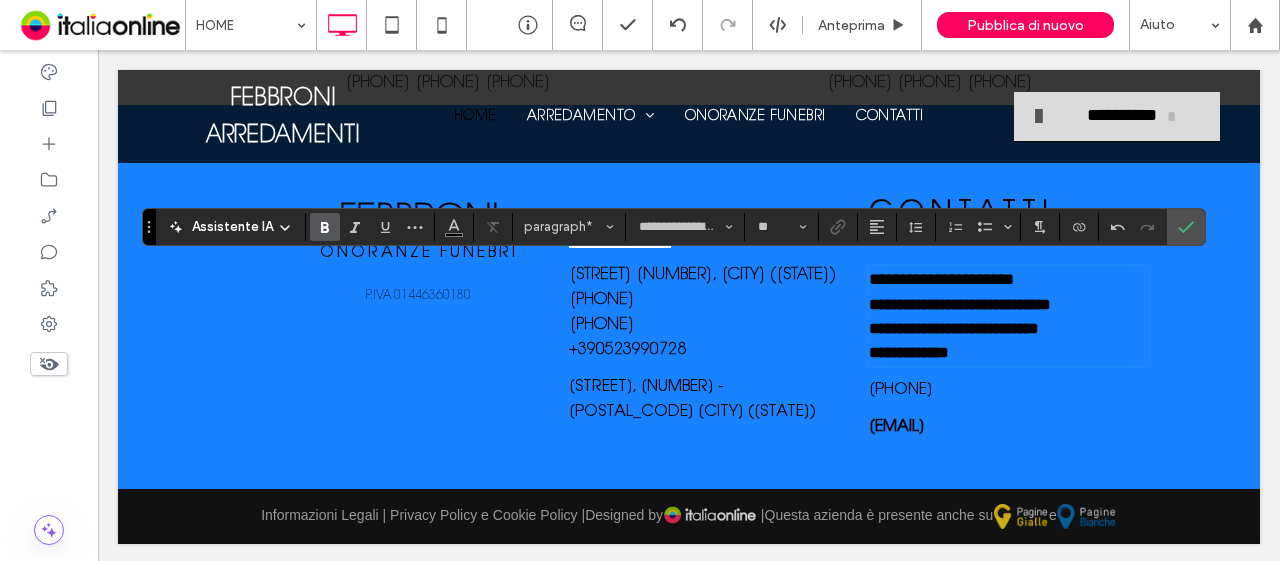click on "**********" at bounding box center [954, 328] 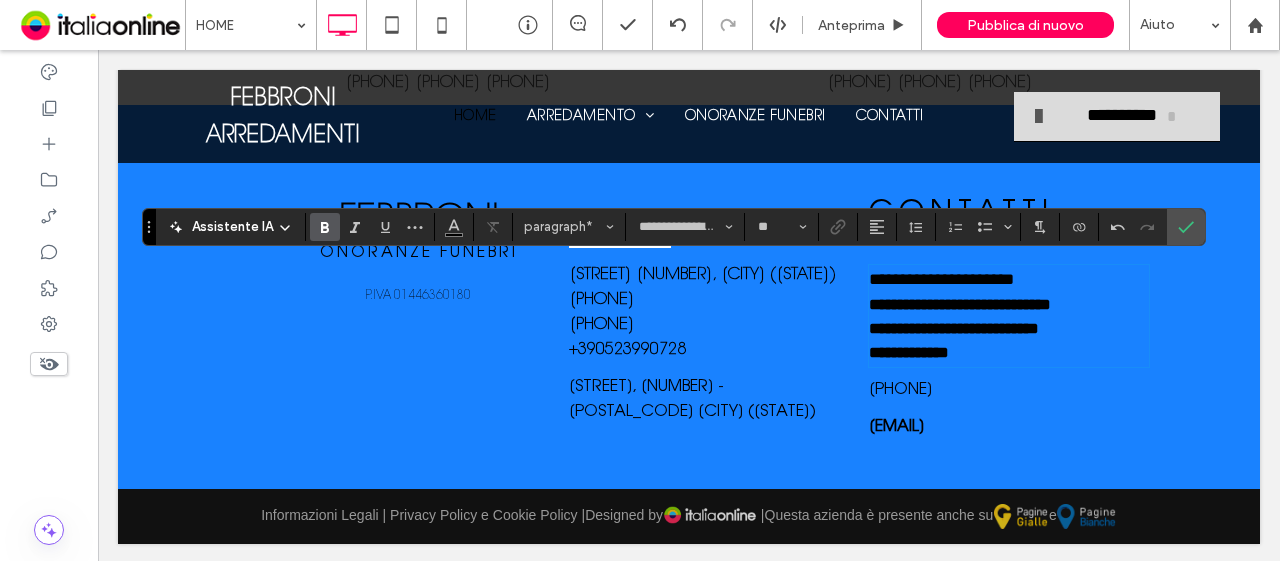 click on "**********" at bounding box center [954, 328] 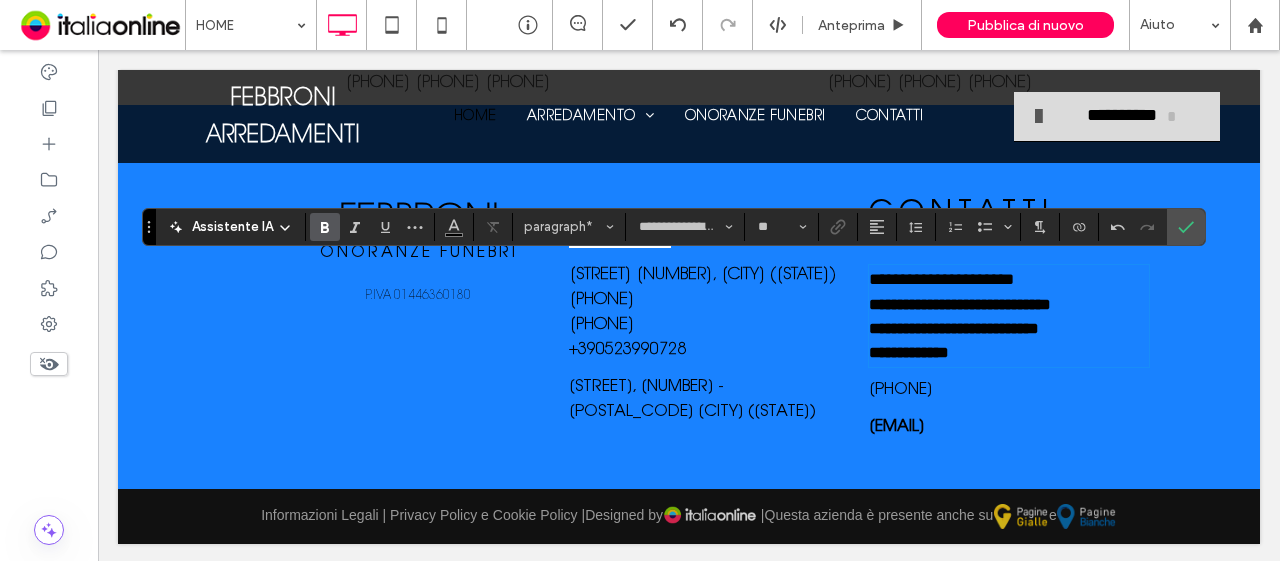 click on "**********" at bounding box center [954, 328] 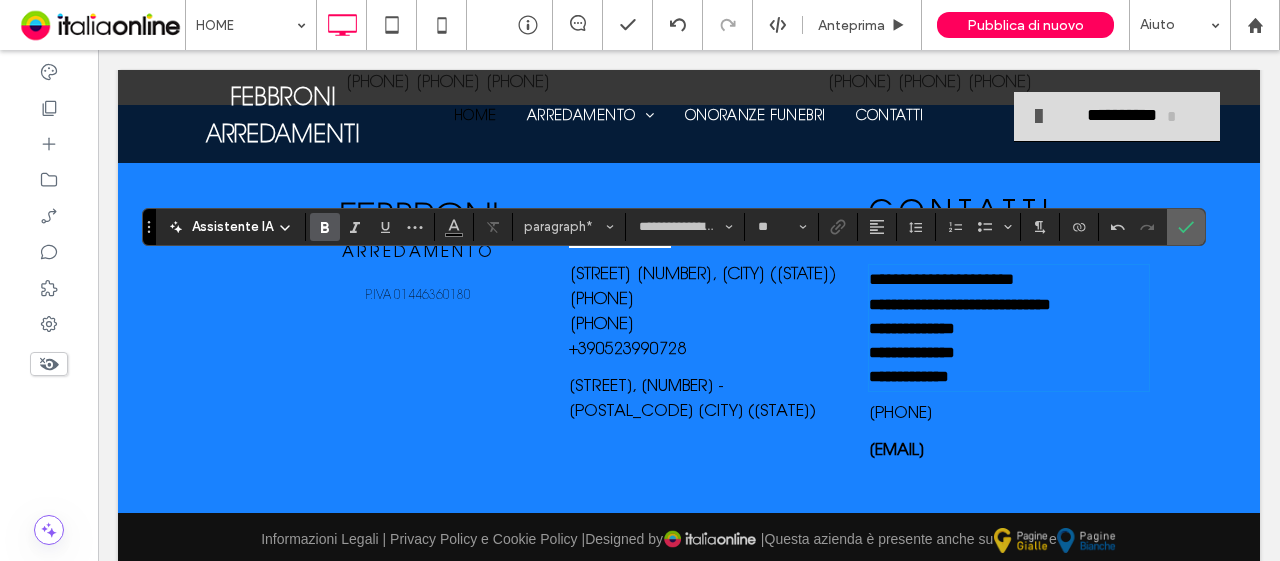 click 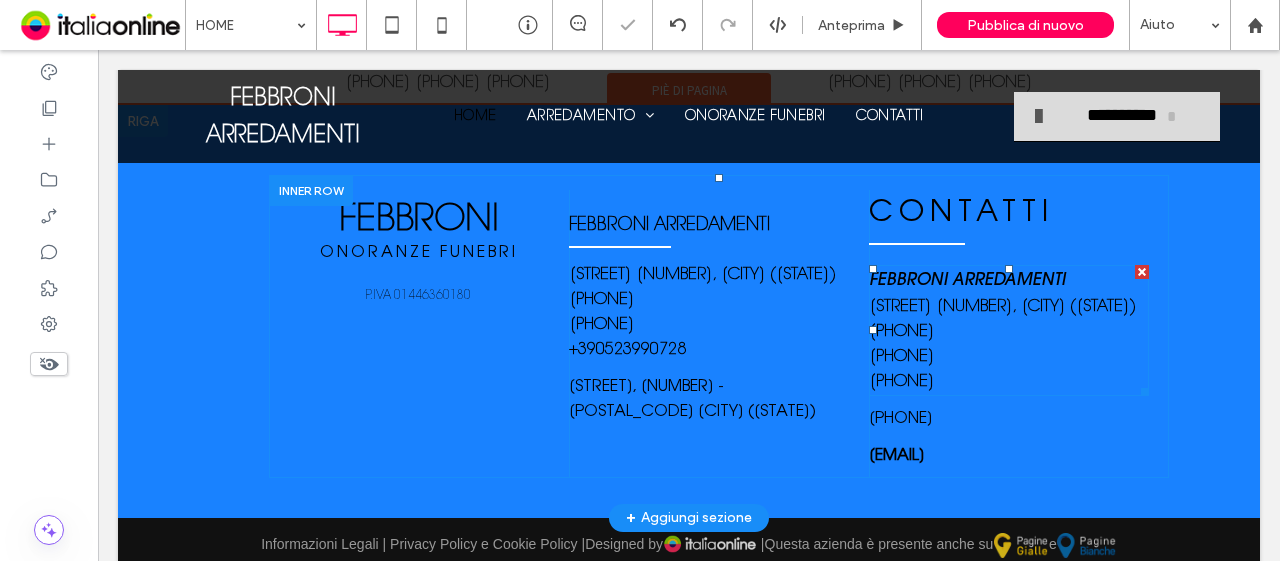 click on "FEBBRONI ARREDAMENTI" at bounding box center [967, 280] 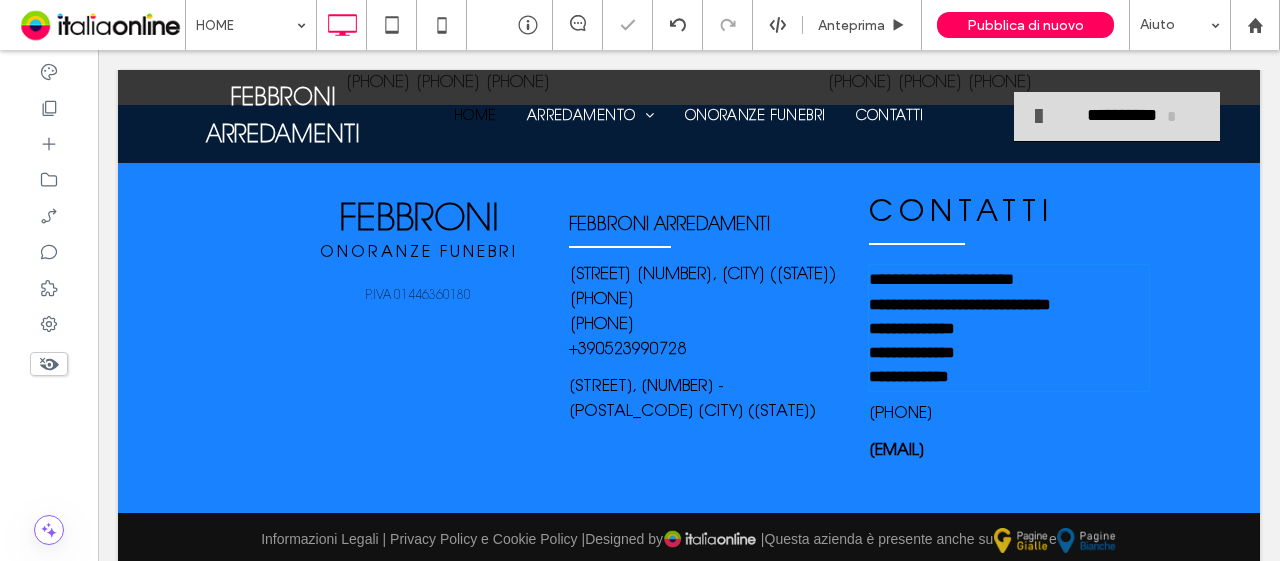 click on "**********" at bounding box center [941, 279] 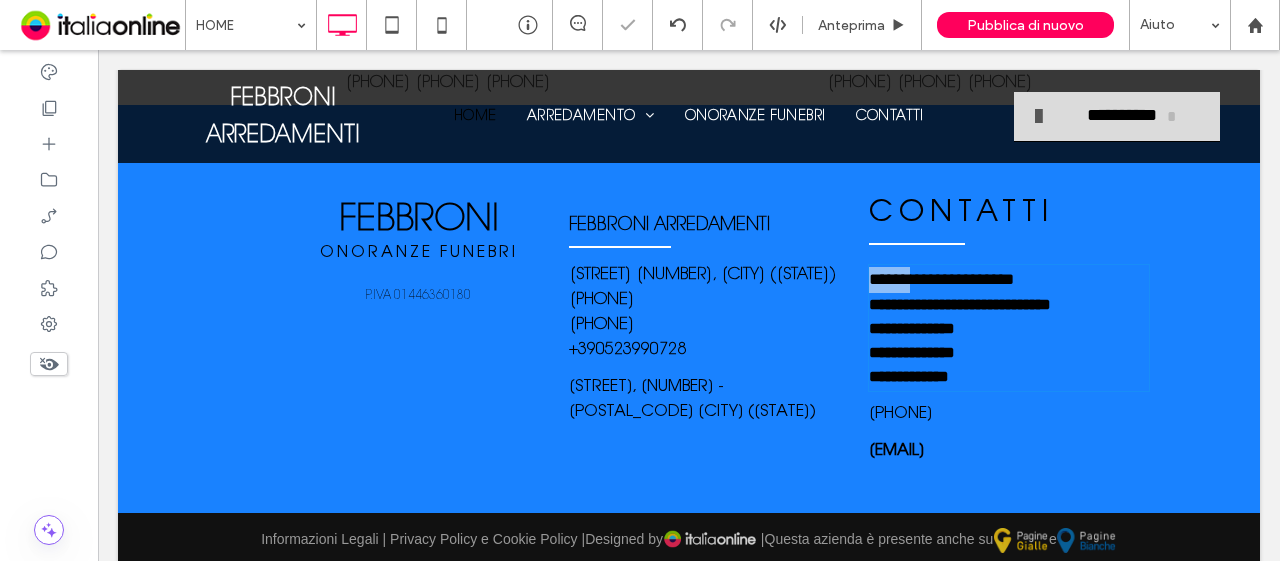 type on "**********" 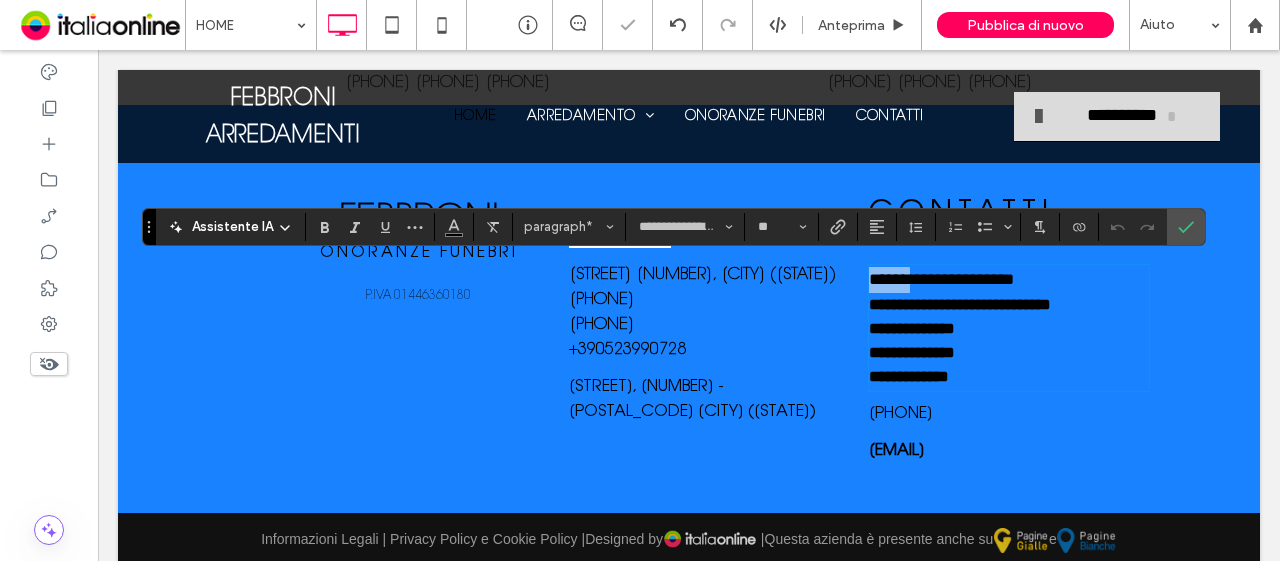 click on "**********" at bounding box center (941, 279) 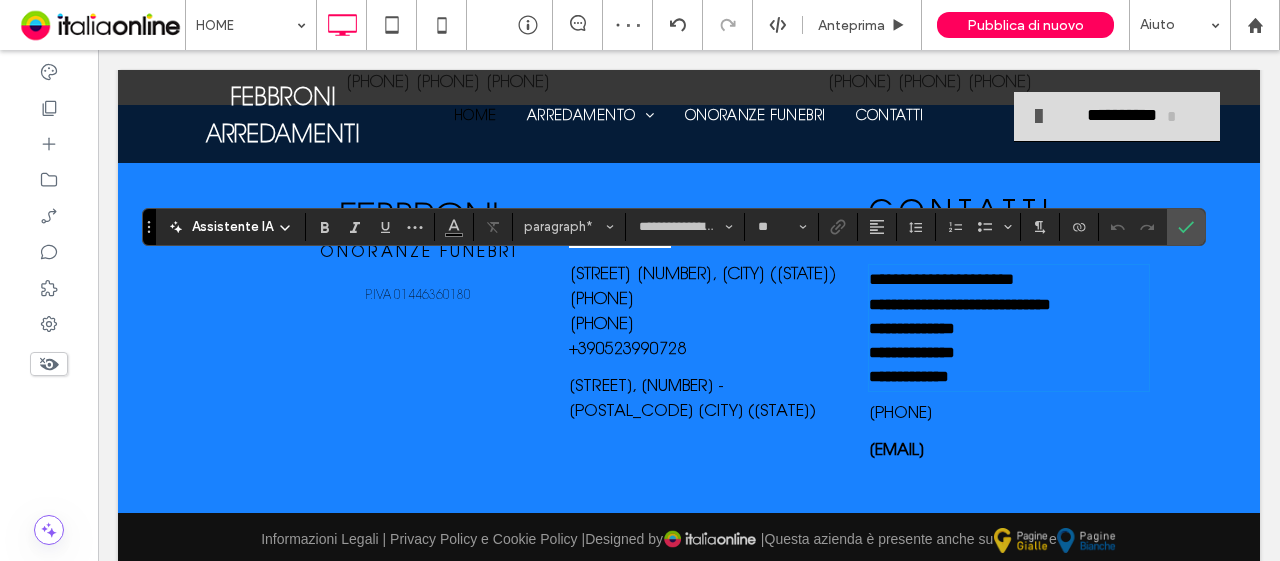 click on "**********" at bounding box center [941, 279] 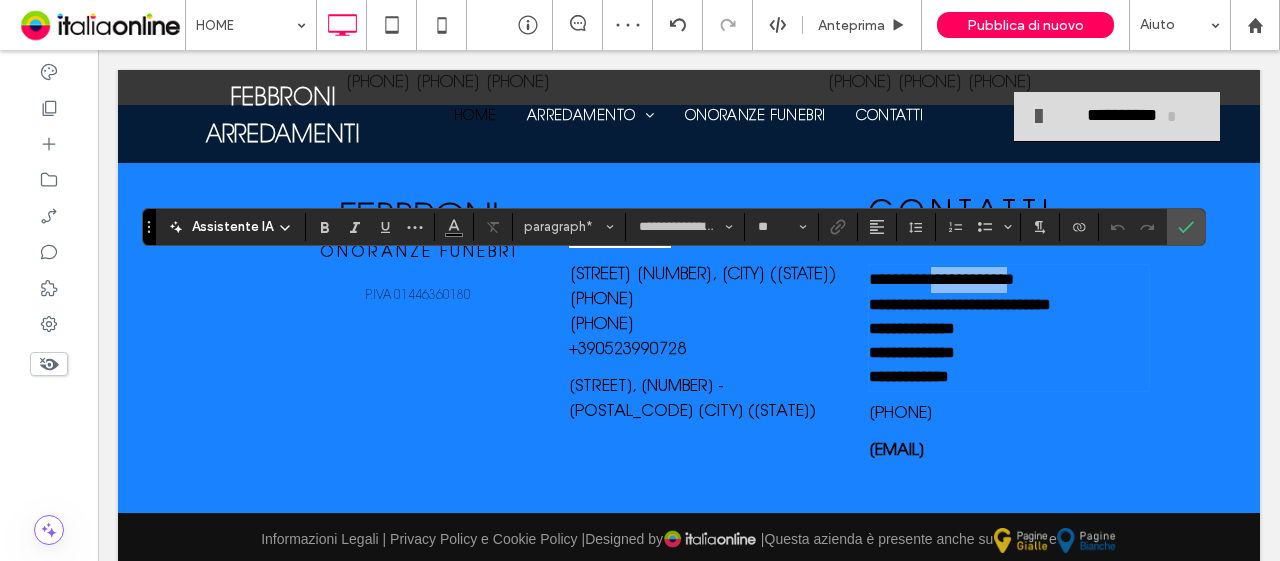 click on "**********" at bounding box center (941, 279) 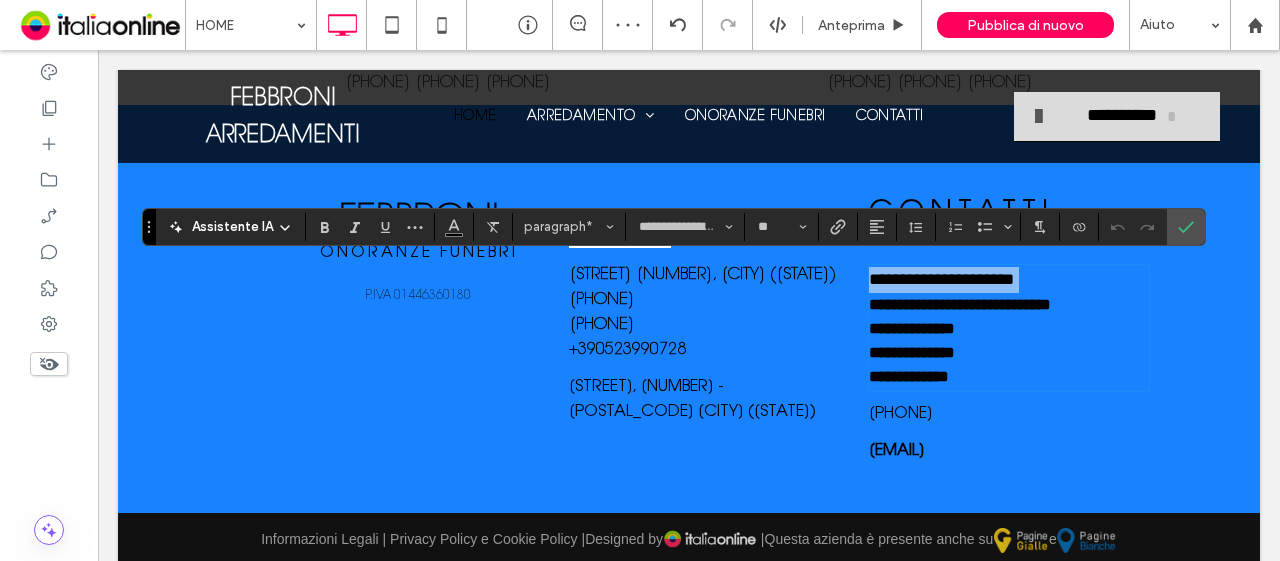 click on "**********" at bounding box center (941, 279) 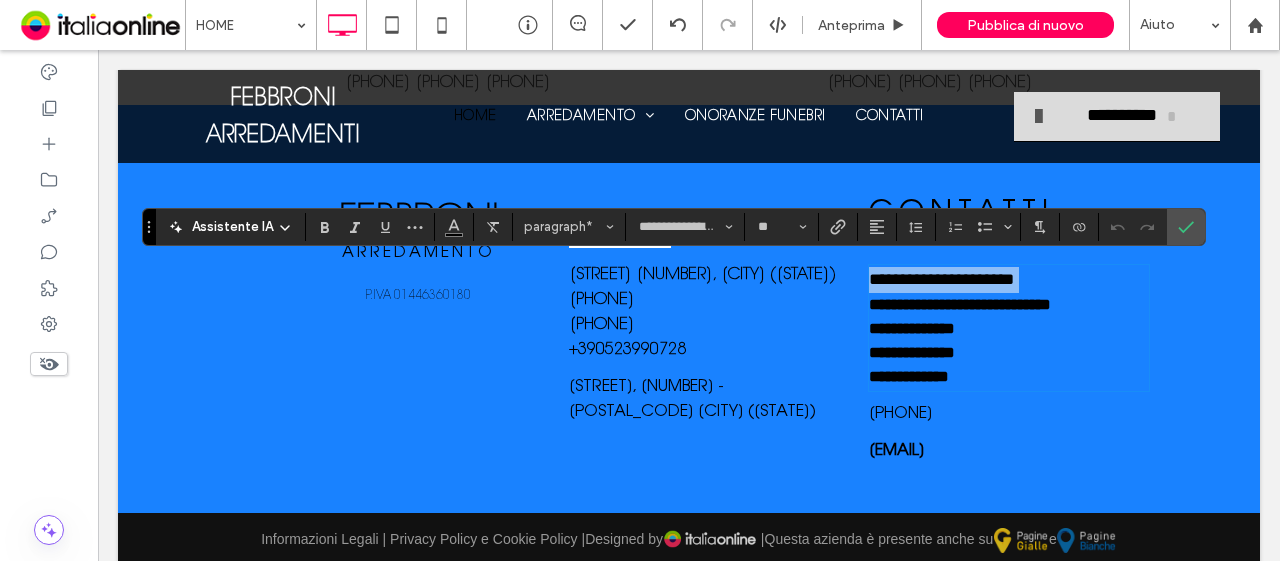 drag, startPoint x: 946, startPoint y: 271, endPoint x: 1008, endPoint y: 271, distance: 62 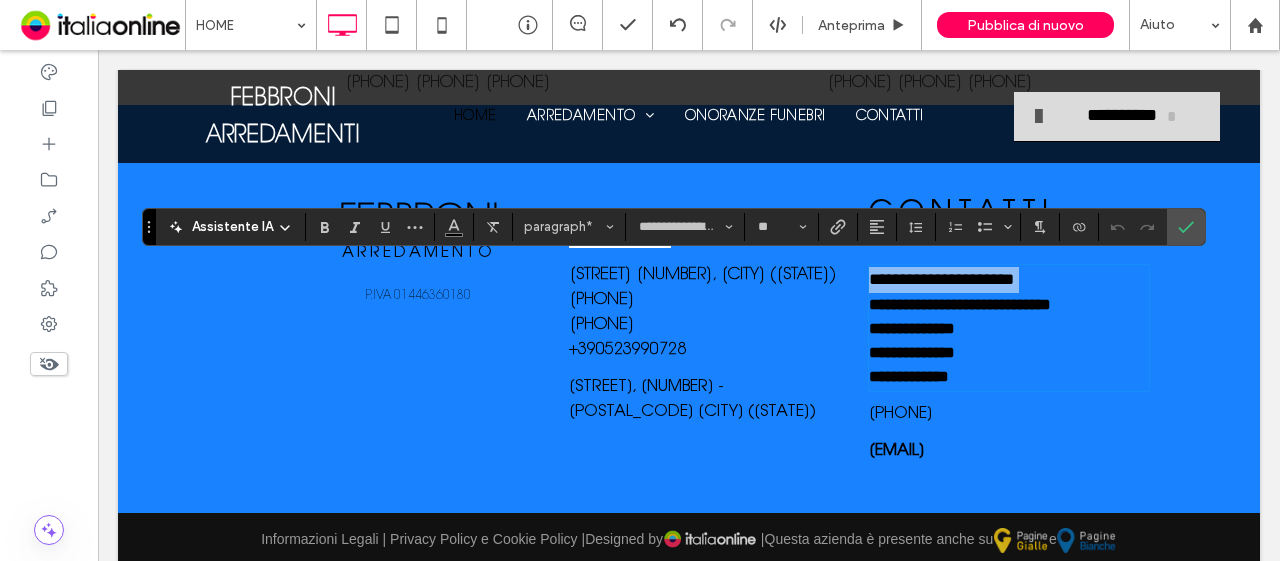 click on "**********" at bounding box center [941, 279] 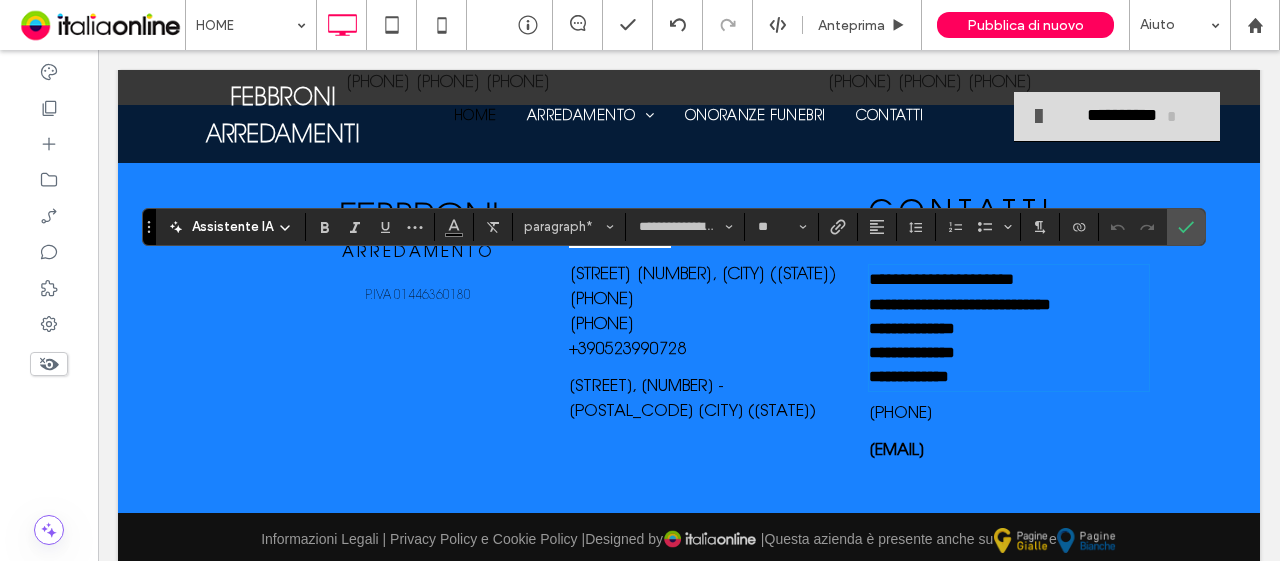 type on "**********" 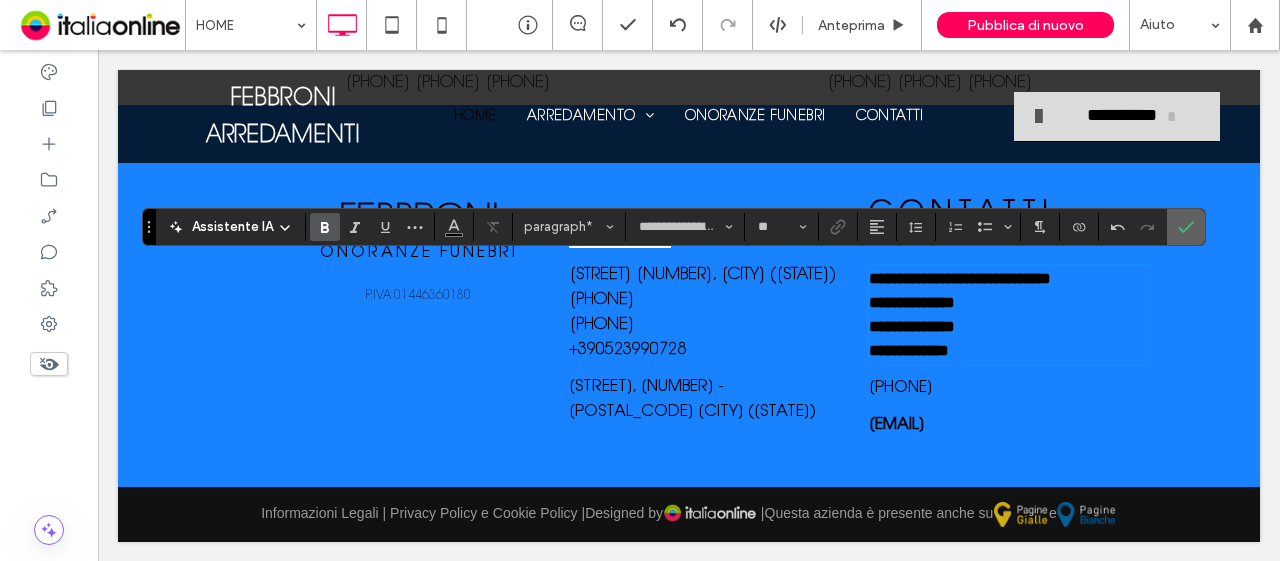 drag, startPoint x: 1175, startPoint y: 217, endPoint x: 1046, endPoint y: 189, distance: 132.00378 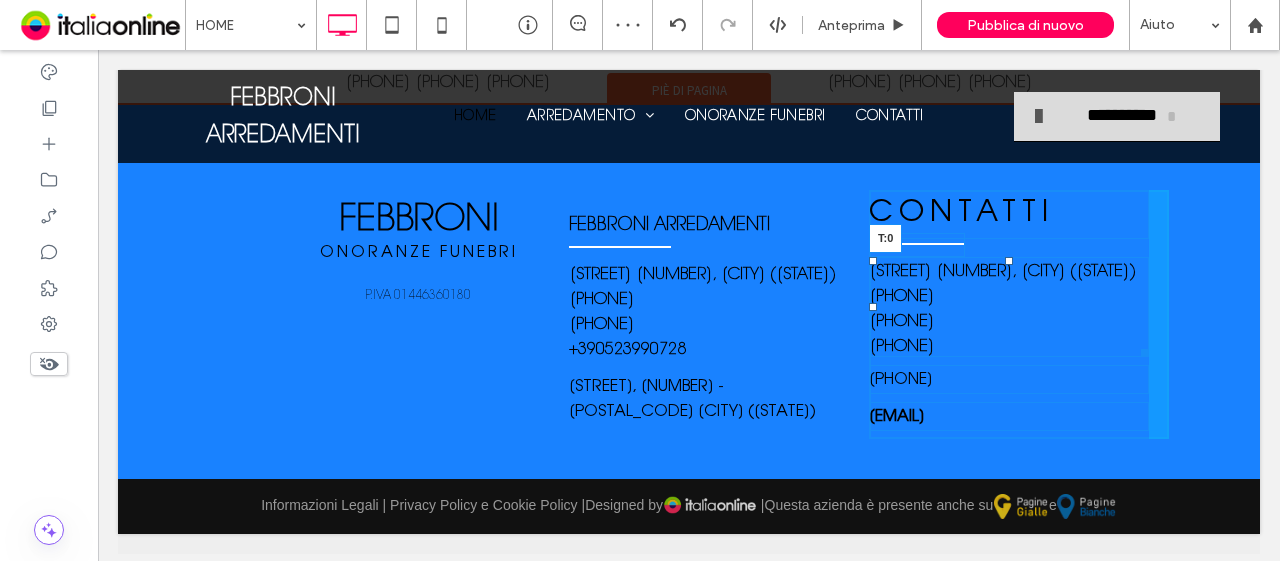 drag, startPoint x: 1000, startPoint y: 263, endPoint x: 915, endPoint y: 205, distance: 102.90287 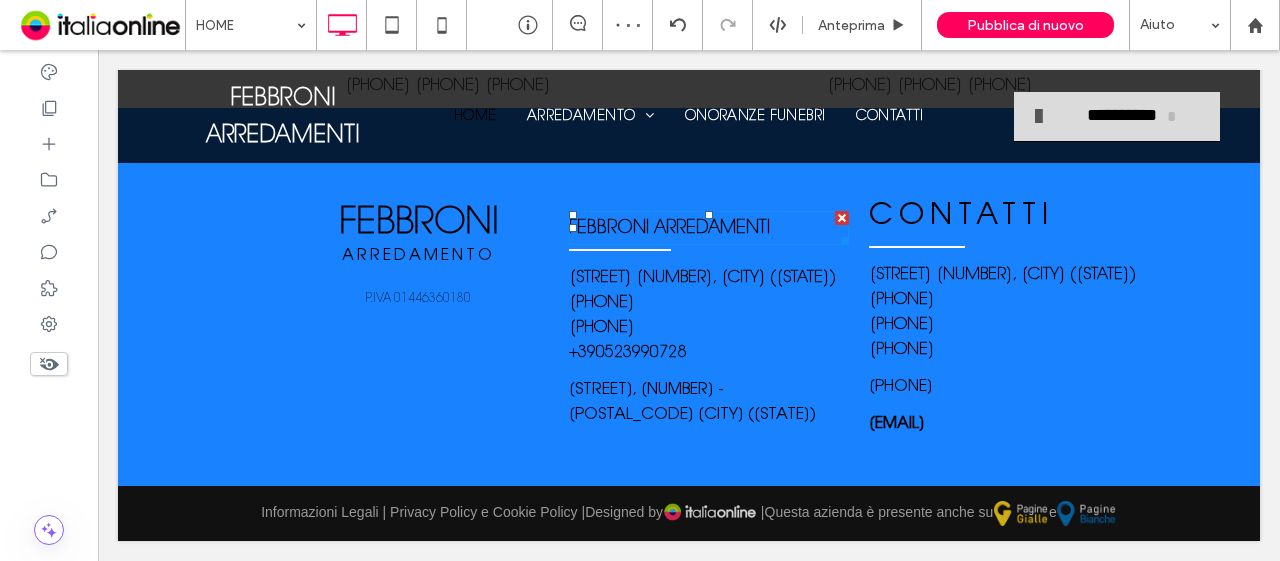 click on "FEBBRONI ARREDAMENTI" at bounding box center [669, 229] 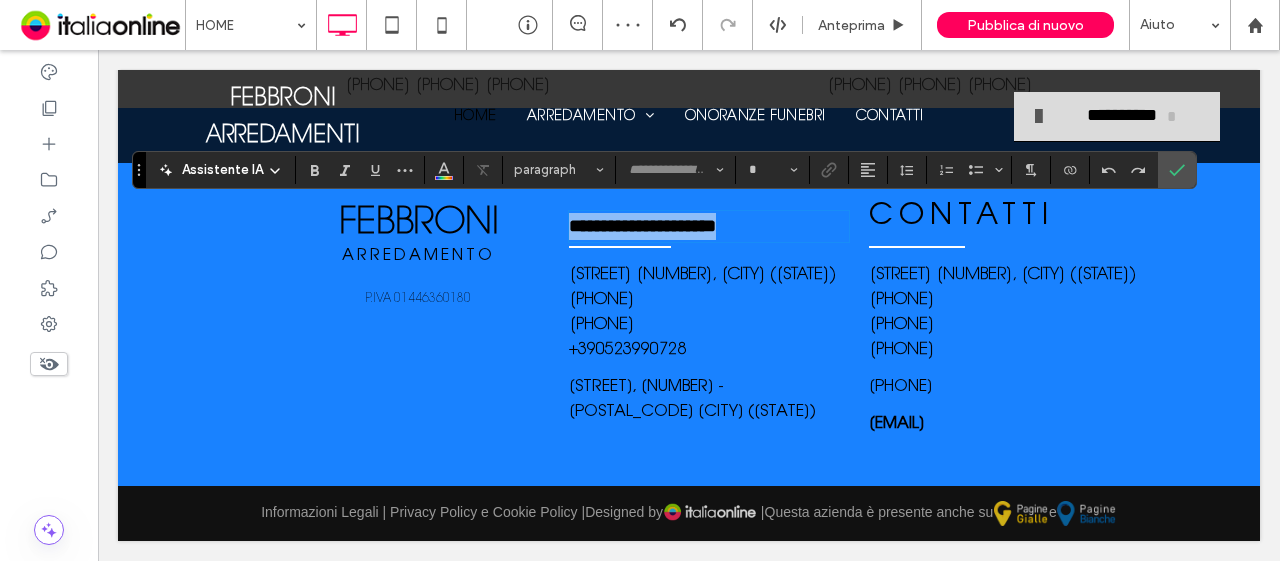 type on "**********" 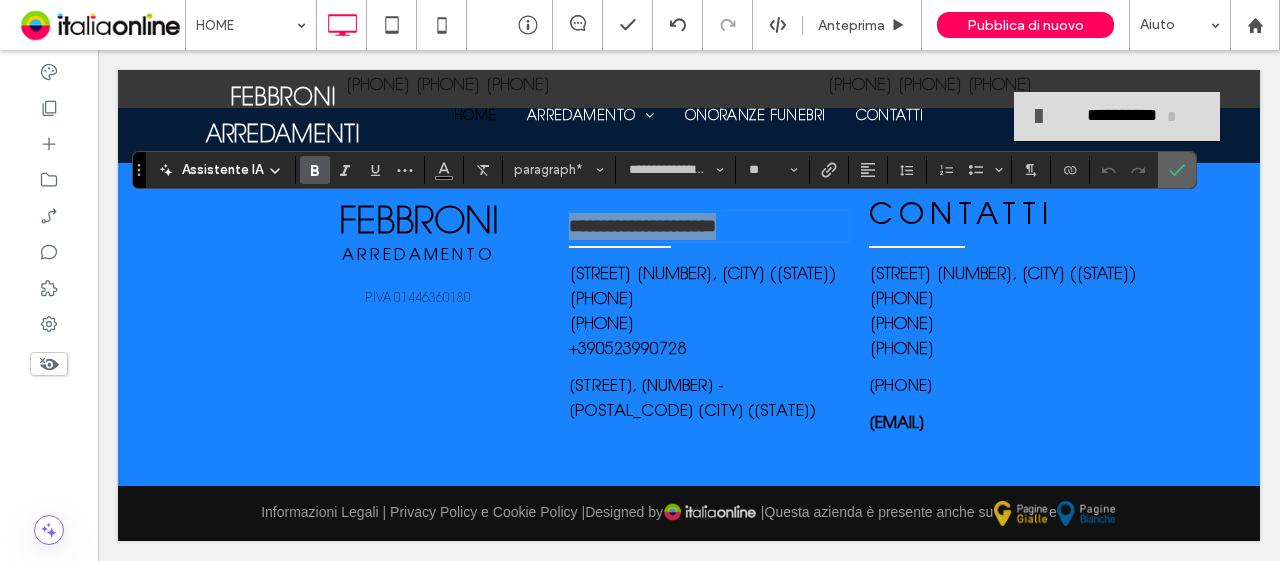 click at bounding box center (1173, 170) 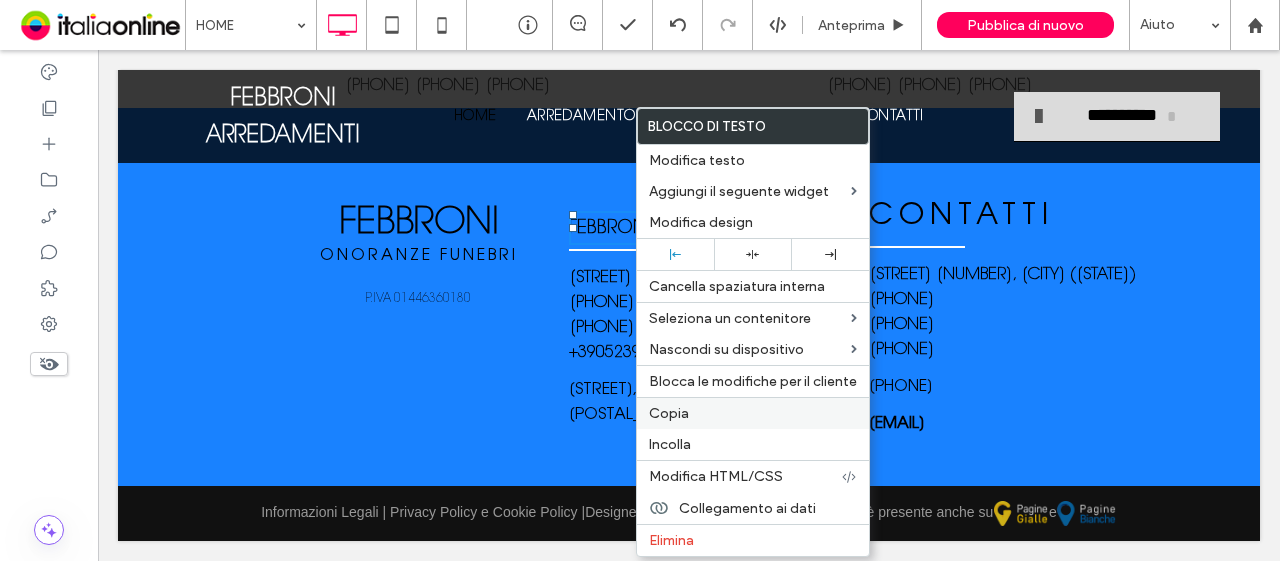 click on "Copia" at bounding box center [753, 413] 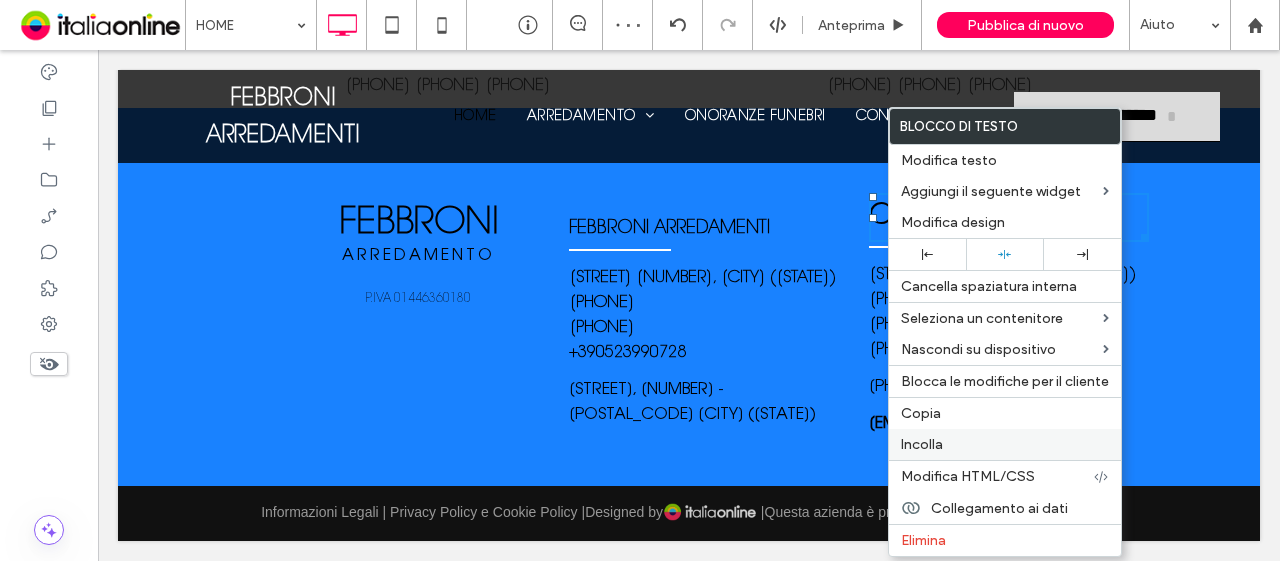 click on "Incolla" at bounding box center (922, 444) 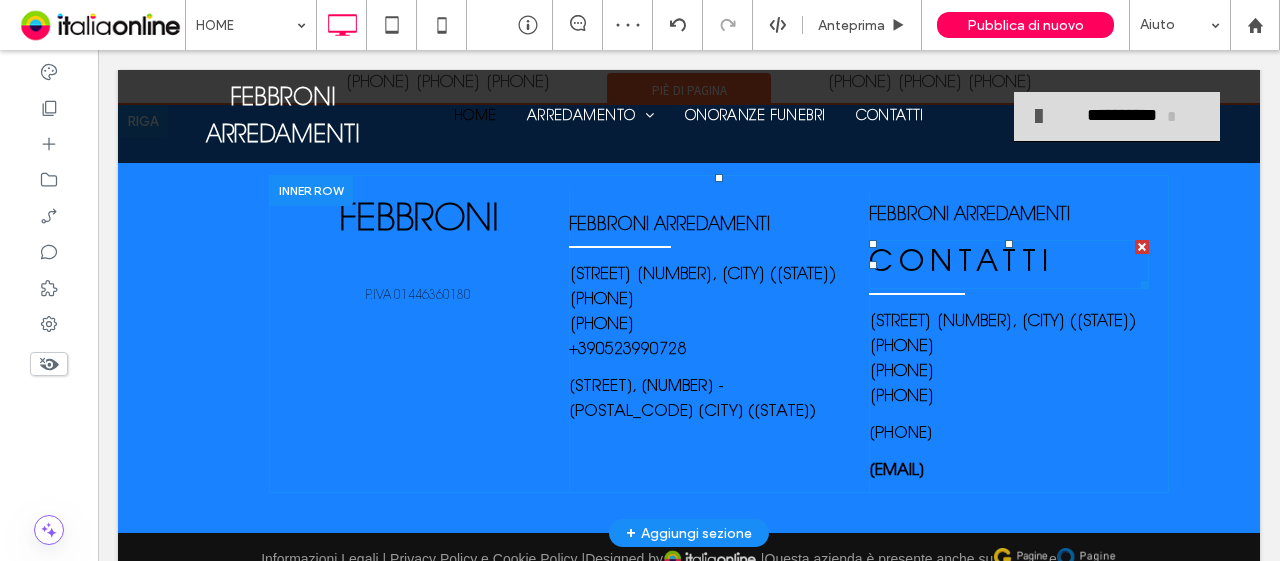 click at bounding box center [1142, 247] 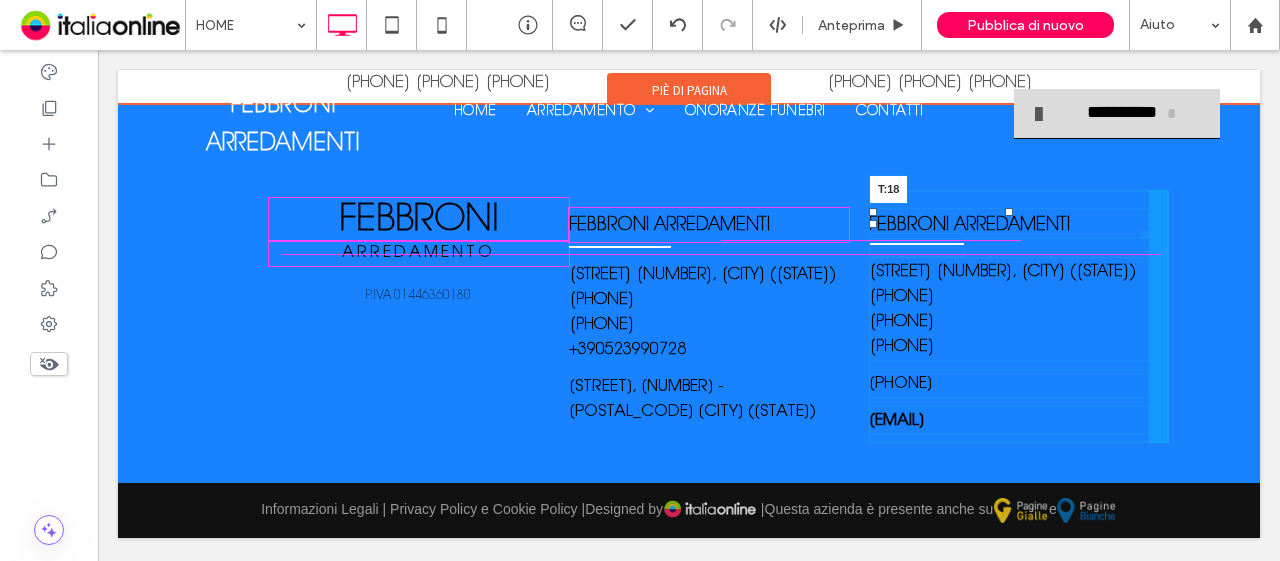 drag, startPoint x: 1001, startPoint y: 200, endPoint x: 978, endPoint y: 211, distance: 25.495098 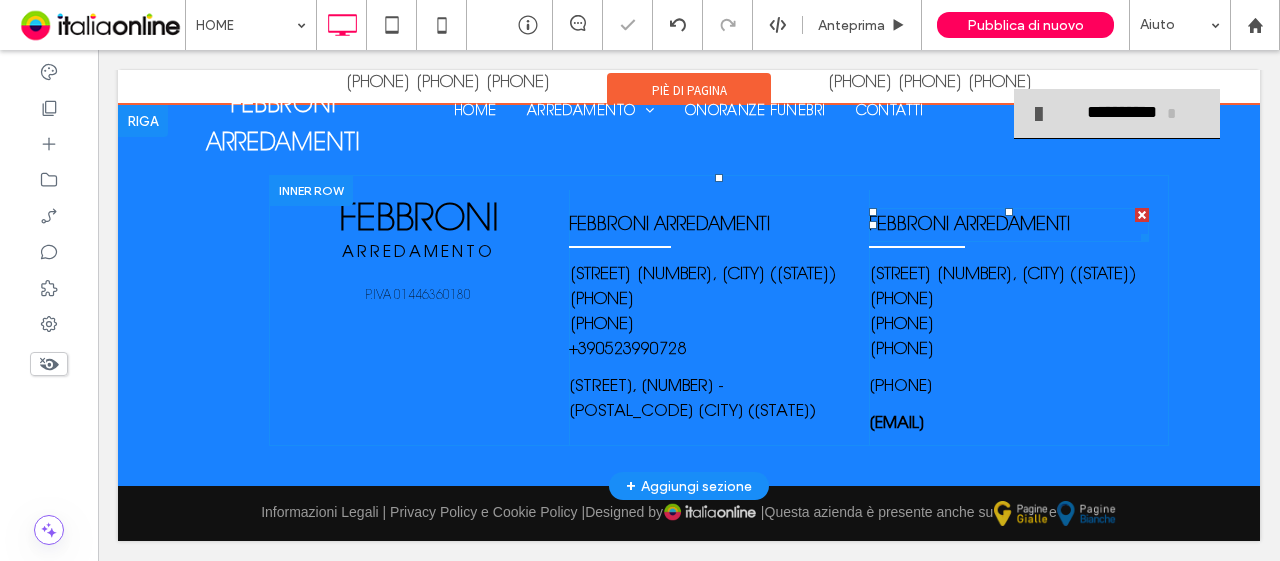 click on "FEBBRONI ARREDAMENTI" at bounding box center [969, 226] 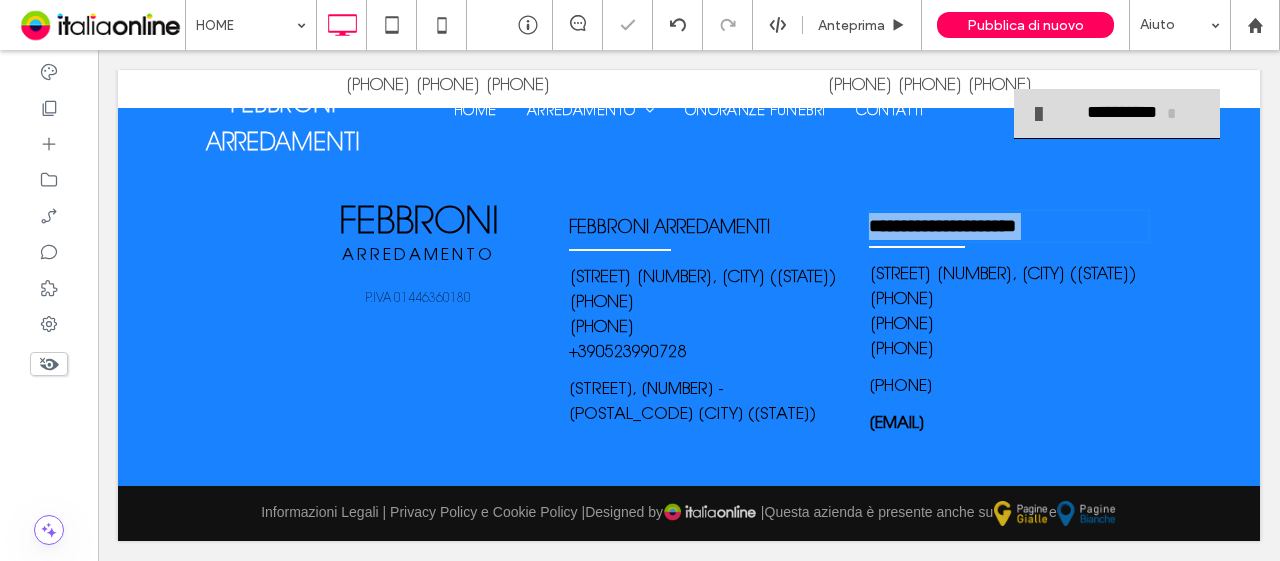 click on "**********" at bounding box center [942, 226] 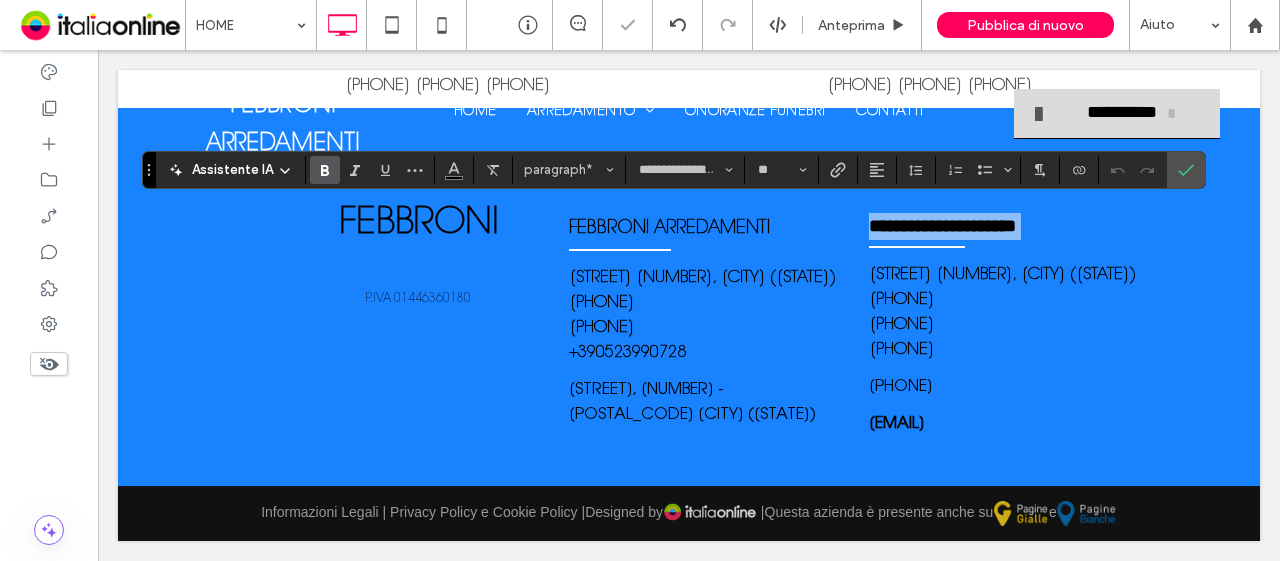 drag, startPoint x: 950, startPoint y: 214, endPoint x: 982, endPoint y: 223, distance: 33.24154 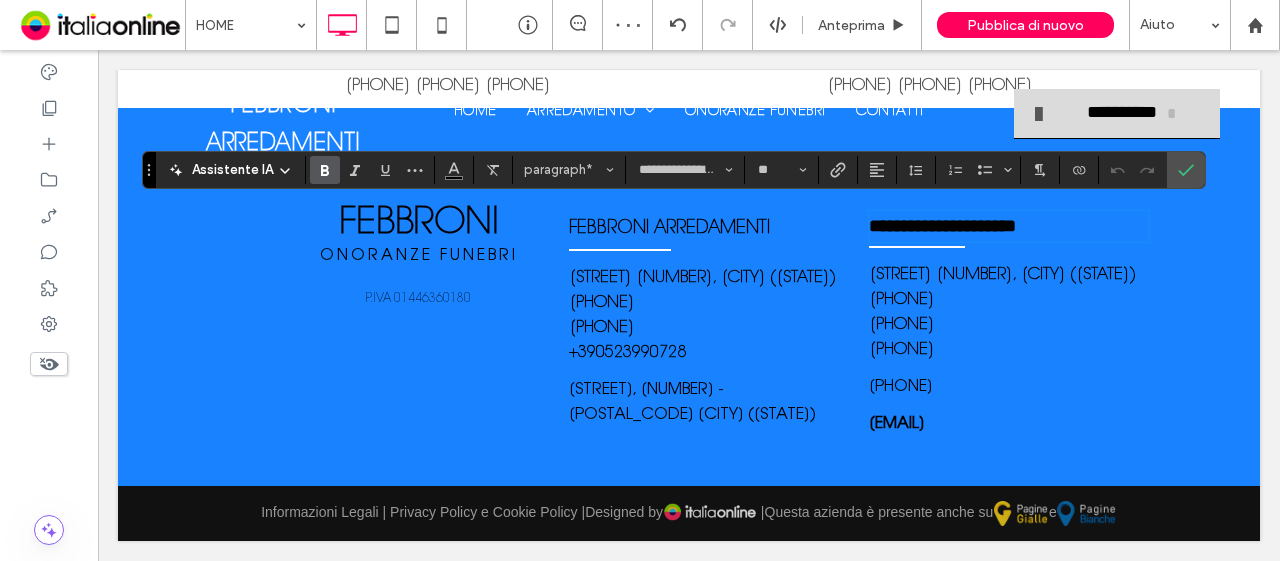 click on "**********" at bounding box center [942, 226] 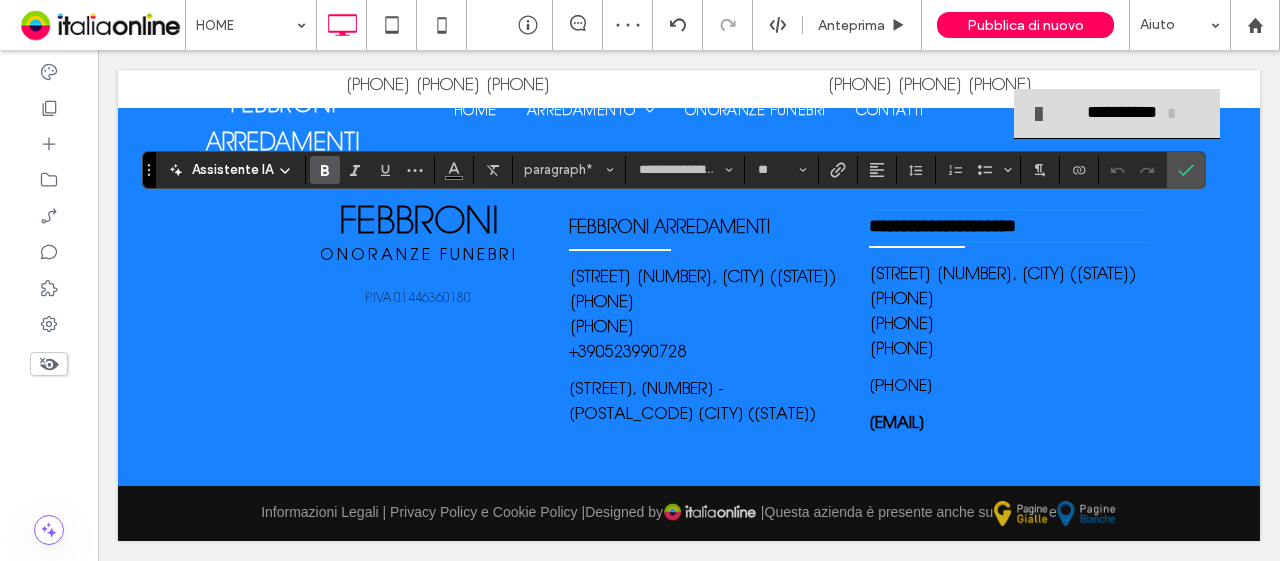 click on "**********" at bounding box center [942, 226] 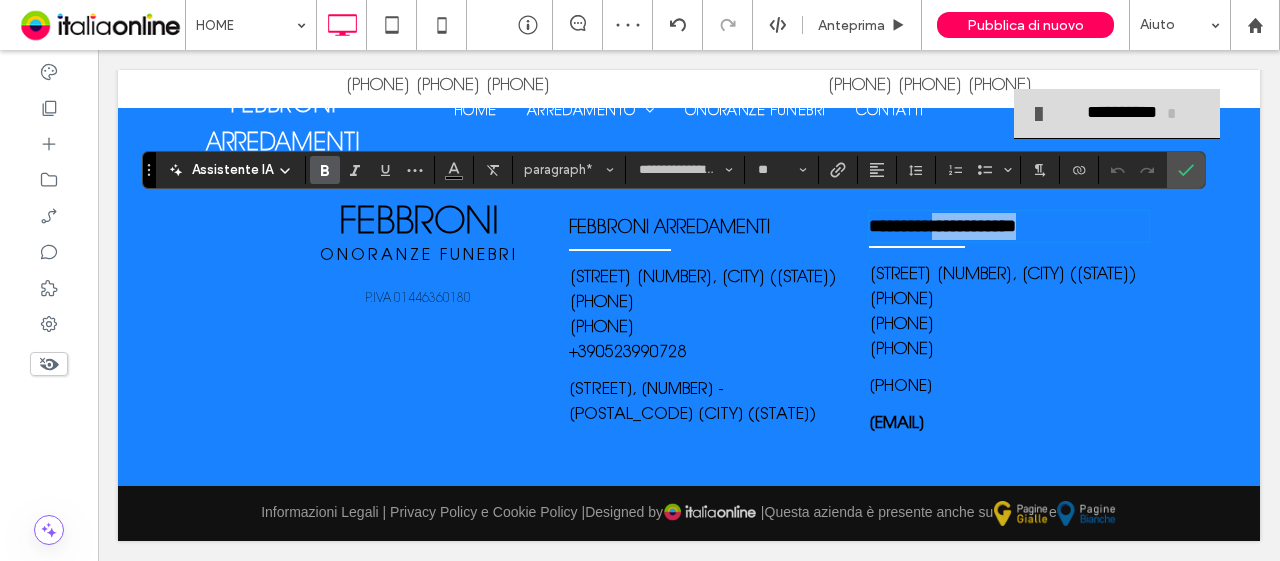 type 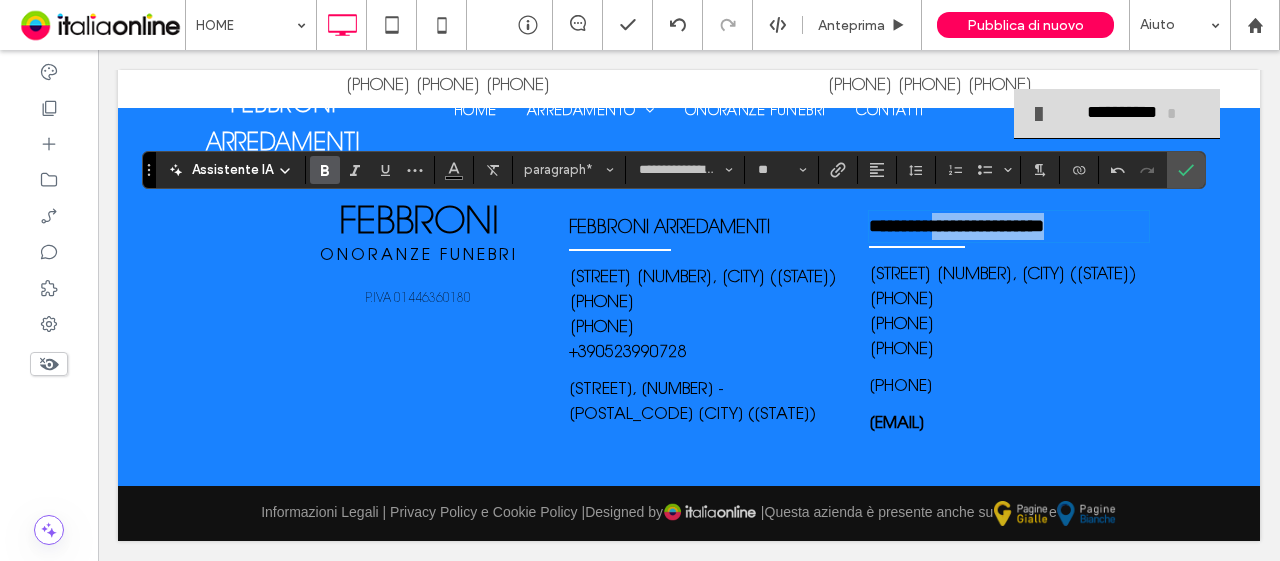 drag, startPoint x: 951, startPoint y: 223, endPoint x: 1124, endPoint y: 208, distance: 173.64908 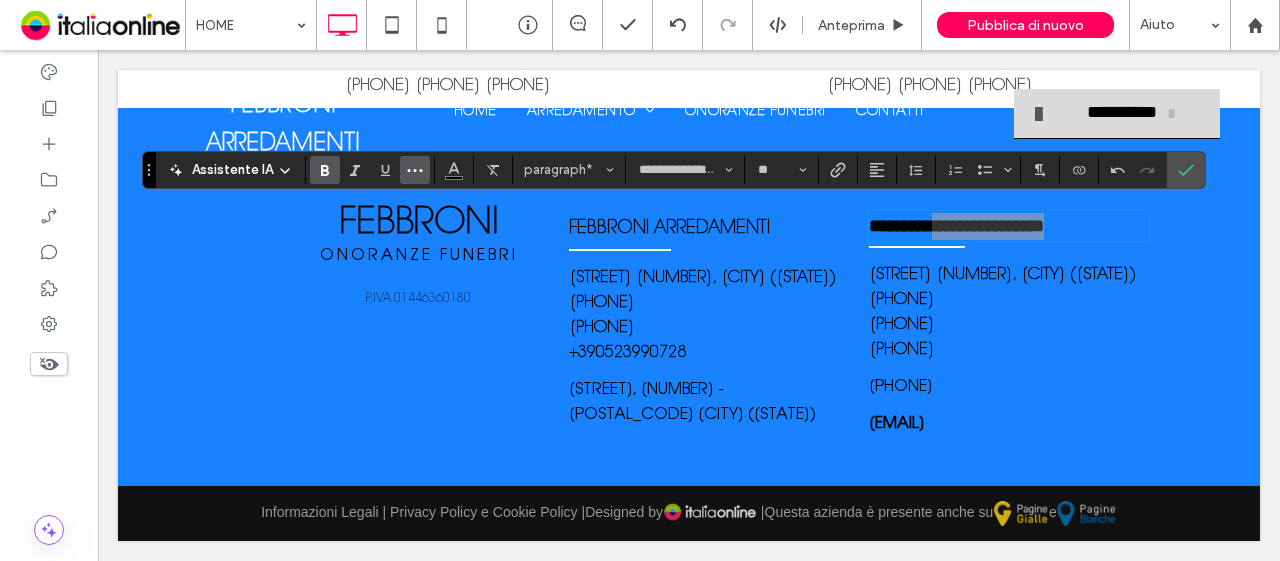 click 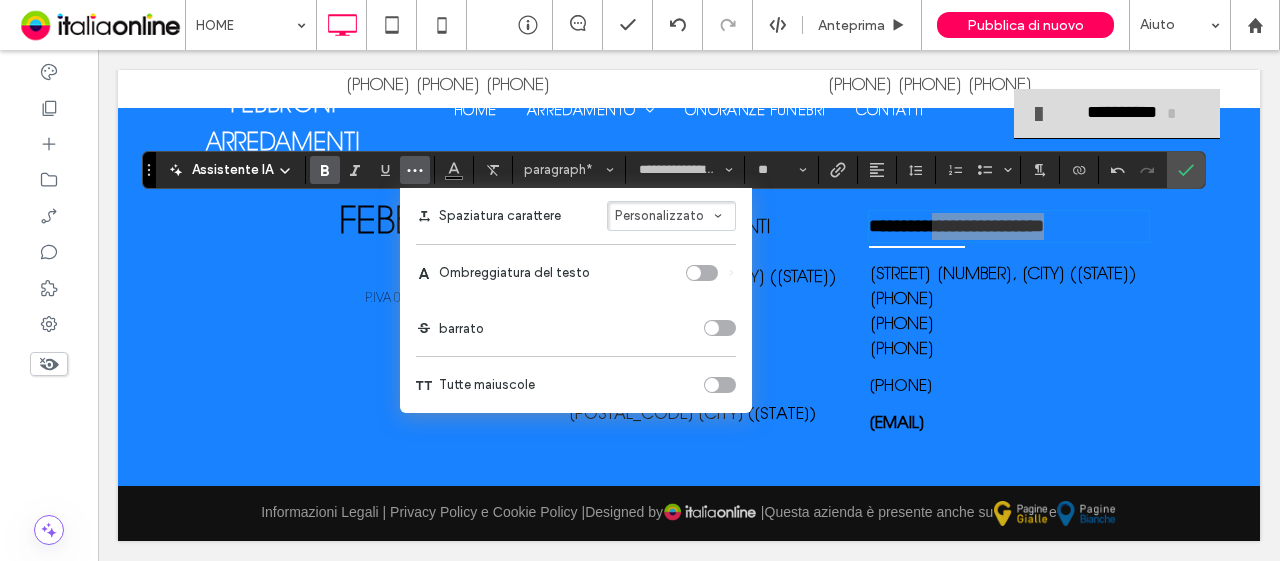 drag, startPoint x: 732, startPoint y: 391, endPoint x: 711, endPoint y: 399, distance: 22.472204 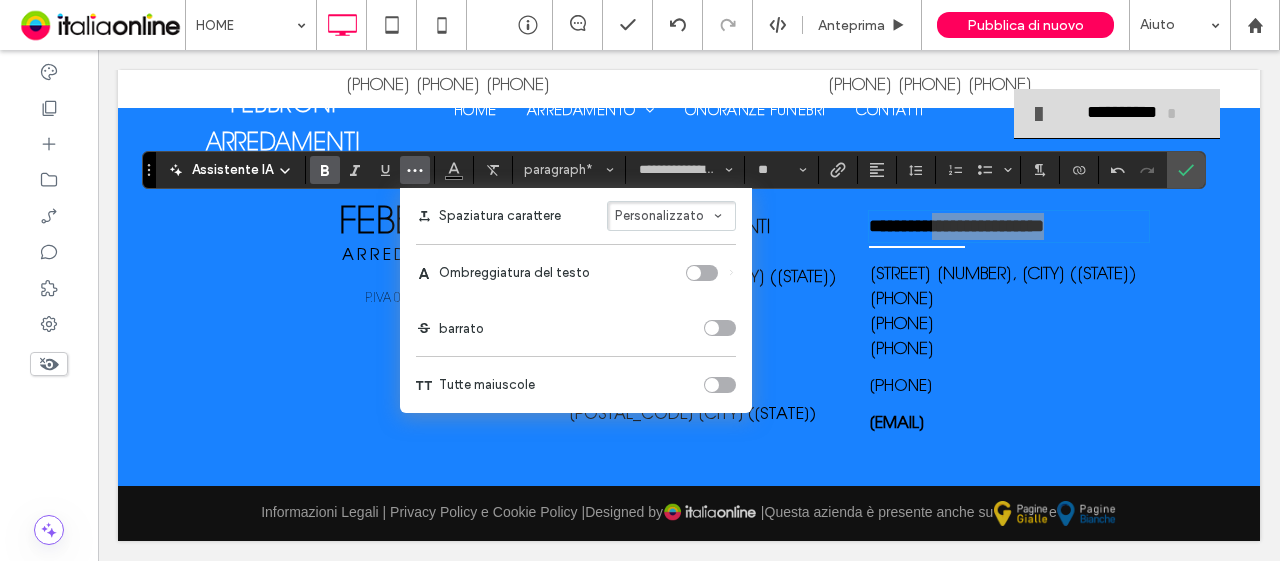 click on "Tutte maiuscole" at bounding box center (576, 385) 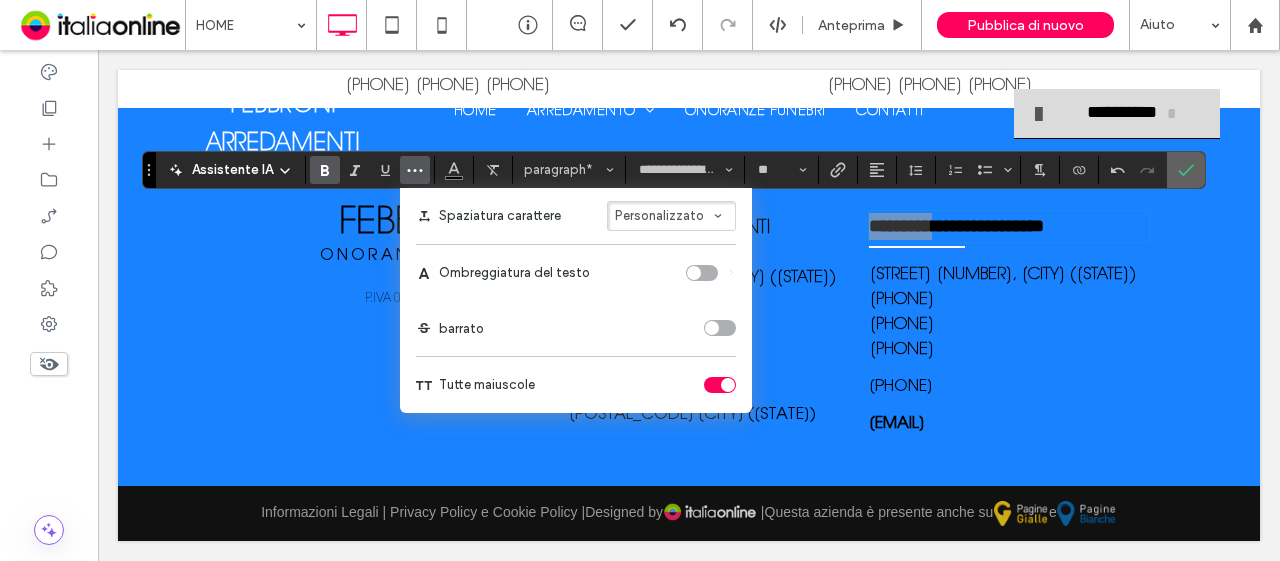 click at bounding box center (1186, 170) 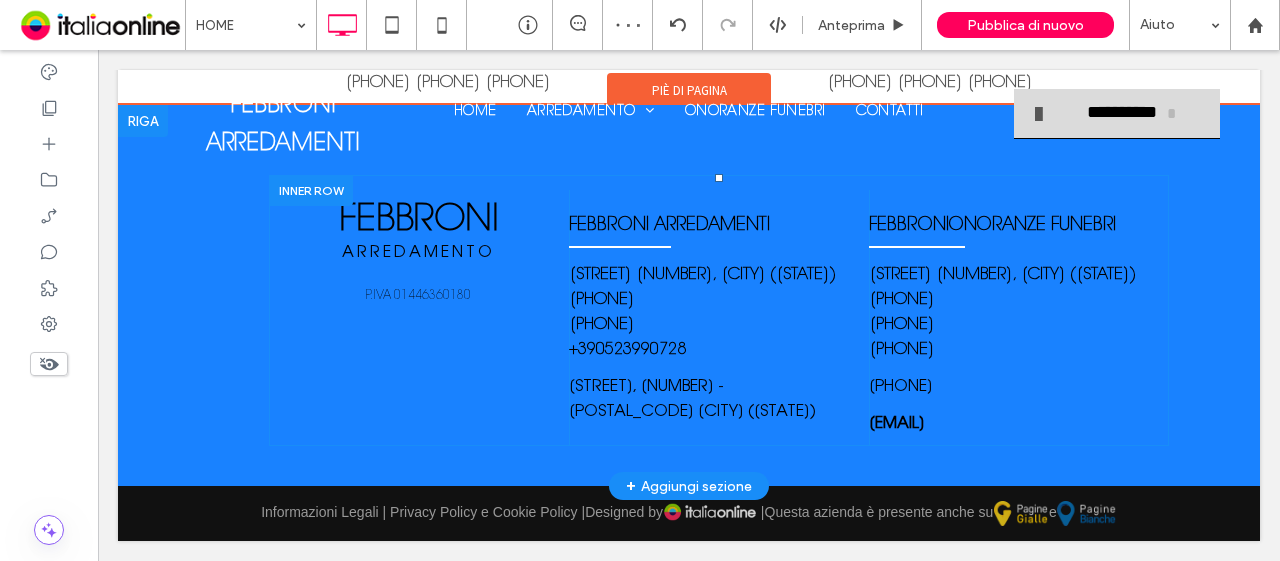 click on "FEBBRONI  onoranze funebri
via Roma 10, Zavattarello (PV) +393479068679  +393337206684  +390383589327 +39 333 7206684
febbroni.arredamenti@alice.it
Click To Paste" at bounding box center [1019, 318] 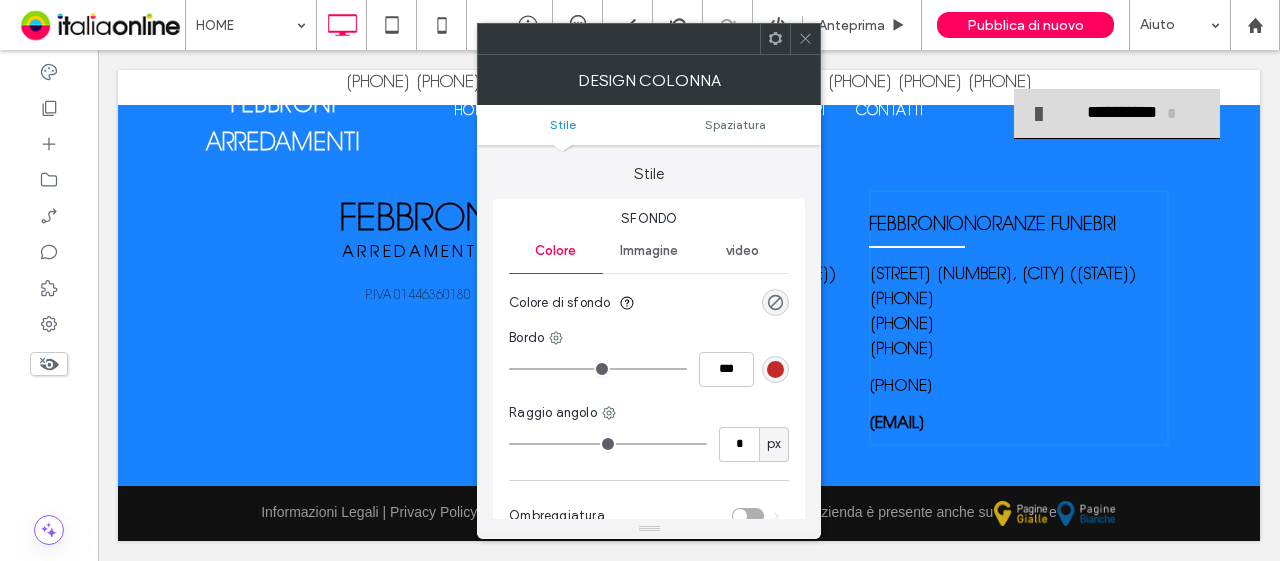 drag, startPoint x: 811, startPoint y: 43, endPoint x: 895, endPoint y: 311, distance: 280.85583 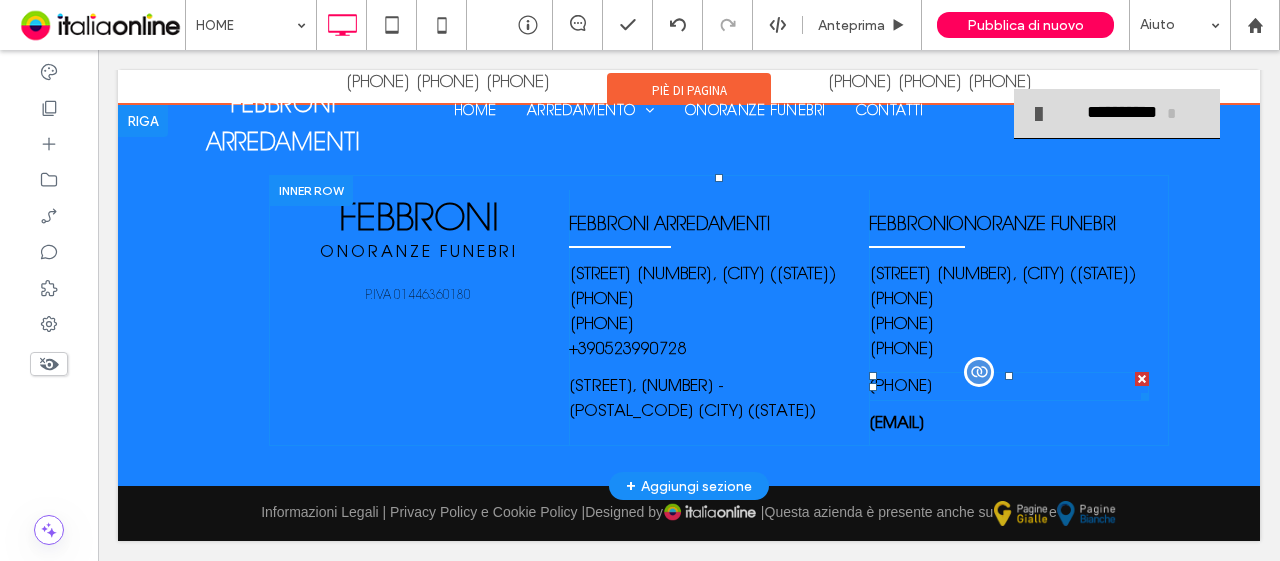 drag, startPoint x: 1138, startPoint y: 369, endPoint x: 1224, endPoint y: 415, distance: 97.52948 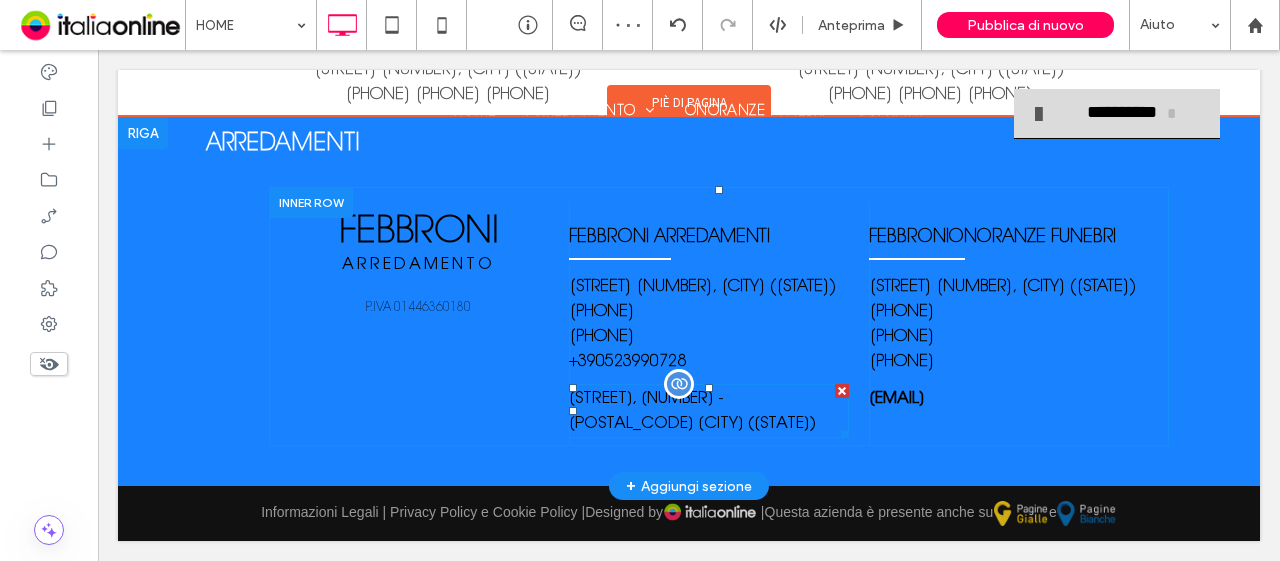 click at bounding box center (842, 391) 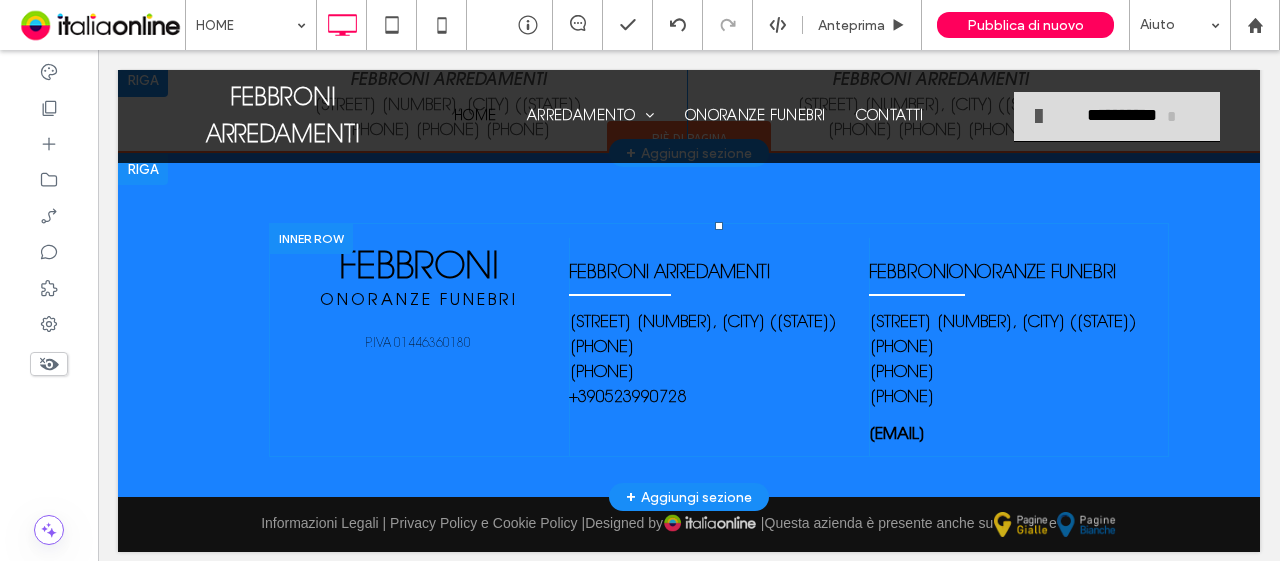 scroll, scrollTop: 2474, scrollLeft: 0, axis: vertical 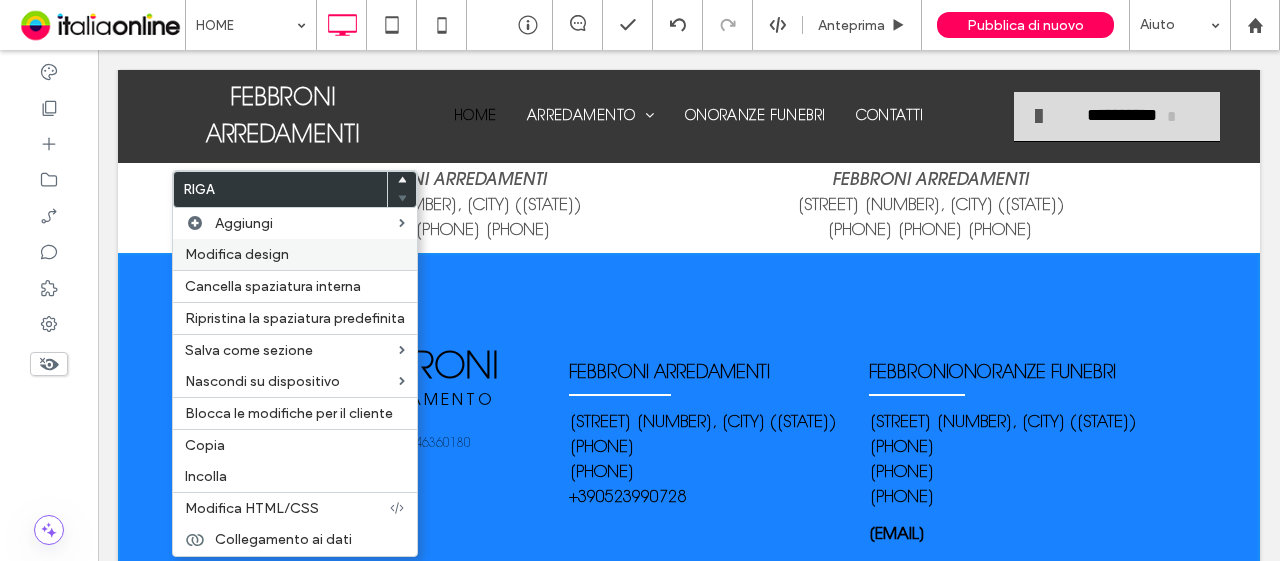 click on "Modifica design" at bounding box center (237, 254) 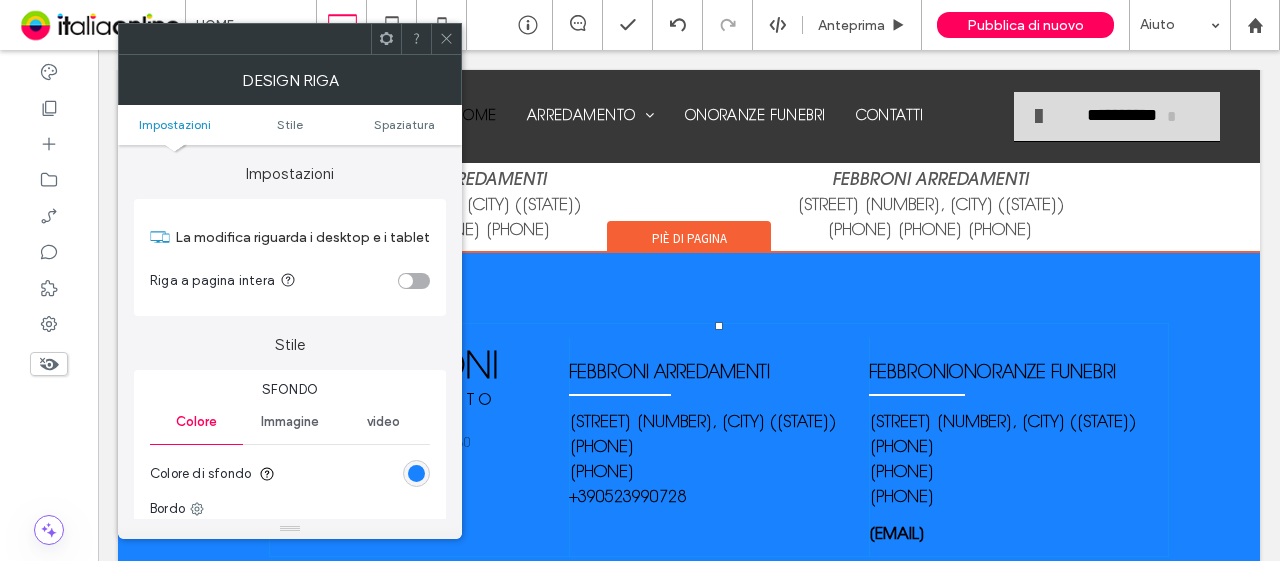 click at bounding box center [414, 281] 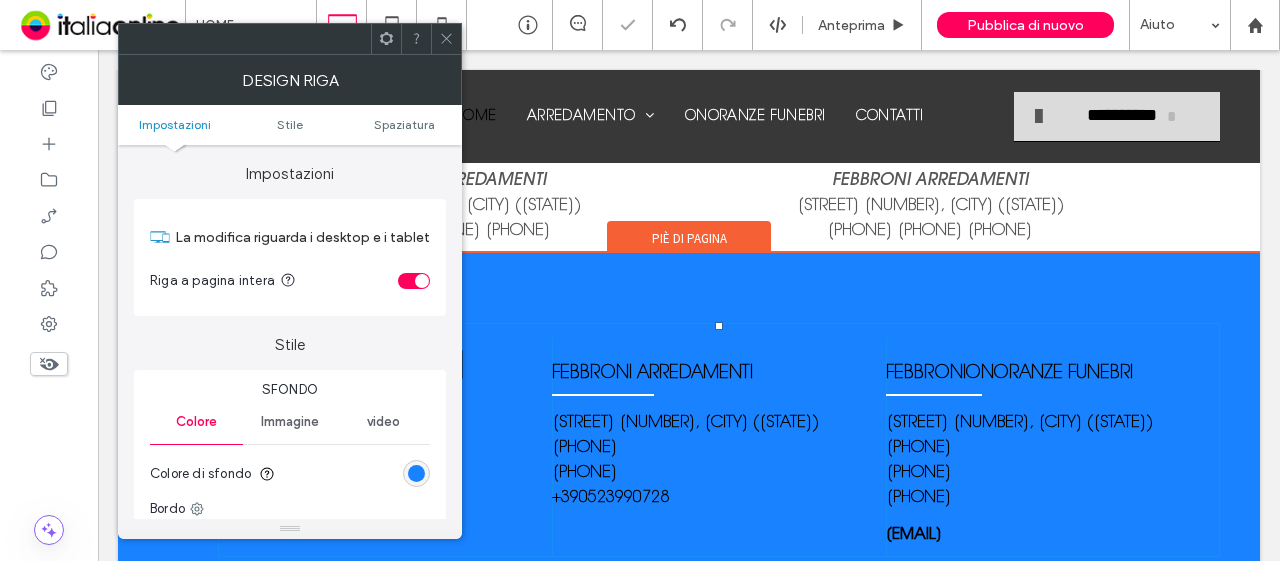 drag, startPoint x: 446, startPoint y: 39, endPoint x: 444, endPoint y: 84, distance: 45.044422 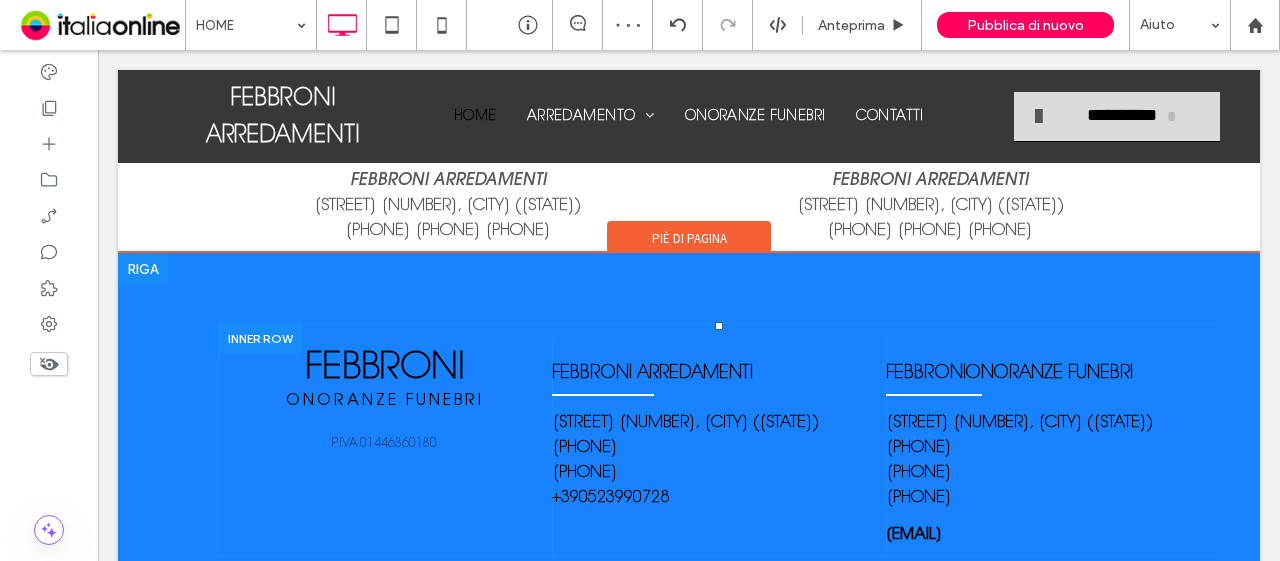 click at bounding box center [260, 338] 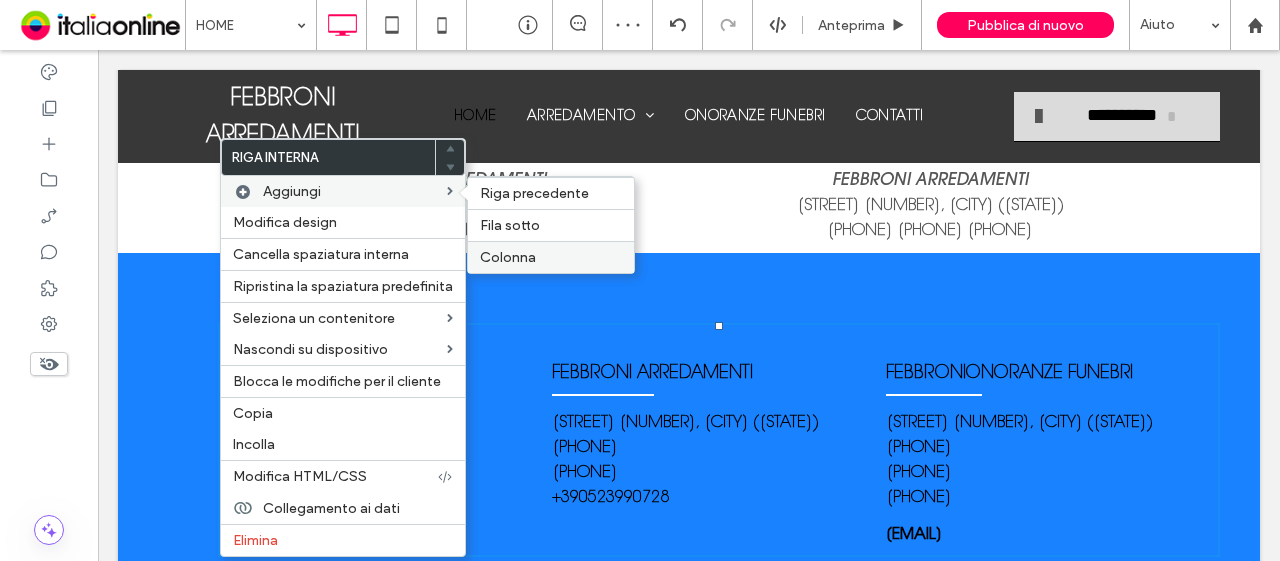 click on "Colonna" at bounding box center (551, 257) 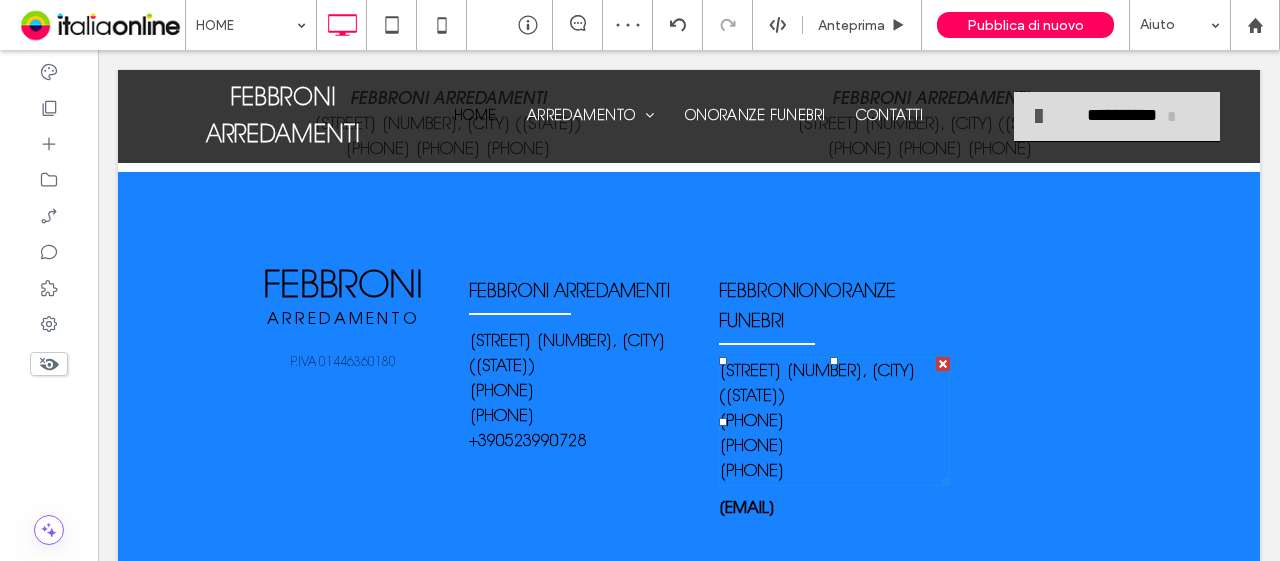 scroll, scrollTop: 2574, scrollLeft: 0, axis: vertical 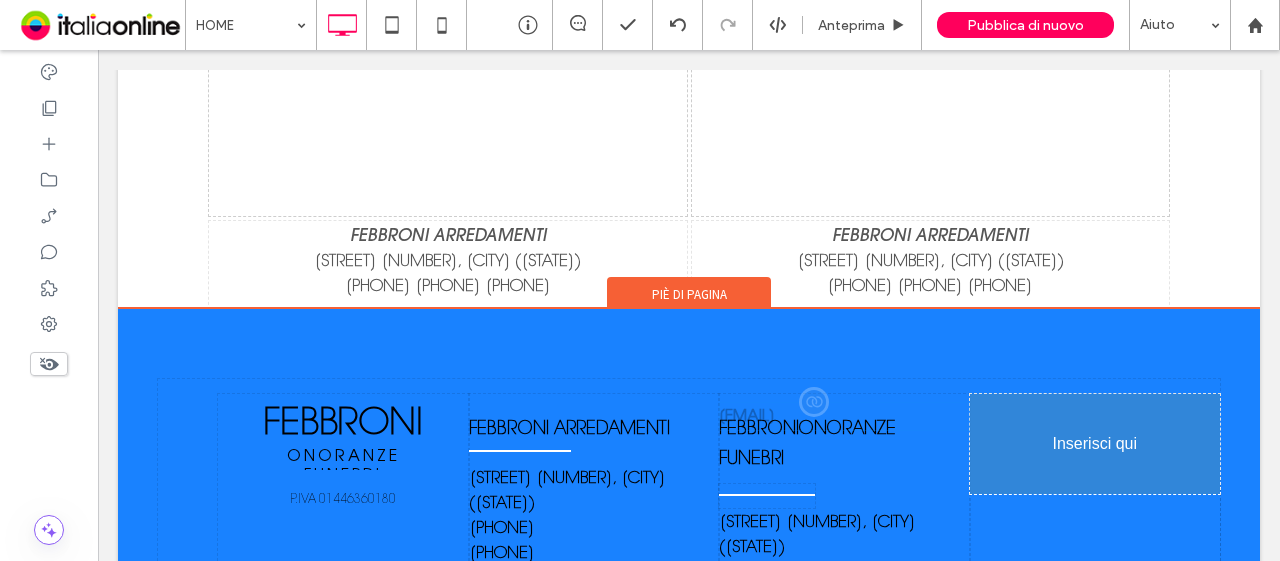 drag, startPoint x: 790, startPoint y: 451, endPoint x: 1043, endPoint y: 472, distance: 253.87004 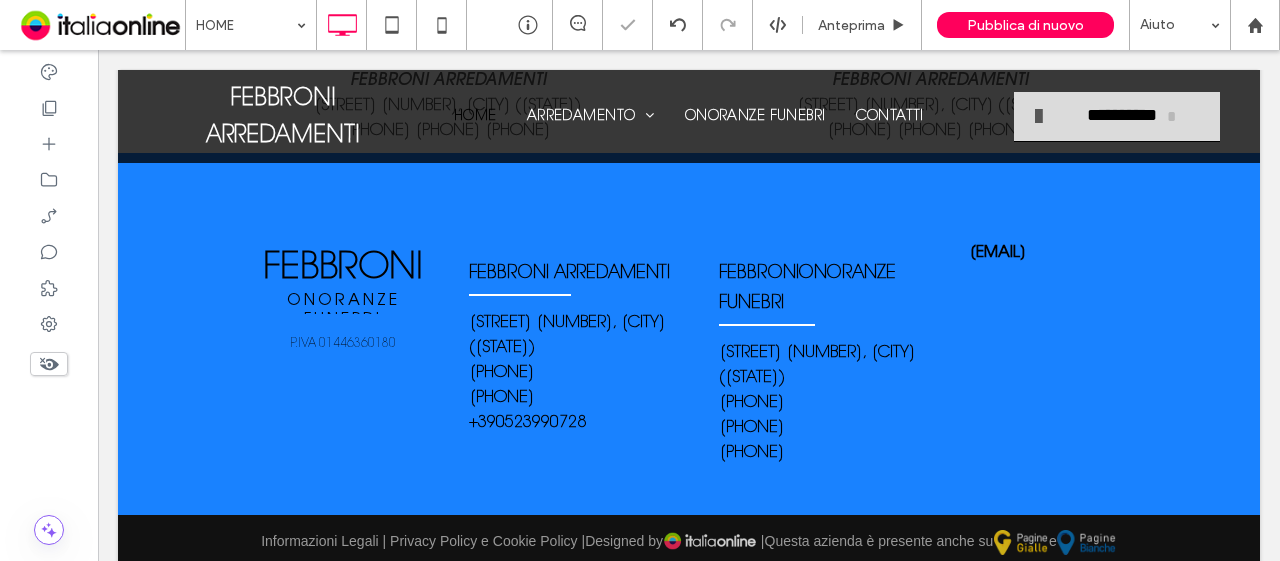 scroll, scrollTop: 2564, scrollLeft: 0, axis: vertical 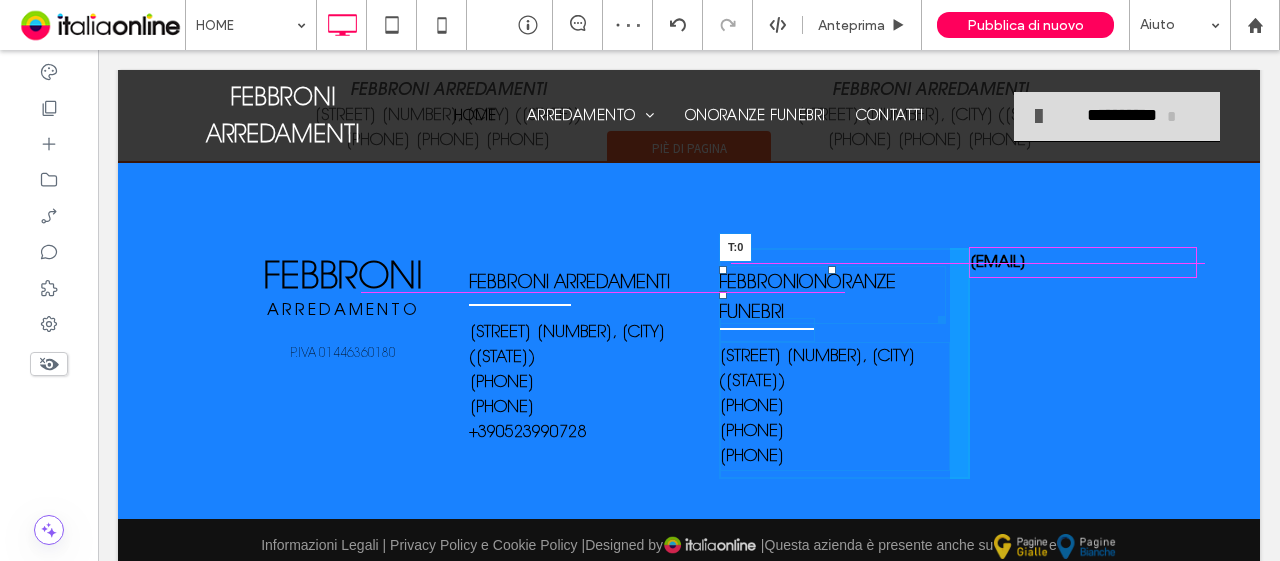 drag, startPoint x: 827, startPoint y: 265, endPoint x: 800, endPoint y: 243, distance: 34.828148 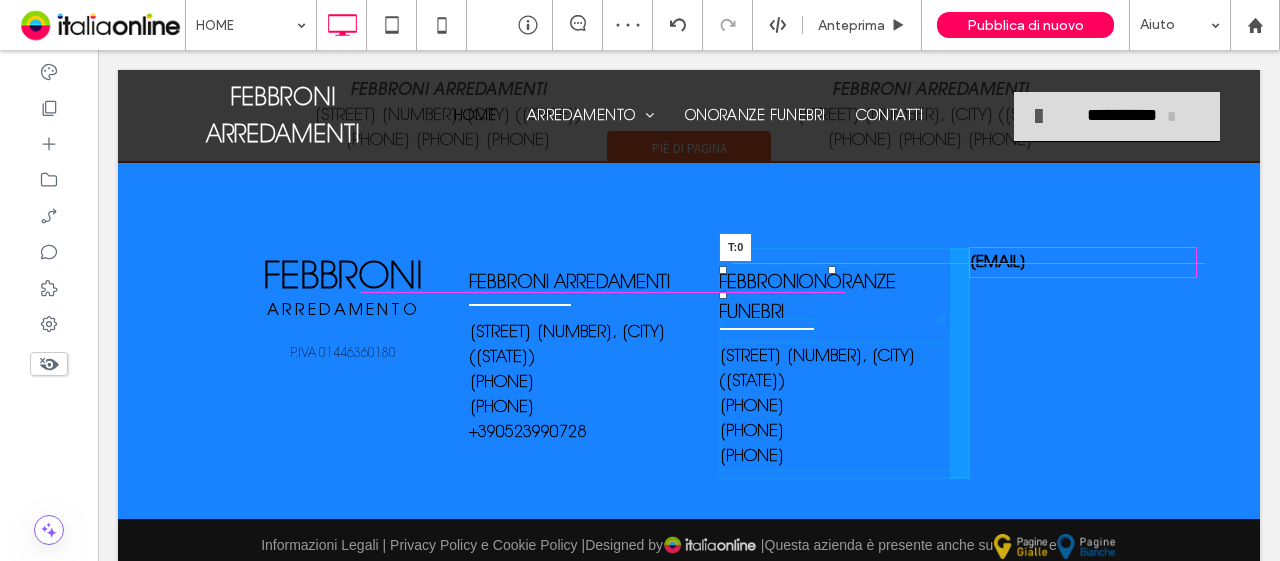 click on "FEBBRONI
ARREDAMENTO
ONORANZE FUNEBRI
Scrivi qui la tua didascalia
Pulsante
P.IVA
01446360180
Click To Paste
FEBBRONI ARREDAMENTI
via Manin 19, Nibbiano Alta val Tidone (PC) +393479068679  ﻿ +393337206684  +390523990728
Click To Paste
FEBBRONI  onoranze funebri T:0
via Roma 10, Zavattarello (PV) +393479068679  +393337206684  +390383589327
Click To Paste
Click To Paste     Click To Paste     febbroni.arredamenti@alice.it" at bounding box center [719, 356] 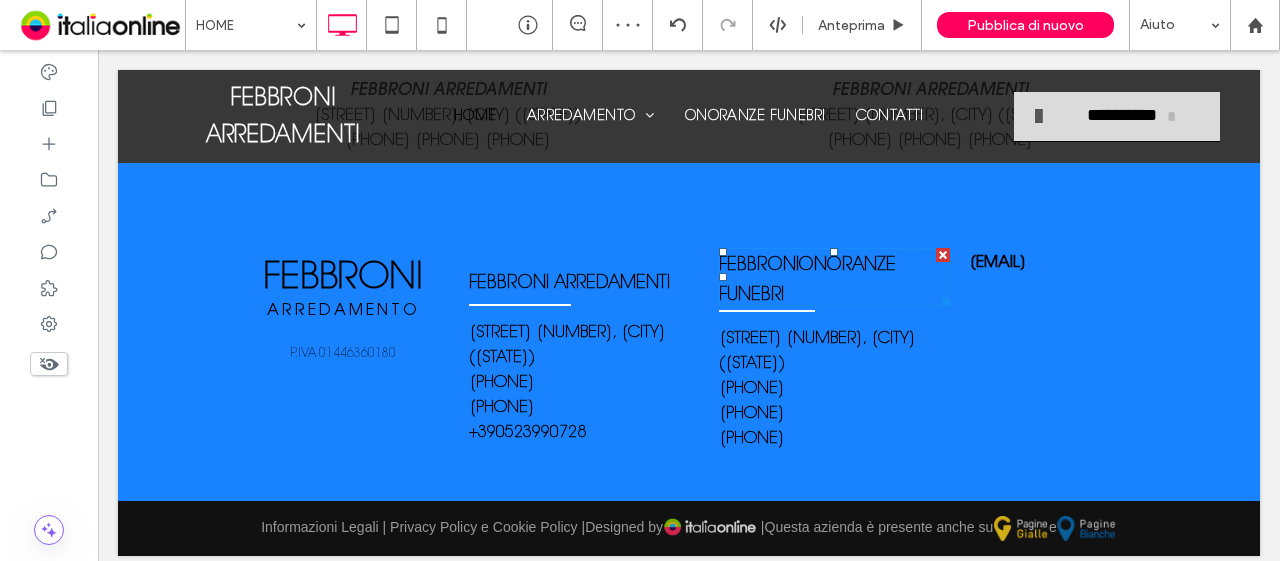 scroll, scrollTop: 2561, scrollLeft: 0, axis: vertical 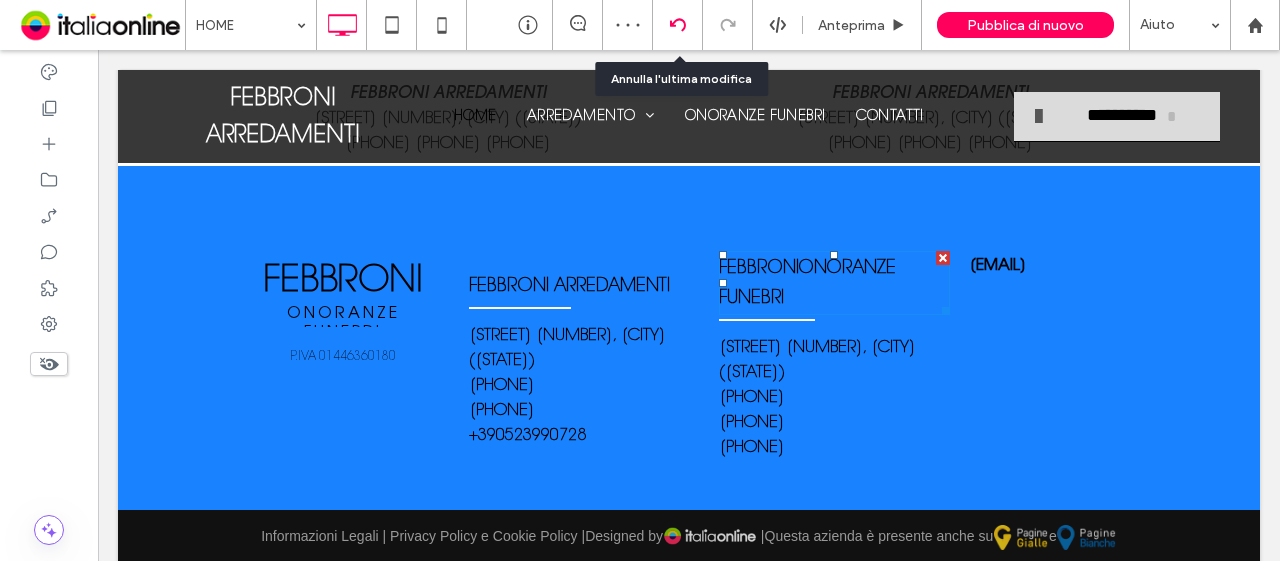 click at bounding box center [677, 25] 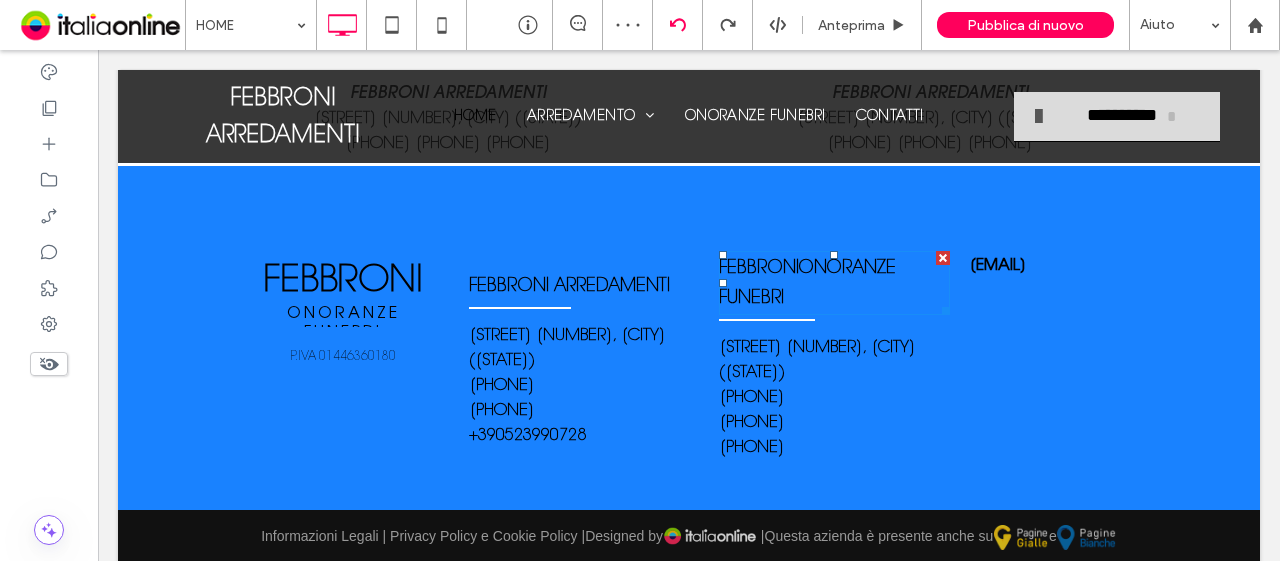 click at bounding box center (677, 25) 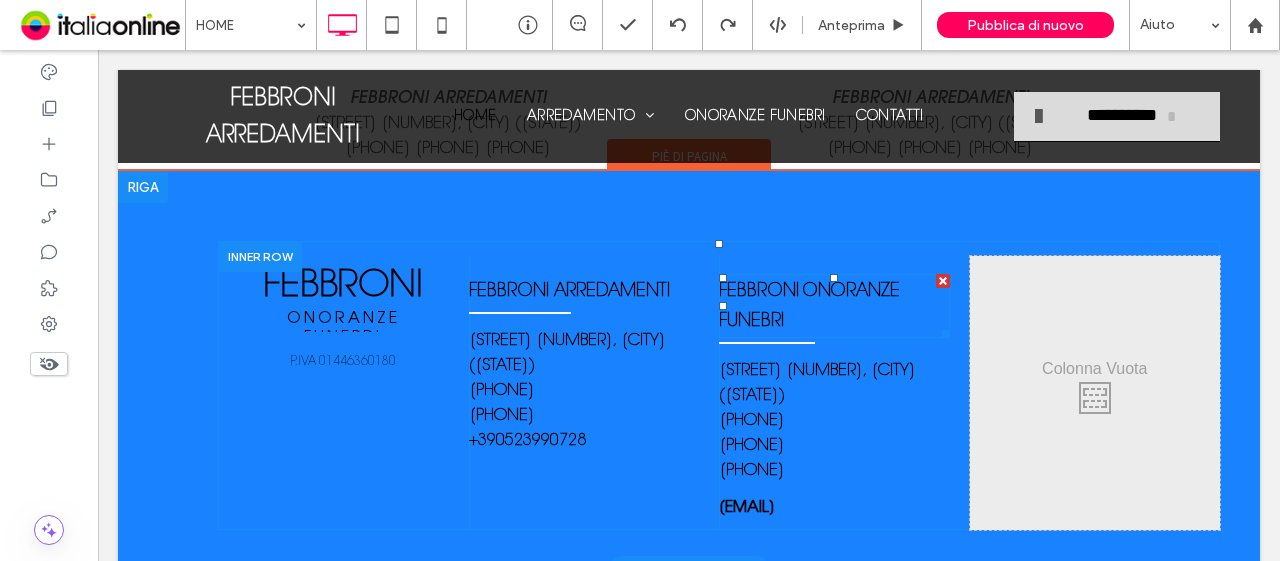 scroll, scrollTop: 2525, scrollLeft: 0, axis: vertical 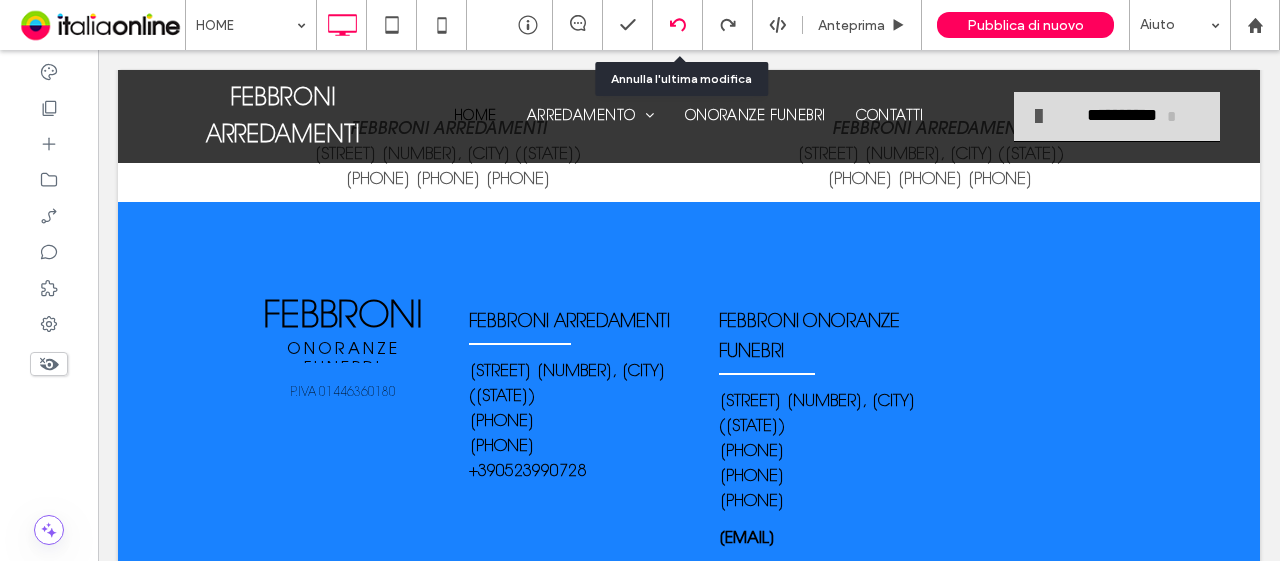 click at bounding box center (678, 25) 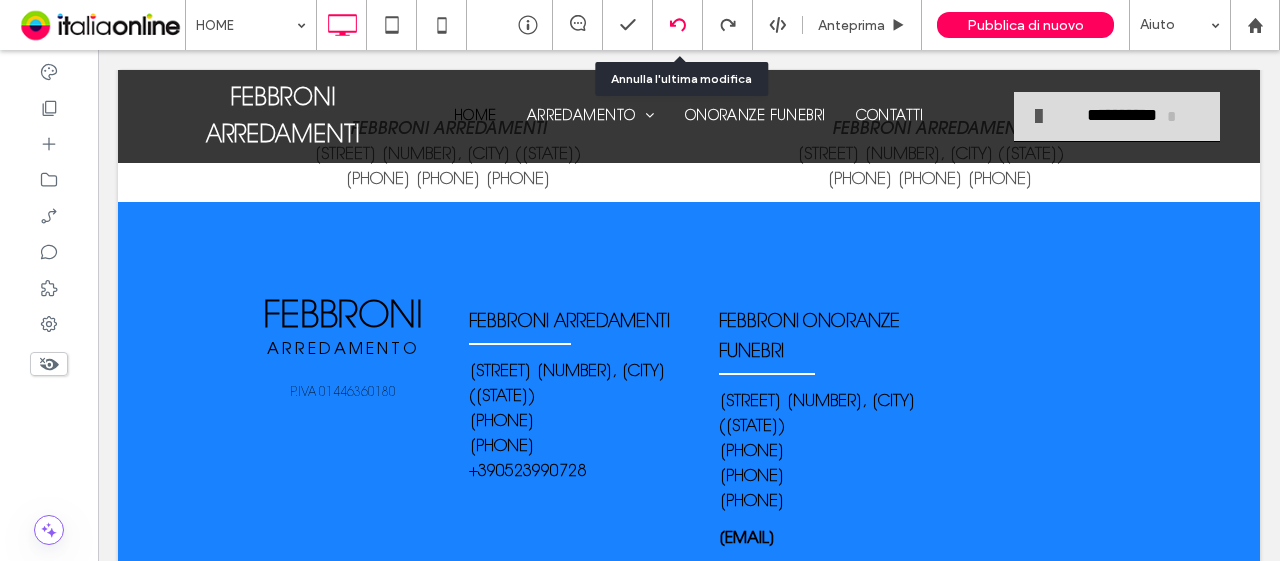 click 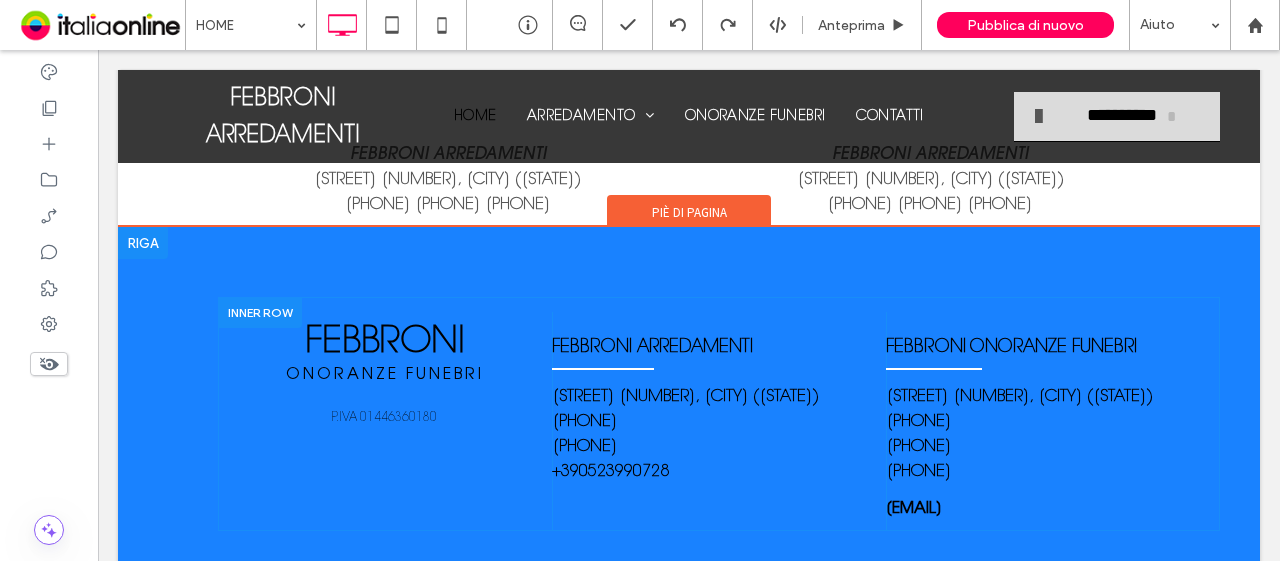 scroll, scrollTop: 2574, scrollLeft: 0, axis: vertical 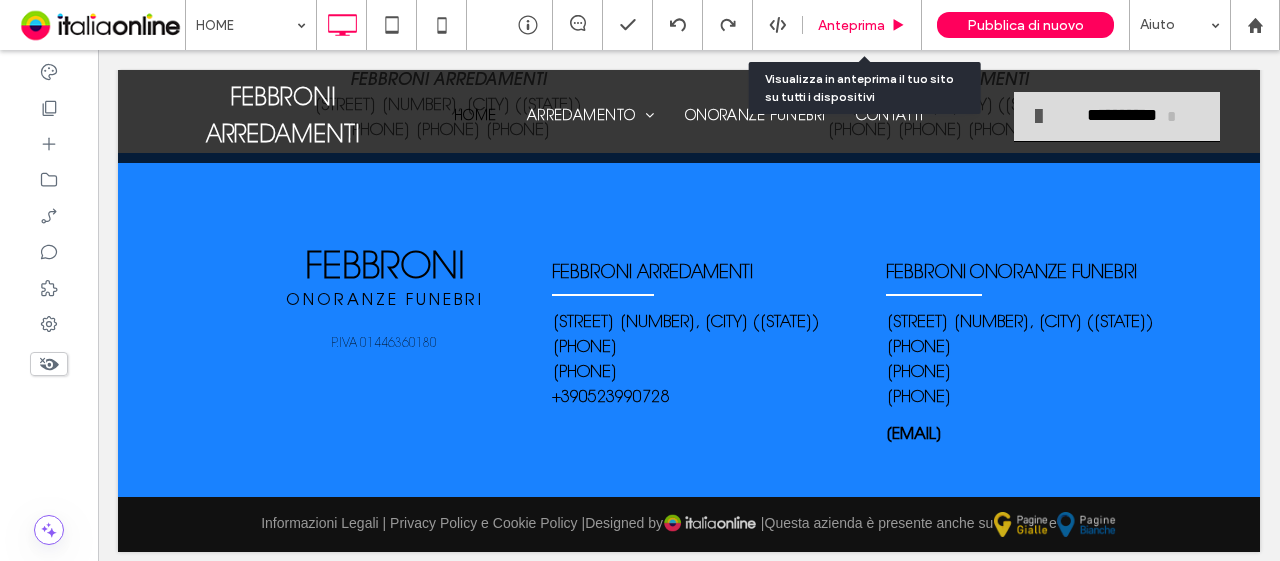 click on "Anteprima" at bounding box center [851, 25] 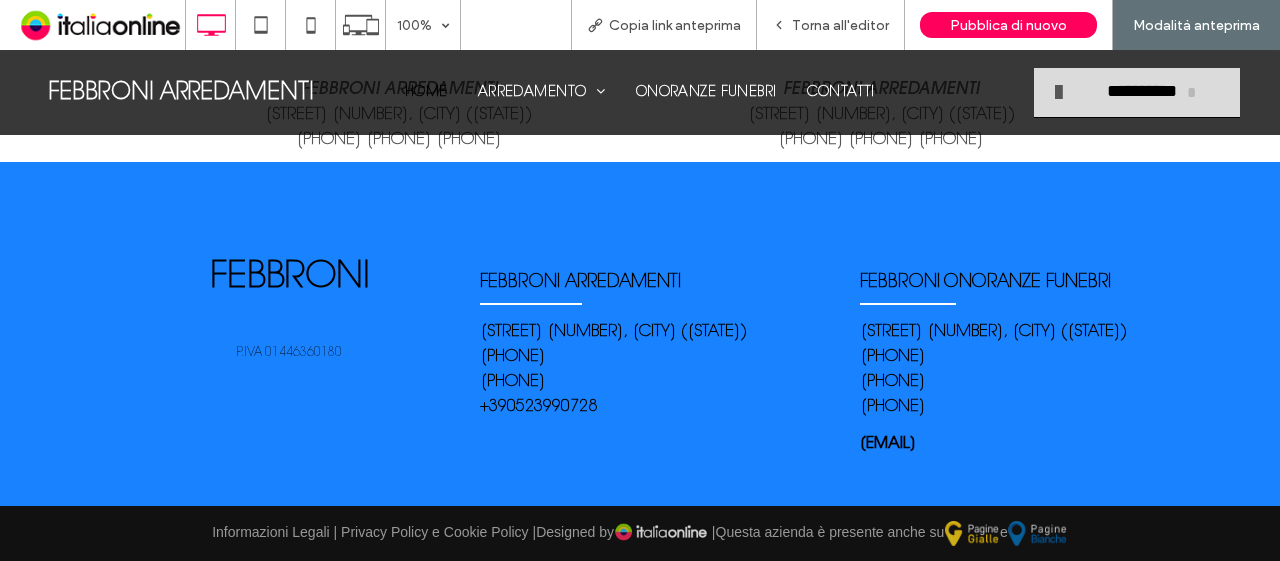scroll, scrollTop: 2534, scrollLeft: 0, axis: vertical 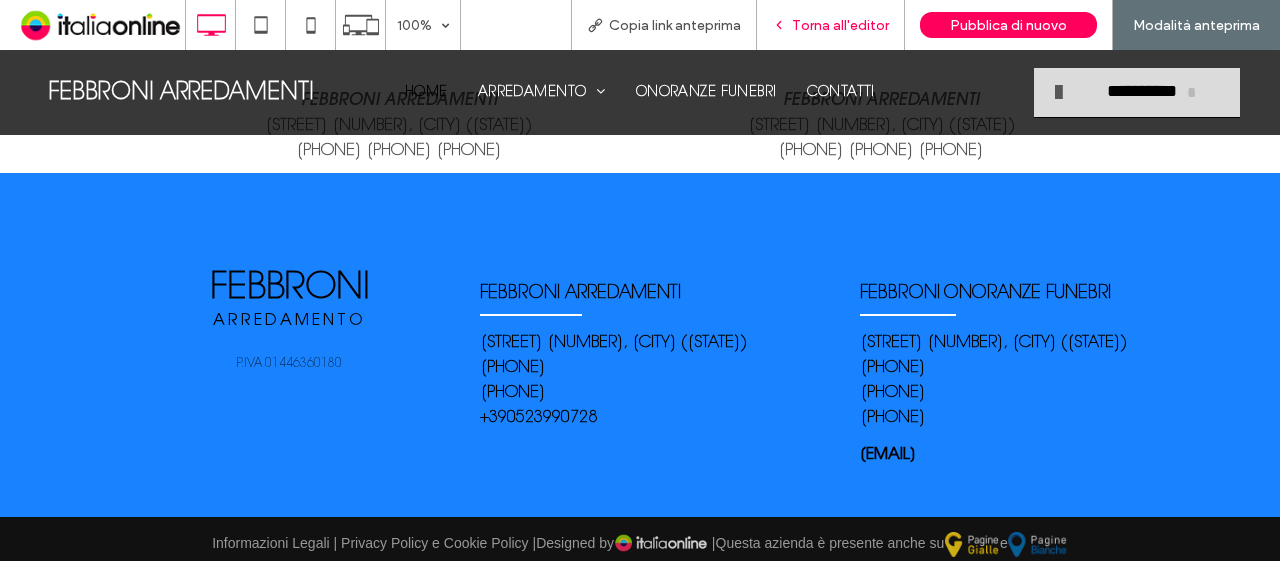 click on "Torna all'editor" at bounding box center [840, 25] 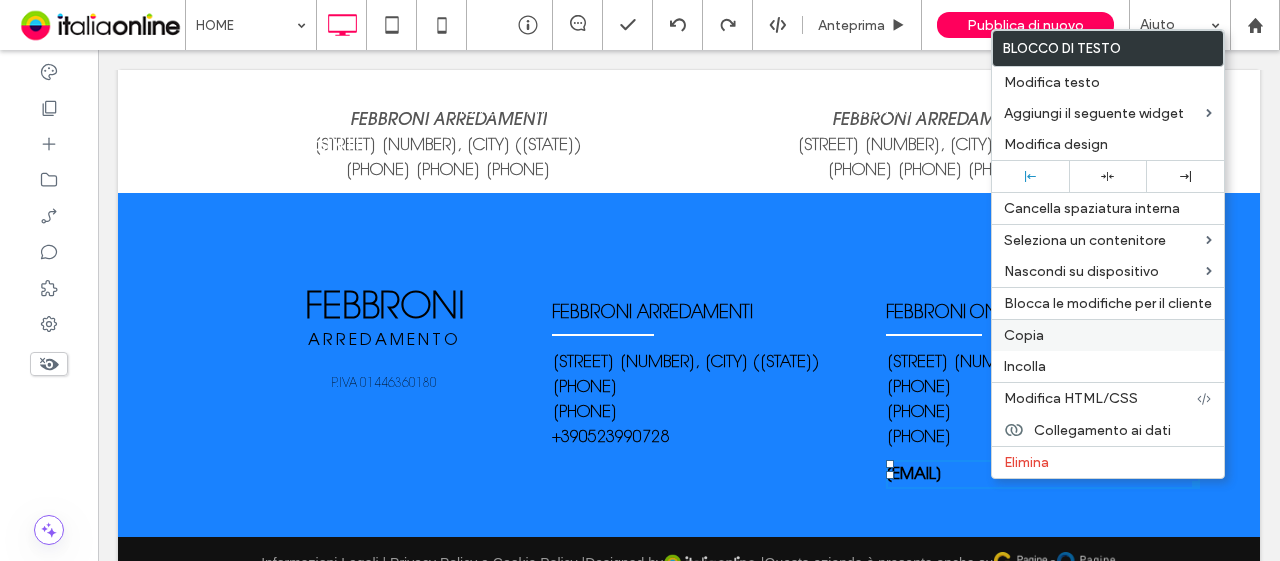 click on "Copia" at bounding box center [1024, 335] 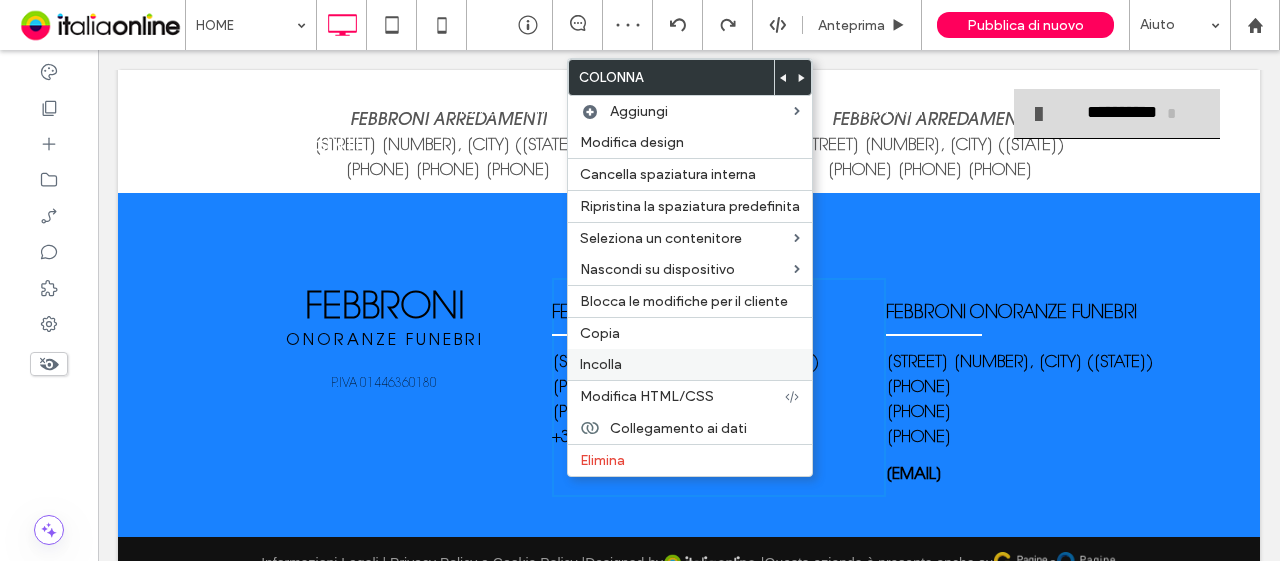 click on "Incolla" at bounding box center (601, 364) 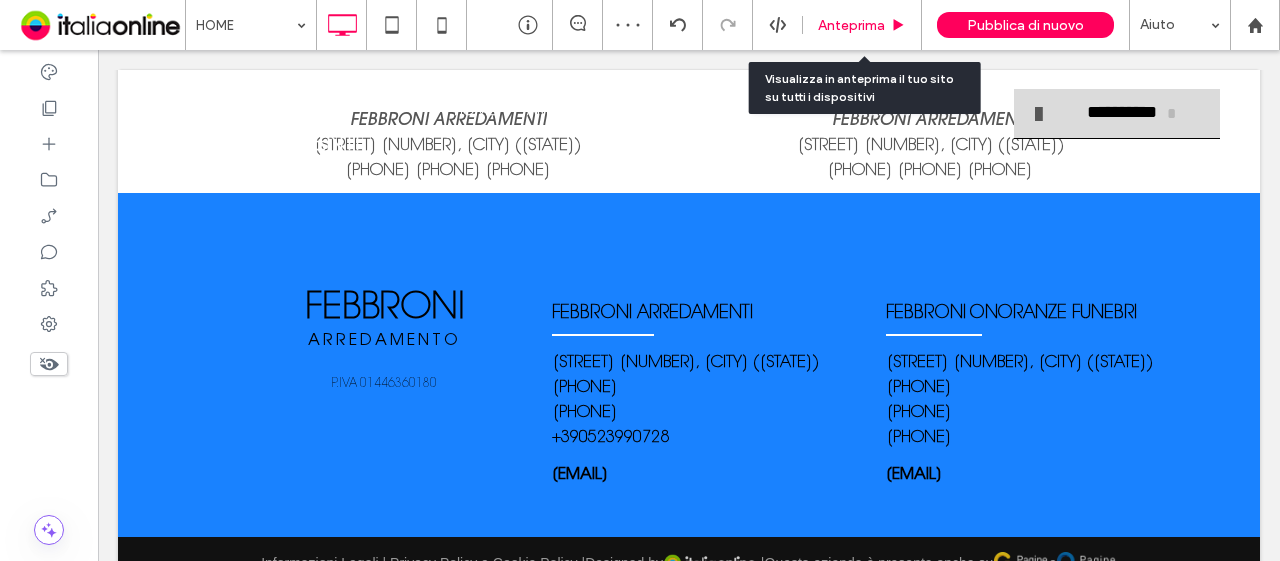 click on "Anteprima" at bounding box center (862, 25) 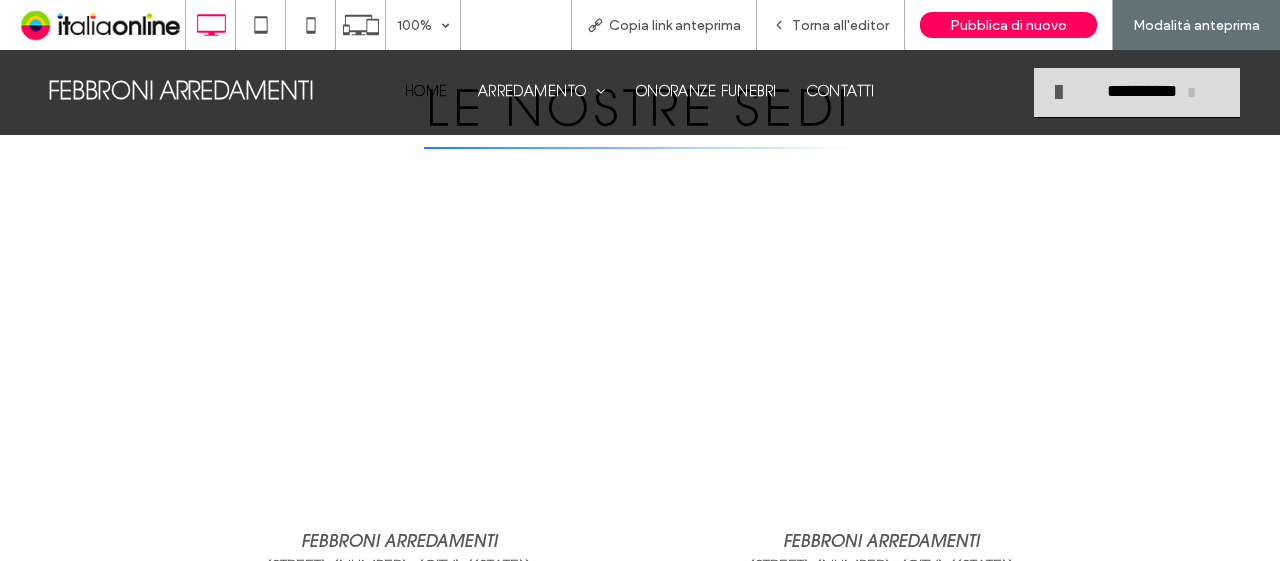 scroll, scrollTop: 2534, scrollLeft: 0, axis: vertical 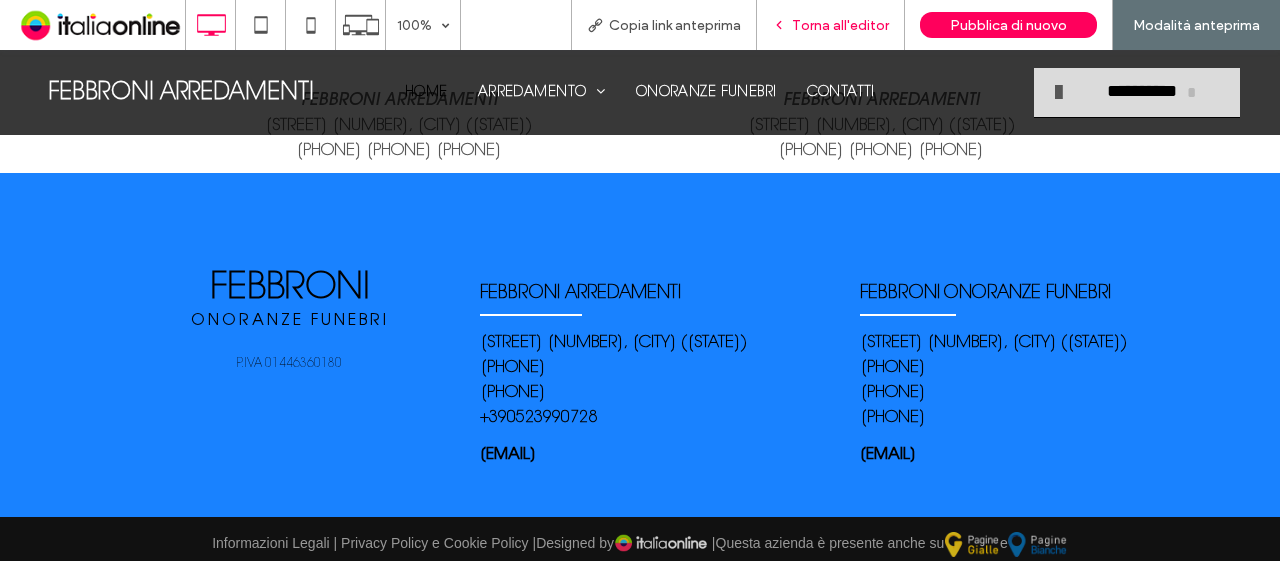click on "Torna all'editor" at bounding box center [831, 25] 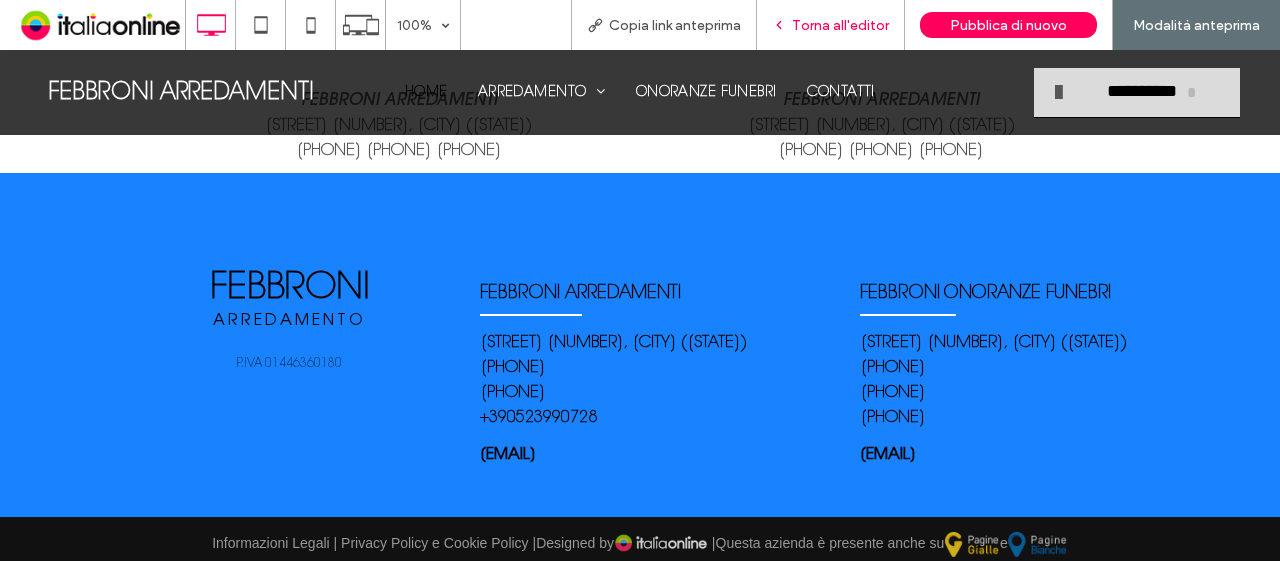 click on "Torna all'editor" at bounding box center [831, 25] 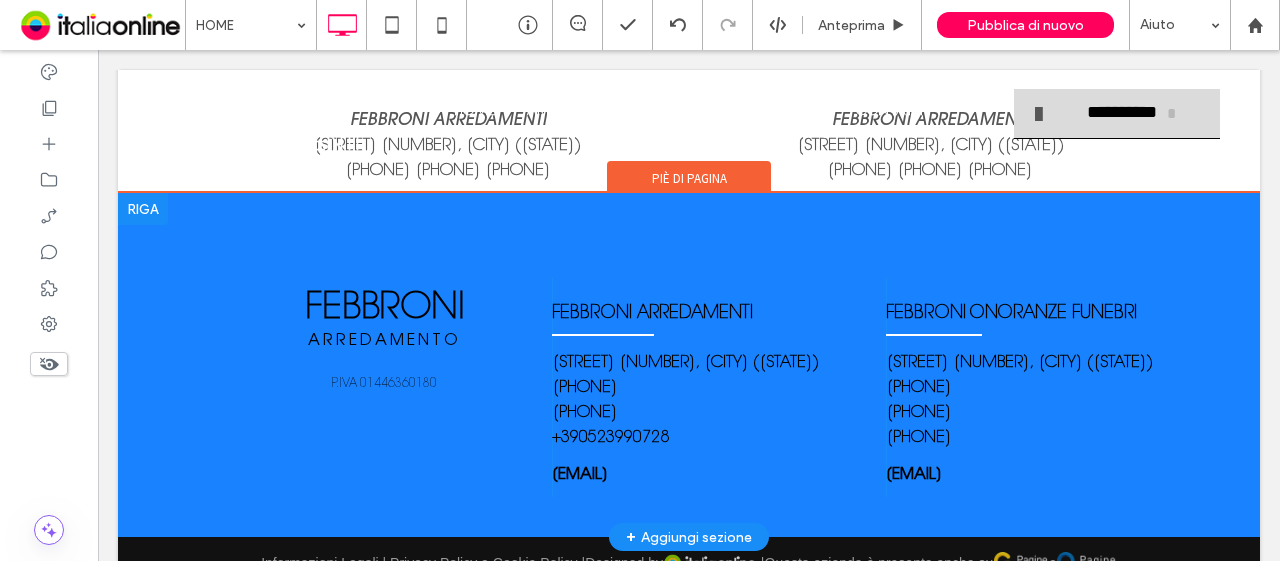 click on "FEBBRONI
ARREDAMENTO
ONORANZE FUNEBRI
Scrivi qui la tua didascalia
Pulsante
P.IVA
01446360180
Click To Paste
FEBBRONI ARREDAMENTI
via Manin 19, Nibbiano Alta val Tidone (PC) +393479068679
﻿ +393337206684  +390523990728
Click To Paste     febbroni.arredamenti@alice.it
FEBBRONI
onoranze funebri
via Roma 10, Zavattarello (PV) +393479068679
+393337206684  +390383589327
febbroni.arredamenti@alice.it
Click To Paste
Click To Paste
+ Aggiungi sezione" at bounding box center (689, 365) 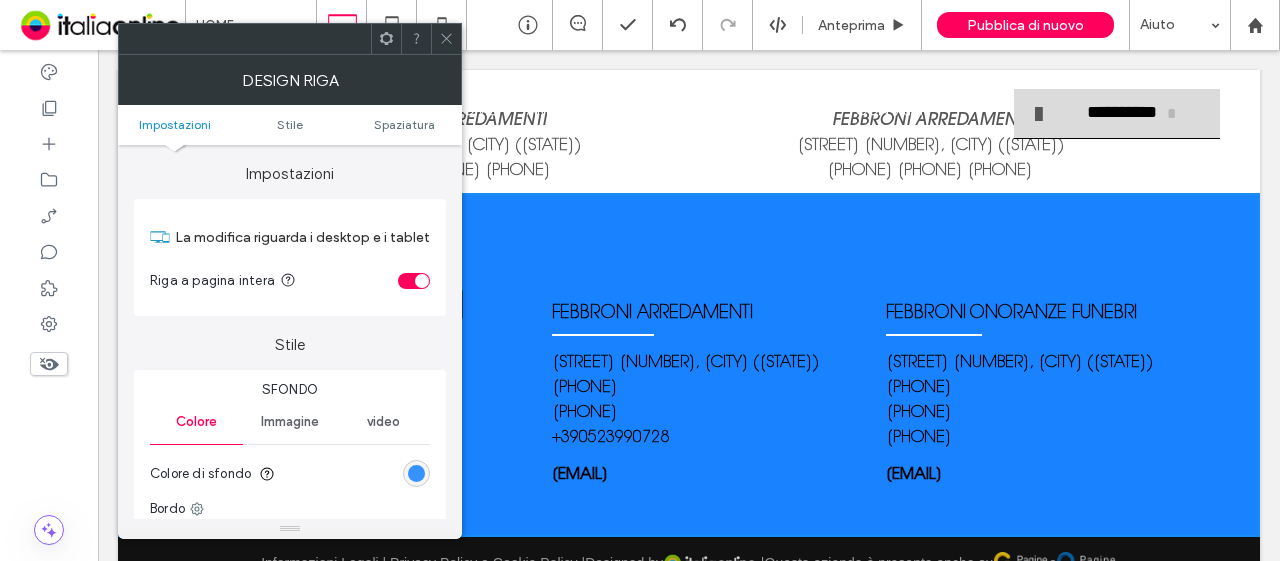 click at bounding box center (416, 473) 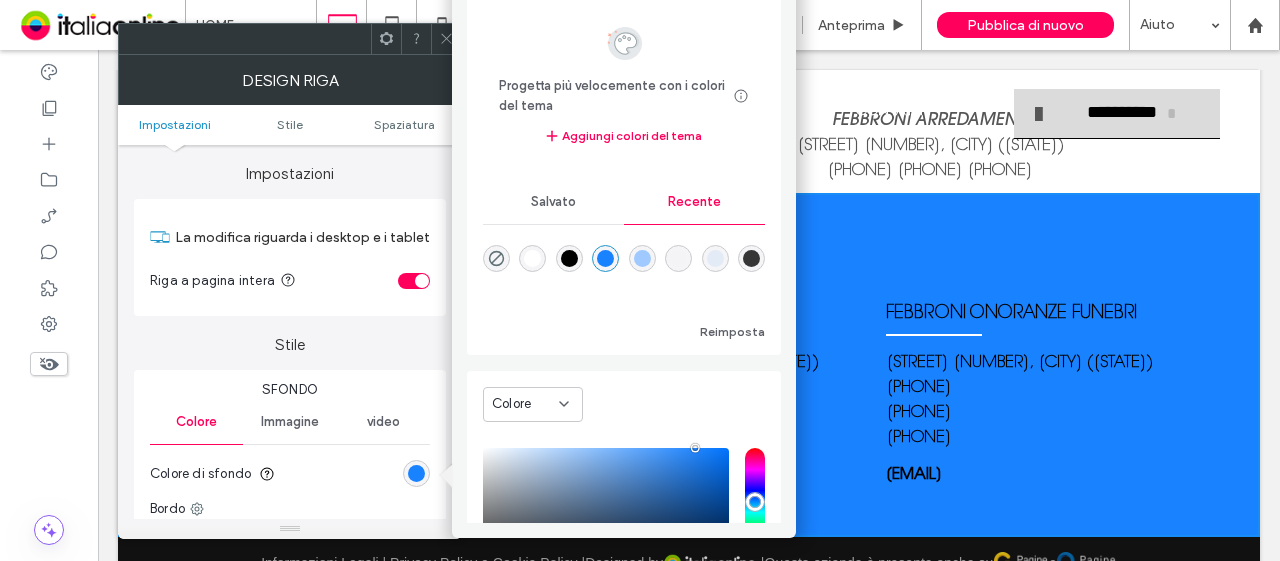 click at bounding box center [569, 258] 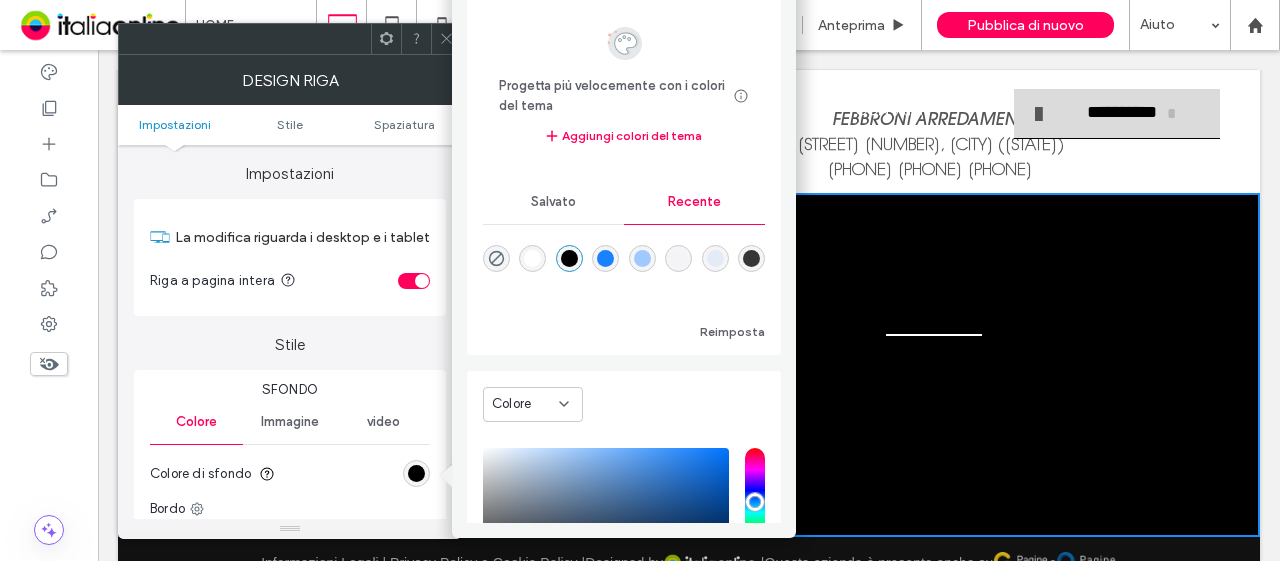 click 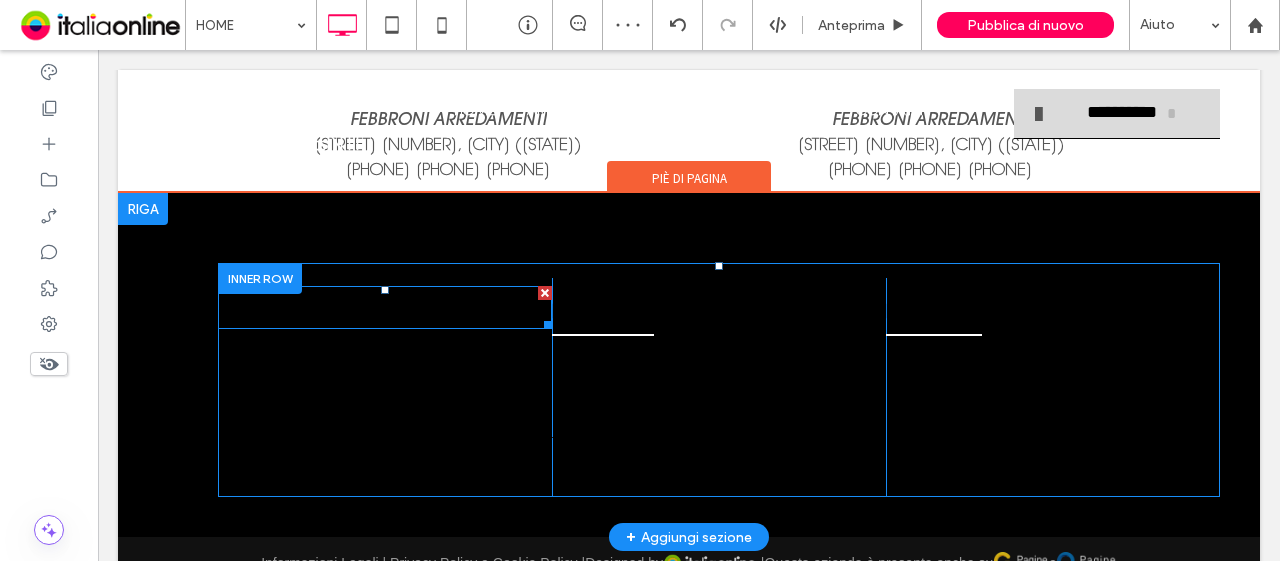 click on "FEBBRONI" at bounding box center [385, 309] 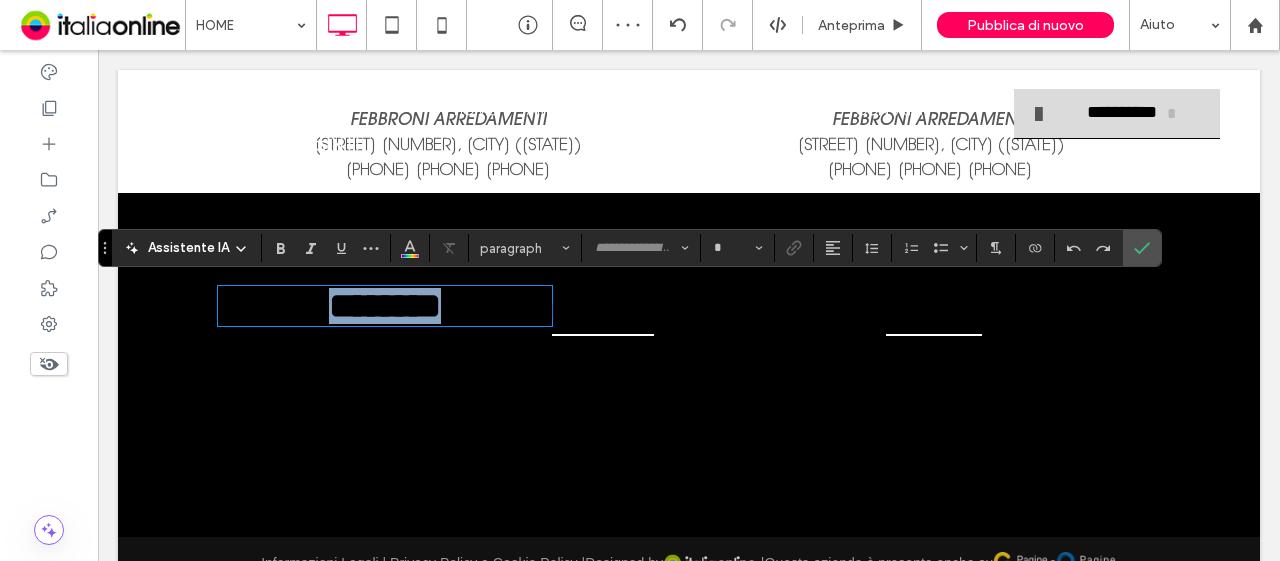type on "**********" 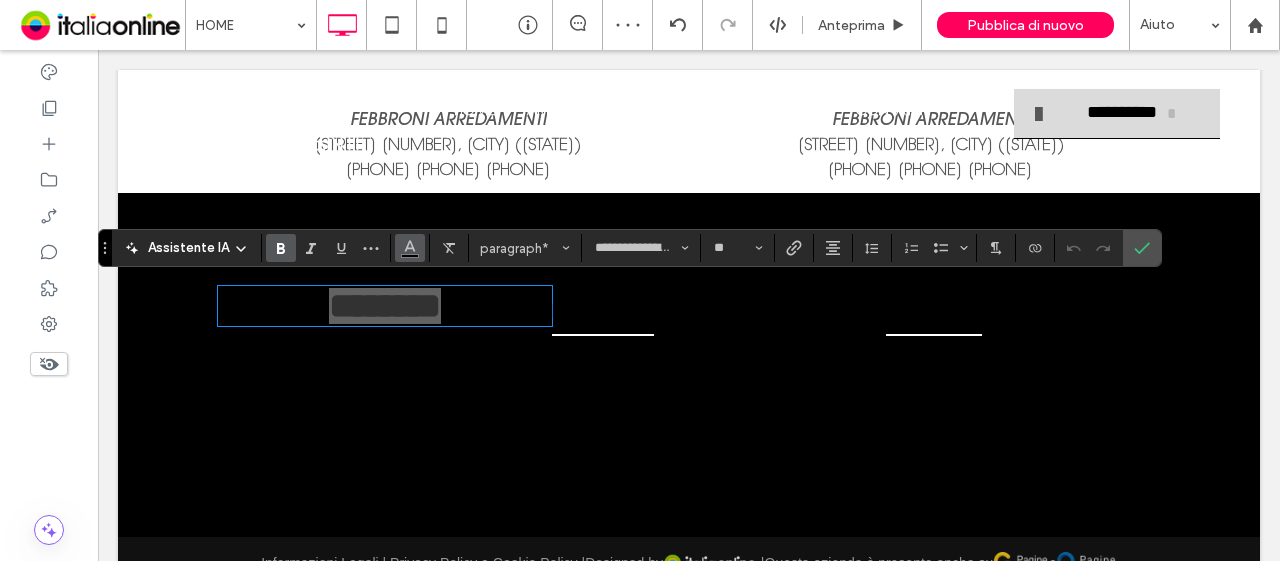 click 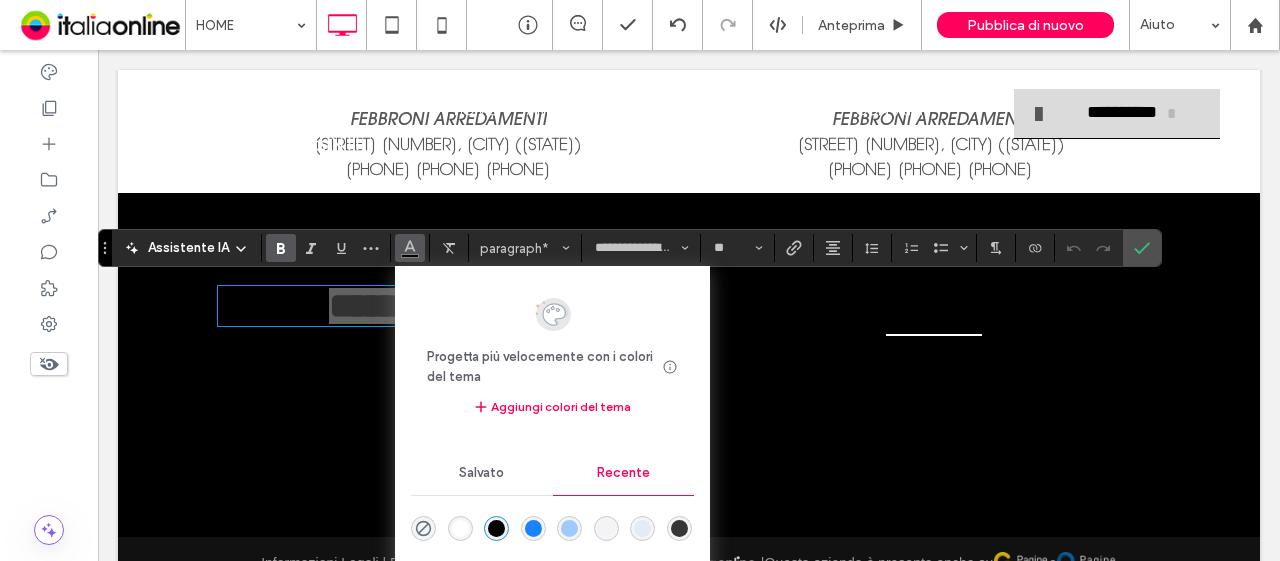 click at bounding box center (460, 528) 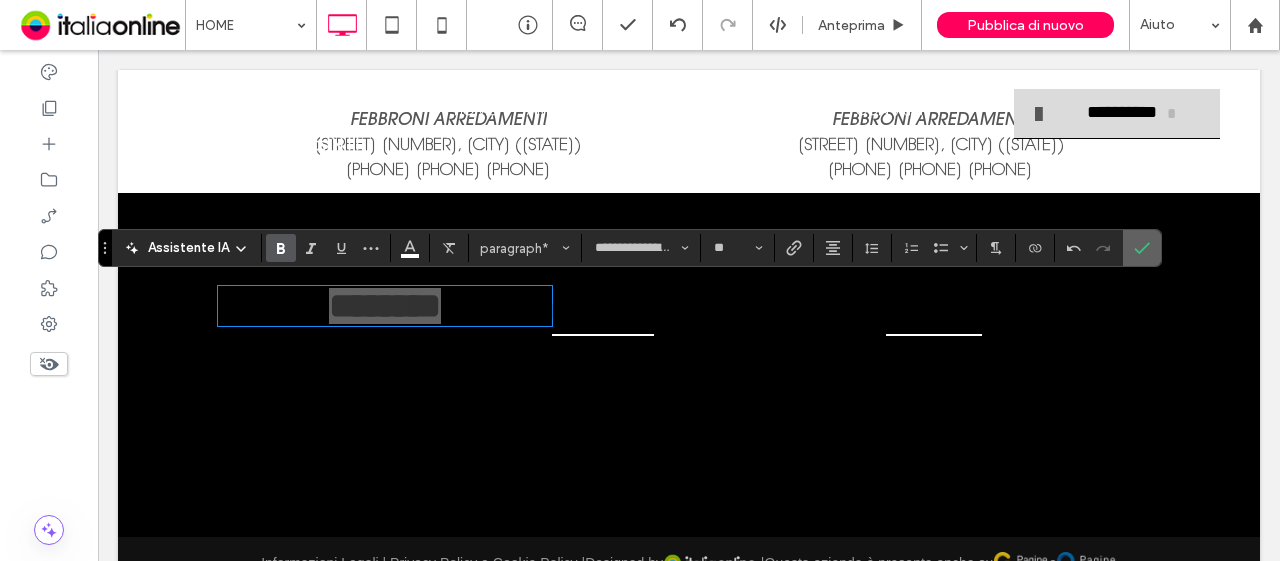 drag, startPoint x: 904, startPoint y: 254, endPoint x: 1139, endPoint y: 240, distance: 235.41666 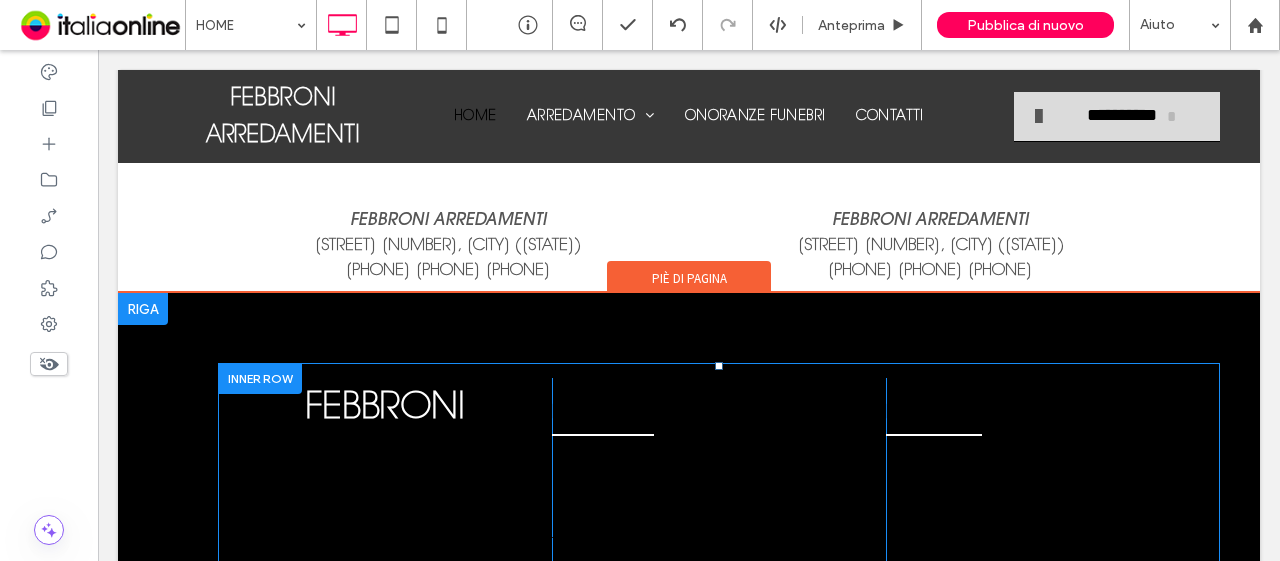 scroll, scrollTop: 2500, scrollLeft: 0, axis: vertical 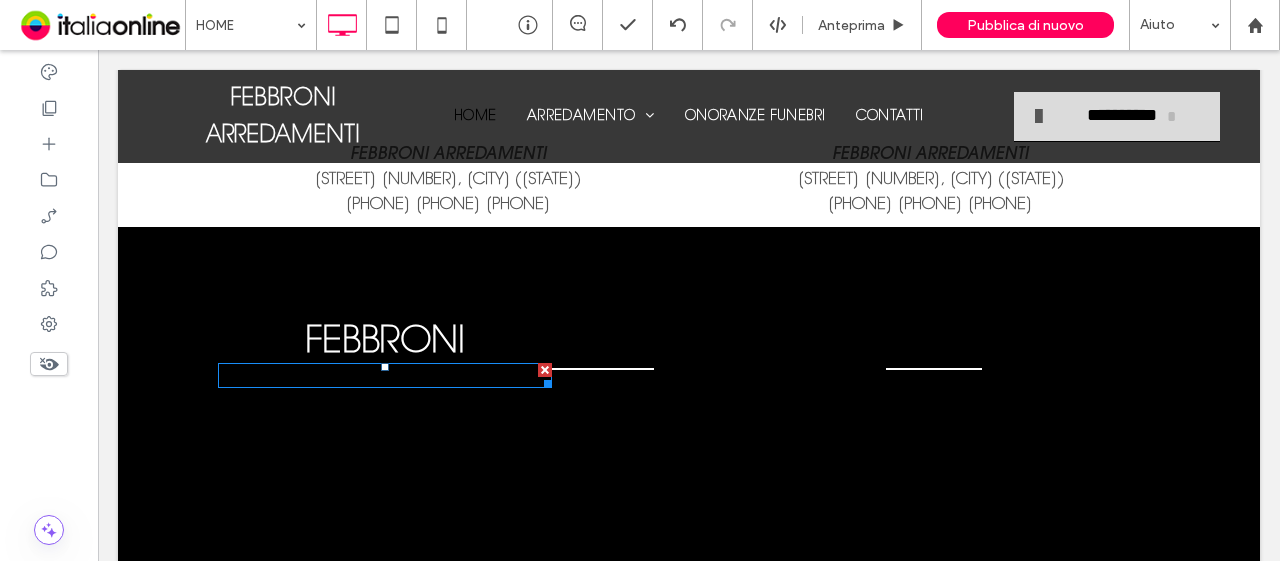 click on "ONORANZE FUNEBRI
Scrivi qui la tua didascalia
Pulsante" at bounding box center (385, 375) 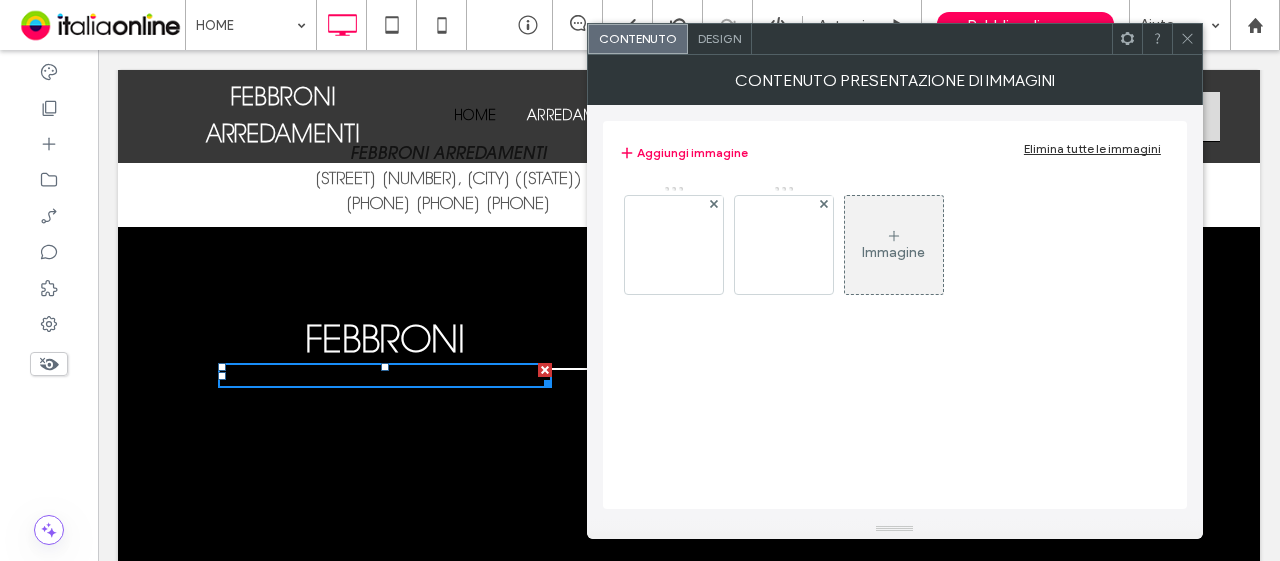 click on "Design" at bounding box center (719, 38) 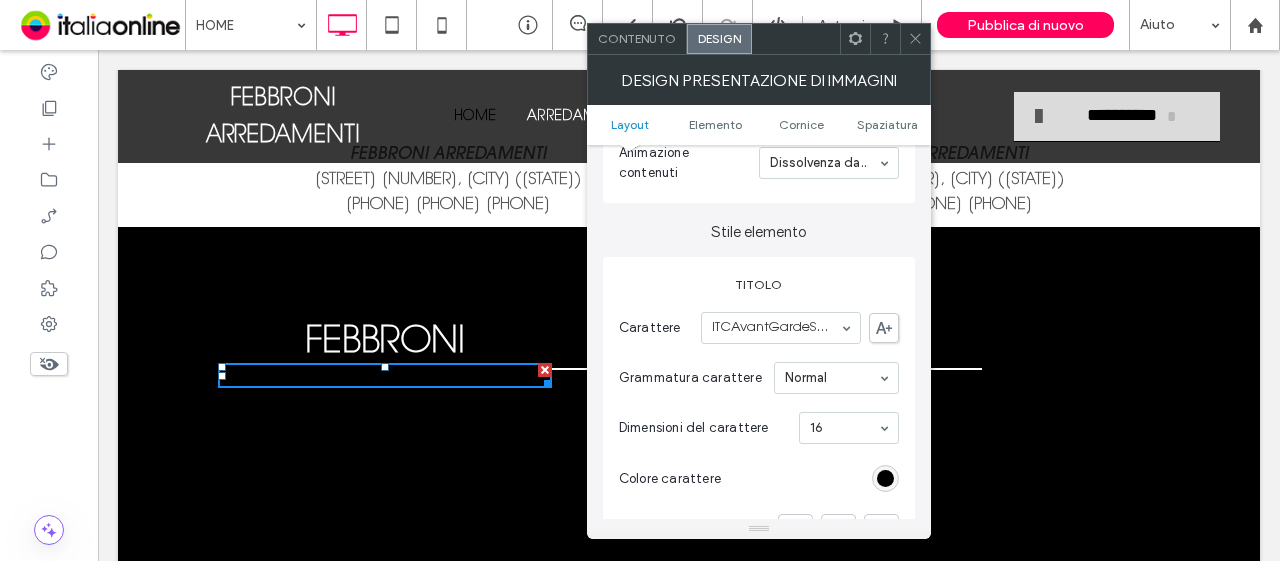 scroll, scrollTop: 600, scrollLeft: 0, axis: vertical 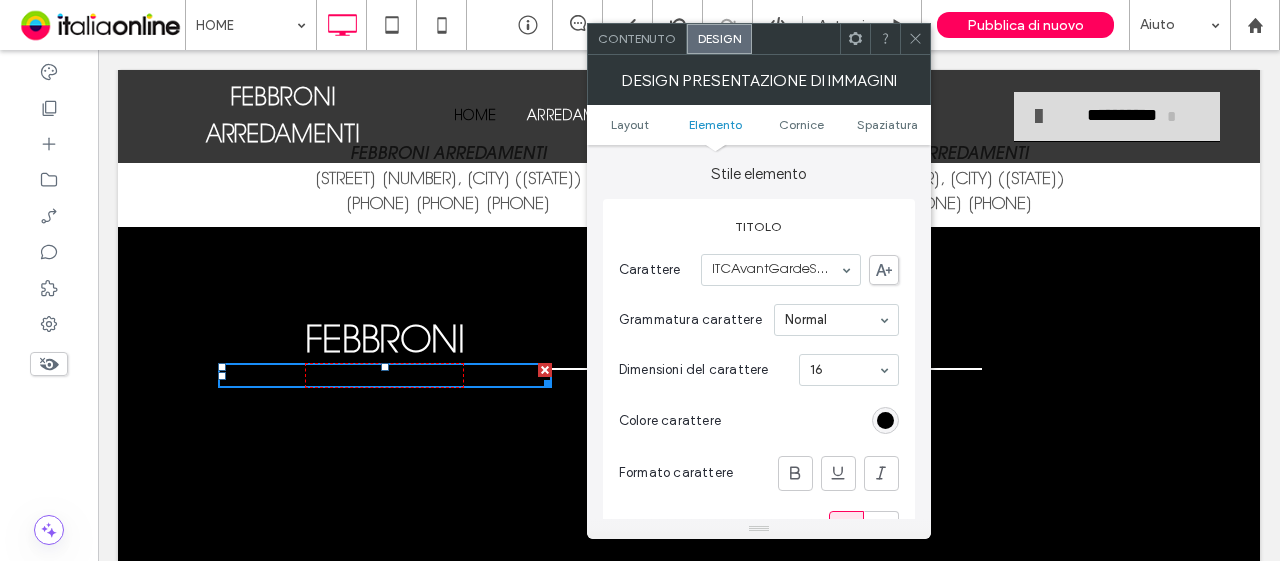 click on "Colore carattere" at bounding box center (759, 421) 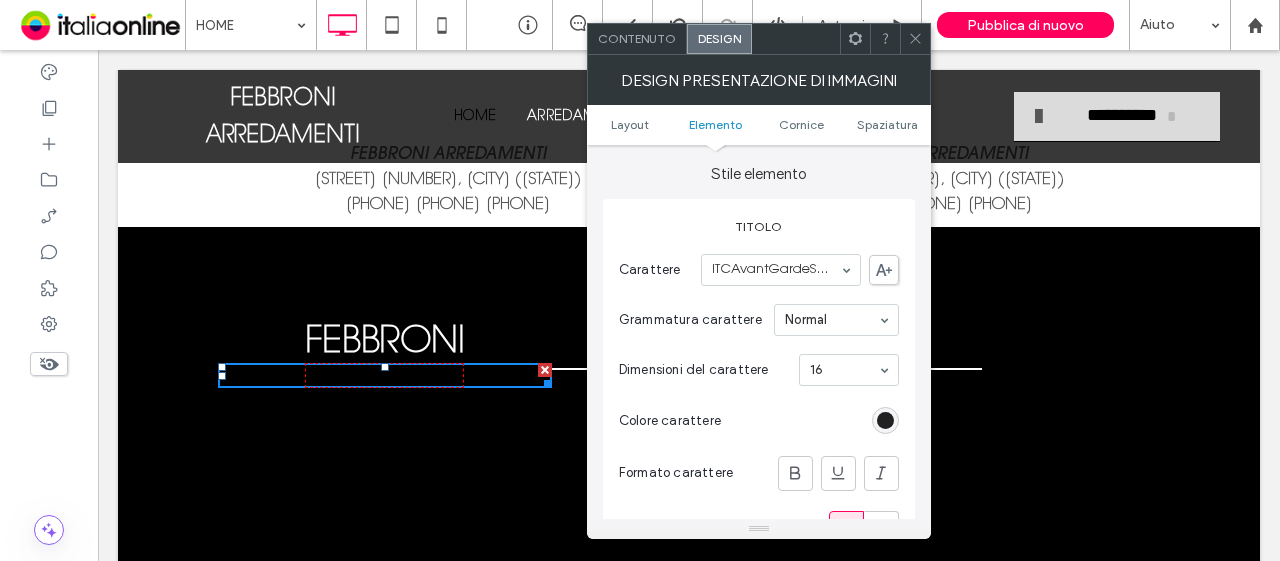 drag, startPoint x: 900, startPoint y: 421, endPoint x: 884, endPoint y: 409, distance: 20 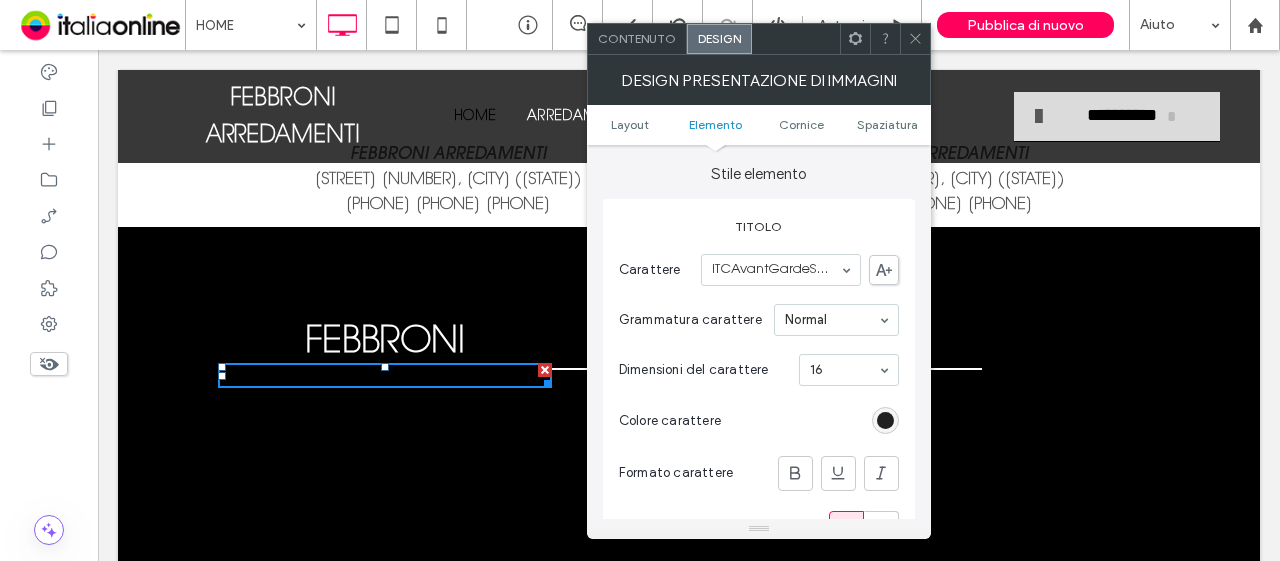 click at bounding box center (885, 420) 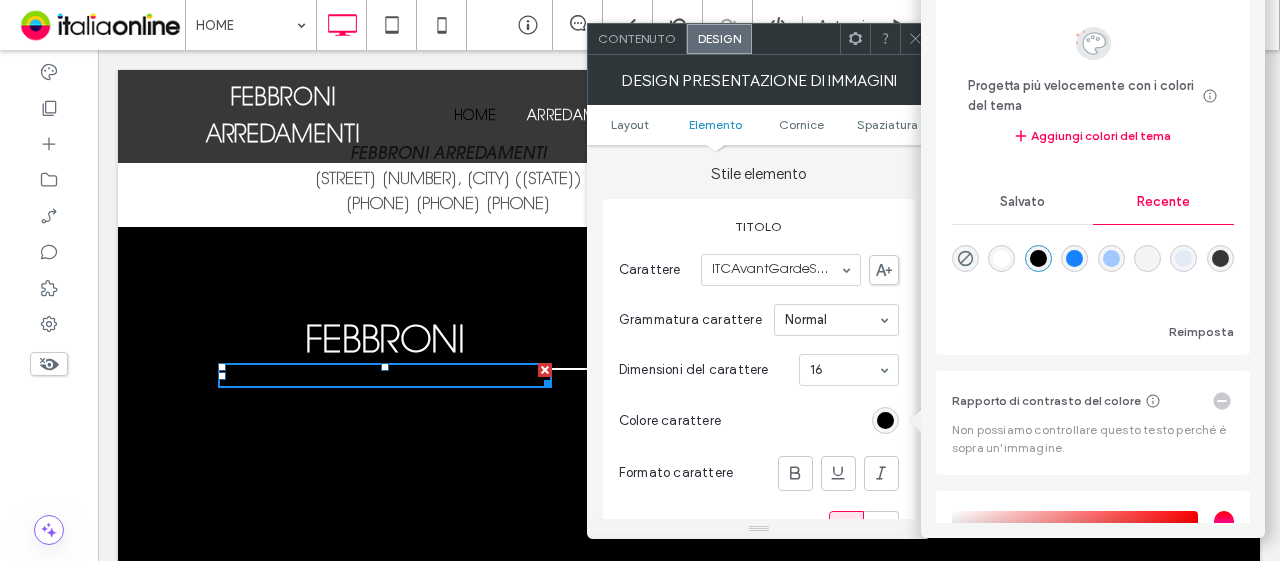 click at bounding box center (1001, 258) 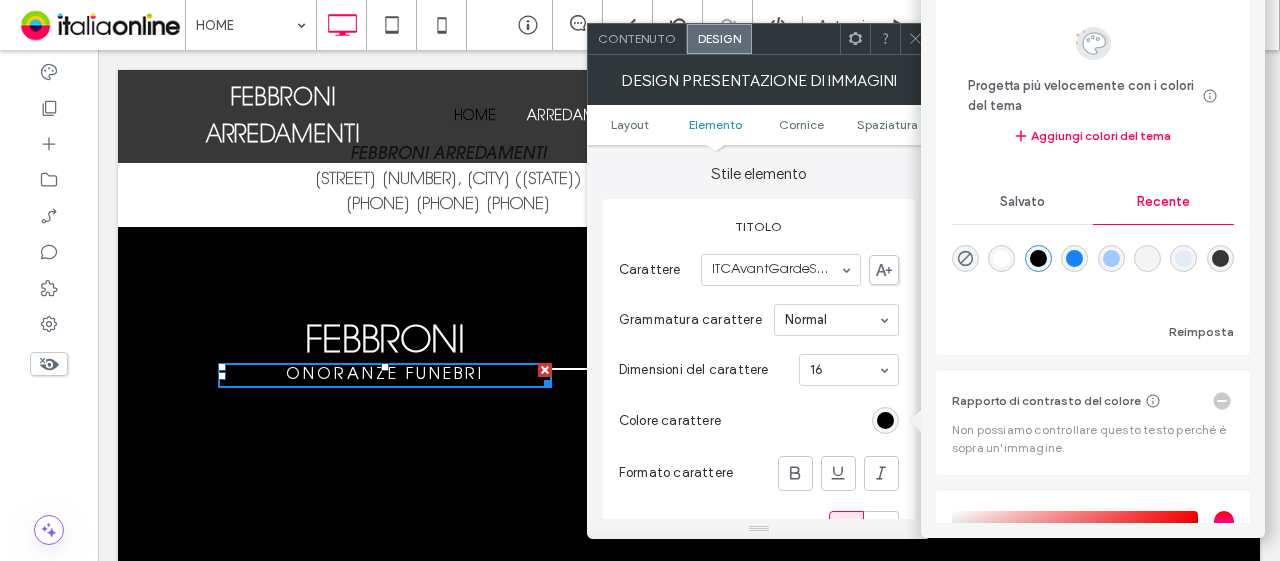 type on "*******" 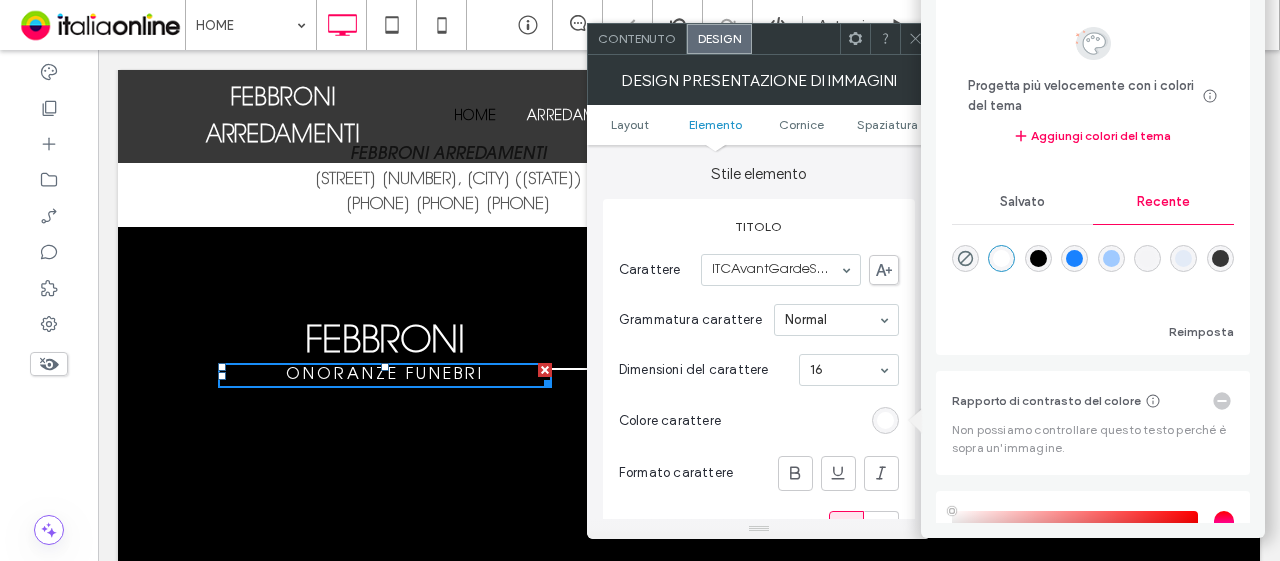 click 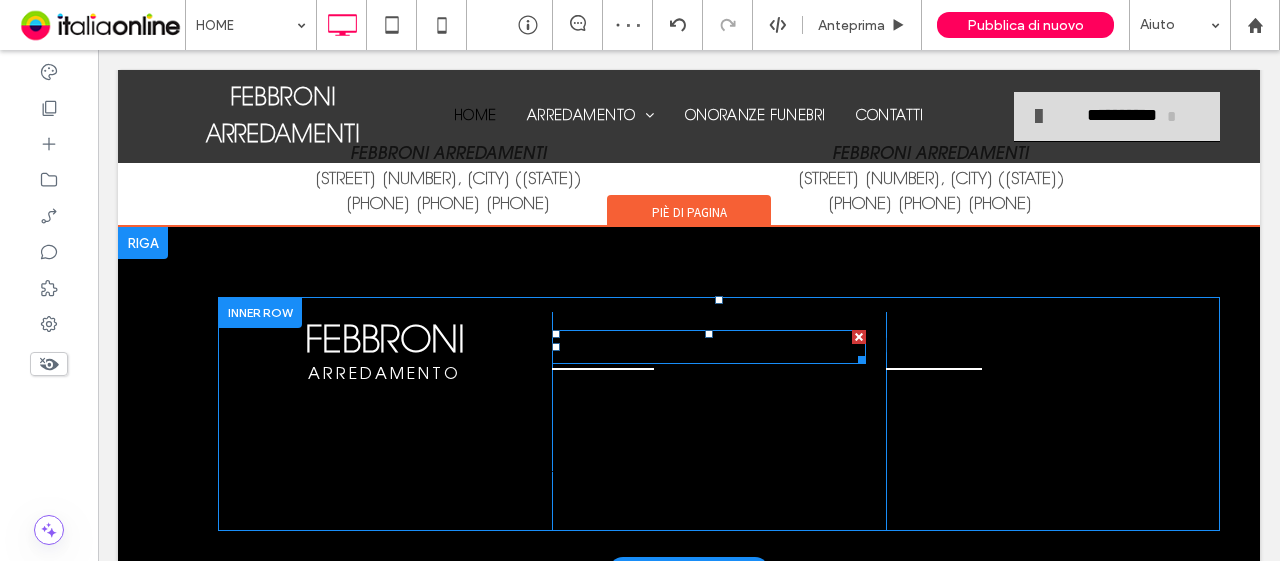 click on "FEBBRONI ARREDAMENTI" at bounding box center (652, 348) 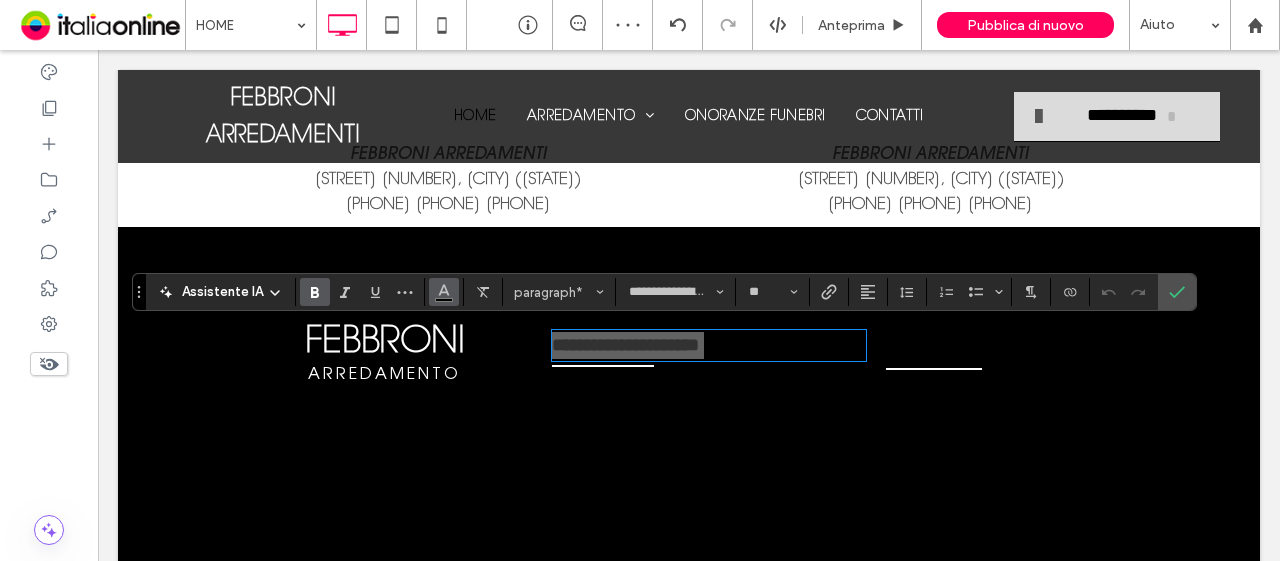 click 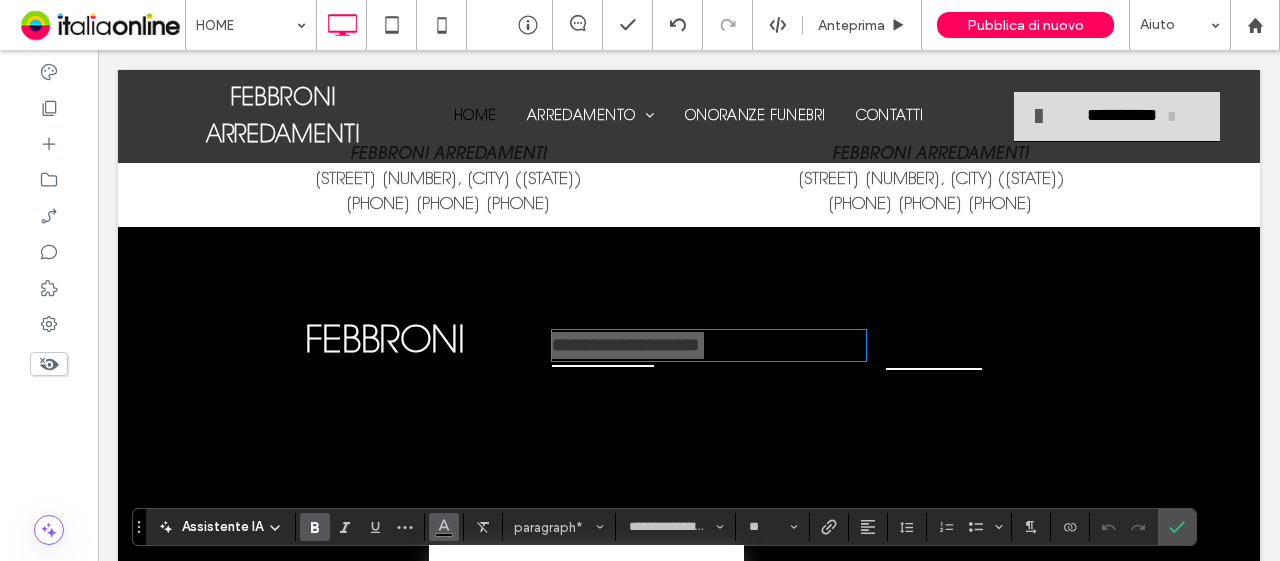 scroll, scrollTop: 2200, scrollLeft: 0, axis: vertical 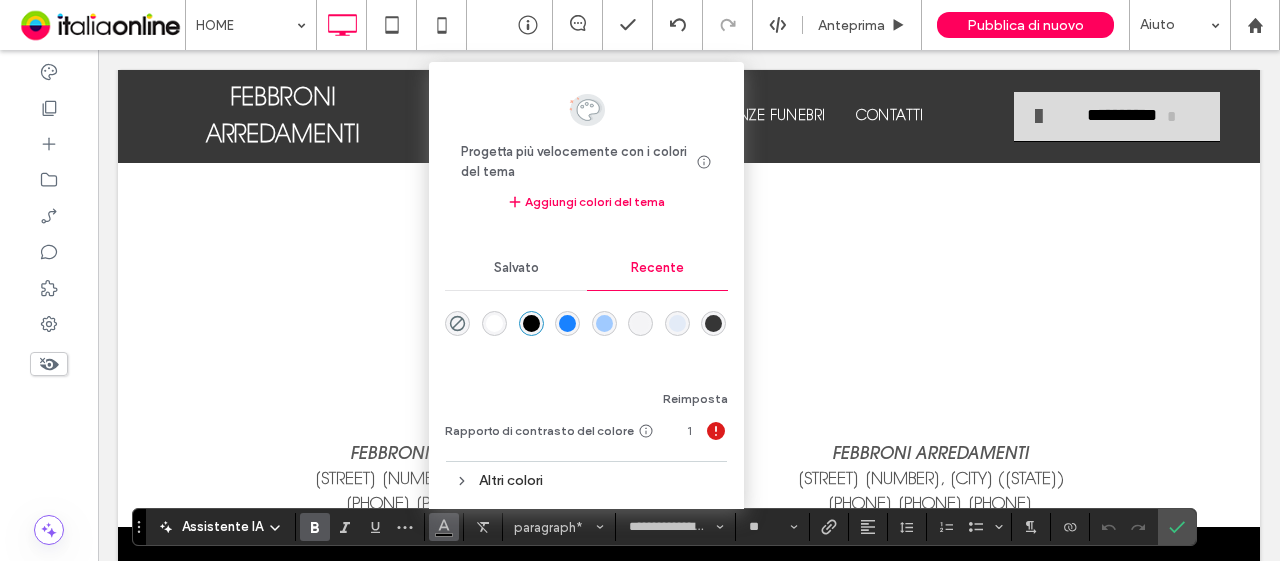 click at bounding box center (494, 323) 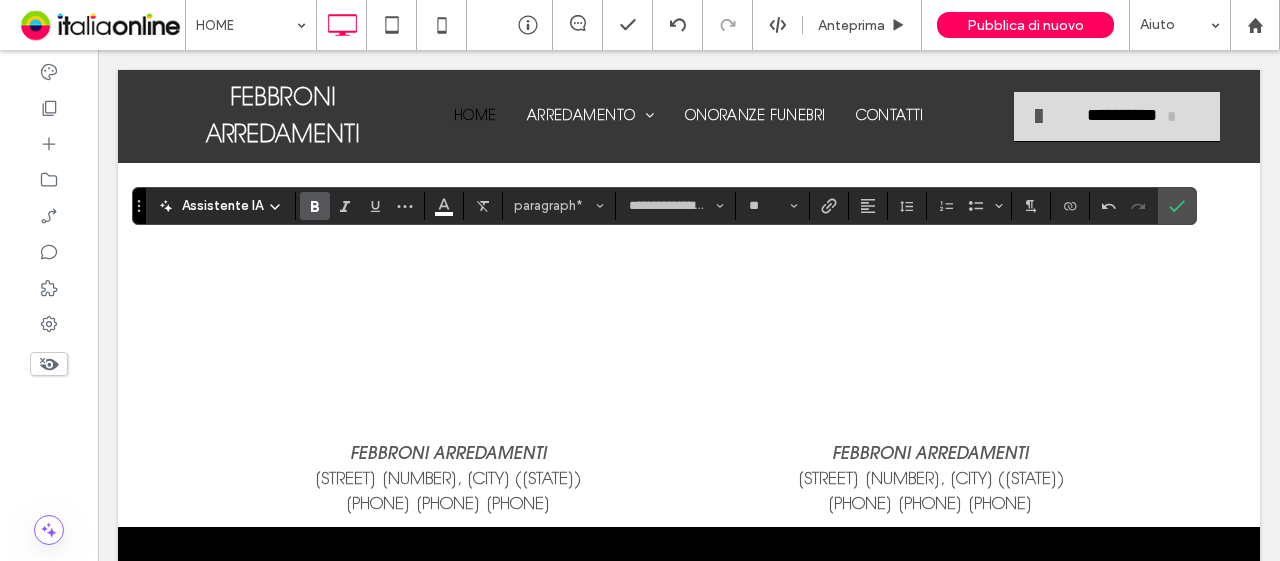 scroll, scrollTop: 2598, scrollLeft: 0, axis: vertical 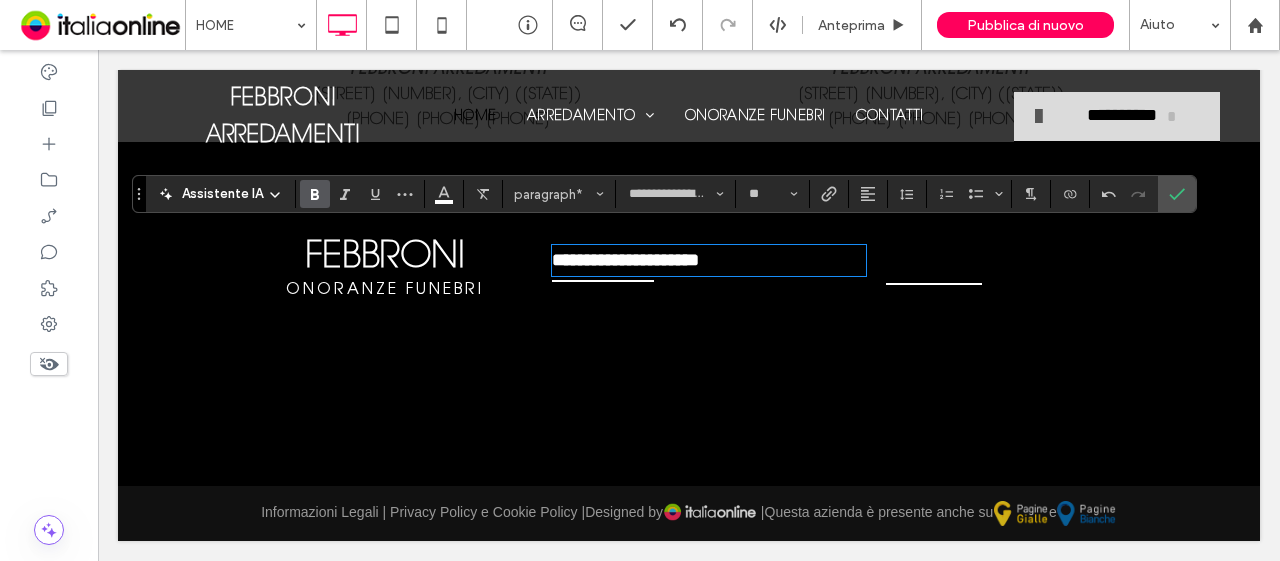 click on "FEBBRONI" at bounding box center [926, 263] 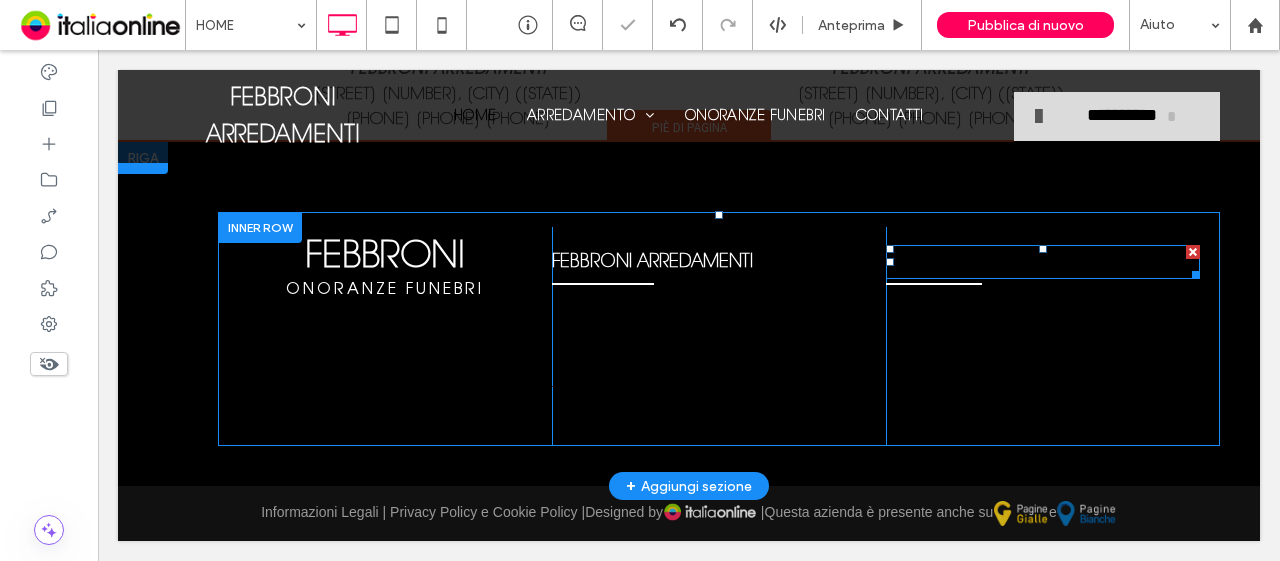 click on "FEBBRONI" at bounding box center [926, 263] 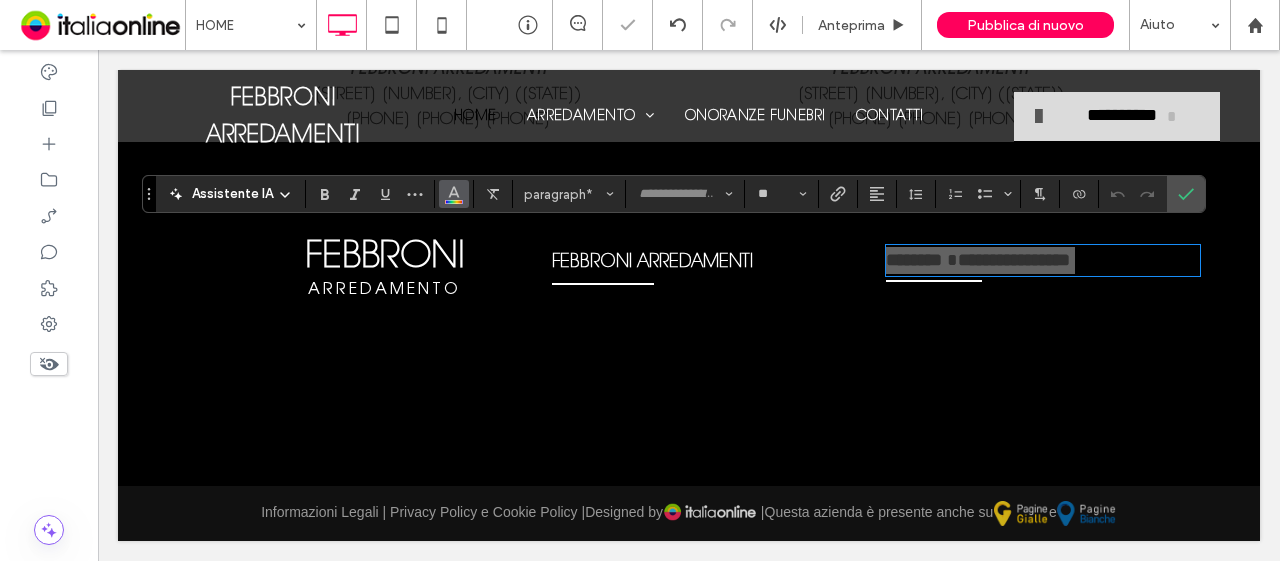 click 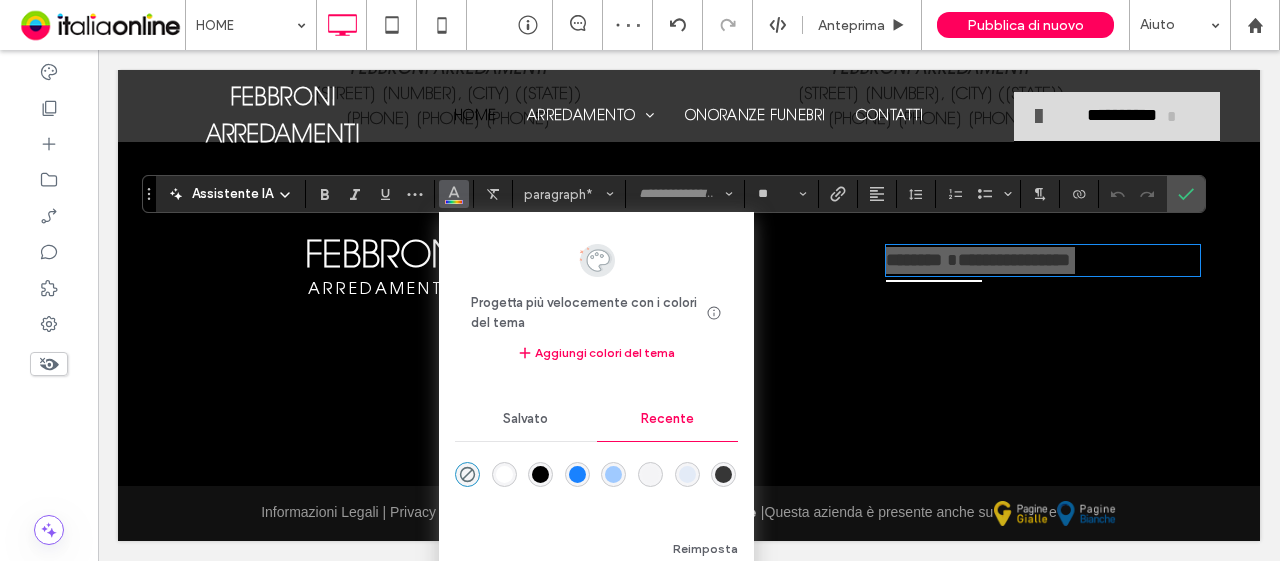 click at bounding box center [504, 474] 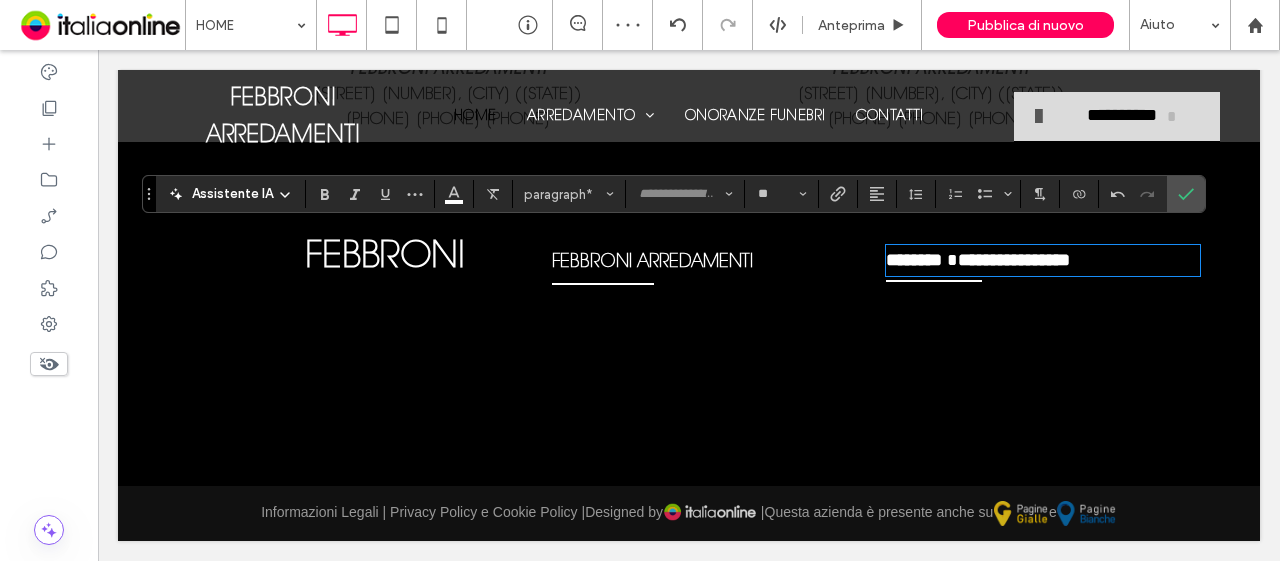 click on "via Manin 19, Nibbiano Alta val Tidone (PC)" at bounding box center (709, 311) 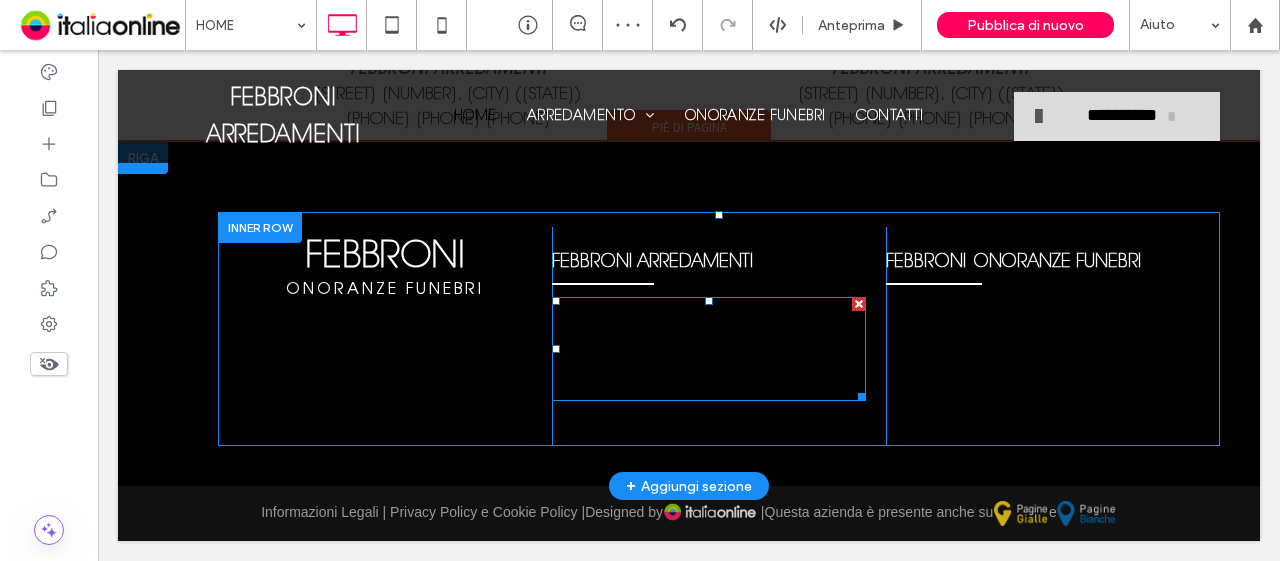 click on "via Manin 19, Nibbiano Alta val Tidone (PC)" at bounding box center [685, 312] 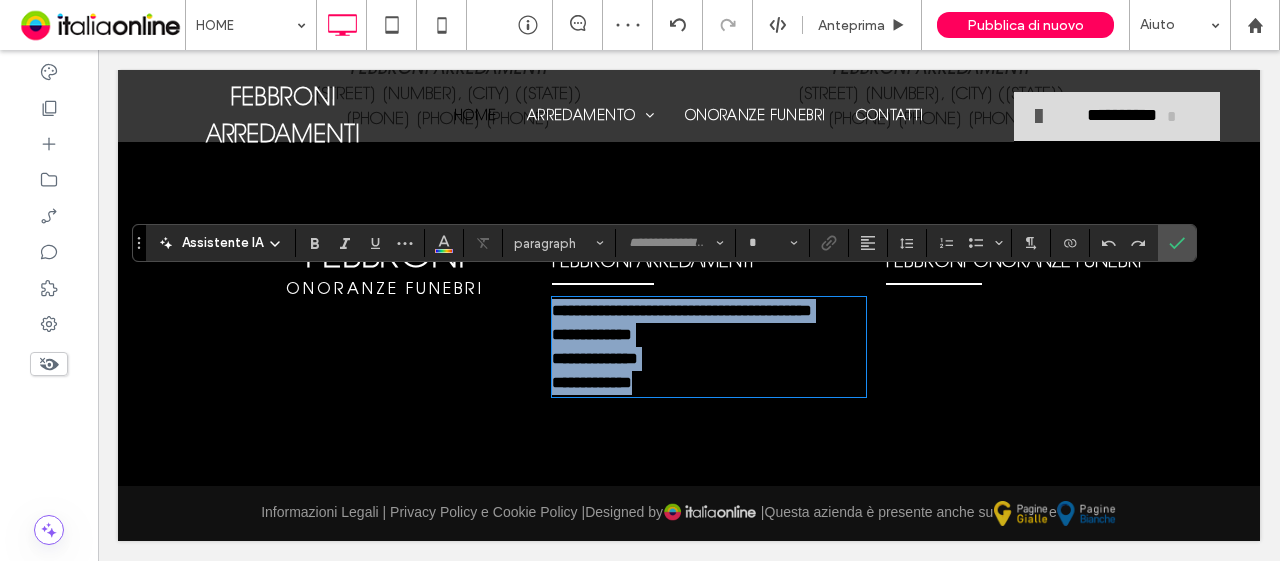 type on "**********" 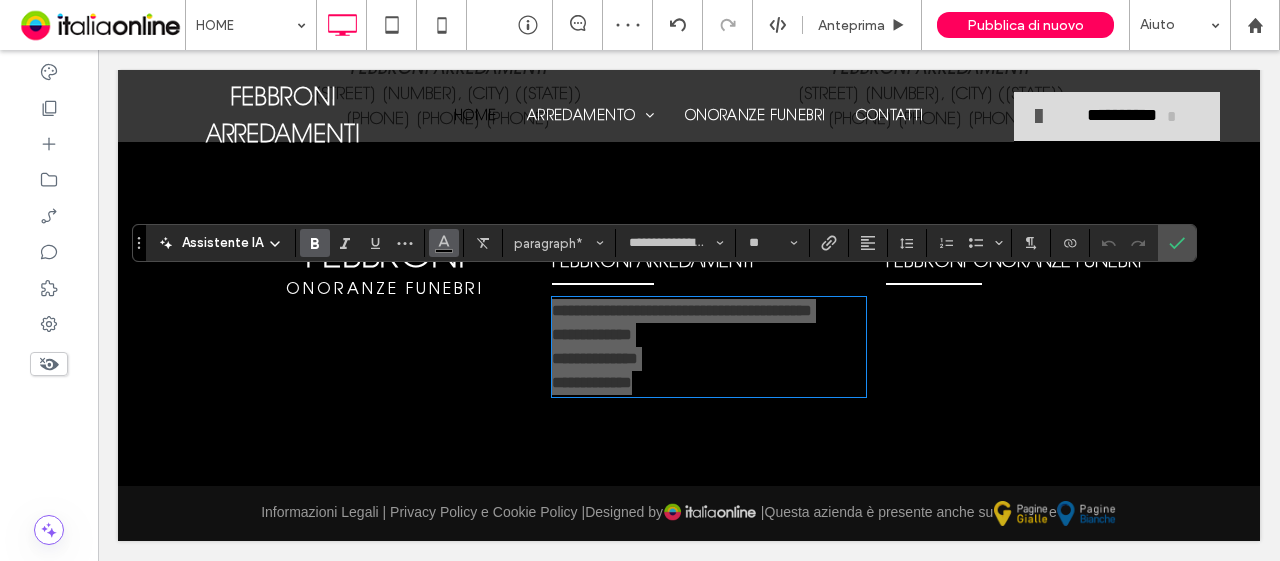 click 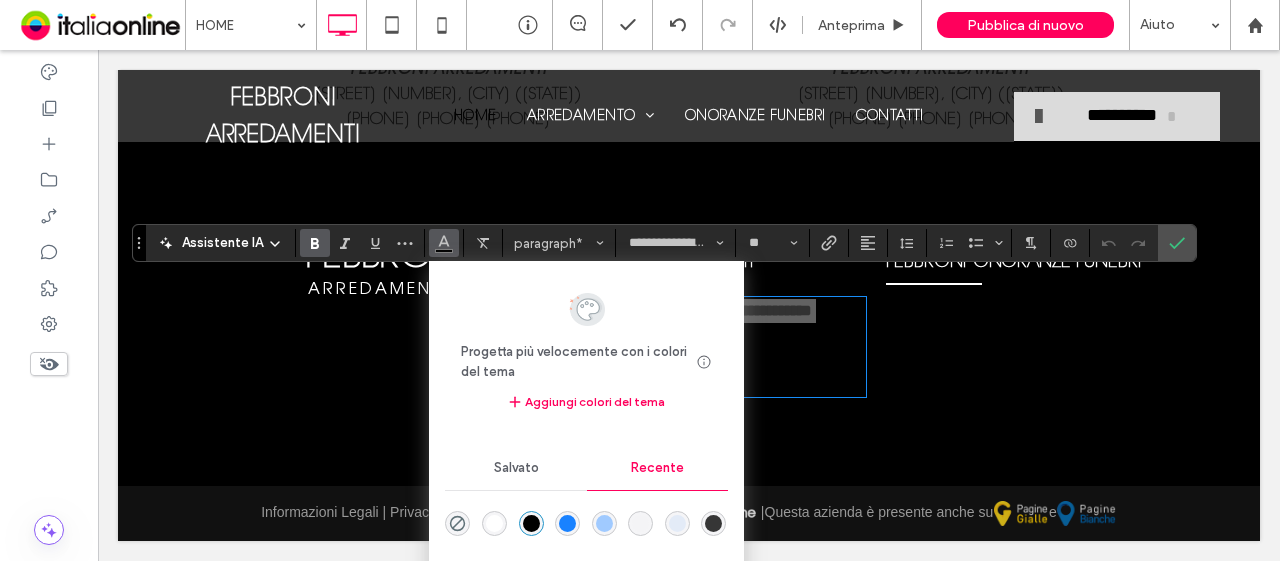 click at bounding box center [494, 523] 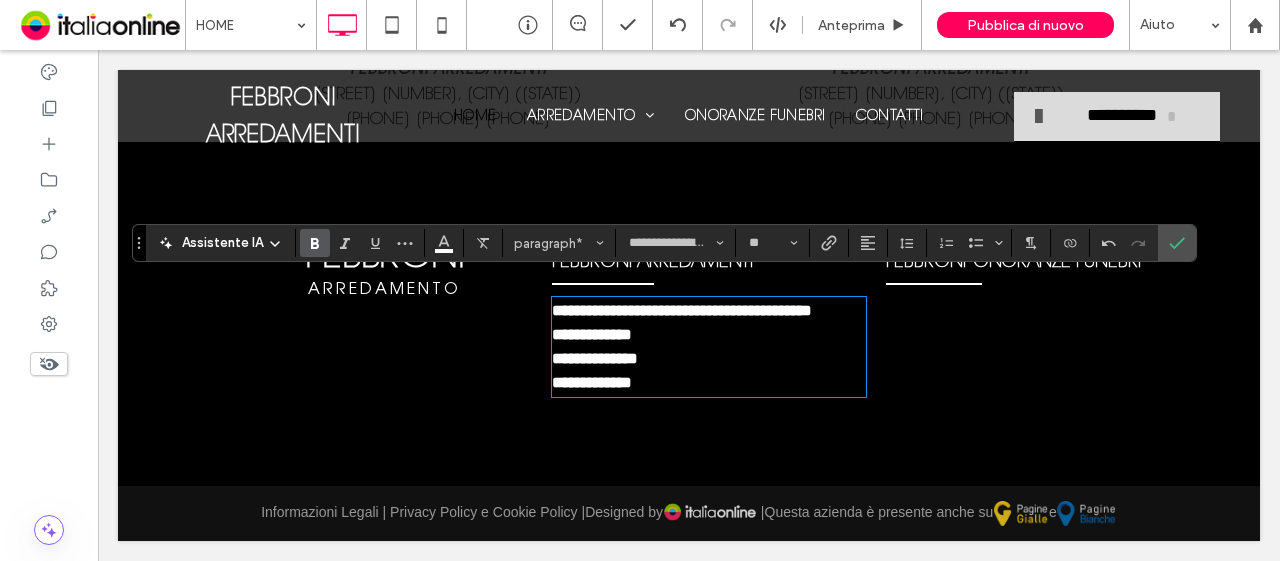 click on "+393337206684" at bounding box center [919, 362] 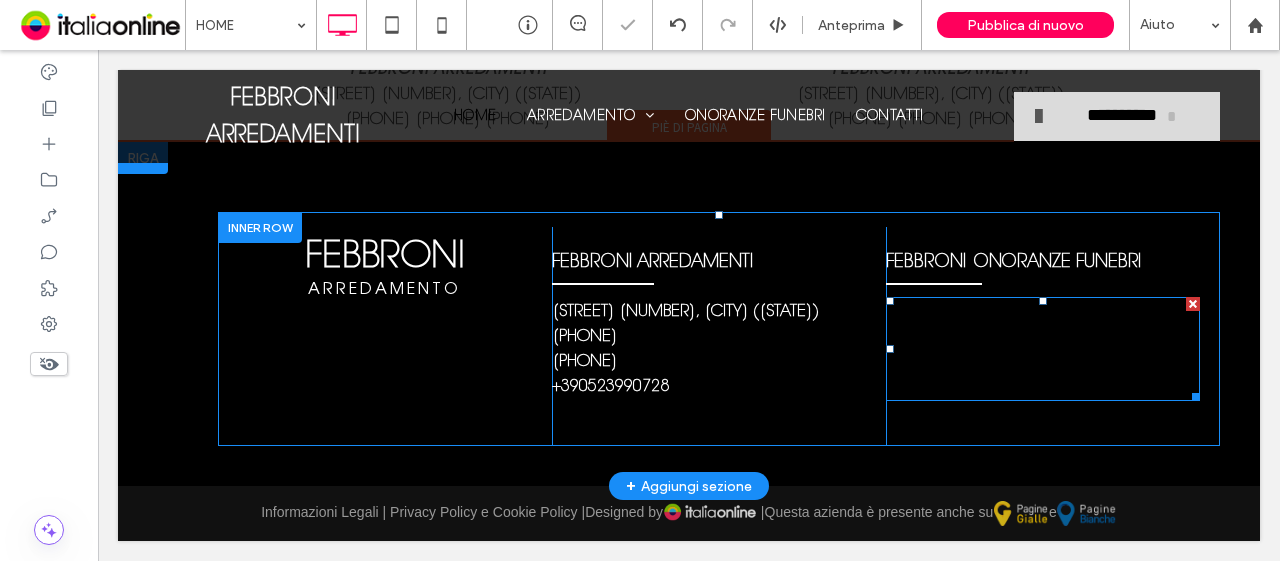 click on "+393337206684" at bounding box center [919, 362] 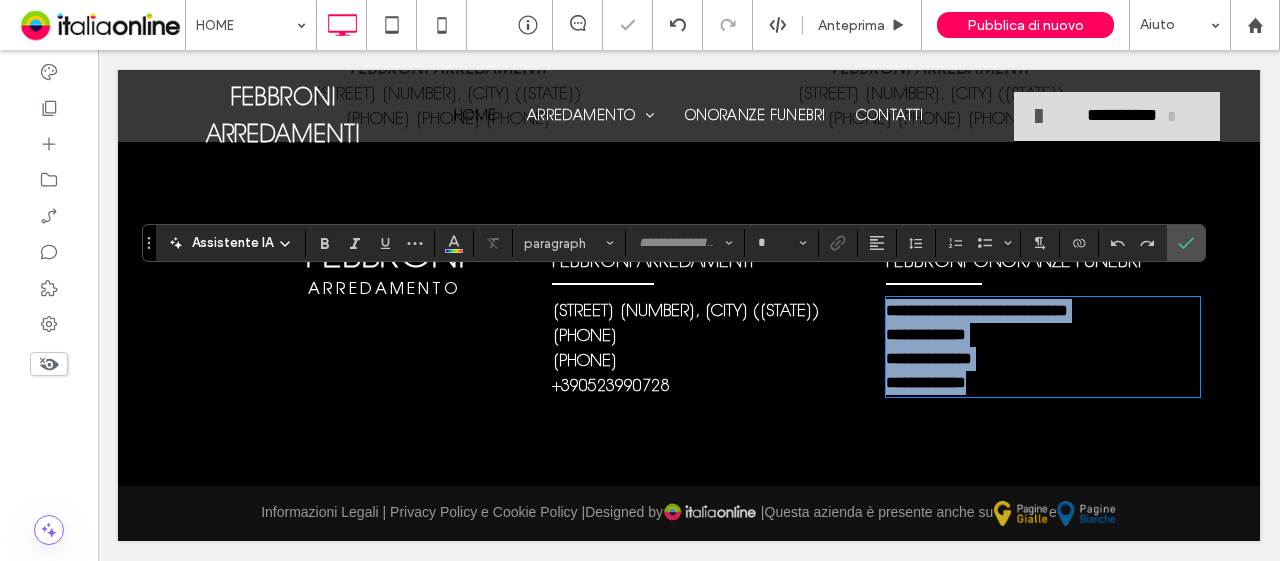 type on "**********" 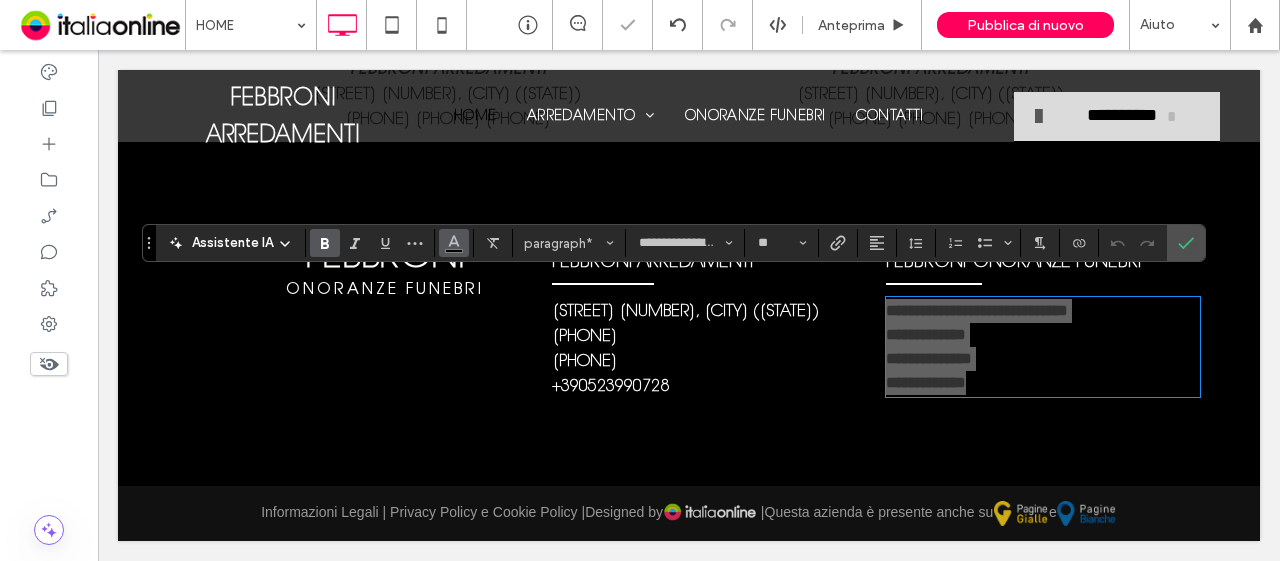 click 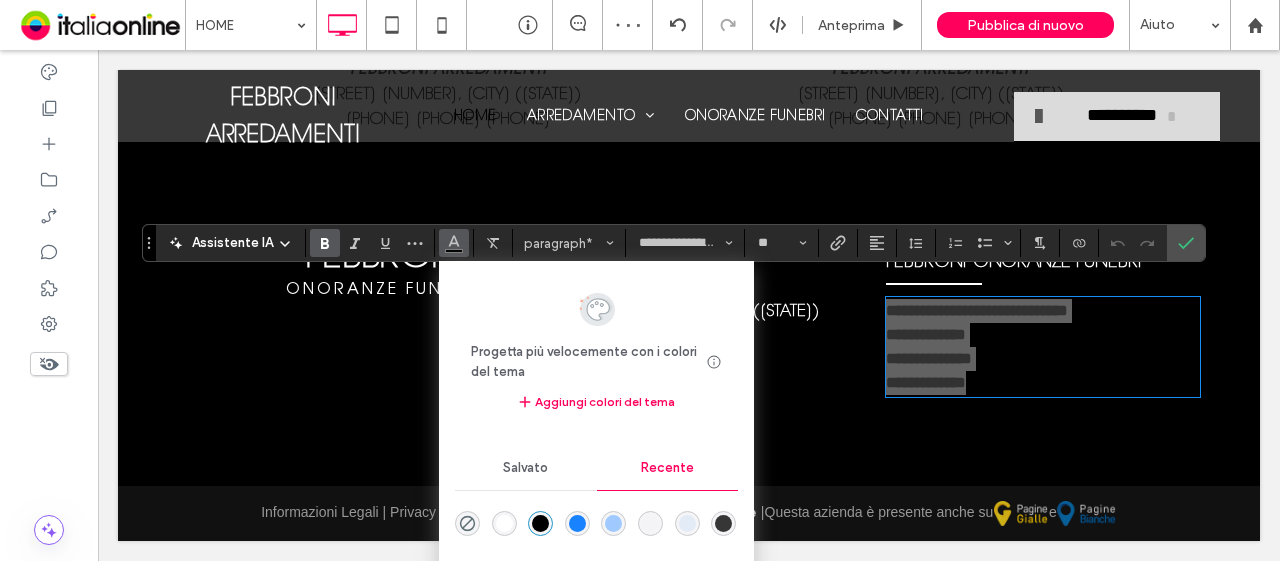 click at bounding box center (504, 523) 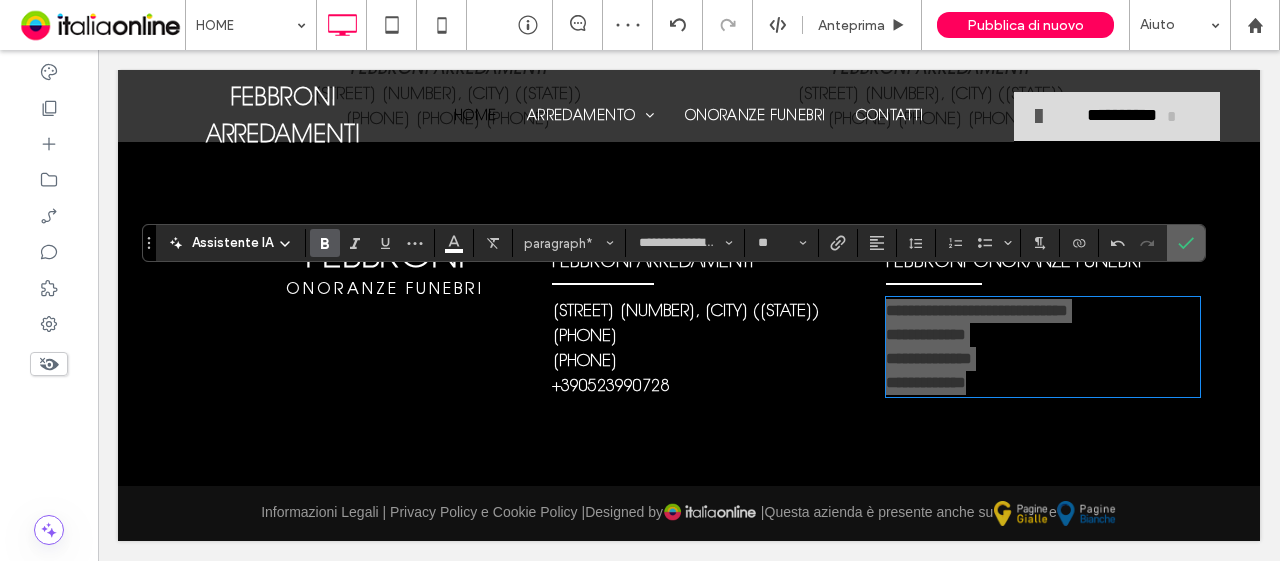 click at bounding box center (1186, 243) 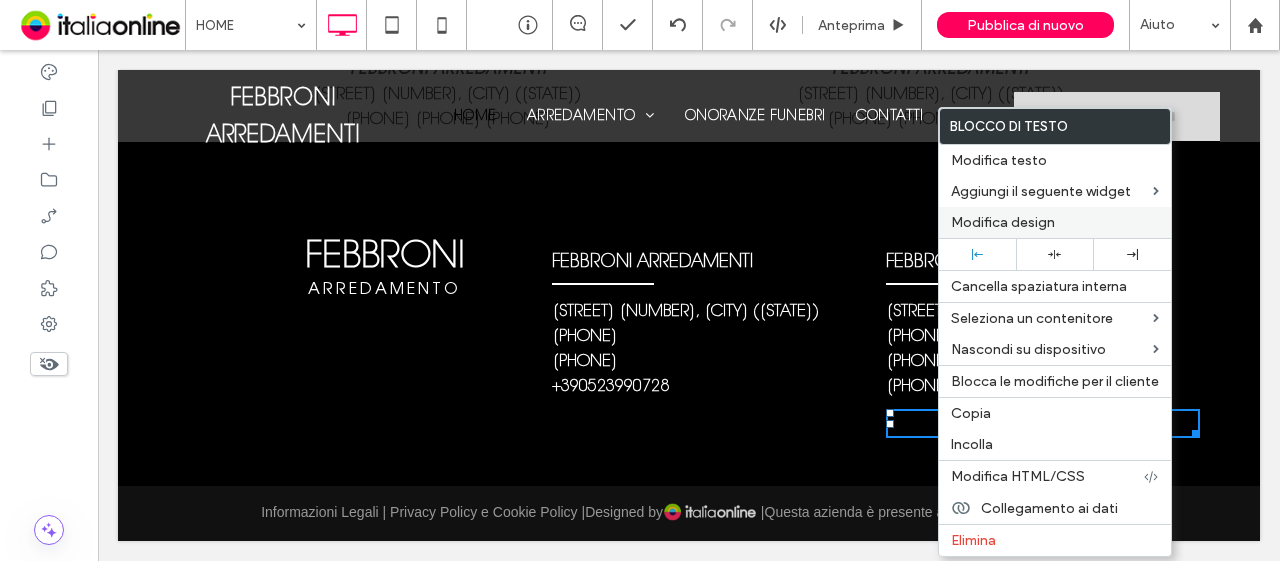 click on "Modifica design" at bounding box center (1055, 222) 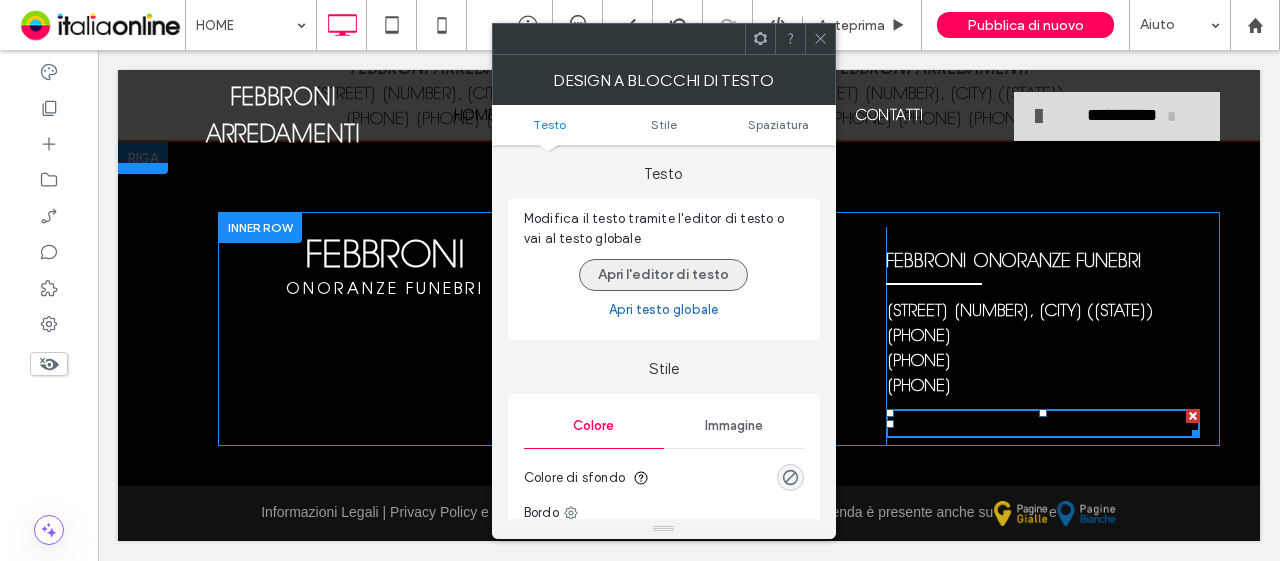 click on "Apri l'editor di testo" at bounding box center (663, 275) 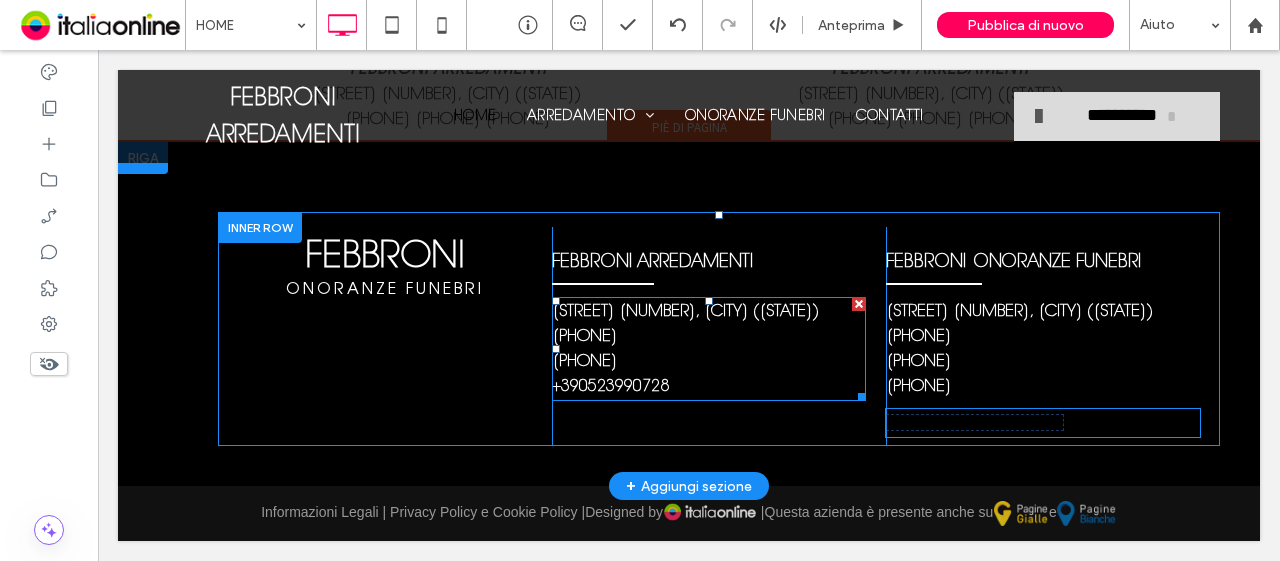 type on "**********" 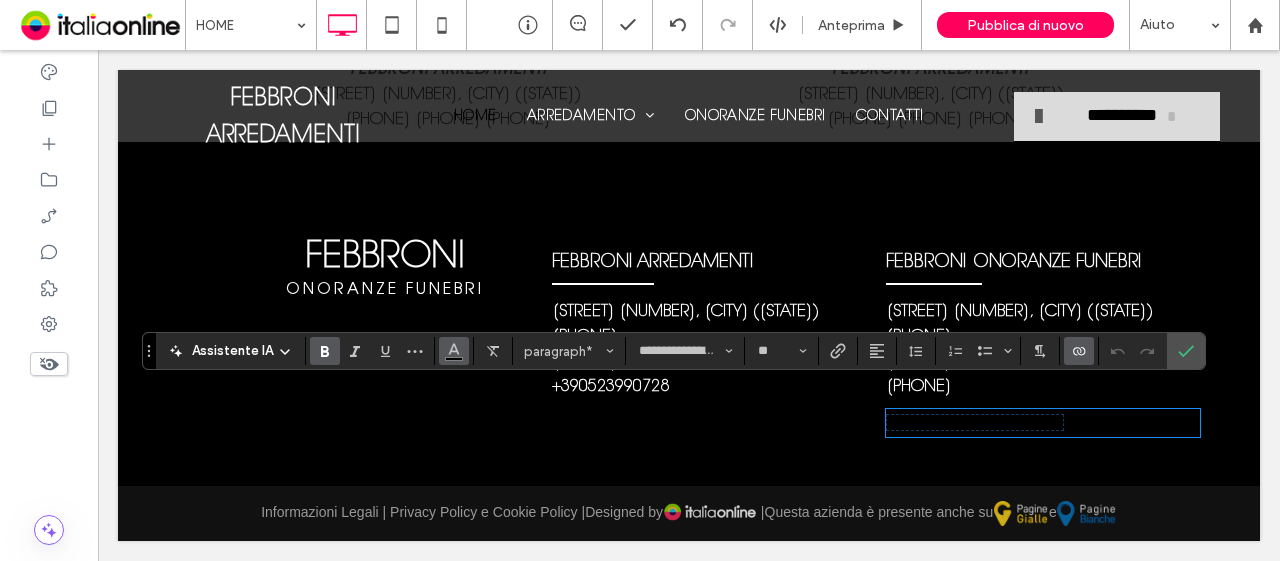 click 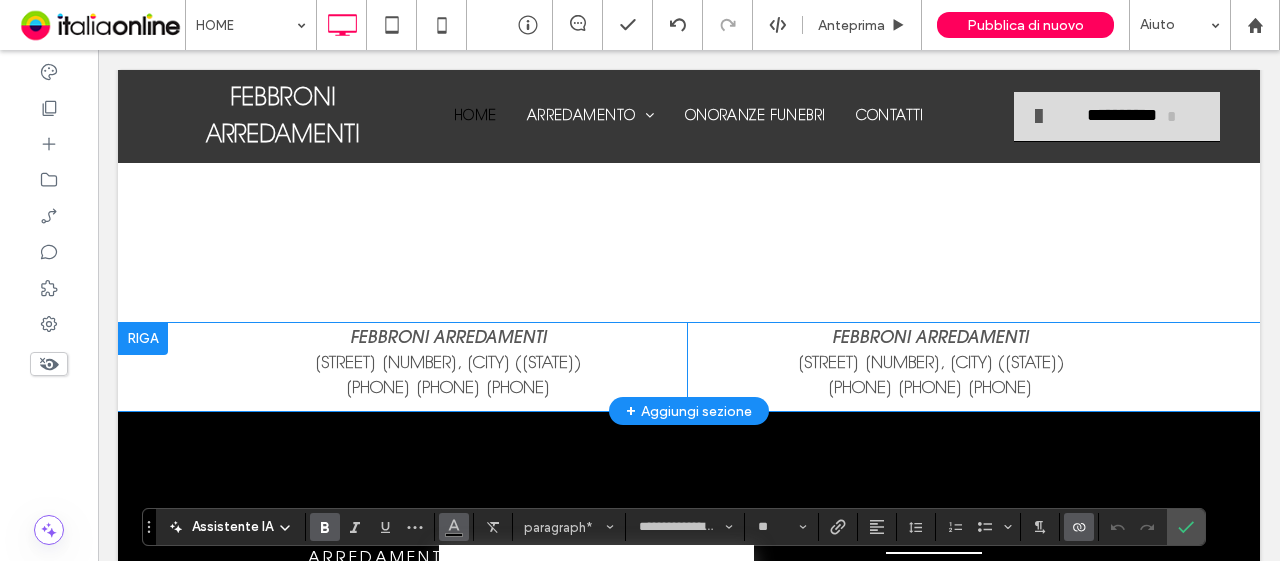 scroll, scrollTop: 2298, scrollLeft: 0, axis: vertical 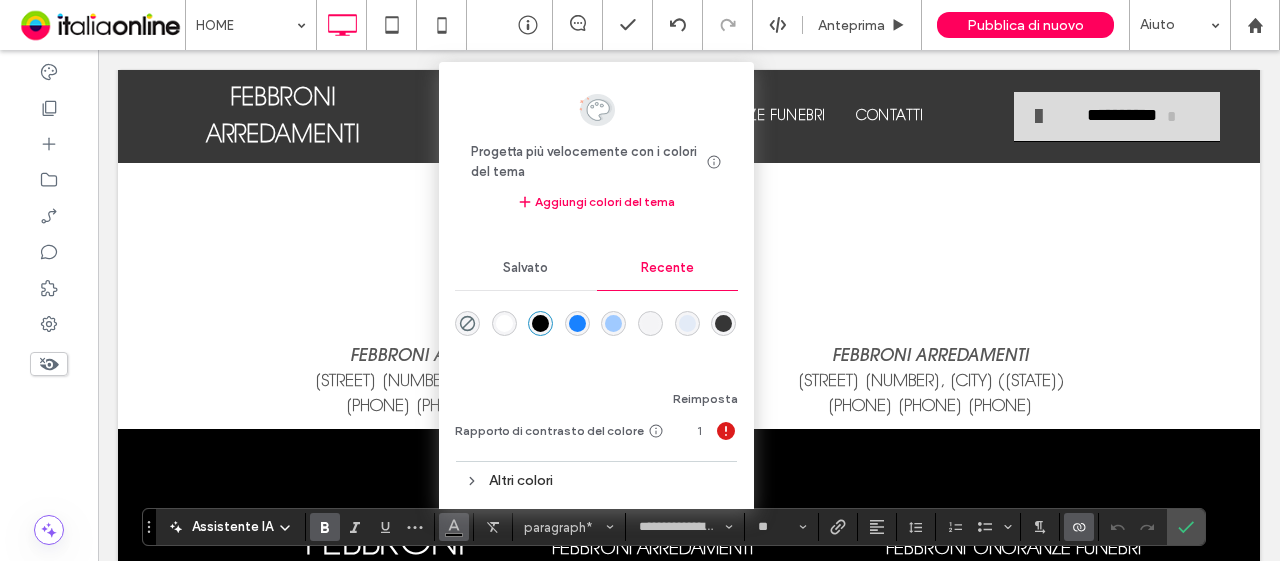 click at bounding box center (504, 323) 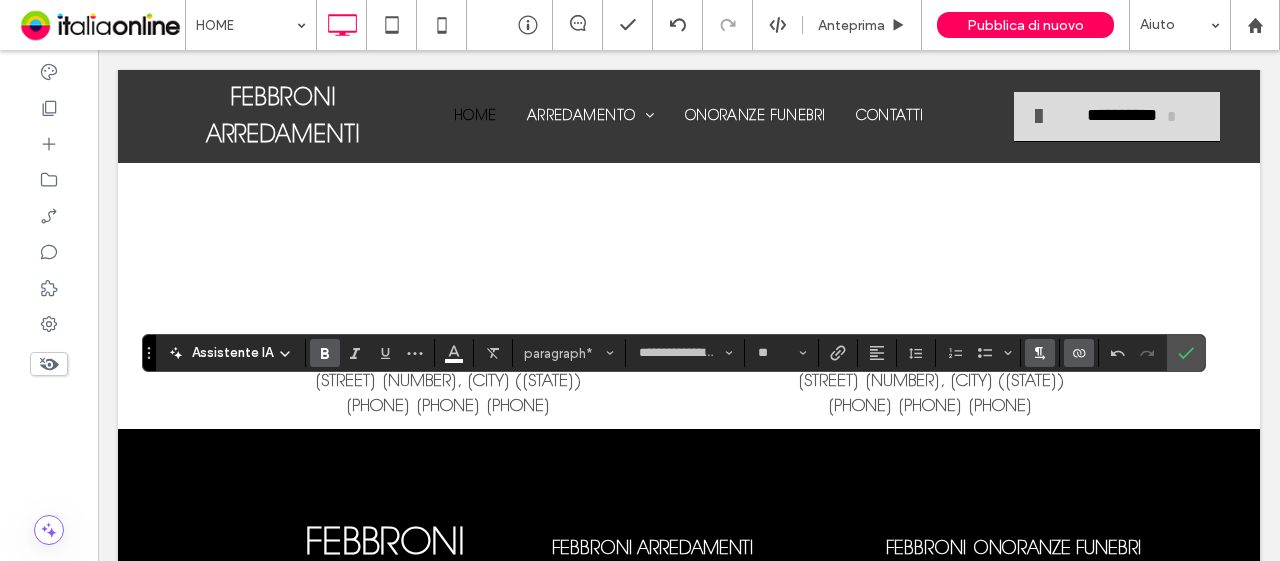 scroll, scrollTop: 2598, scrollLeft: 0, axis: vertical 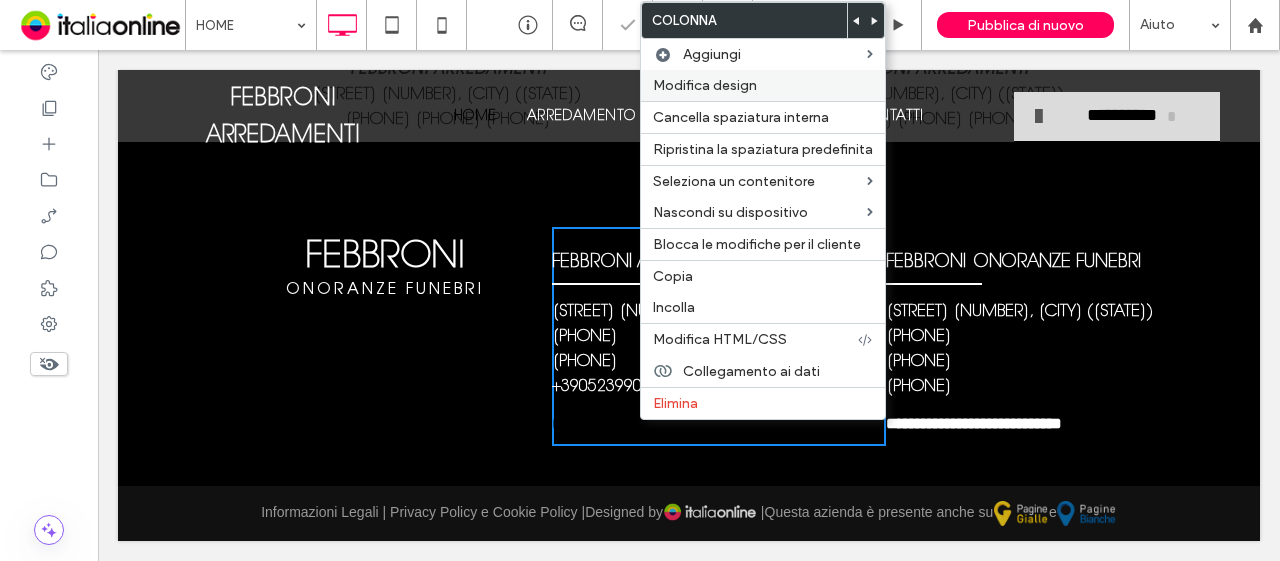 click on "Modifica design" at bounding box center [763, 85] 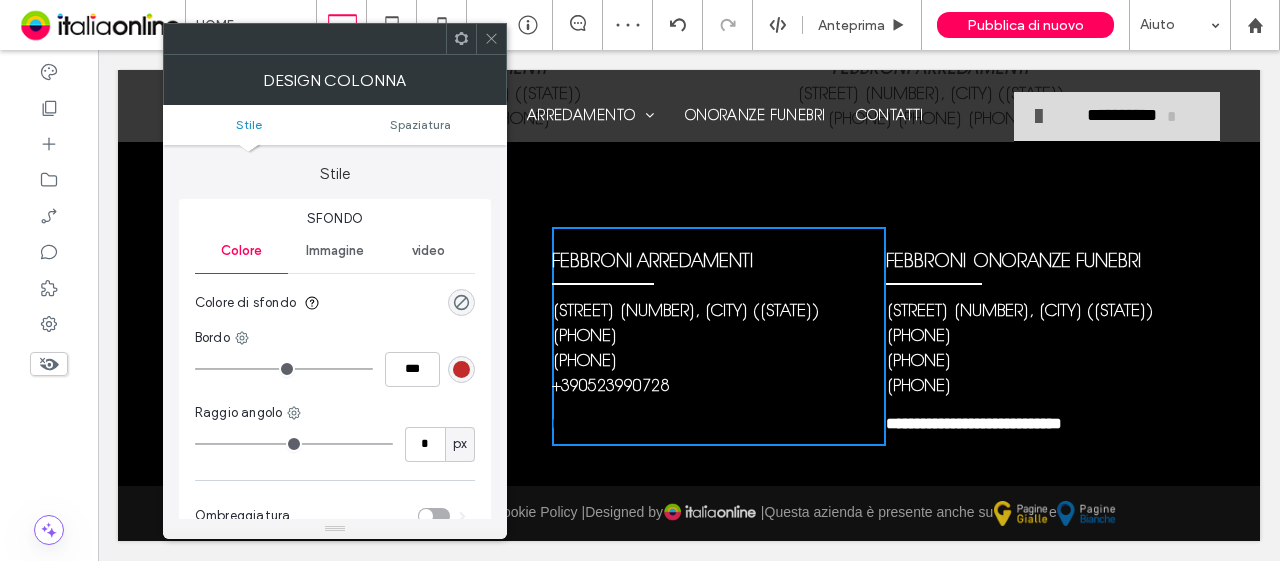 click at bounding box center [491, 39] 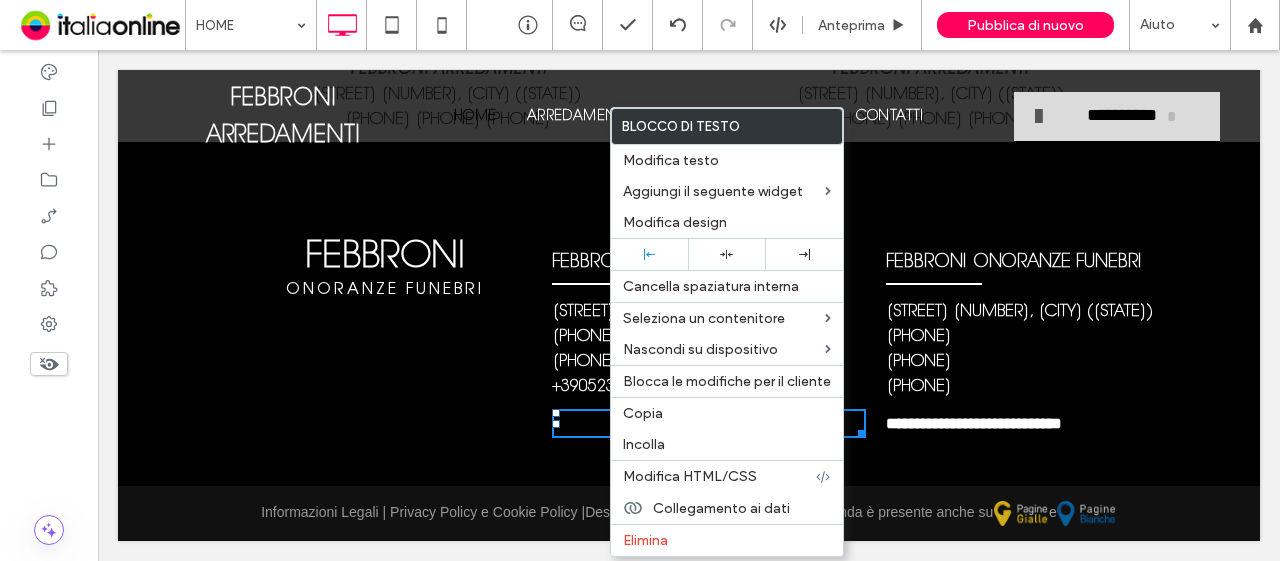click on "febbroni.arredamenti@alice.it" at bounding box center [580, 424] 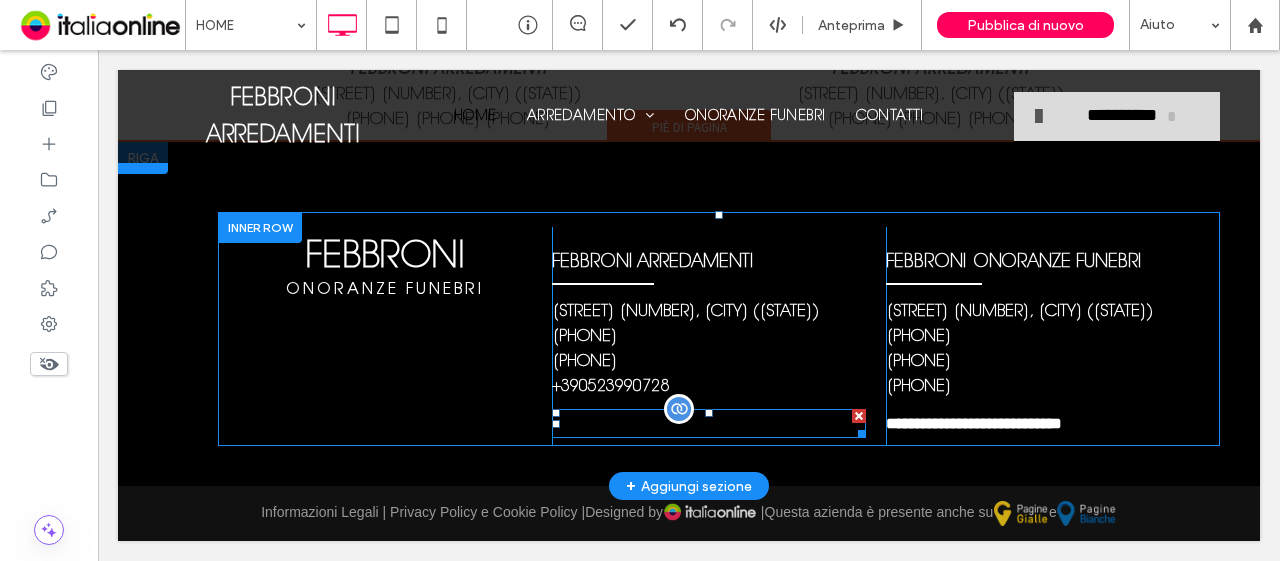 click on "febbroni.arredamenti@alice.it" at bounding box center (580, 424) 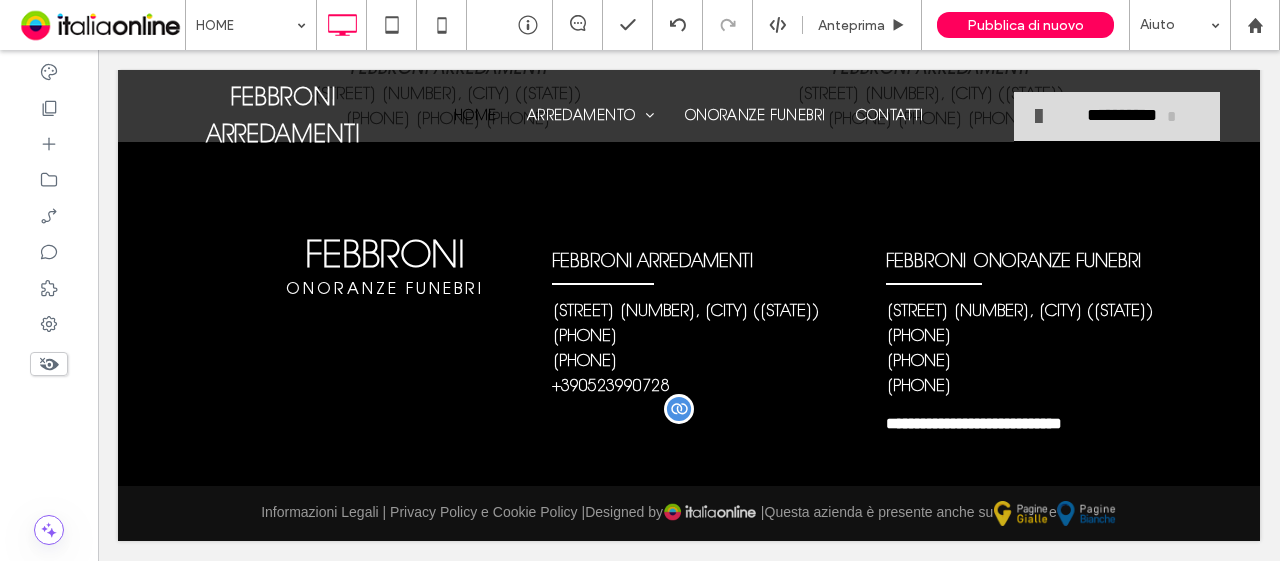 click on "febbroni.arredamenti@alice.it" at bounding box center (580, 424) 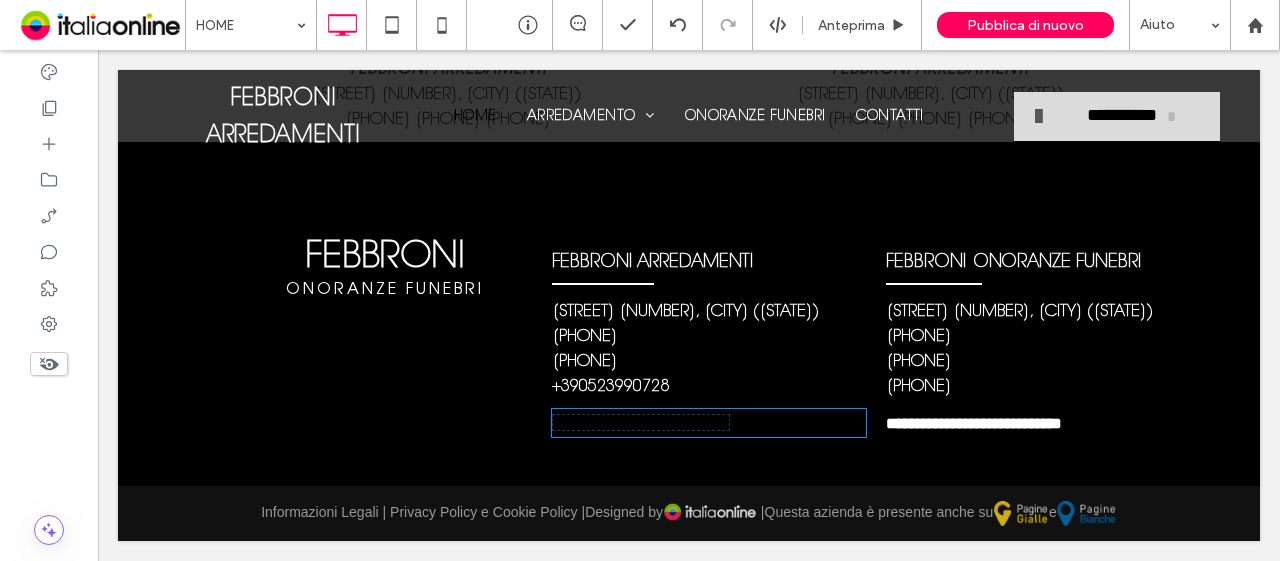 type on "**********" 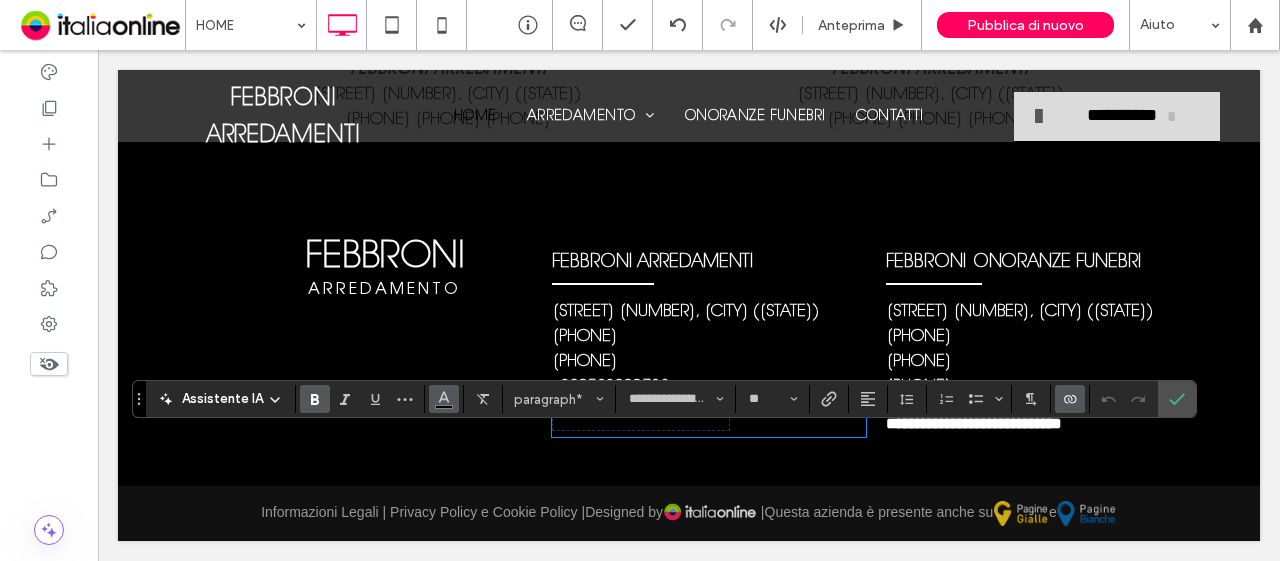 click 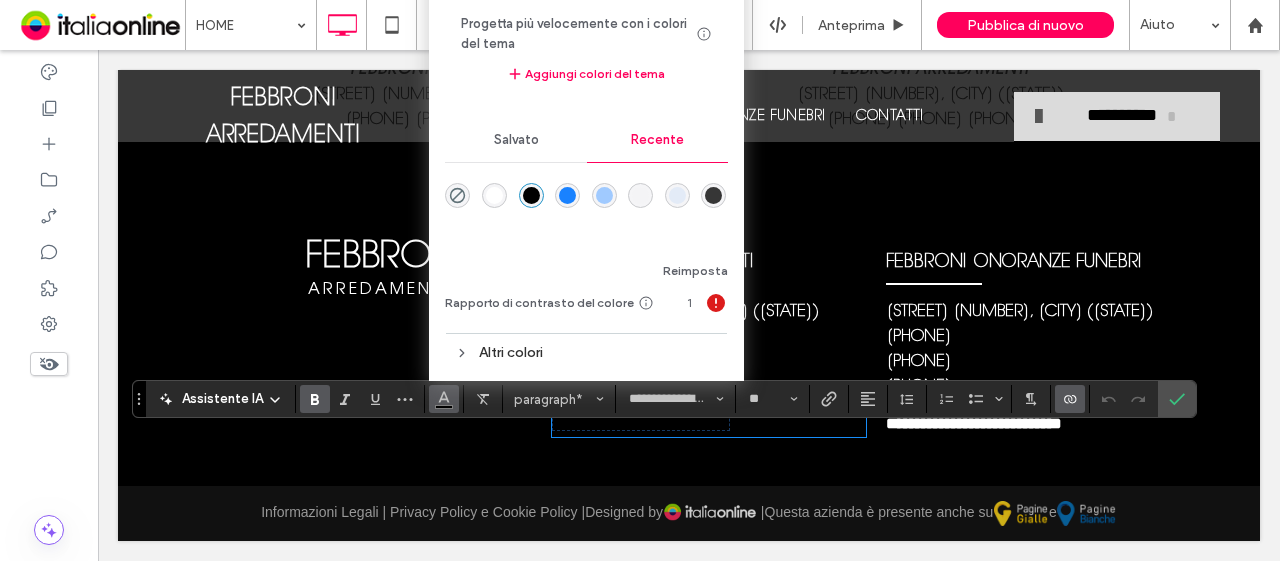 click at bounding box center [494, 195] 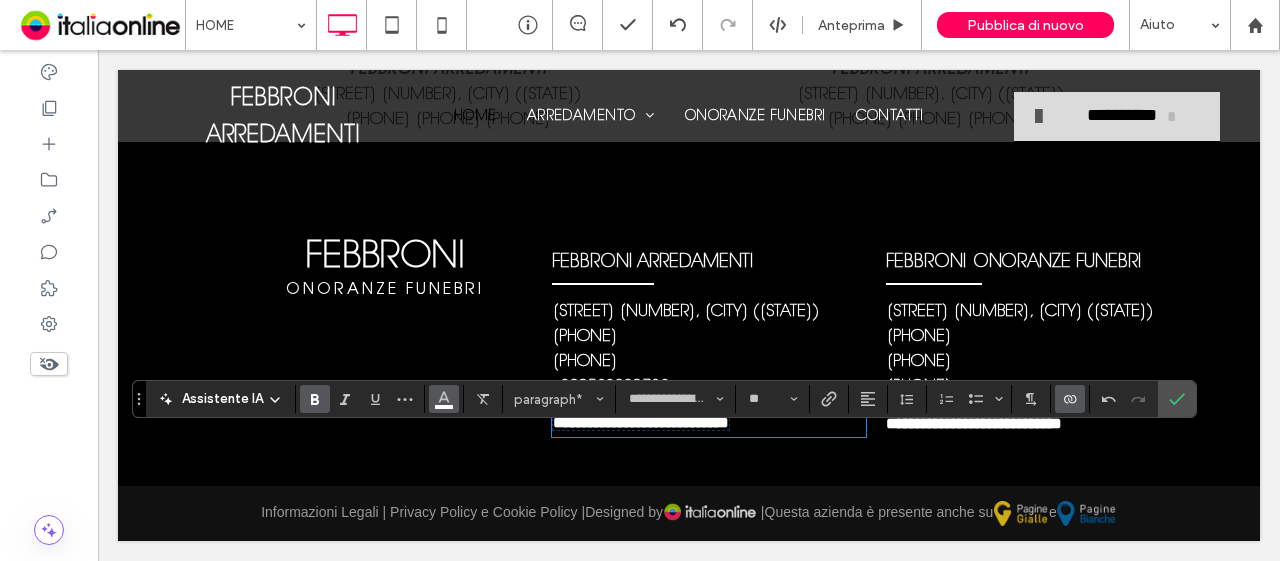 click 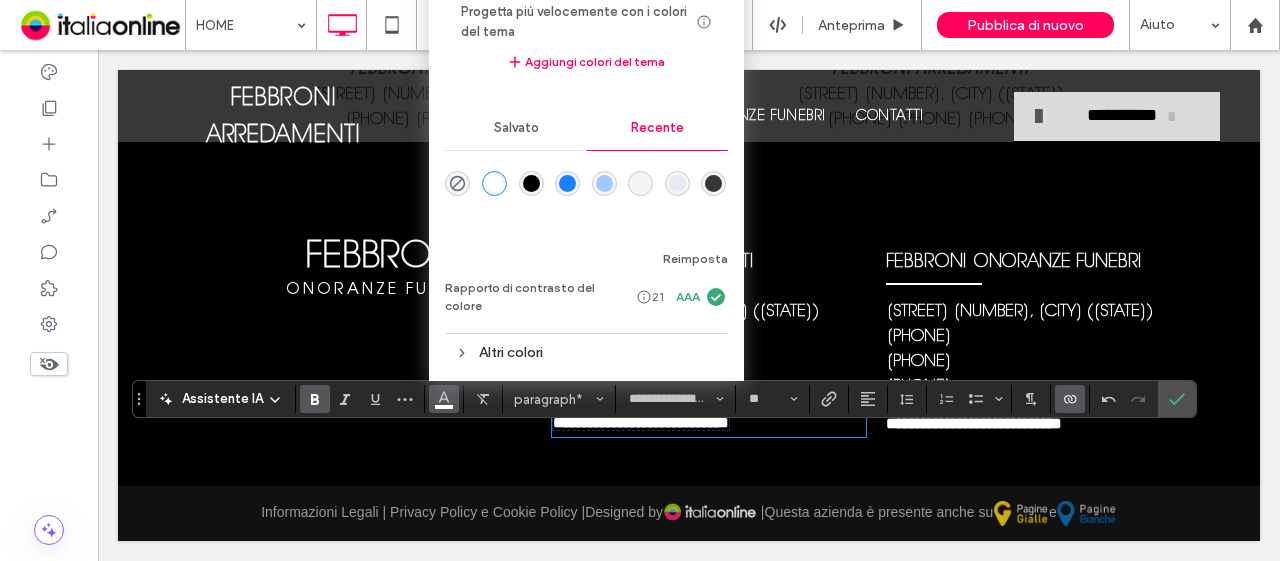 click at bounding box center [567, 183] 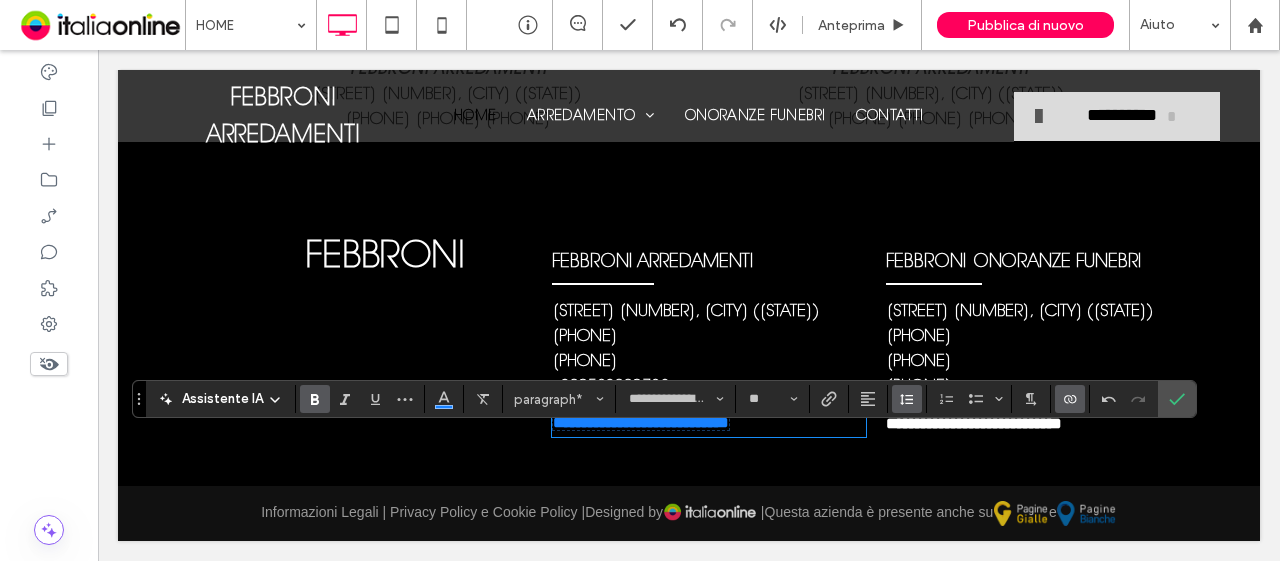 click at bounding box center (907, 399) 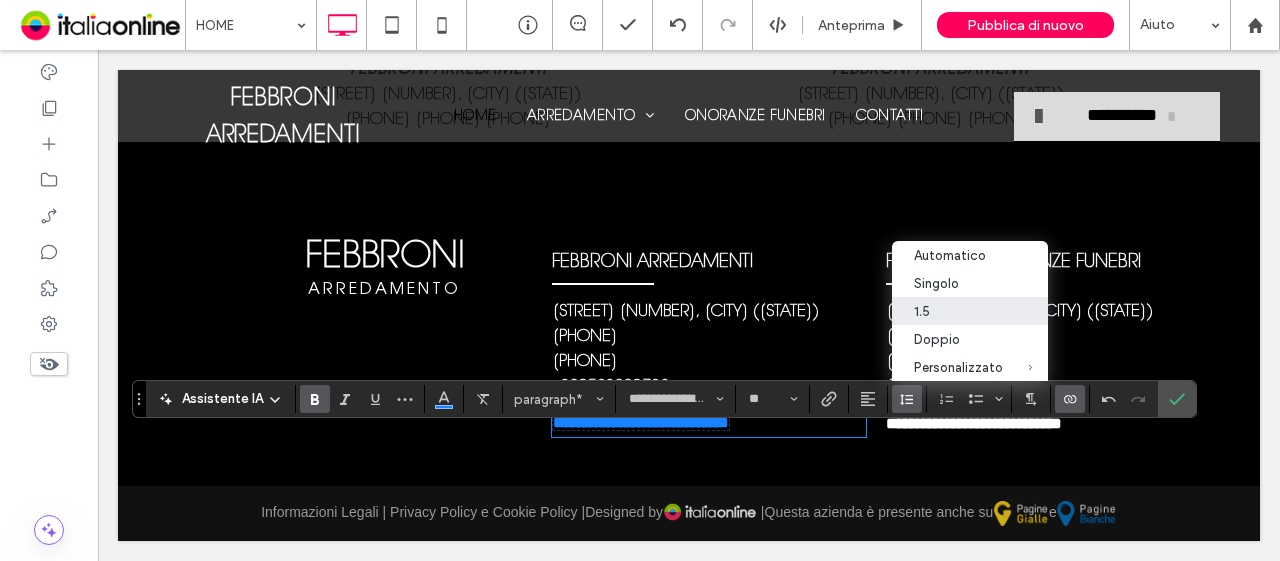click on "**********" at bounding box center [689, 314] 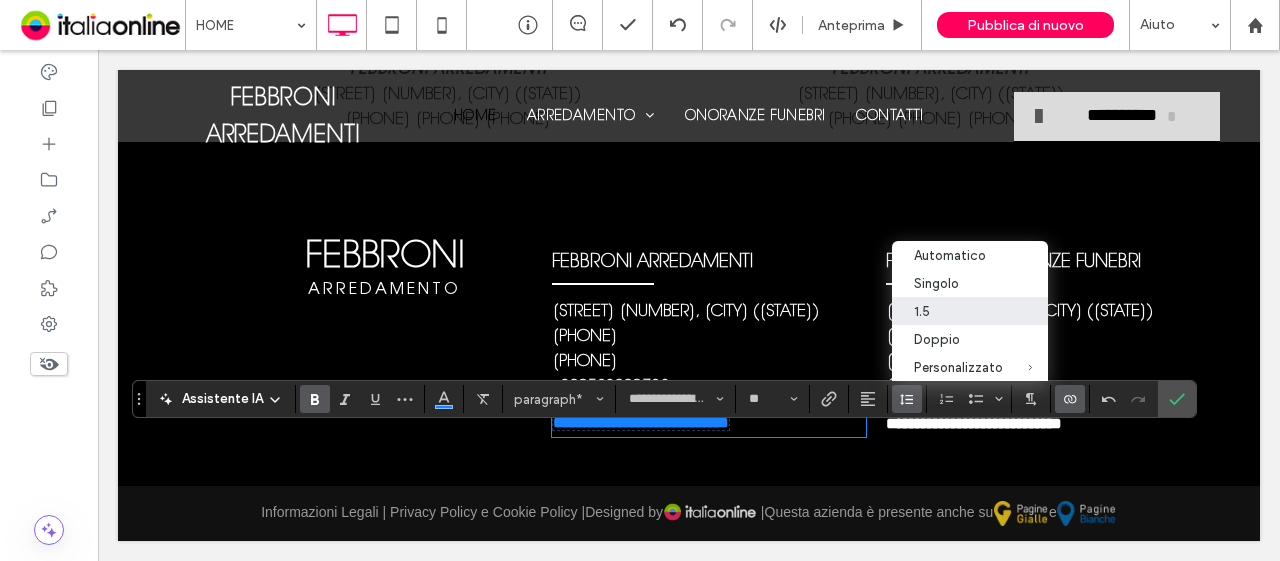 click on "**********" at bounding box center (1053, 336) 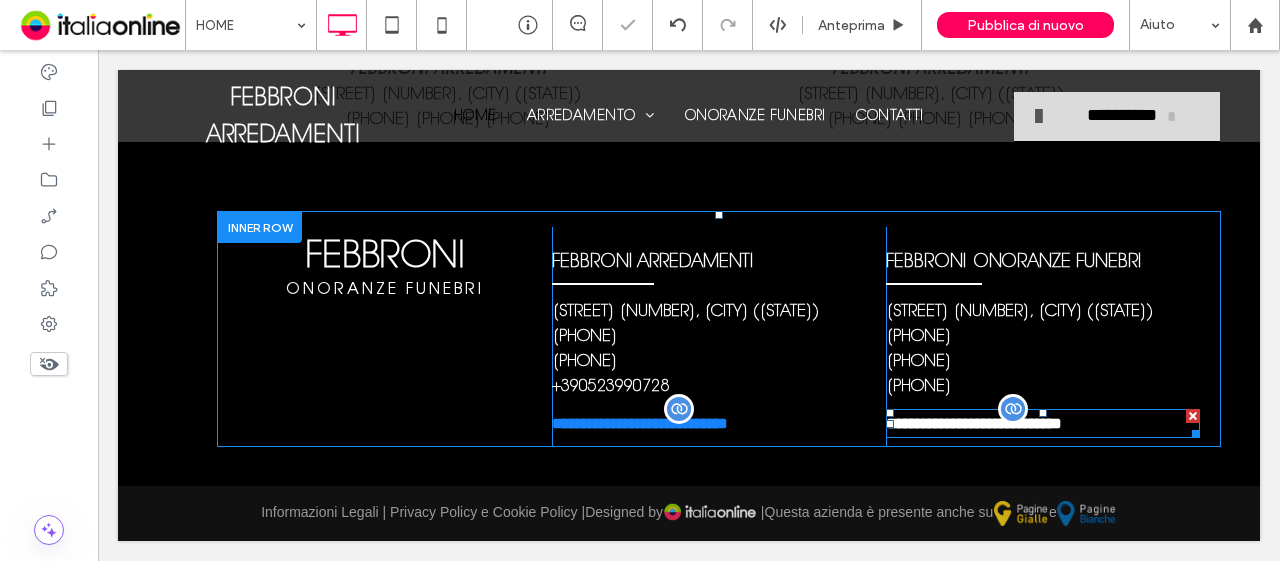 click on "**********" at bounding box center (974, 423) 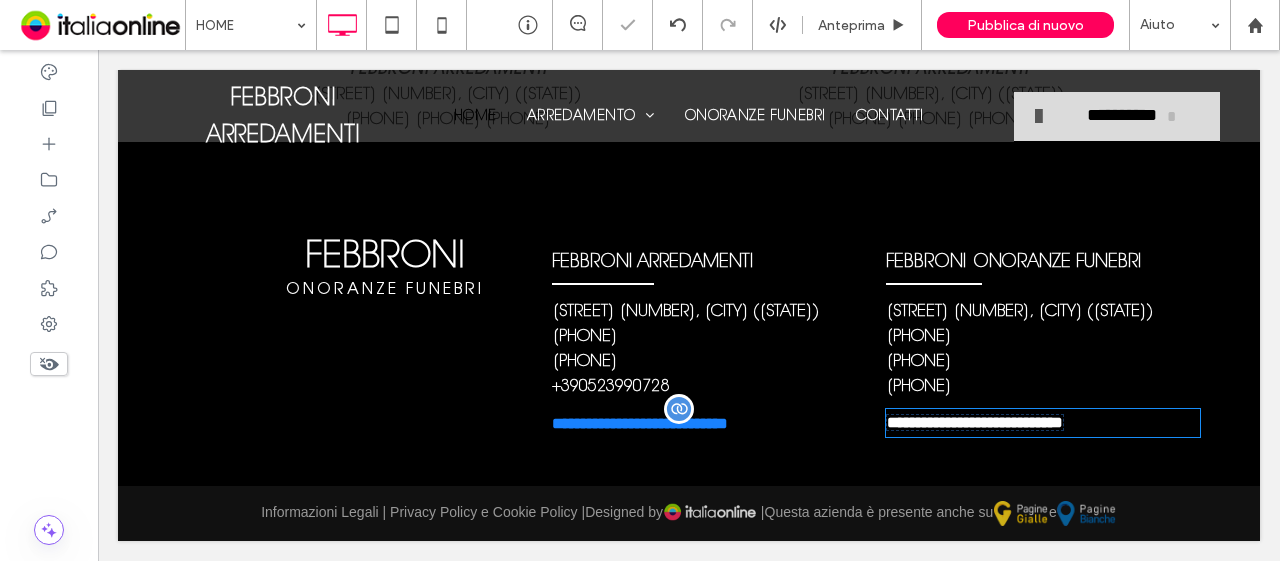 type on "**********" 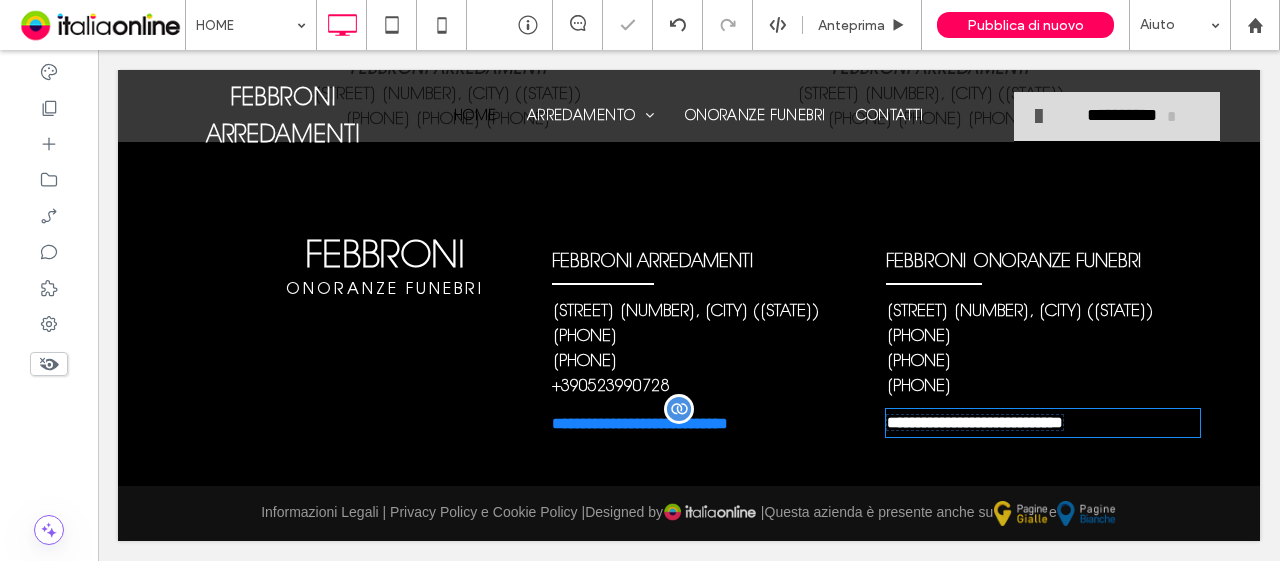 type on "**" 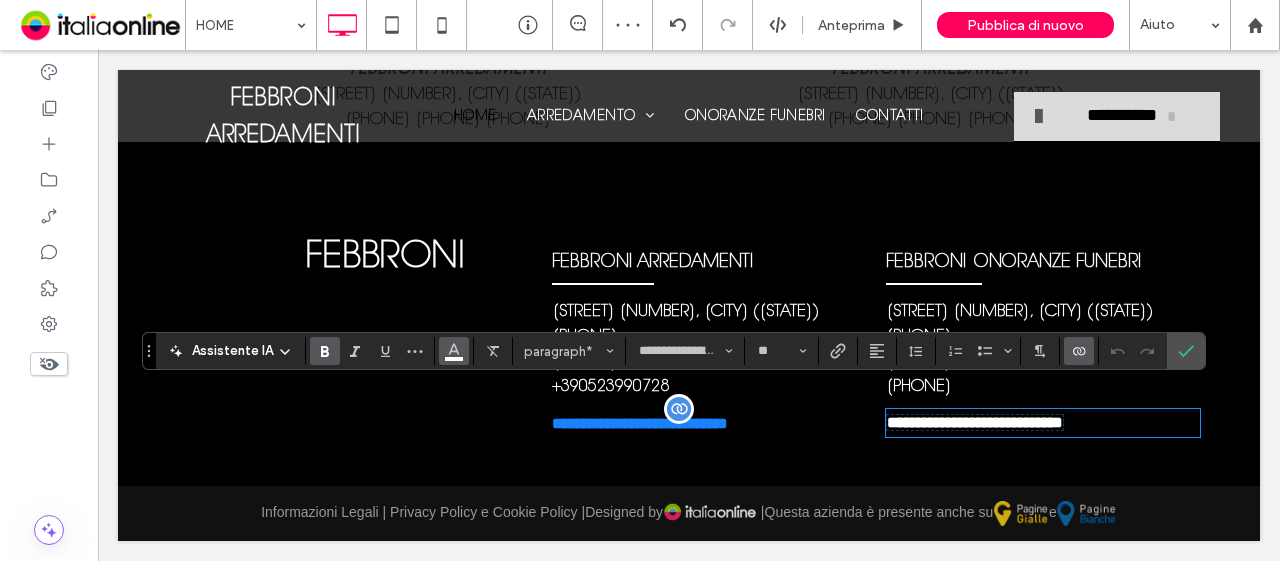 click at bounding box center (454, 351) 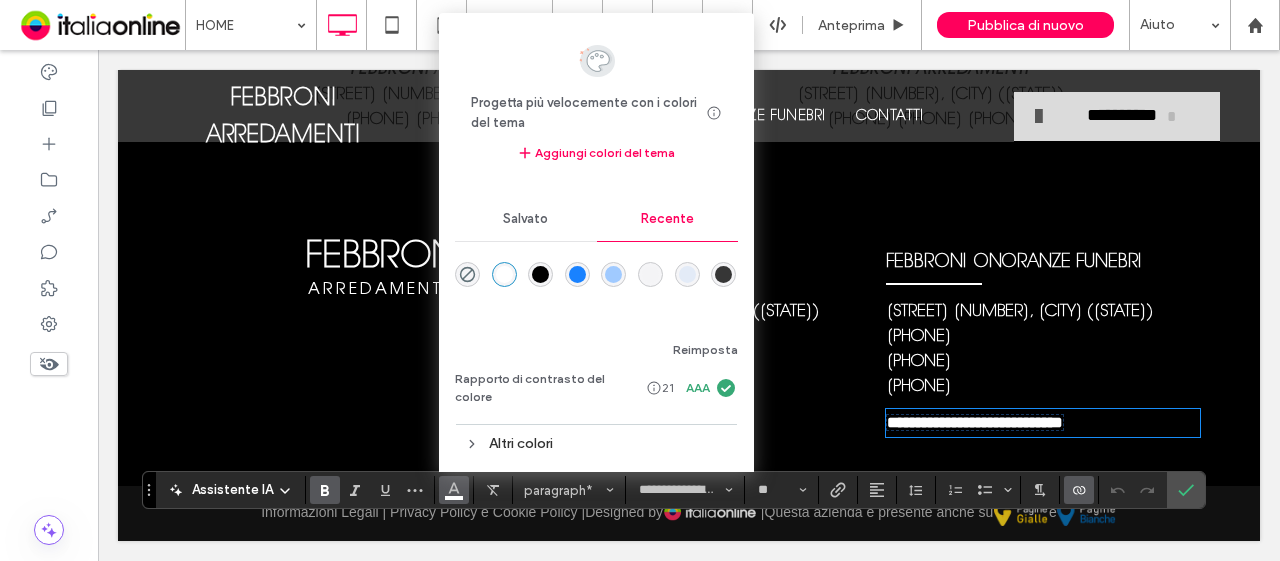 scroll, scrollTop: 2398, scrollLeft: 0, axis: vertical 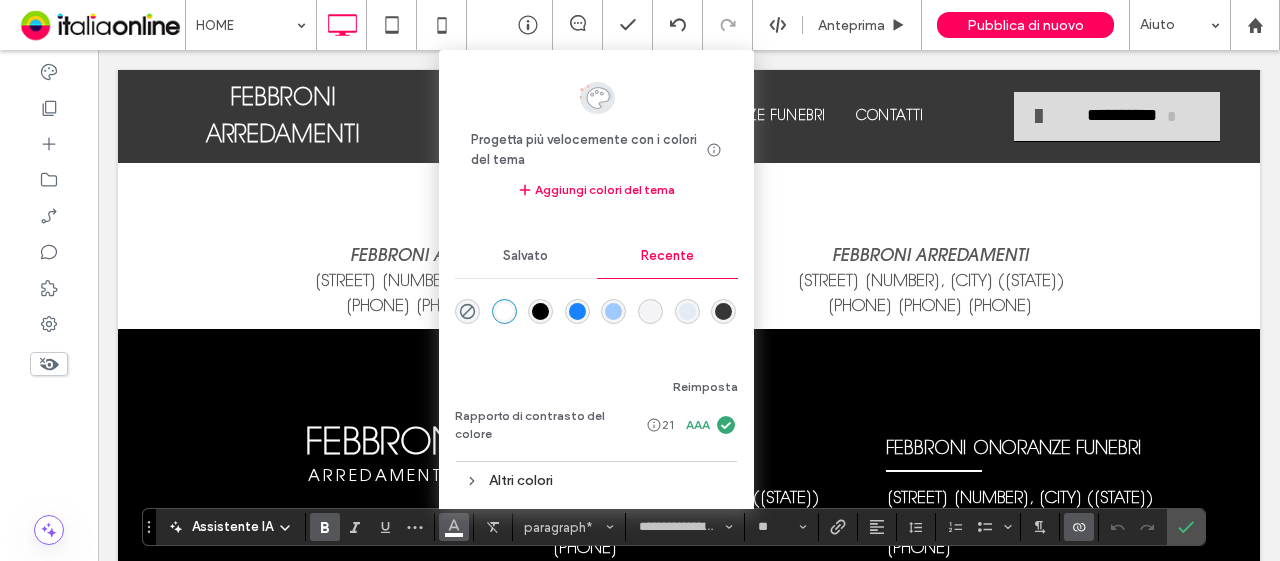 click at bounding box center [577, 311] 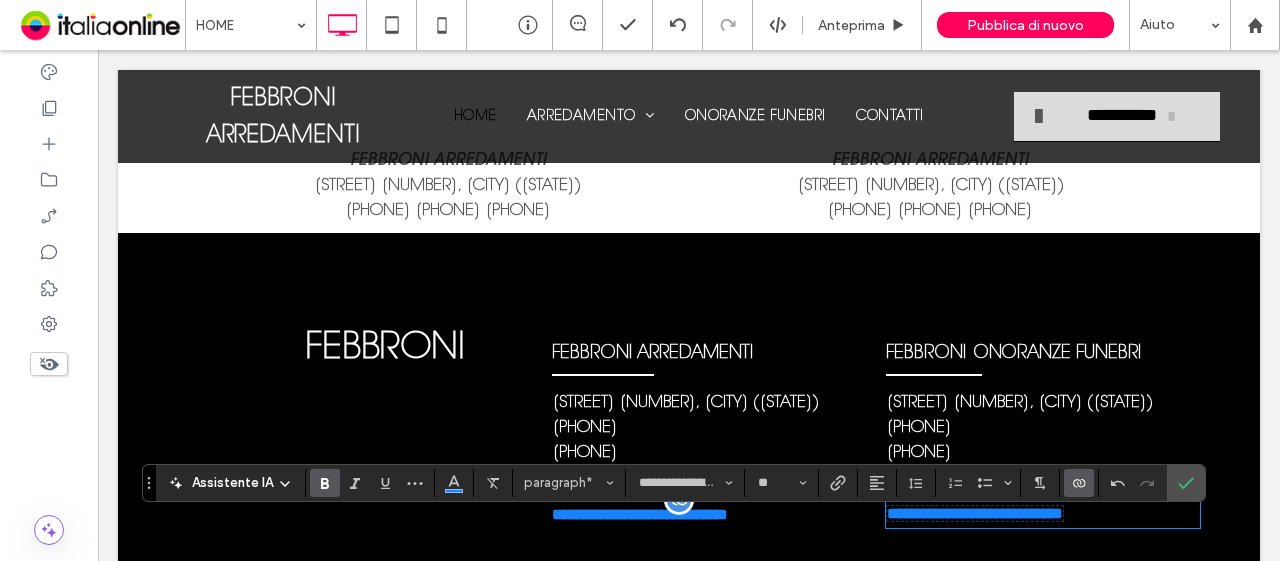 scroll, scrollTop: 2498, scrollLeft: 0, axis: vertical 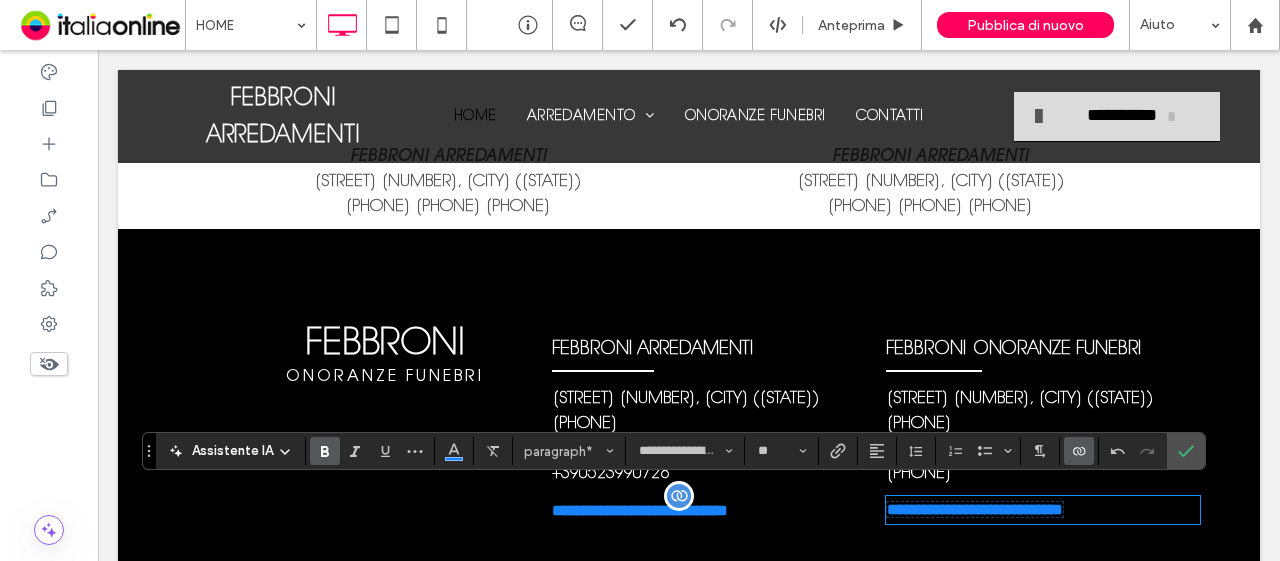 click at bounding box center (603, 372) 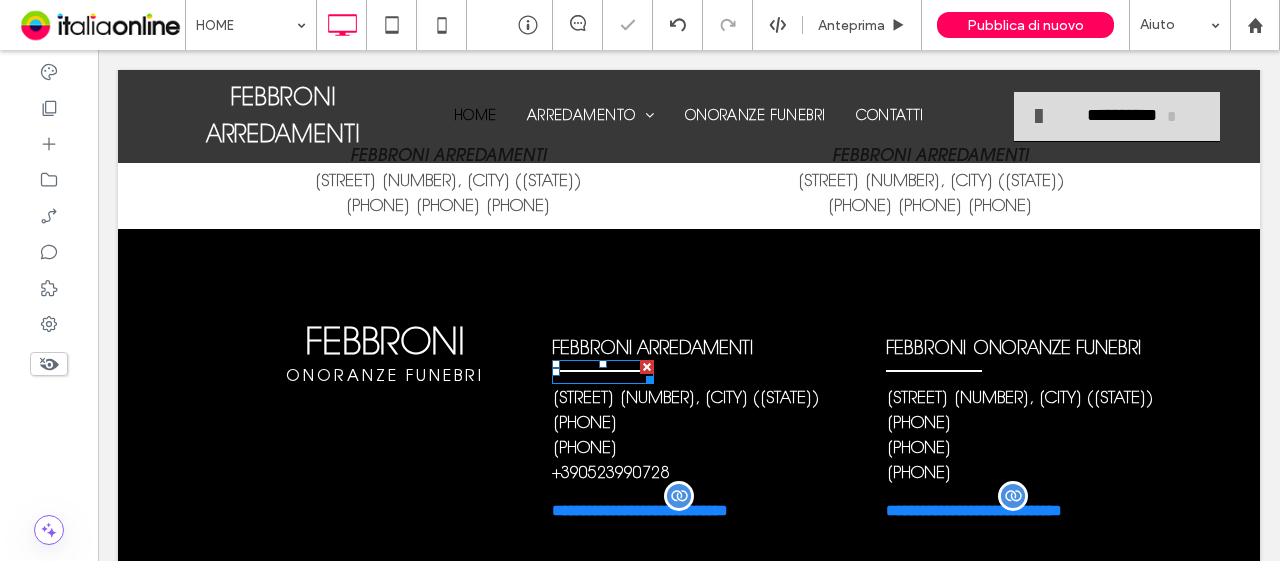 click at bounding box center (603, 372) 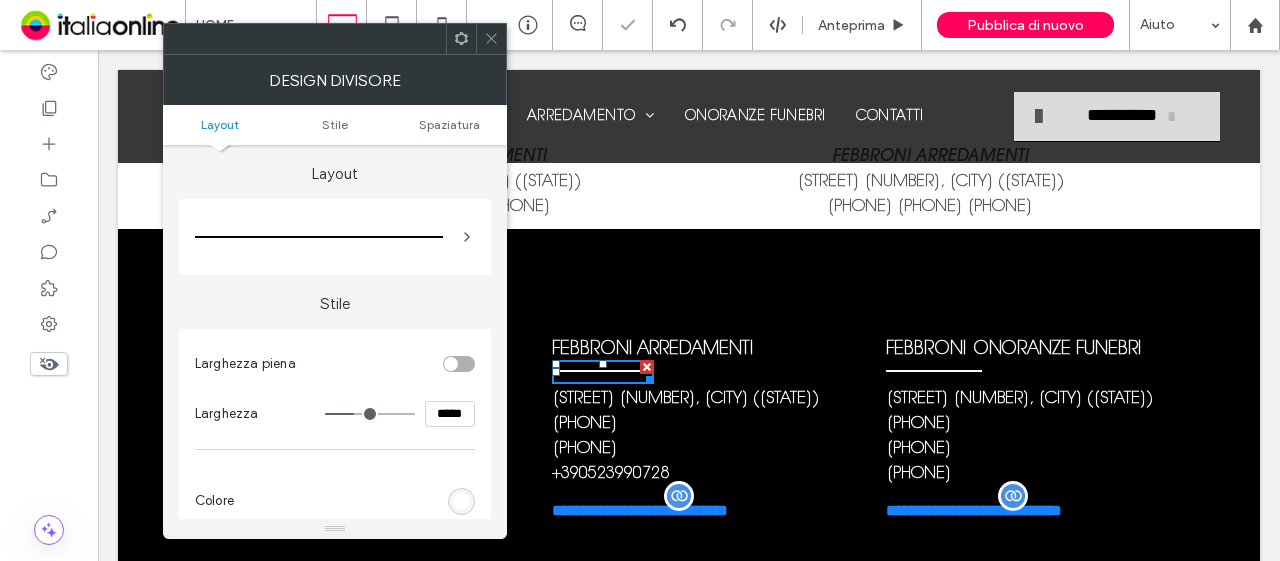 click at bounding box center [461, 501] 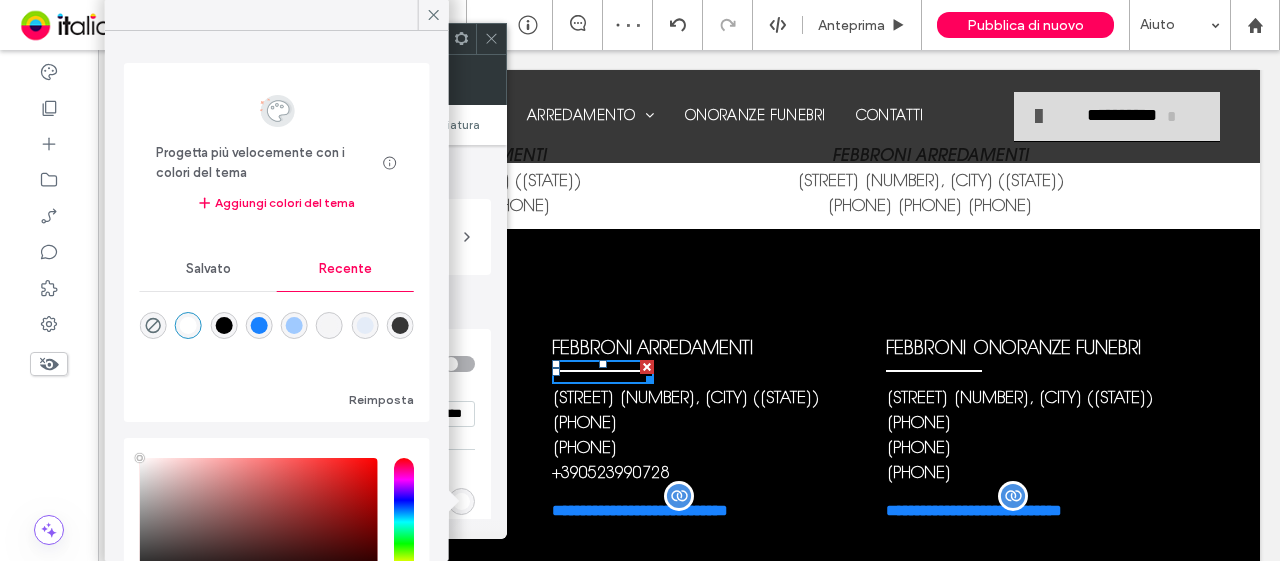 click at bounding box center [259, 325] 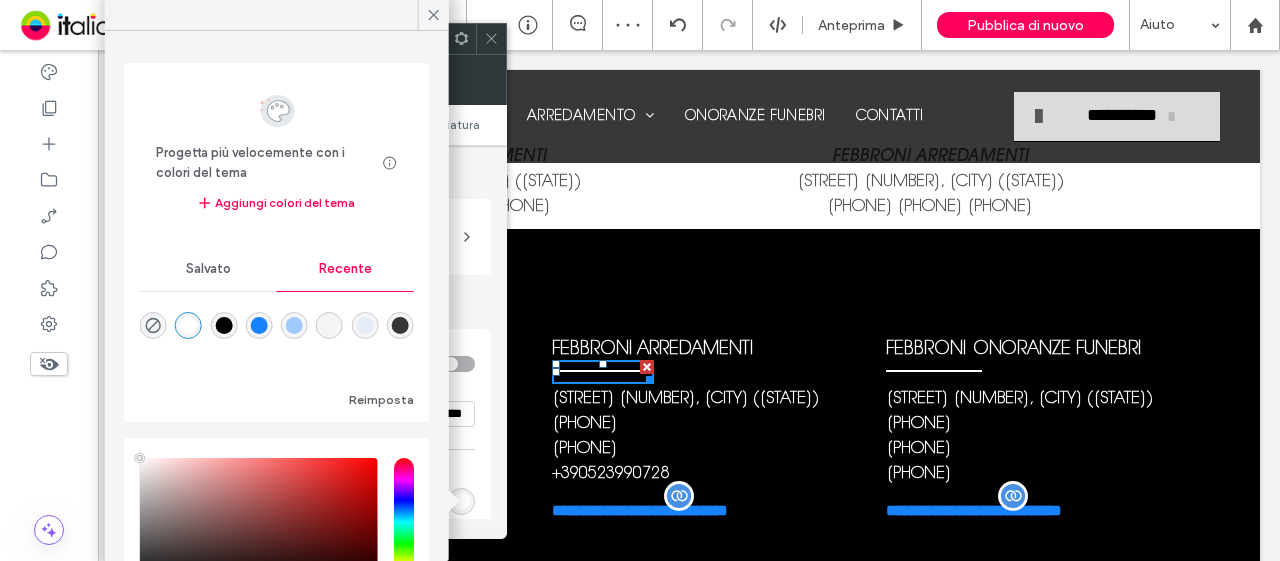 type on "*******" 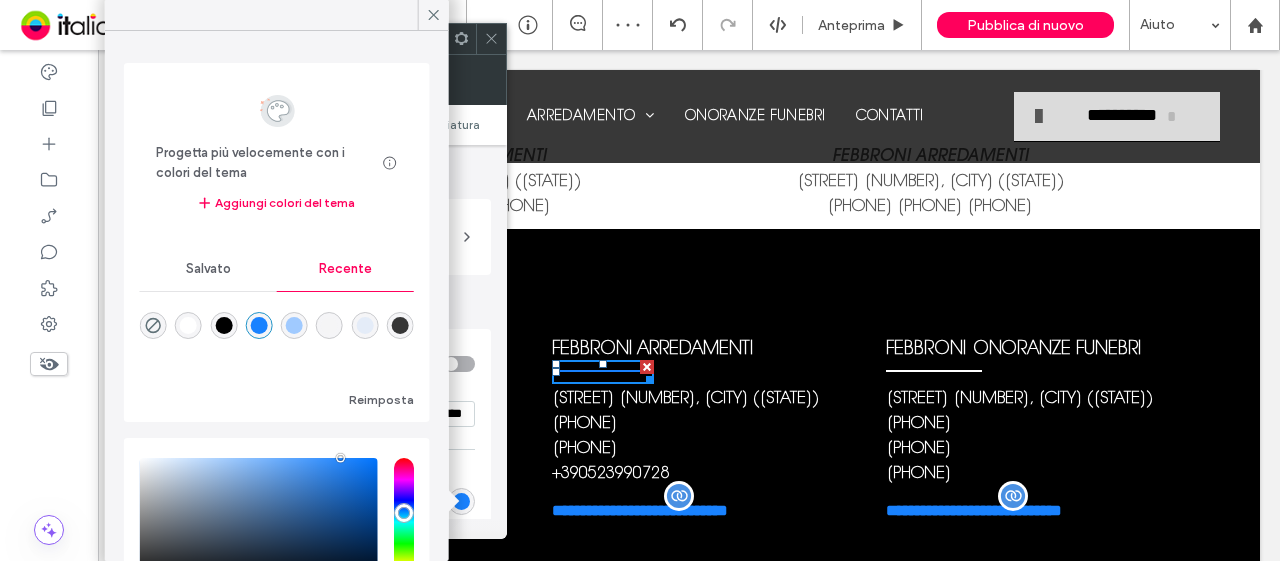 click on "Stile Larghezza piena Larghezza ***** Colore Larghezza della linea ***" at bounding box center [335, 443] 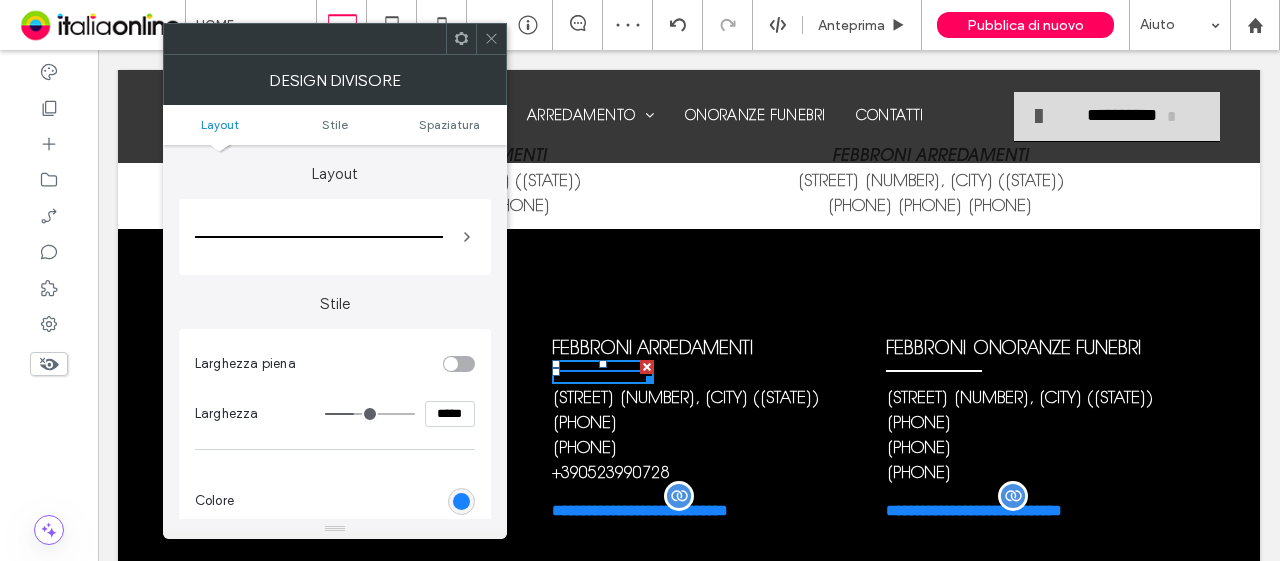 click at bounding box center (319, 237) 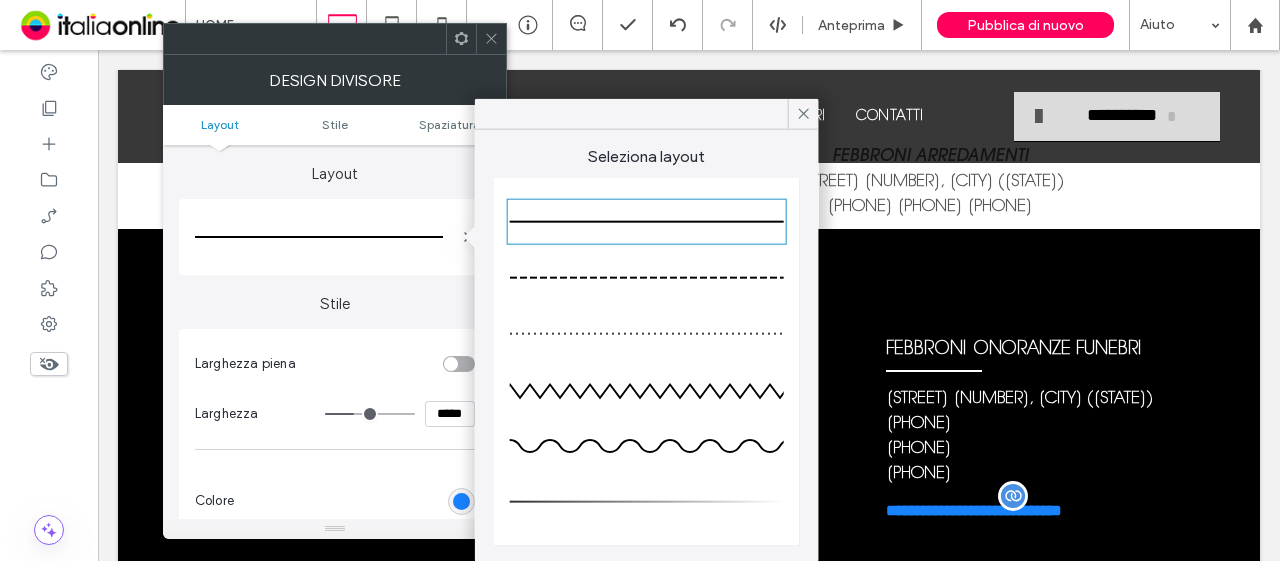 click at bounding box center [647, 502] 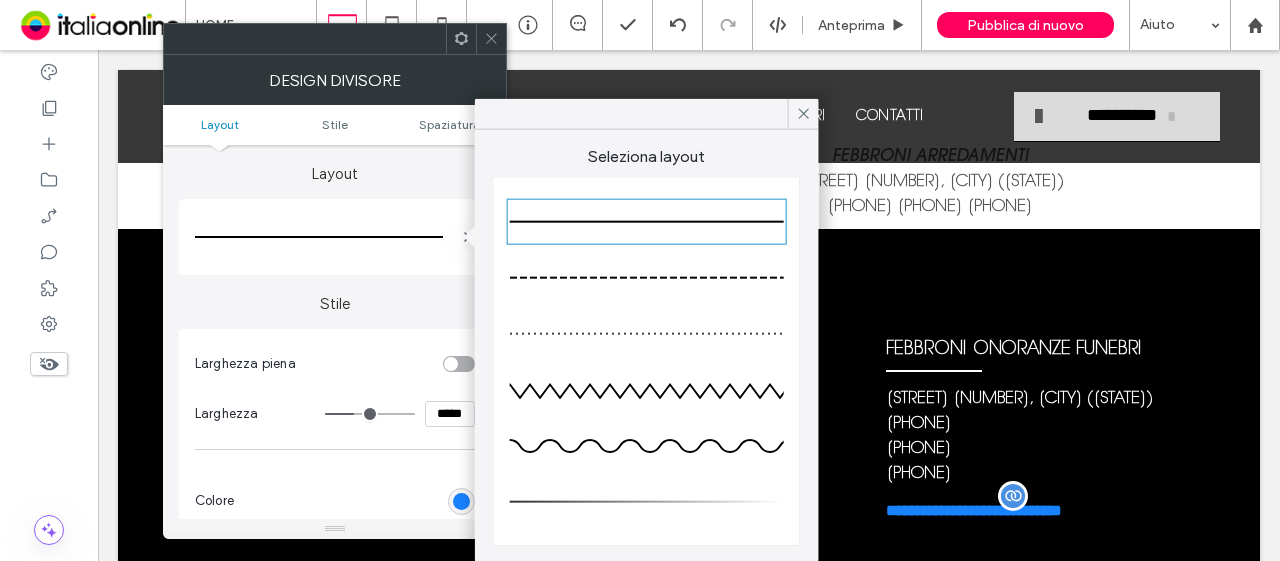 type on "*" 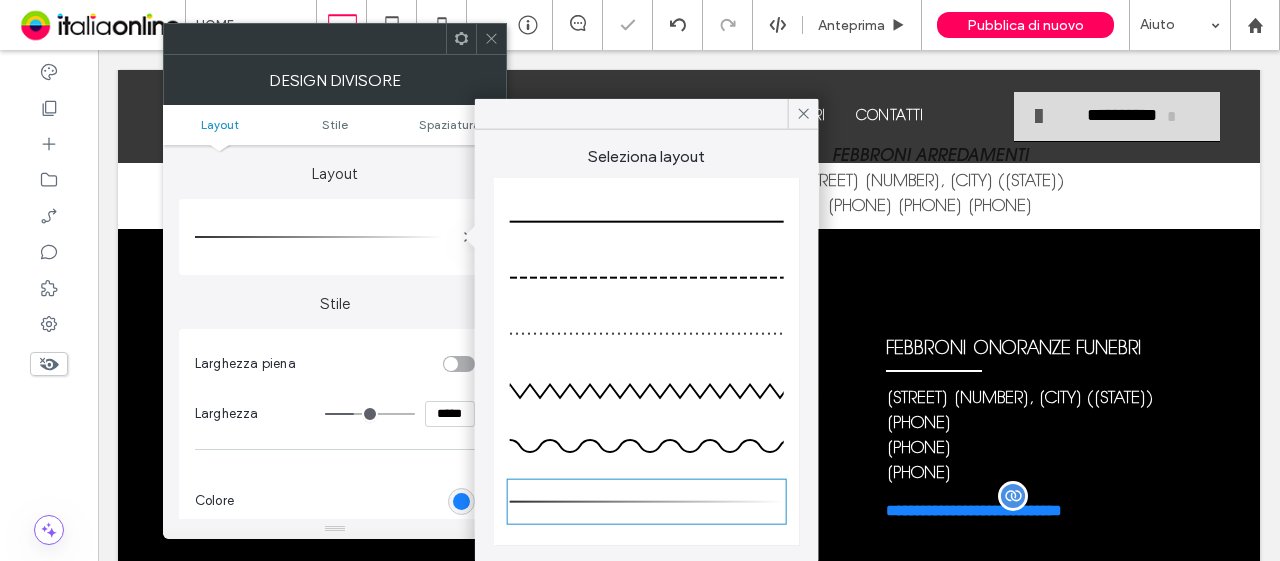 click at bounding box center (491, 39) 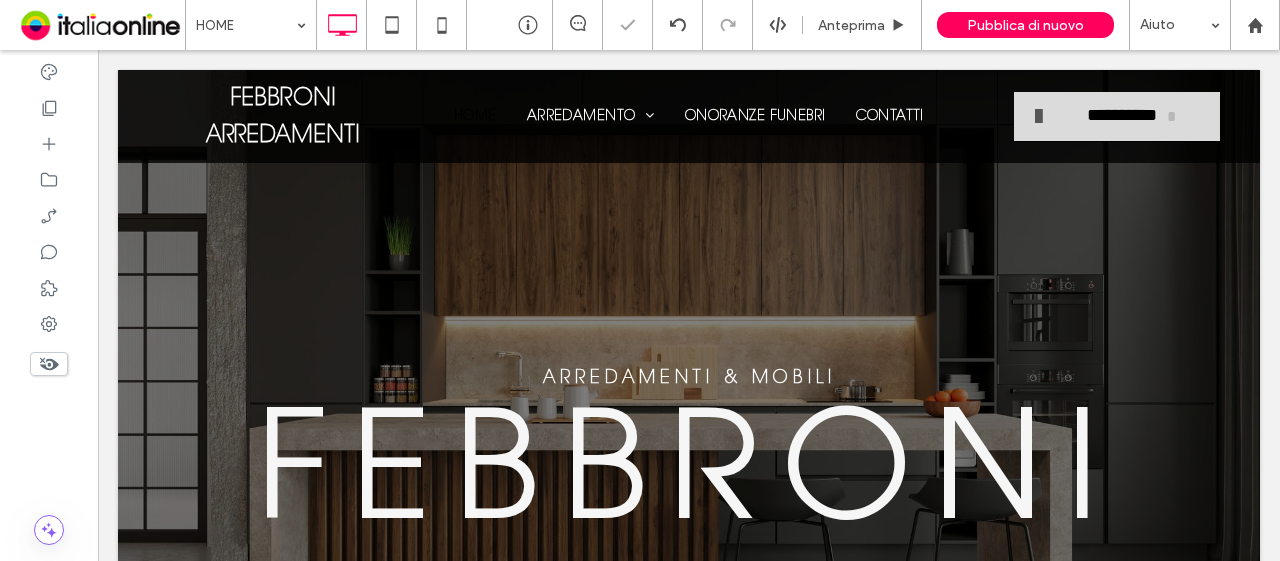 scroll, scrollTop: 2498, scrollLeft: 0, axis: vertical 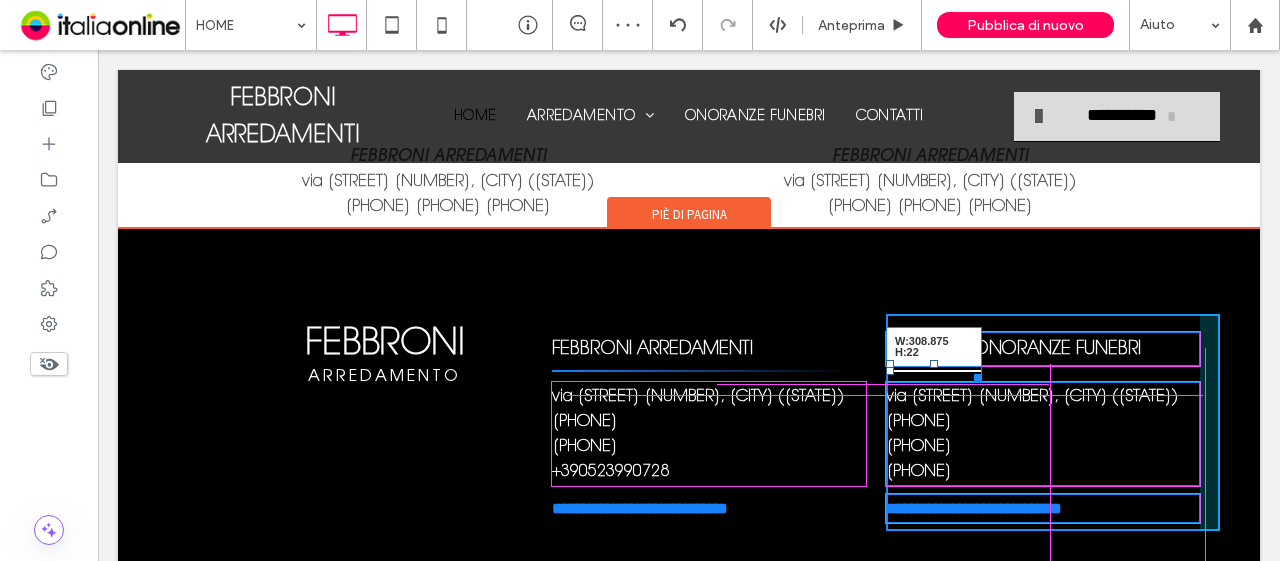 drag, startPoint x: 964, startPoint y: 369, endPoint x: 1180, endPoint y: 382, distance: 216.39085 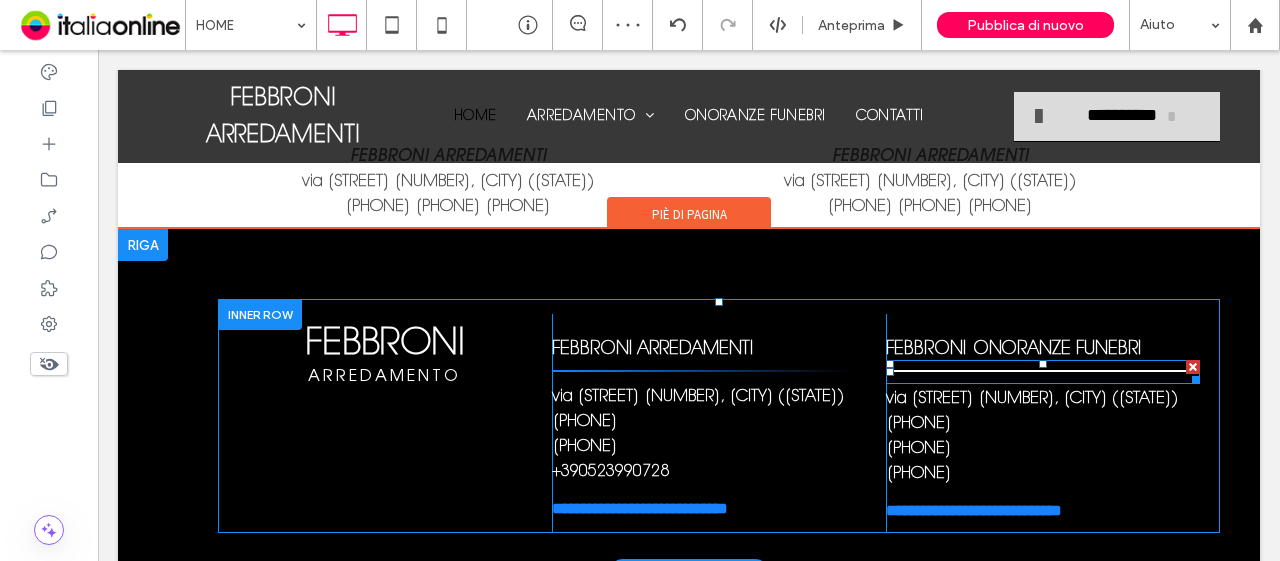 click at bounding box center (1043, 372) 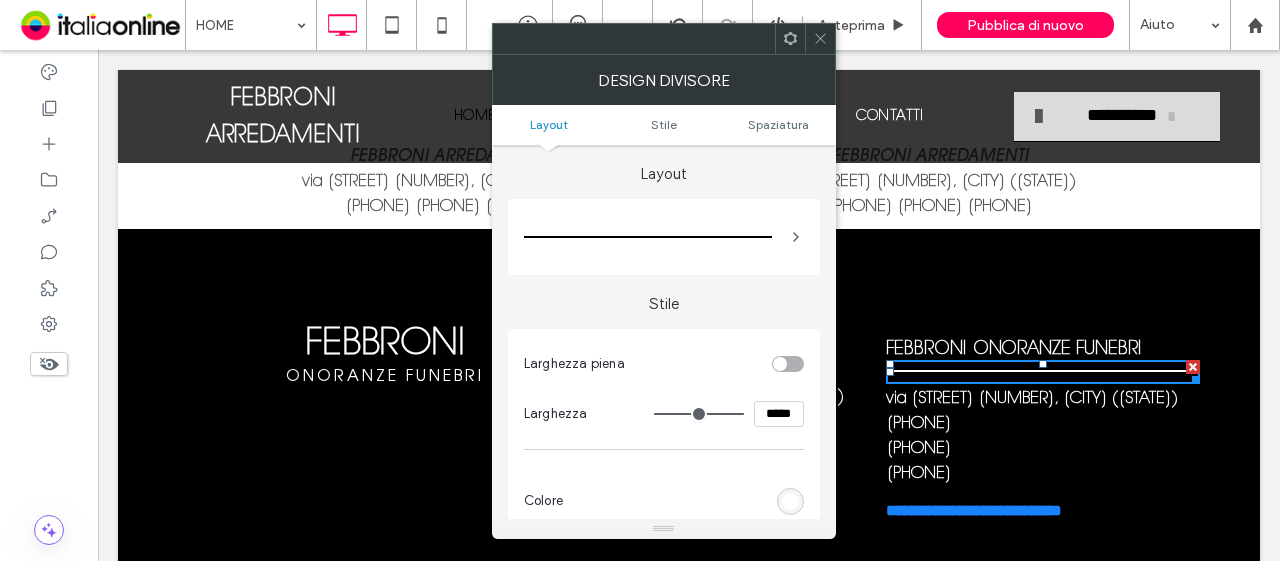 click at bounding box center (790, 501) 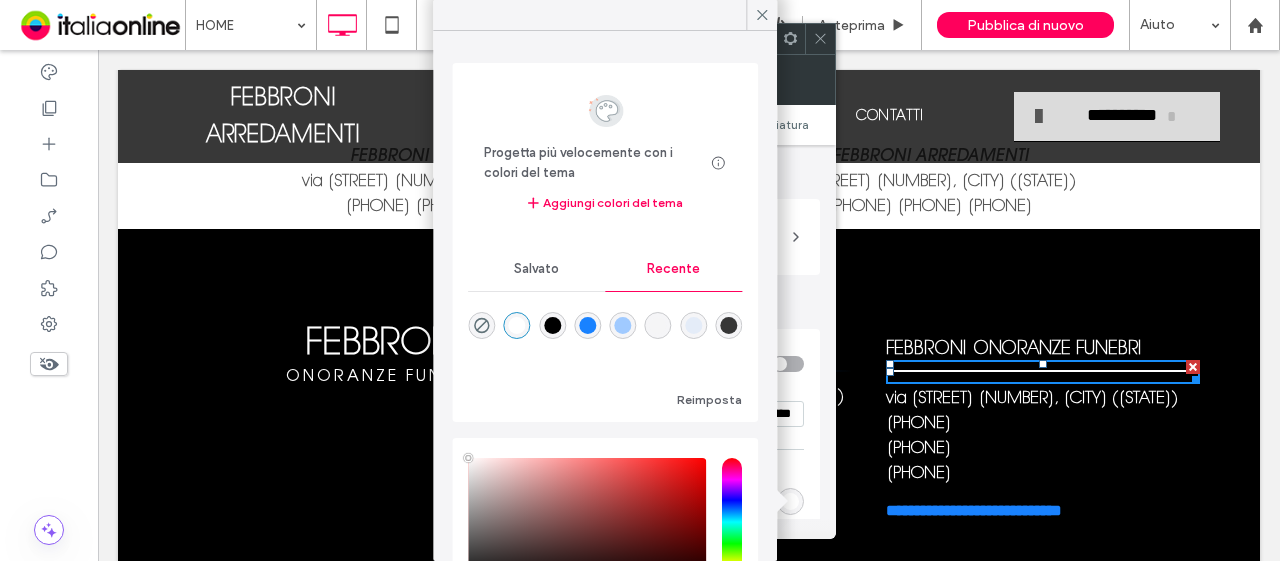 click at bounding box center [587, 325] 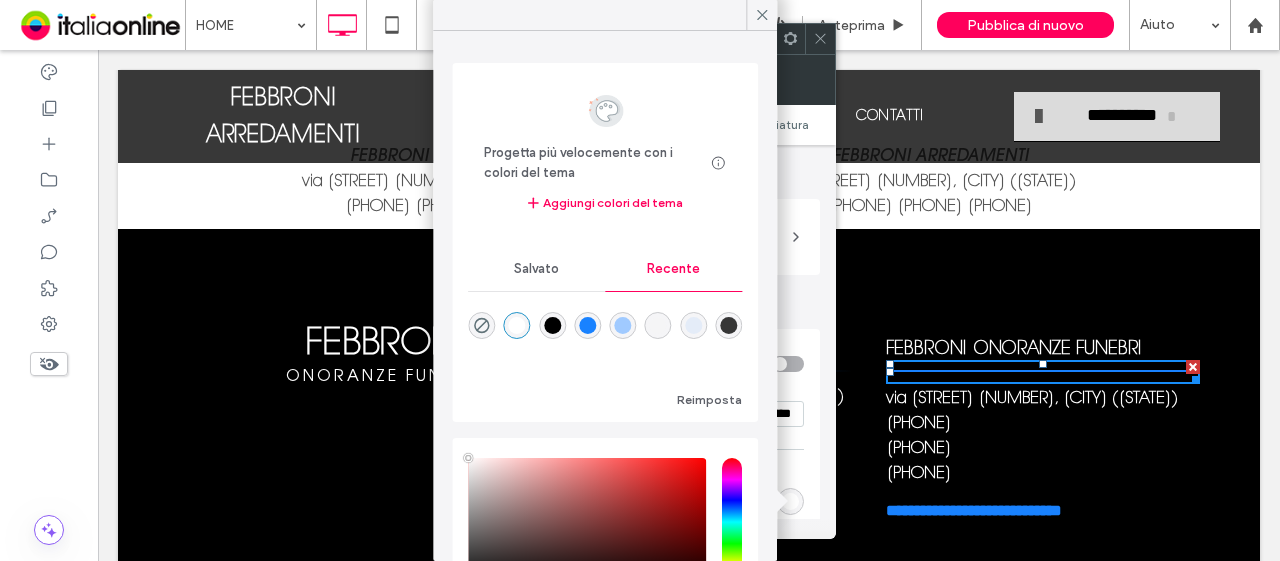 type on "*******" 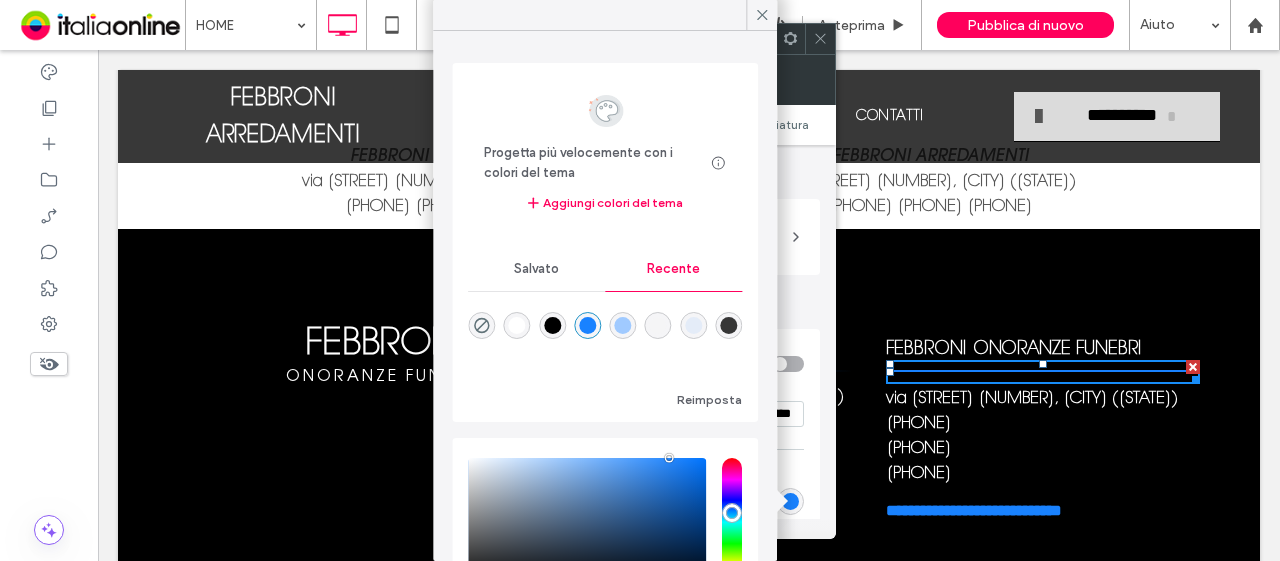 click at bounding box center [820, 39] 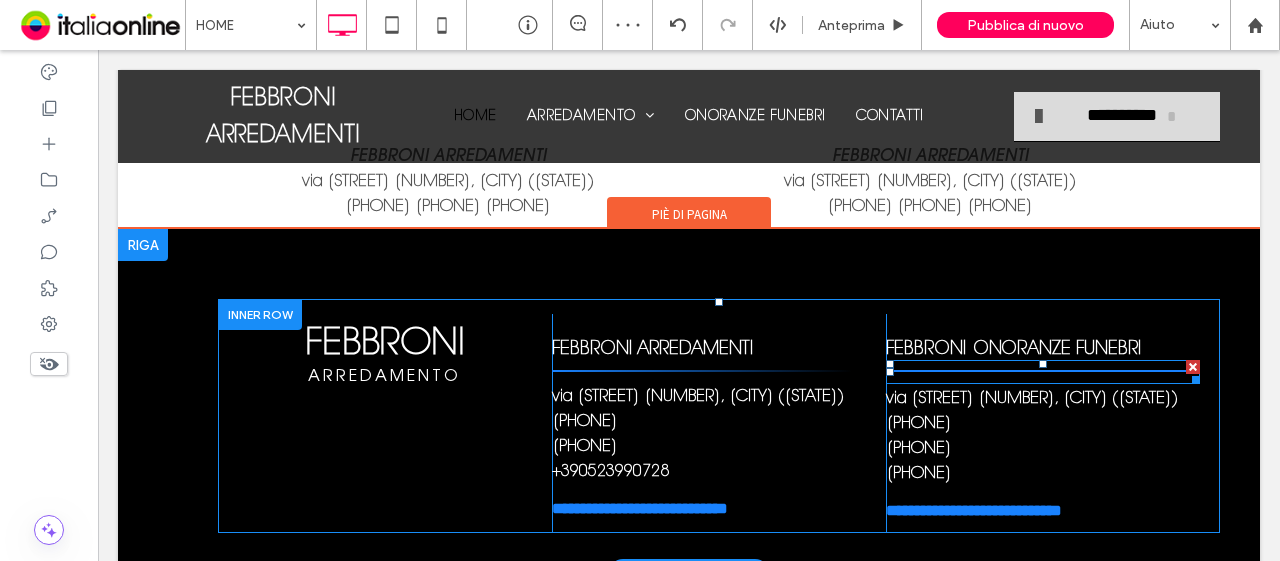 click at bounding box center (1043, 372) 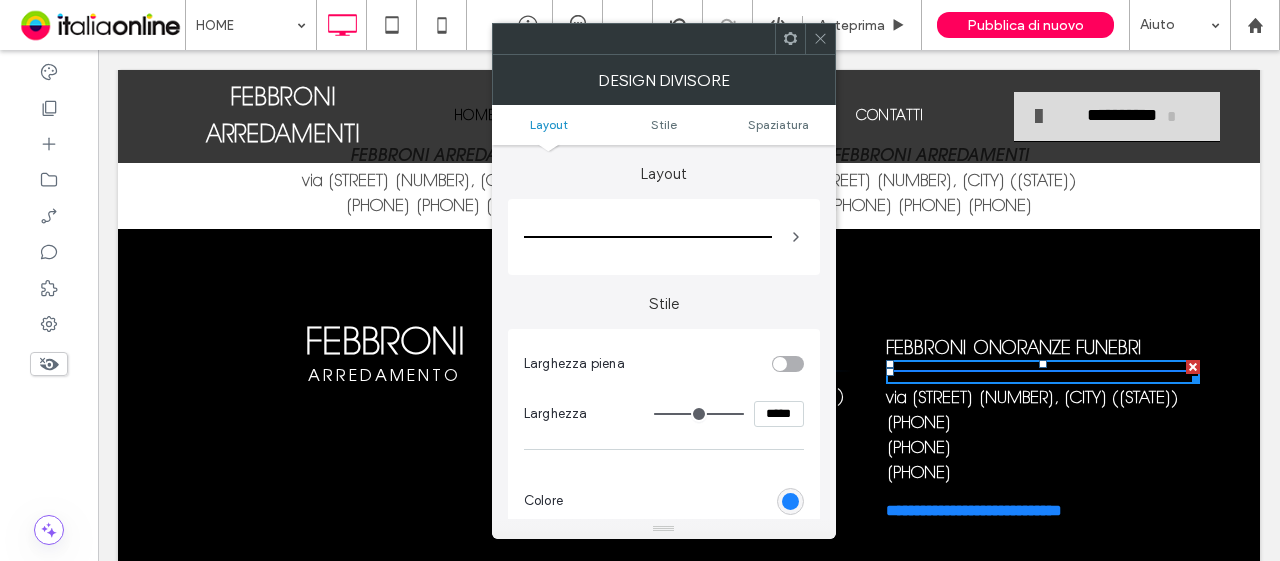 click at bounding box center [648, 237] 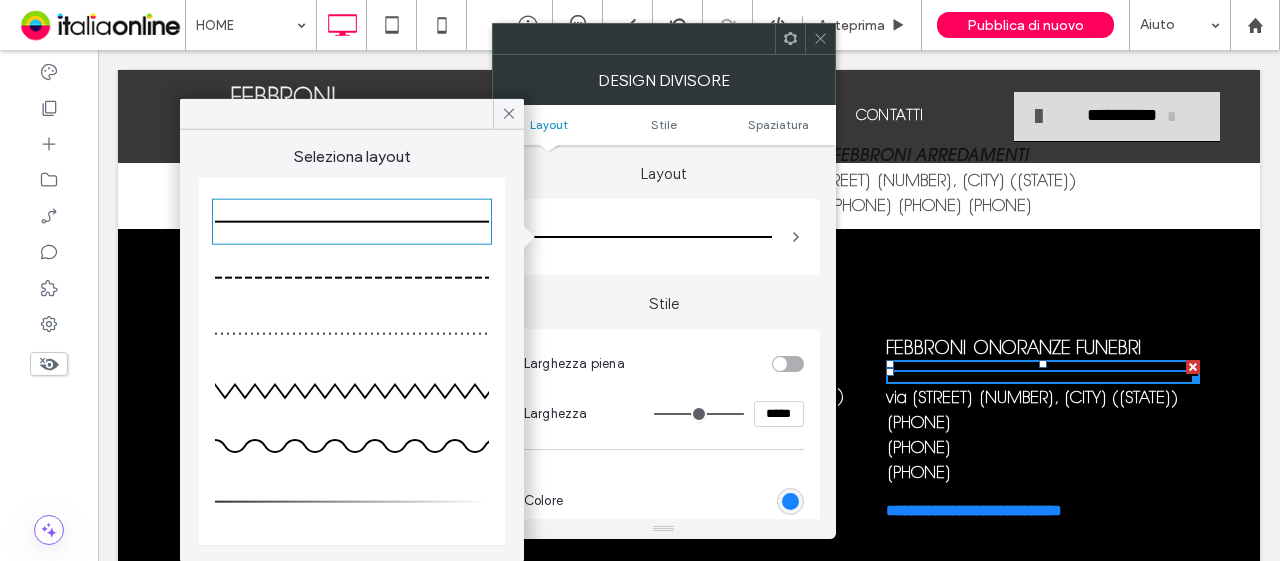 click at bounding box center [352, 502] 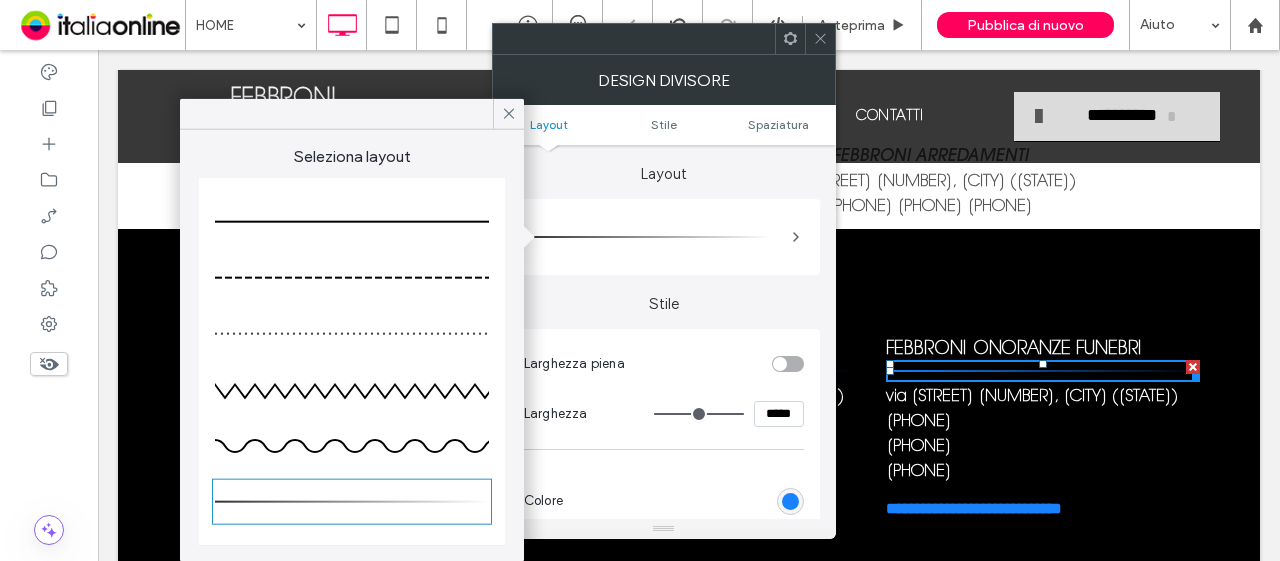 drag, startPoint x: 829, startPoint y: 47, endPoint x: 756, endPoint y: 22, distance: 77.16217 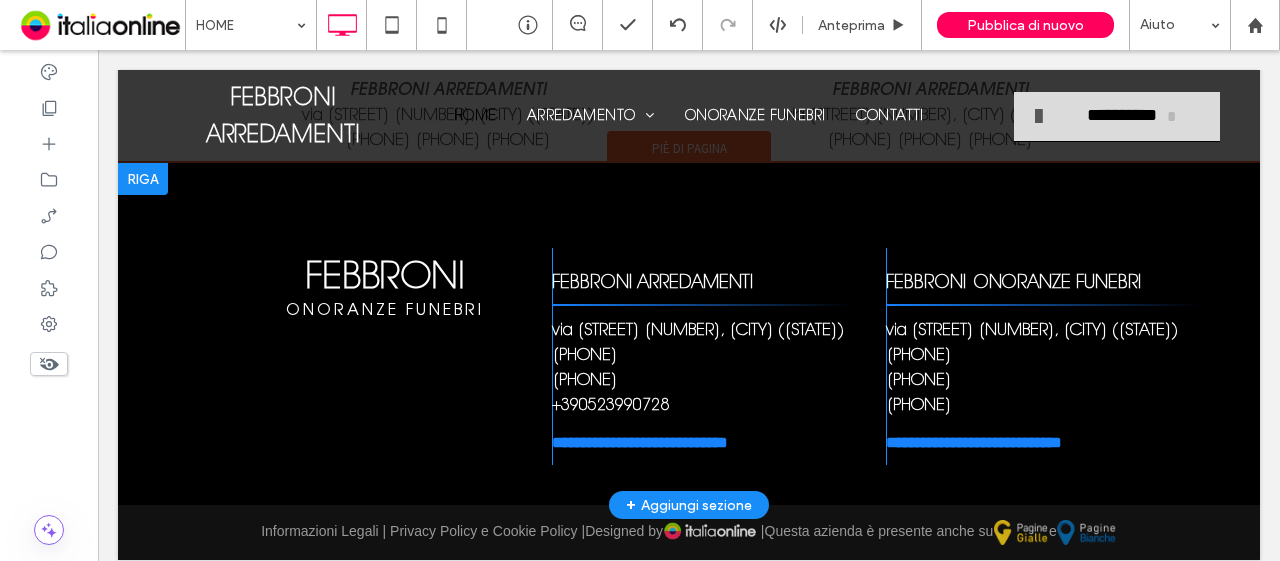 scroll, scrollTop: 2596, scrollLeft: 0, axis: vertical 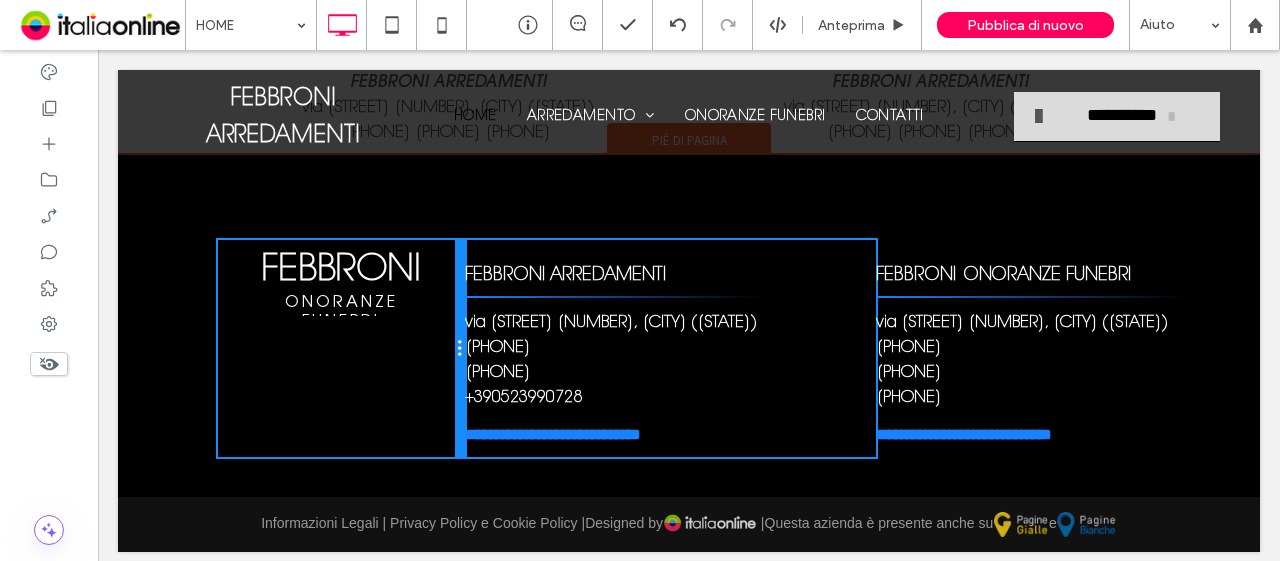 drag, startPoint x: 543, startPoint y: 283, endPoint x: 534, endPoint y: 98, distance: 185.2188 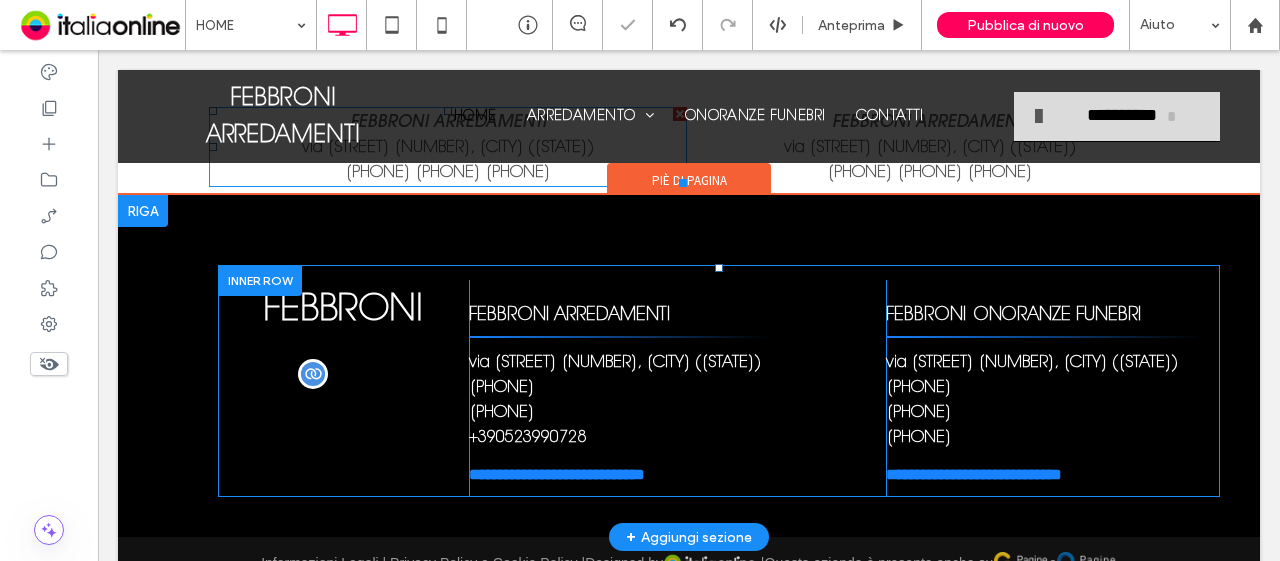 scroll, scrollTop: 2572, scrollLeft: 0, axis: vertical 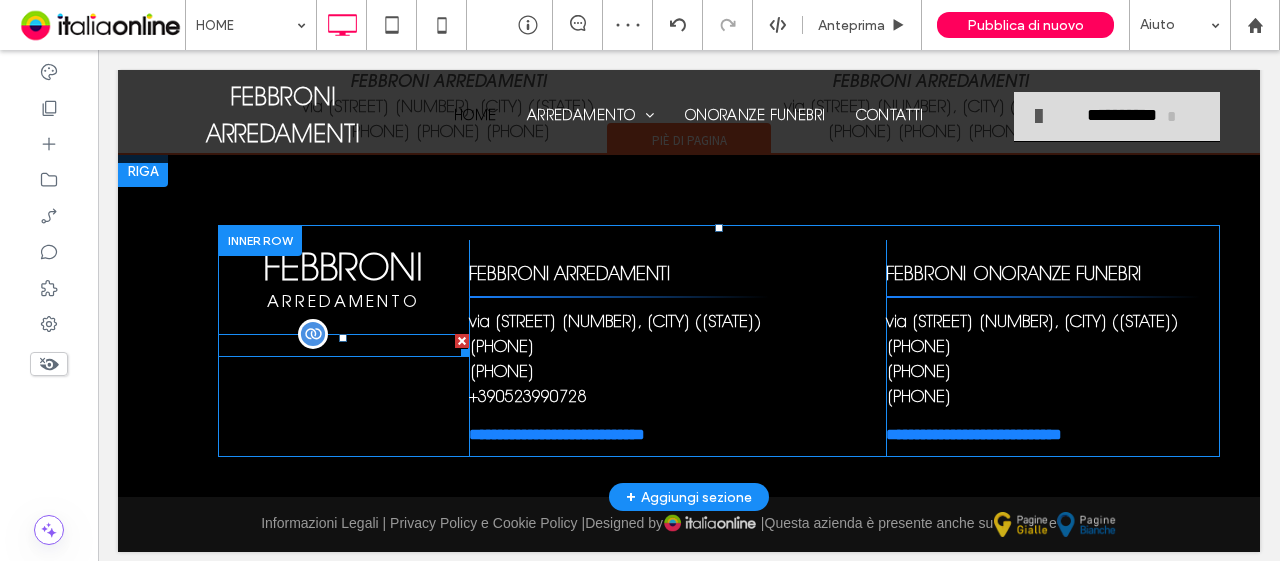 click on "01446360180" at bounding box center [357, 346] 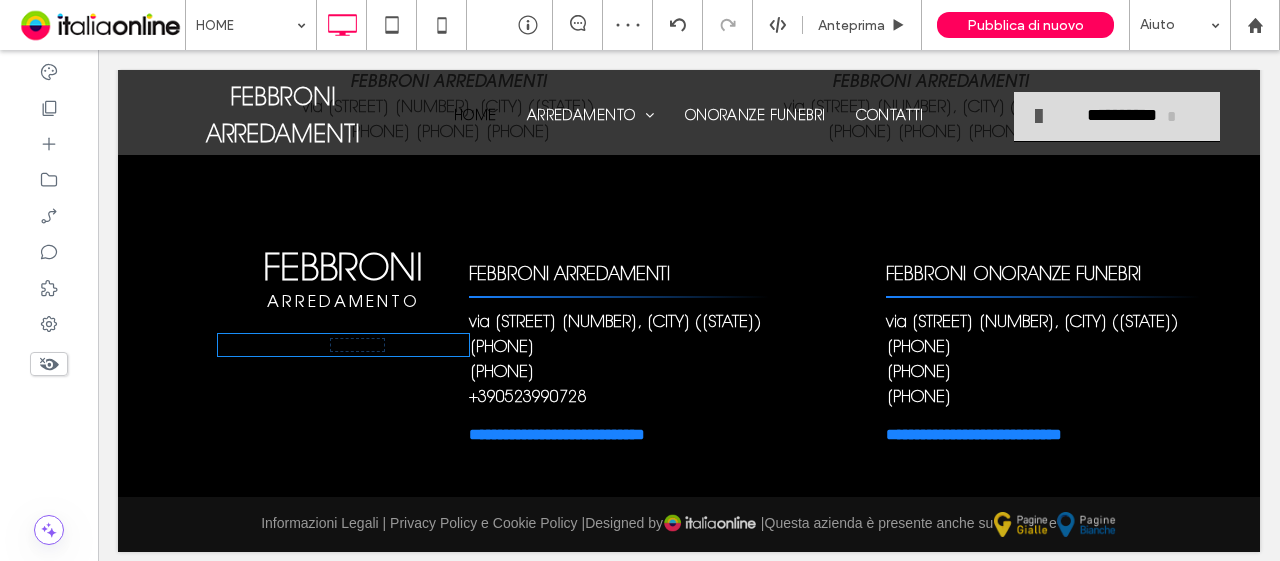 type on "**********" 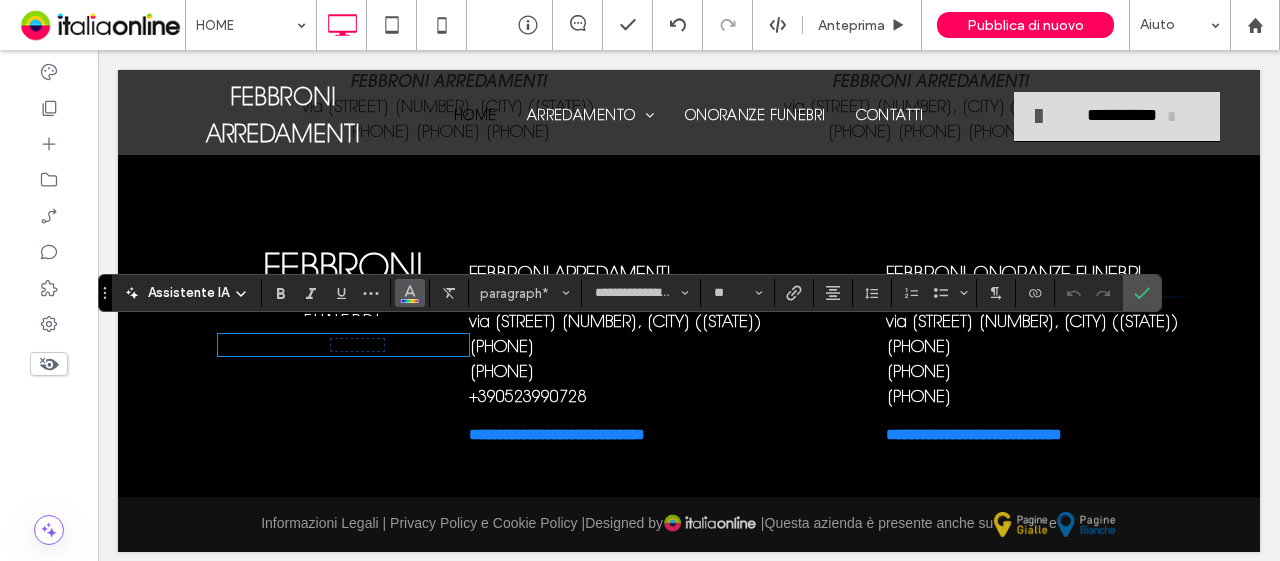 click at bounding box center (410, 293) 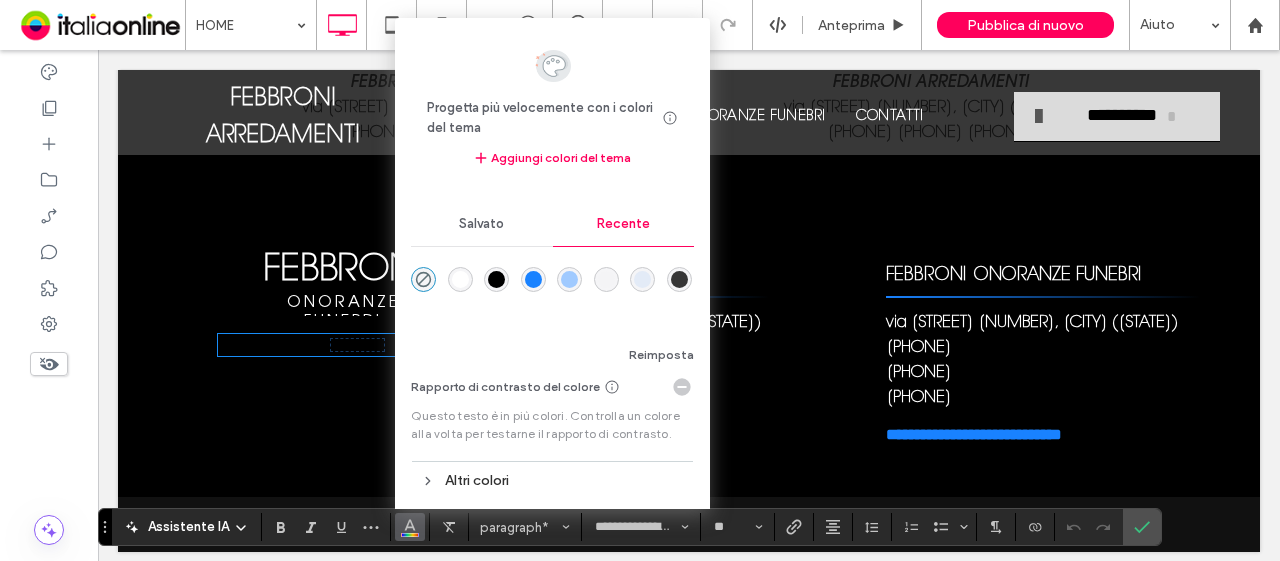 scroll, scrollTop: 2272, scrollLeft: 0, axis: vertical 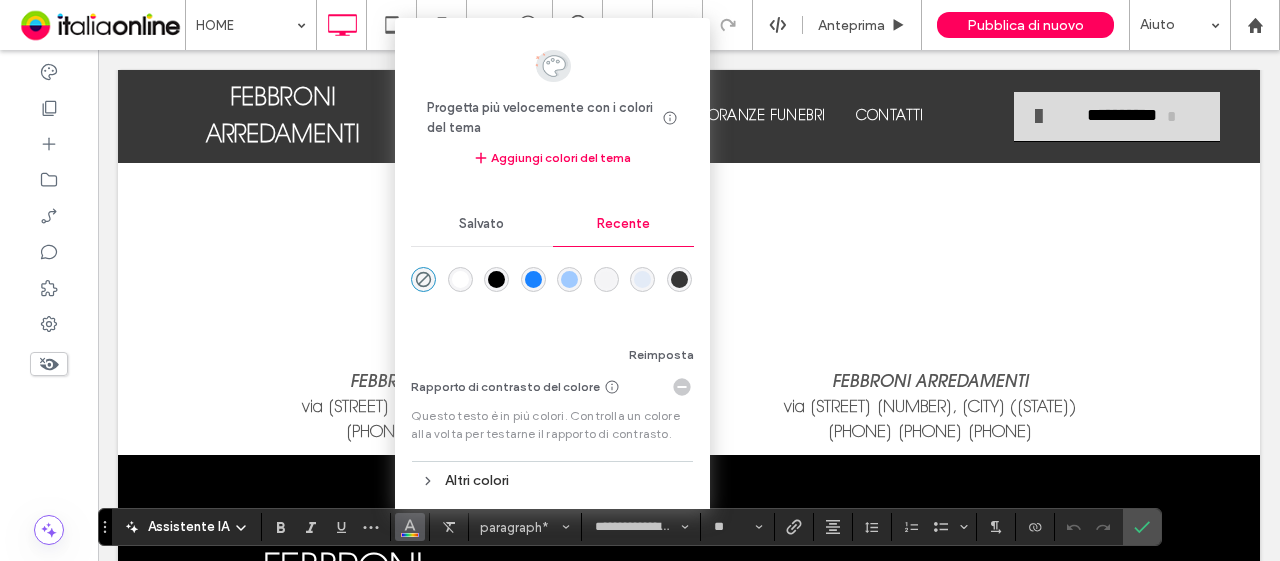 click at bounding box center [460, 279] 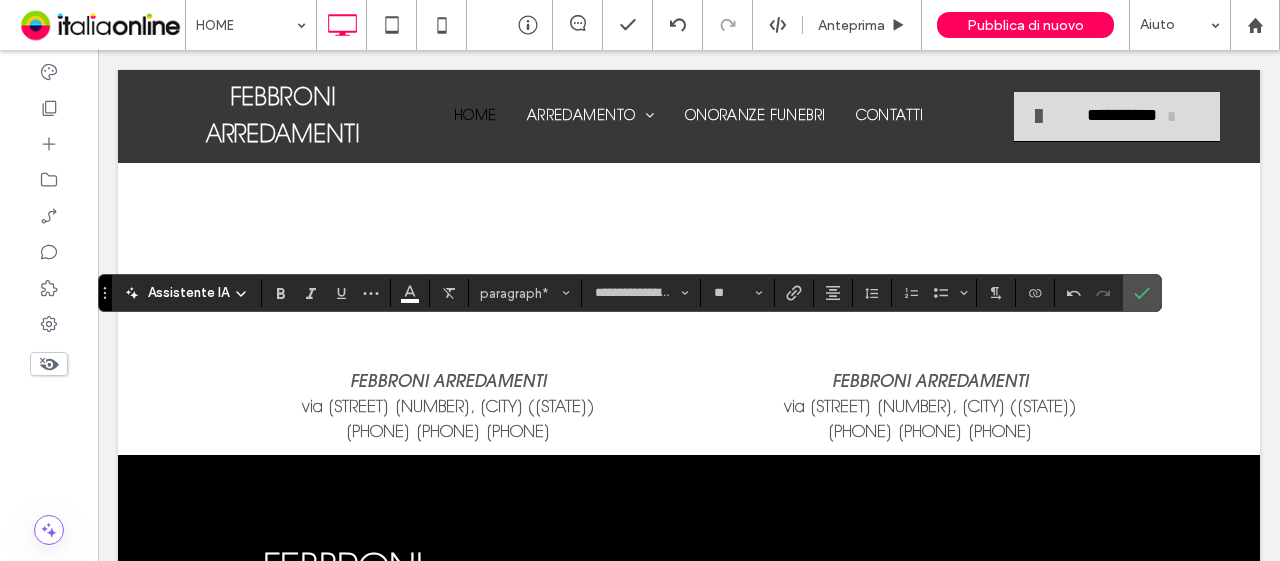 scroll, scrollTop: 2572, scrollLeft: 0, axis: vertical 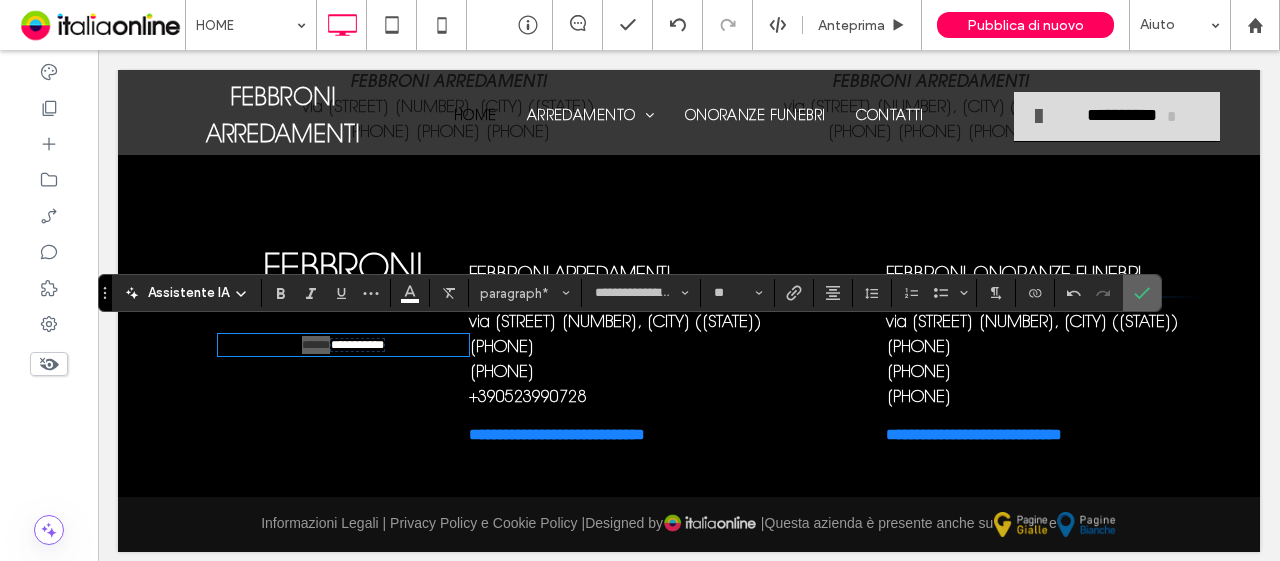 click at bounding box center [1142, 293] 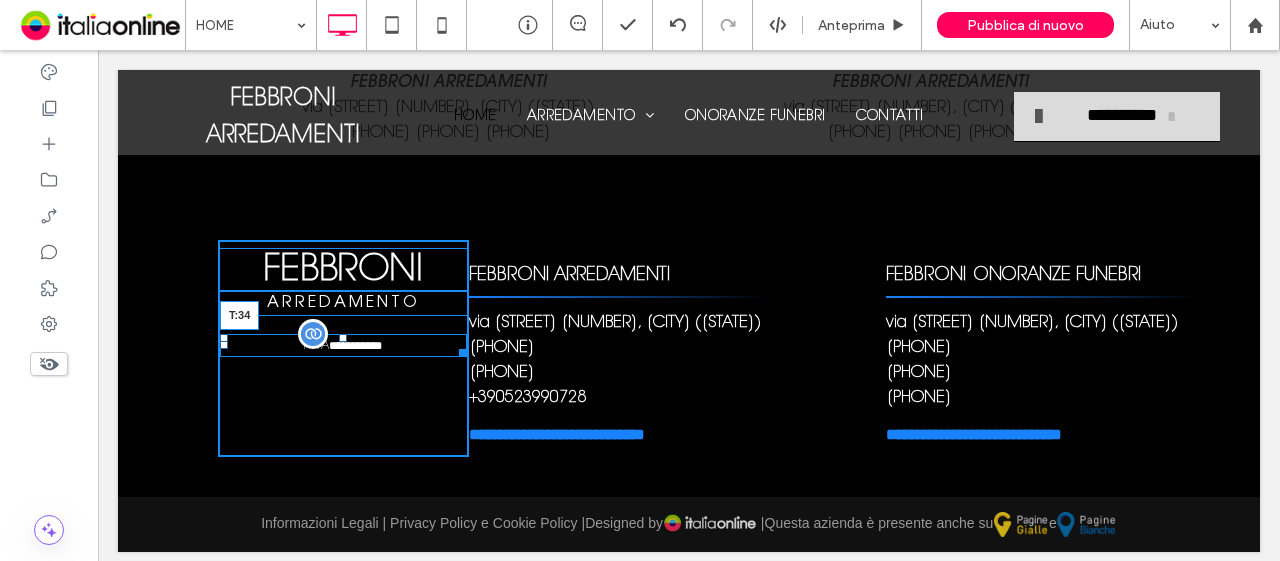 drag, startPoint x: 344, startPoint y: 328, endPoint x: 353, endPoint y: 344, distance: 18.35756 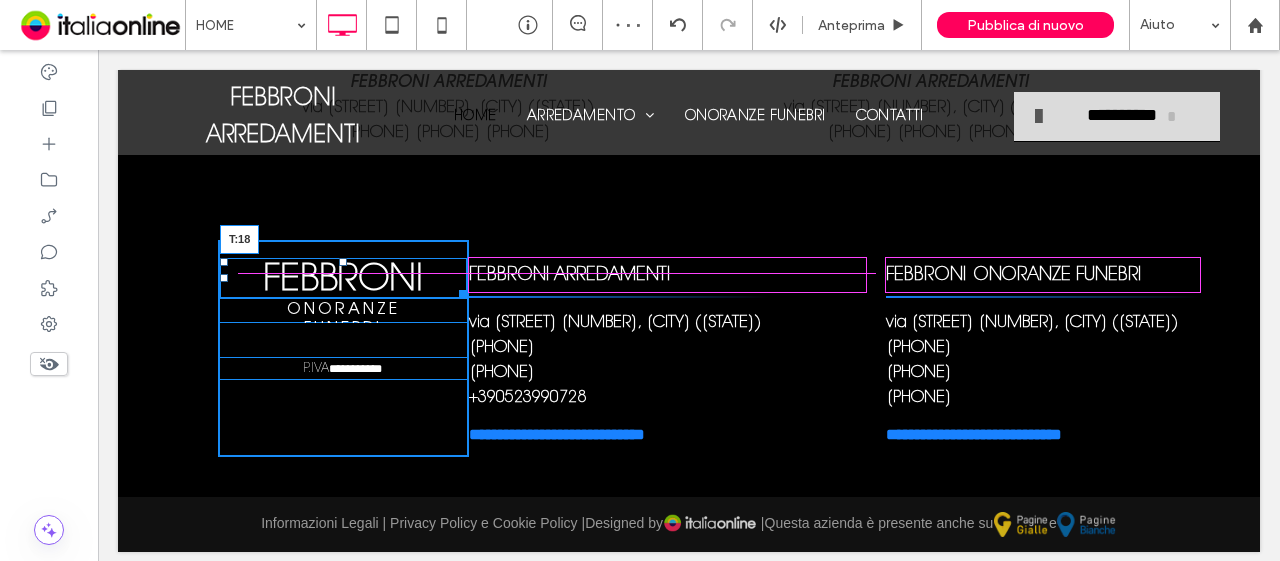 drag, startPoint x: 339, startPoint y: 249, endPoint x: 341, endPoint y: 263, distance: 14.142136 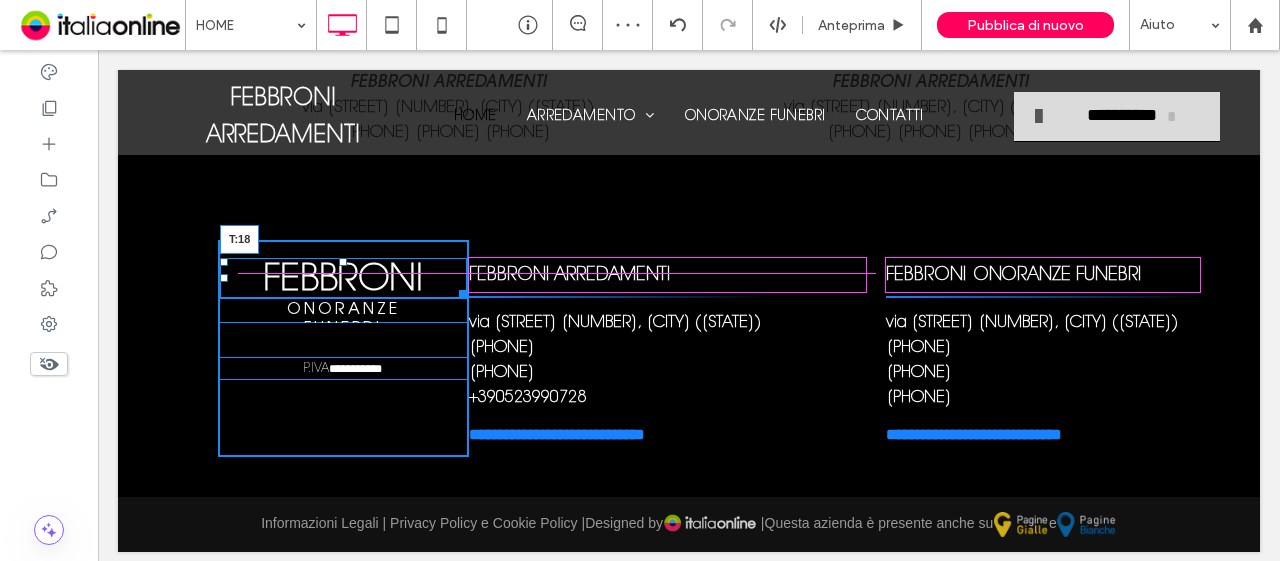 click on "FEBBRONI T:18" at bounding box center (343, 278) 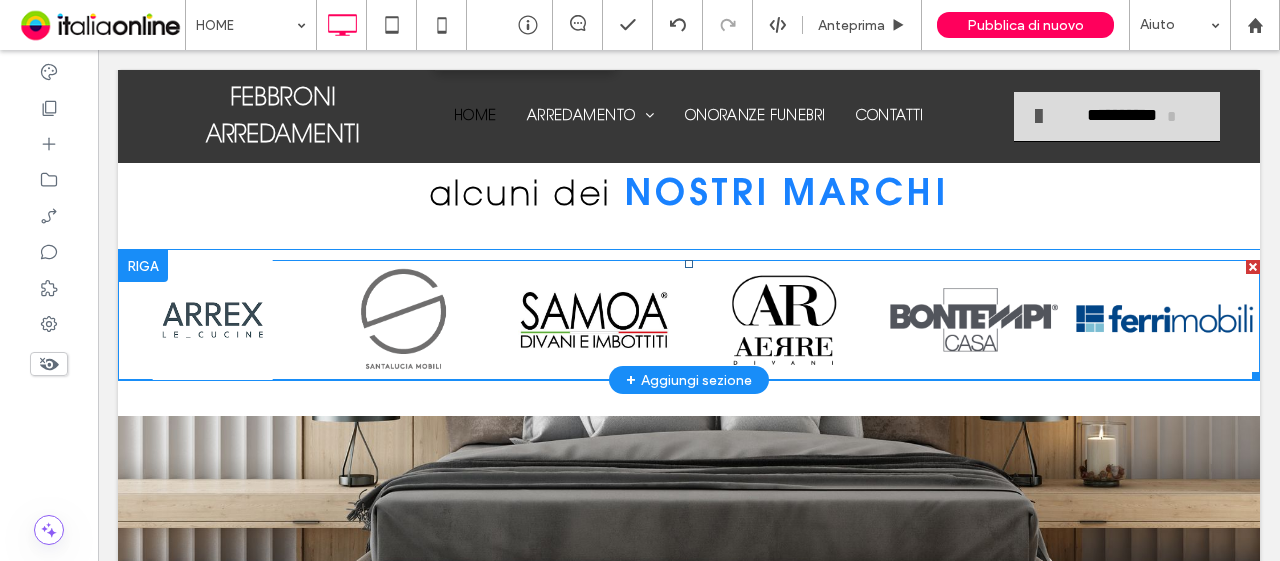 scroll, scrollTop: 1000, scrollLeft: 0, axis: vertical 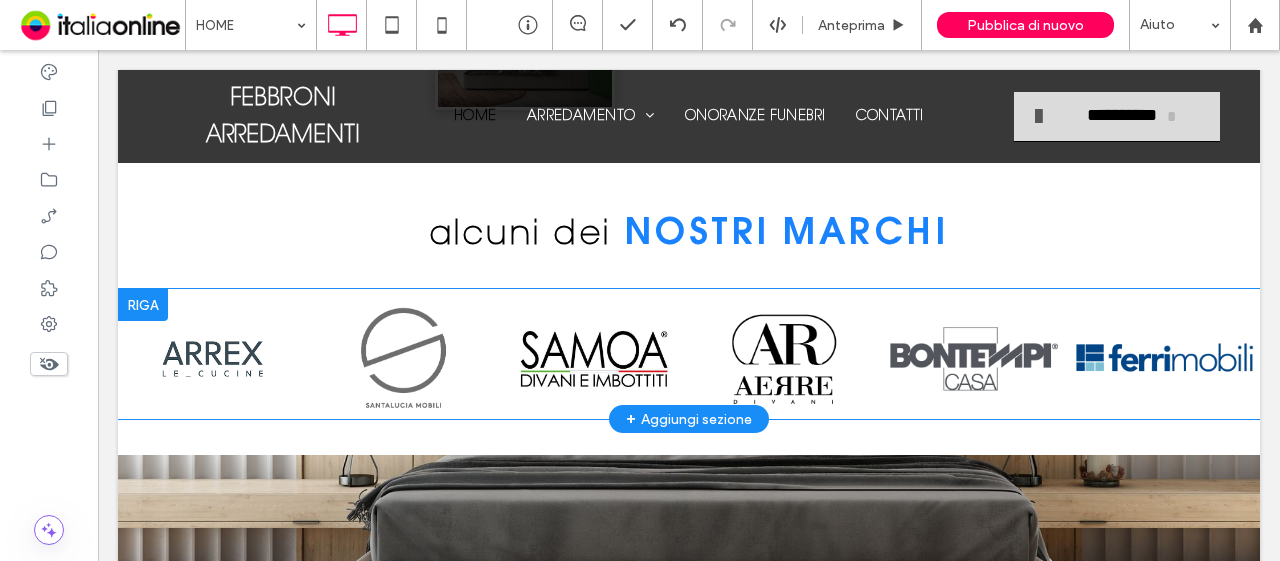 click at bounding box center [143, 305] 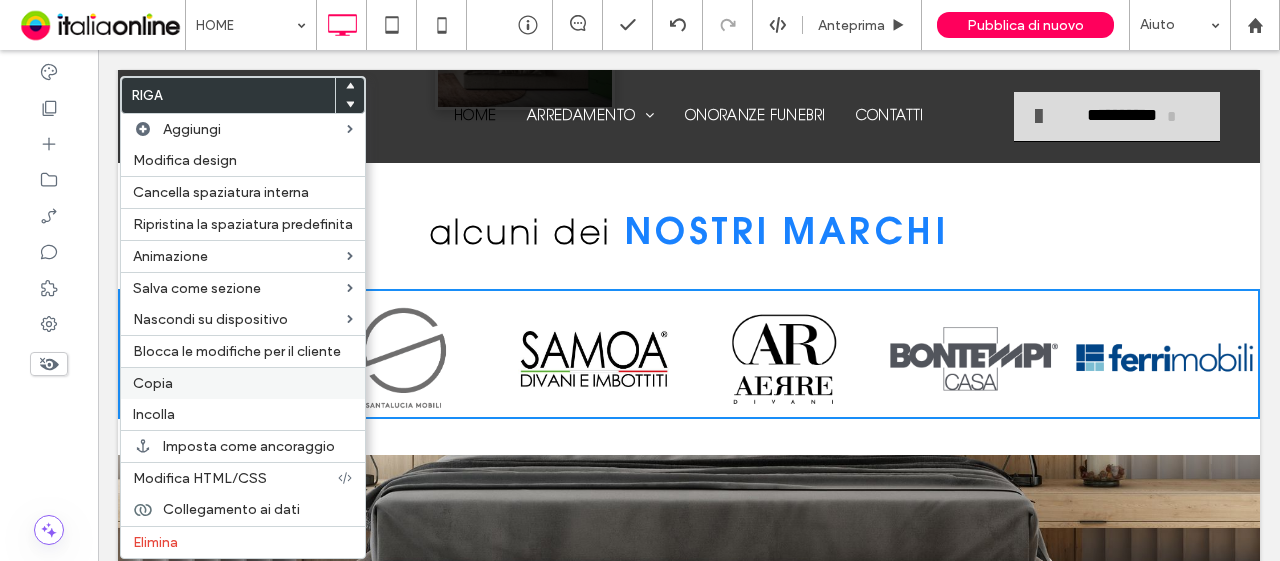 click on "Copia" at bounding box center (243, 383) 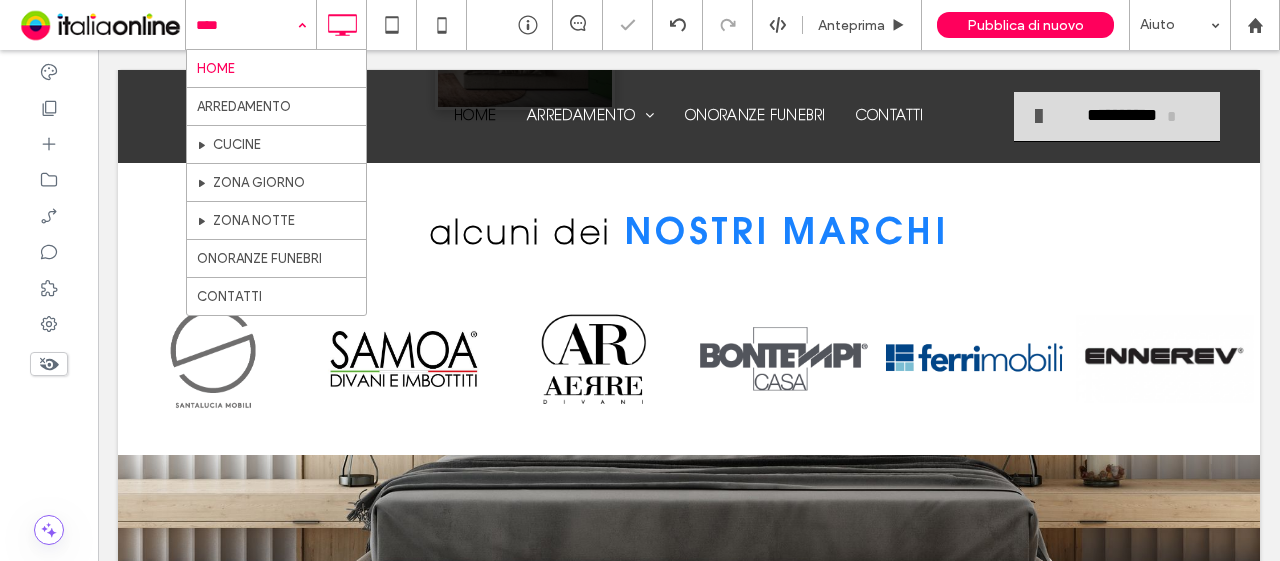 drag, startPoint x: 279, startPoint y: 143, endPoint x: 354, endPoint y: 351, distance: 221.10857 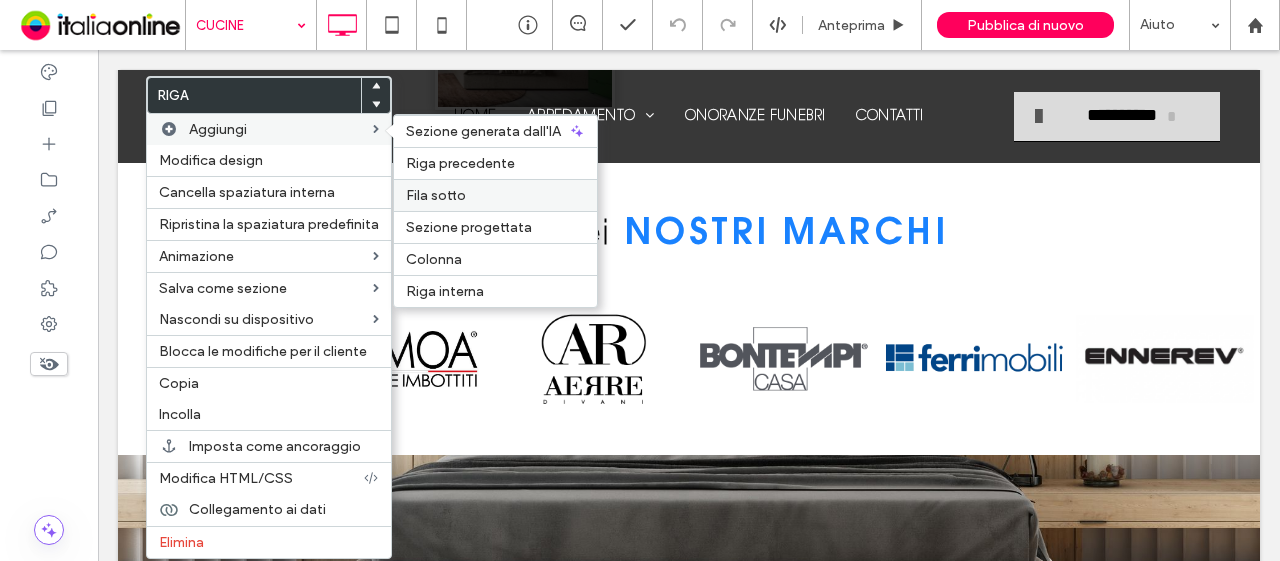 click on "Fila sotto" at bounding box center (495, 195) 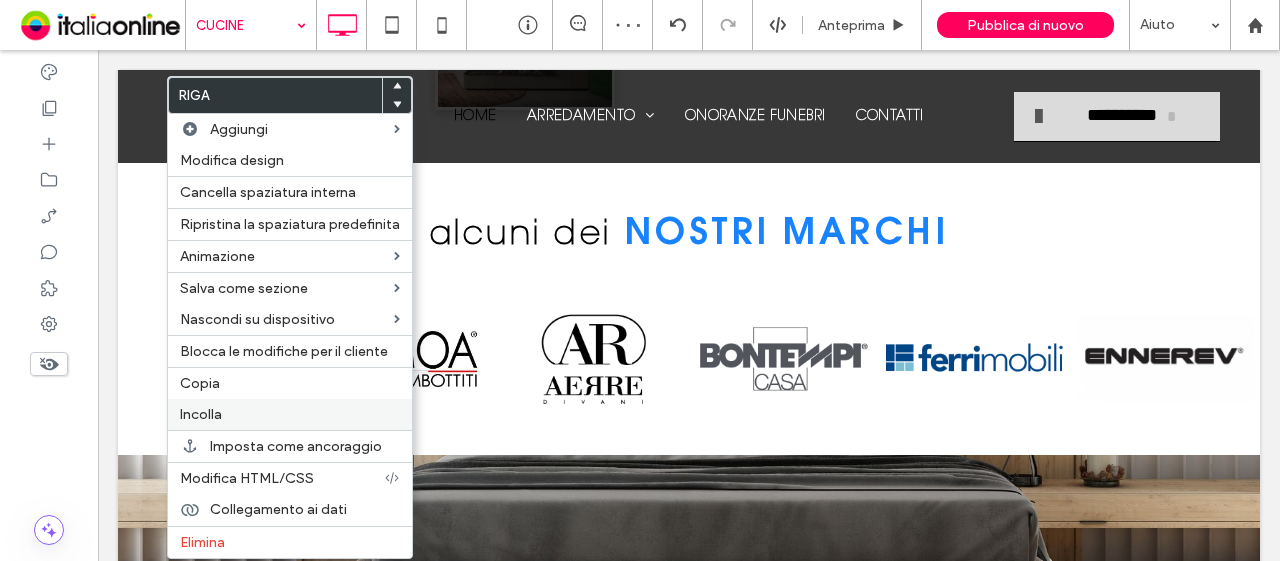 click on "Incolla" at bounding box center [290, 414] 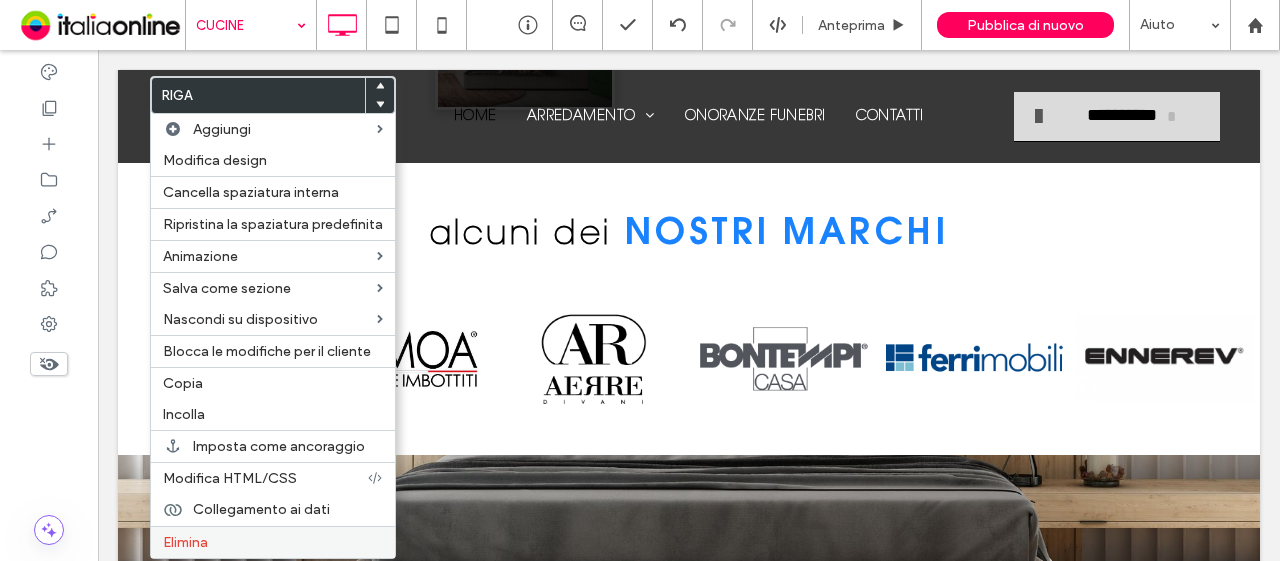 click on "Elimina" at bounding box center [185, 542] 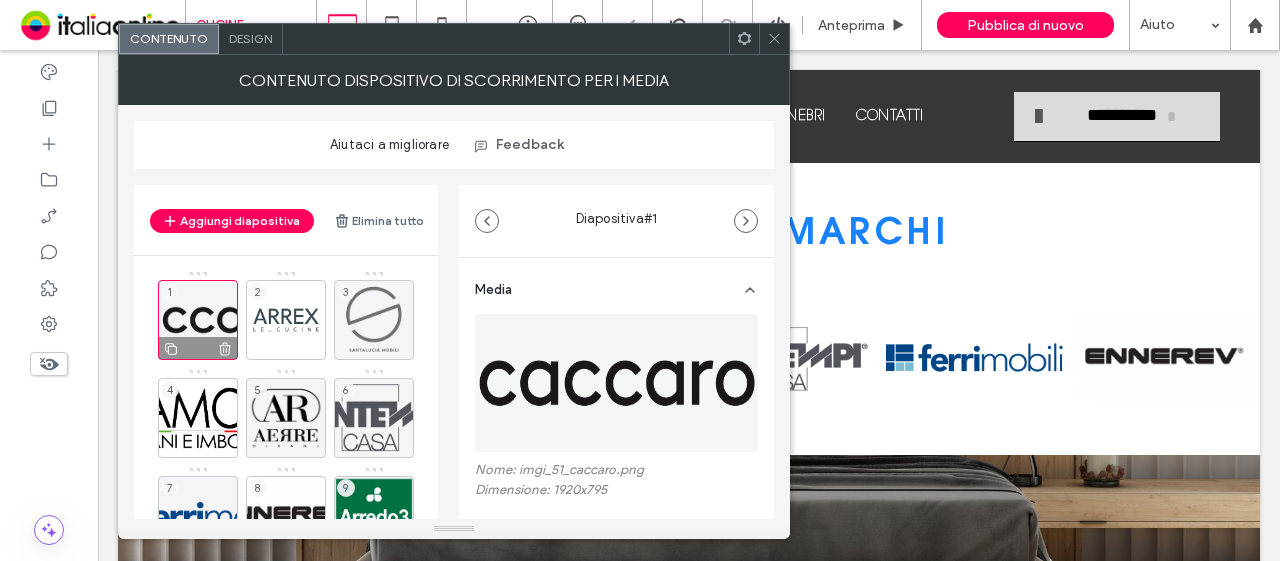 click 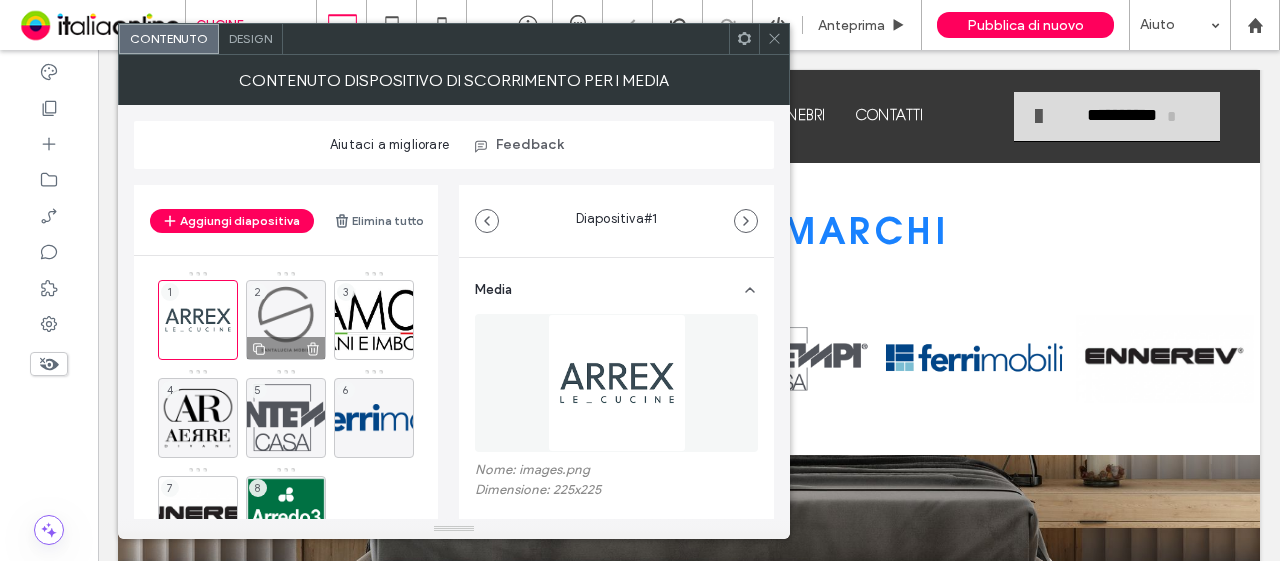 click 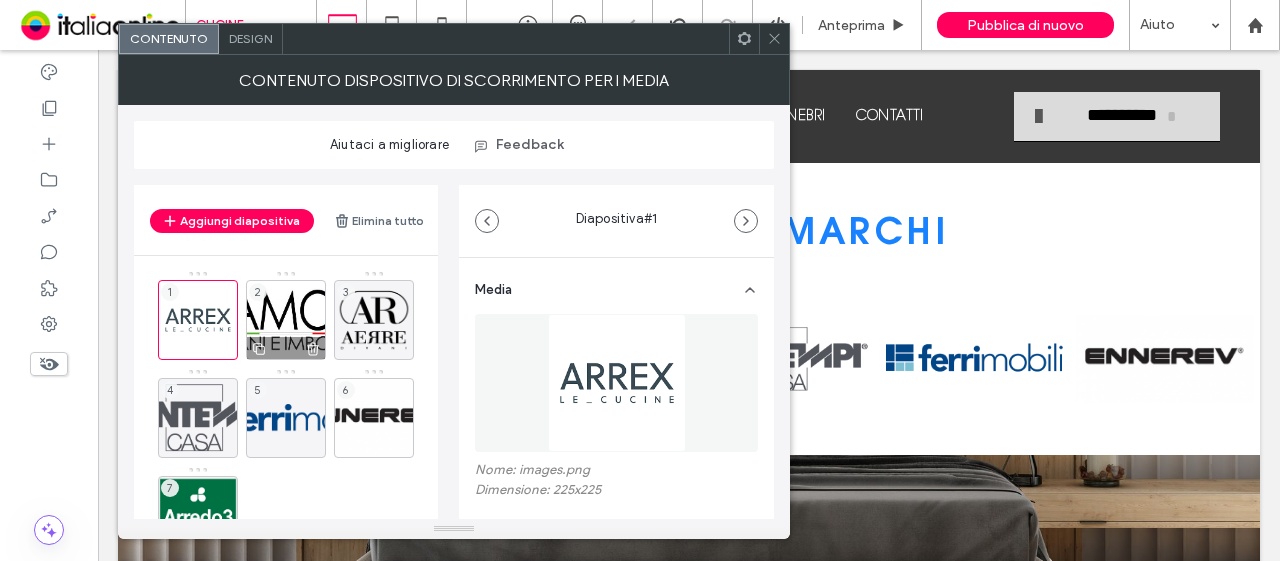 click 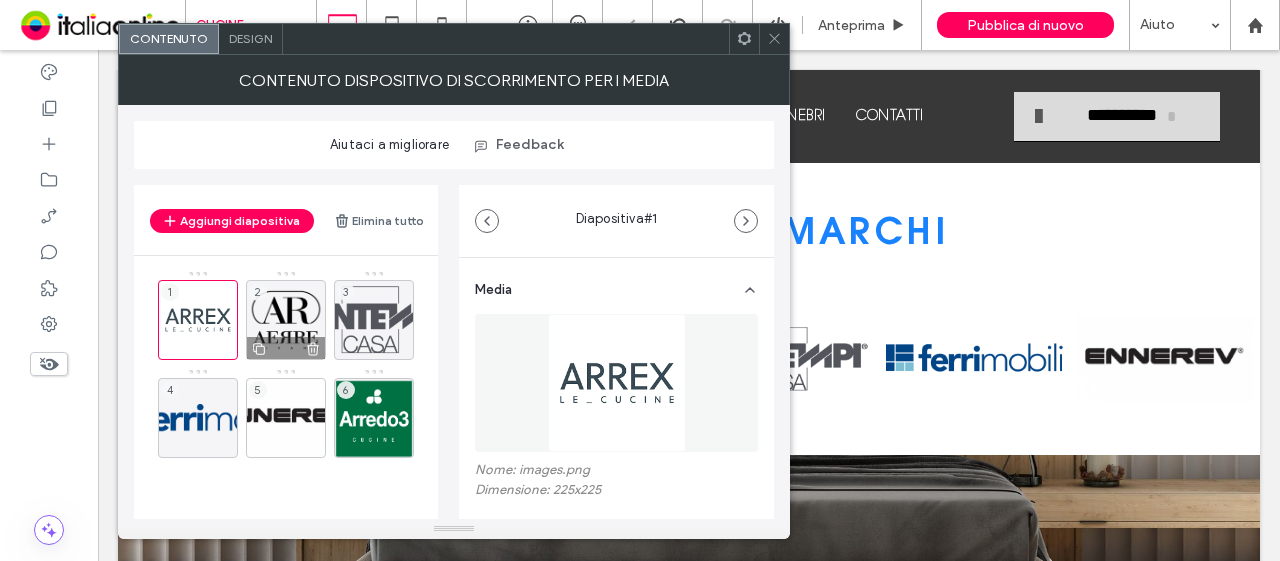 click 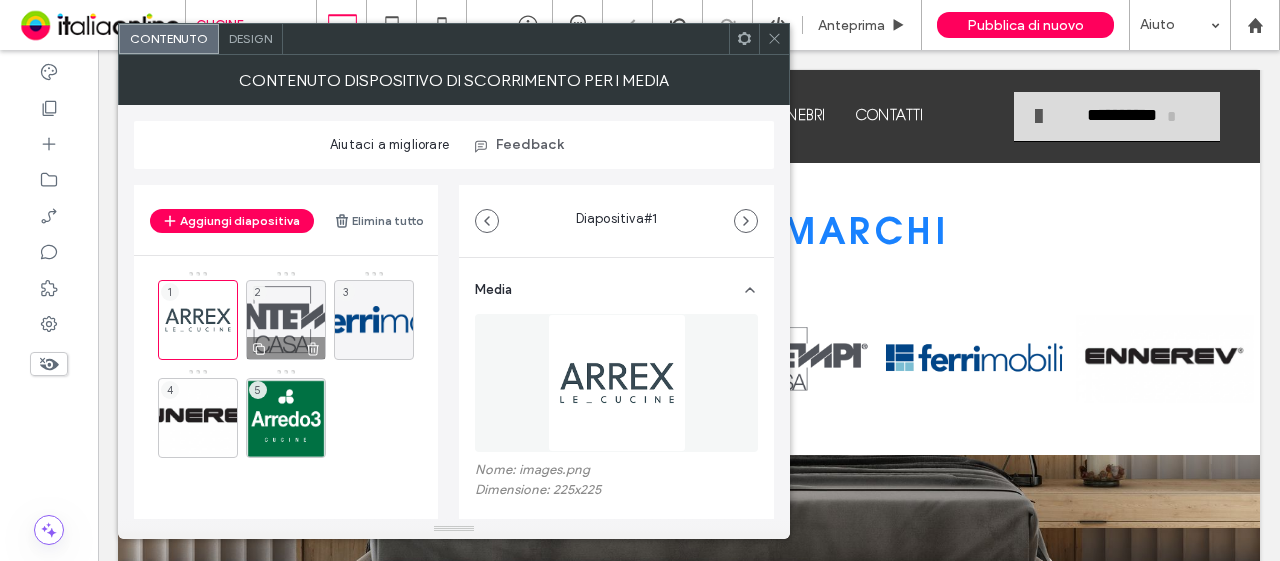 click 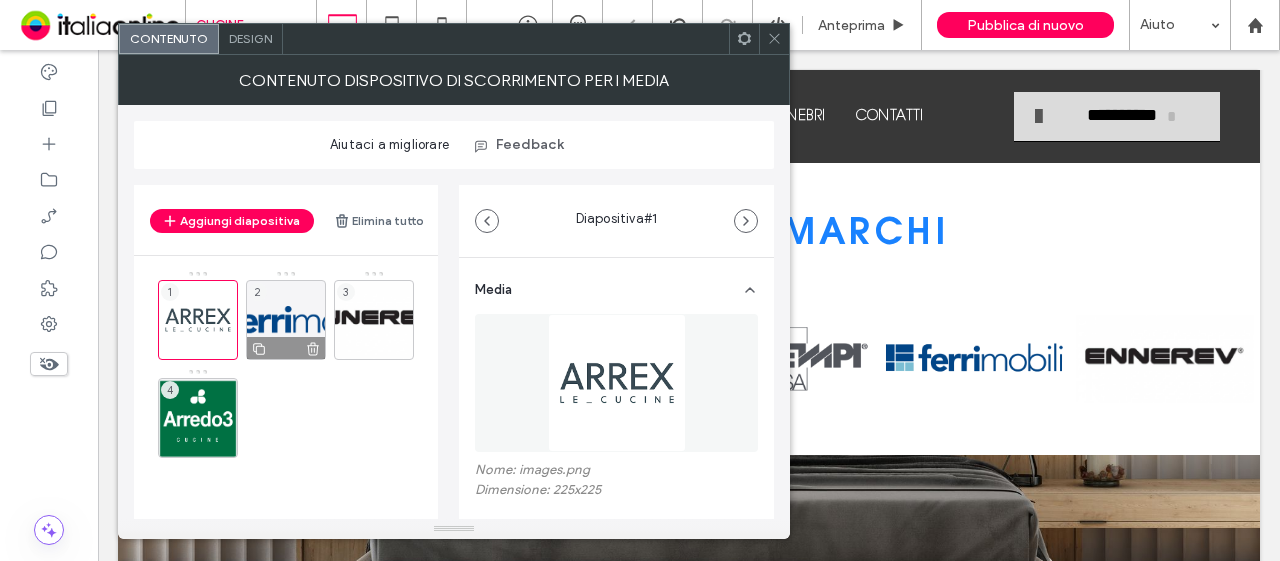 click 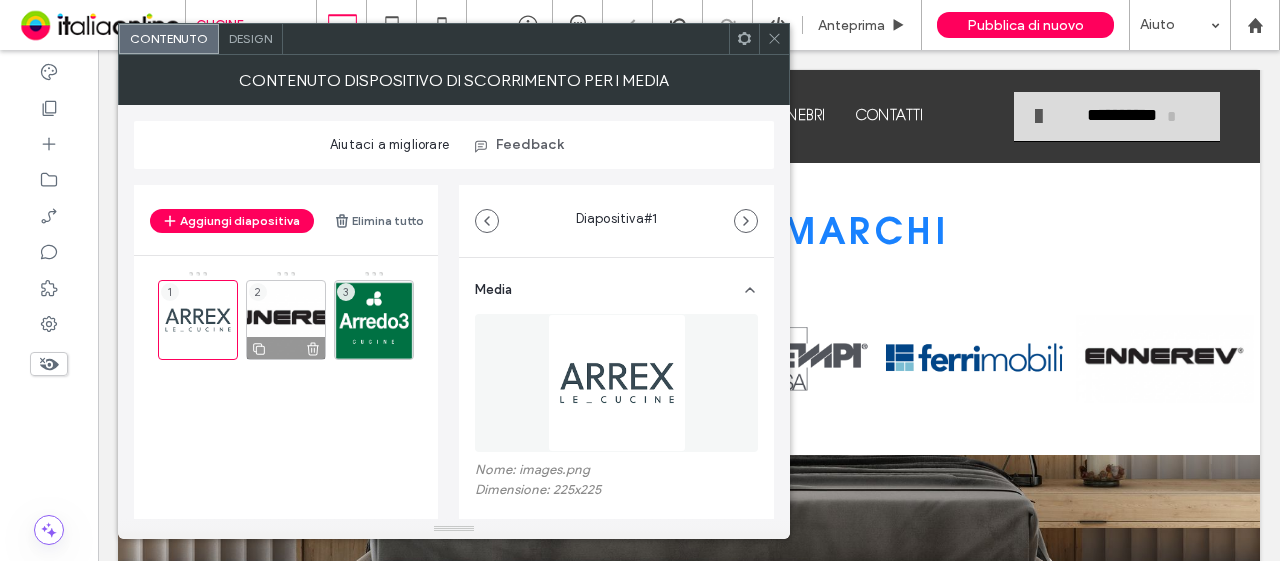 click 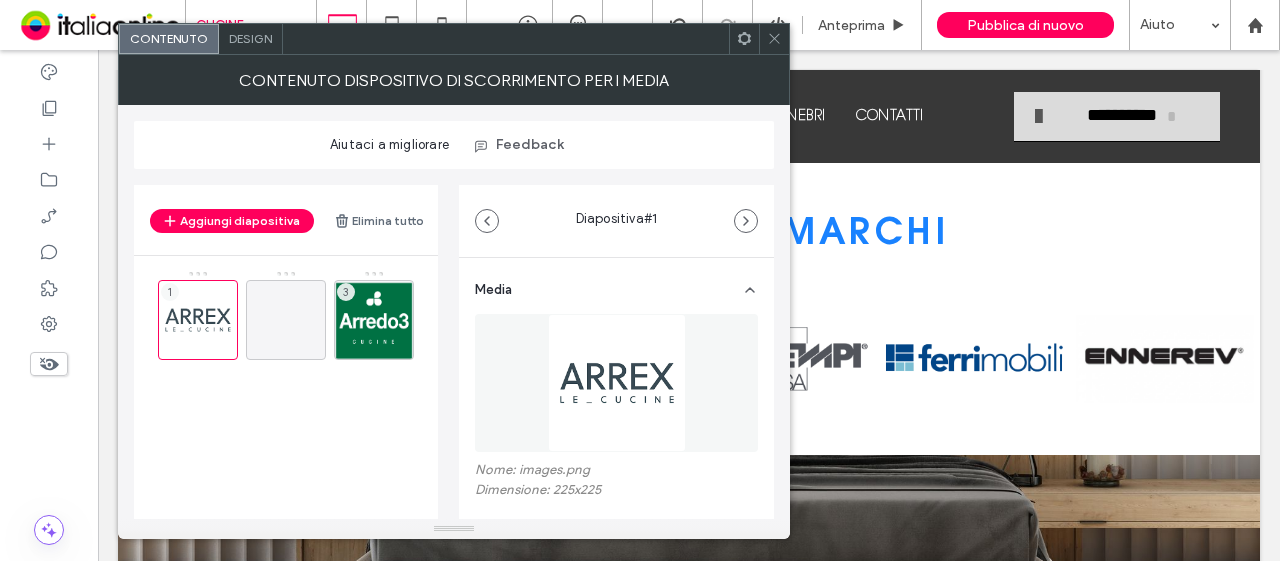 click at bounding box center (774, 39) 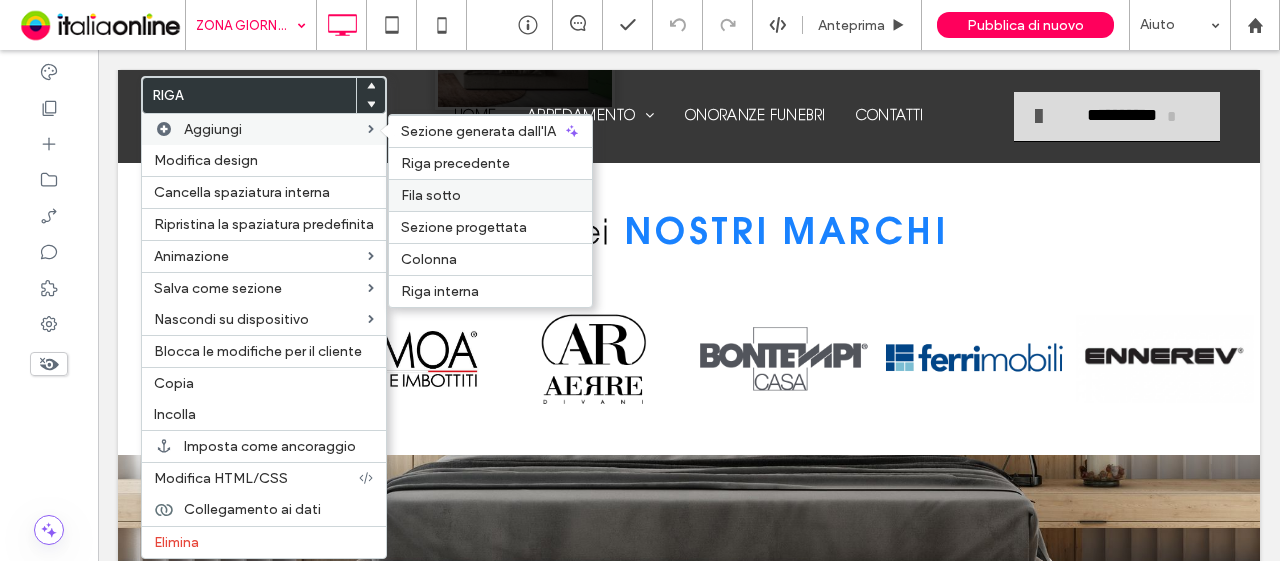 click on "Fila sotto" at bounding box center [490, 195] 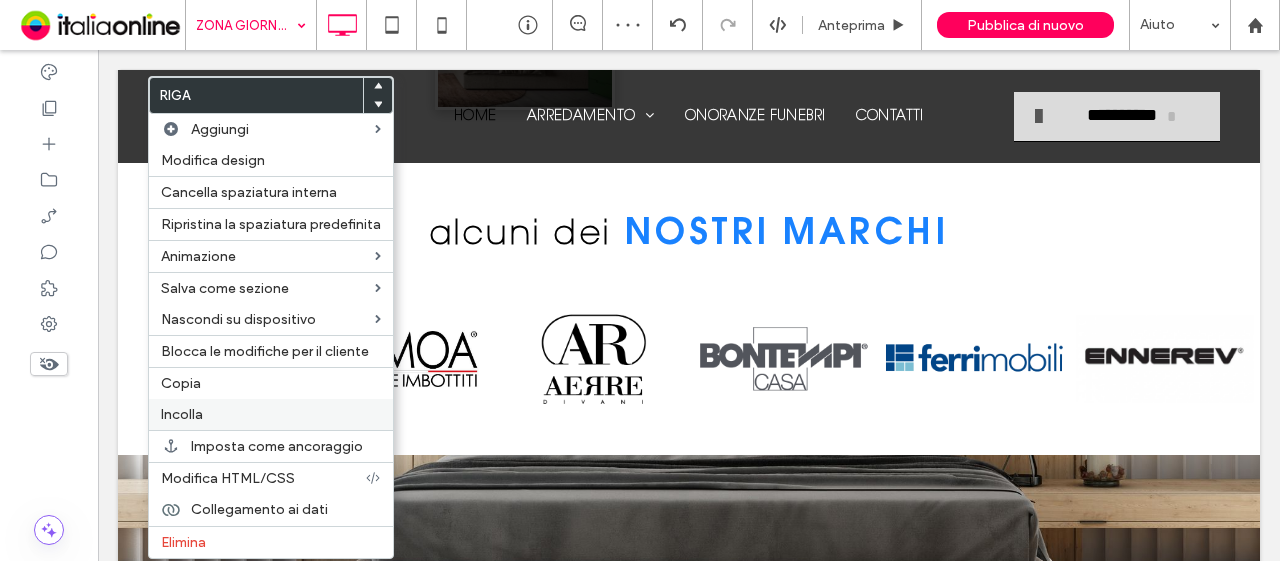 click on "Incolla" at bounding box center [271, 414] 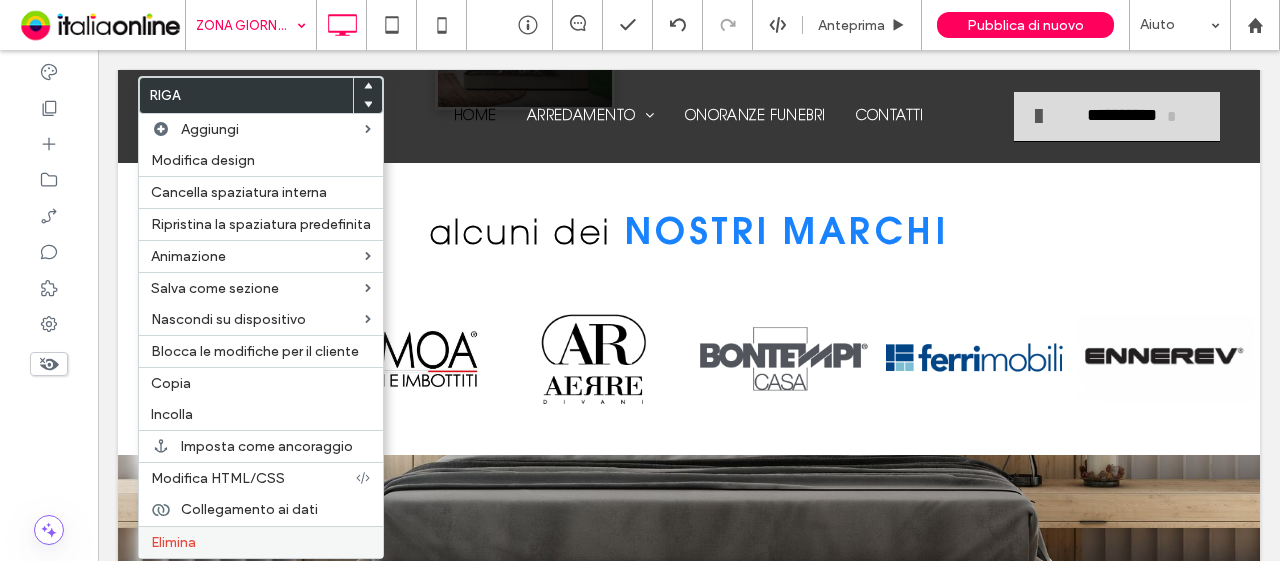 click on "Elimina" at bounding box center (261, 542) 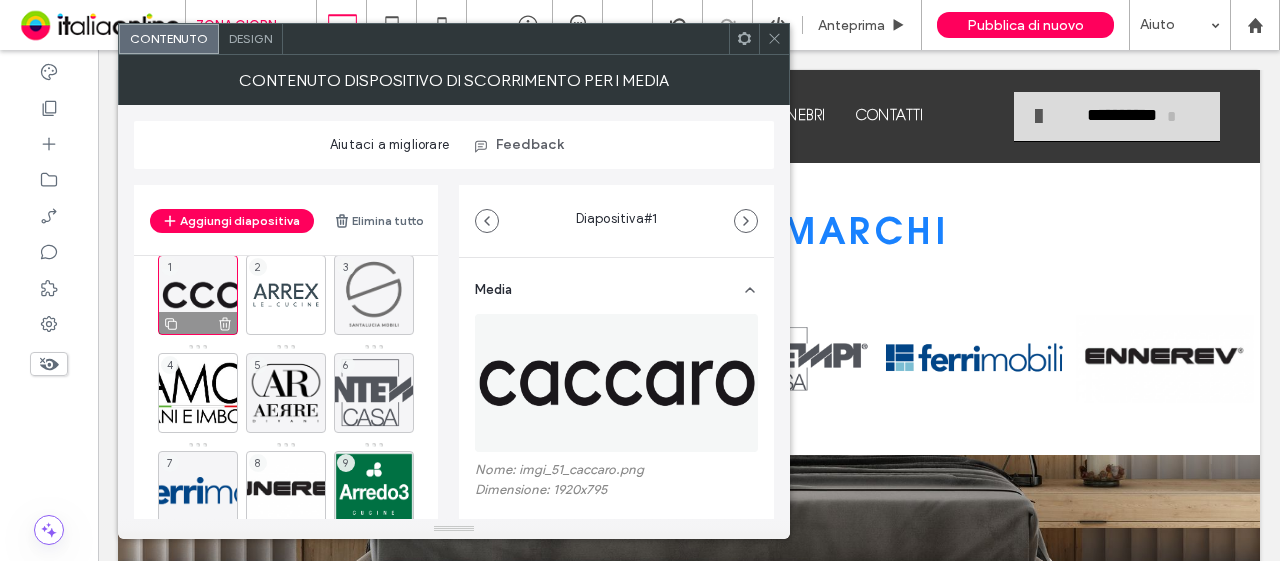 scroll, scrollTop: 0, scrollLeft: 0, axis: both 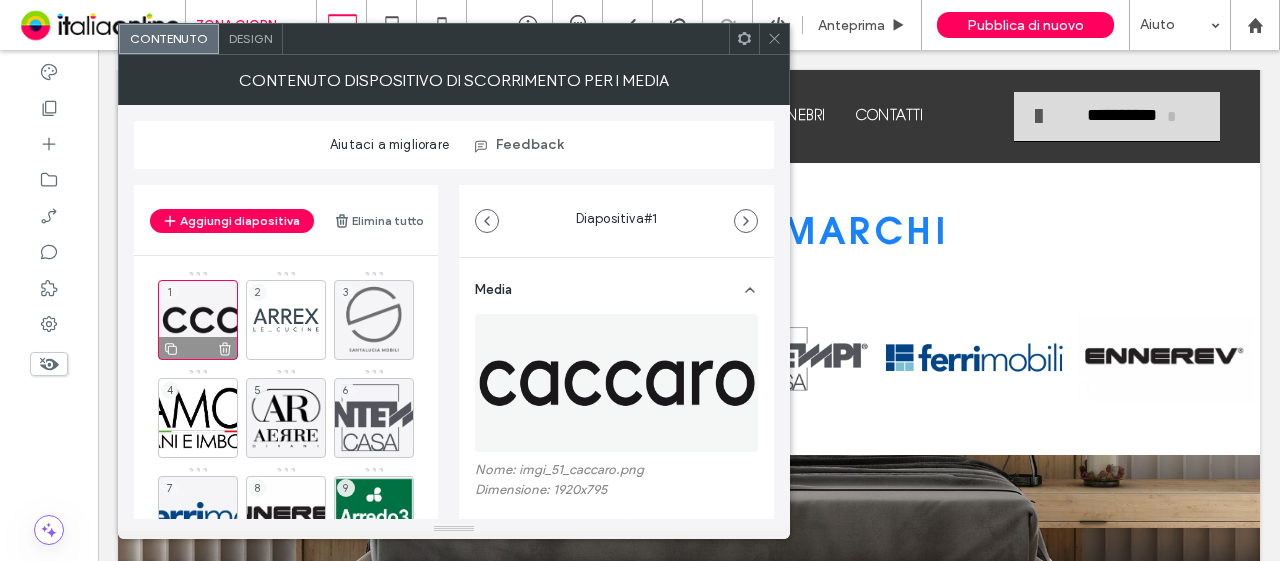 click 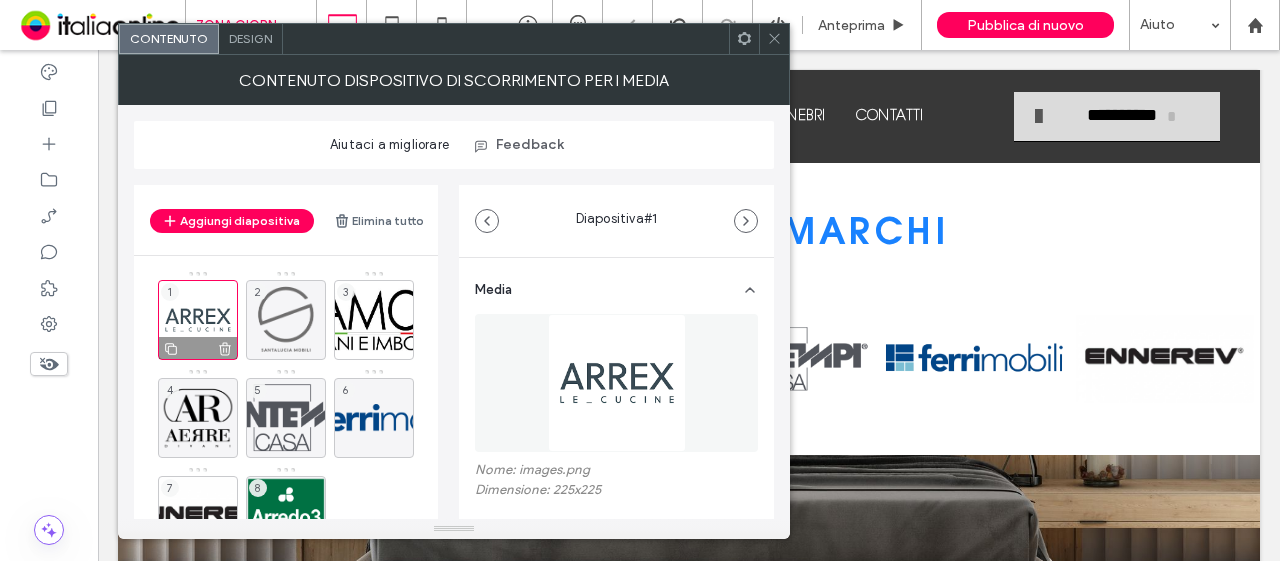 click 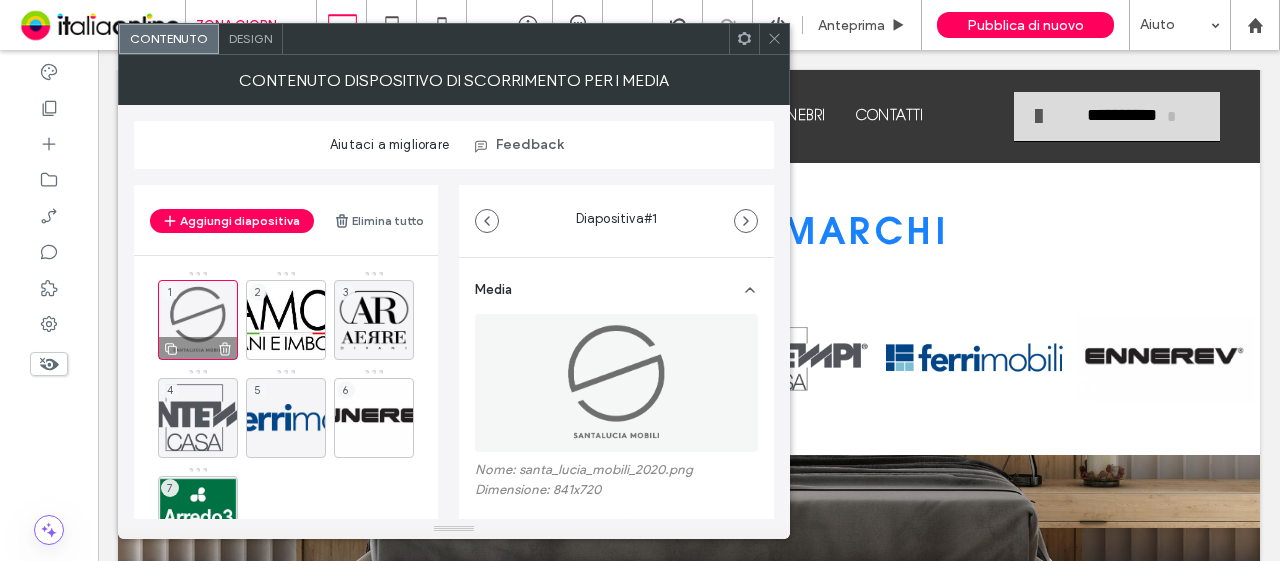 click 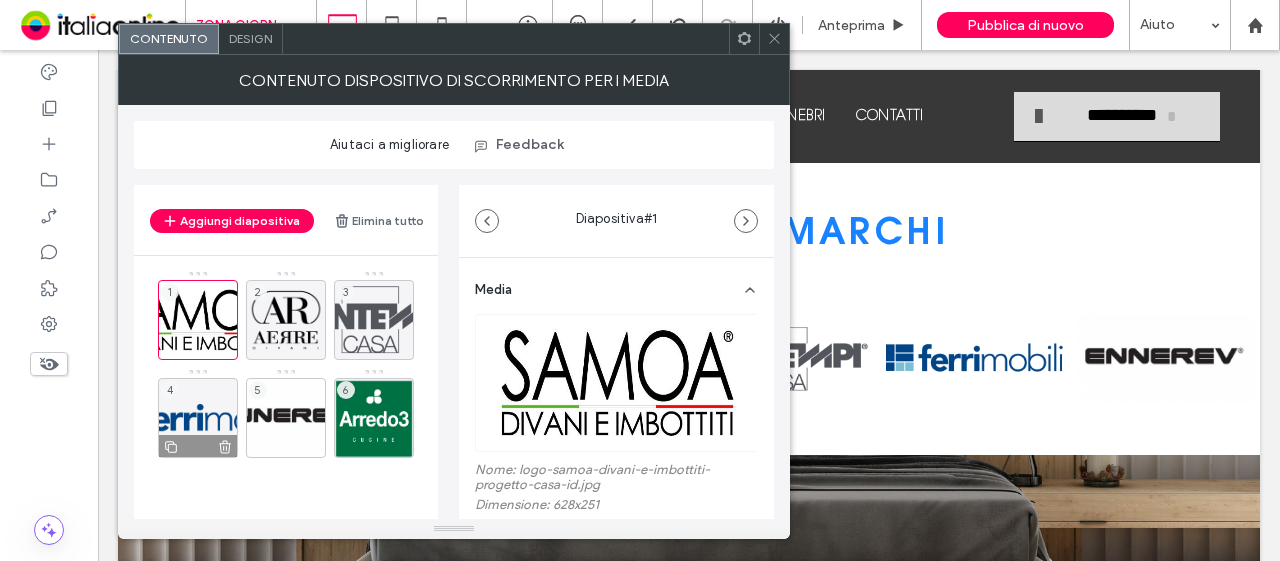 click 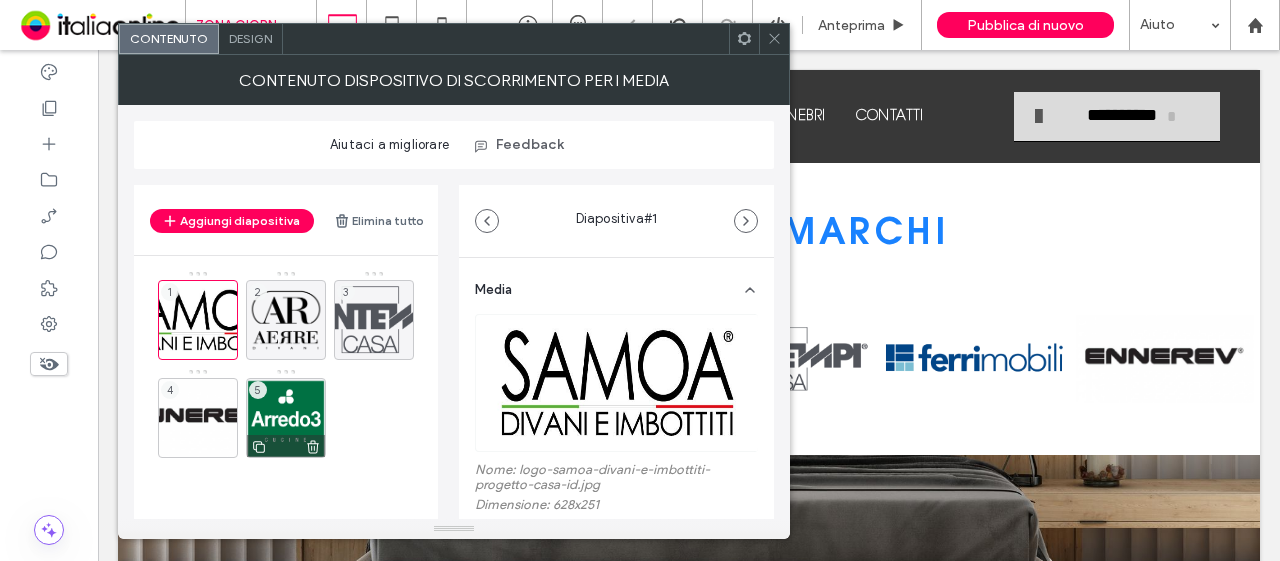 drag, startPoint x: 226, startPoint y: 435, endPoint x: 254, endPoint y: 444, distance: 29.410883 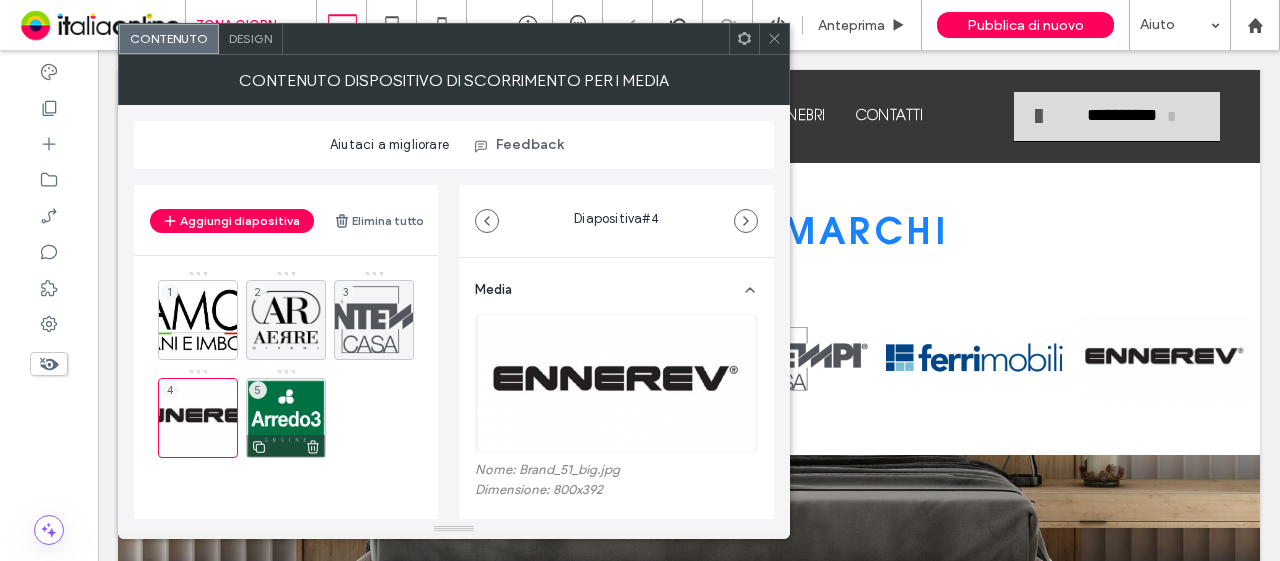 click 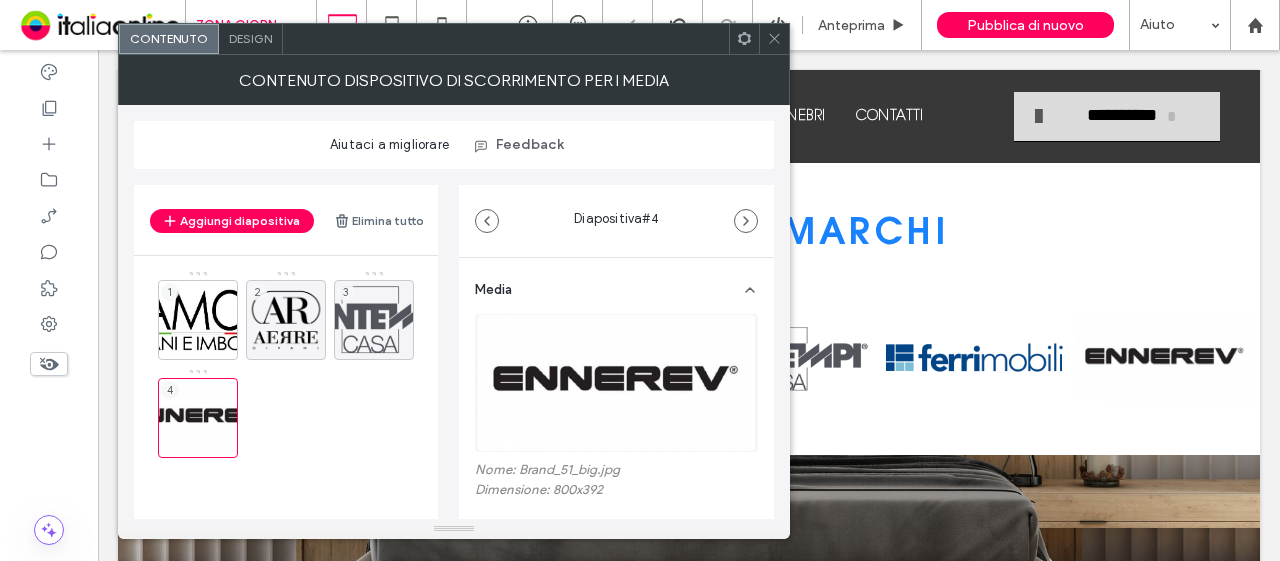 drag, startPoint x: 774, startPoint y: 37, endPoint x: 642, endPoint y: 274, distance: 271.2803 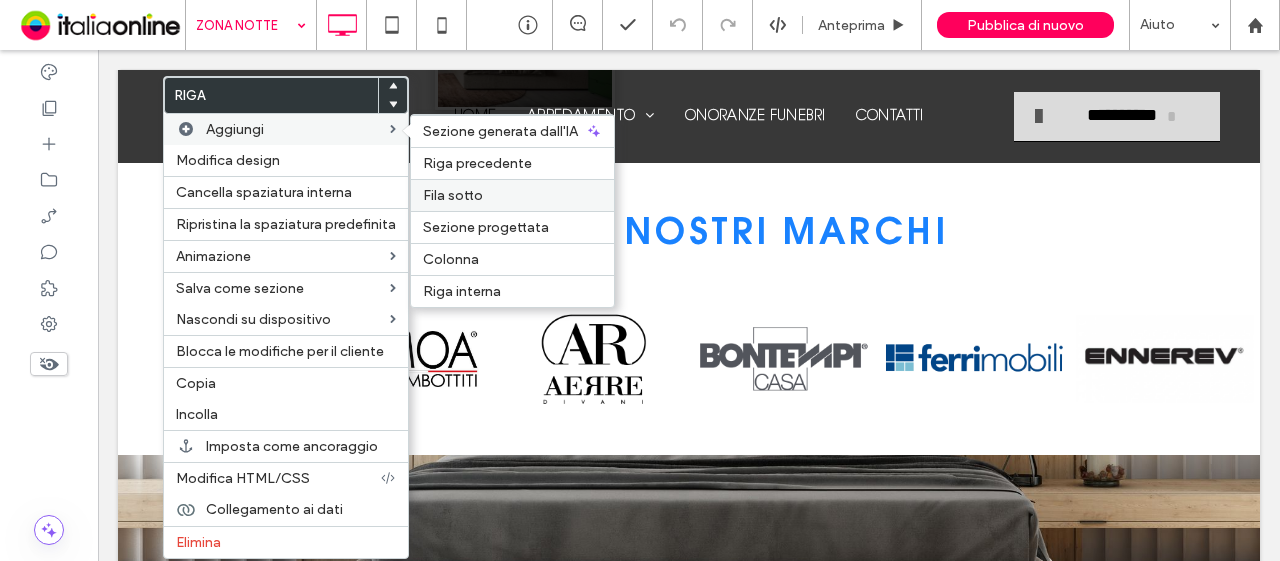 click on "Fila sotto" at bounding box center (512, 195) 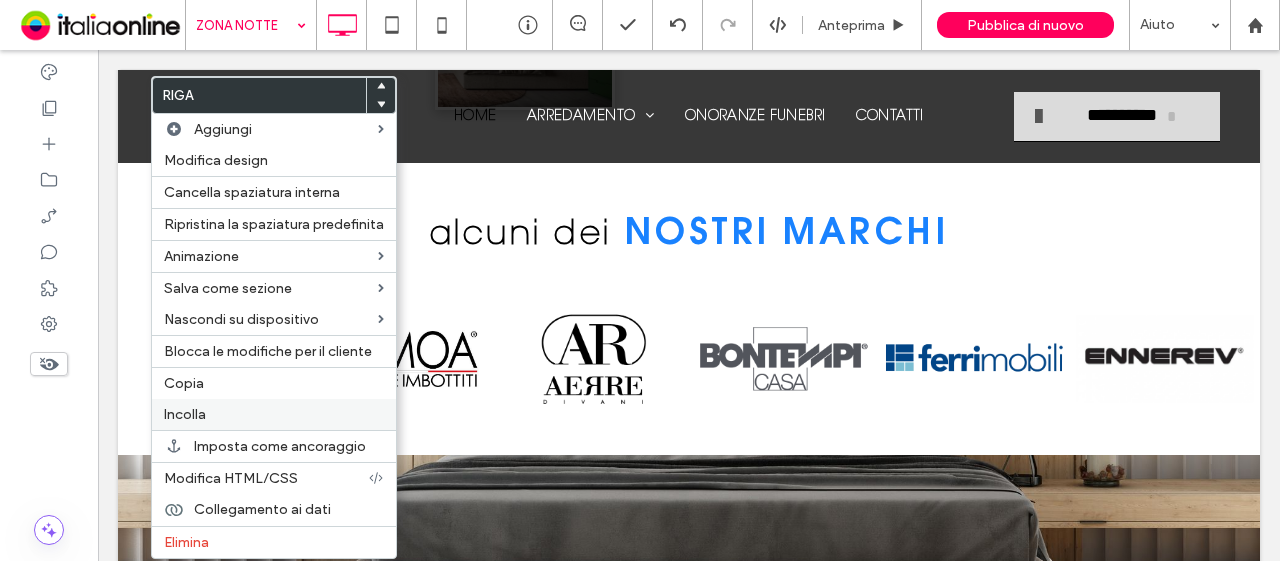 click on "Incolla" at bounding box center (274, 414) 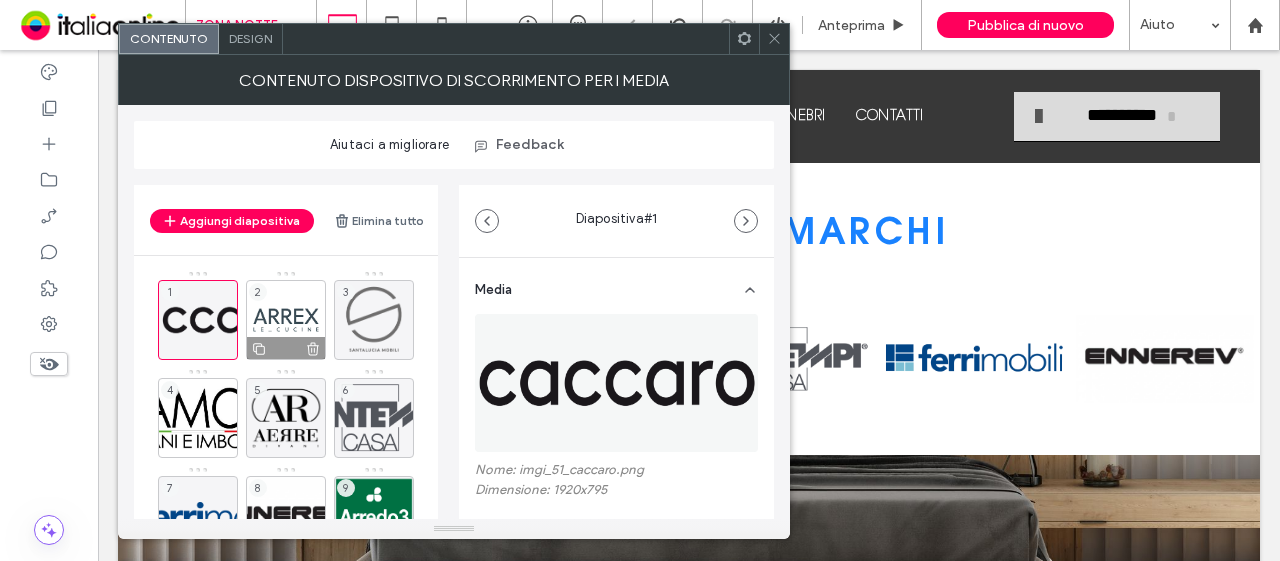 click 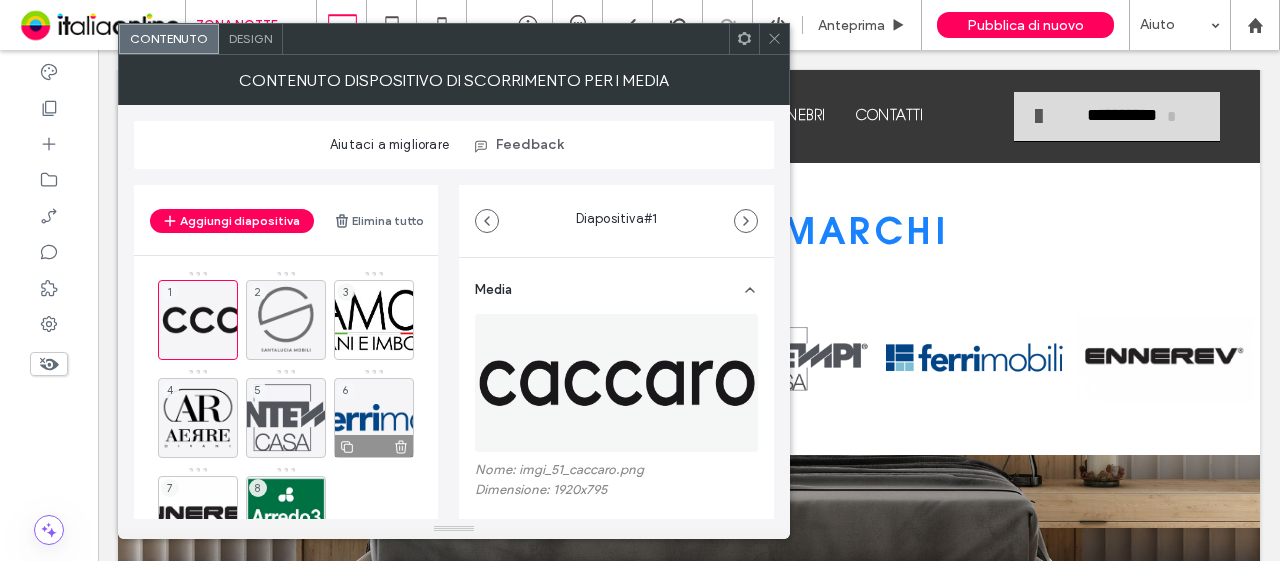 scroll, scrollTop: 71, scrollLeft: 0, axis: vertical 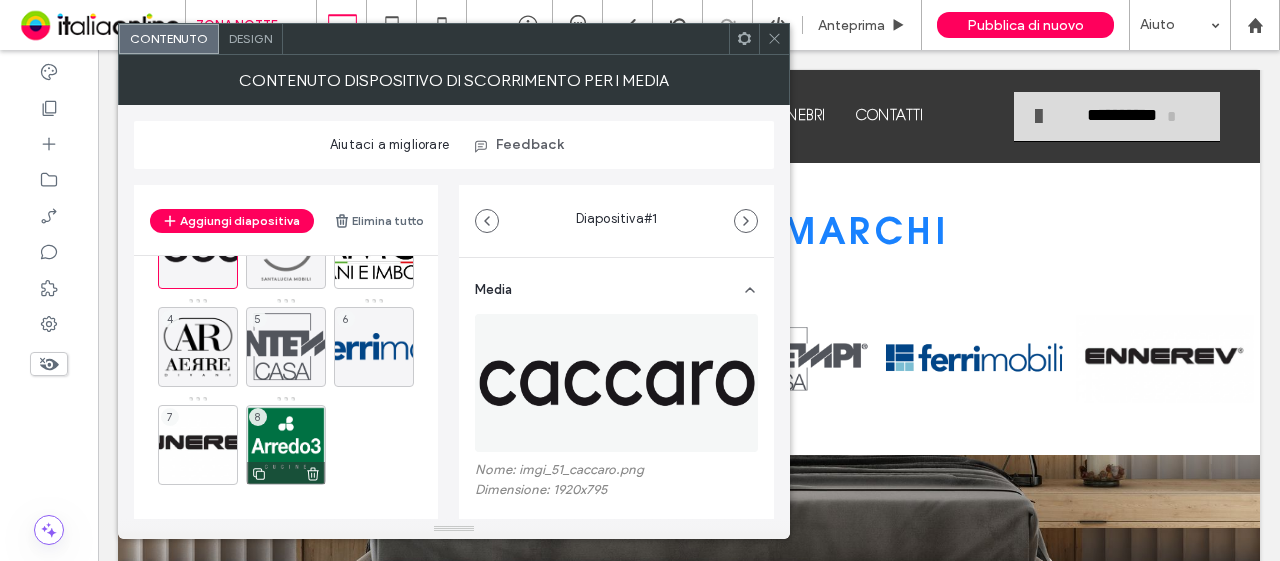click 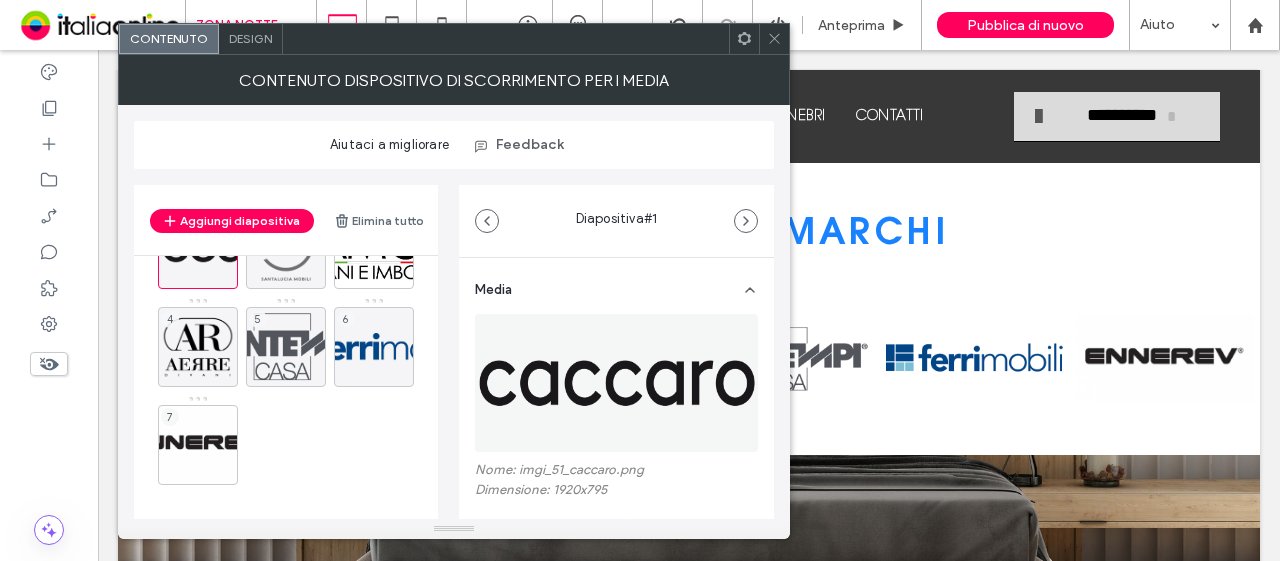 click 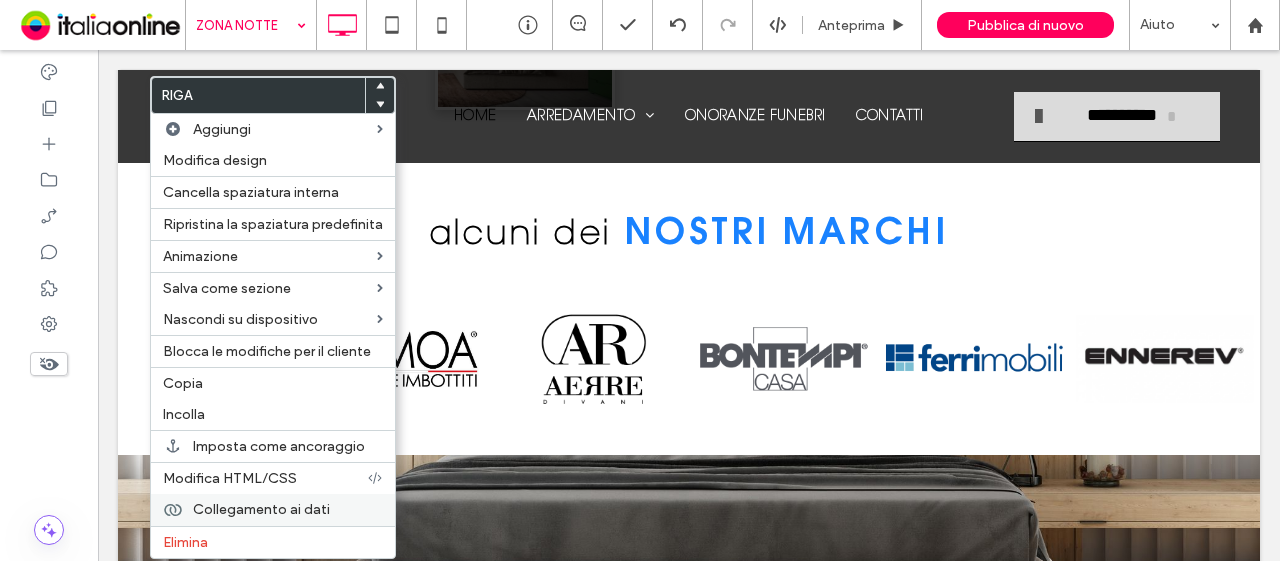 drag, startPoint x: 212, startPoint y: 525, endPoint x: 327, endPoint y: 500, distance: 117.68602 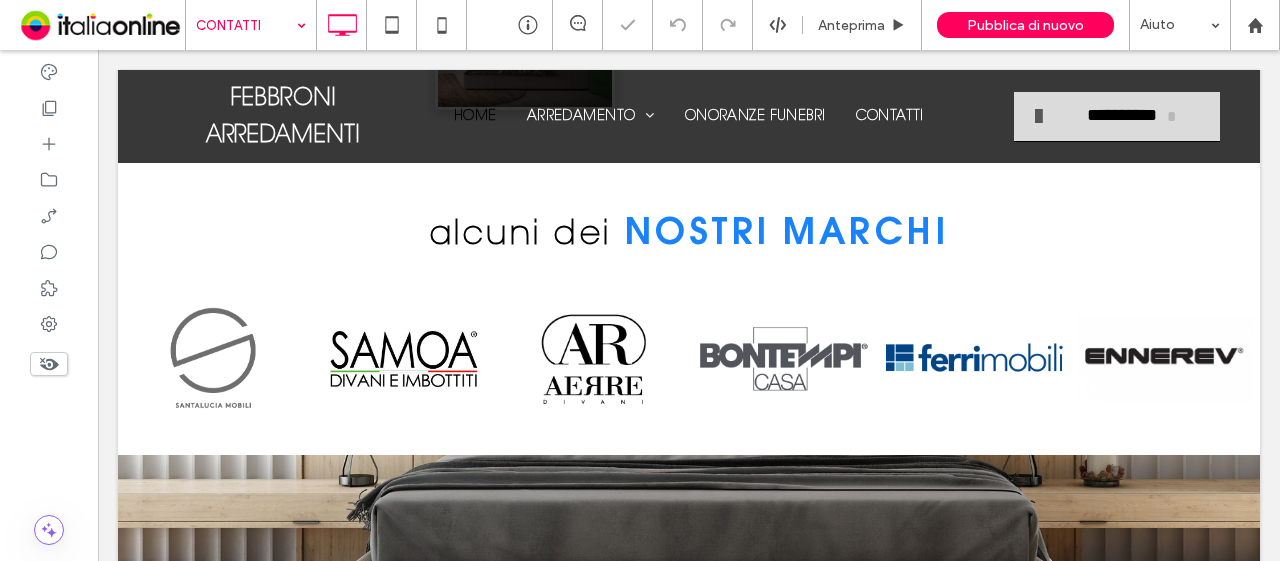 click at bounding box center (246, 25) 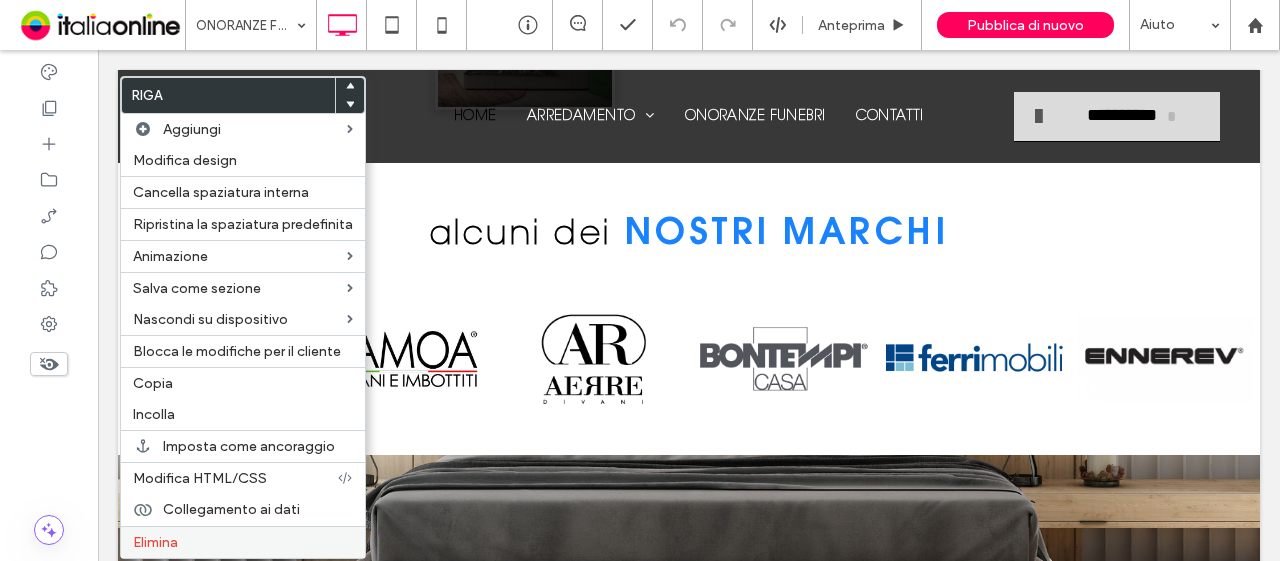 click on "Elimina" at bounding box center [243, 542] 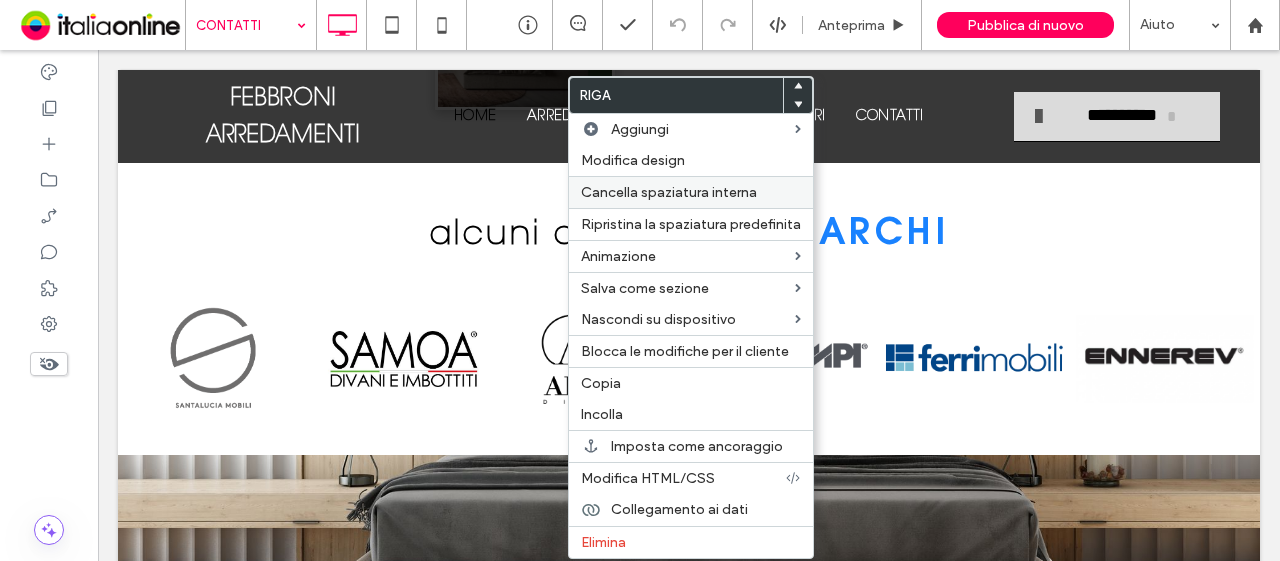click on "Cancella spaziatura interna" at bounding box center [669, 192] 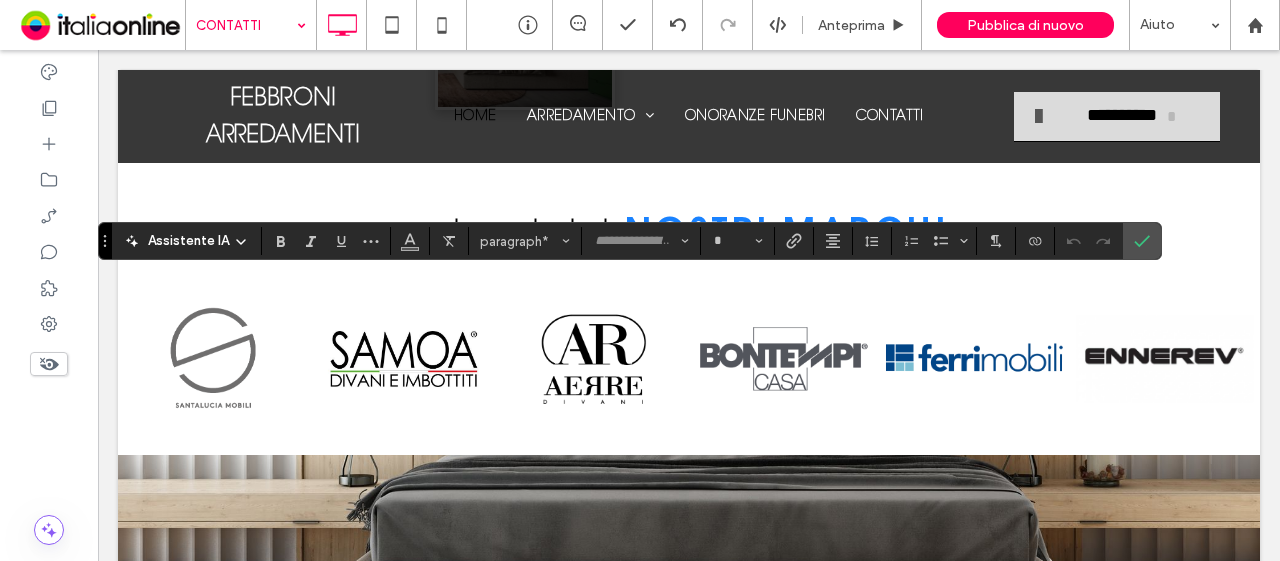 type on "**********" 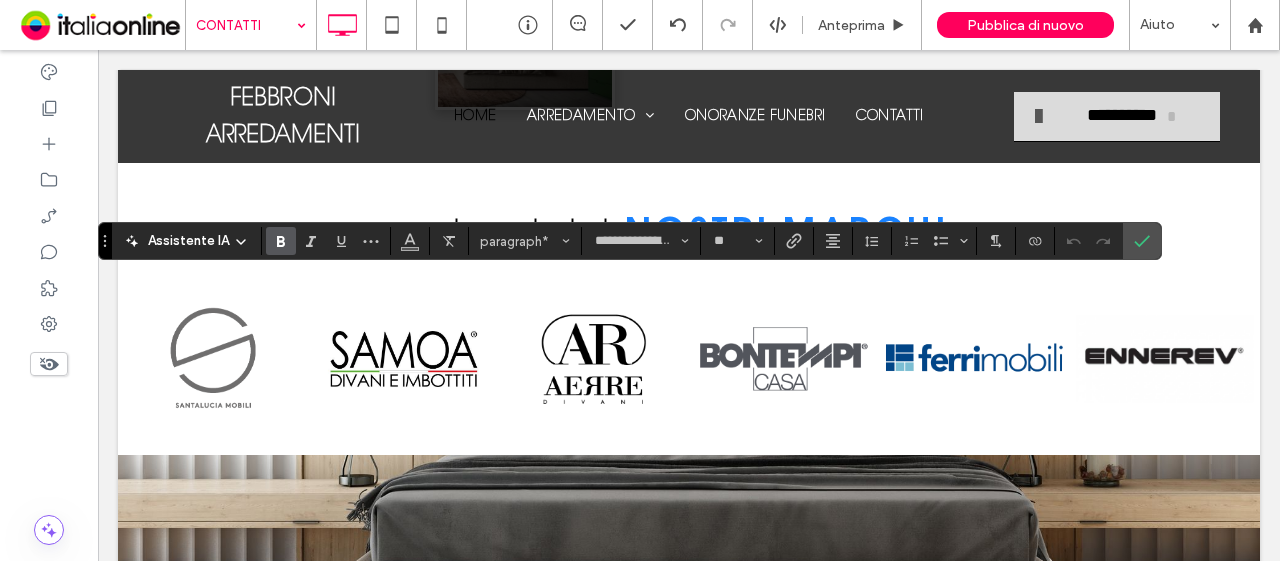 type 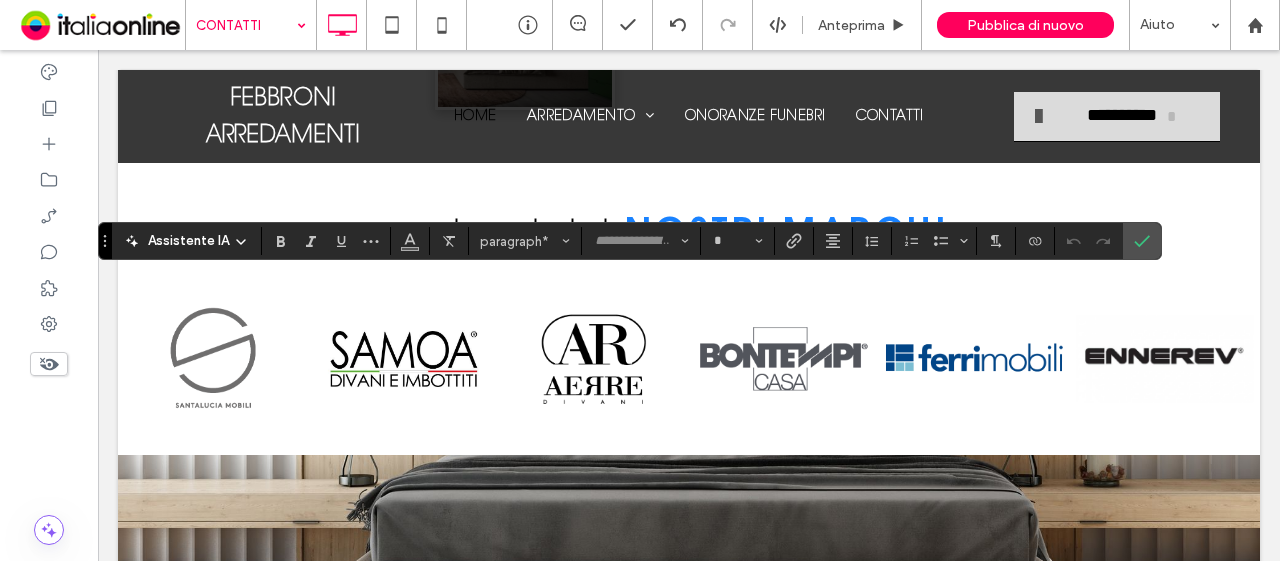 type on "**********" 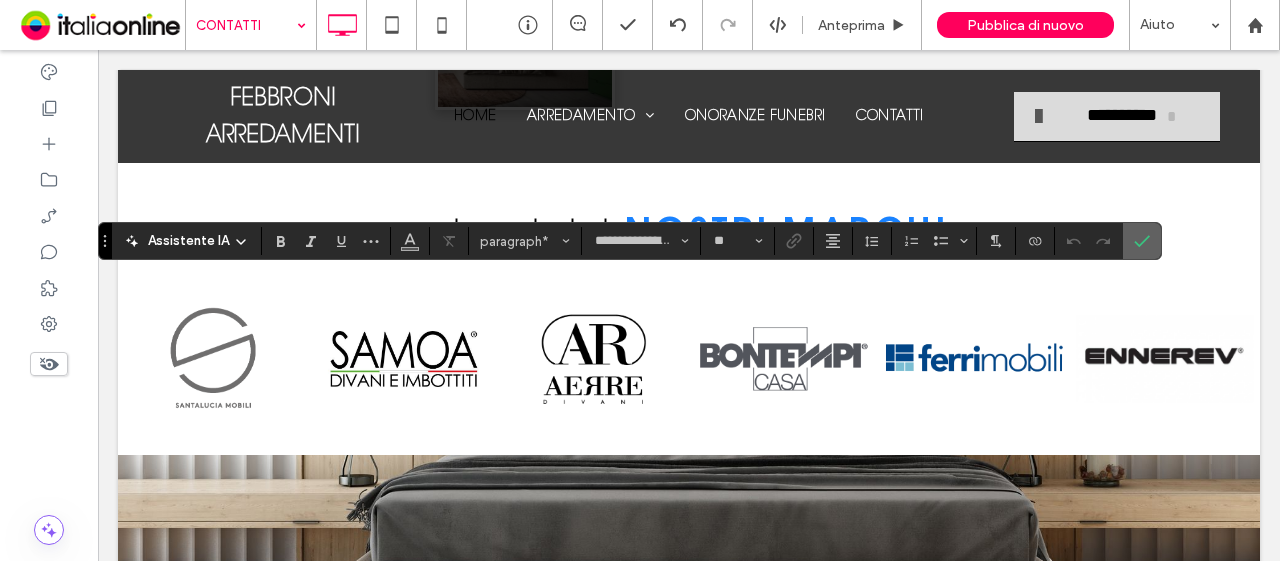 click 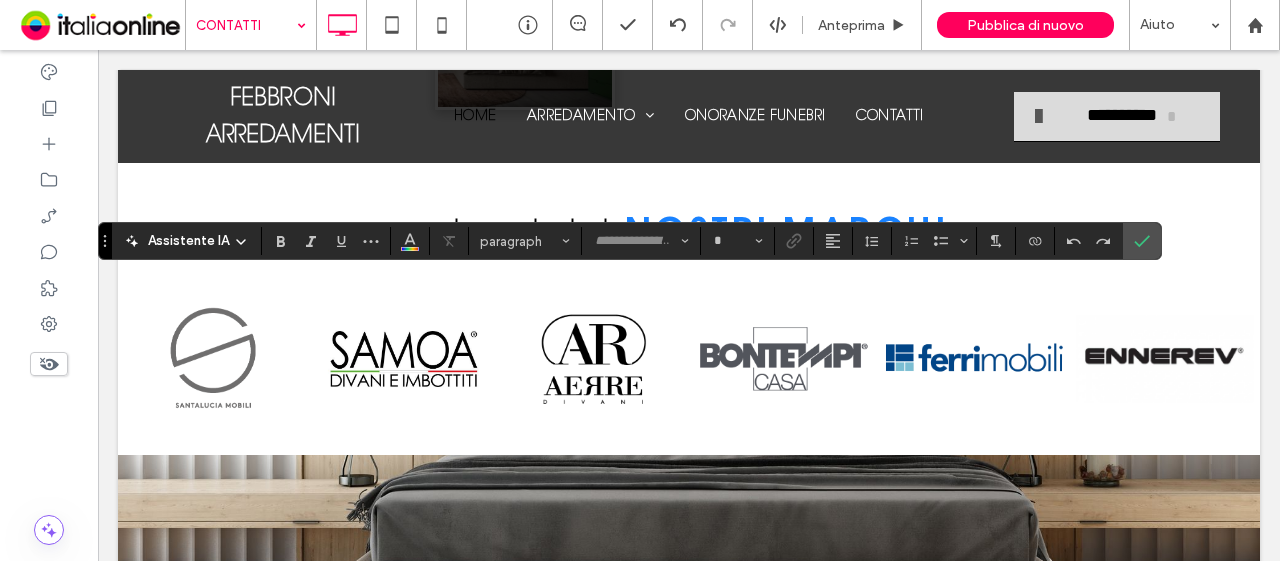 type on "**********" 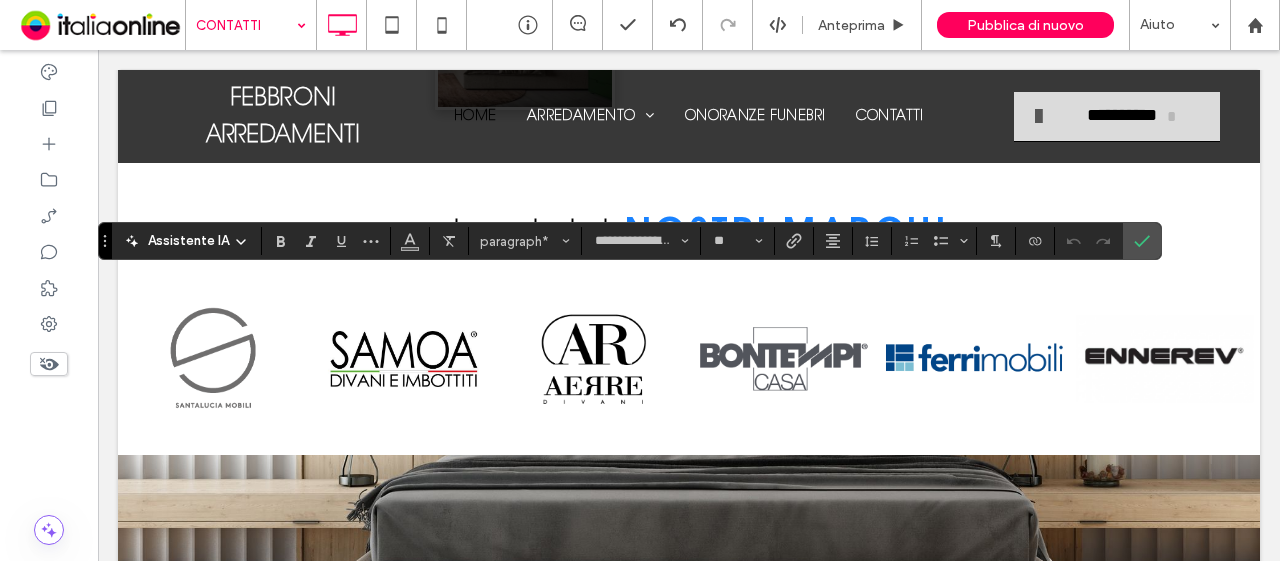 type 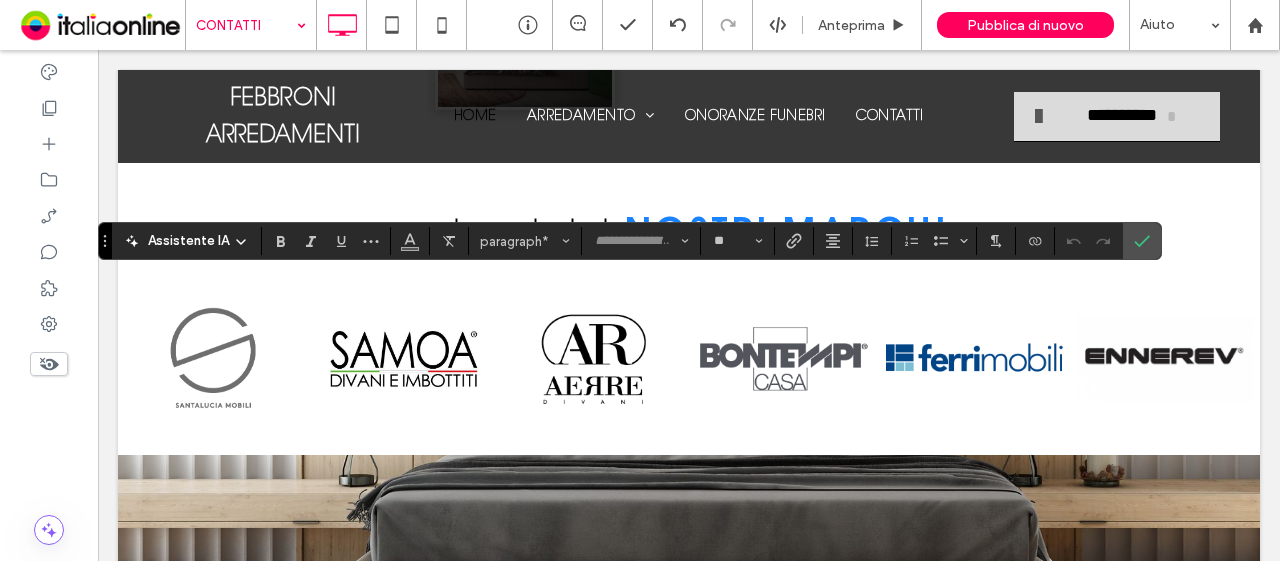 type on "*" 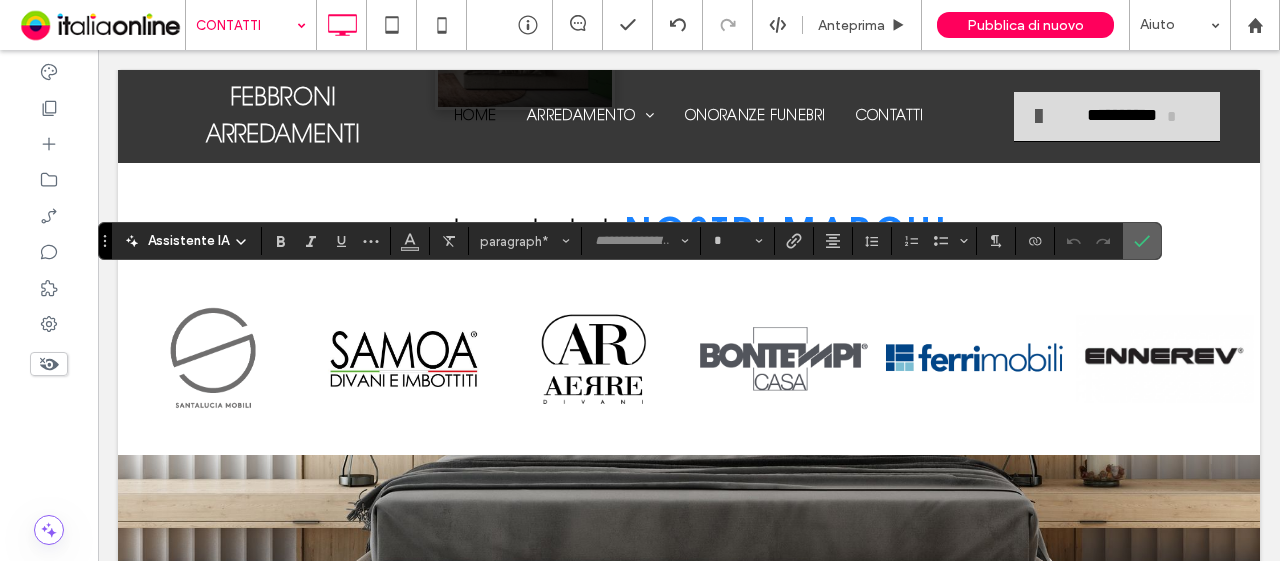 click 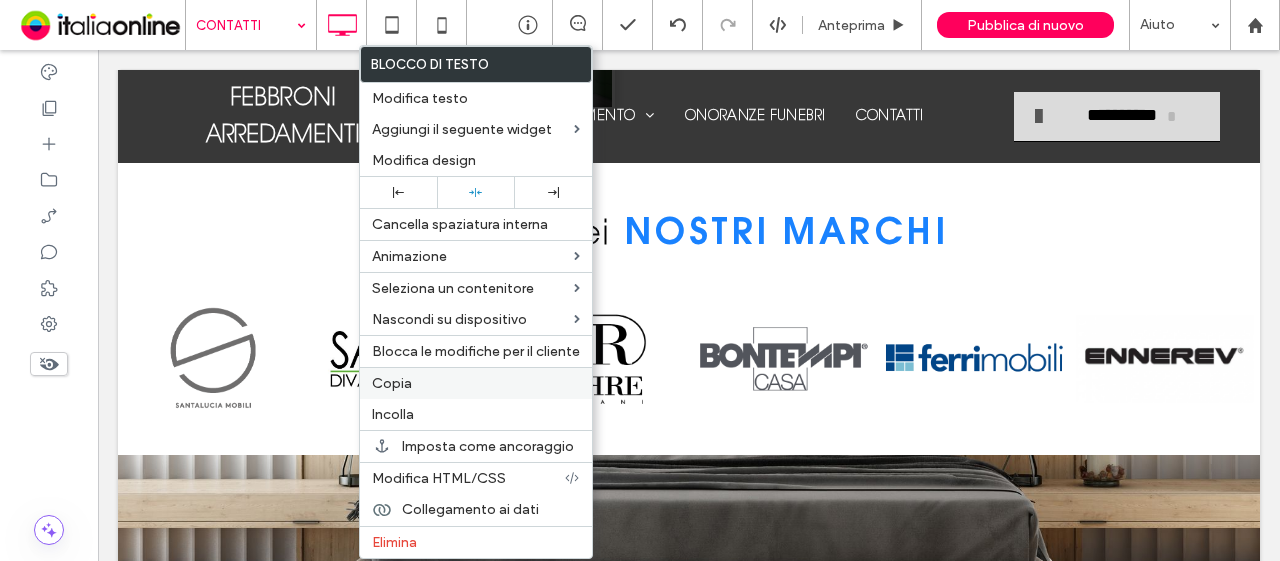 click on "Copia" at bounding box center (392, 383) 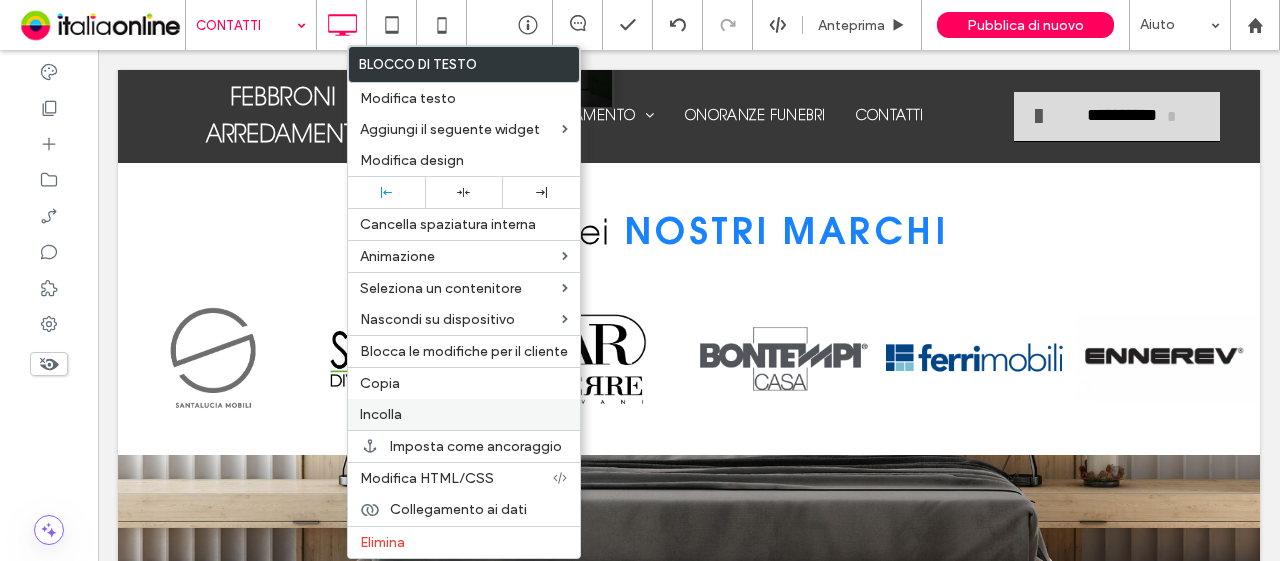 click on "Incolla" at bounding box center (464, 414) 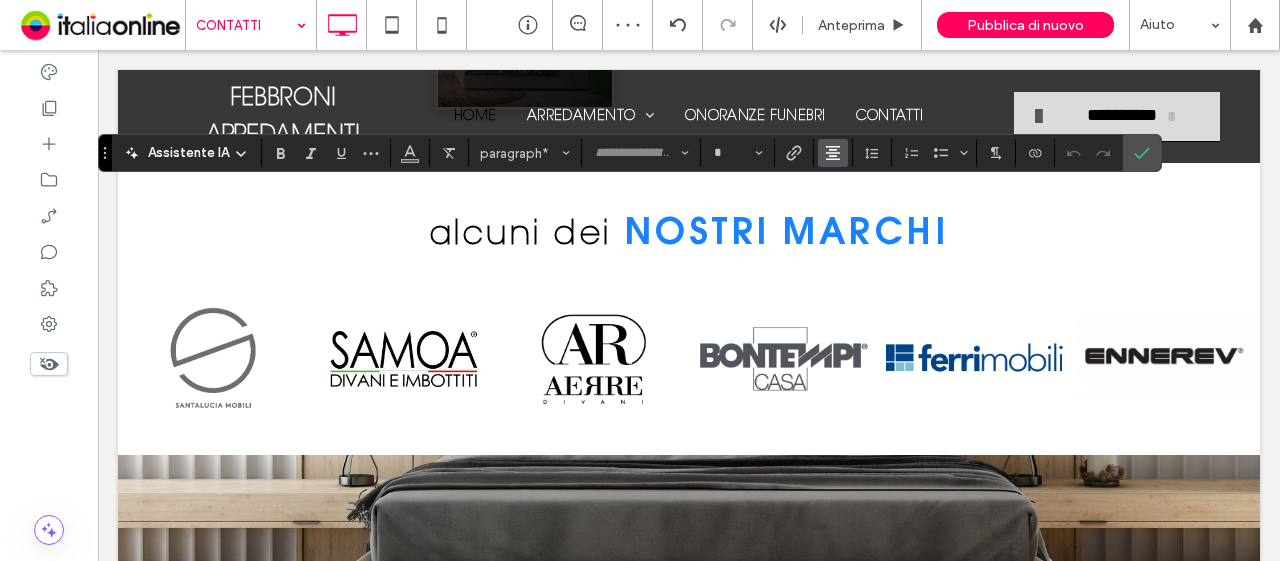 click 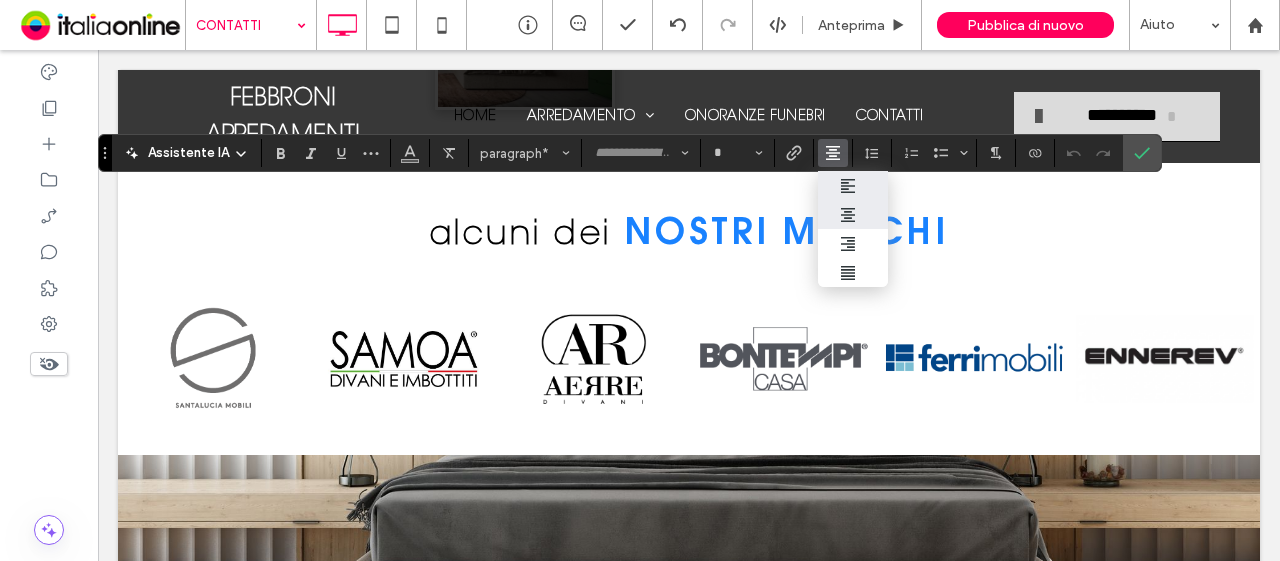 click 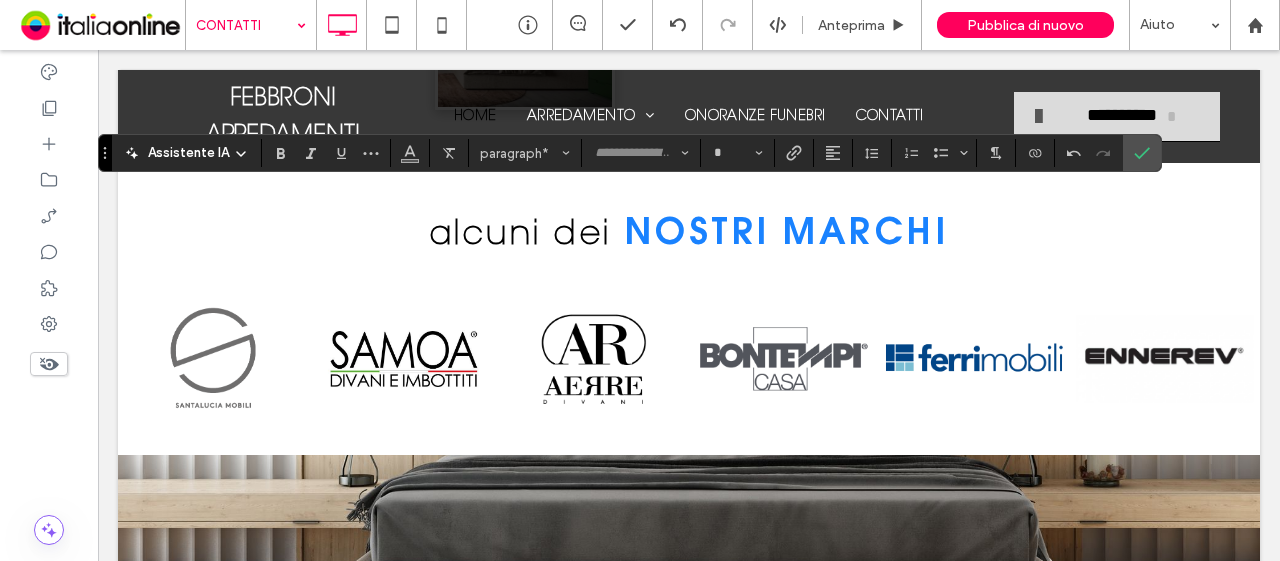 type on "**********" 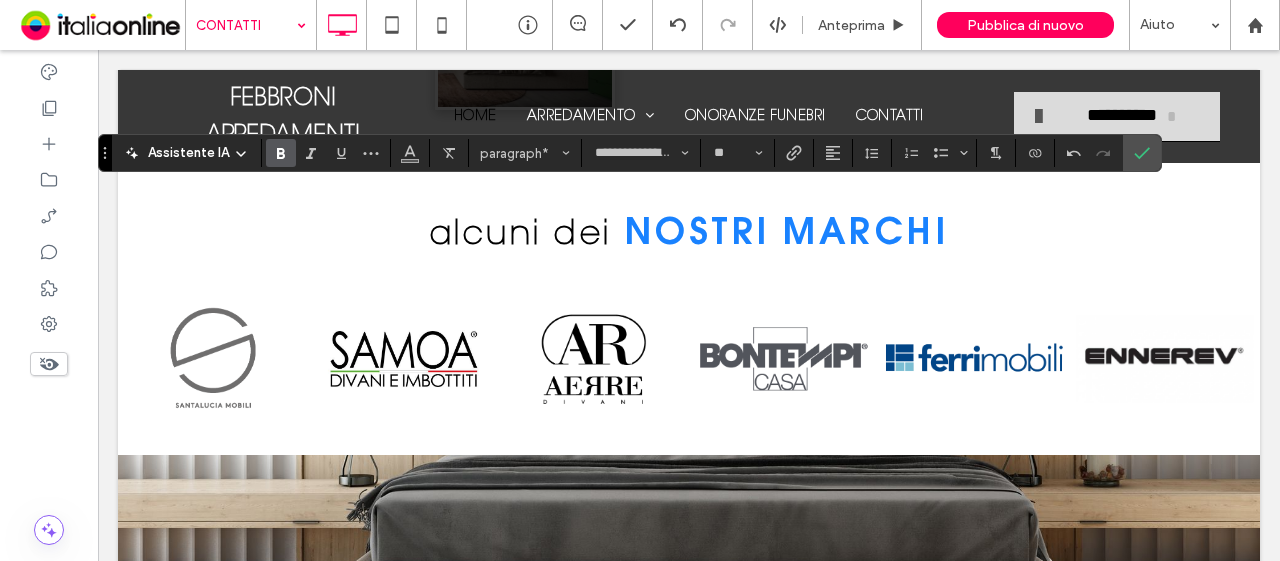 type 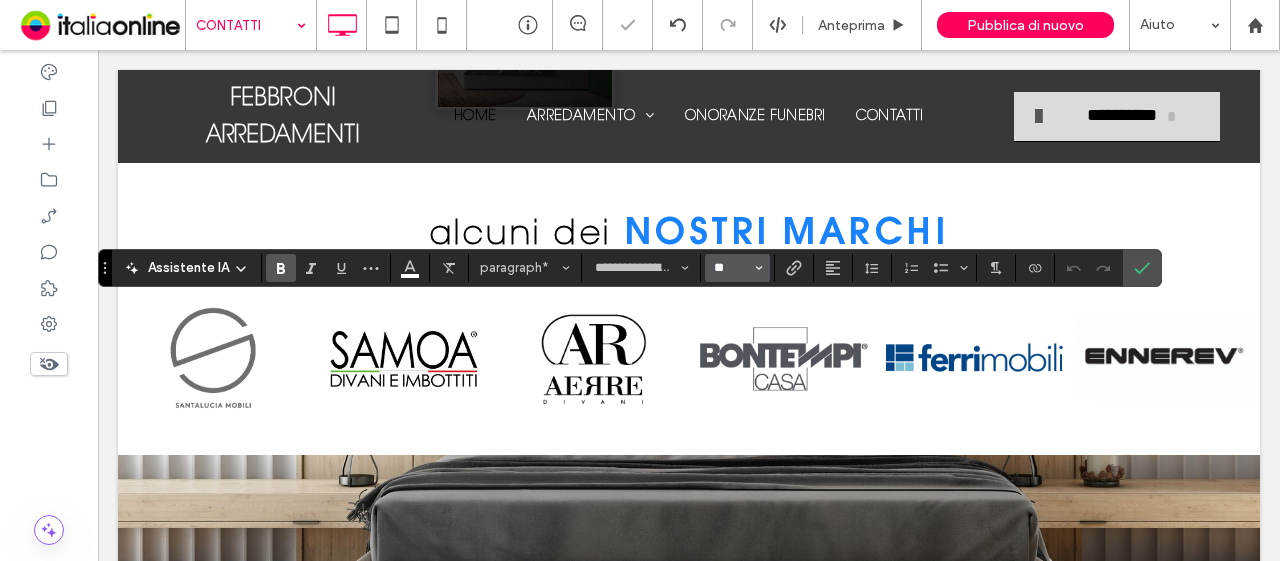 click on "**" at bounding box center (731, 268) 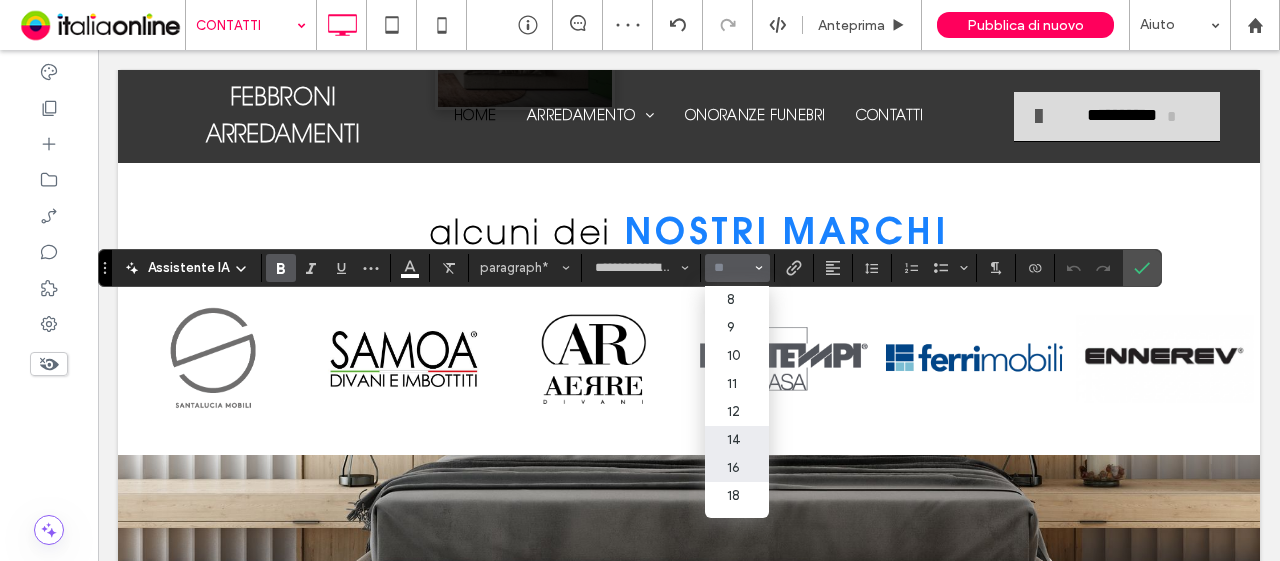 click on "14" at bounding box center (737, 440) 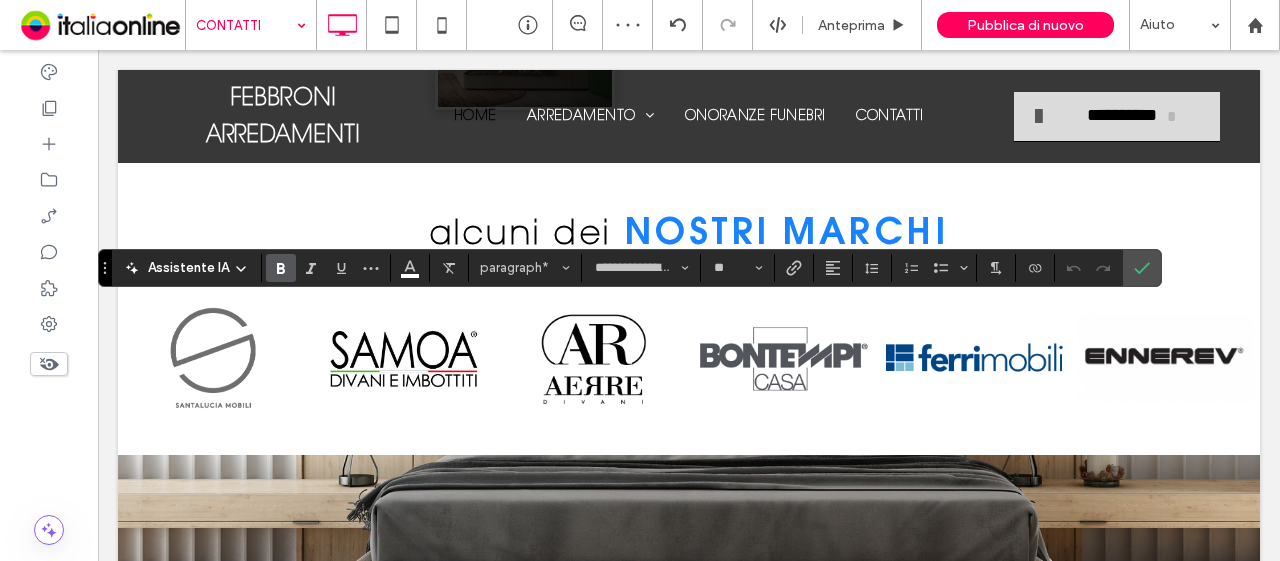 type on "**" 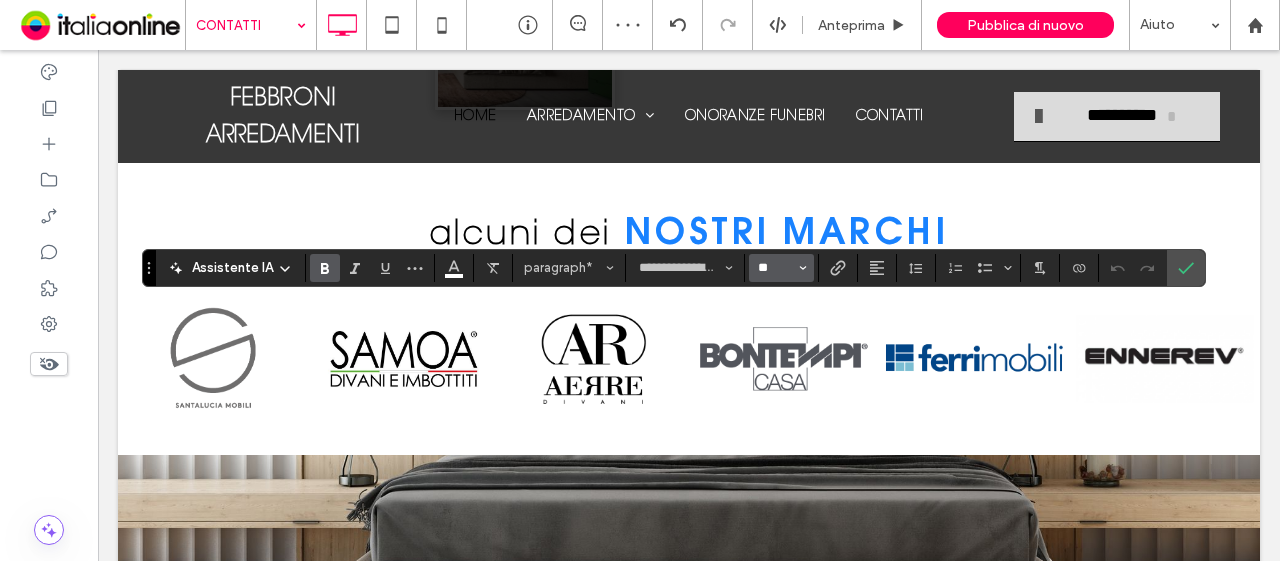 click on "**" at bounding box center [775, 268] 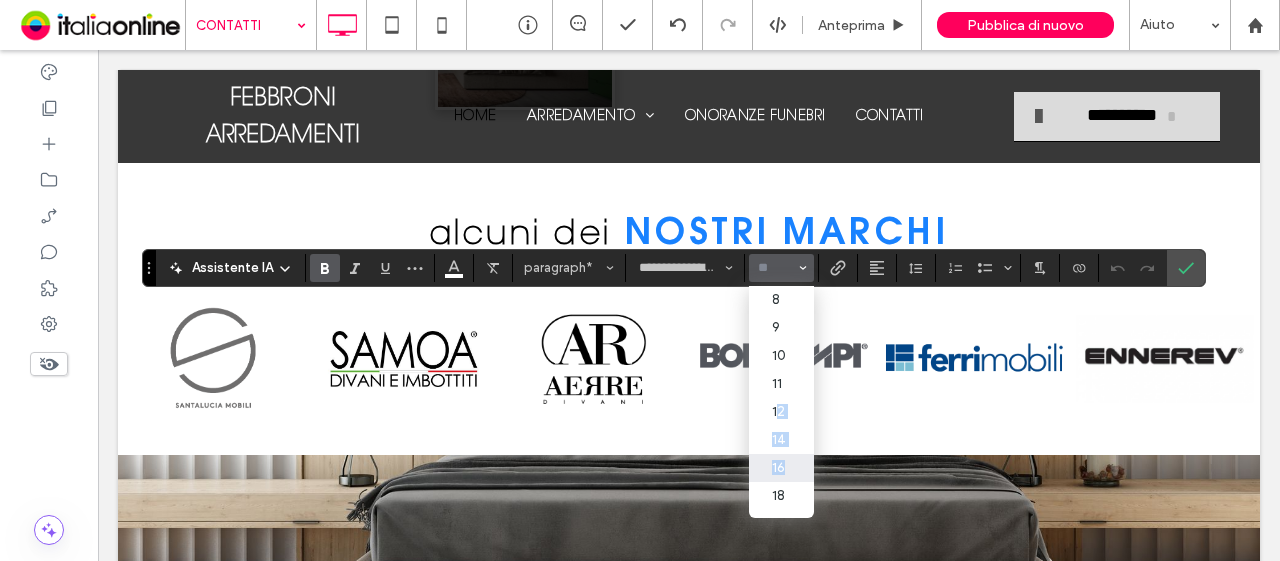 drag, startPoint x: 770, startPoint y: 429, endPoint x: 785, endPoint y: 461, distance: 35.341194 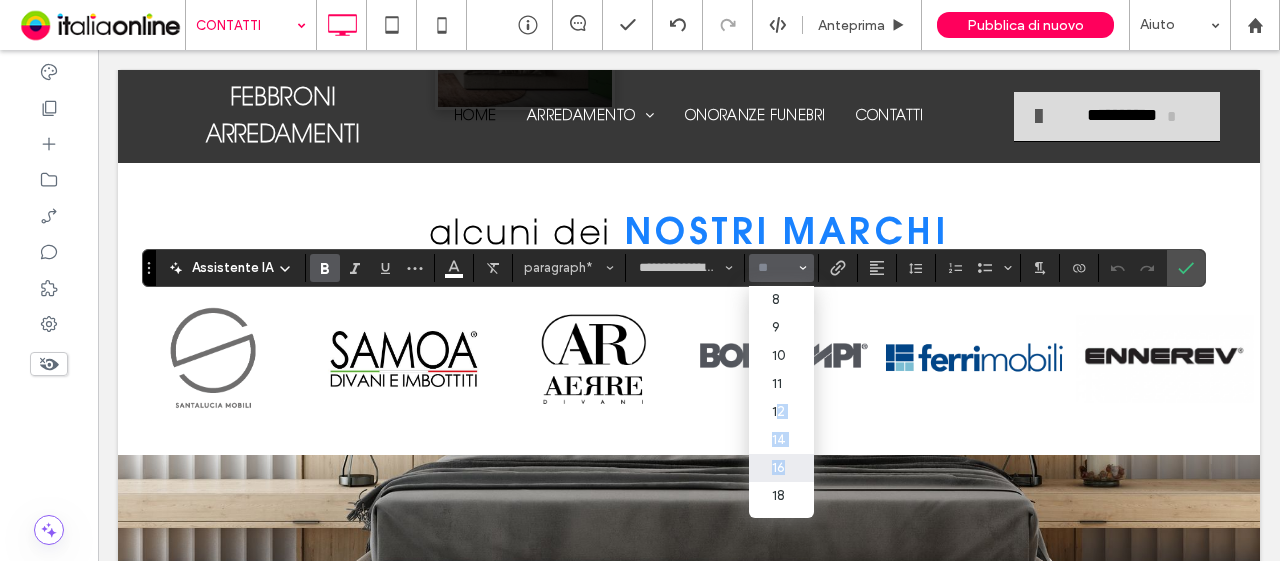 click on "8 9 10 11 12 14 16 18 24 30 32 36 48 60 72 96" at bounding box center [781, 402] 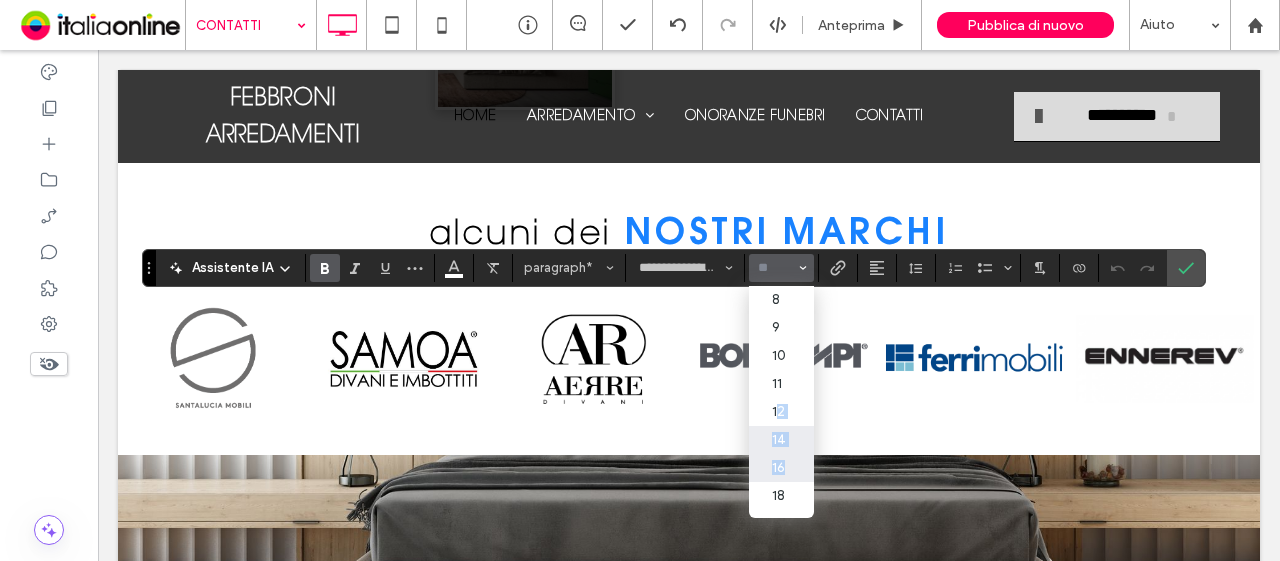 click on "14" at bounding box center [781, 440] 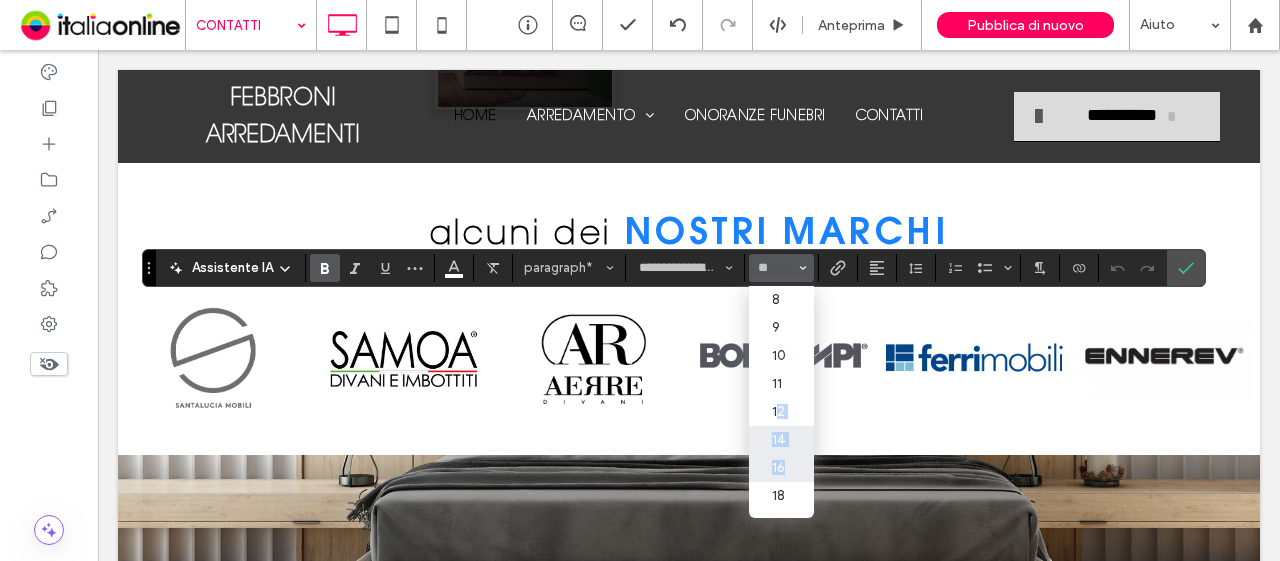 type on "**" 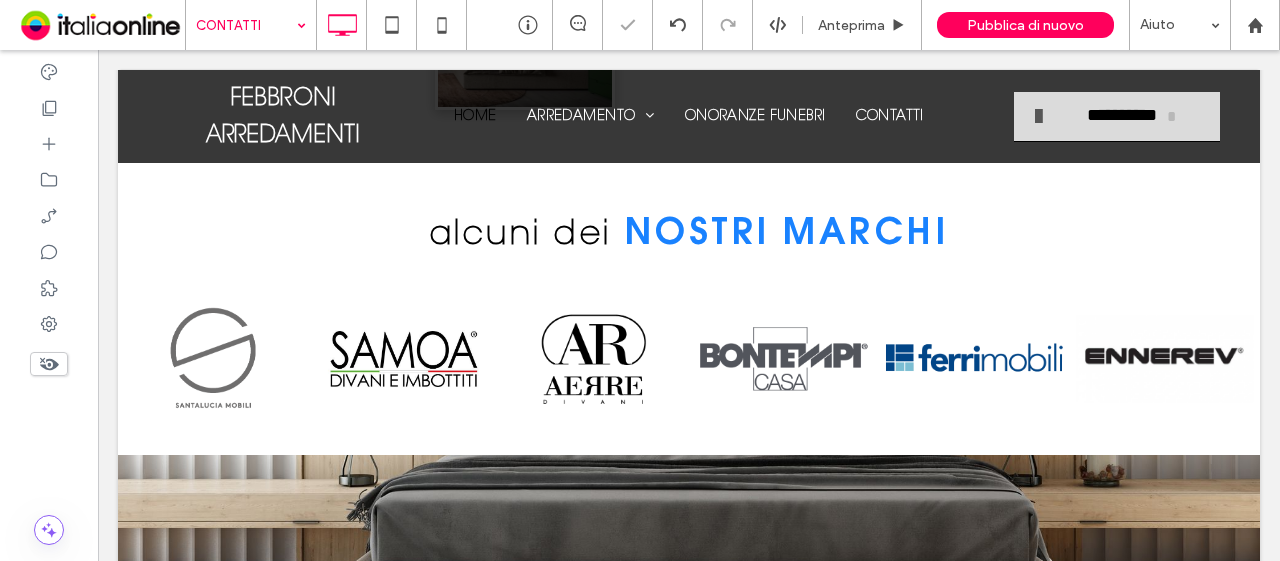 type on "**********" 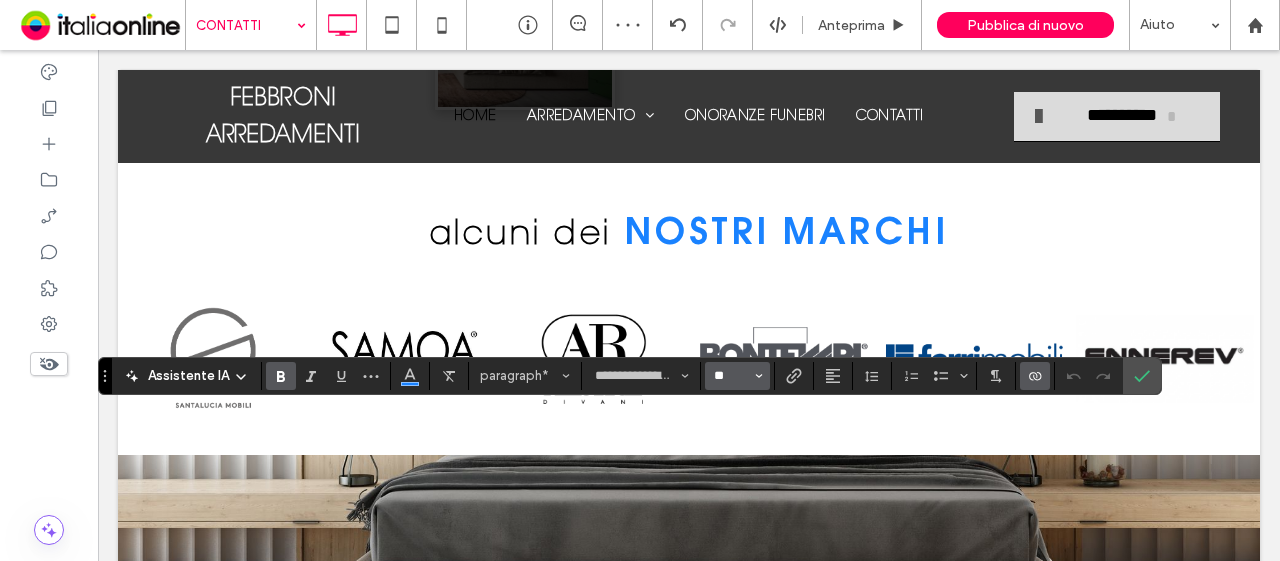 click on "**" at bounding box center (731, 376) 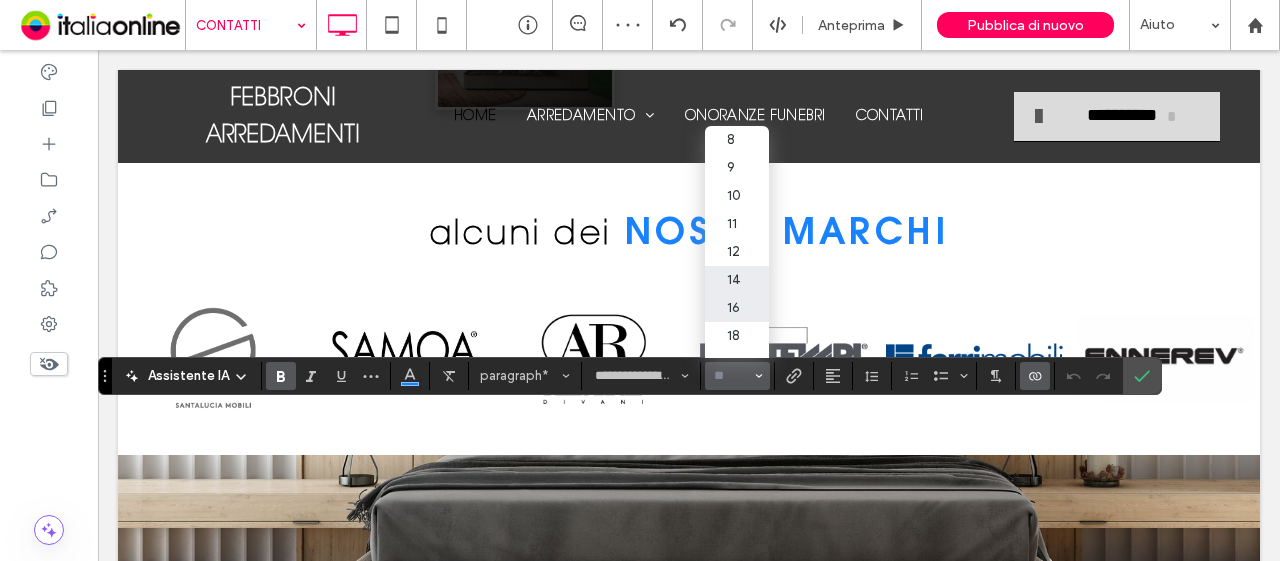 click on "14" at bounding box center (737, 280) 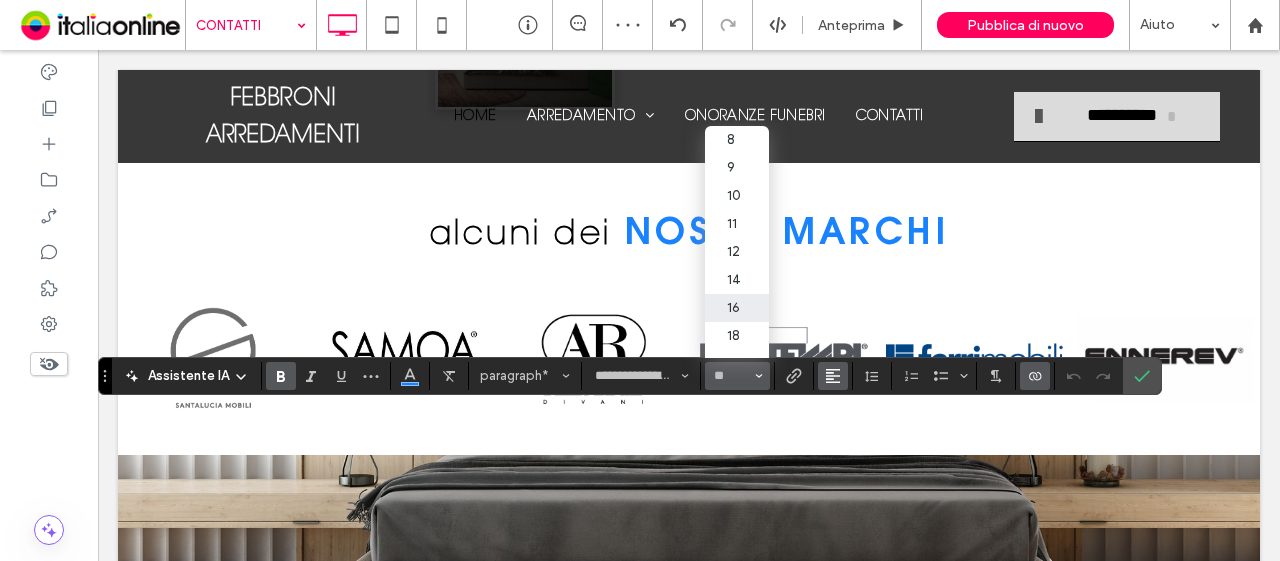 type on "**" 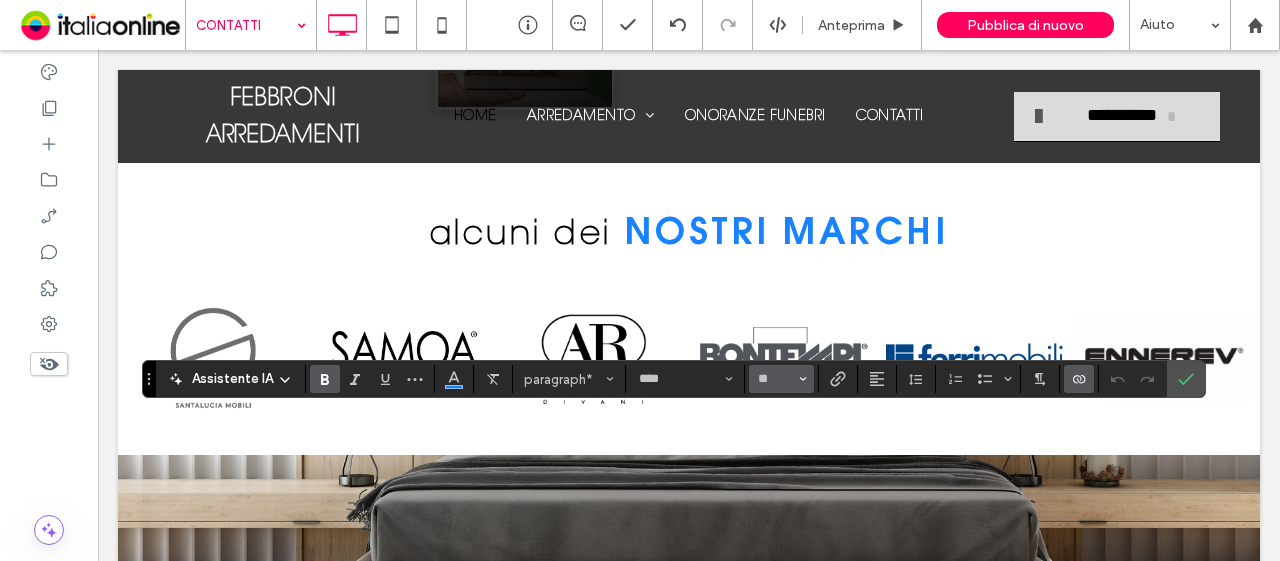 type on "**********" 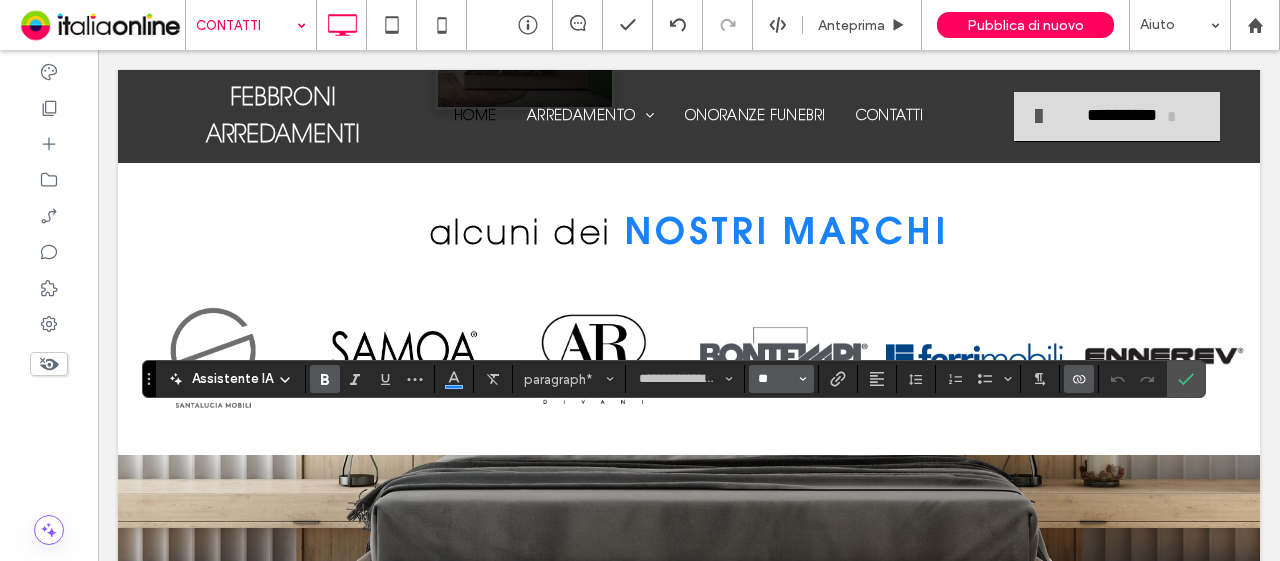 click on "**" at bounding box center [775, 379] 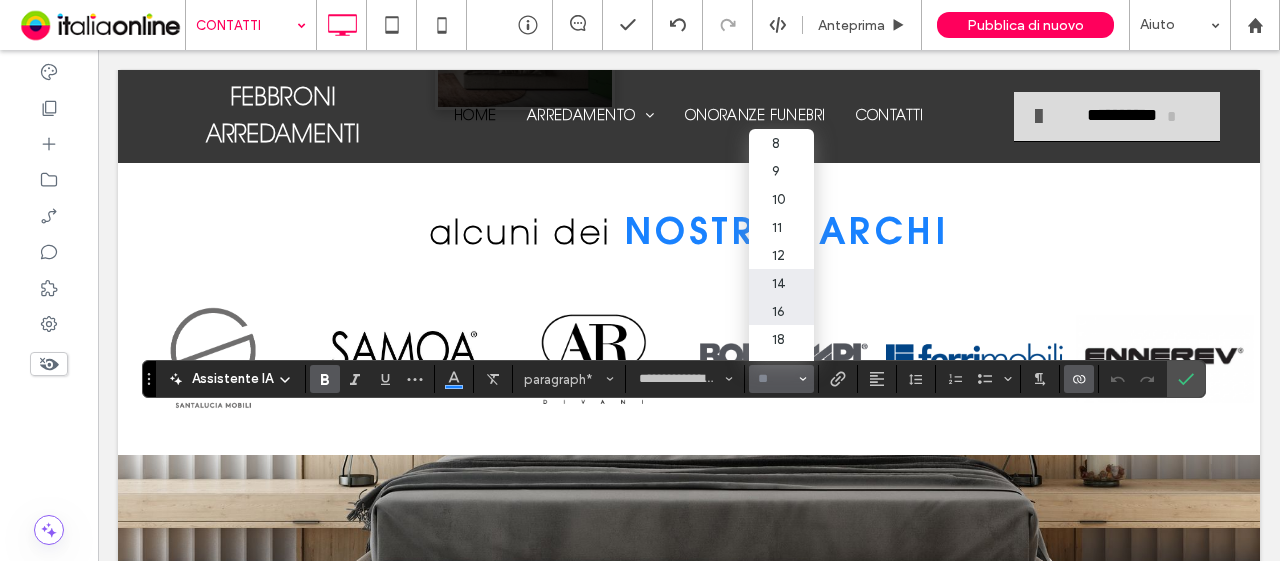 click on "14" at bounding box center (781, 283) 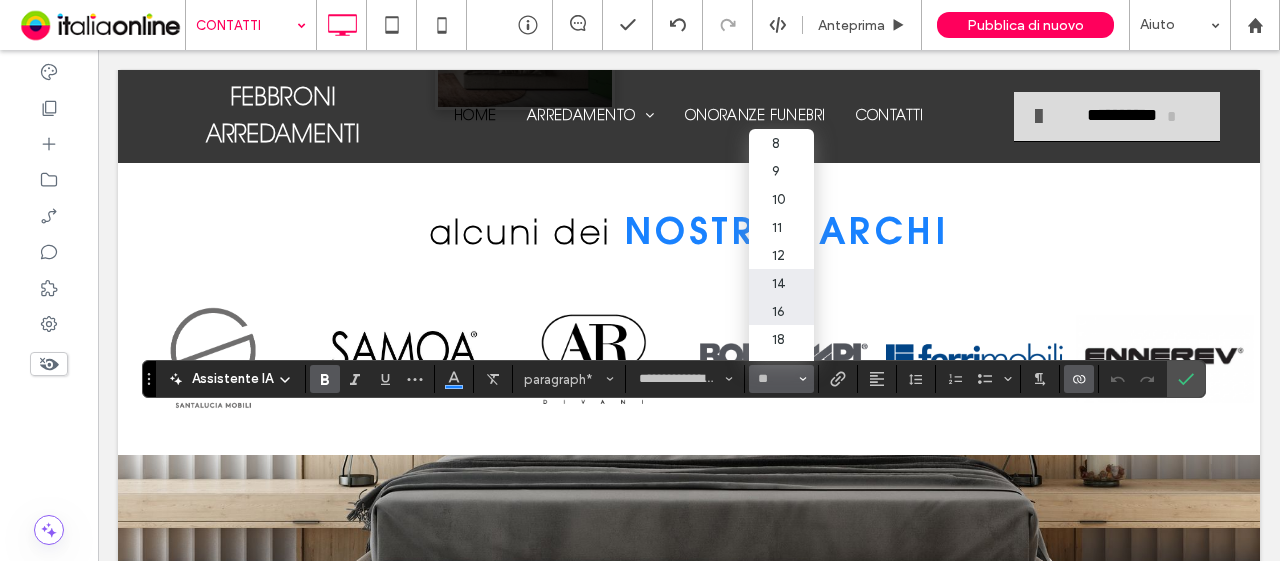 type on "**" 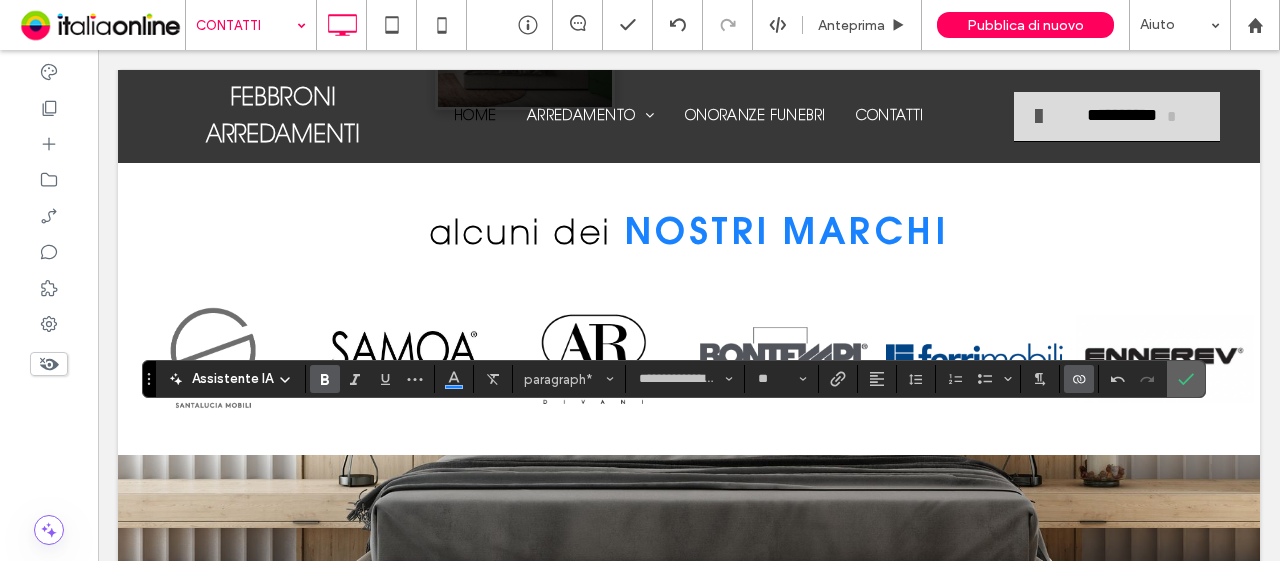 click at bounding box center [1186, 379] 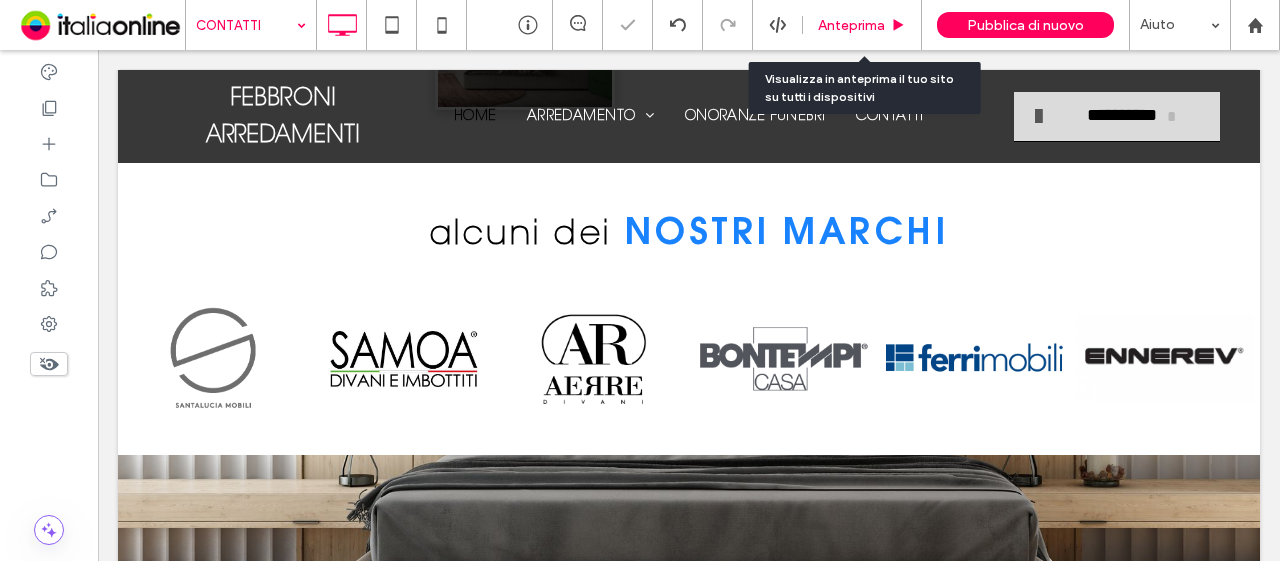 click on "Anteprima" at bounding box center [851, 25] 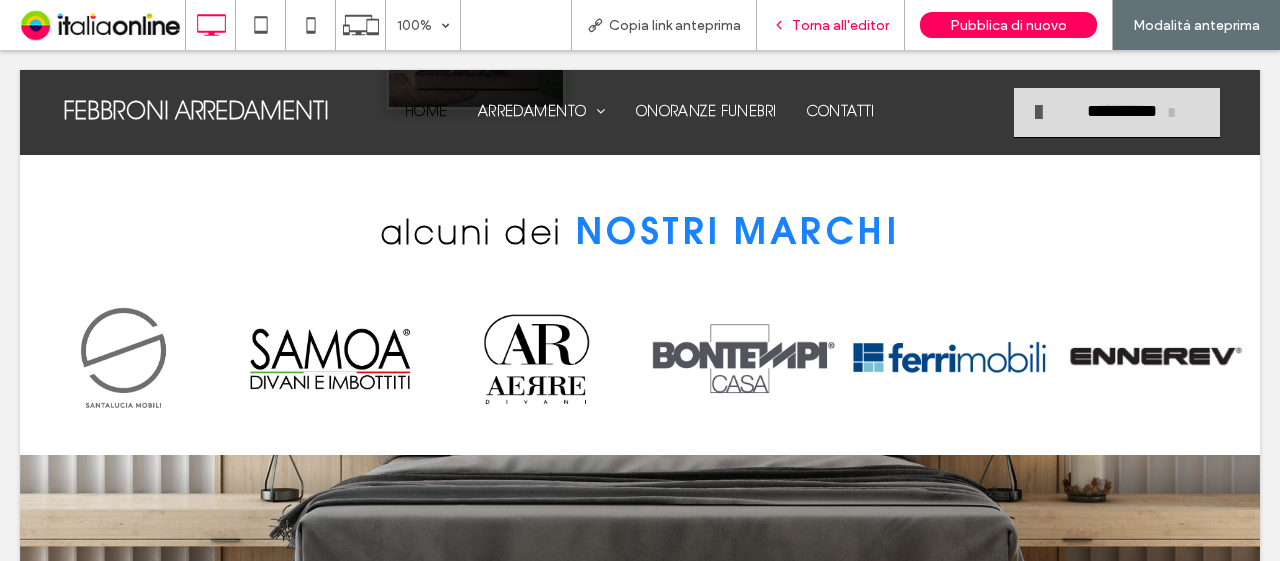 click on "Torna all'editor" at bounding box center (840, 25) 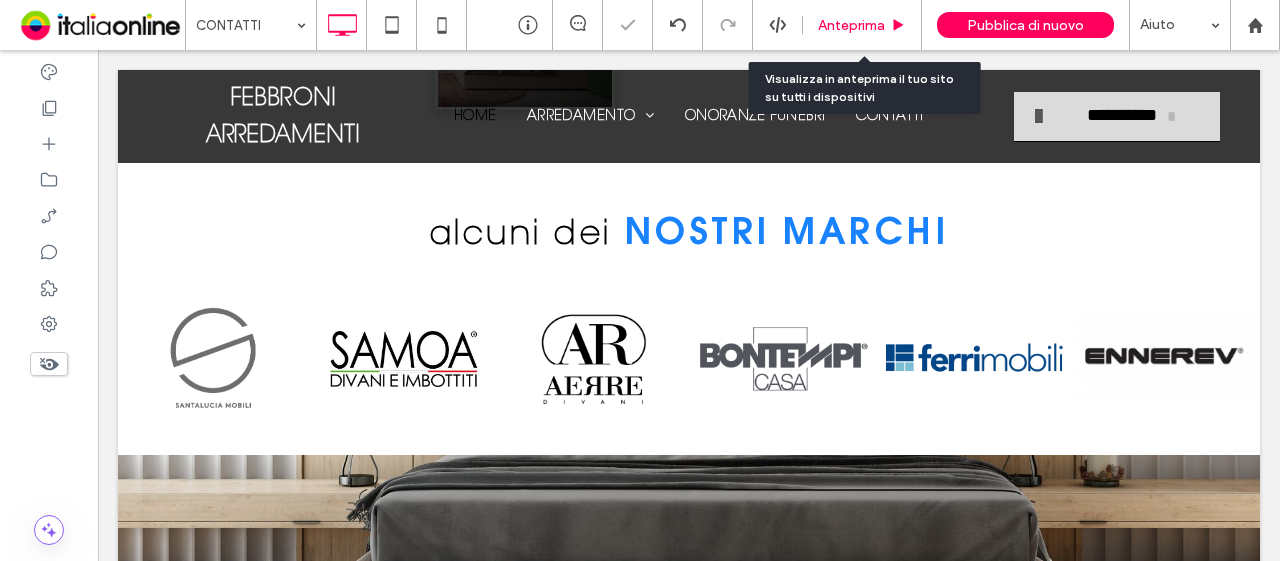 click on "Anteprima" at bounding box center (851, 25) 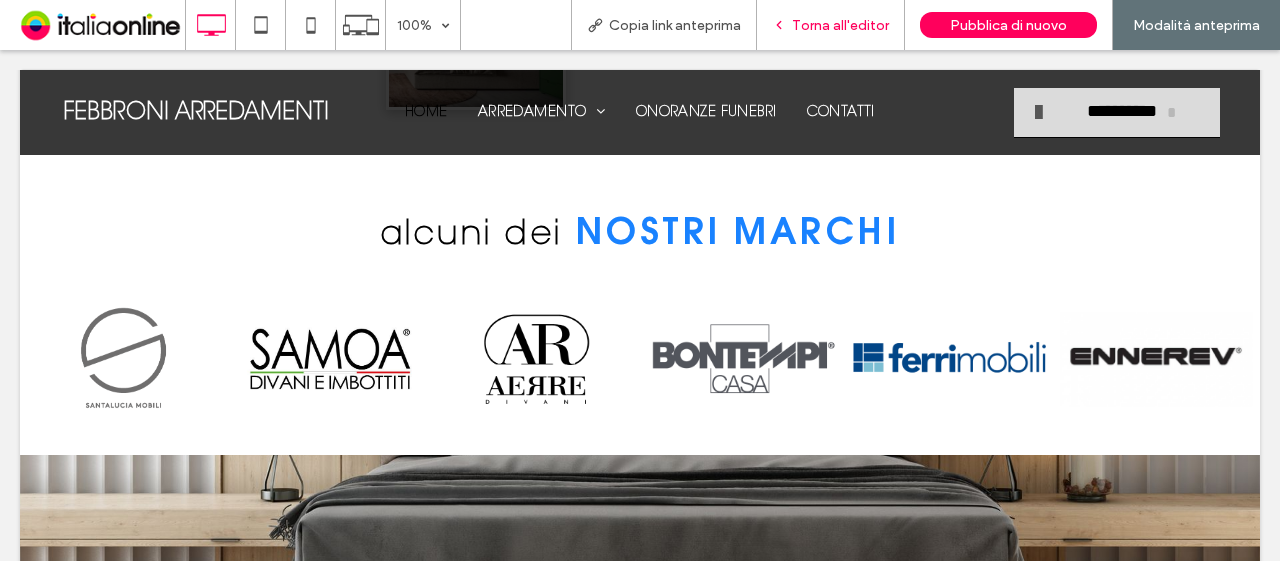 click on "Torna all'editor" at bounding box center (840, 25) 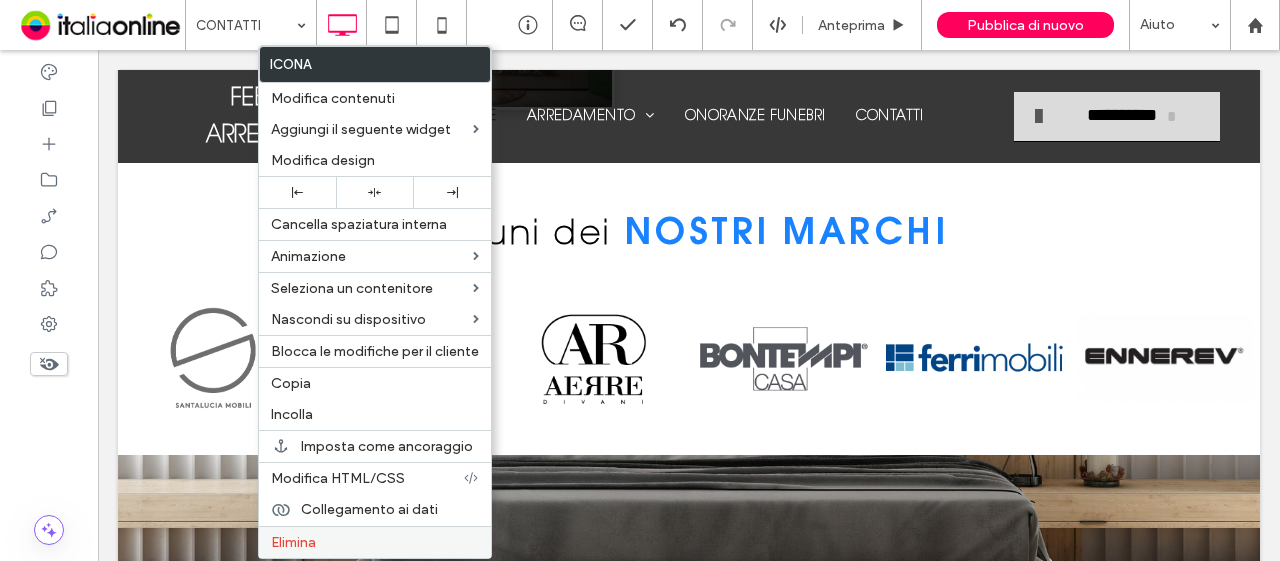 click on "Elimina" at bounding box center (375, 542) 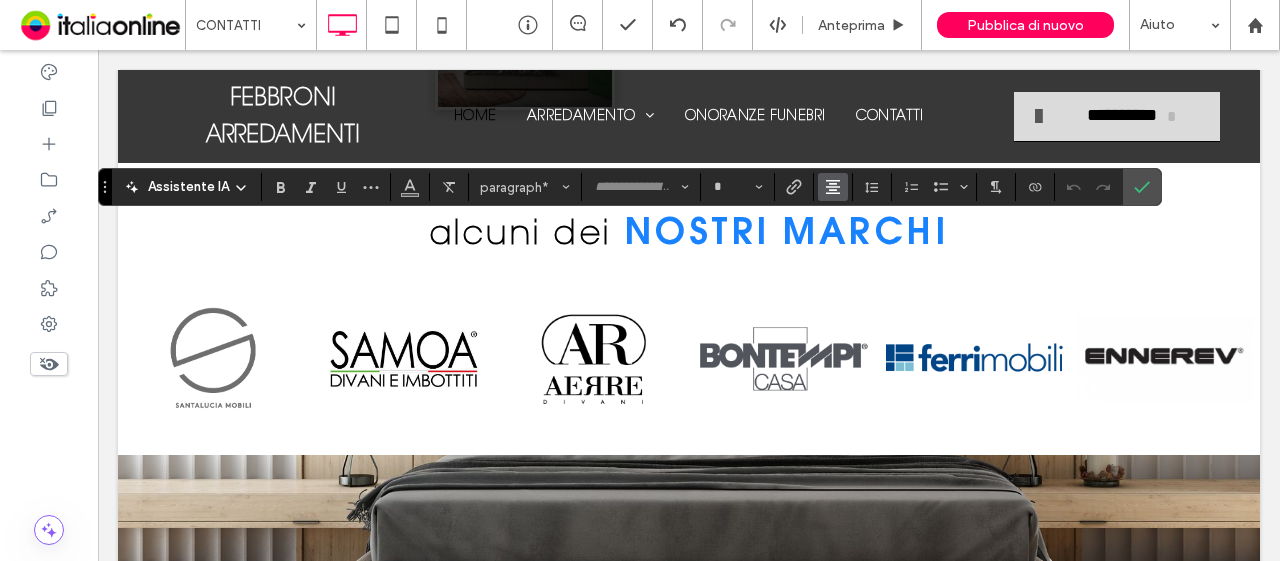 click 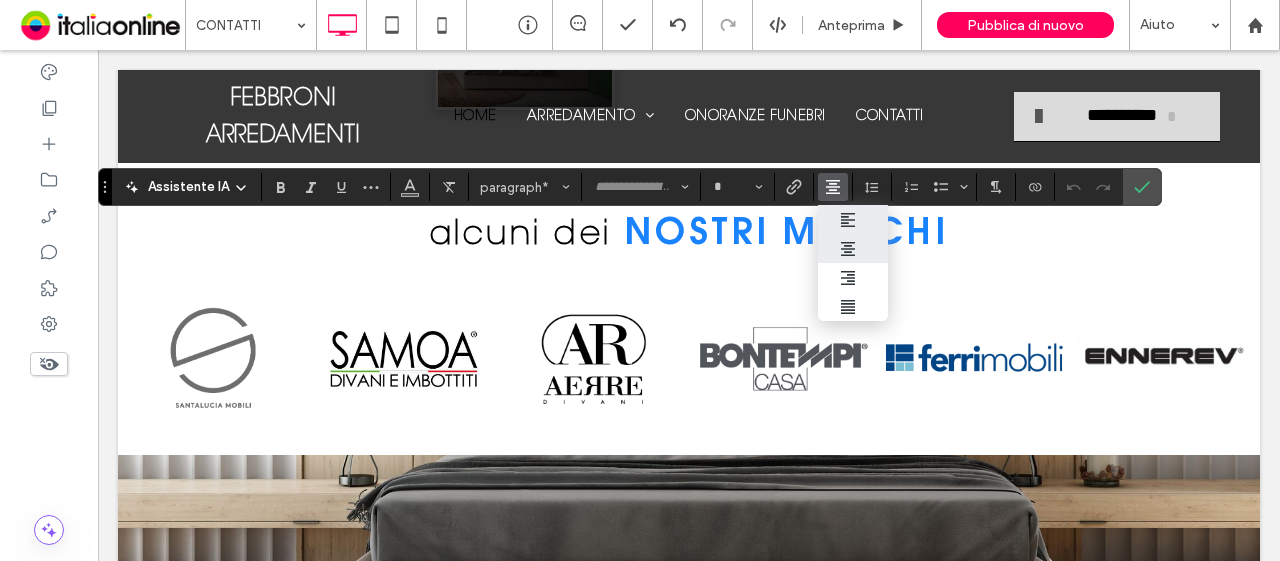 click 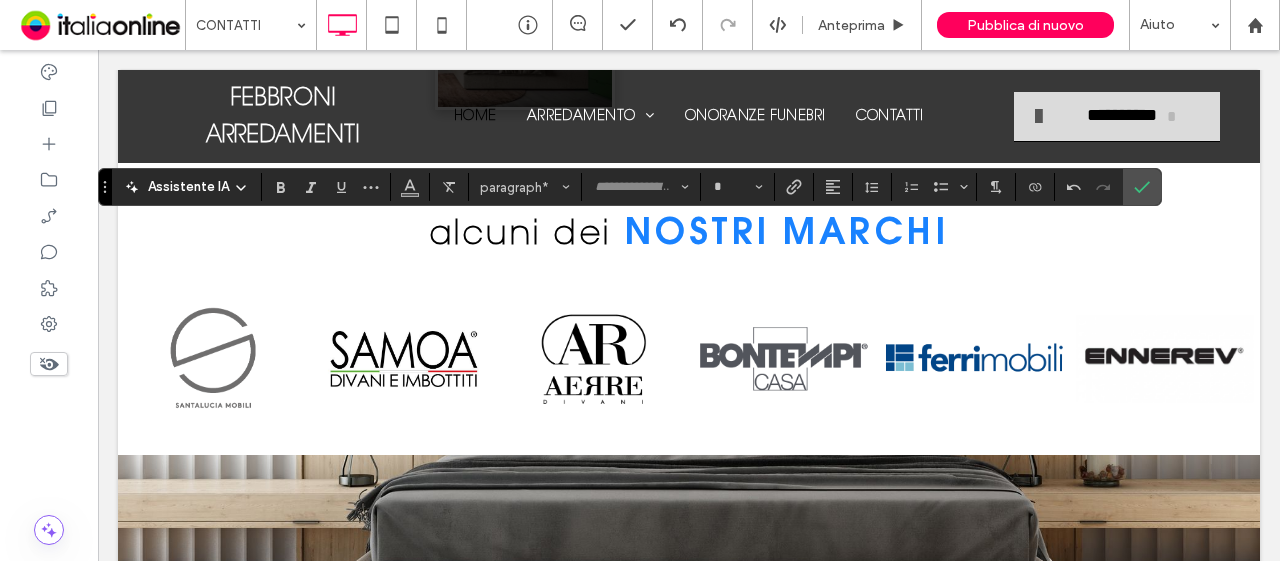 type on "**********" 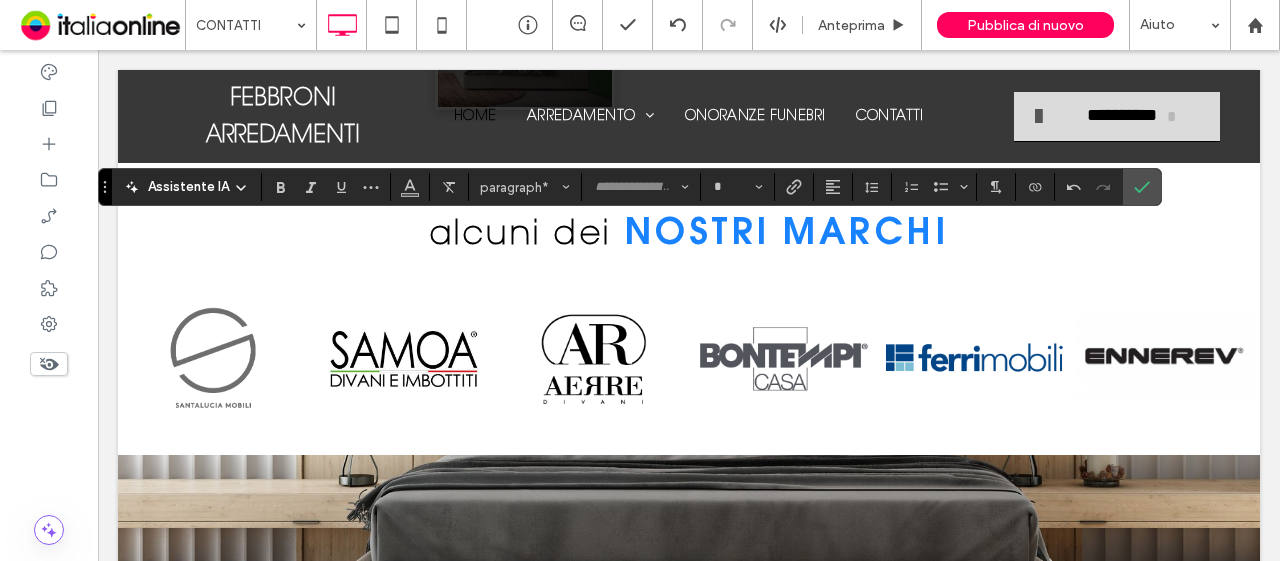 type on "**" 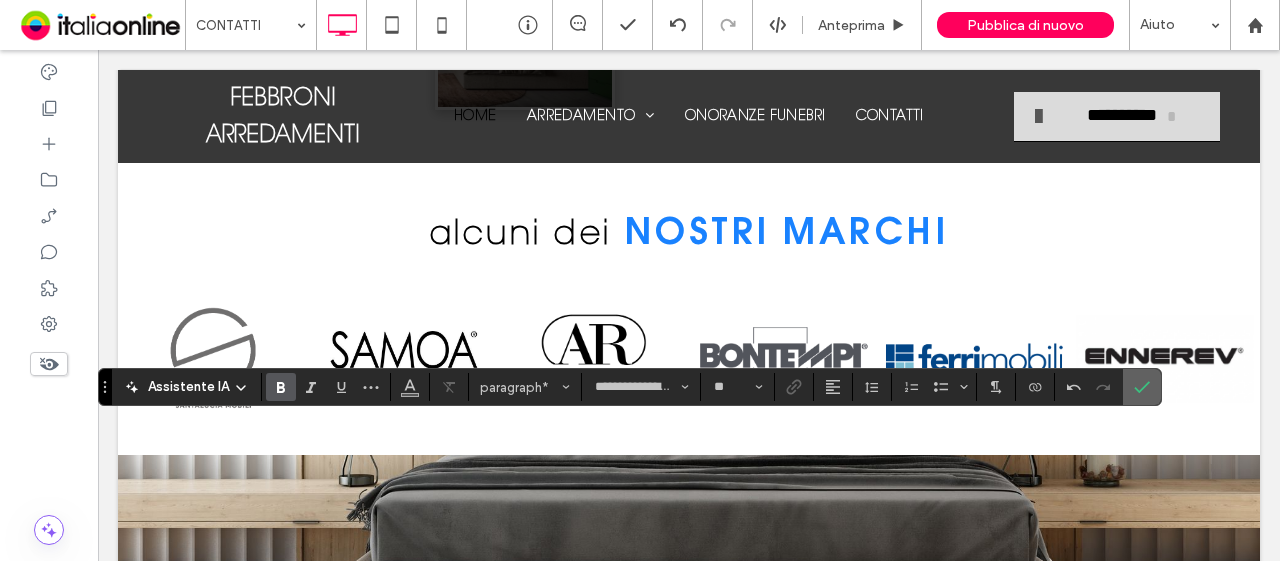 click 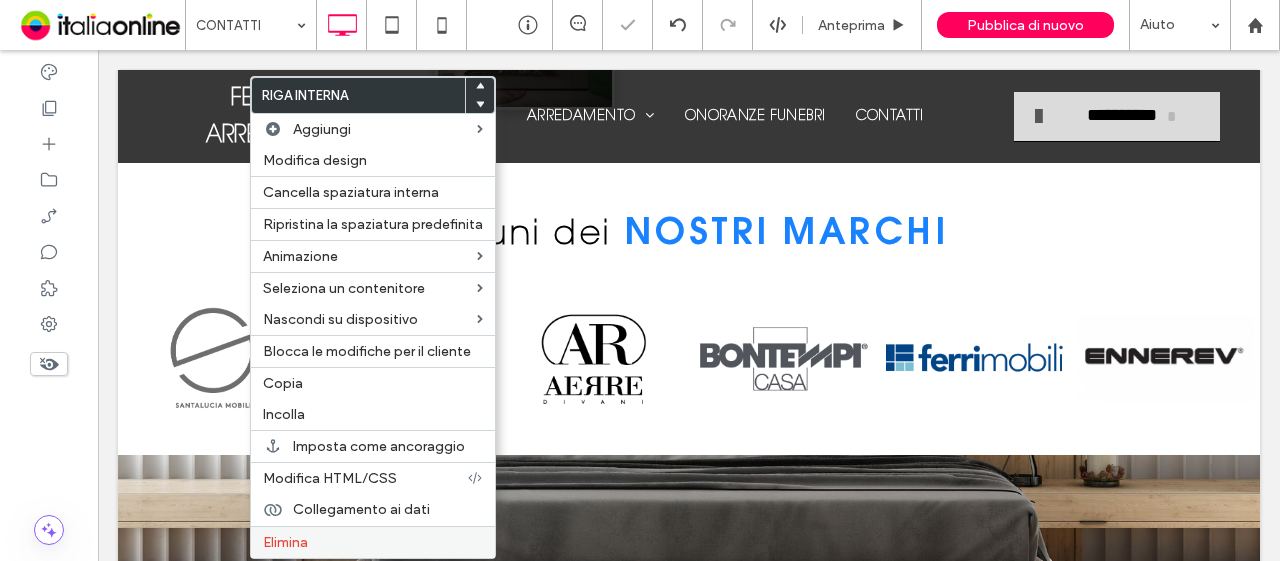click on "Elimina" at bounding box center [373, 542] 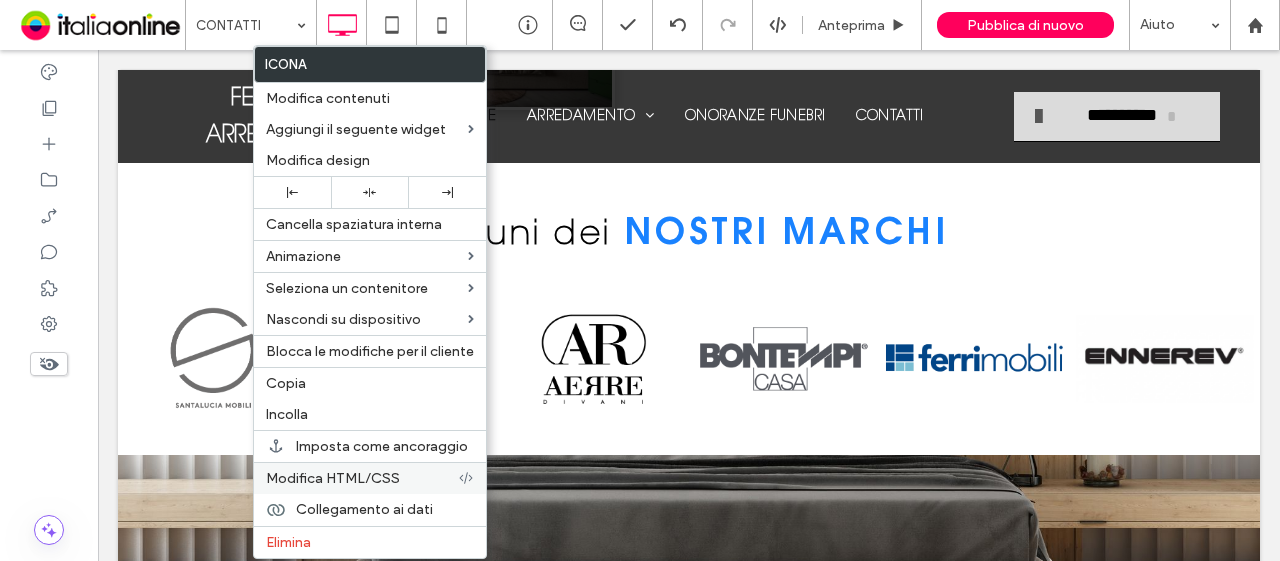 click on "Elimina" at bounding box center (370, 542) 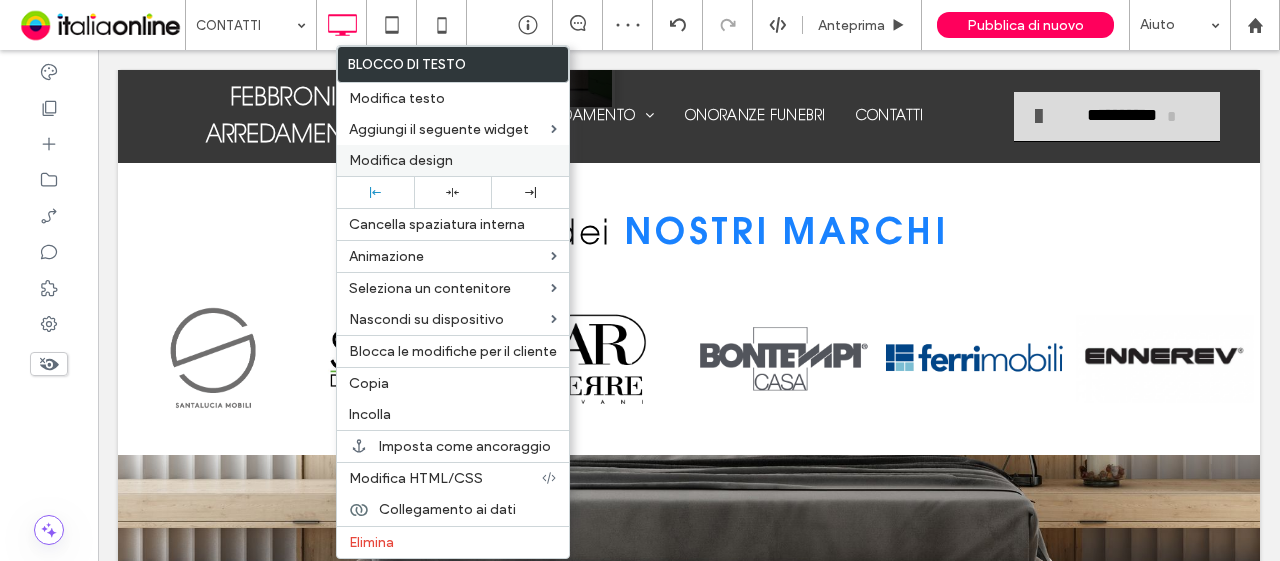 click on "Modifica design" at bounding box center (401, 160) 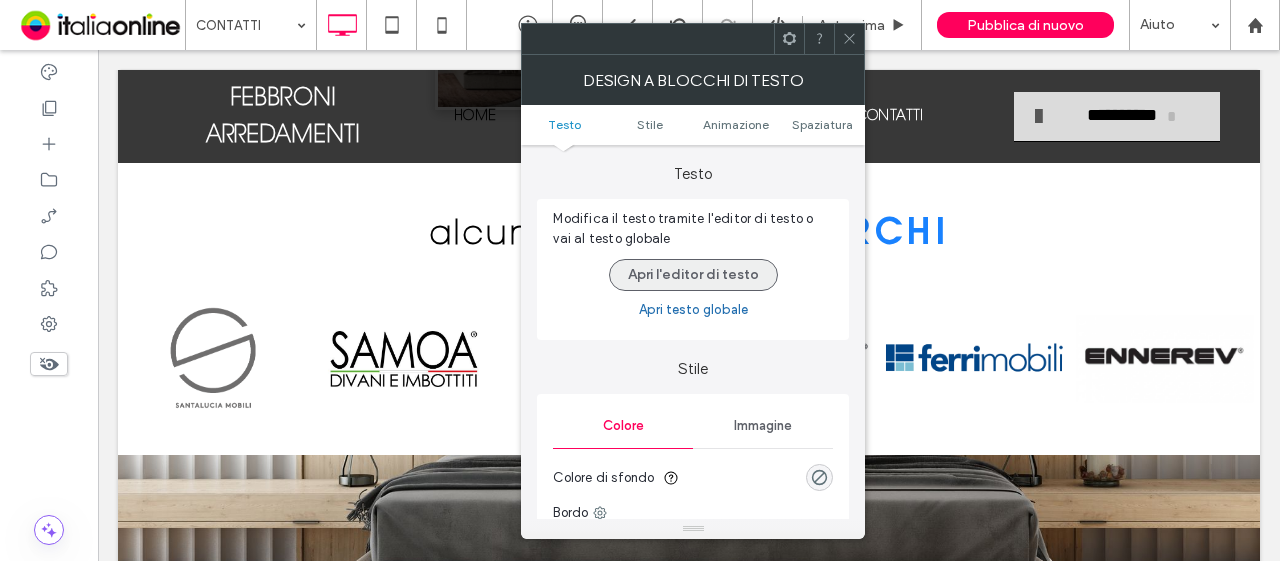 click on "Apri l'editor di testo" at bounding box center [693, 275] 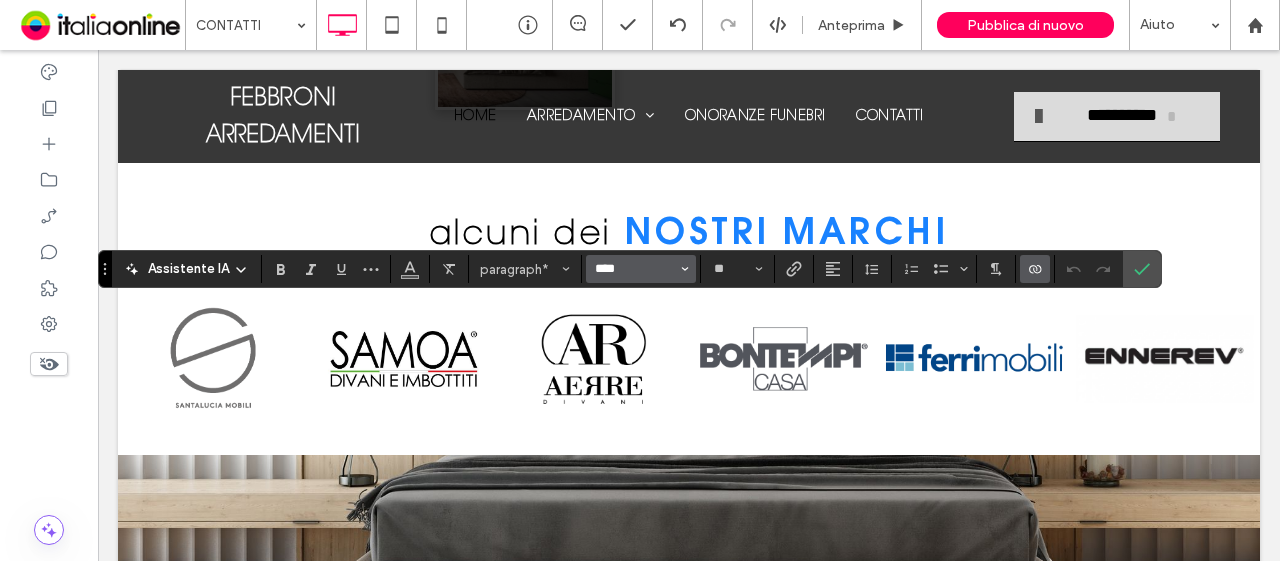 click on "****" at bounding box center (635, 269) 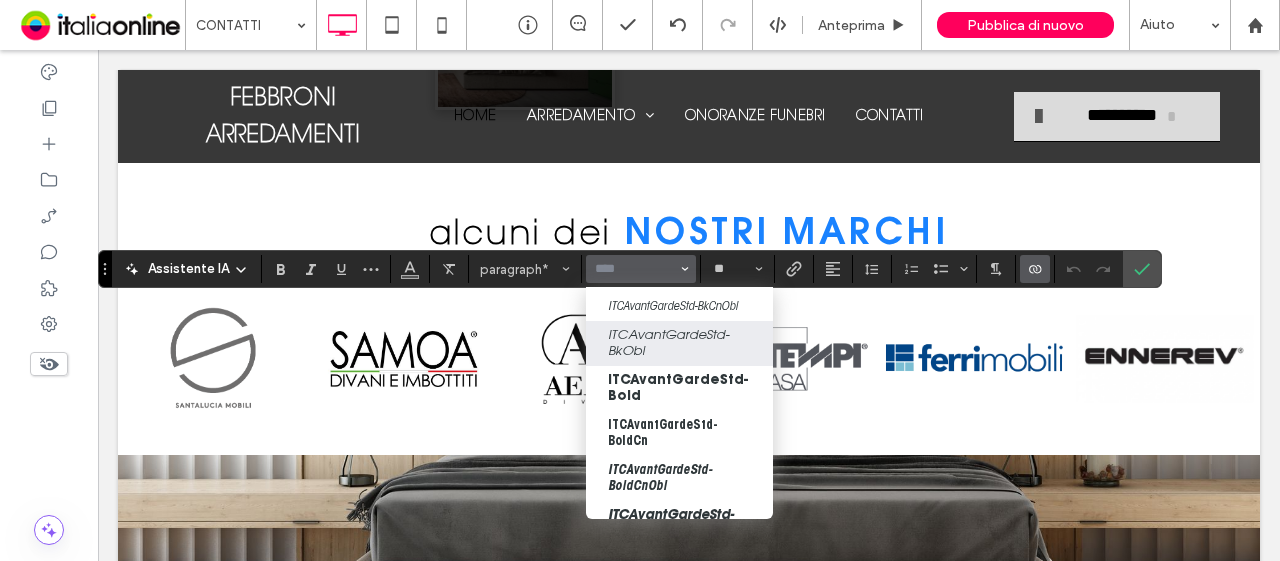 scroll, scrollTop: 1200, scrollLeft: 0, axis: vertical 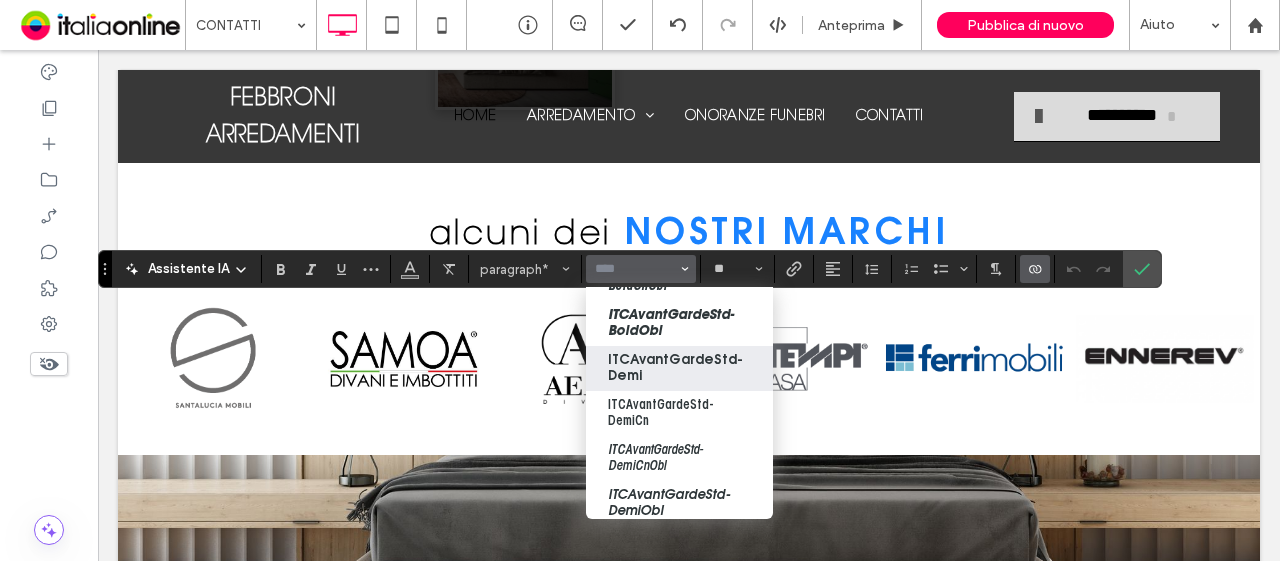 click on "ITCAvantGardeStd-Demi" at bounding box center (679, 368) 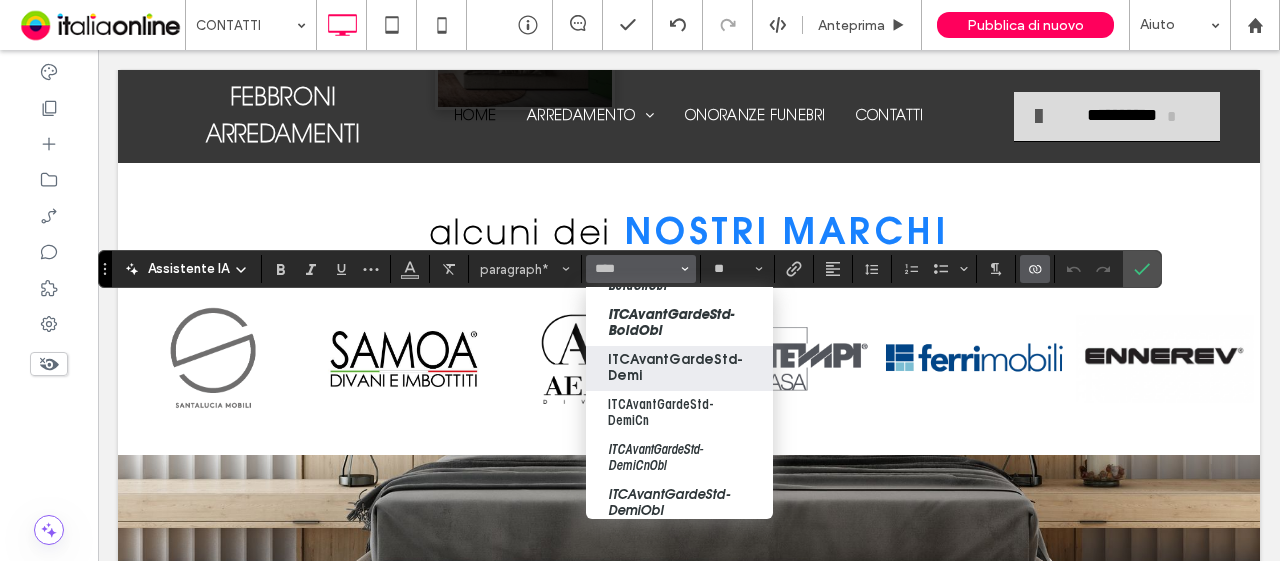 type on "**********" 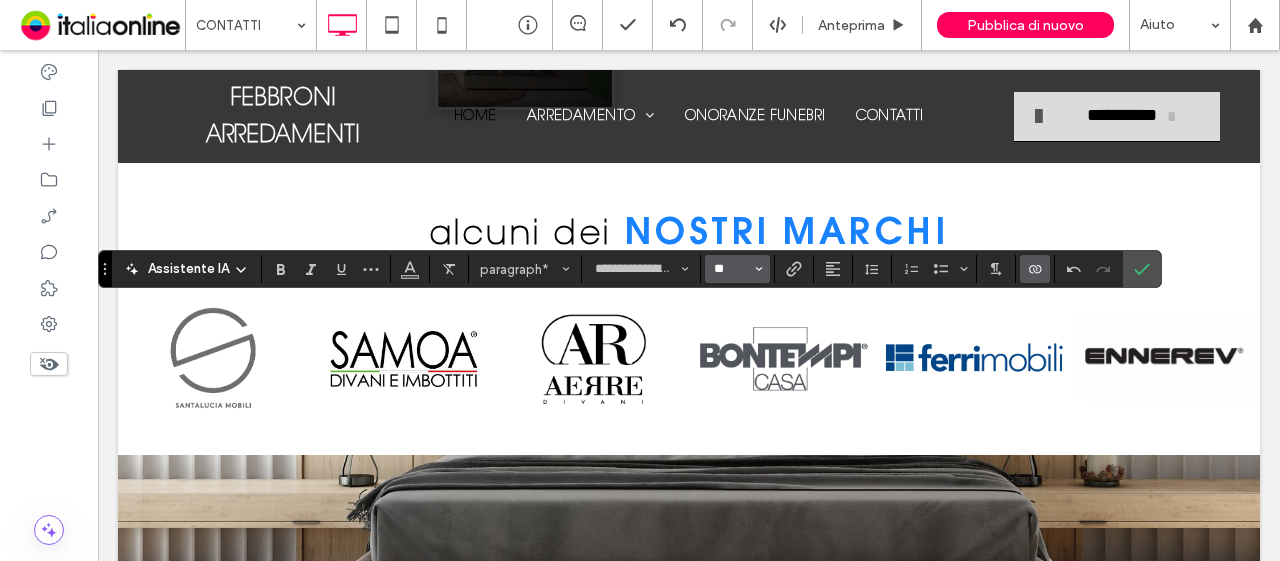 click on "**" at bounding box center [731, 269] 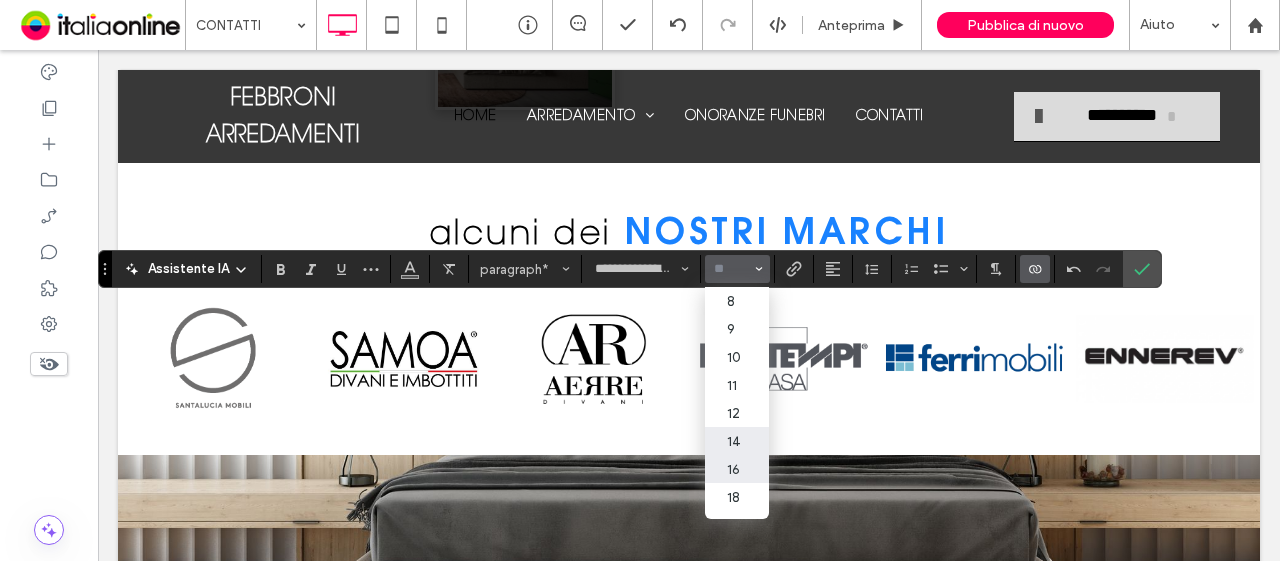click on "14" at bounding box center [737, 441] 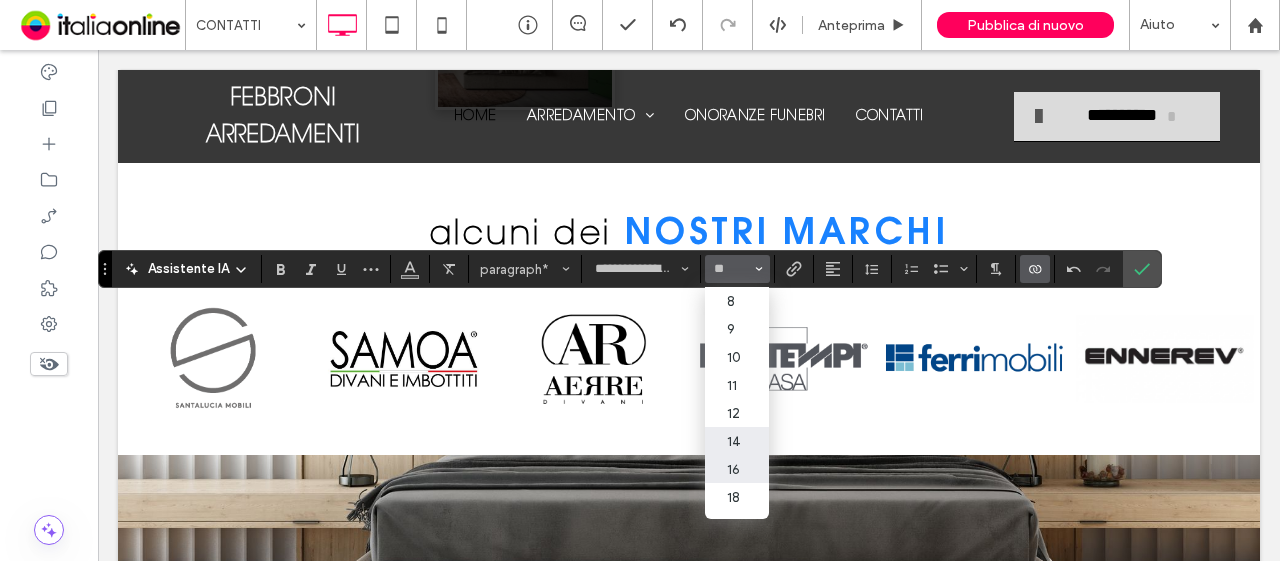 type on "**" 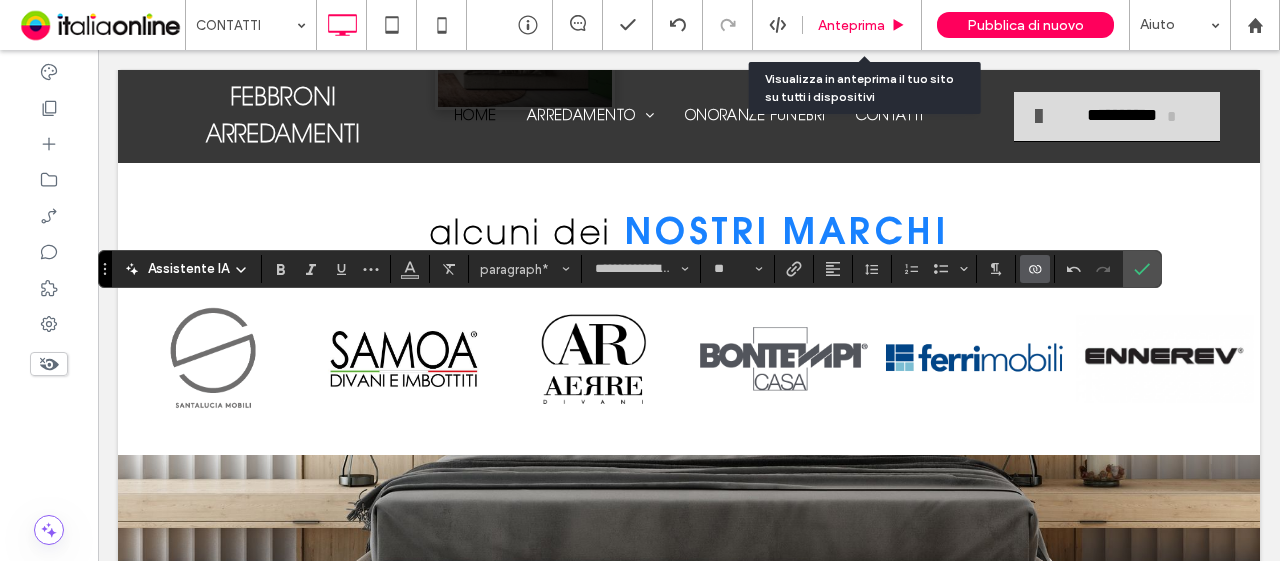 click on "Anteprima" at bounding box center (851, 25) 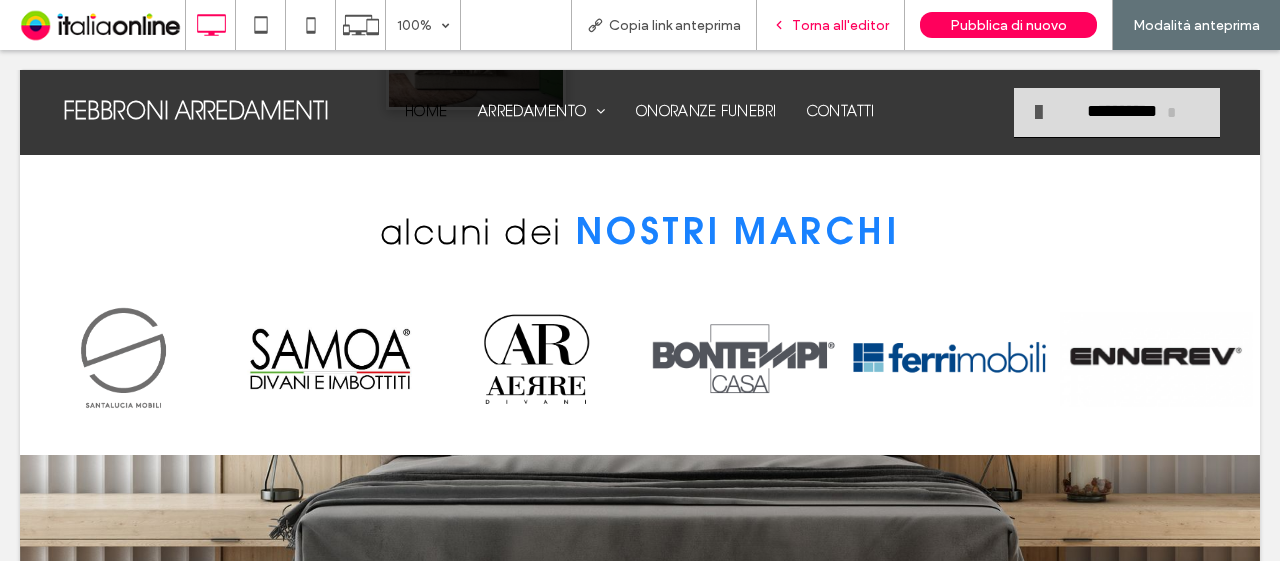 click on "Torna all'editor" at bounding box center (840, 25) 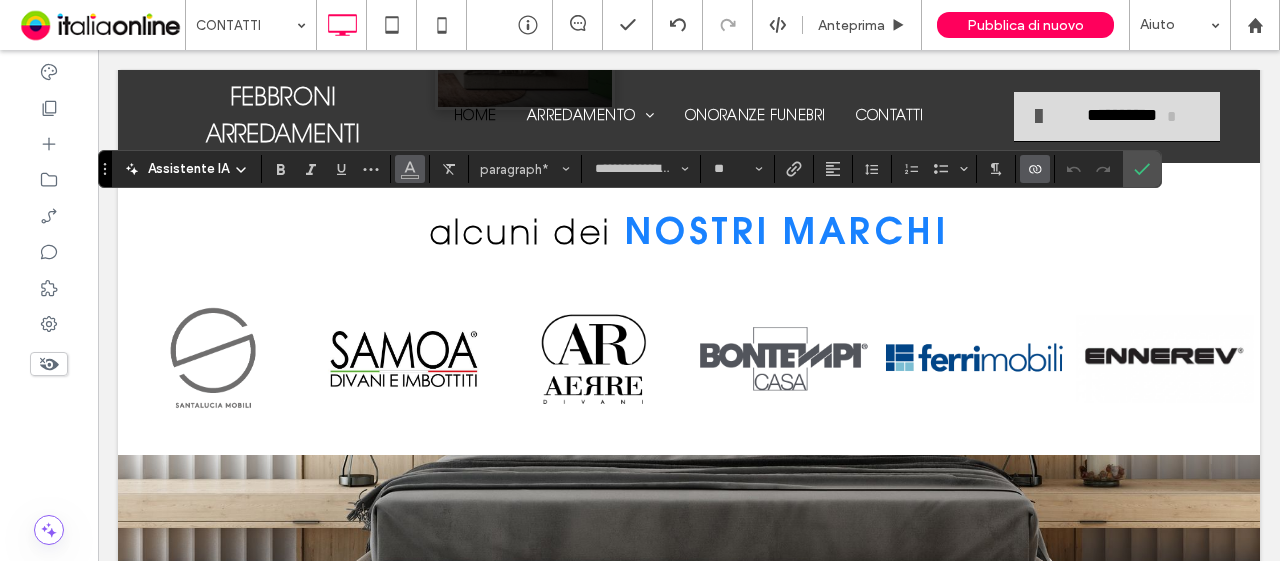 click 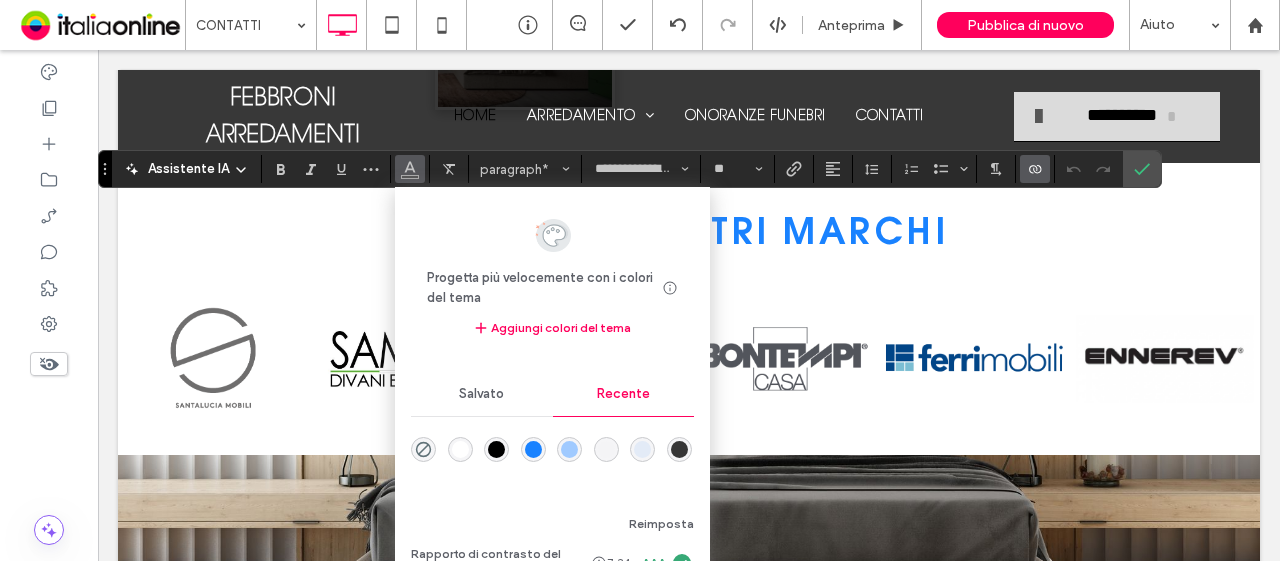 click at bounding box center [533, 449] 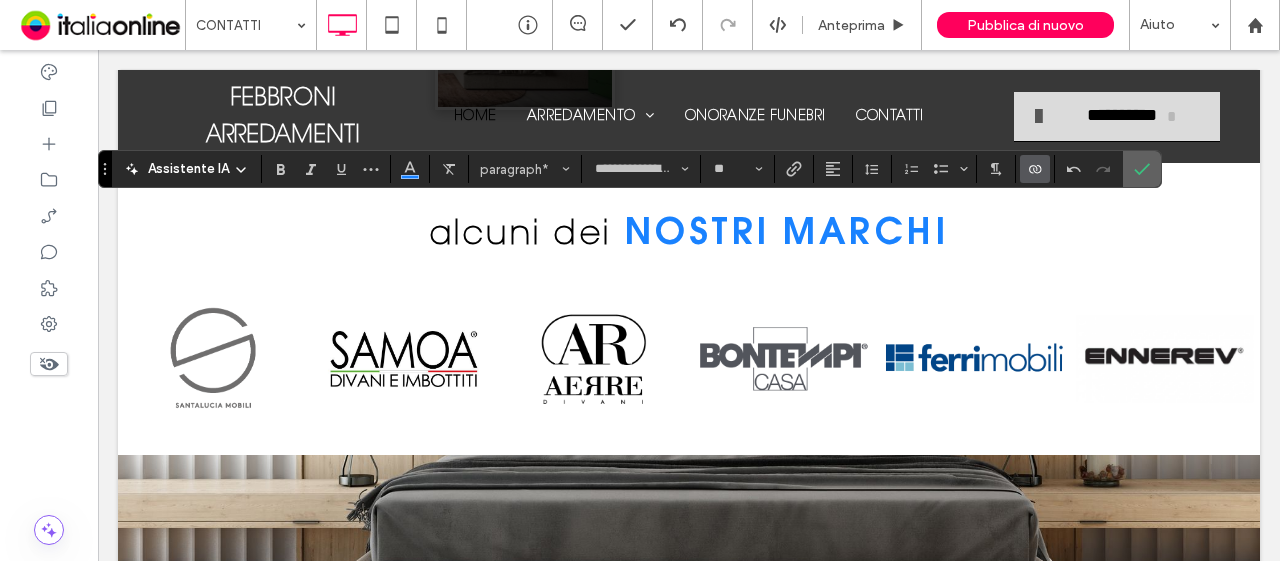 click 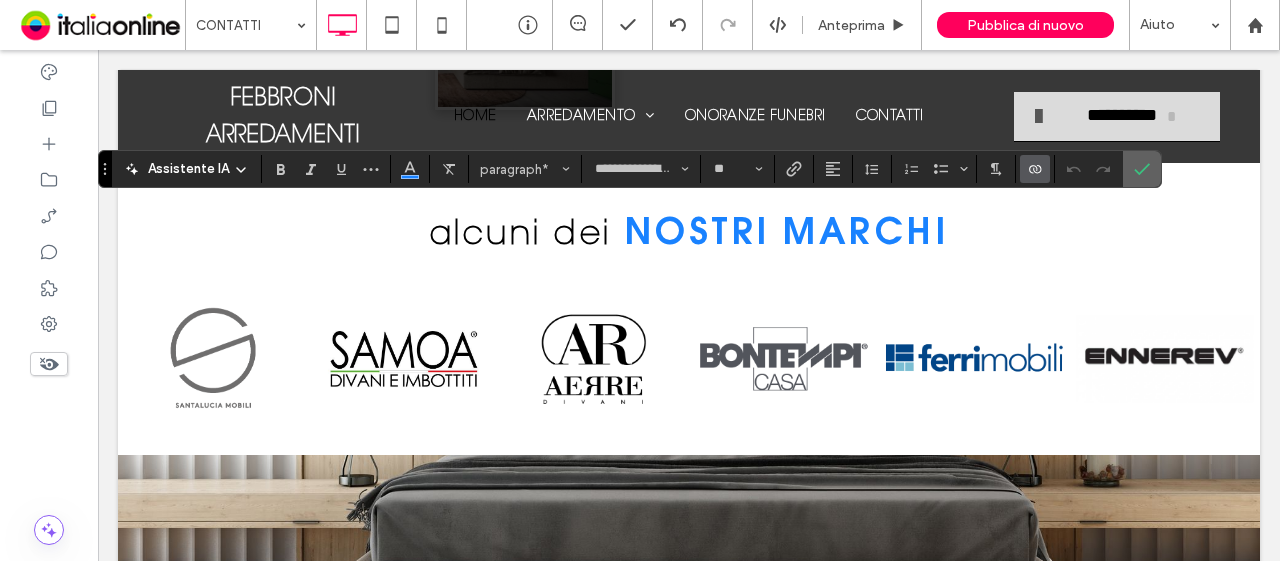 click at bounding box center (1138, 169) 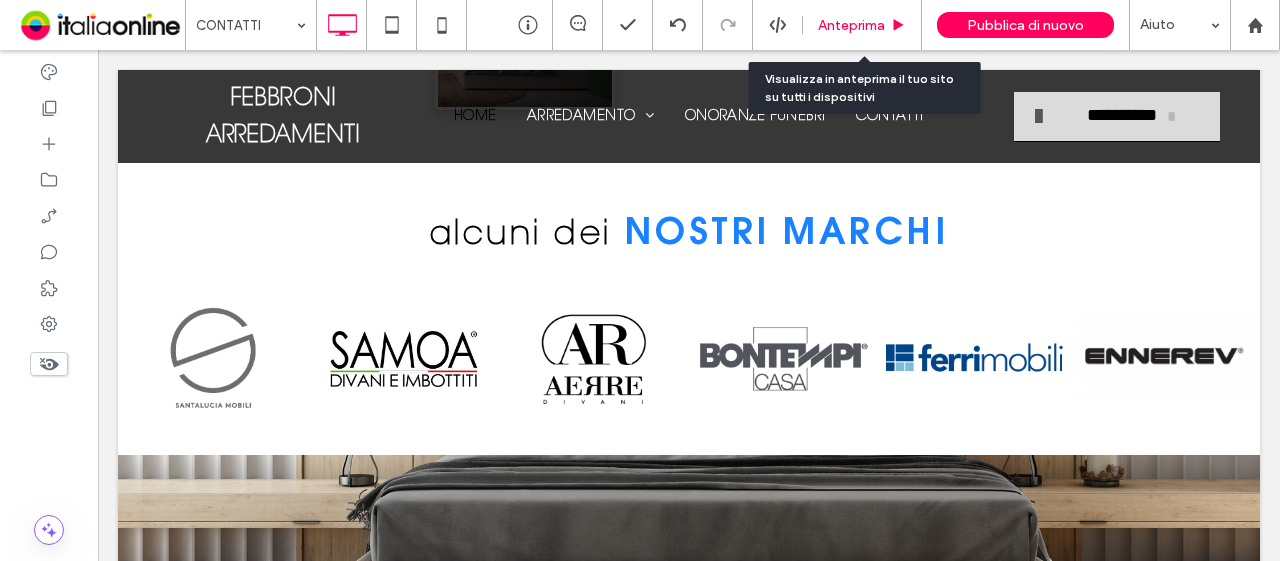 click on "Anteprima" at bounding box center (851, 25) 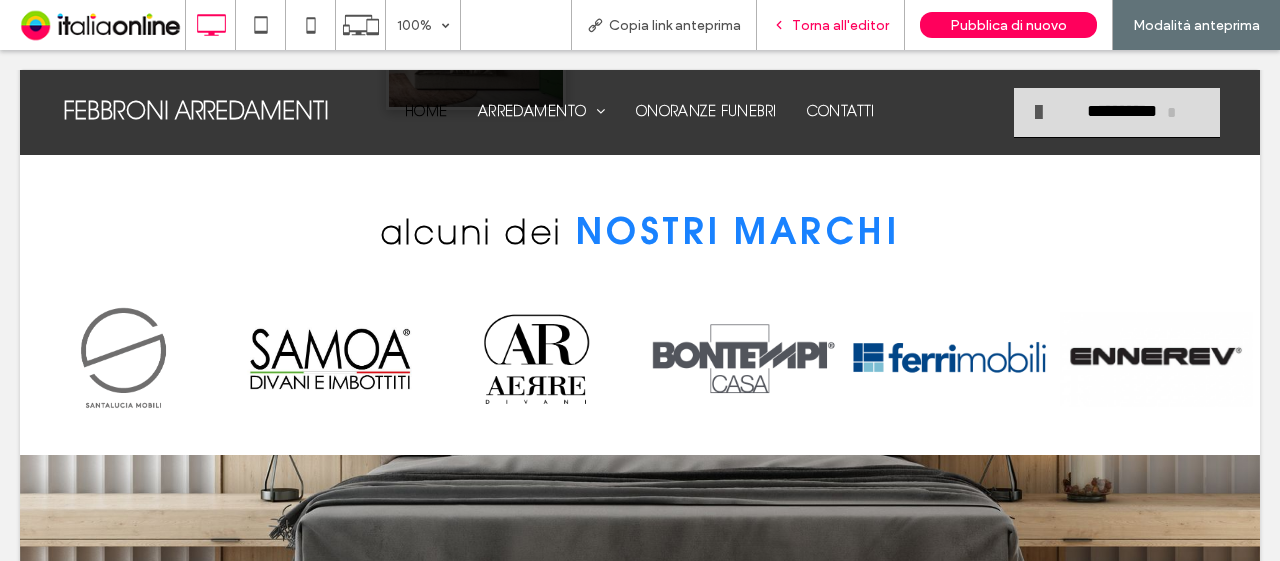 click on "Torna all'editor" at bounding box center [840, 25] 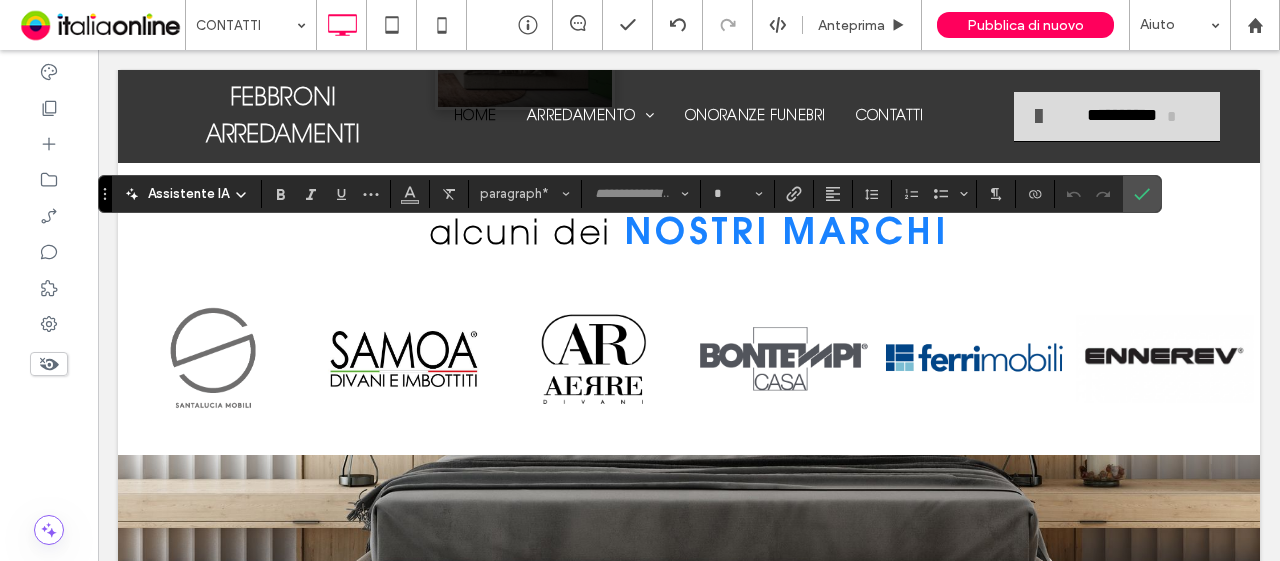 type on "**********" 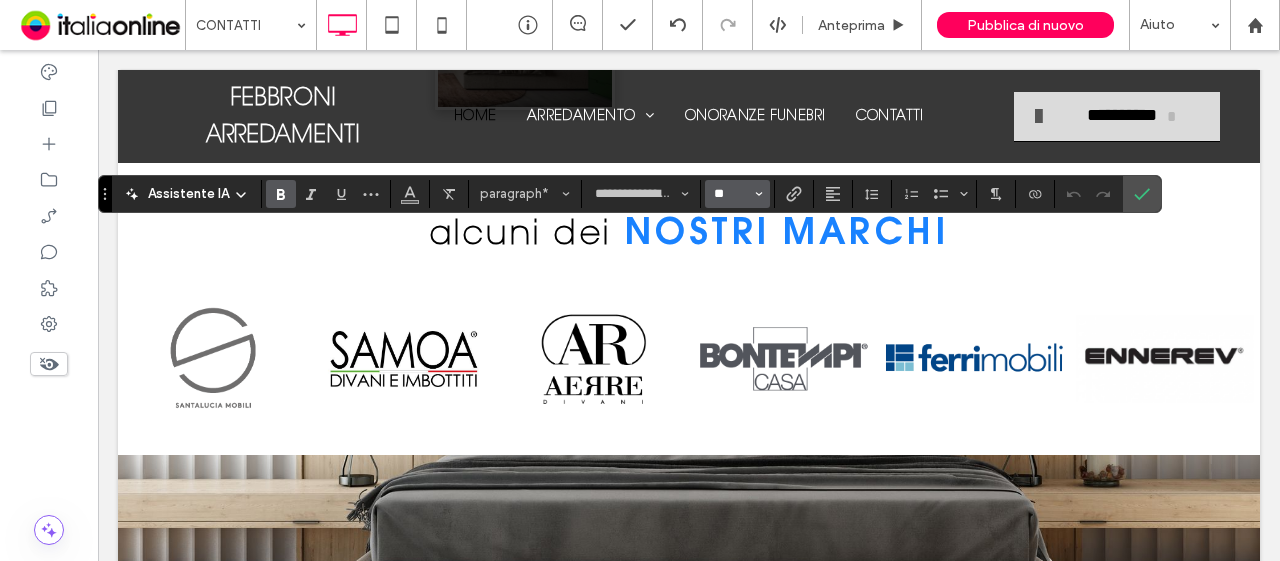 click on "**" at bounding box center [731, 194] 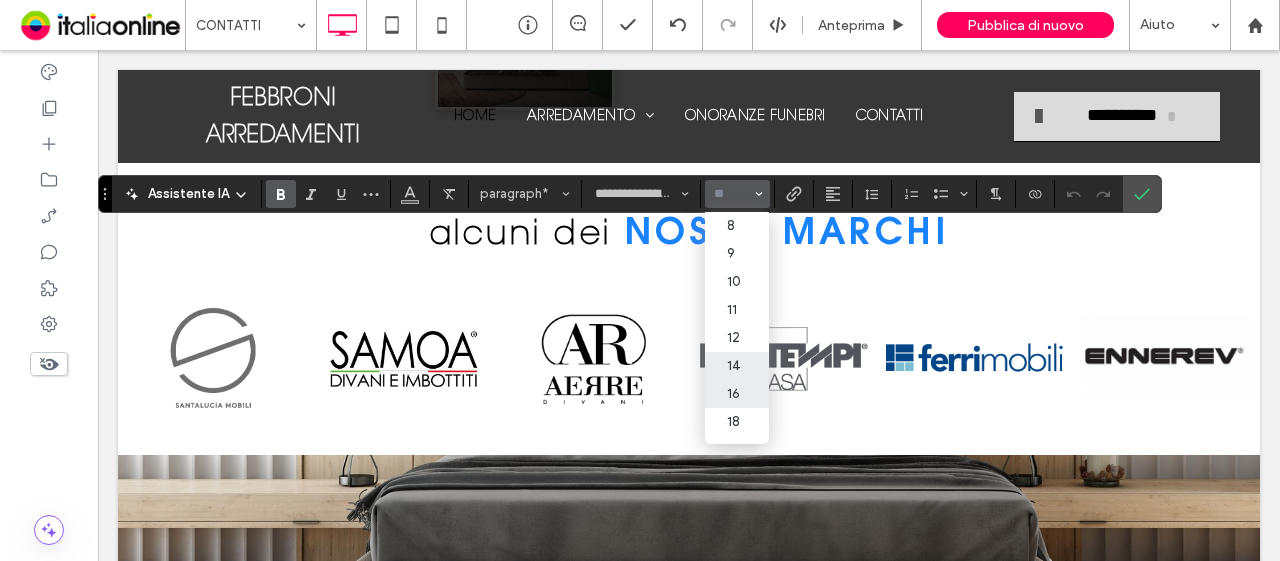 click on "14" at bounding box center [737, 366] 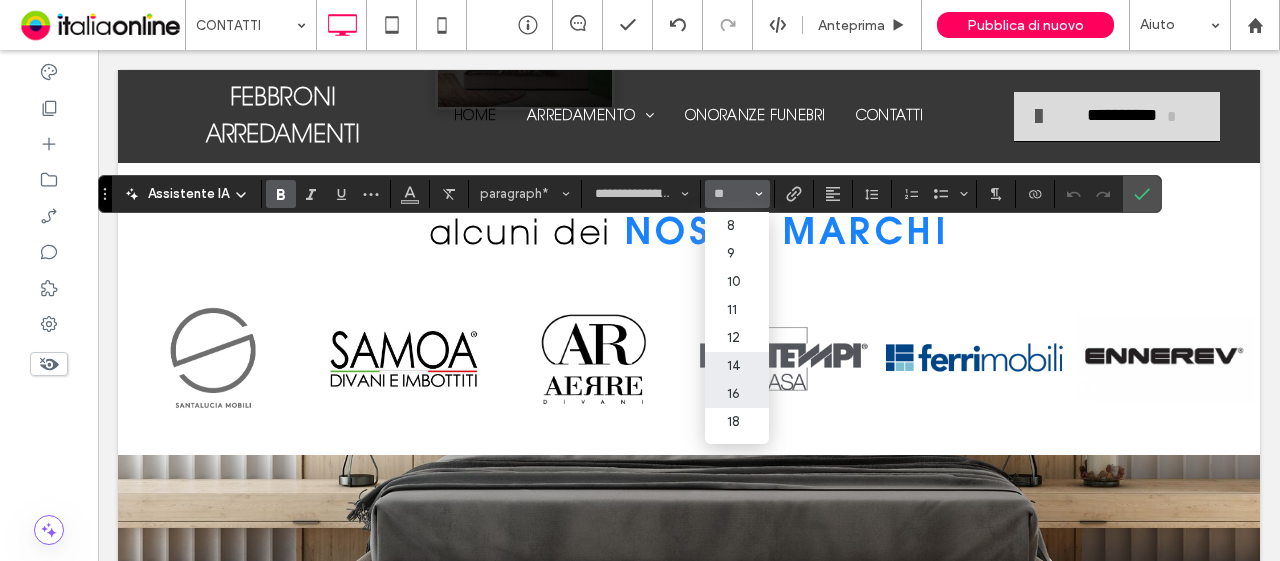 type on "**" 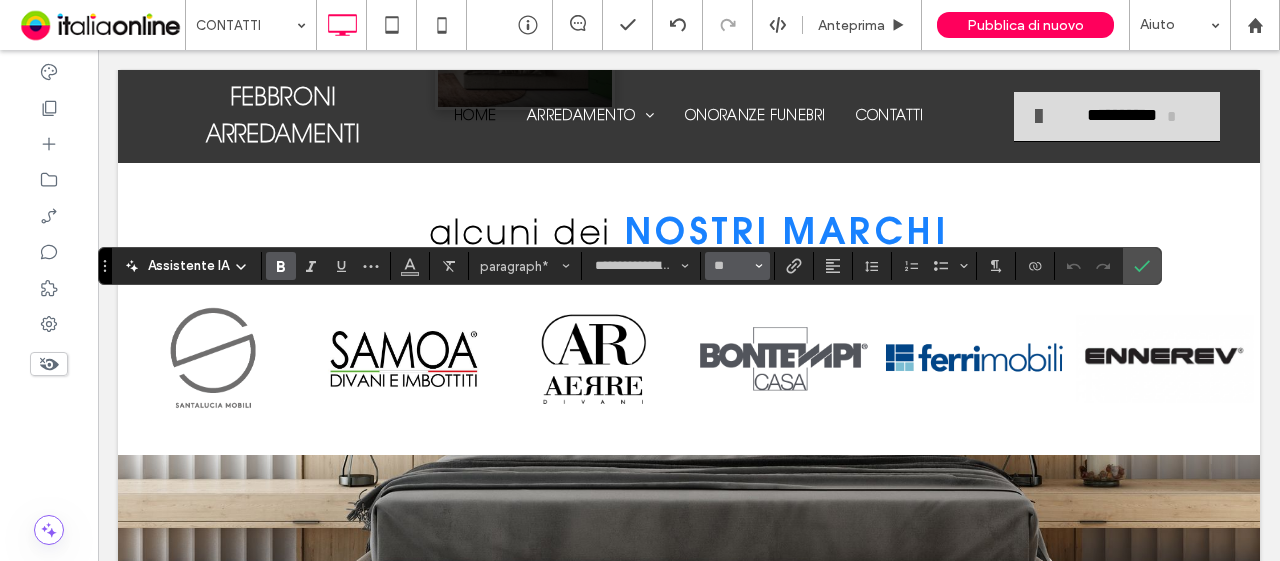 click on "**" at bounding box center [737, 266] 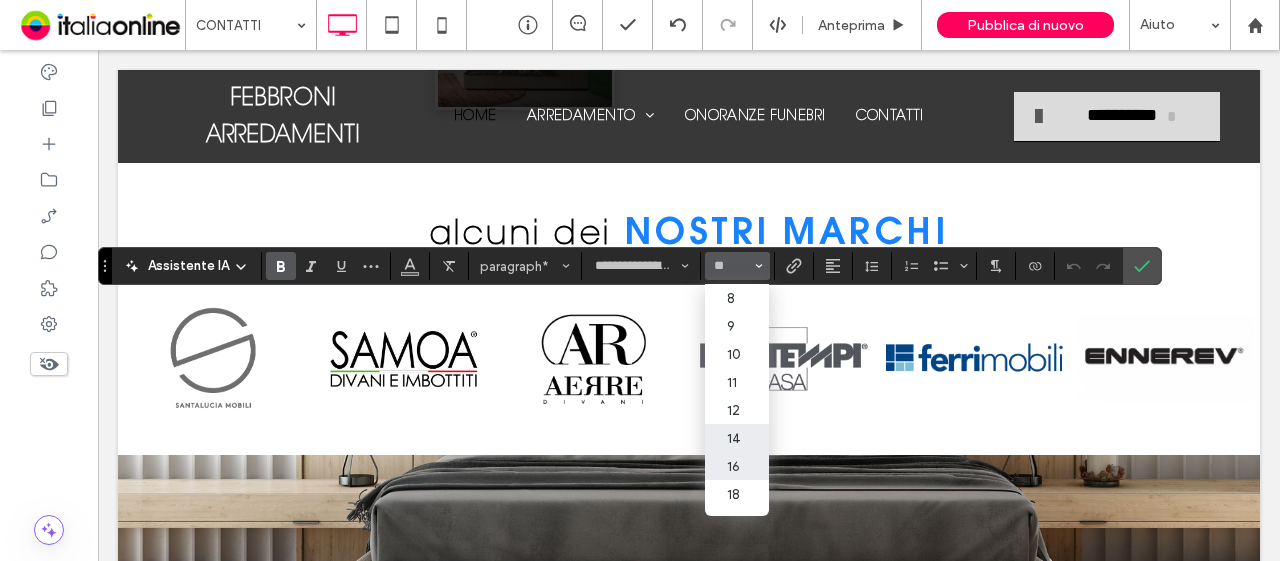 click on "14" at bounding box center [737, 438] 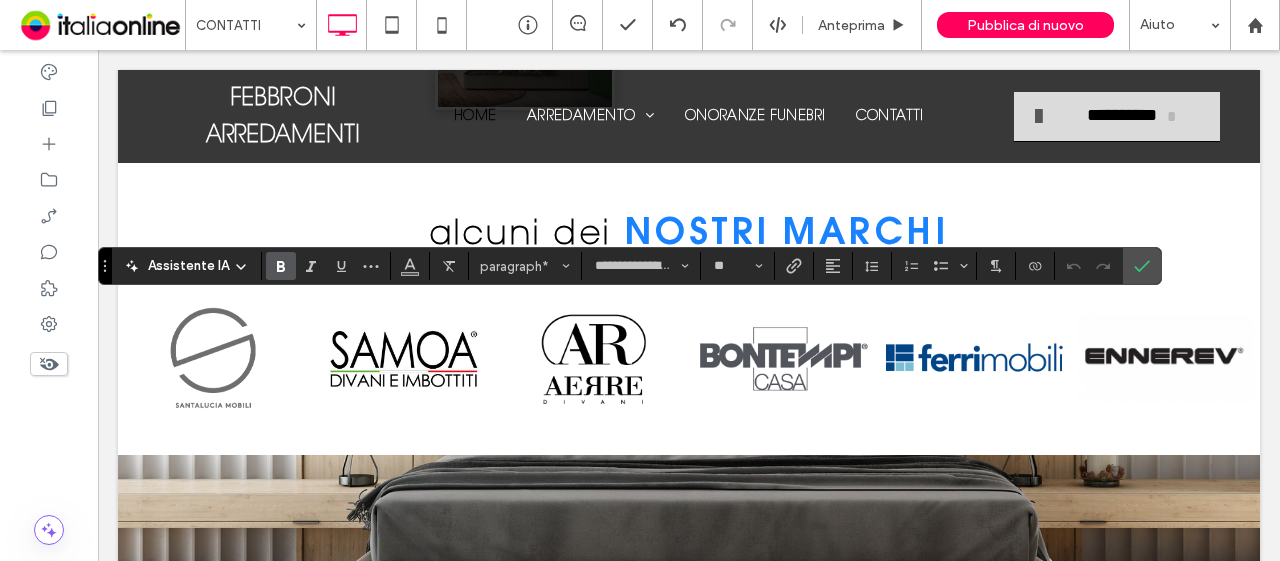 type on "**" 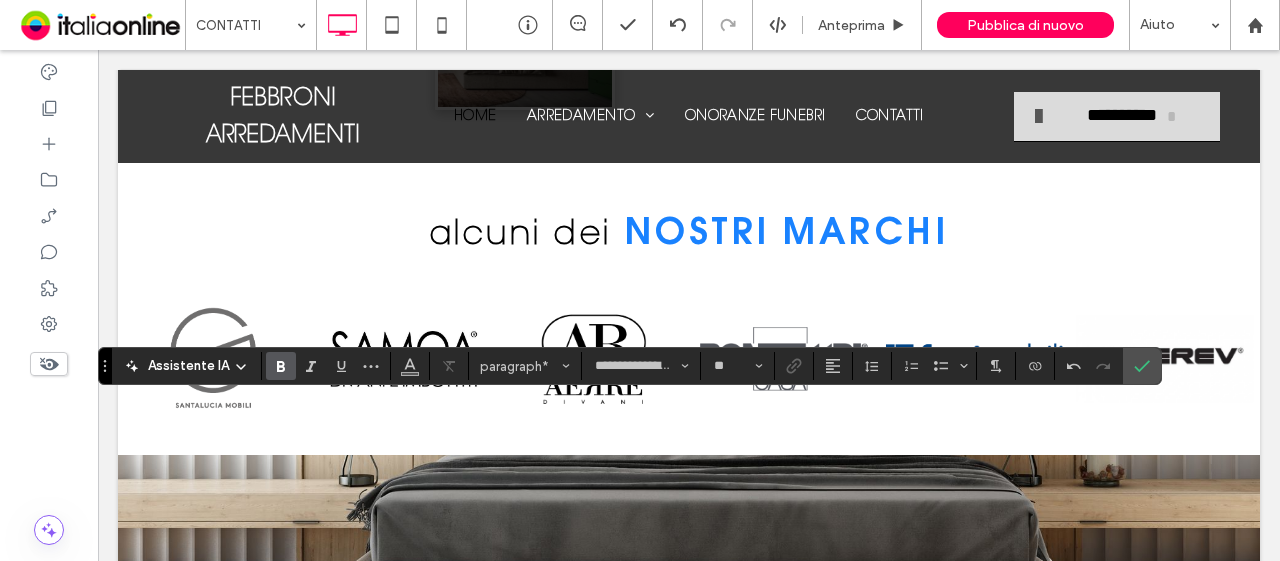 type on "**********" 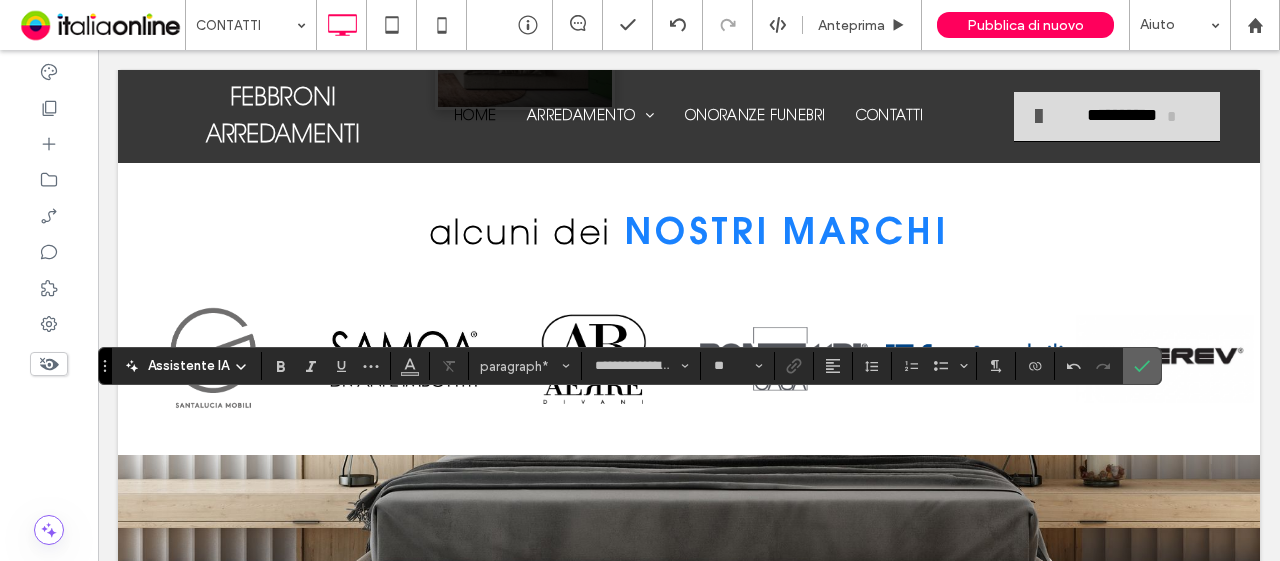 click at bounding box center [1142, 366] 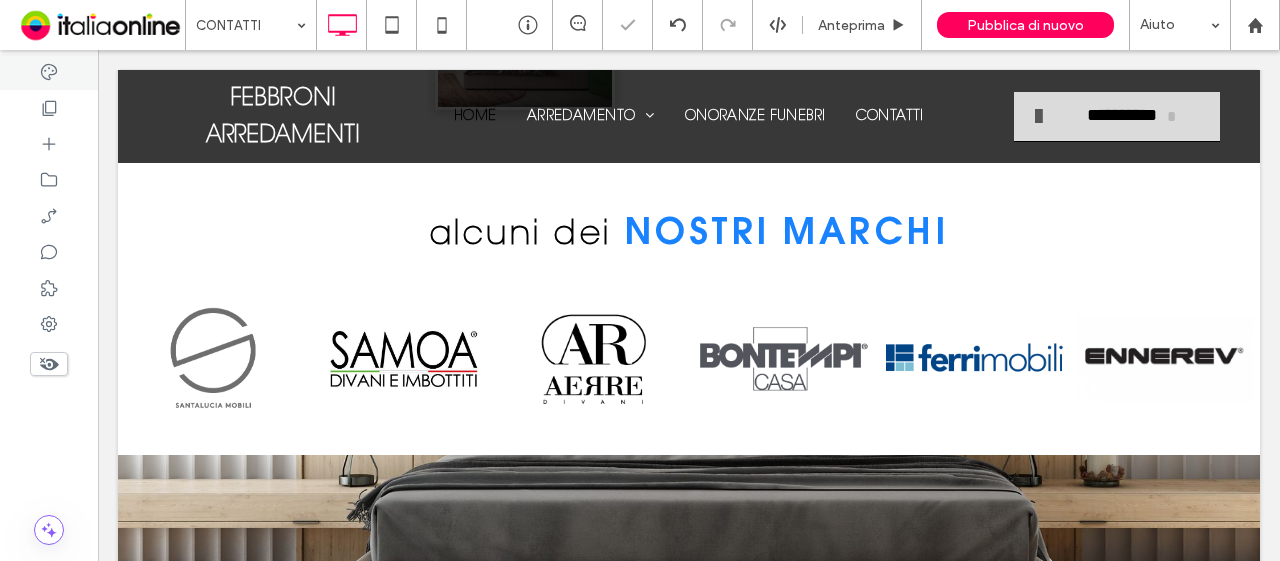 type on "**********" 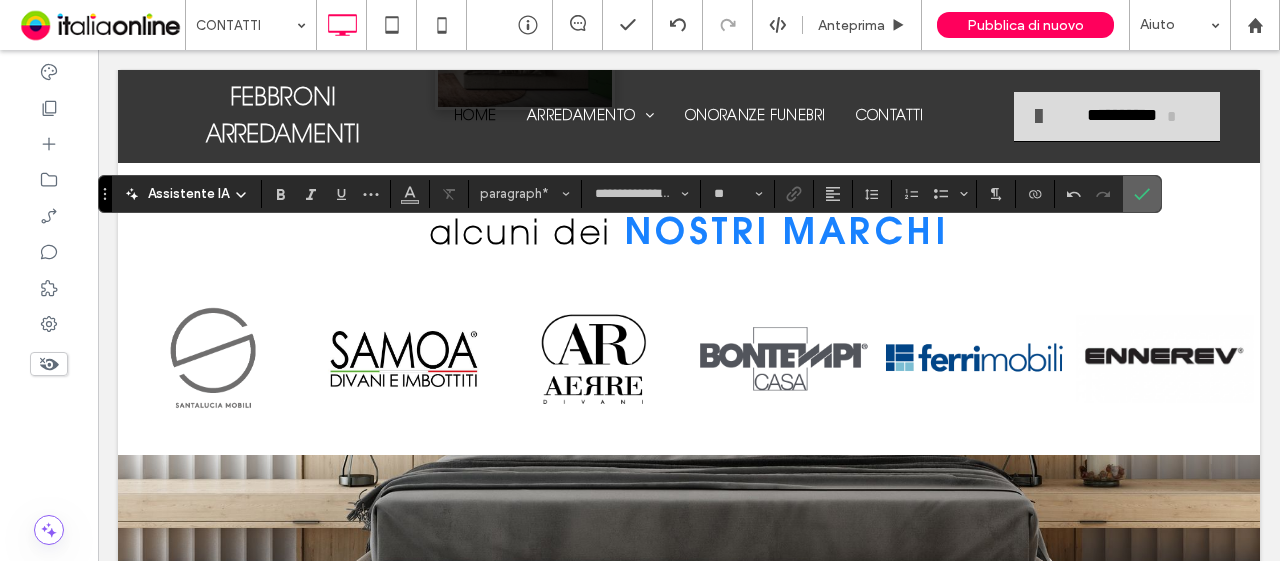 click at bounding box center (1142, 194) 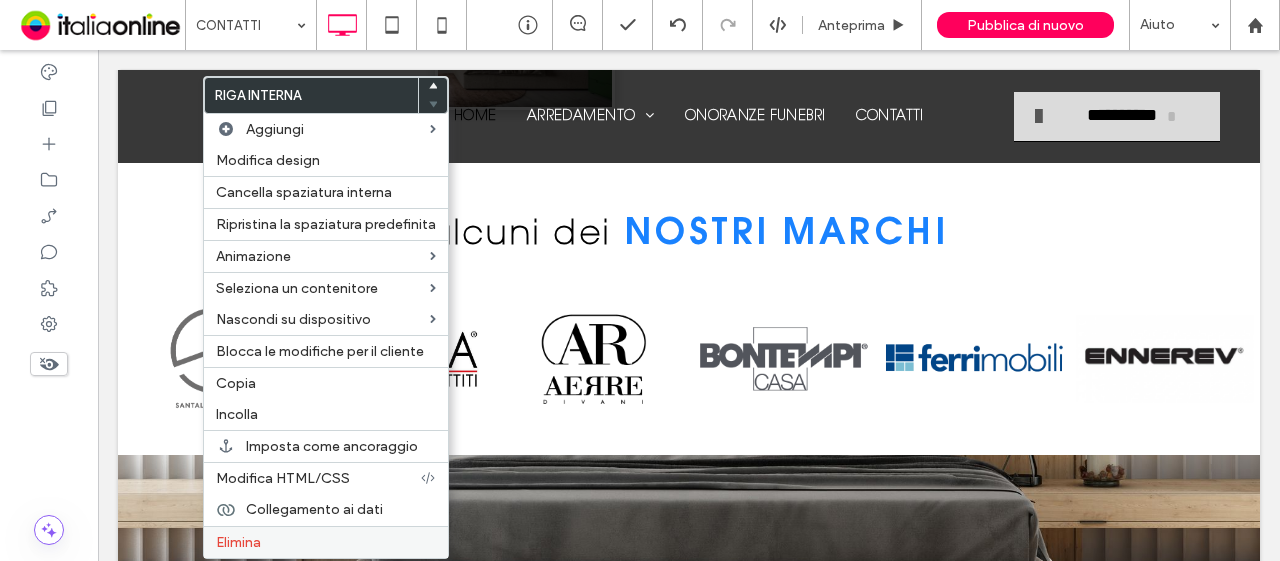 click on "Elimina" at bounding box center (326, 542) 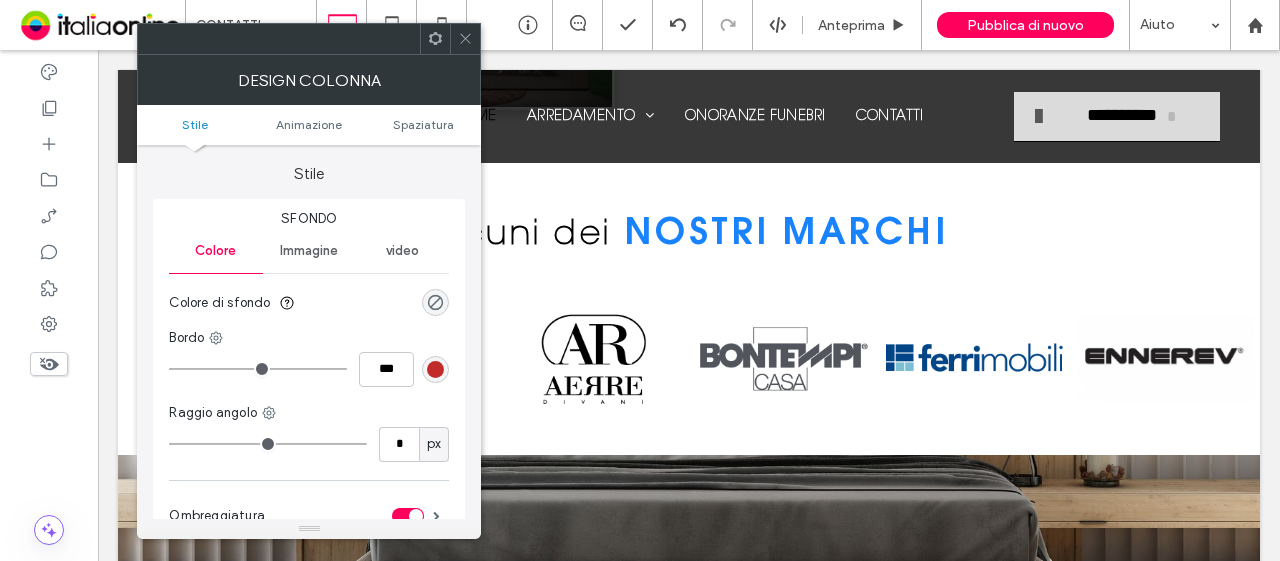 type on "*" 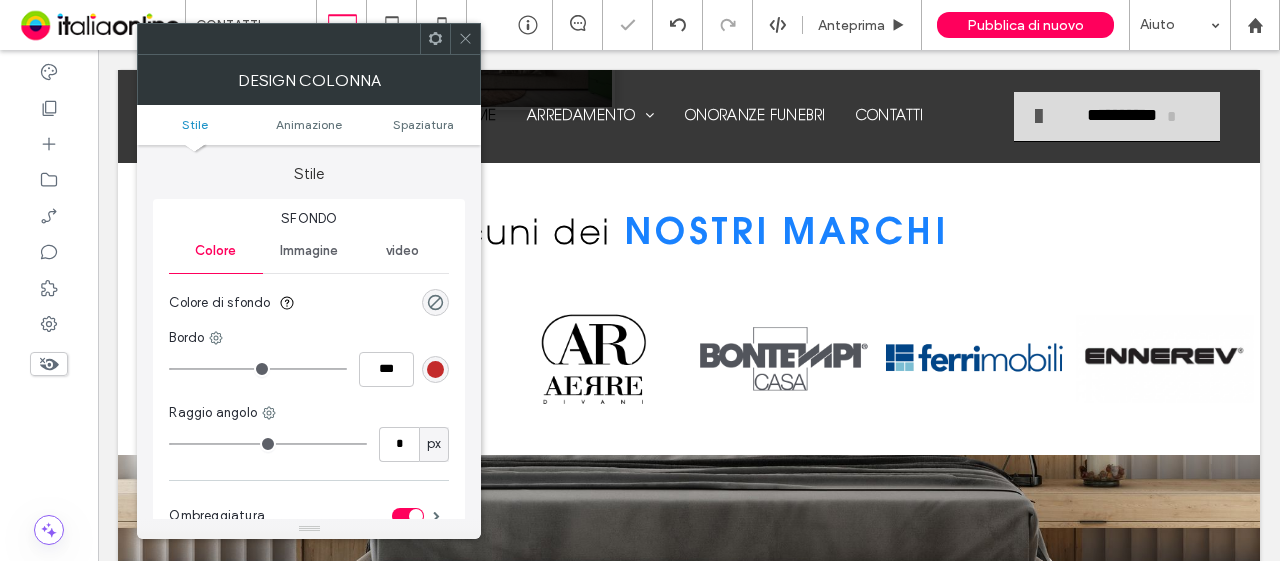 type on "**" 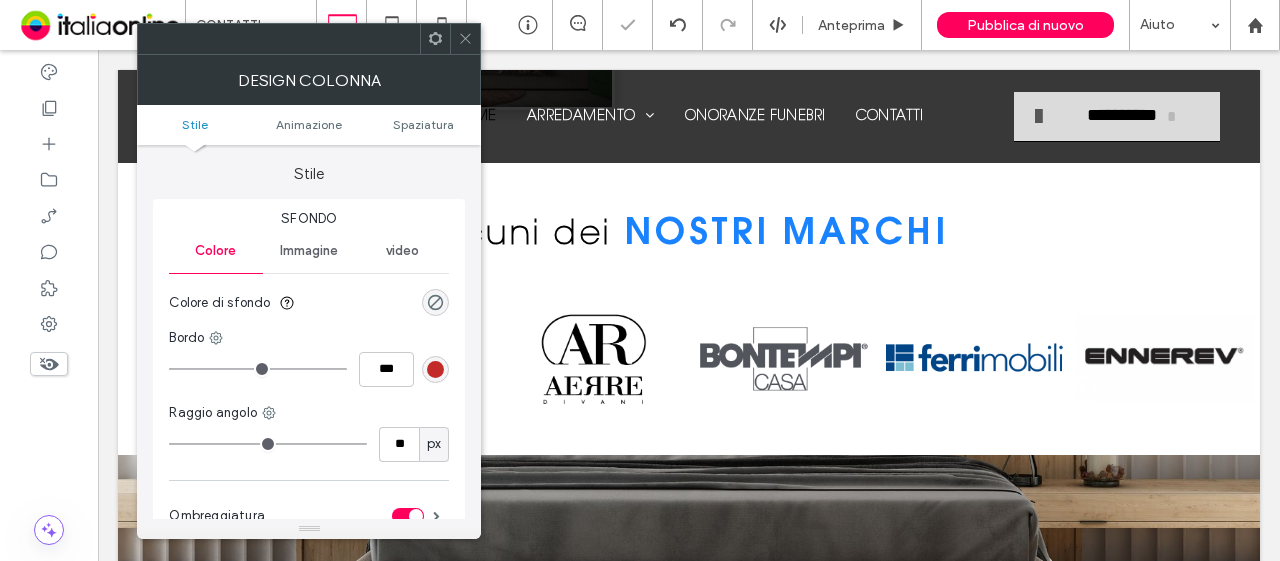 type on "**" 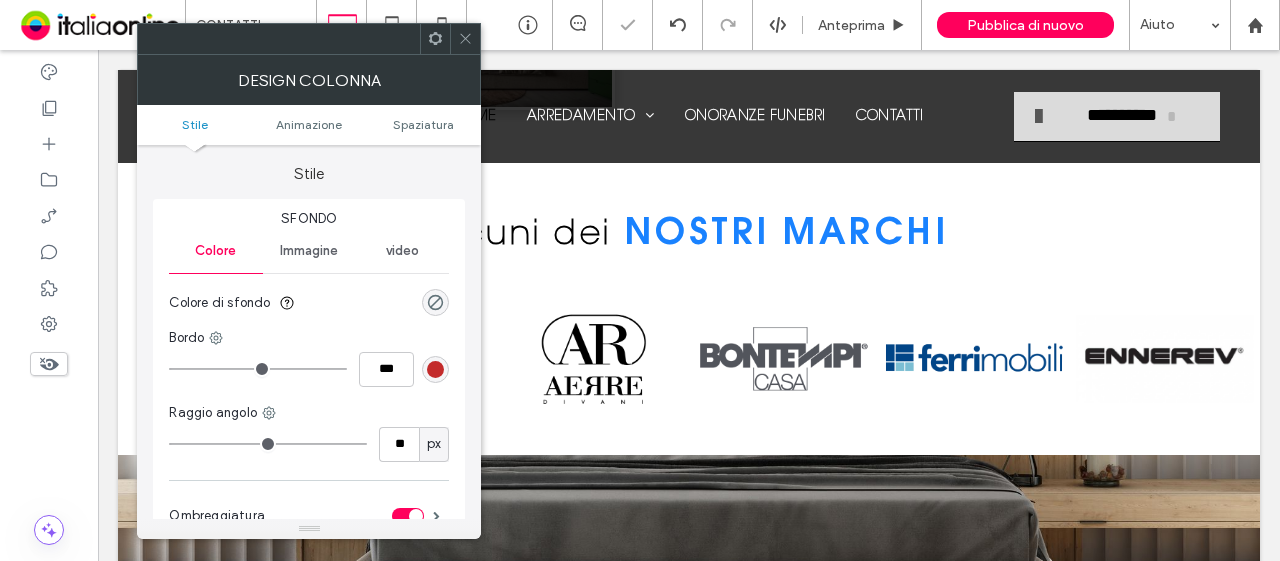 drag, startPoint x: 224, startPoint y: 446, endPoint x: 268, endPoint y: 447, distance: 44.011364 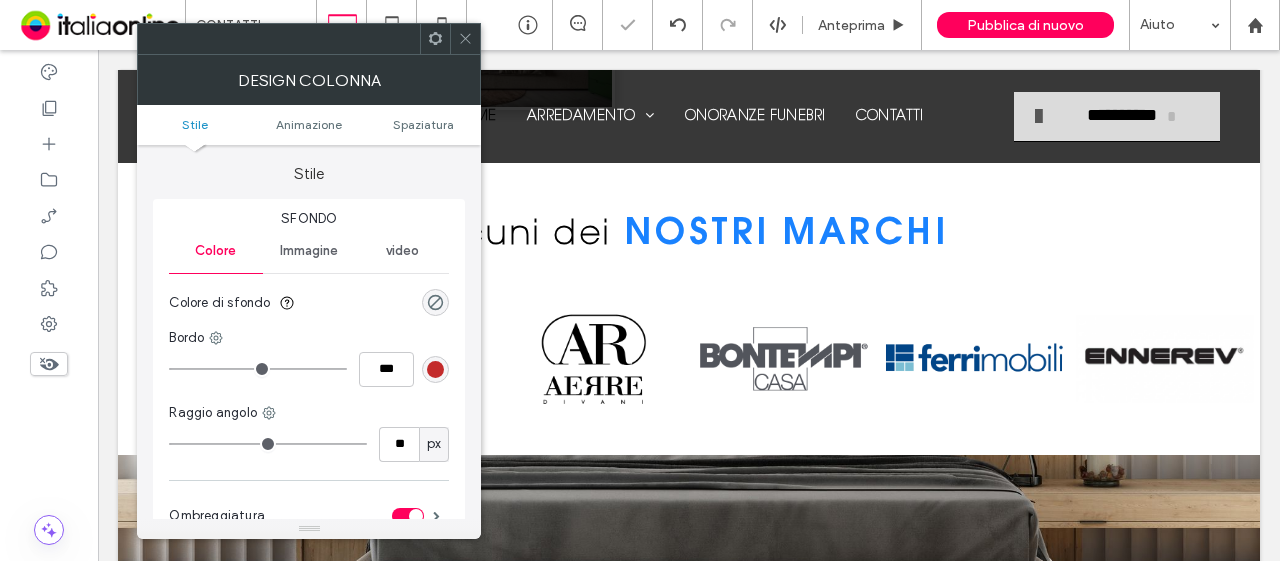 type on "**" 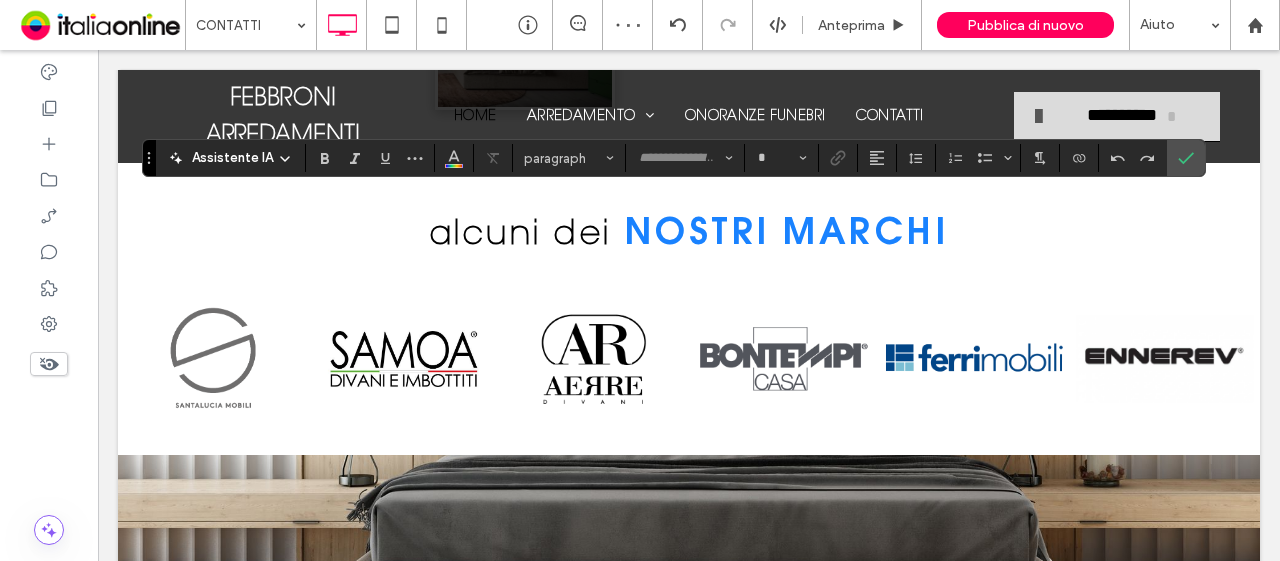 type on "**********" 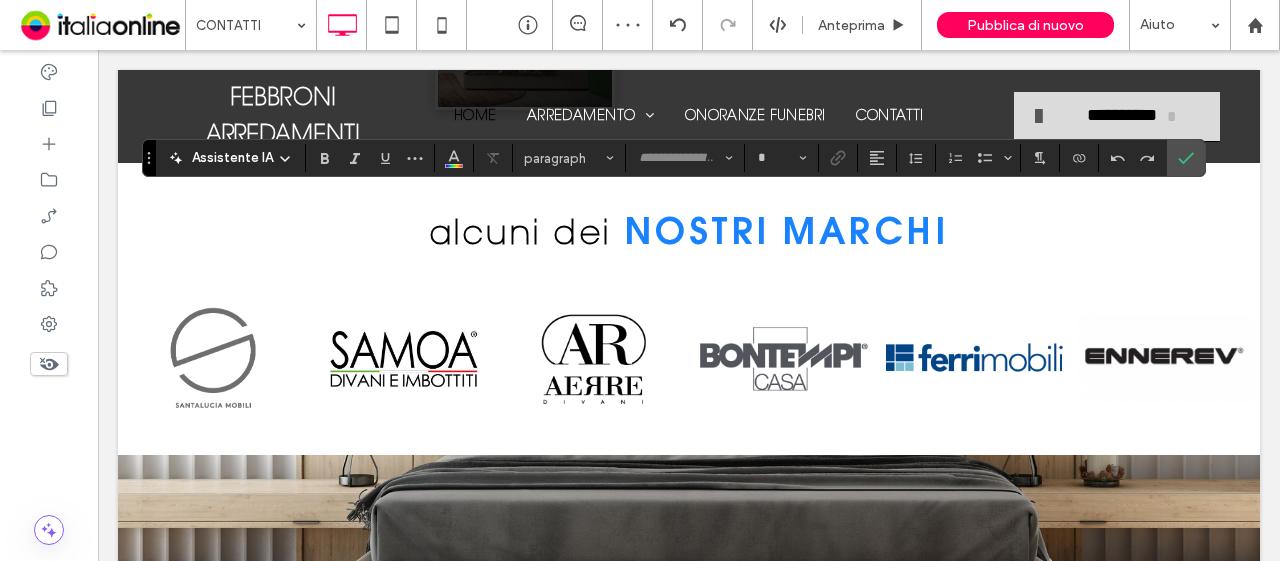 type on "**" 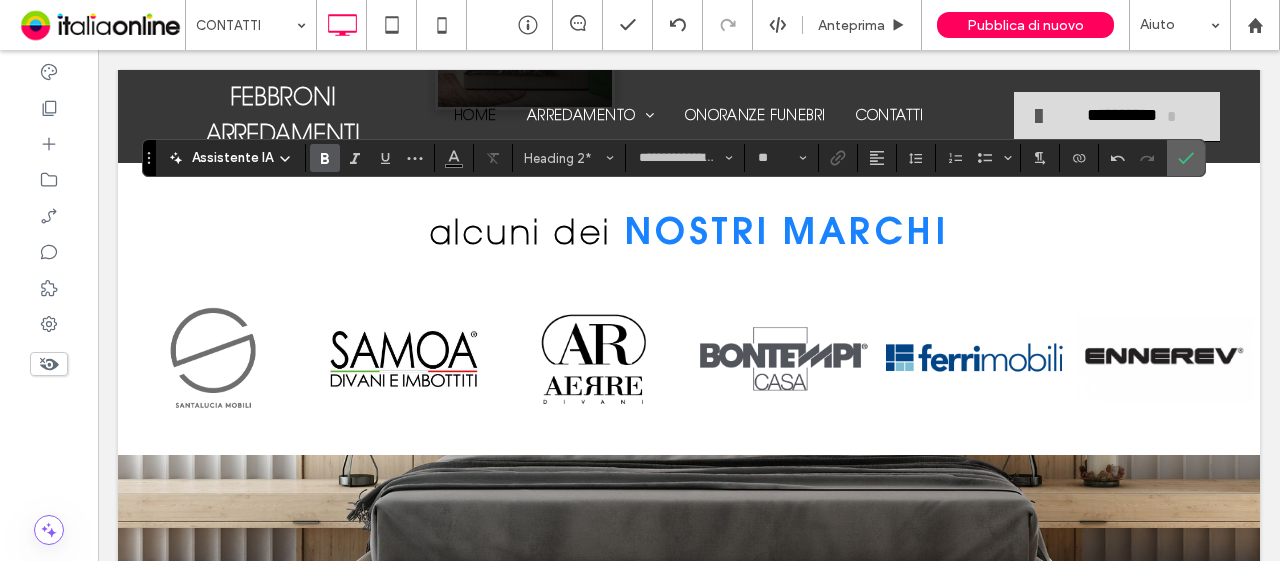 click at bounding box center (1186, 158) 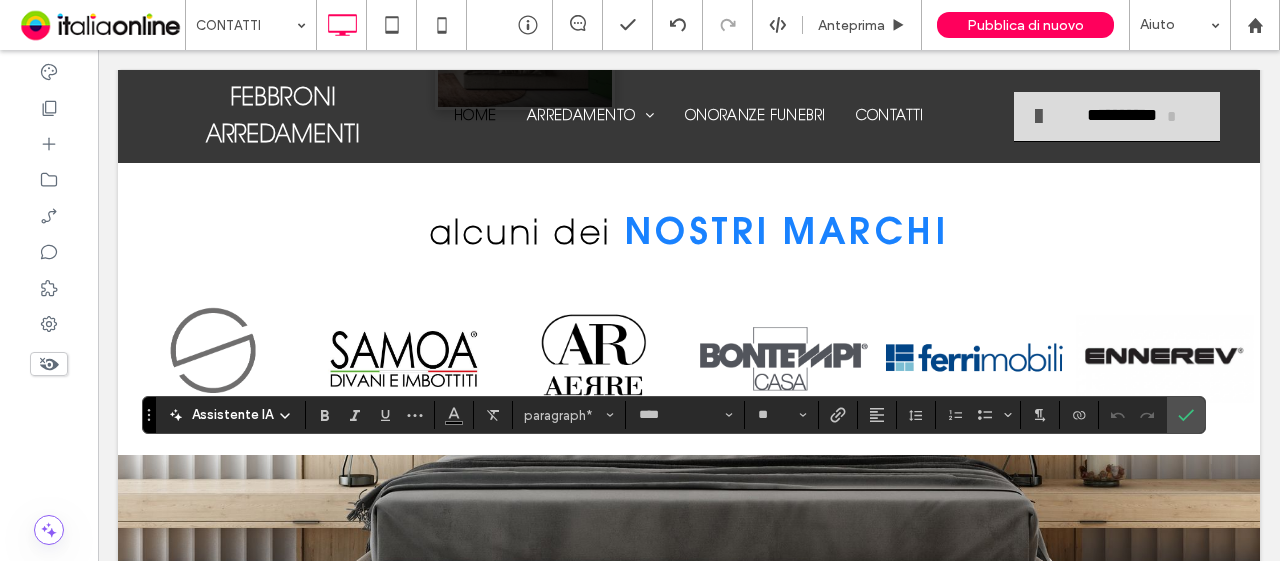 drag, startPoint x: 574, startPoint y: 421, endPoint x: 579, endPoint y: 430, distance: 10.29563 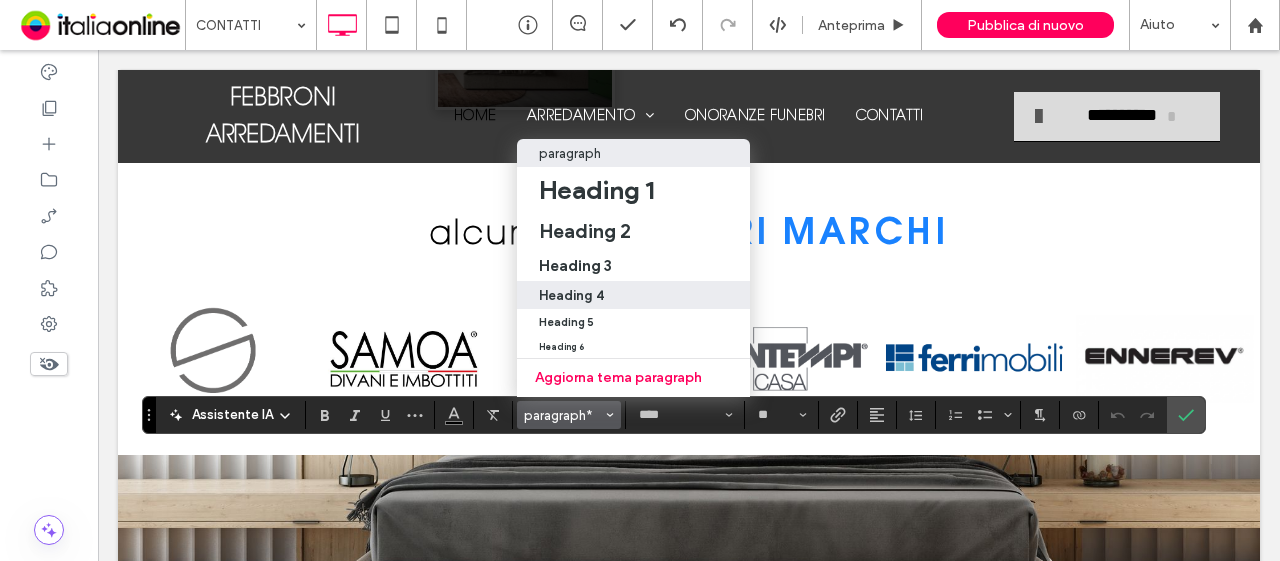 click on "Heading 4" at bounding box center [633, 295] 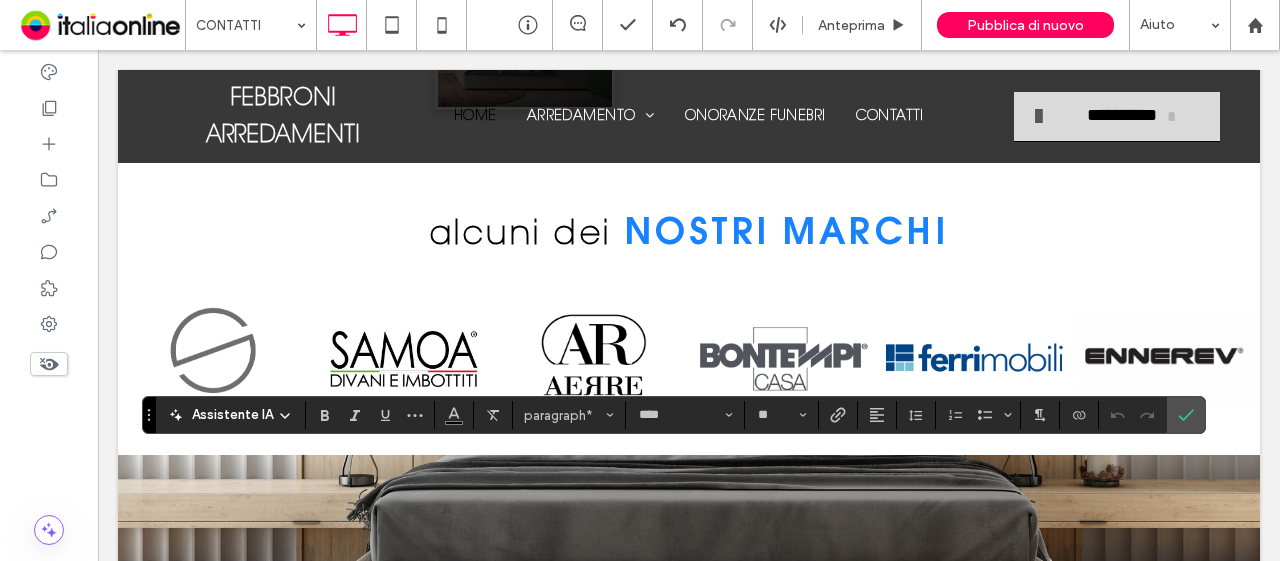 type on "********" 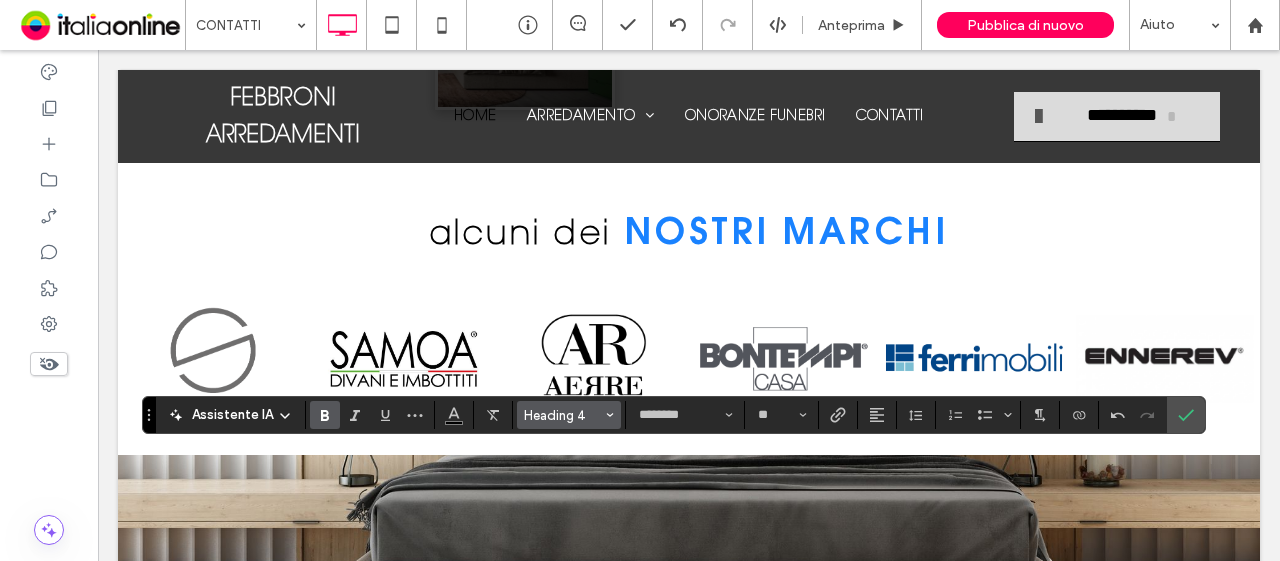click on "Heading 4" at bounding box center [563, 415] 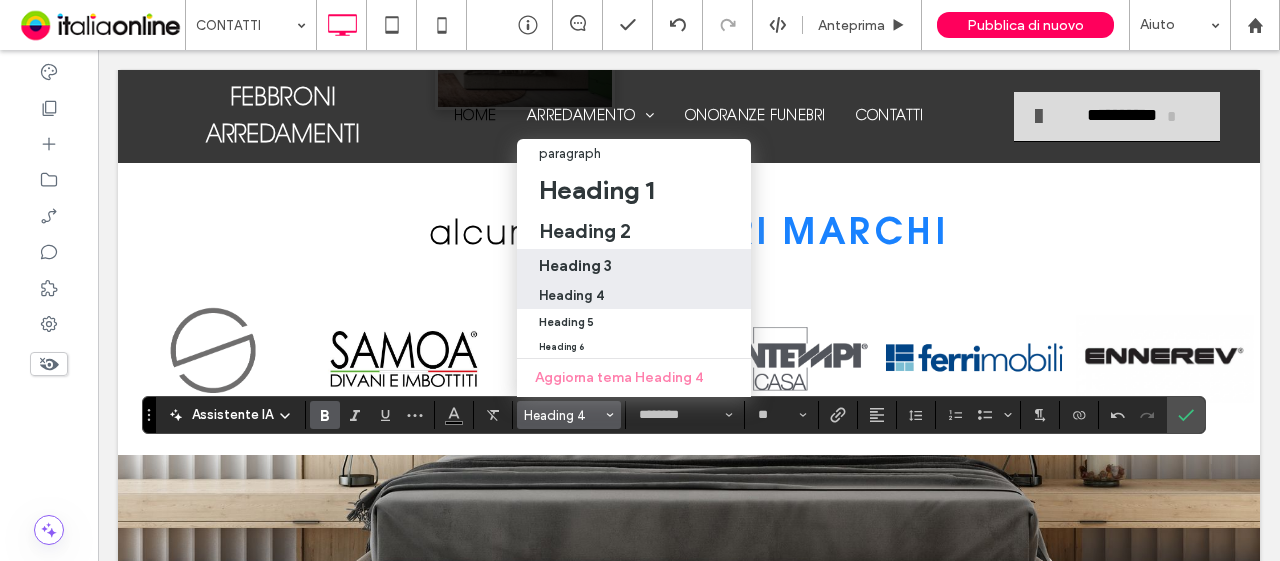 click on "Heading 3" at bounding box center [575, 265] 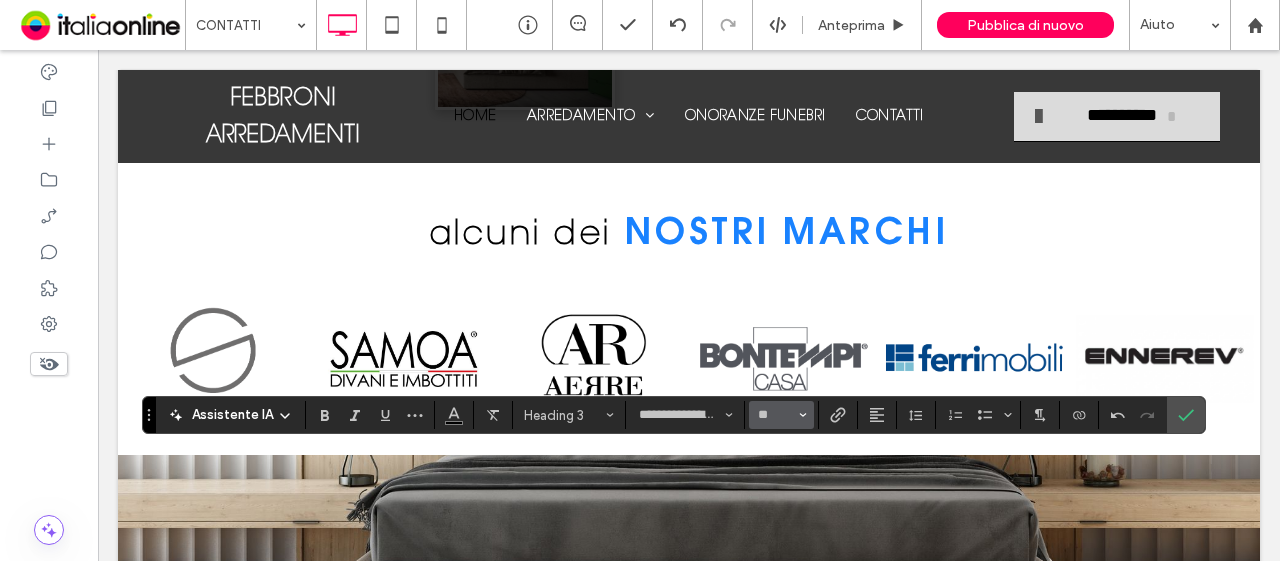 click on "**" at bounding box center [781, 415] 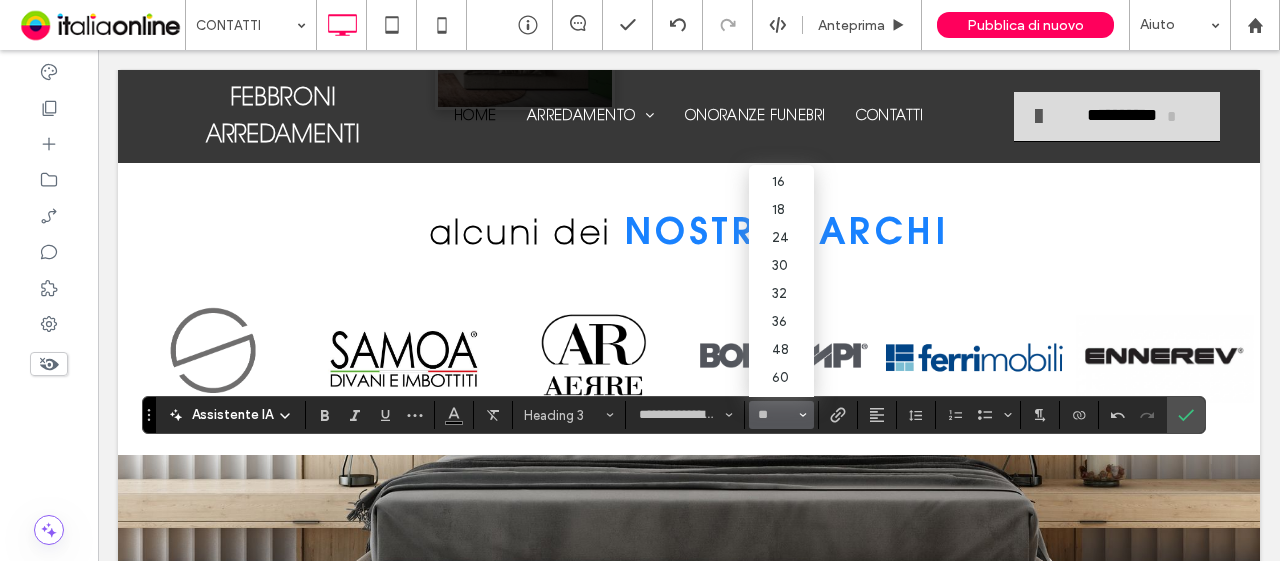scroll, scrollTop: 47, scrollLeft: 0, axis: vertical 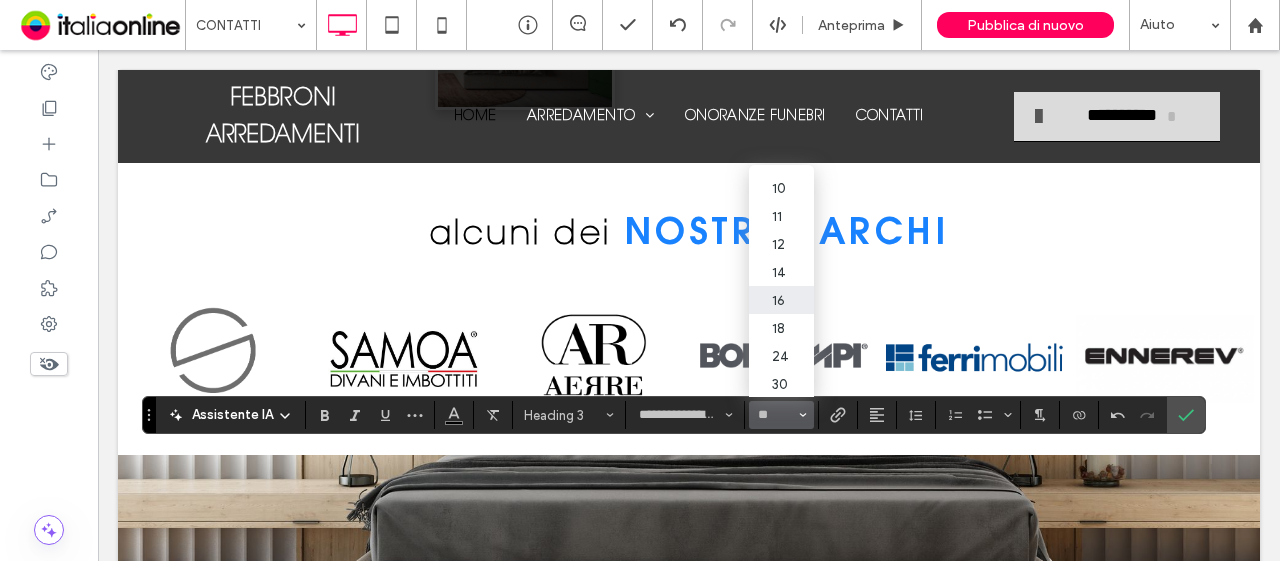 click on "16" at bounding box center [781, 300] 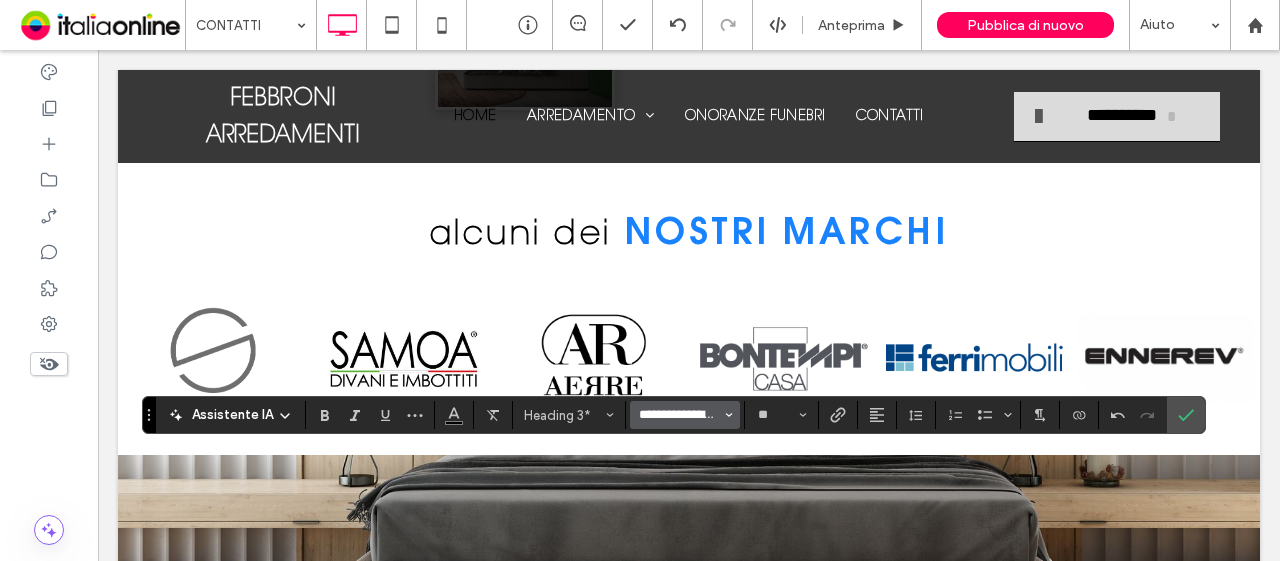 click on "**********" at bounding box center (679, 415) 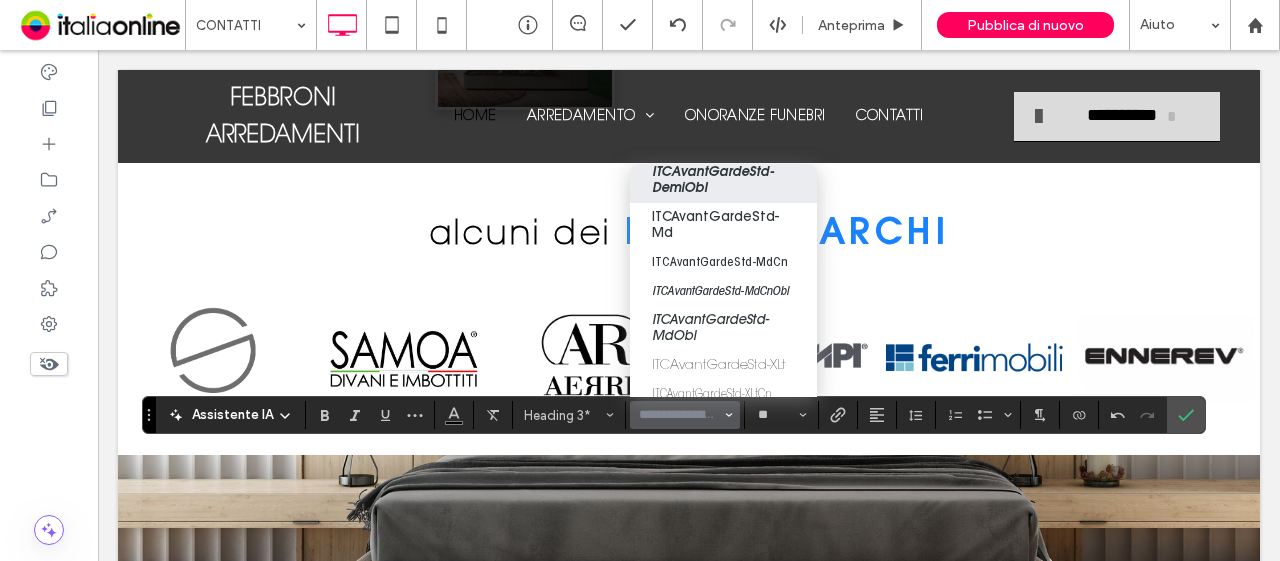 scroll, scrollTop: 1600, scrollLeft: 0, axis: vertical 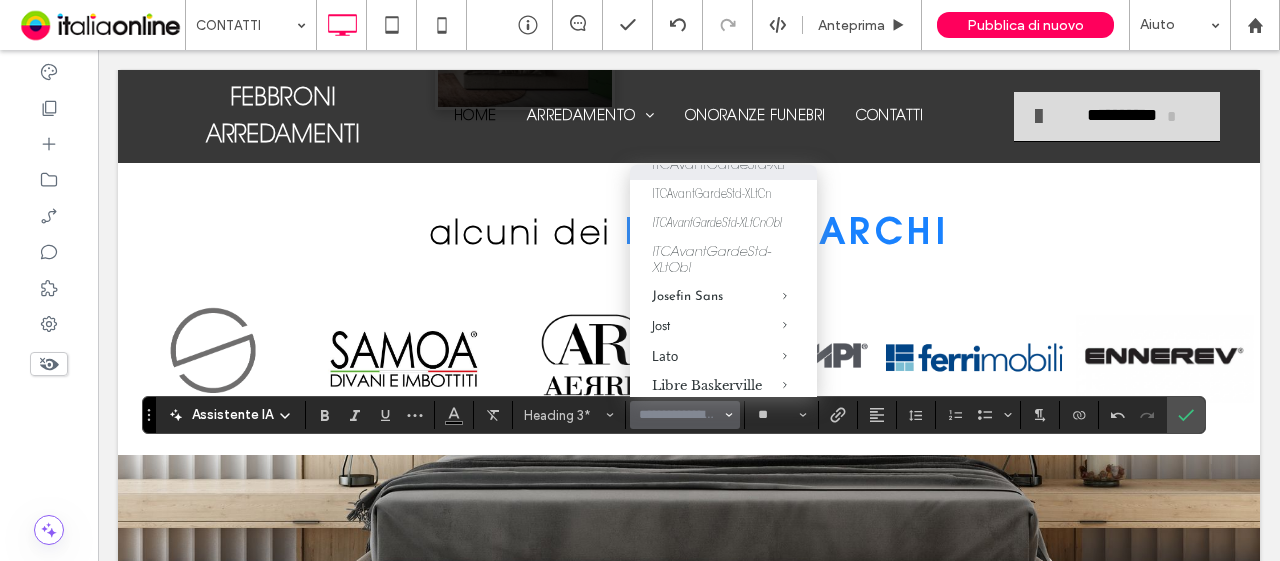 click on "ITCAvantGardeStd-XLt" at bounding box center [723, 165] 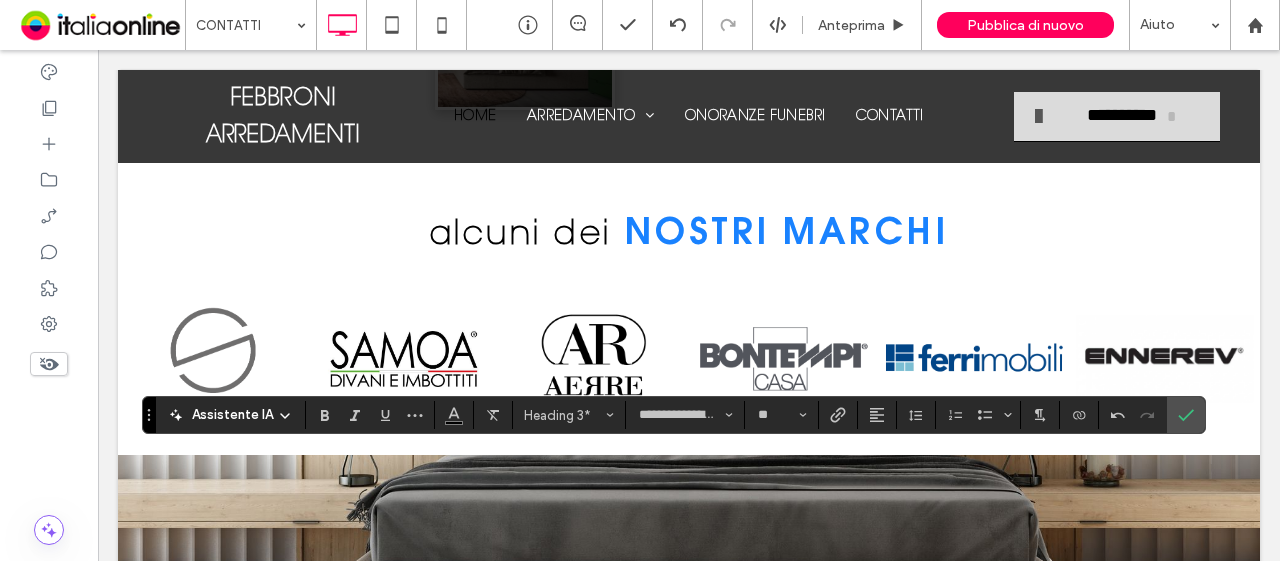 type on "**********" 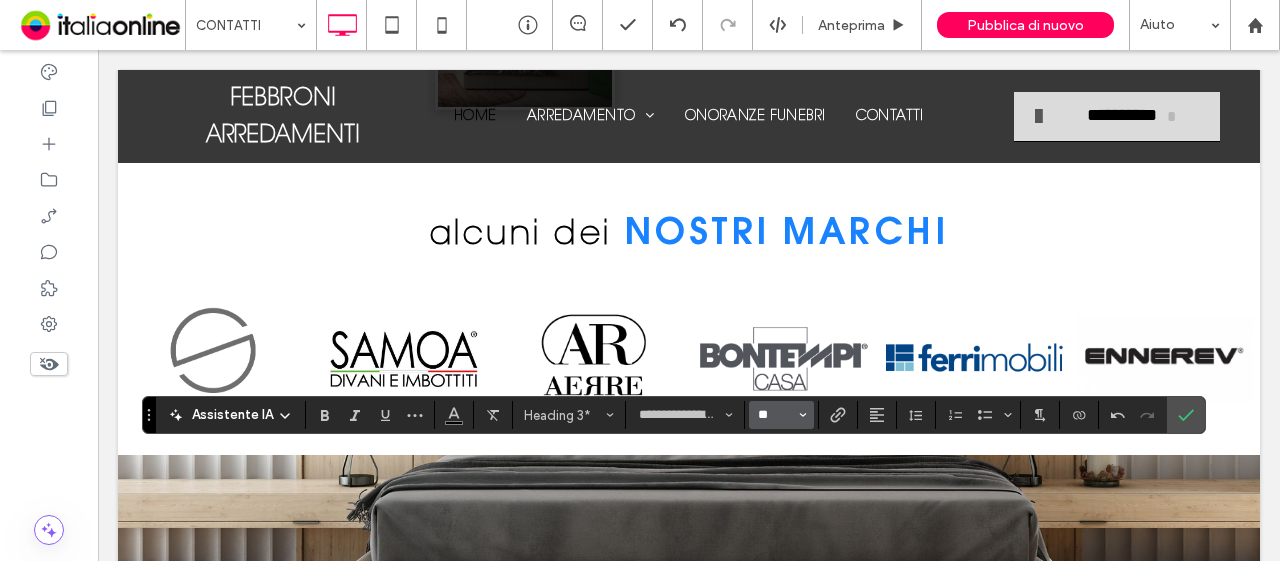 click on "**" at bounding box center [775, 415] 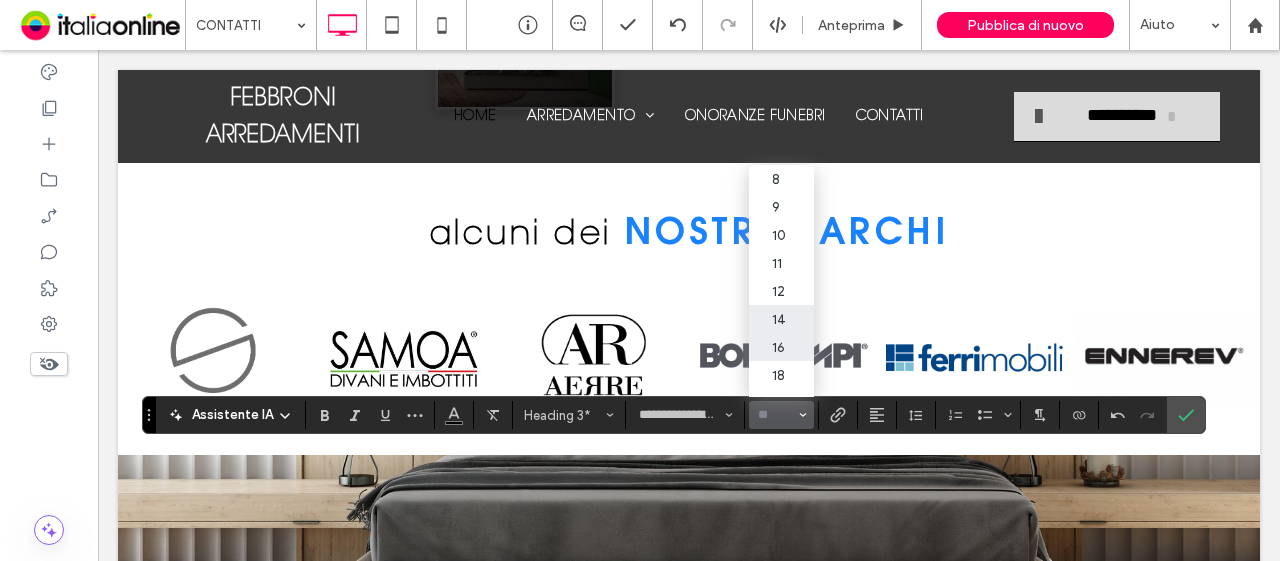 click on "14" at bounding box center [781, 319] 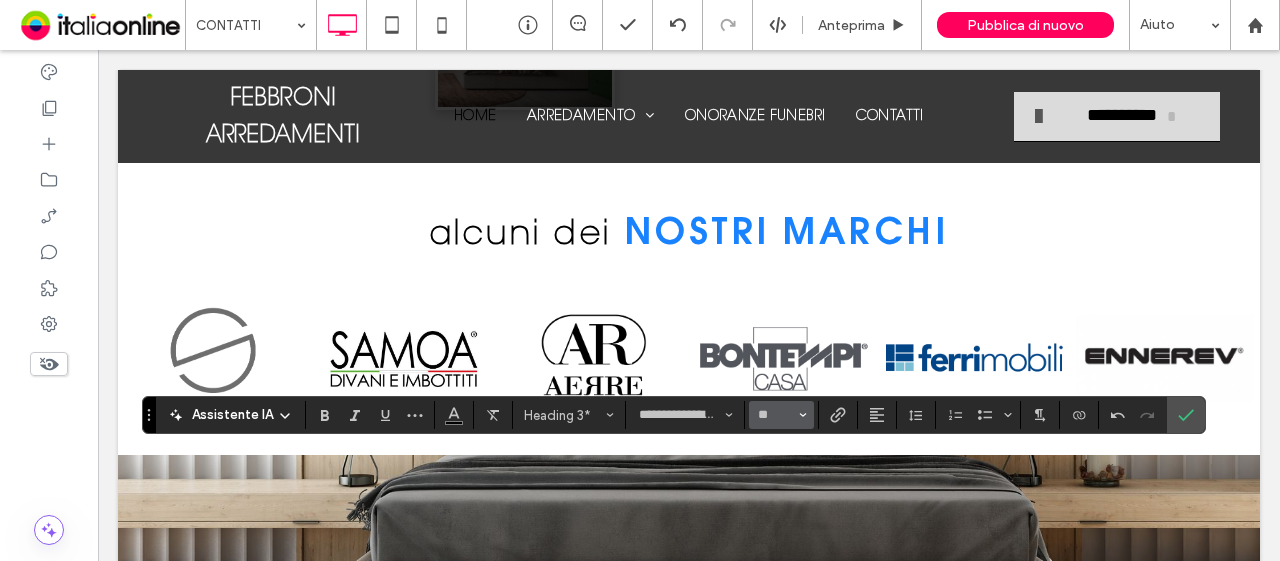 click on "**" at bounding box center (781, 415) 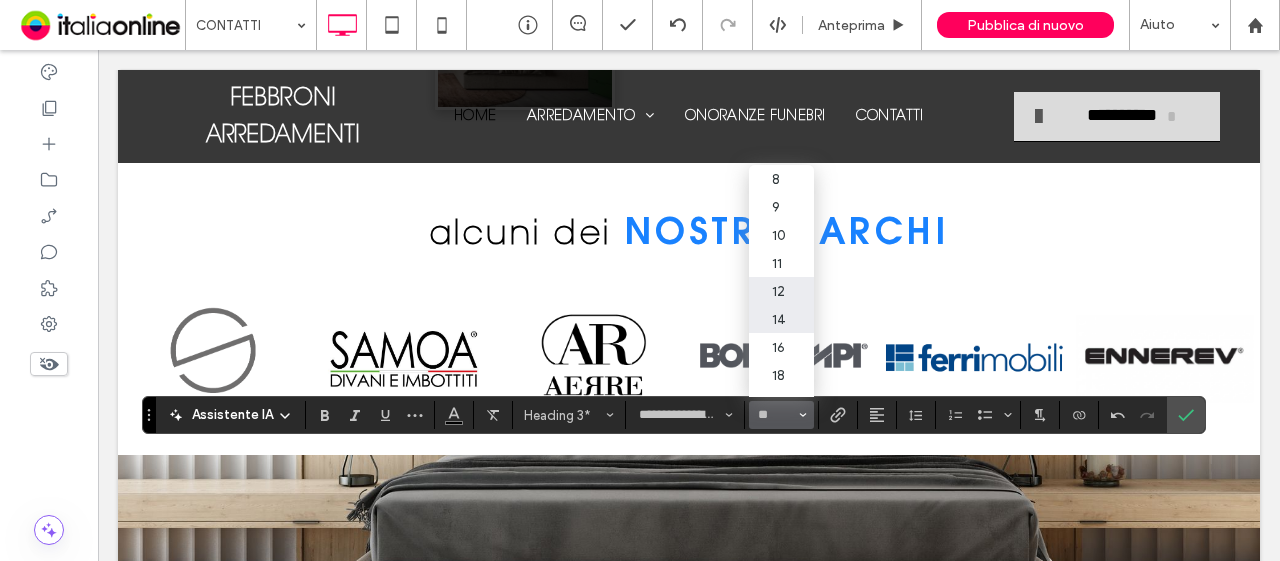click on "12" at bounding box center (781, 291) 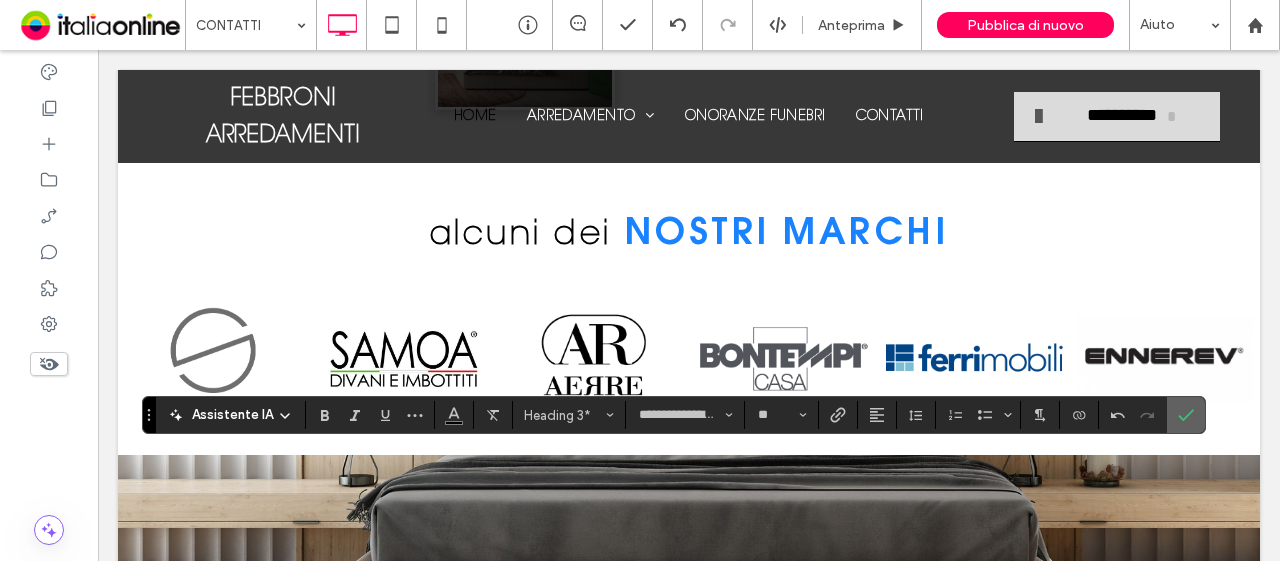 click 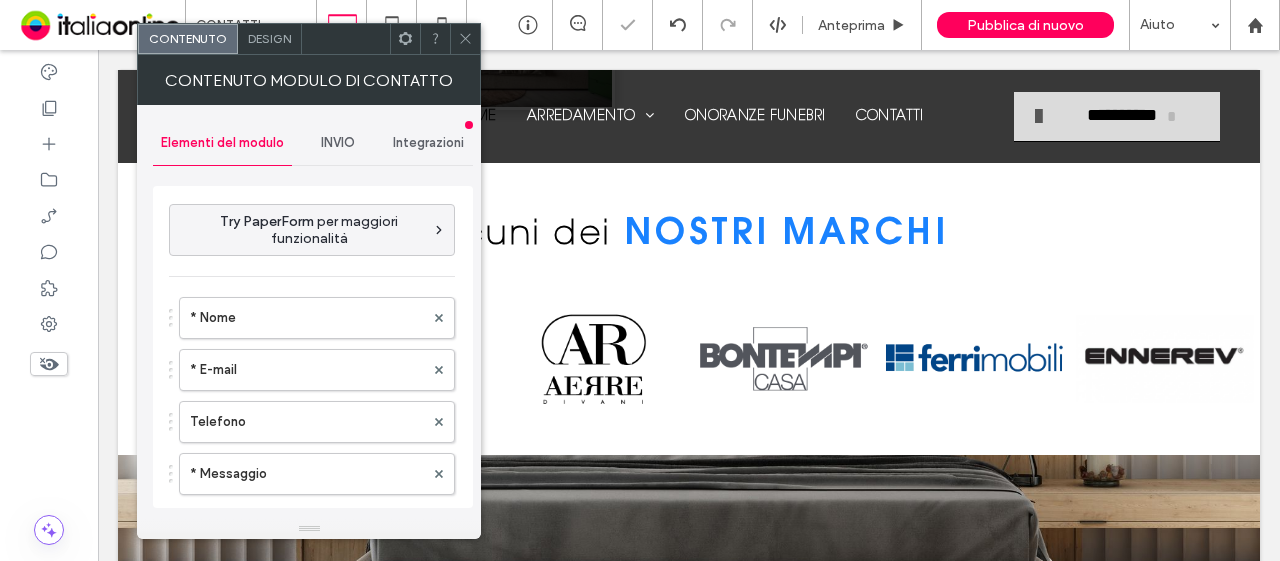click on "Design" at bounding box center (270, 39) 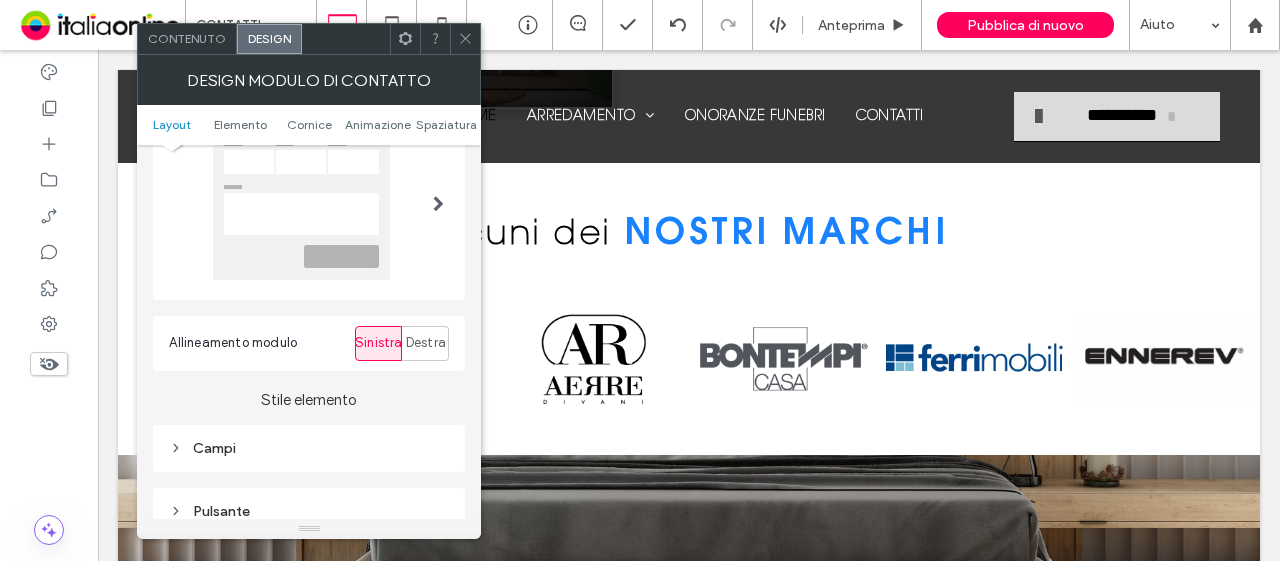 scroll, scrollTop: 200, scrollLeft: 0, axis: vertical 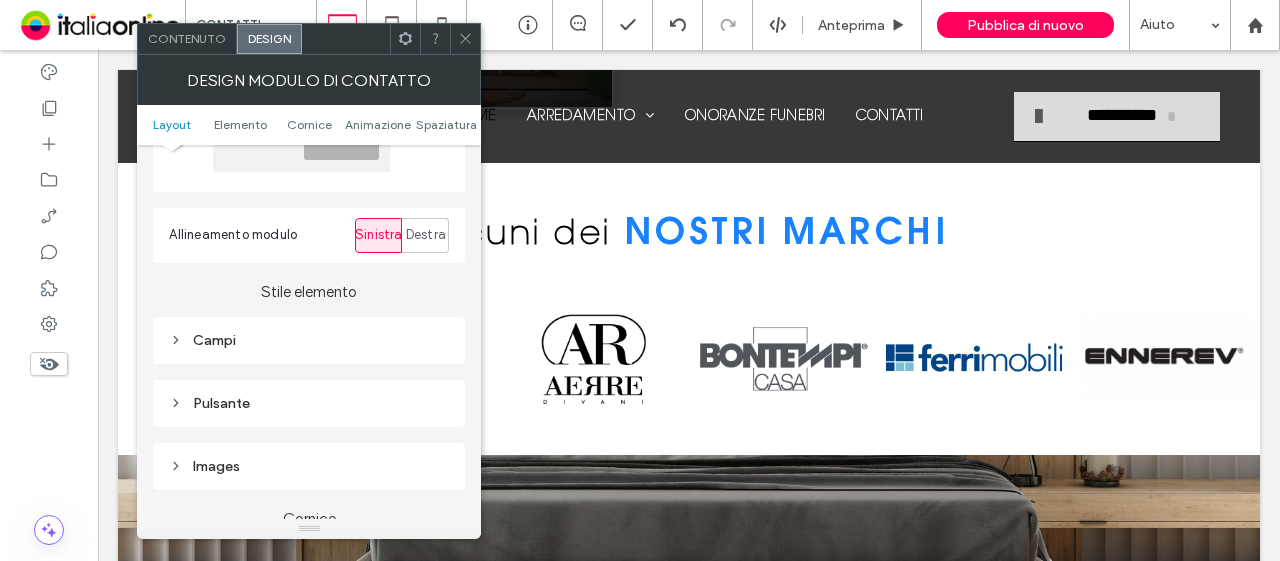 click on "Campi" at bounding box center (309, 340) 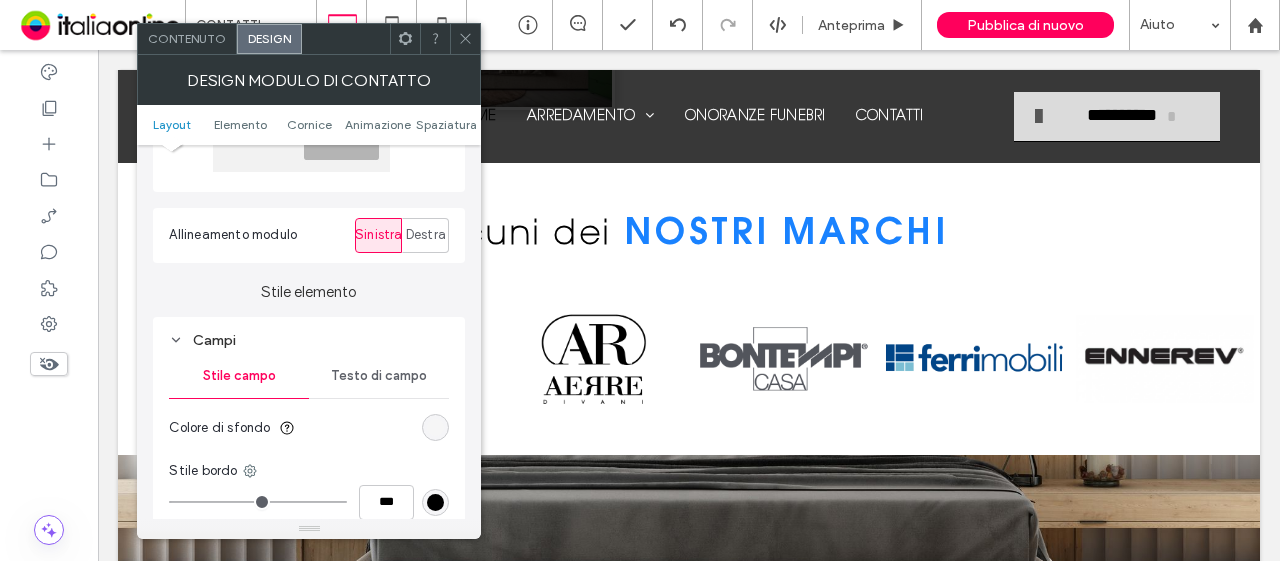 click on "Testo di campo" at bounding box center [379, 376] 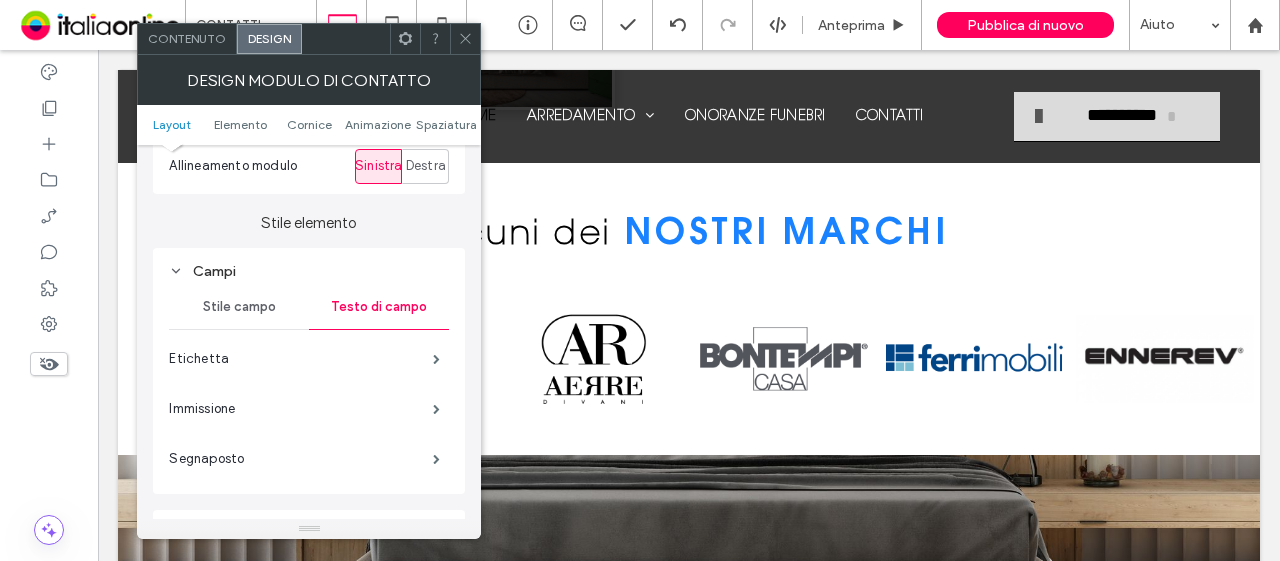 scroll, scrollTop: 300, scrollLeft: 0, axis: vertical 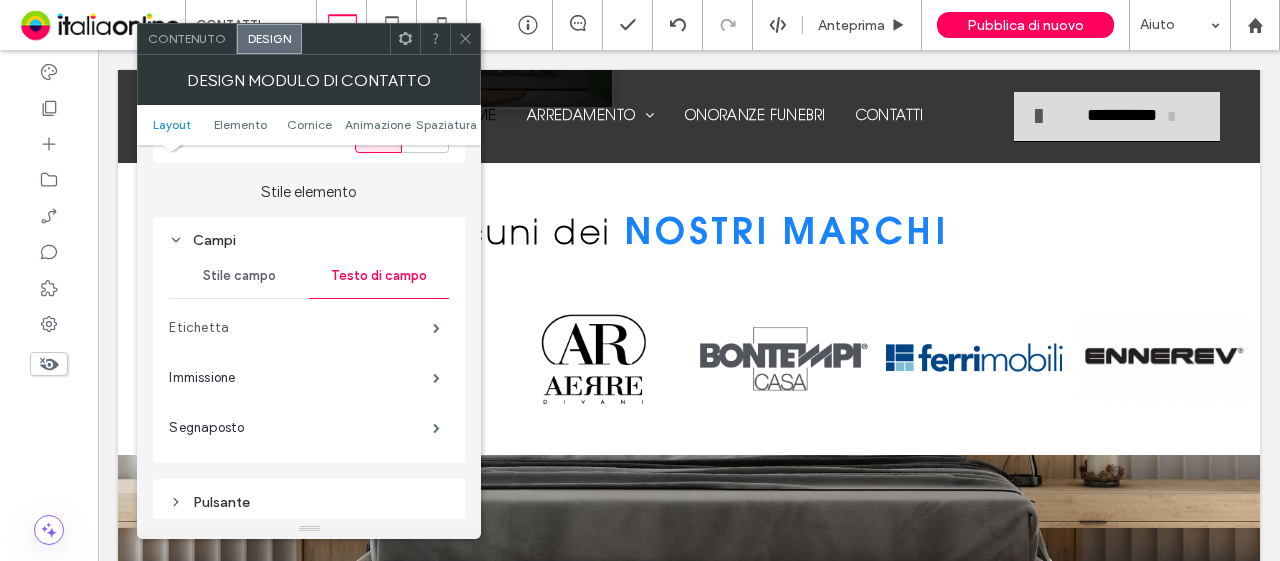 click on "Etichetta" at bounding box center (301, 328) 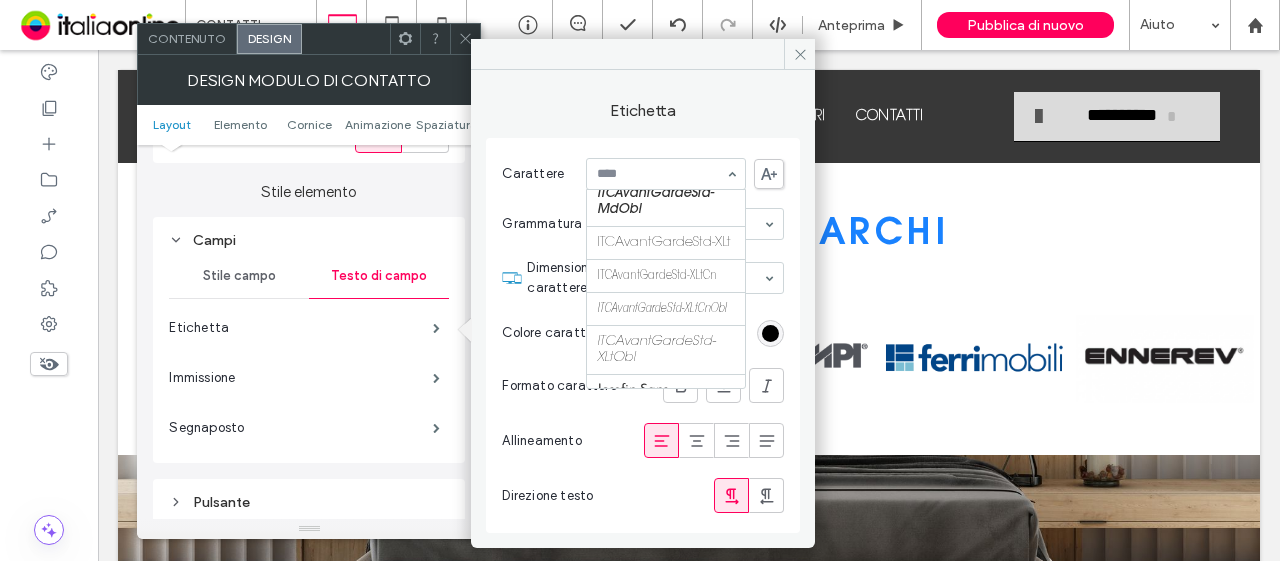 scroll, scrollTop: 1700, scrollLeft: 0, axis: vertical 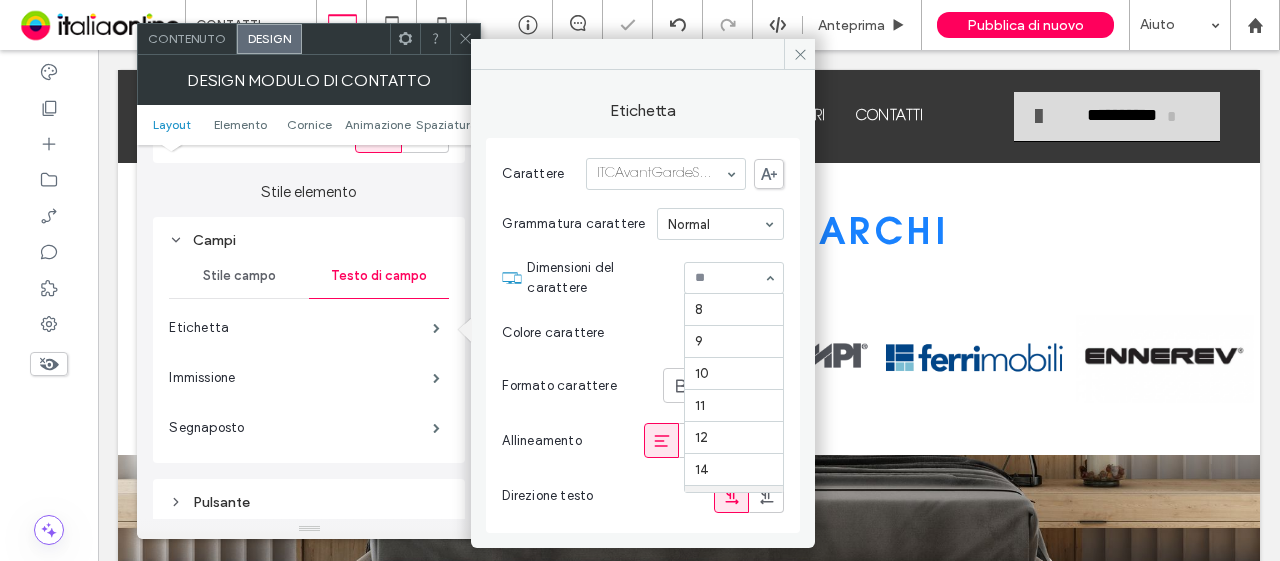 drag, startPoint x: 720, startPoint y: 257, endPoint x: 720, endPoint y: 283, distance: 26 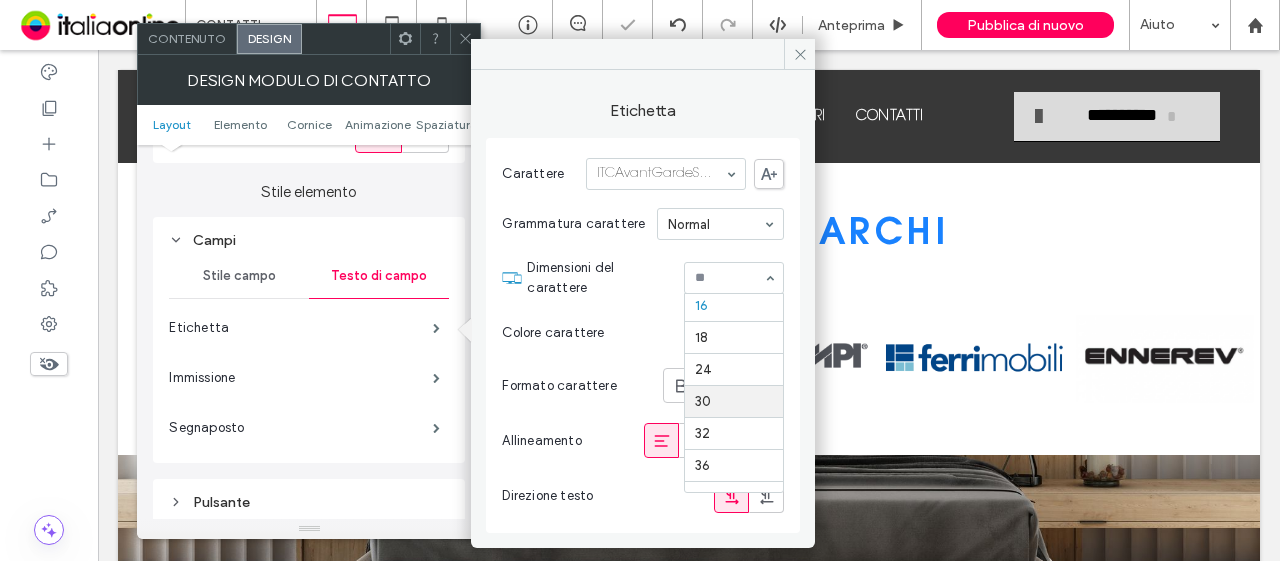 scroll, scrollTop: 96, scrollLeft: 0, axis: vertical 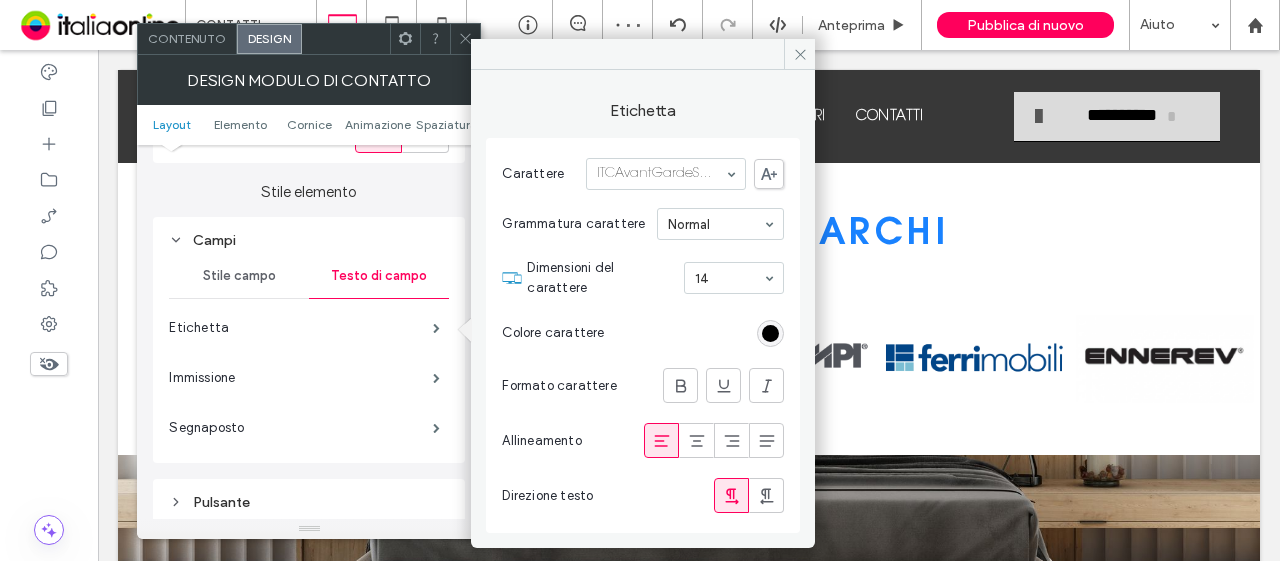 click 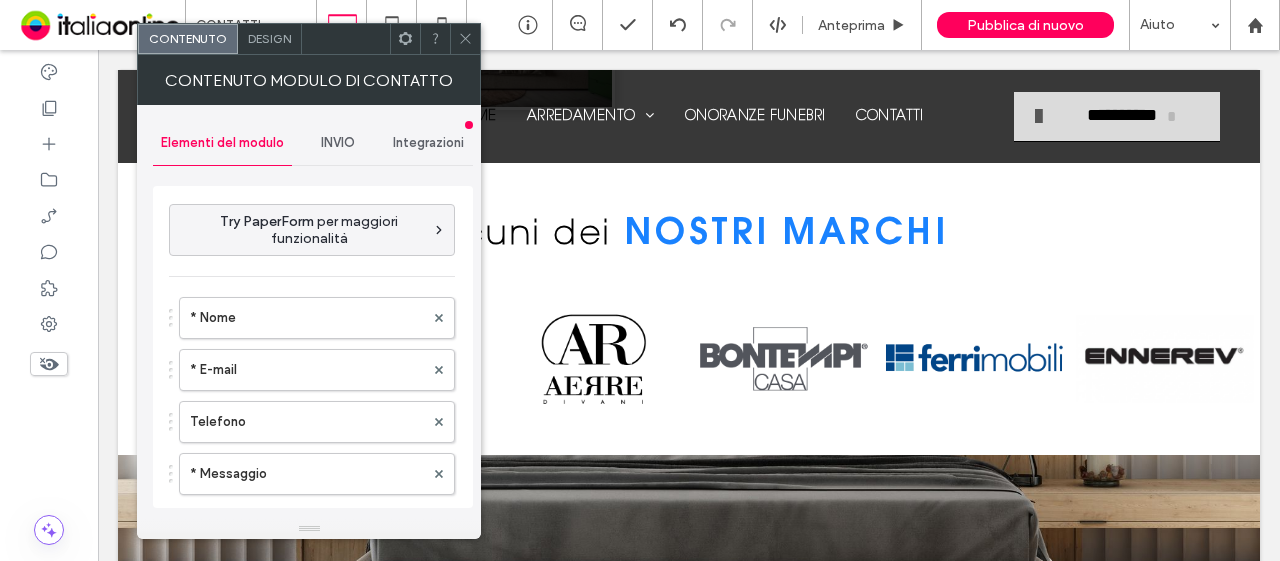 click on "Design" at bounding box center (269, 38) 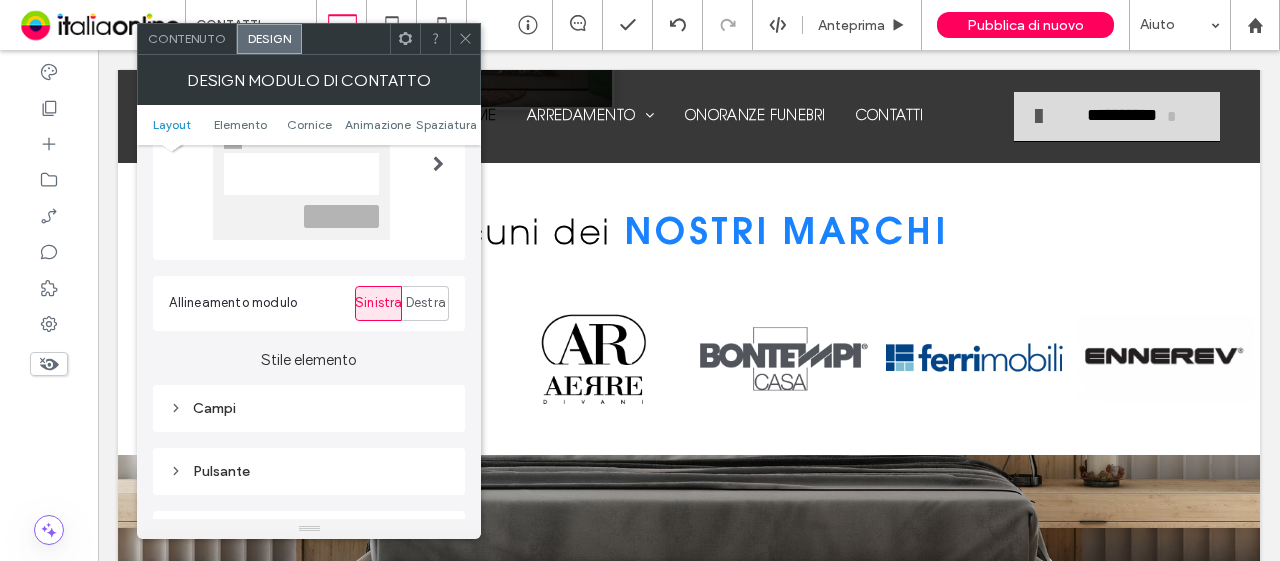 scroll, scrollTop: 300, scrollLeft: 0, axis: vertical 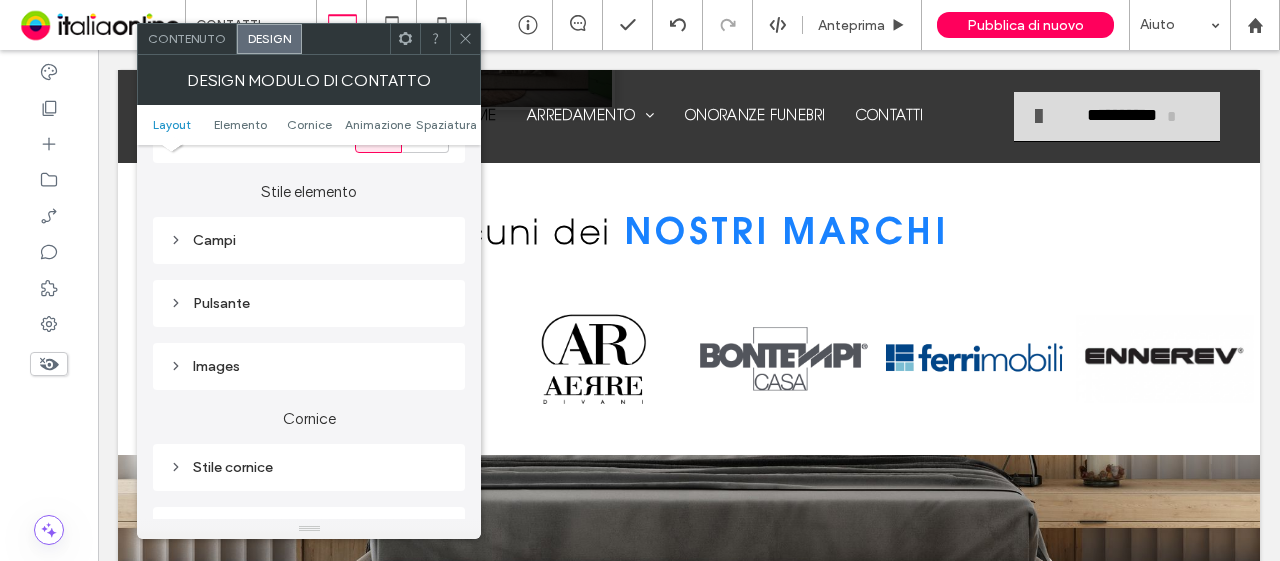 click on "Campi" at bounding box center (309, 240) 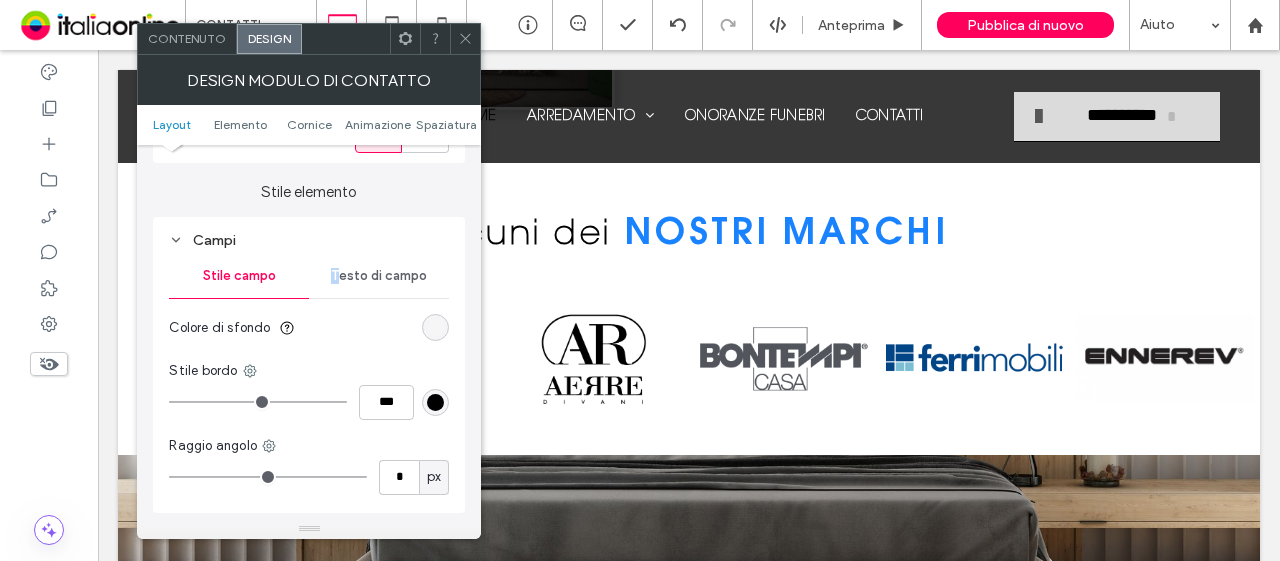 click on "Testo di campo" at bounding box center (379, 276) 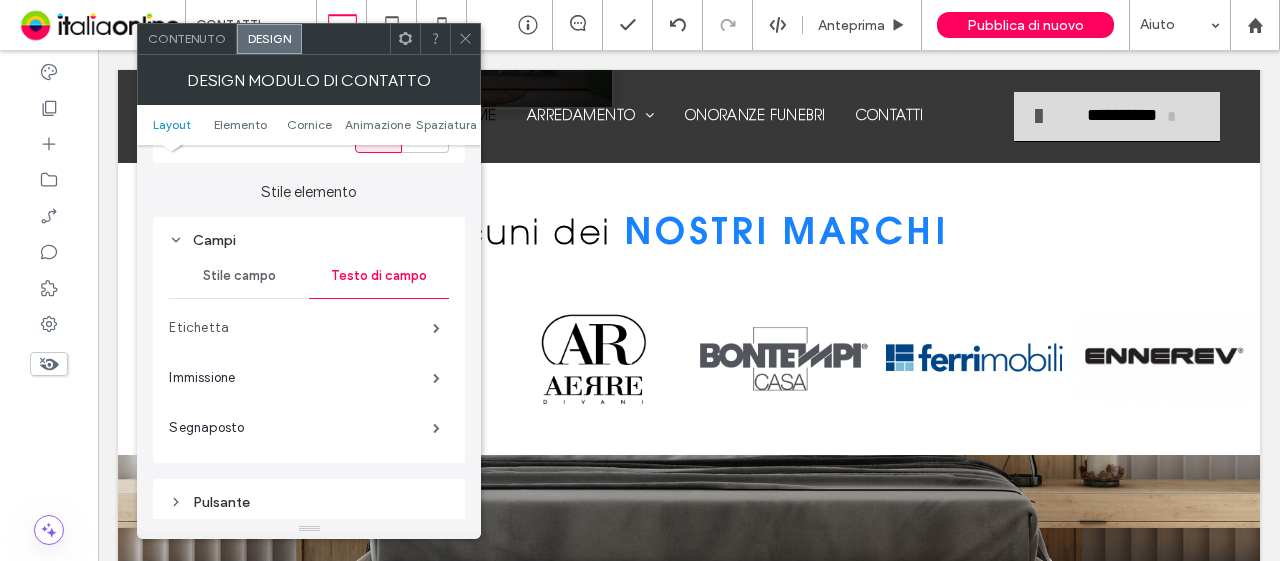 click on "Immissione" at bounding box center (301, 378) 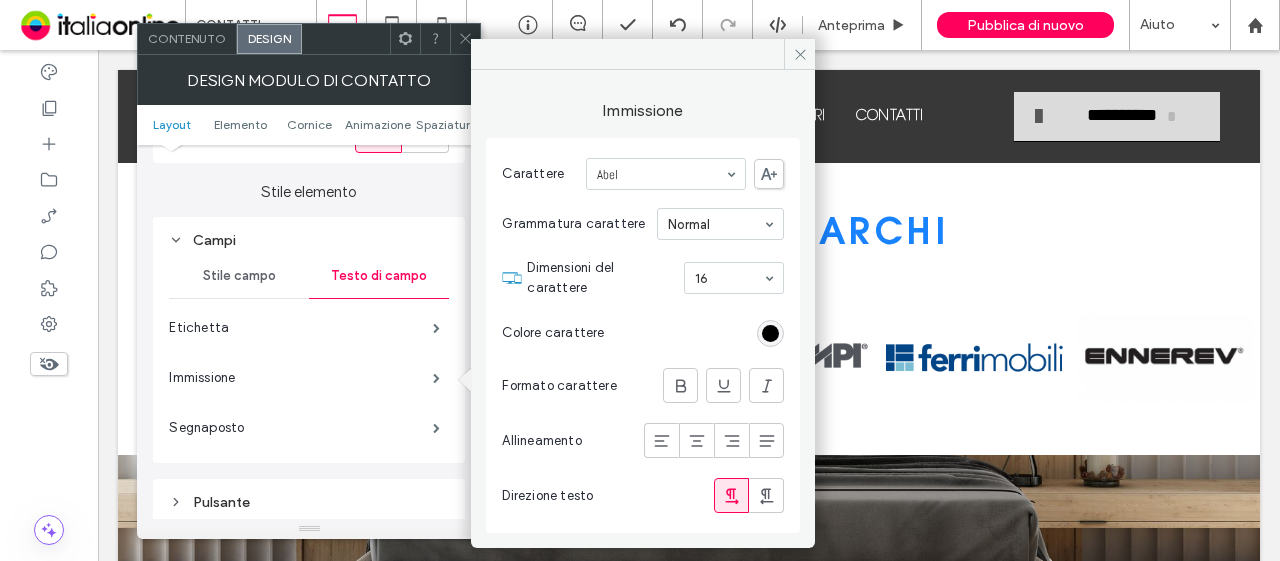 click on "Carattere Abel" at bounding box center (643, 174) 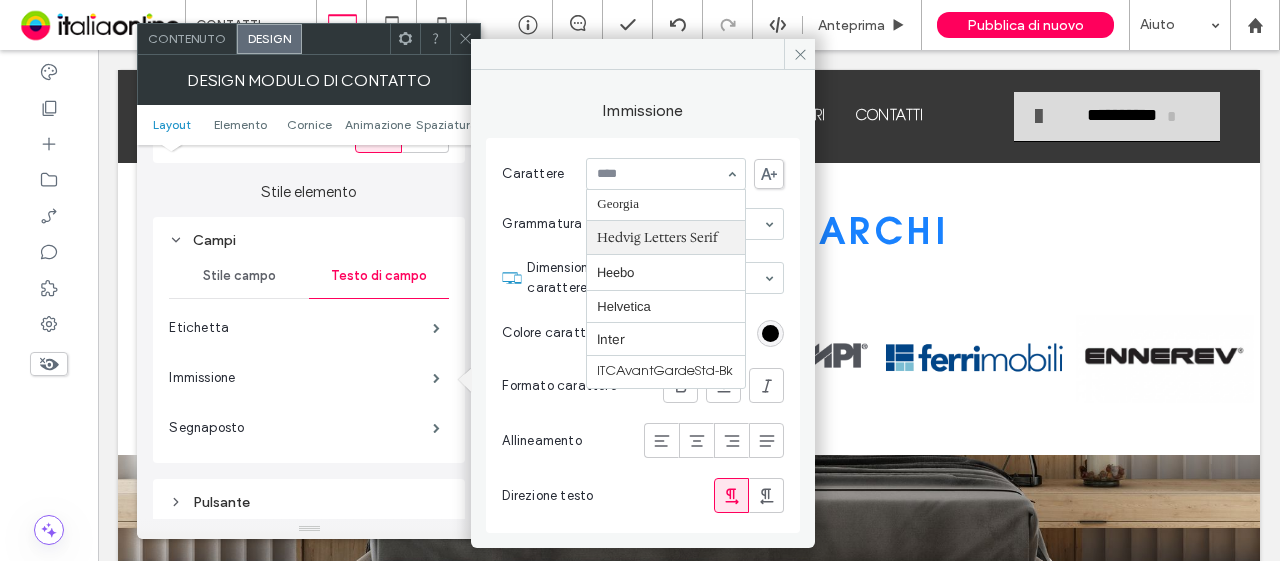 scroll, scrollTop: 900, scrollLeft: 0, axis: vertical 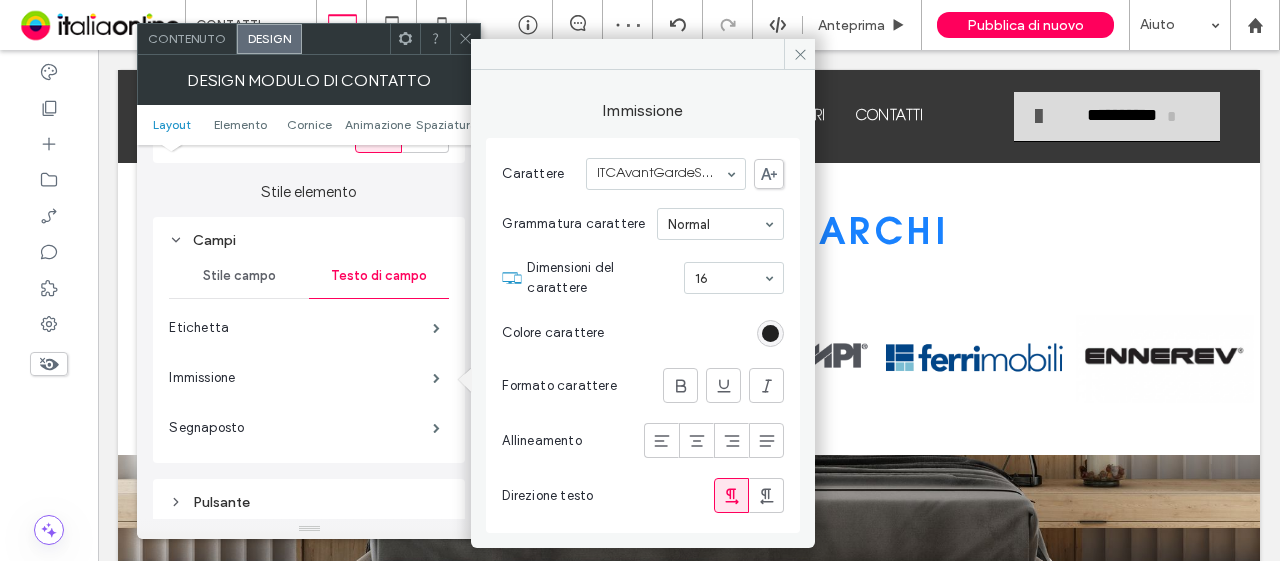 click at bounding box center (770, 333) 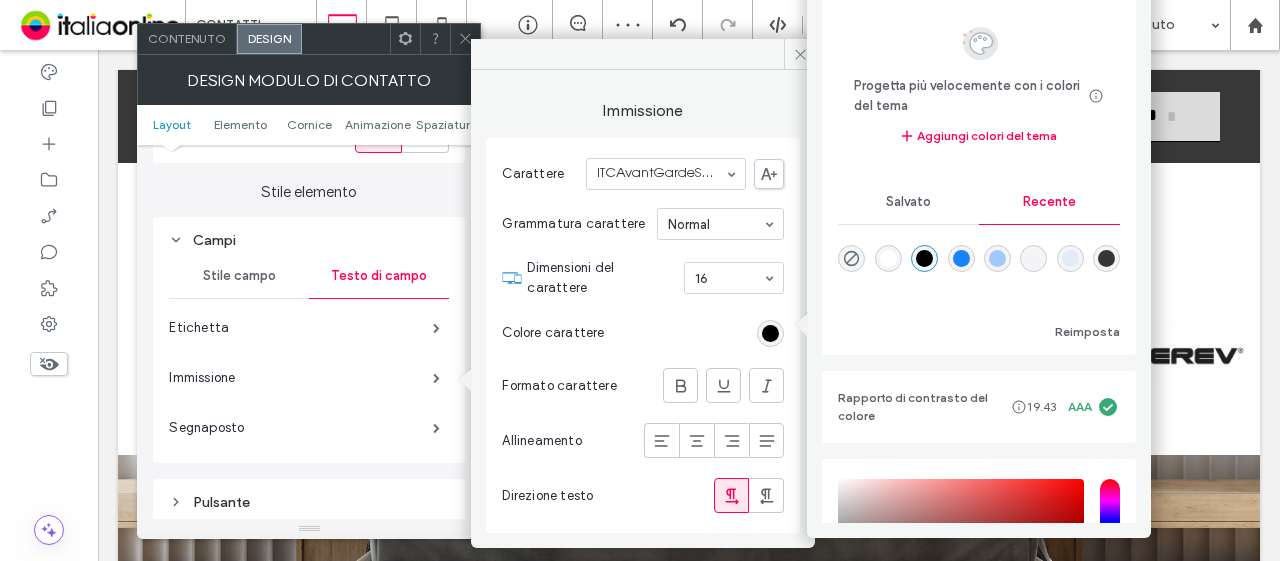 click at bounding box center [1033, 258] 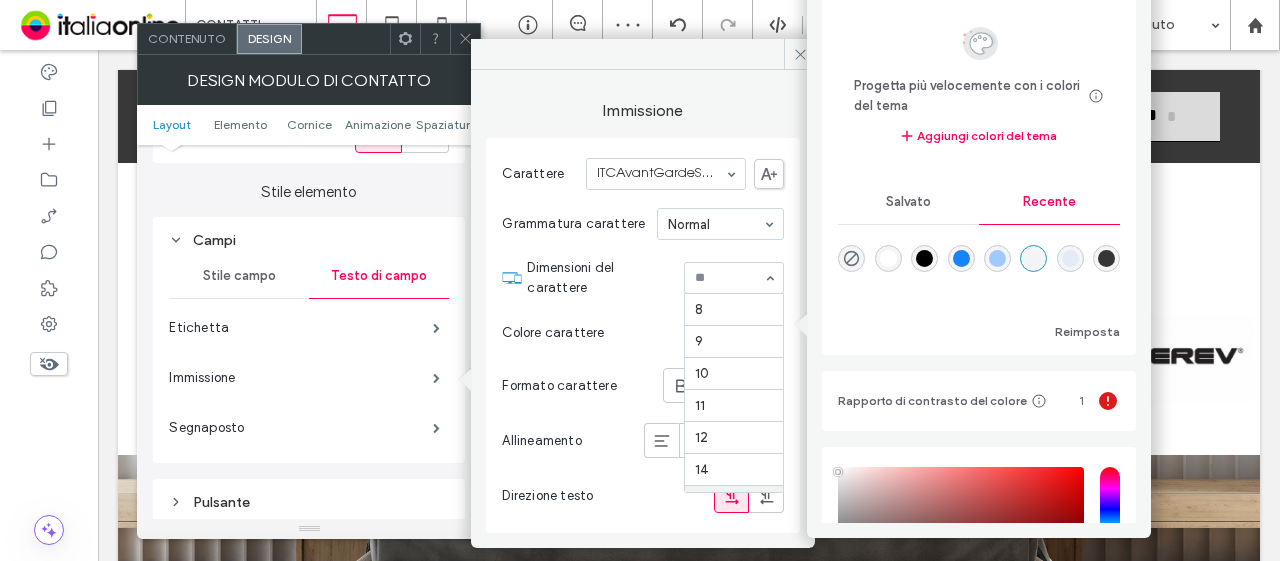 scroll, scrollTop: 196, scrollLeft: 0, axis: vertical 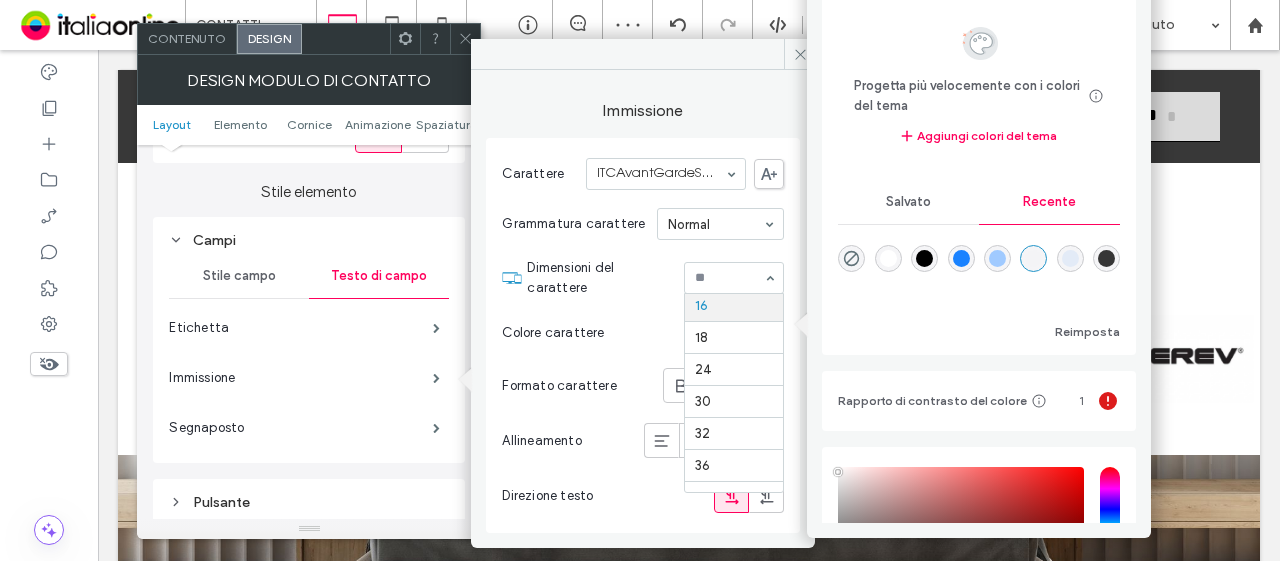 click on "Dimensioni del carattere 8 9 10 11 12 14 16 18 24 30 32 36 48 60 72 96" at bounding box center [655, 278] 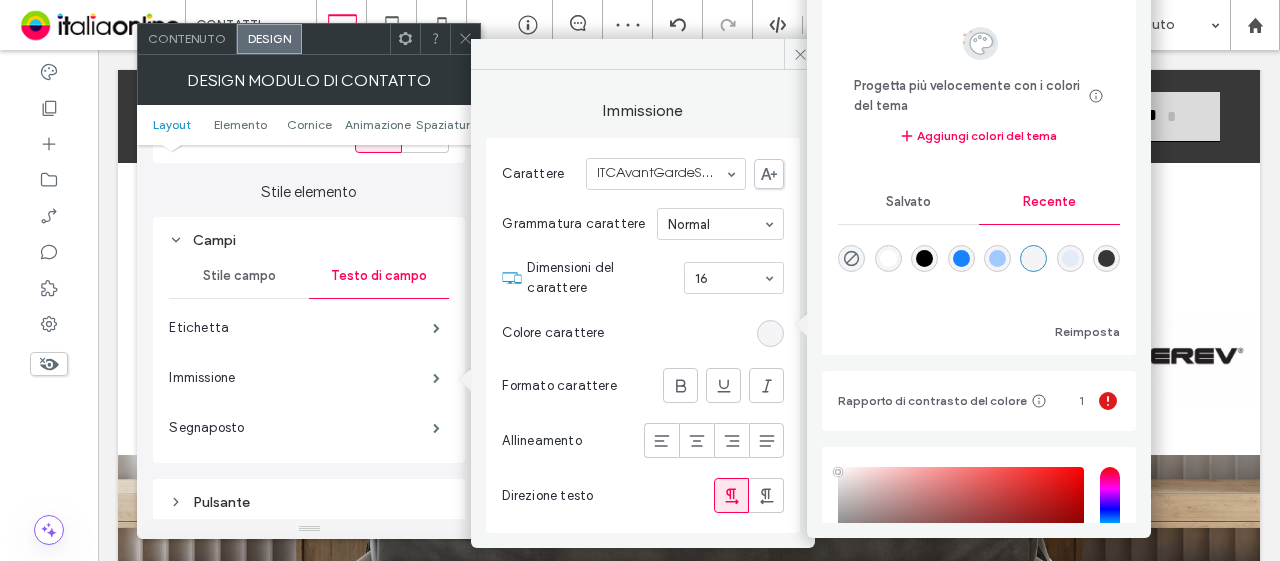 drag, startPoint x: 728, startPoint y: 261, endPoint x: 725, endPoint y: 280, distance: 19.235384 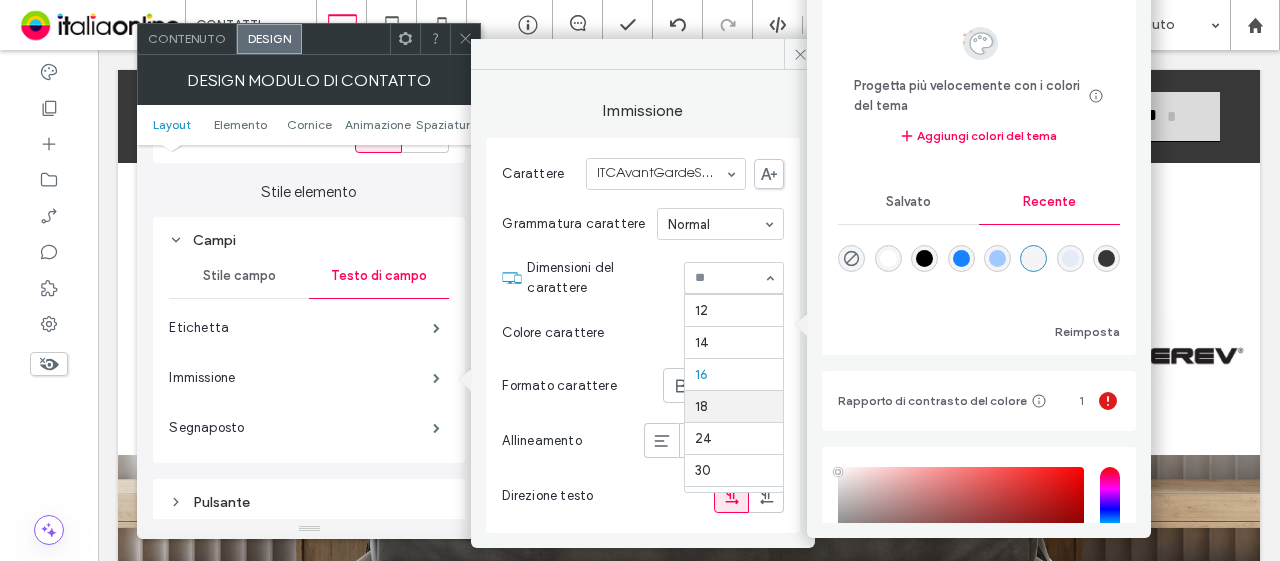 scroll, scrollTop: 96, scrollLeft: 0, axis: vertical 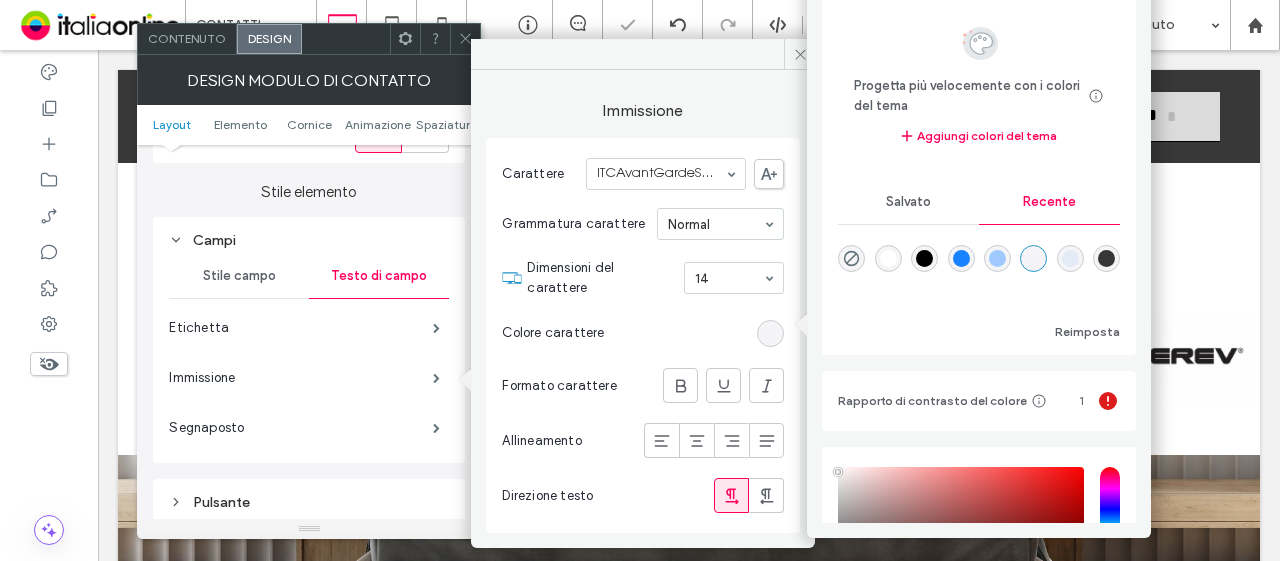 click at bounding box center (979, 272) 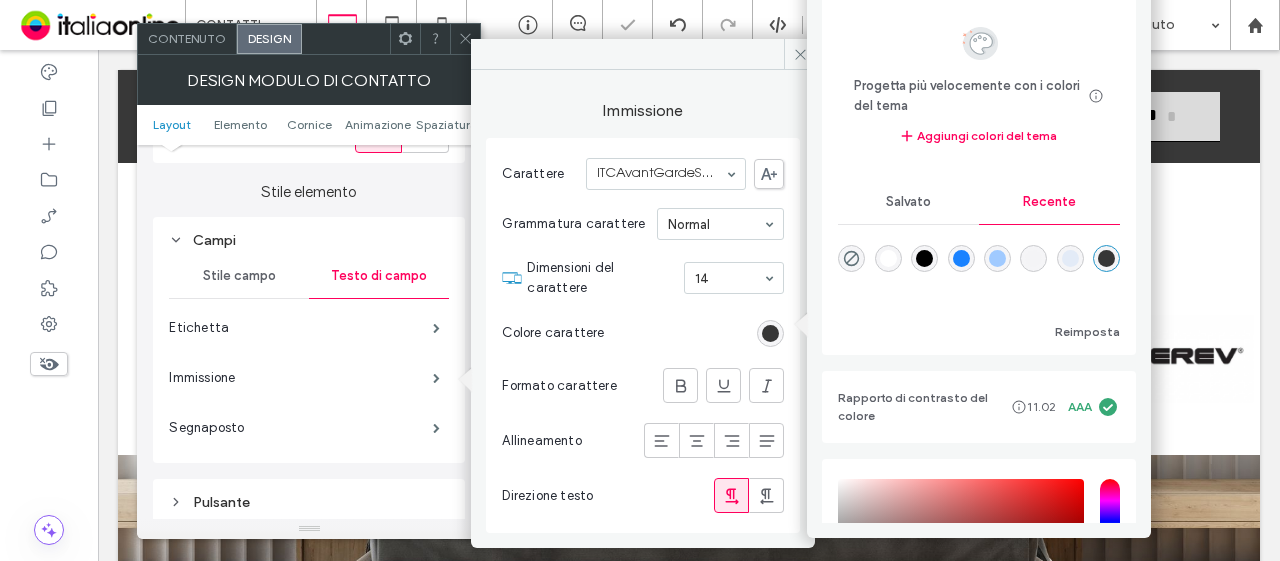 type on "*******" 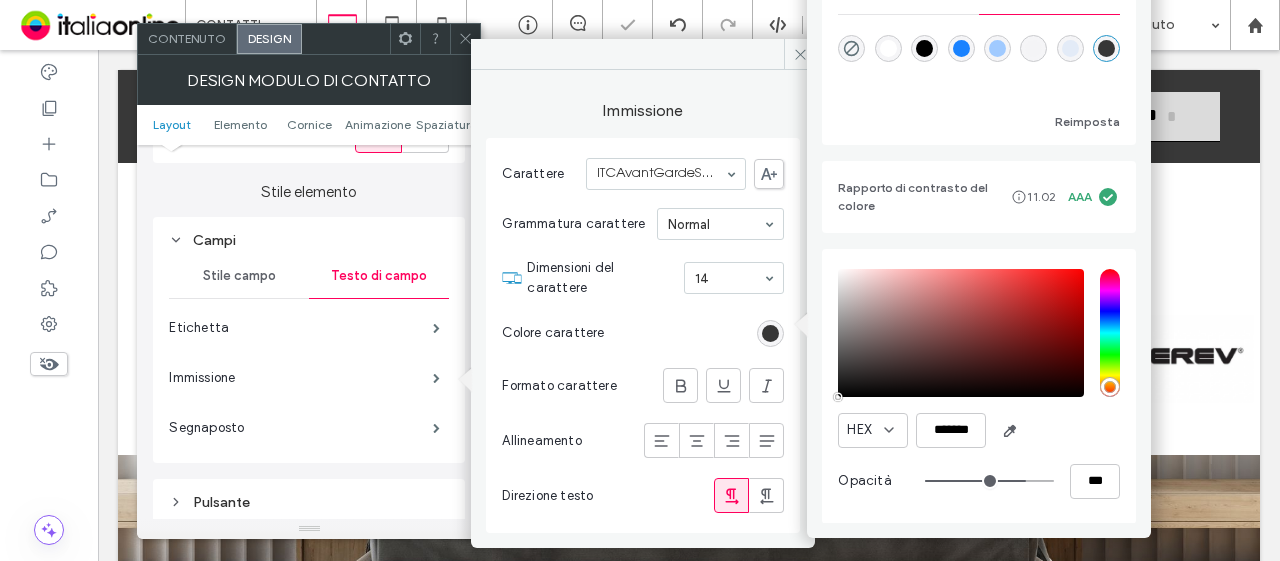 type on "**" 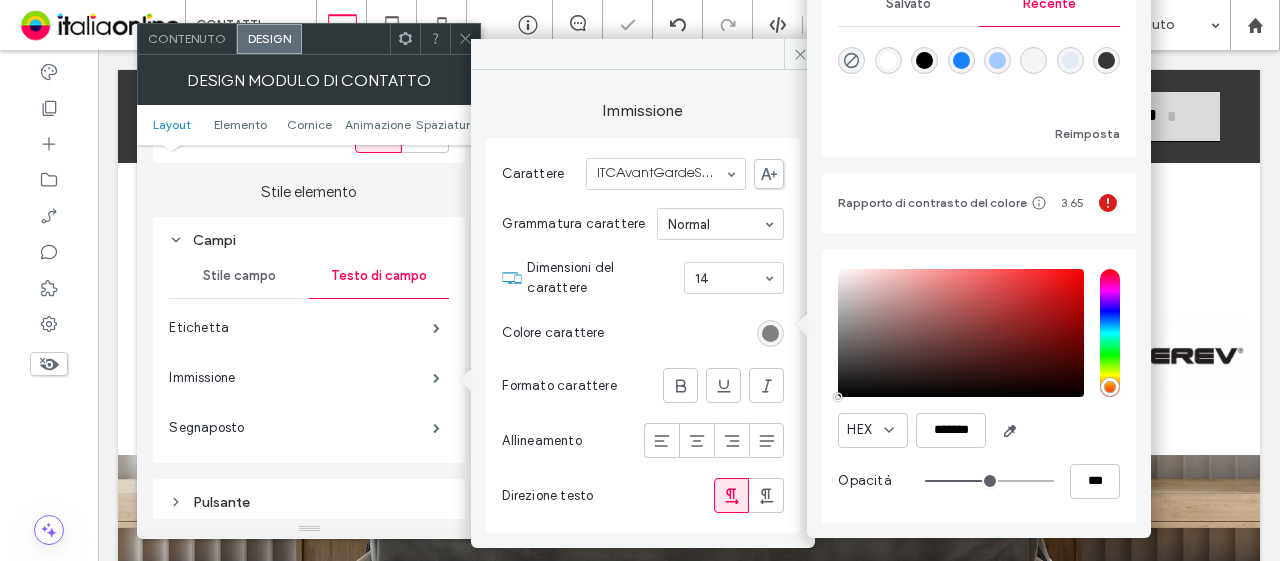 type on "**" 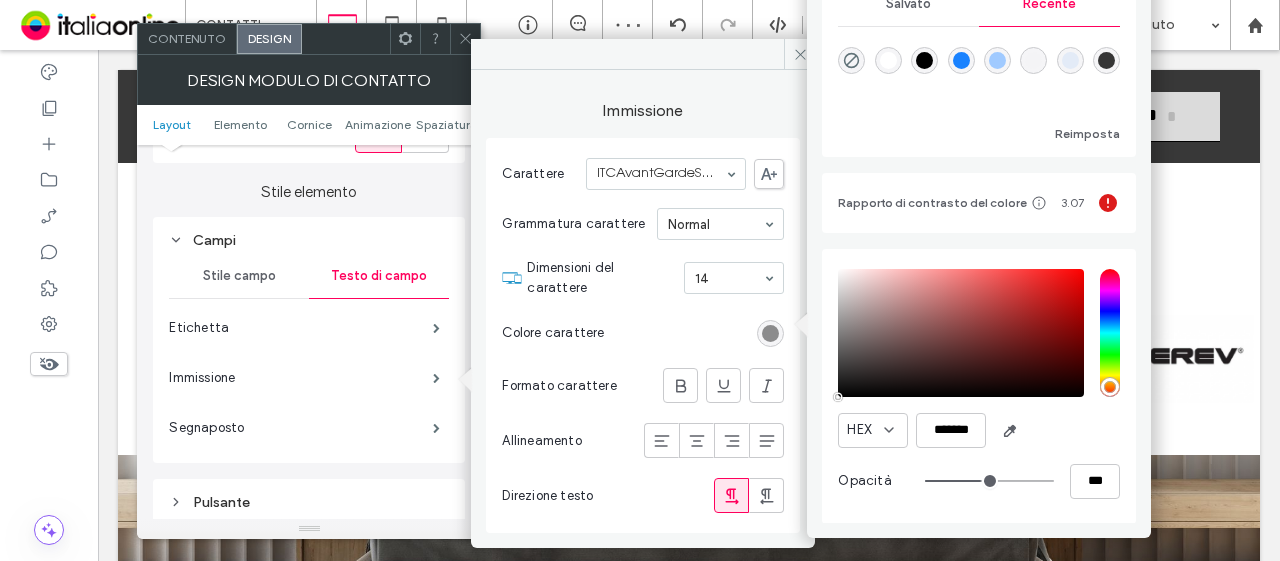 drag, startPoint x: 1009, startPoint y: 480, endPoint x: 971, endPoint y: 490, distance: 39.293766 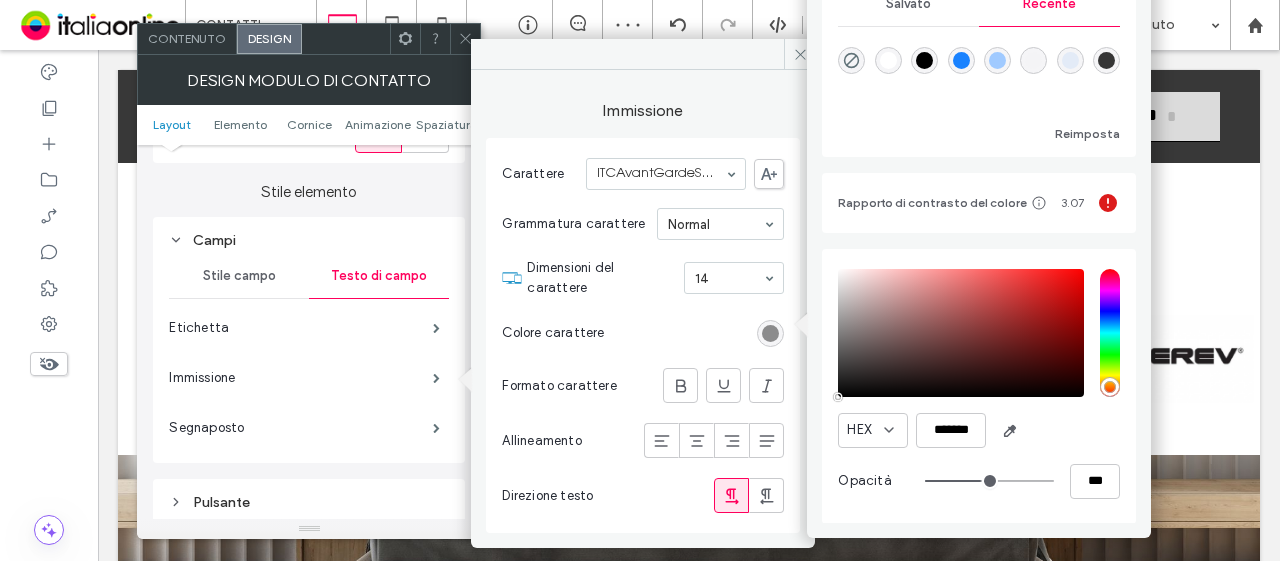 type on "**" 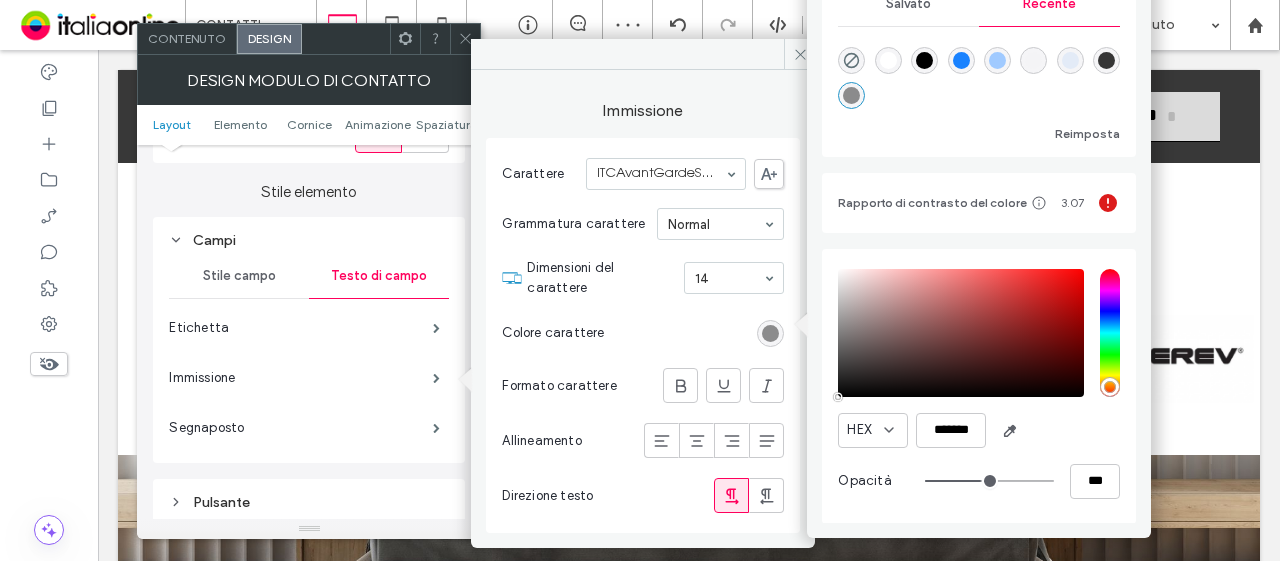 click on "Colore carattere" at bounding box center (643, 333) 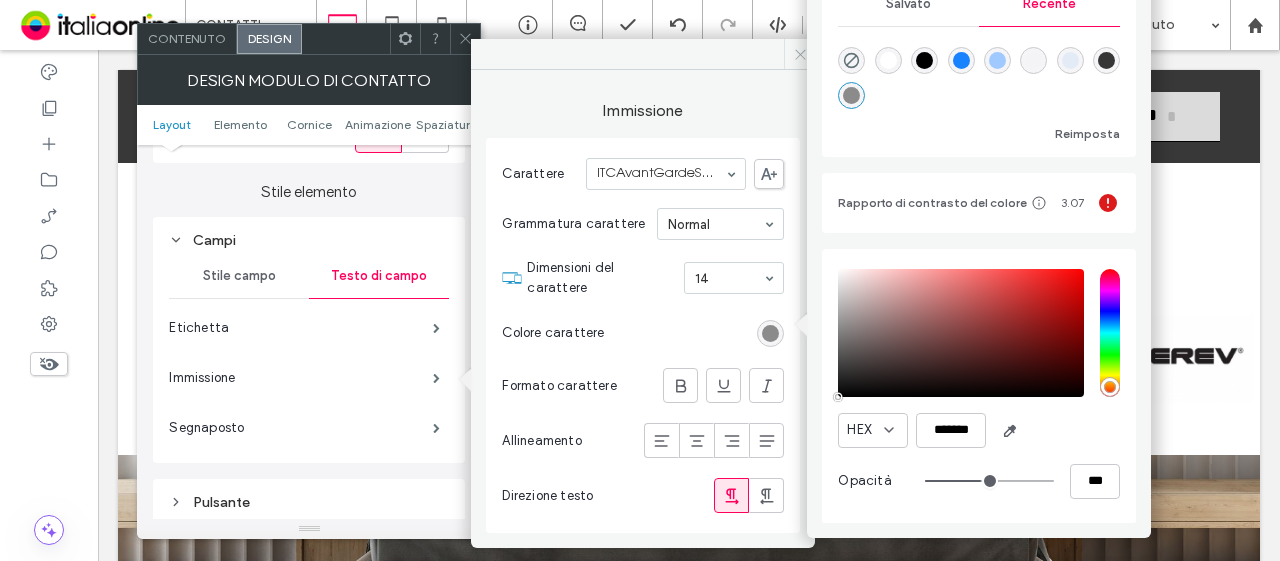 click 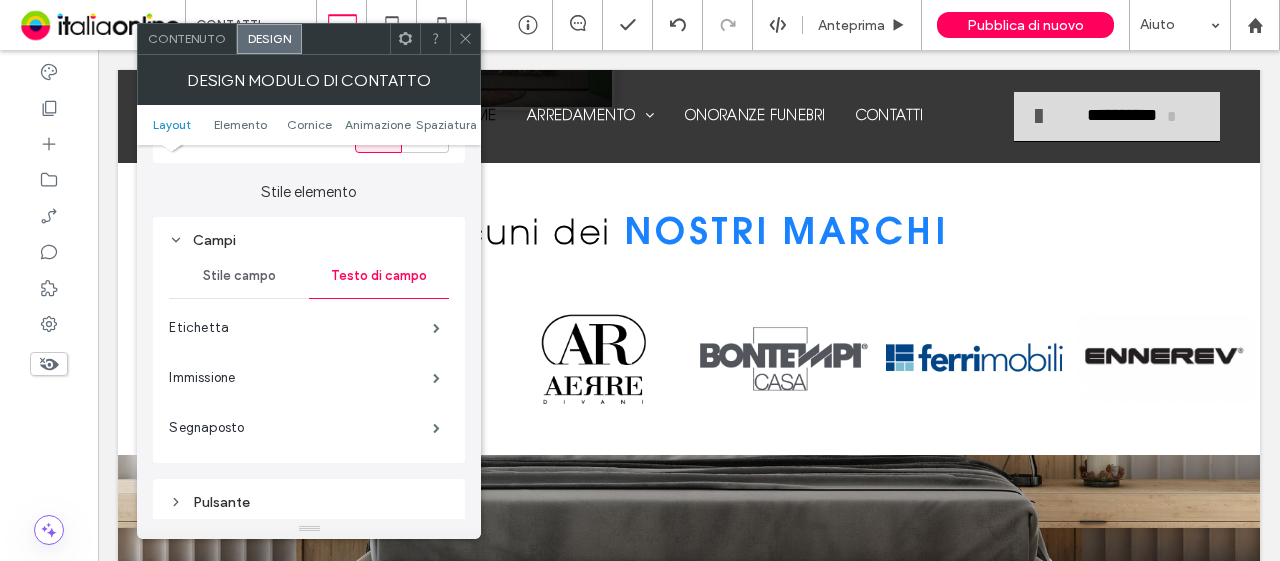 drag, startPoint x: 465, startPoint y: 37, endPoint x: 448, endPoint y: 47, distance: 19.723083 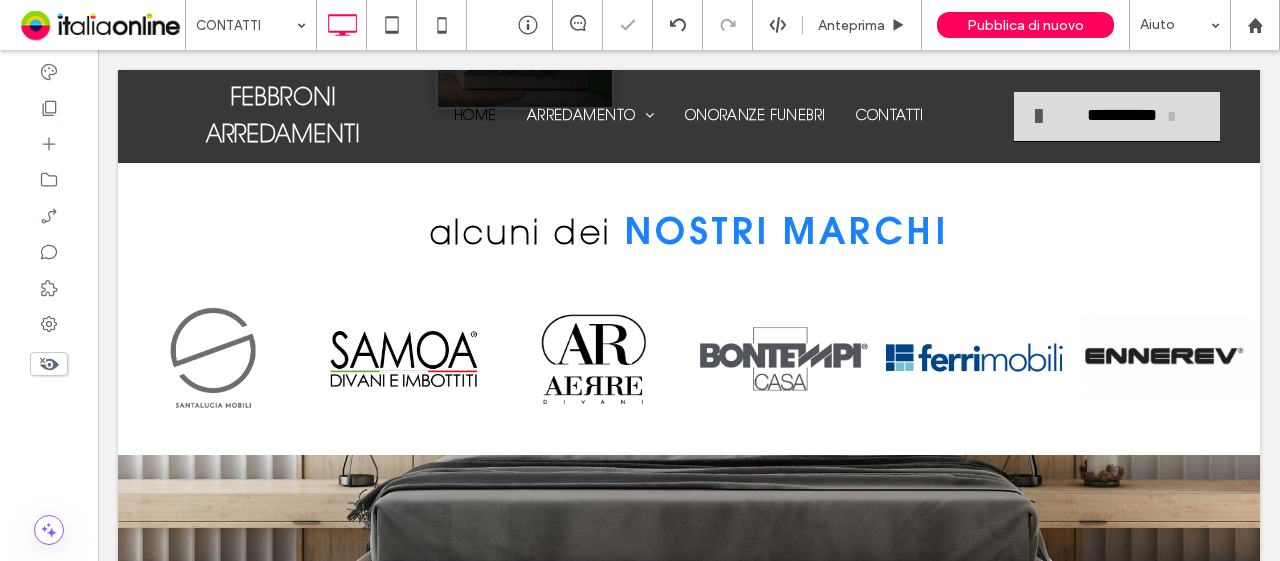 click at bounding box center [640, 280] 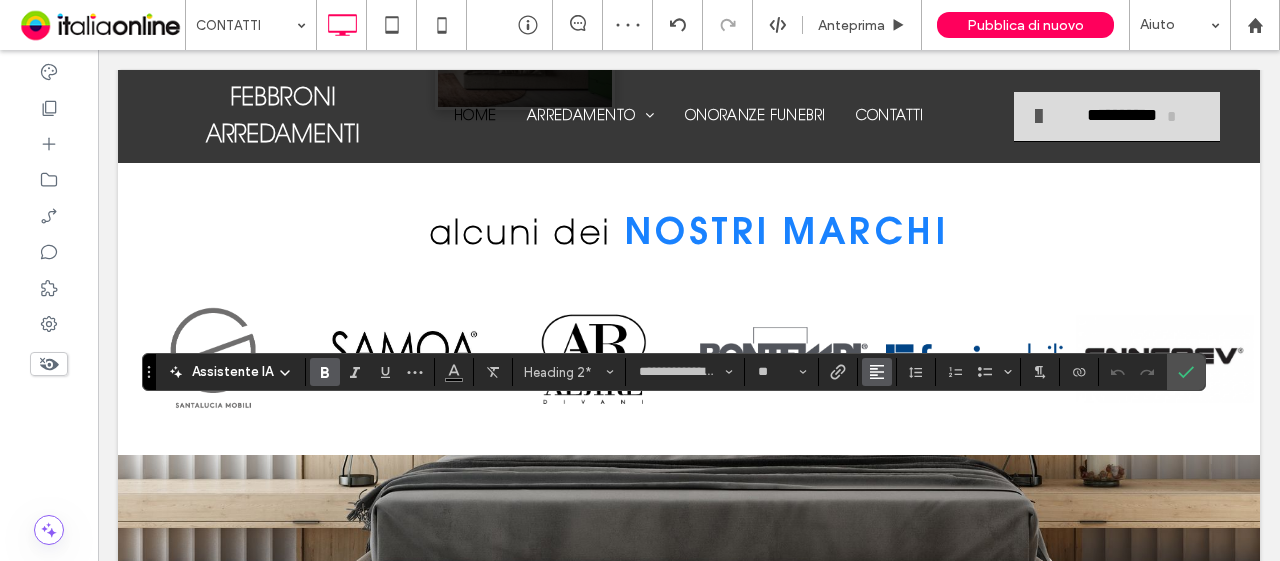click at bounding box center (877, 372) 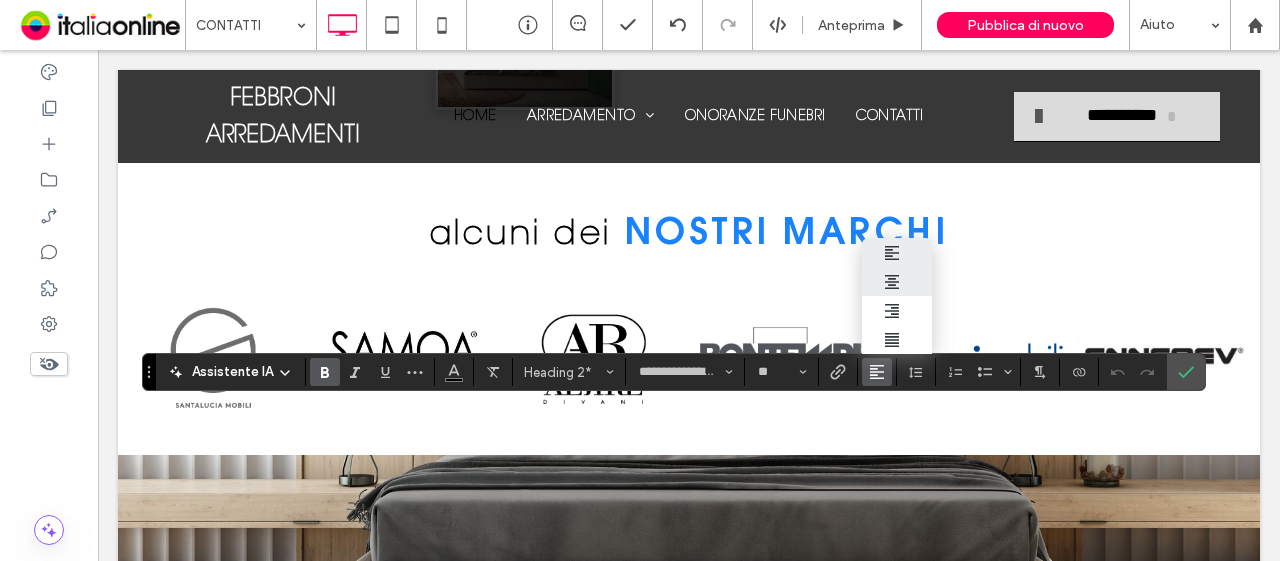 click 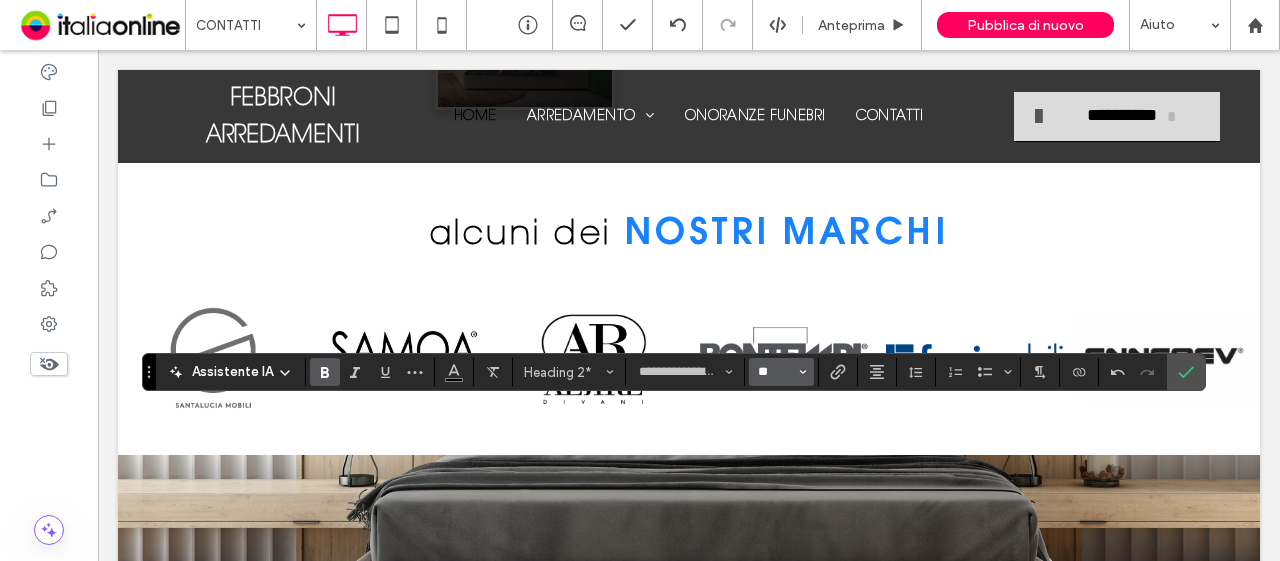 click on "**" at bounding box center (775, 372) 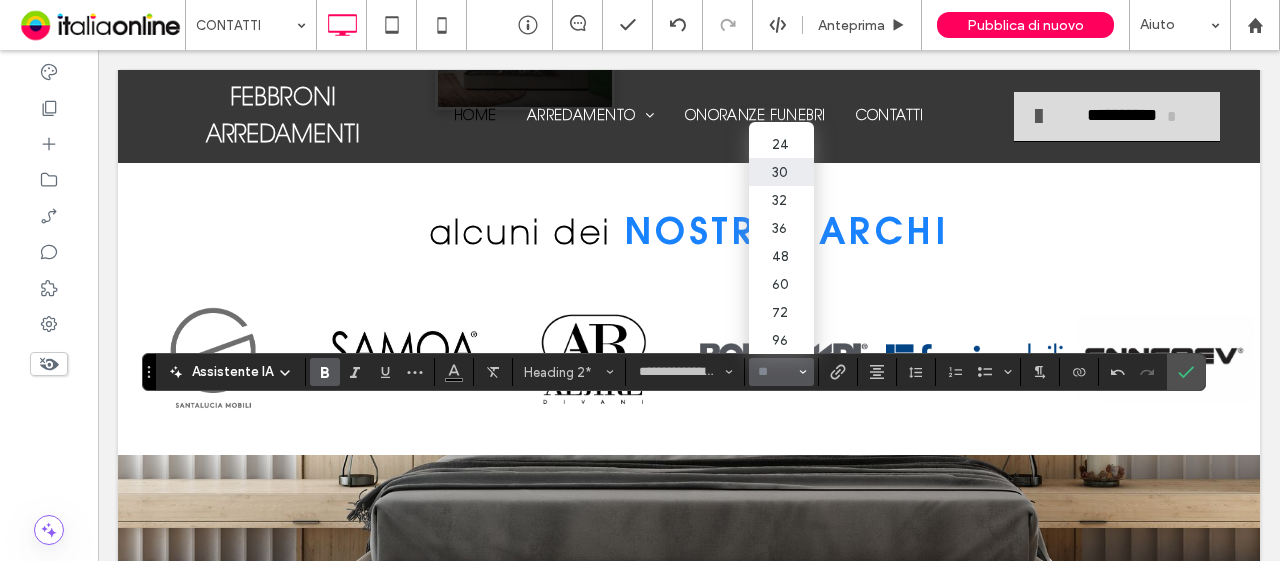 scroll, scrollTop: 247, scrollLeft: 0, axis: vertical 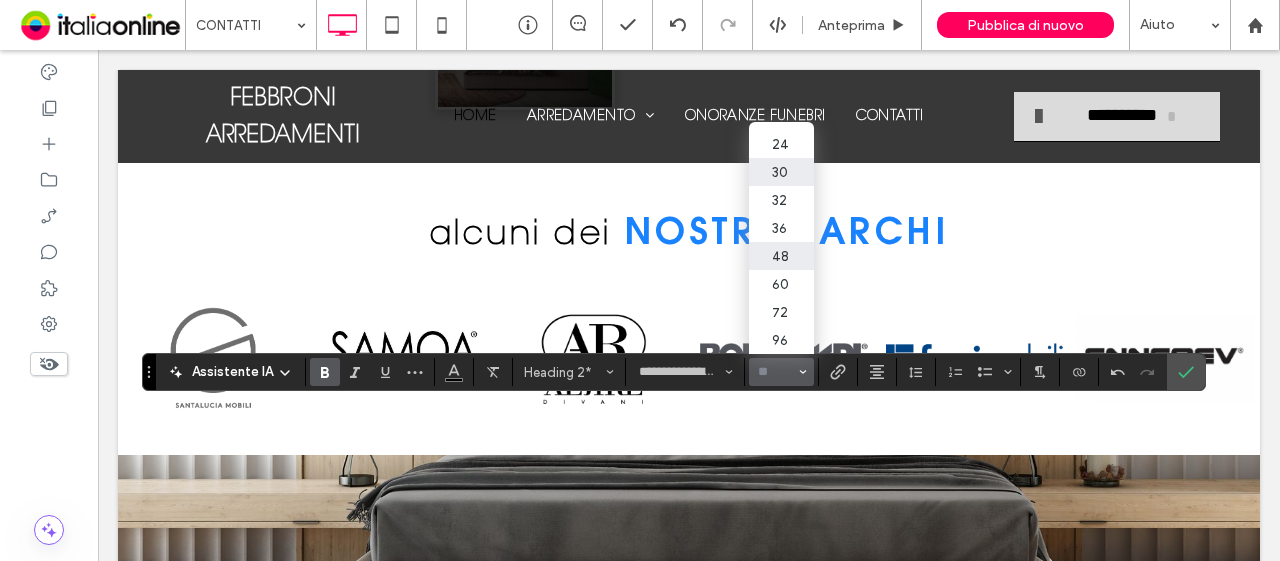 click on "48" at bounding box center [781, 256] 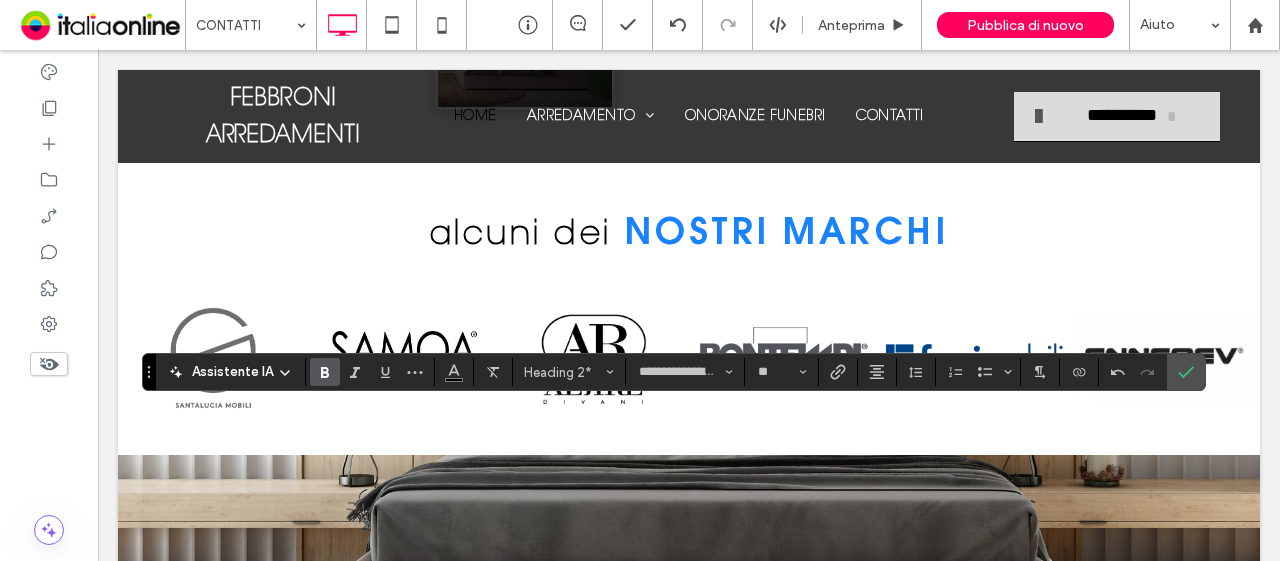 type on "**" 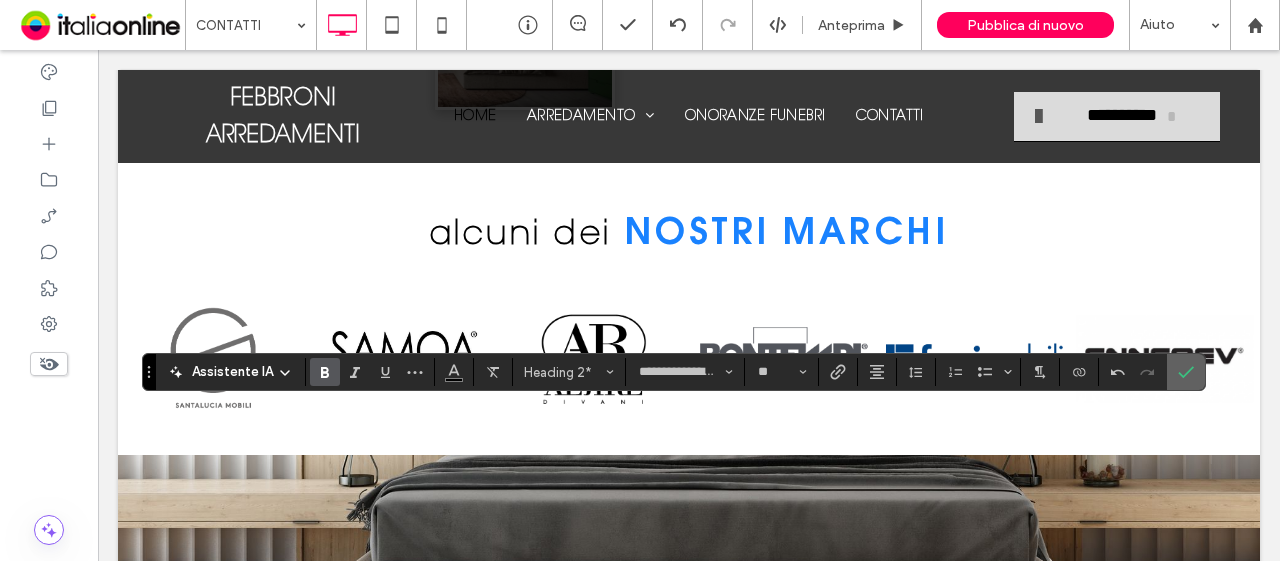 click 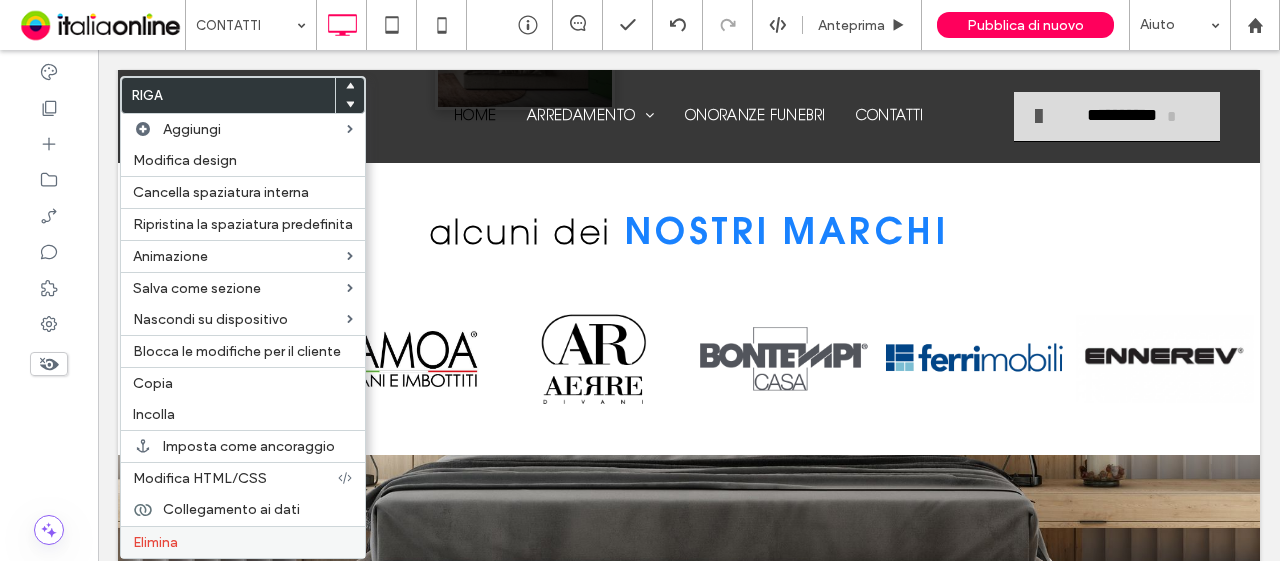 click on "Elimina" at bounding box center [243, 542] 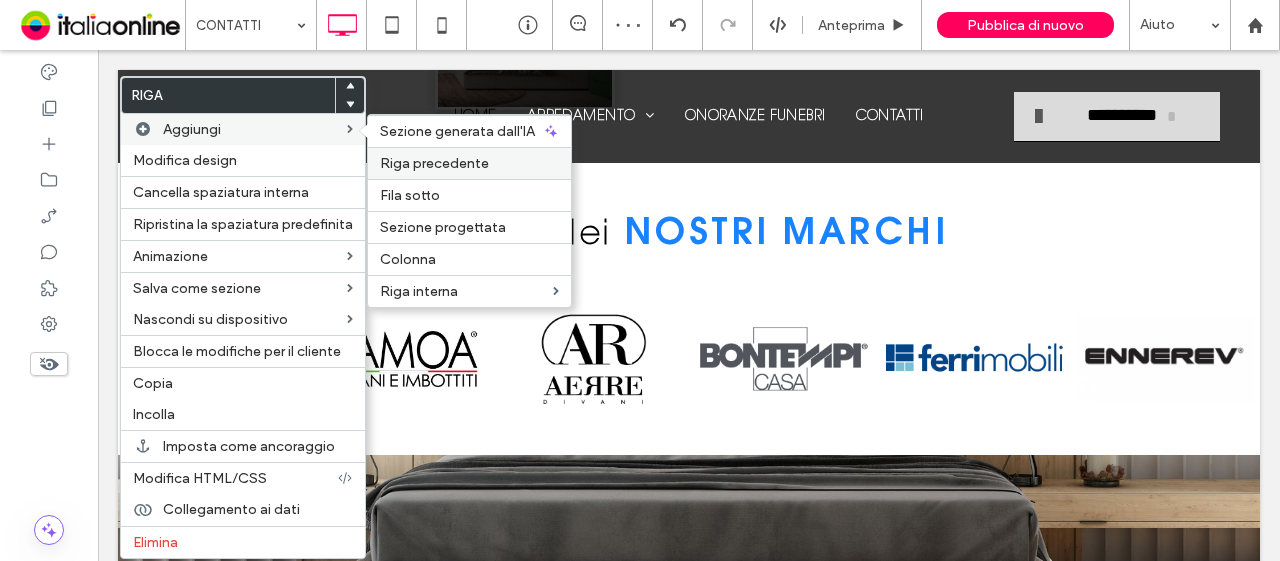 click on "Riga precedente" at bounding box center (434, 163) 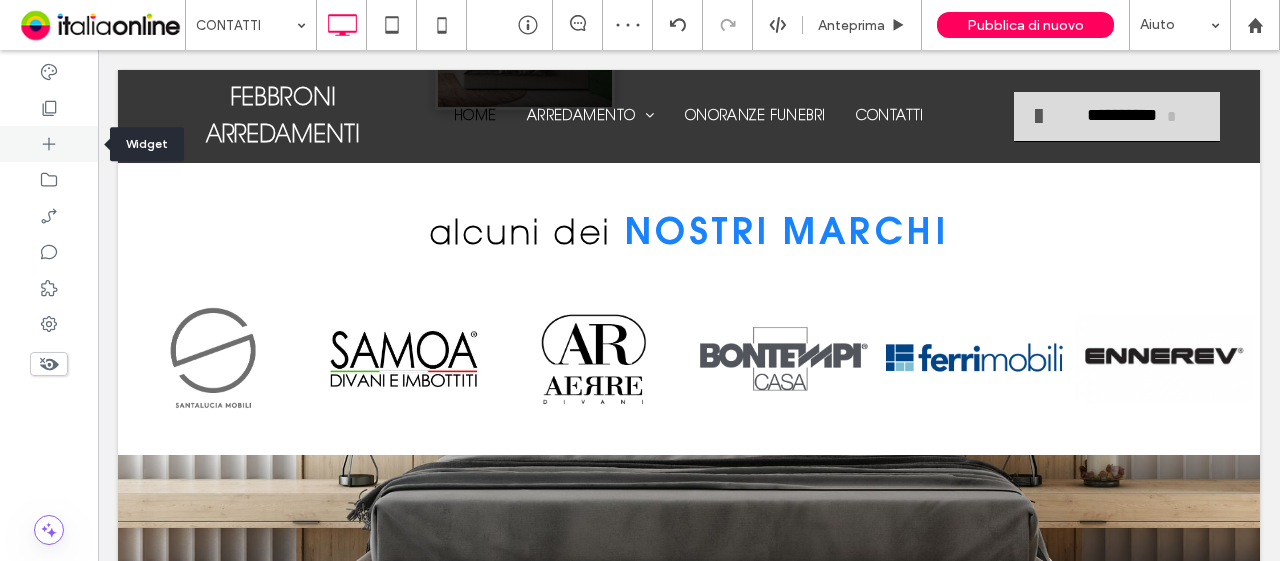 click at bounding box center [49, 144] 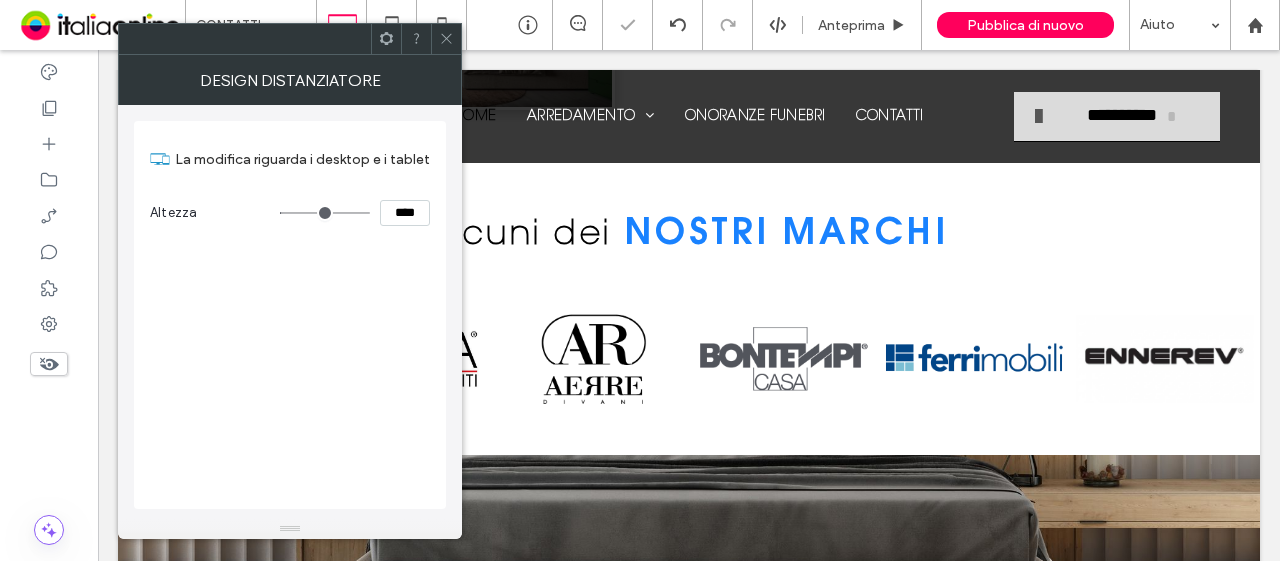 click 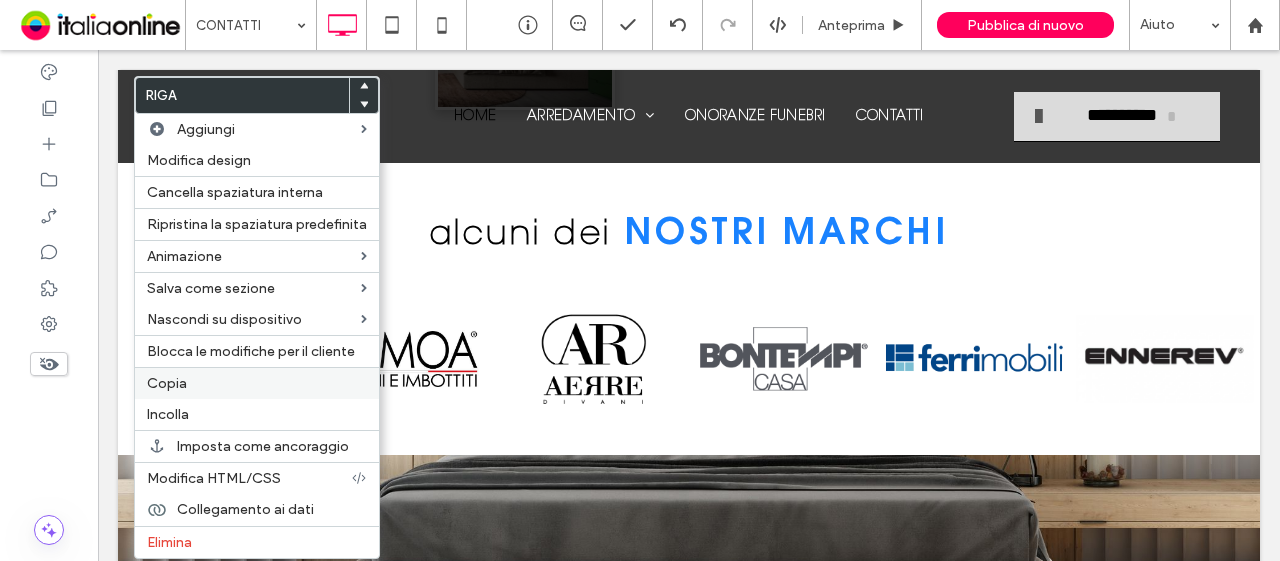 click on "Copia" at bounding box center (257, 383) 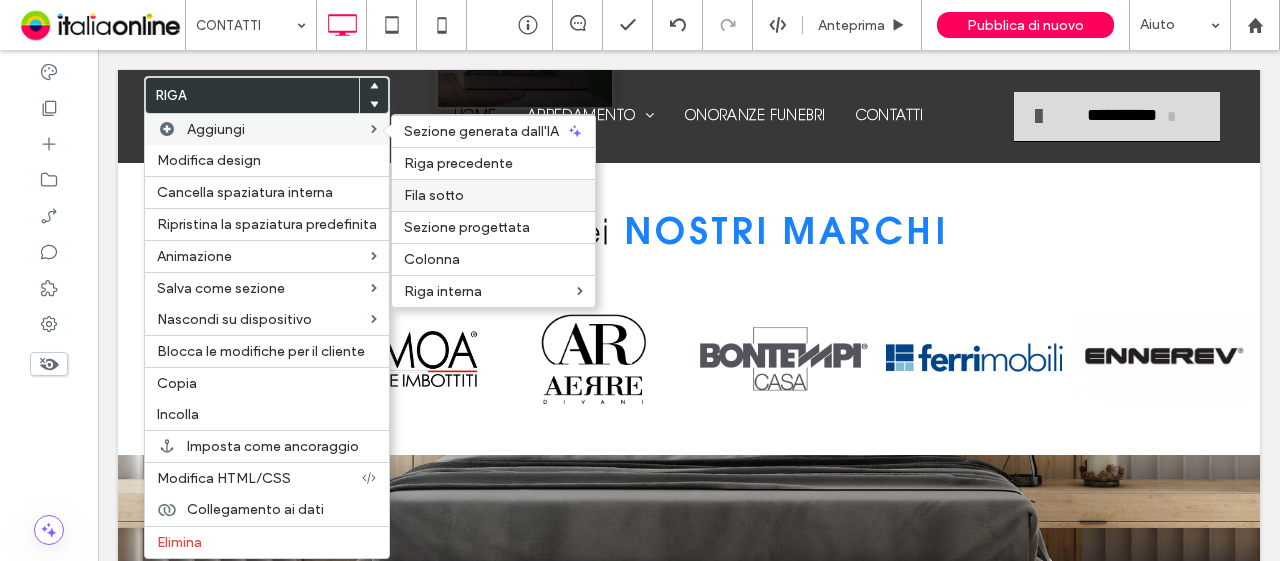 click on "Fila sotto" at bounding box center (493, 195) 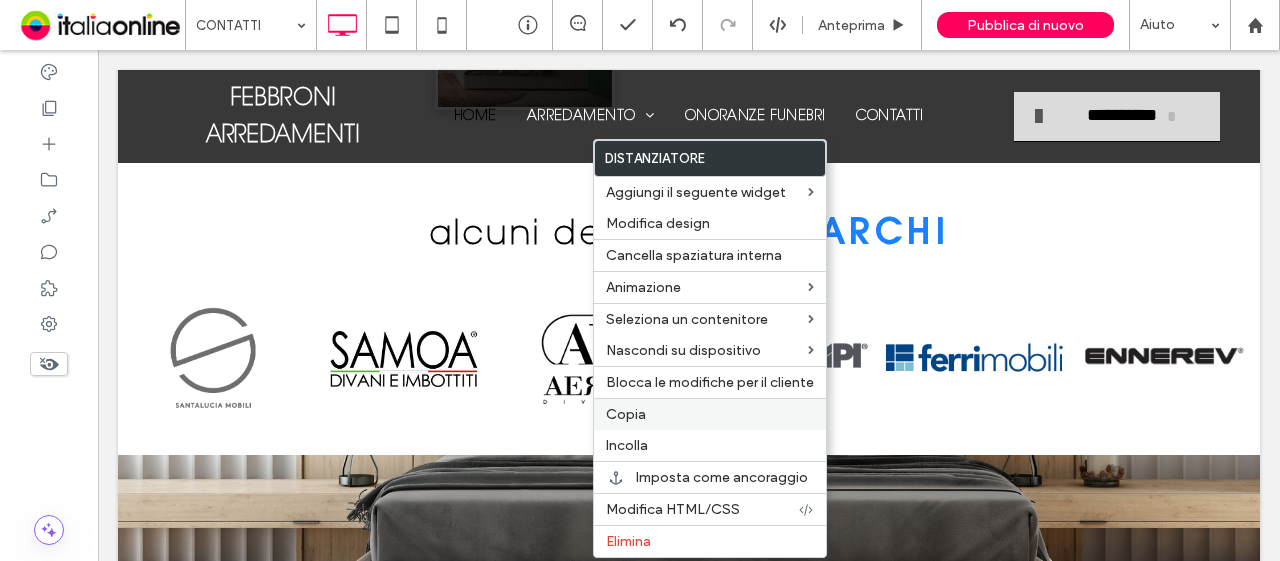 click on "Copia" at bounding box center (626, 414) 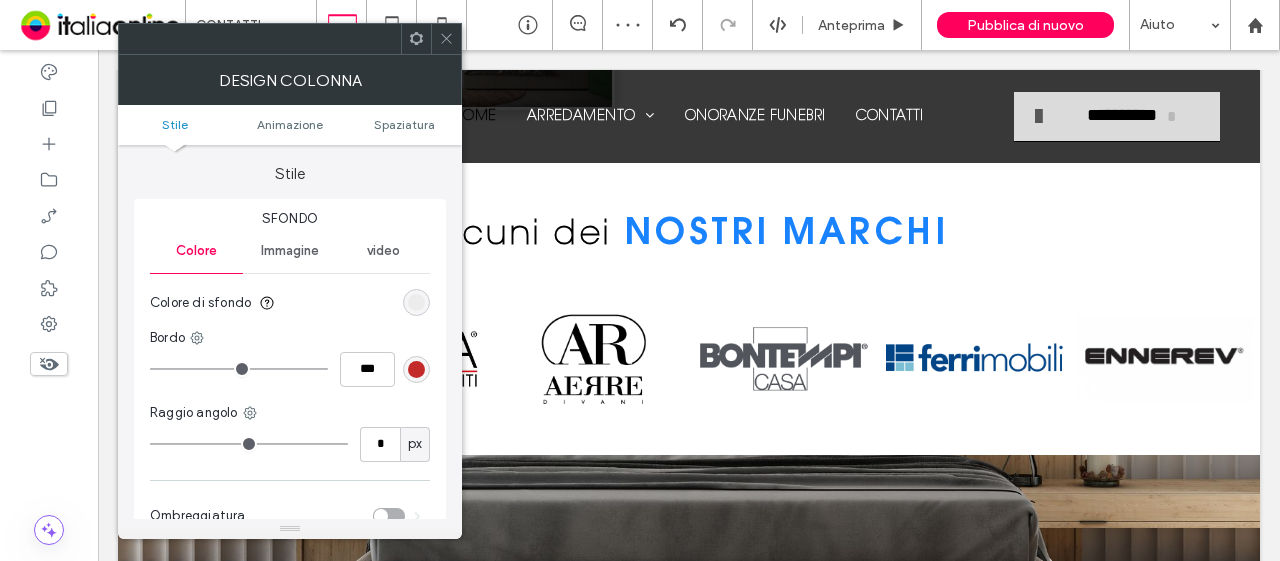 click 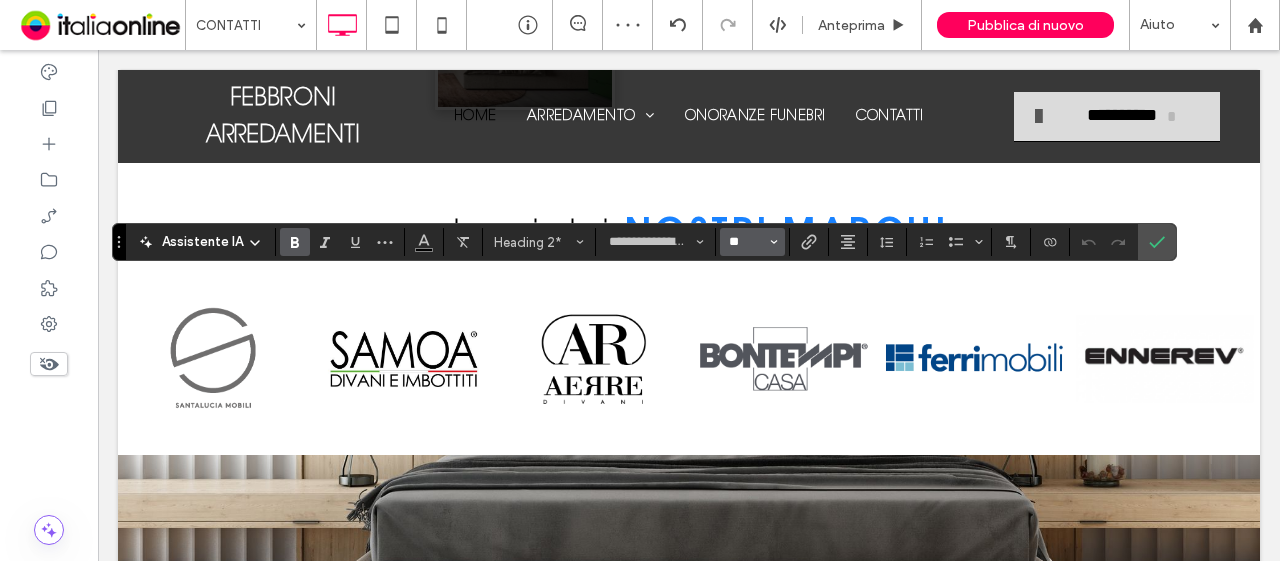 click on "**" at bounding box center (746, 242) 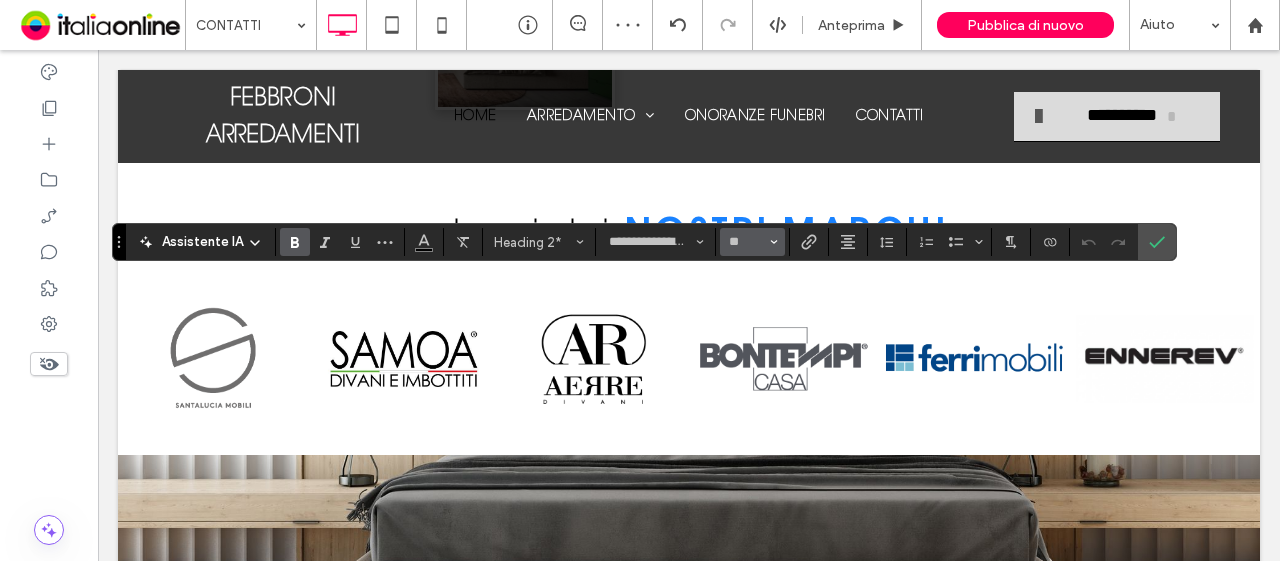 type on "**" 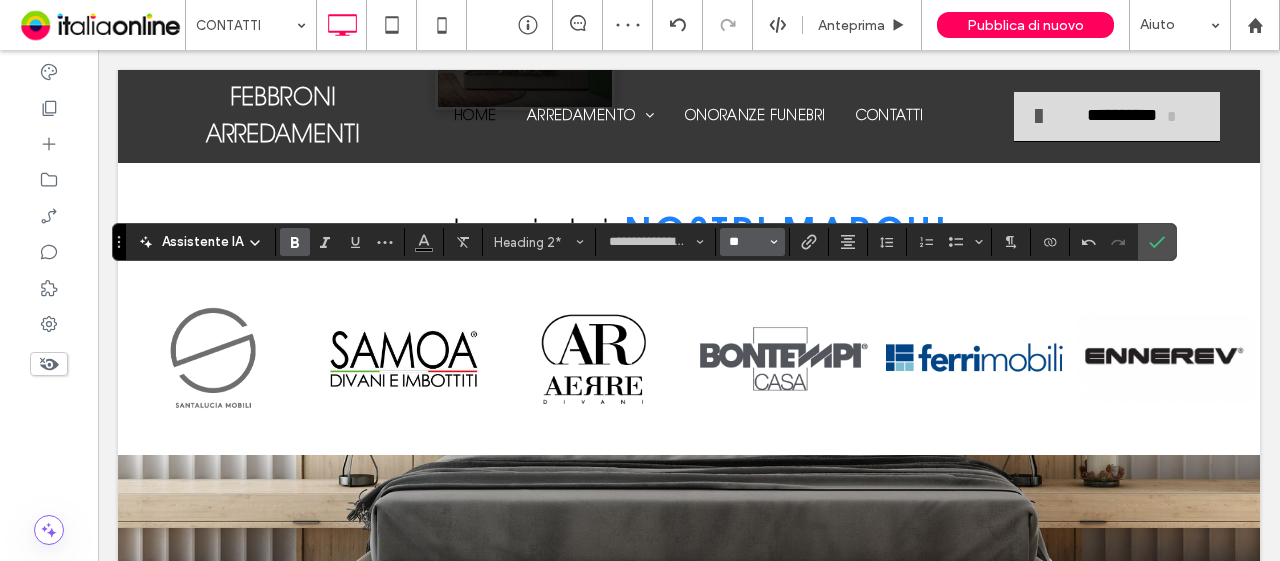 click on "**" at bounding box center [746, 242] 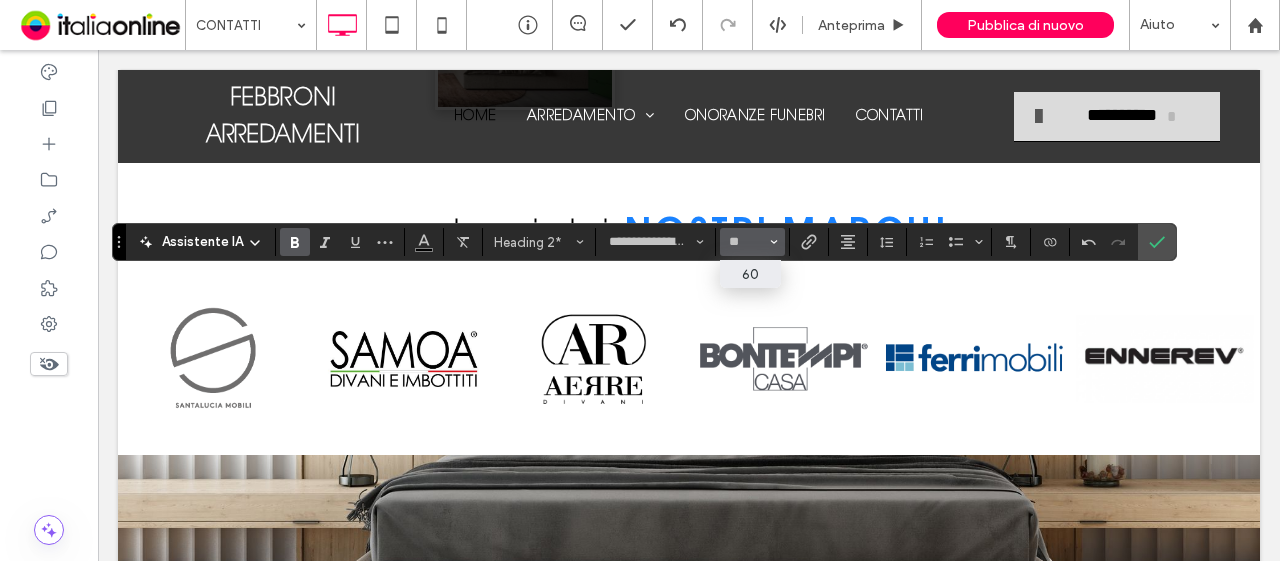 type on "**" 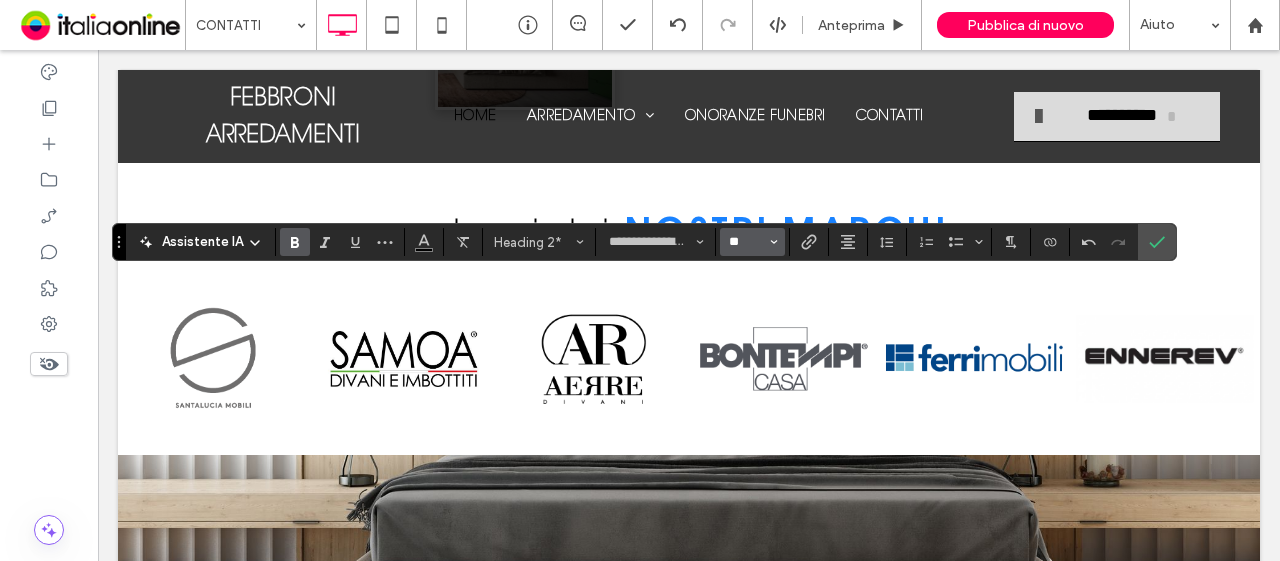 click on "**" at bounding box center (746, 242) 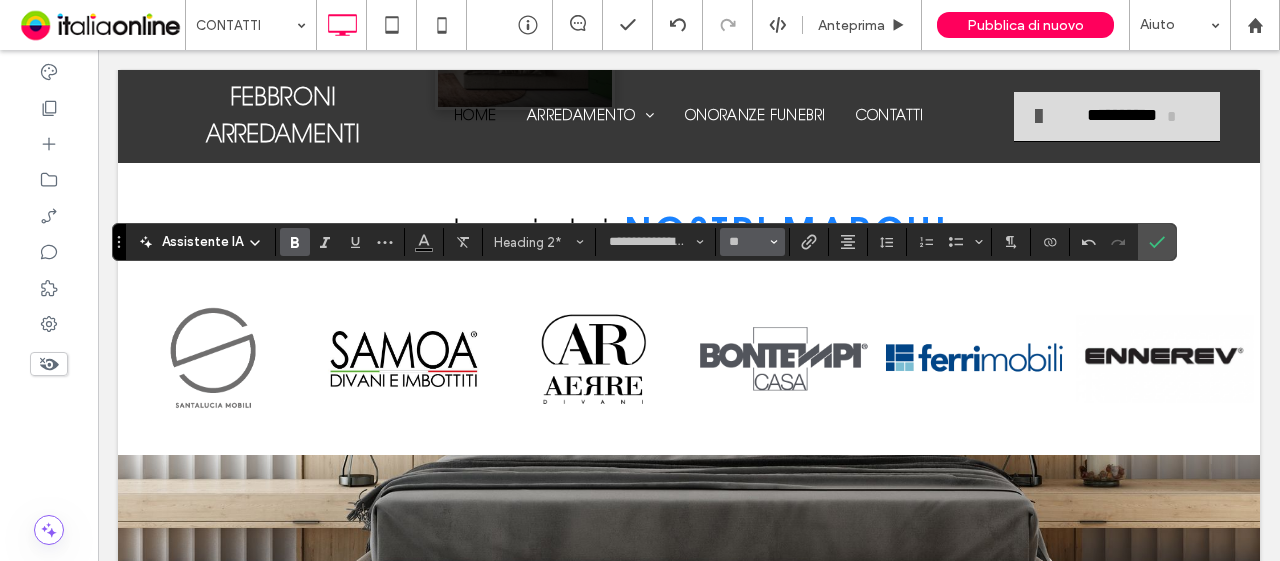 type on "**" 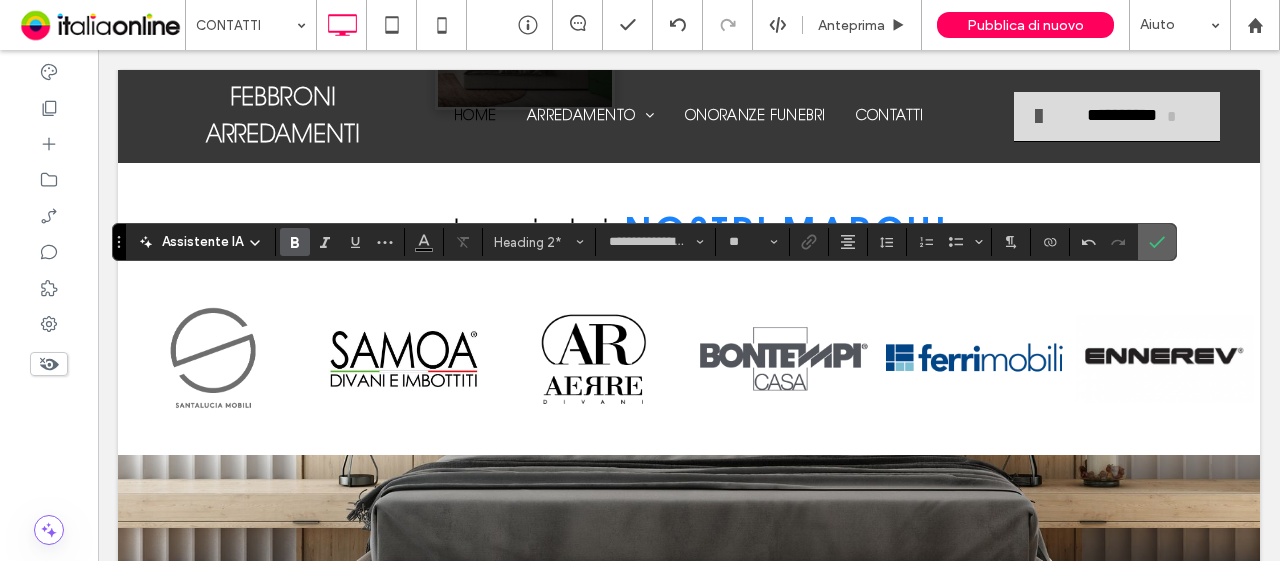 click 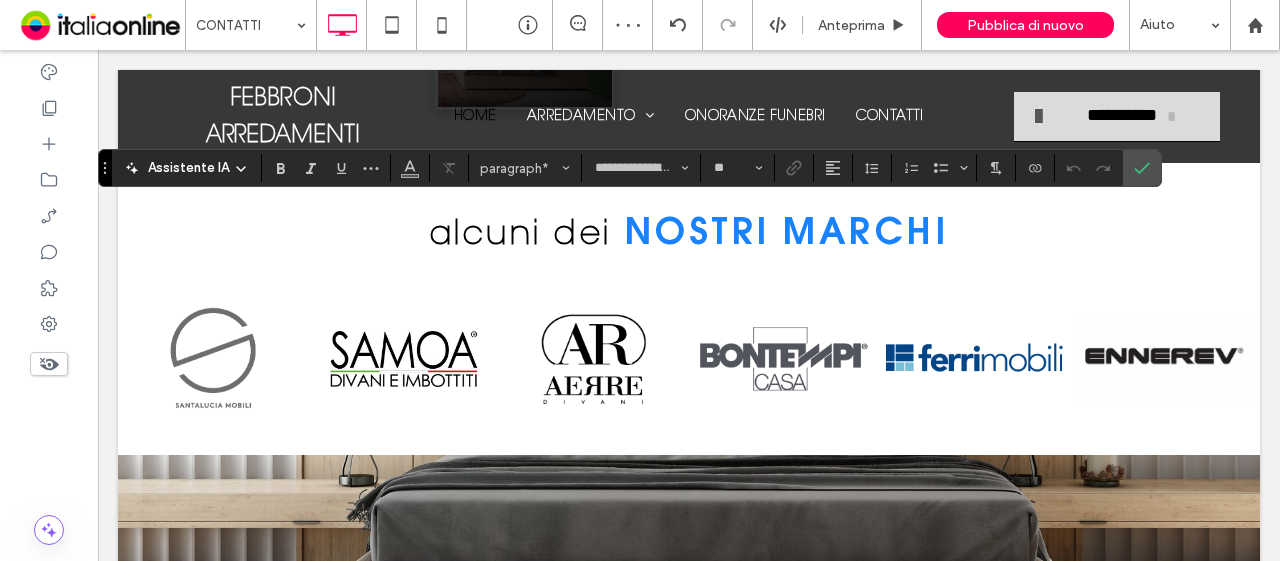 type on "**********" 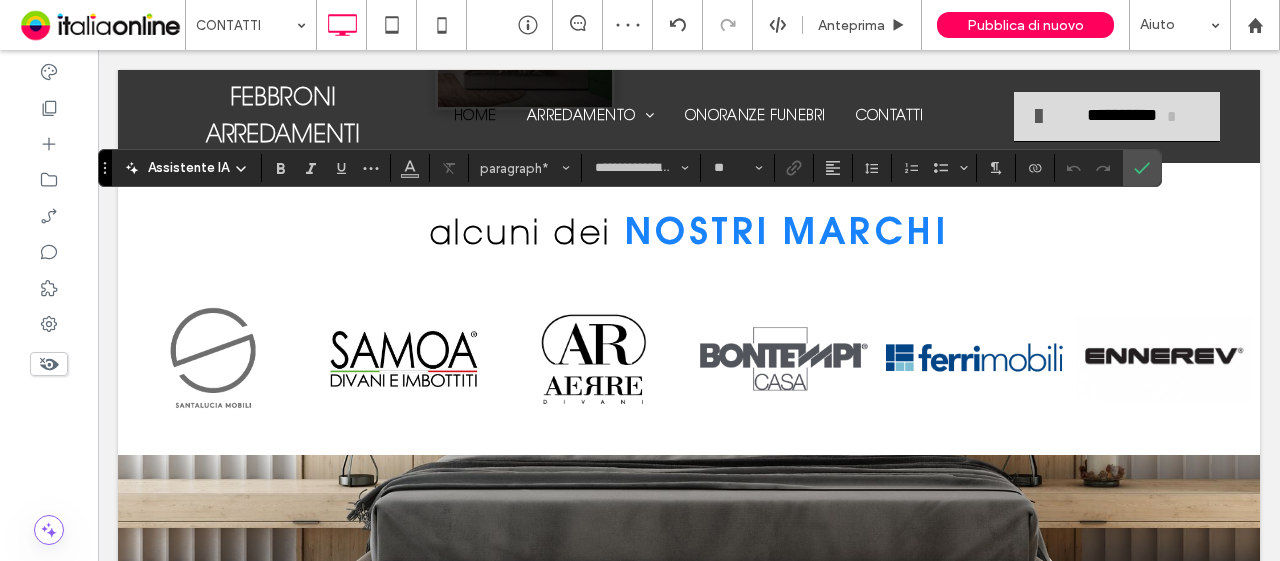 type on "**" 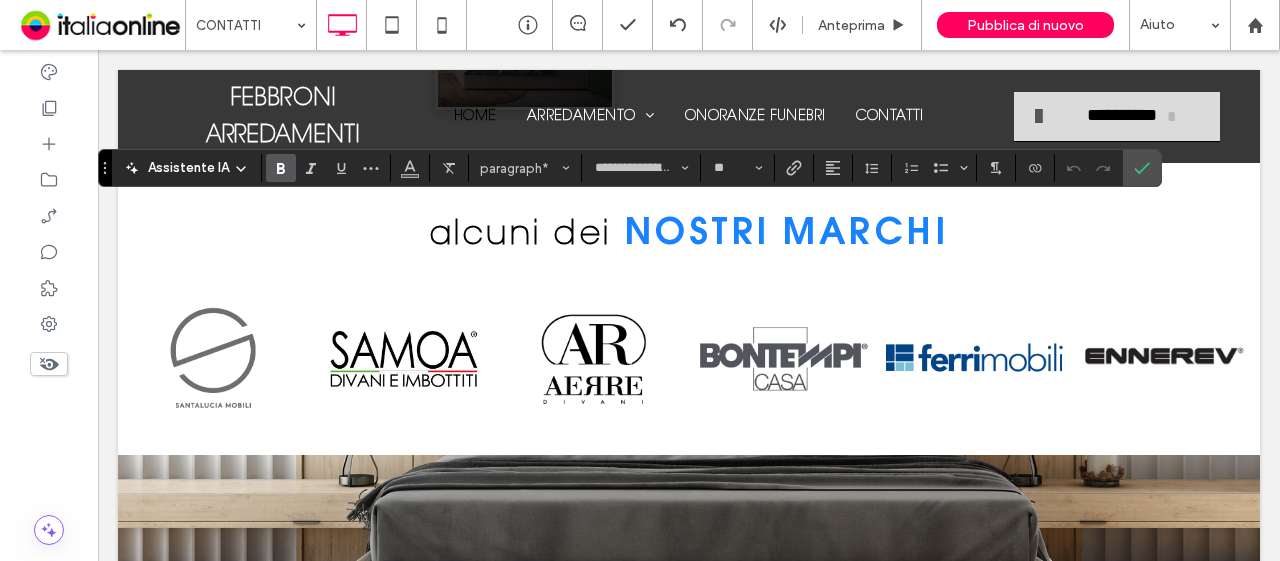 type 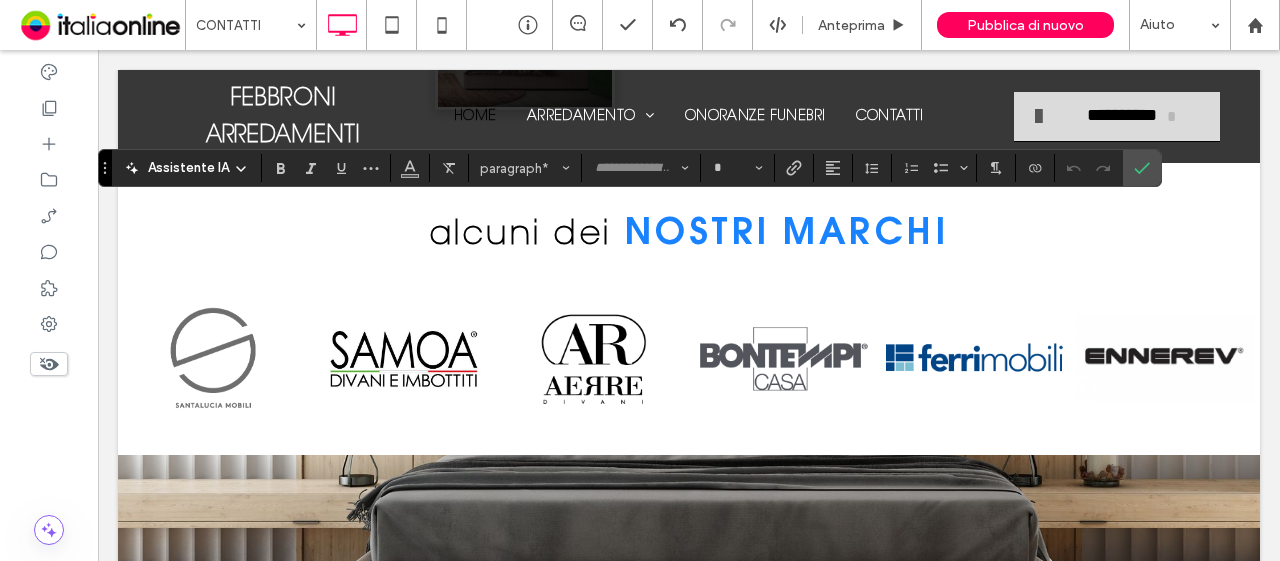 type on "**********" 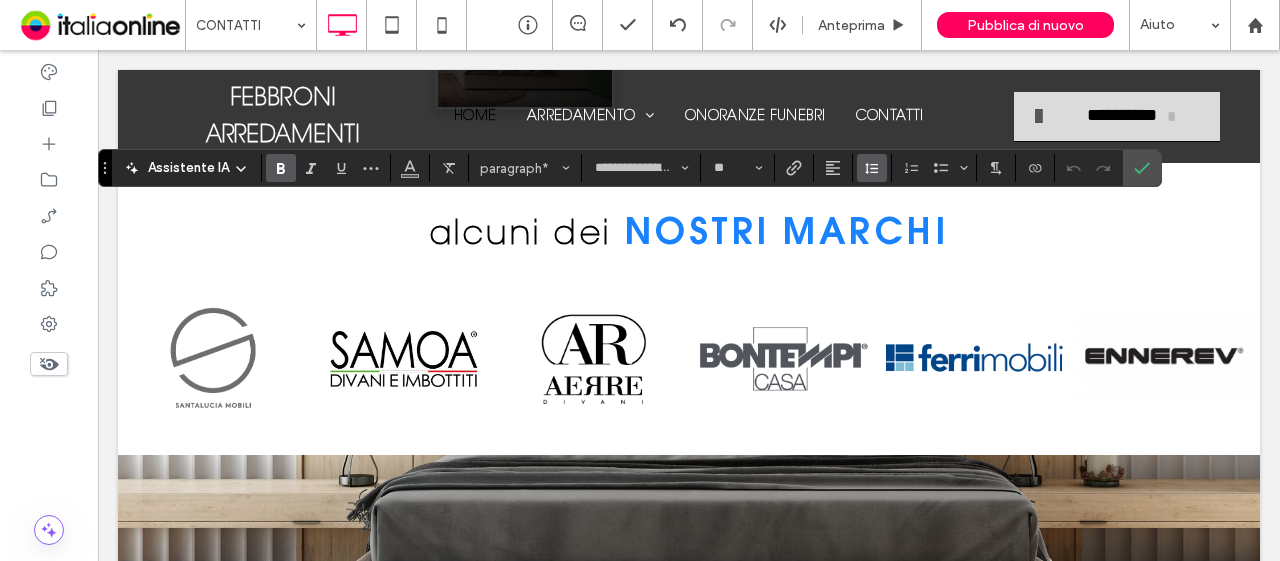 click 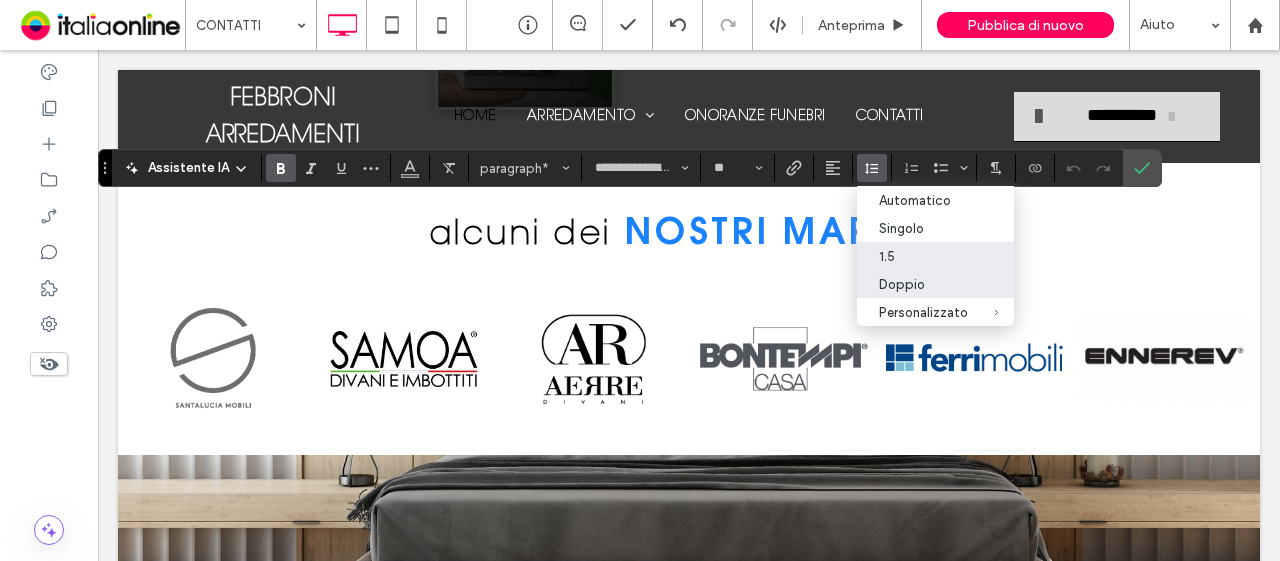 click on "Doppio" at bounding box center [935, 284] 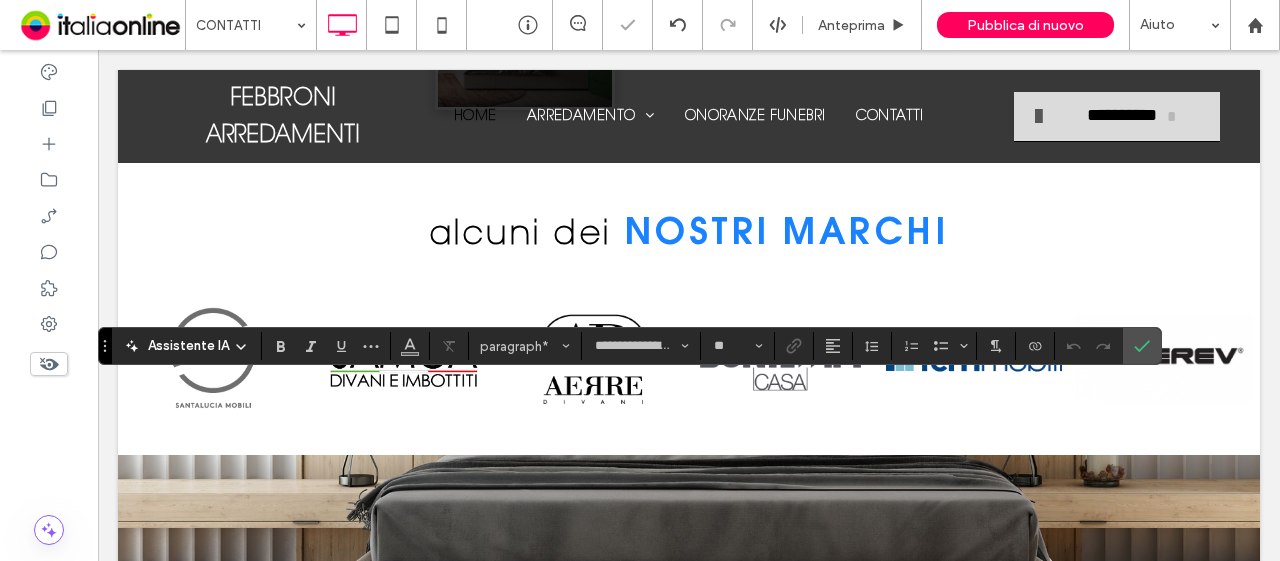 type on "**********" 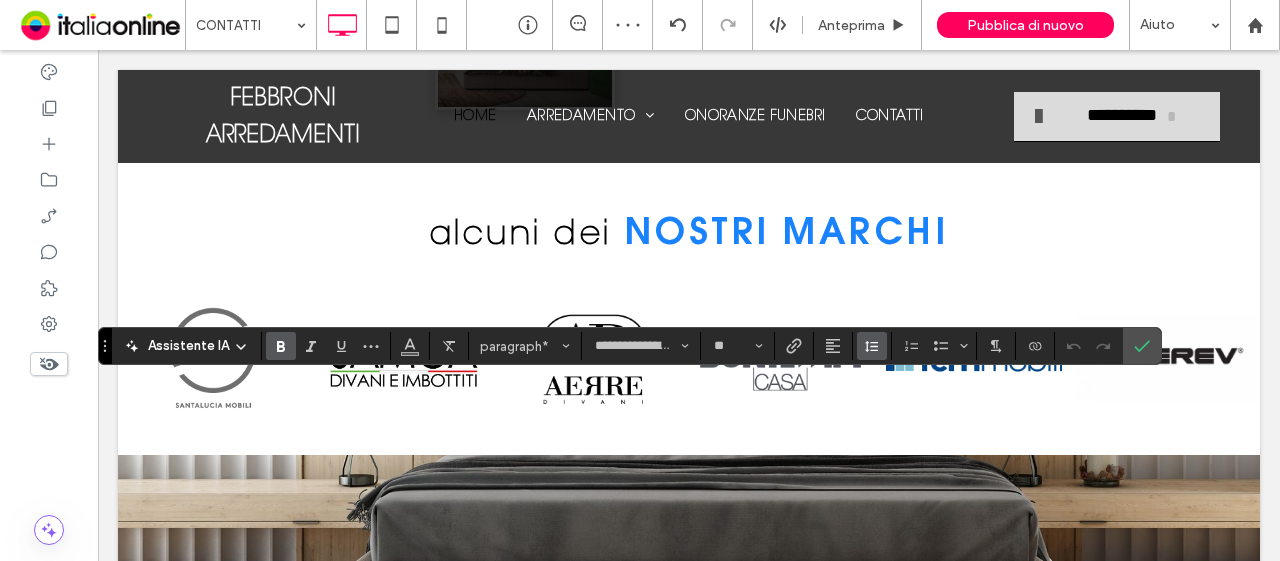 click at bounding box center [872, 346] 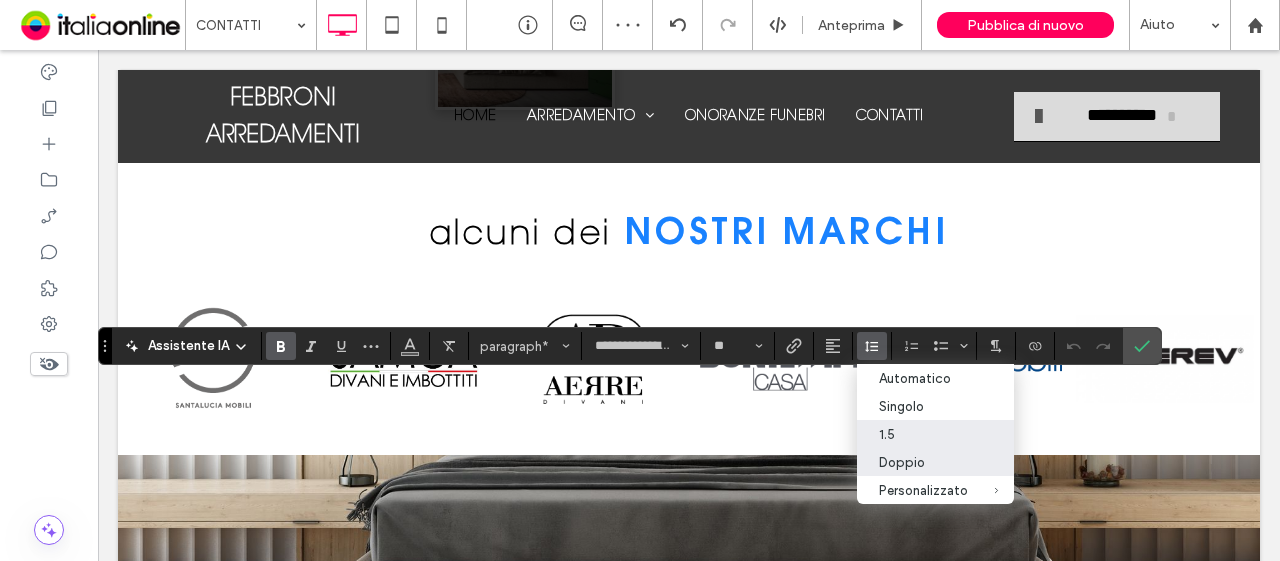 click on "Doppio" at bounding box center [923, 462] 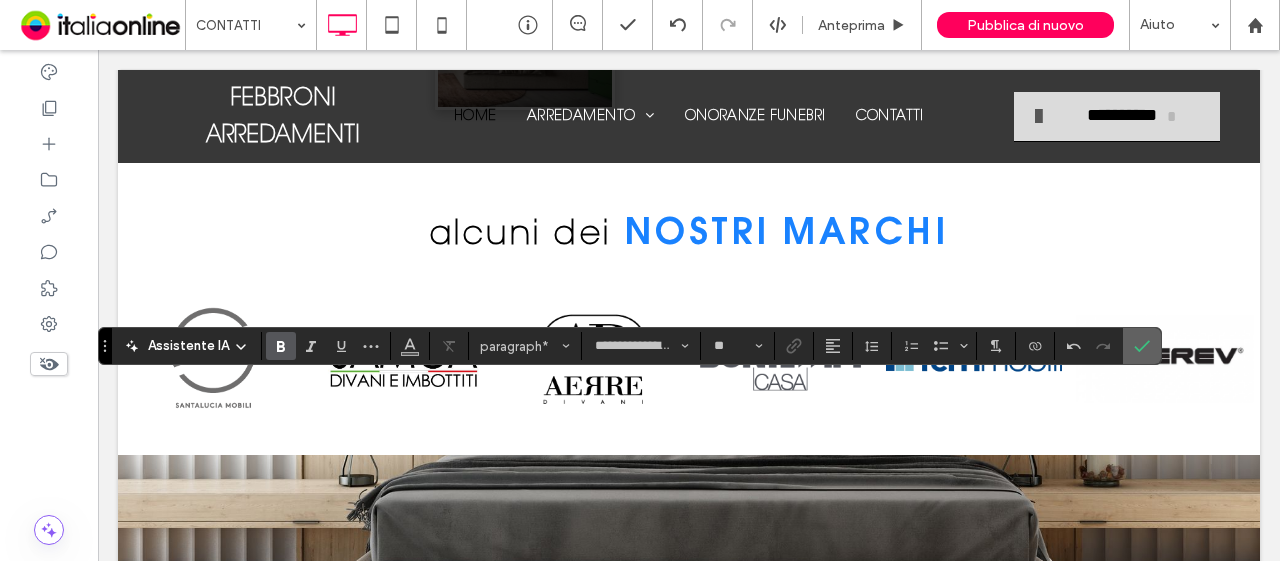 click 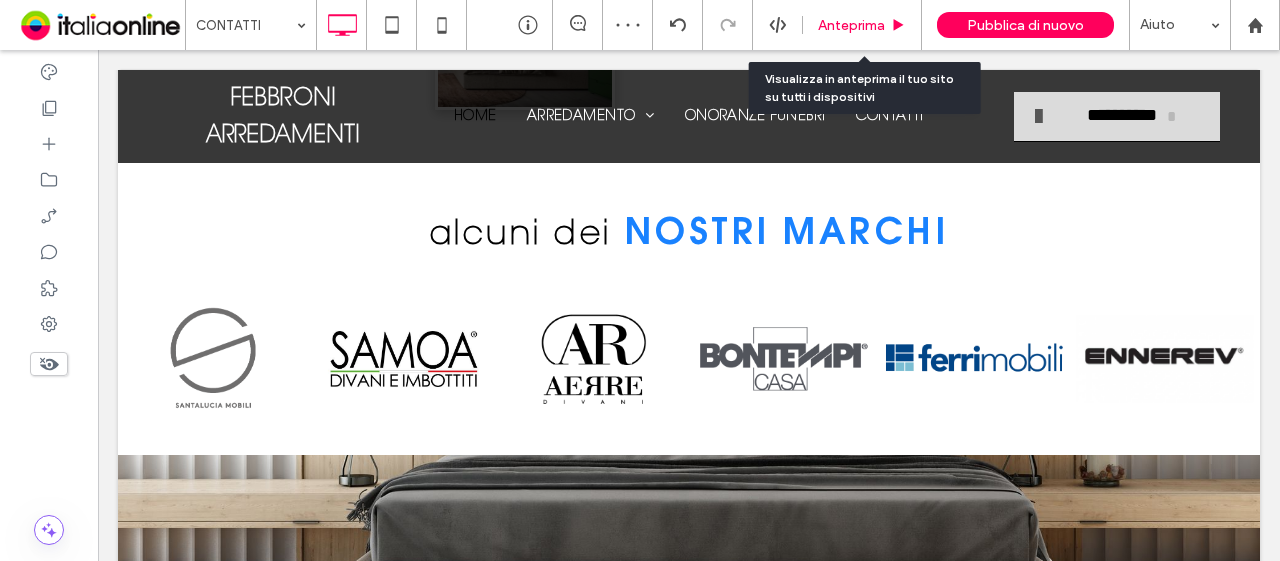 click on "Anteprima" at bounding box center [851, 25] 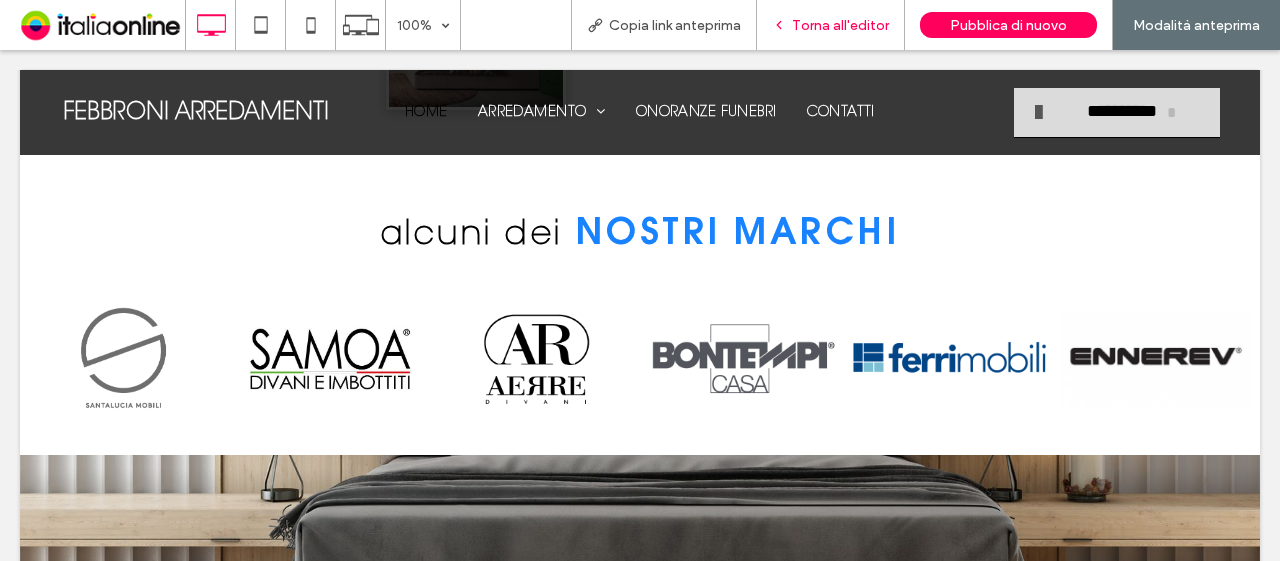 click on "Torna all'editor" at bounding box center [830, 25] 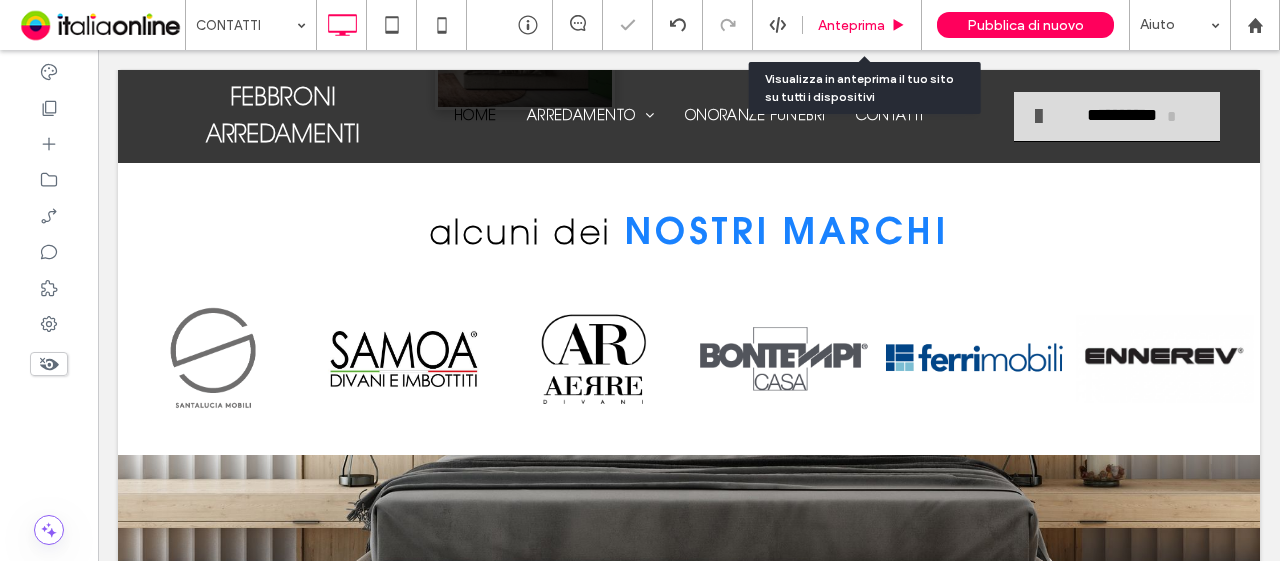 click on "Anteprima" at bounding box center [851, 25] 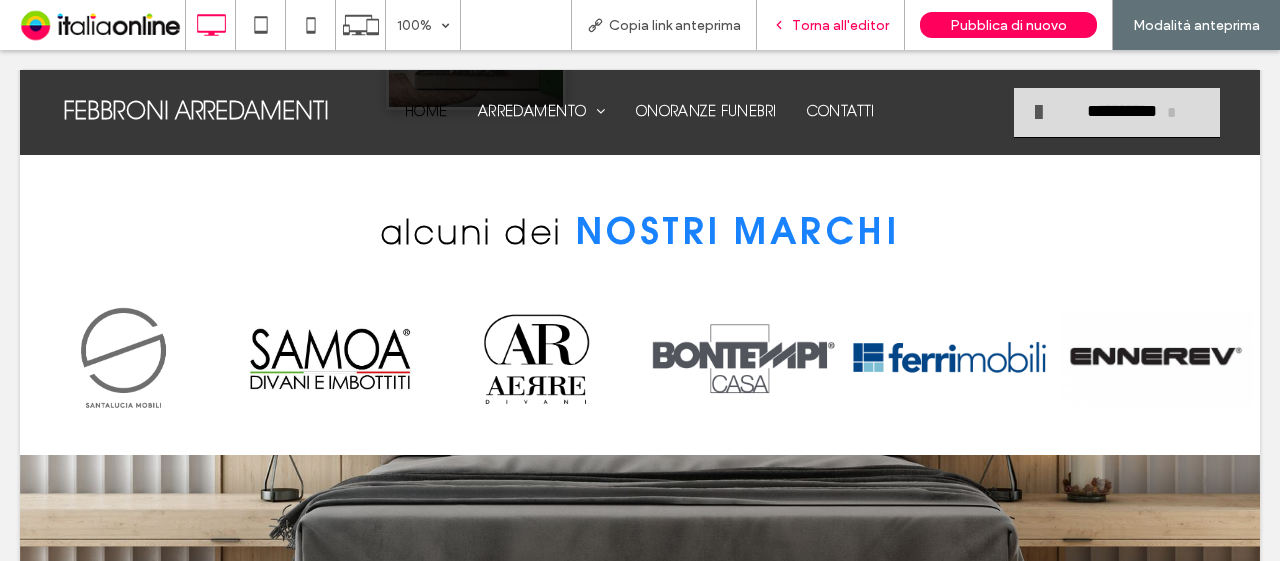 click on "Torna all'editor" at bounding box center [840, 25] 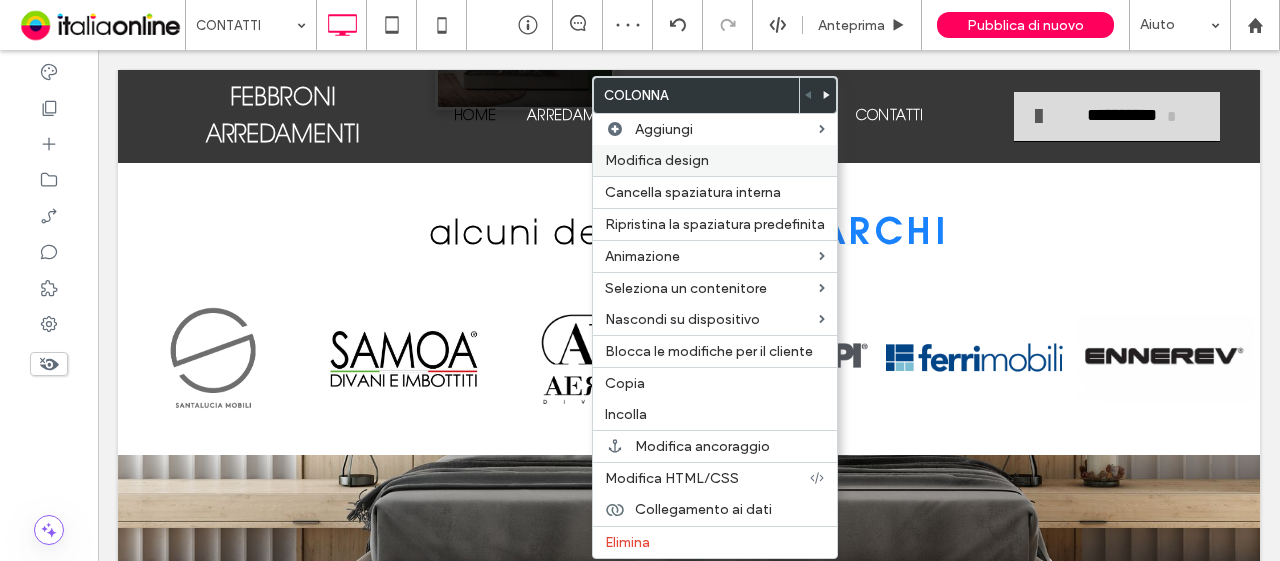 click on "Modifica design" at bounding box center (715, 160) 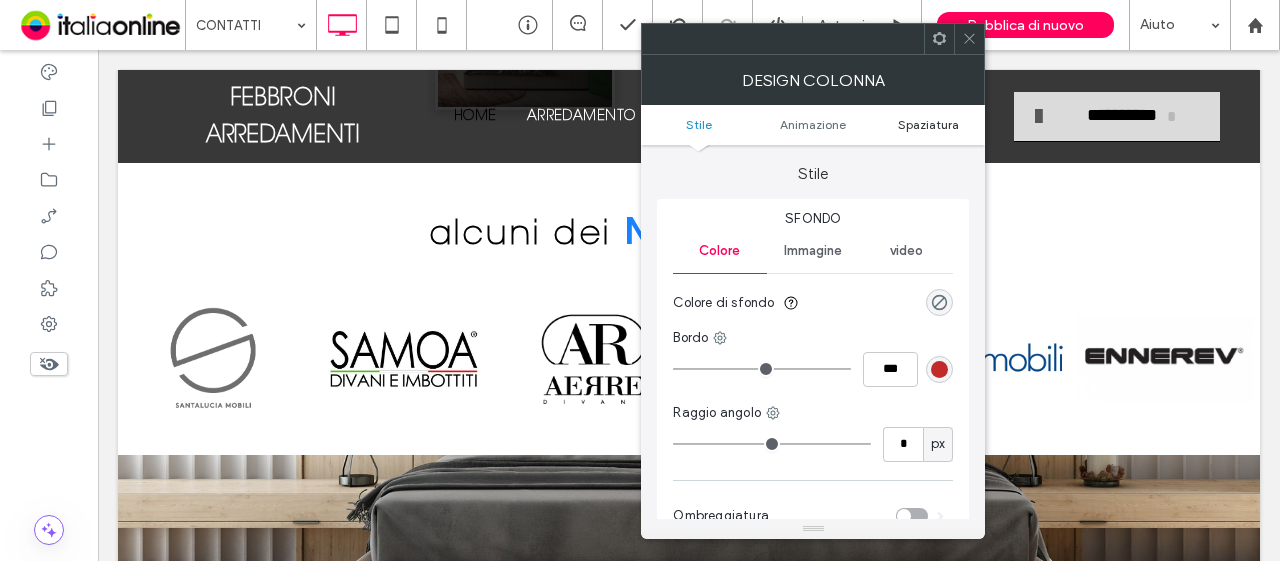 click on "Spaziatura" at bounding box center [928, 124] 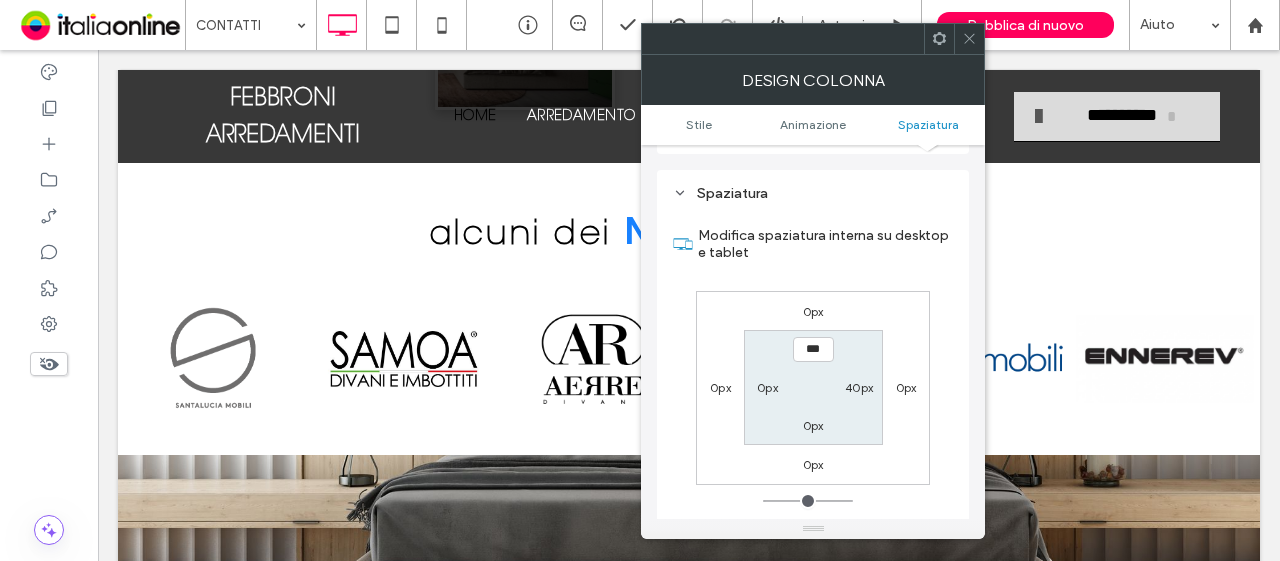 scroll, scrollTop: 469, scrollLeft: 0, axis: vertical 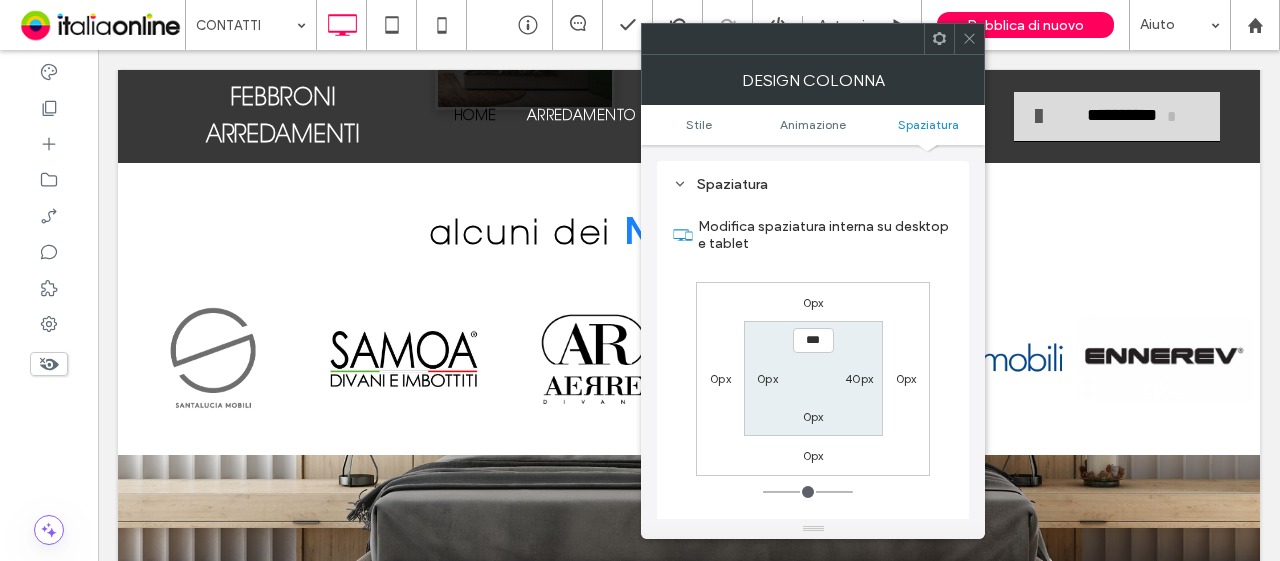 click on "40px" at bounding box center (859, 378) 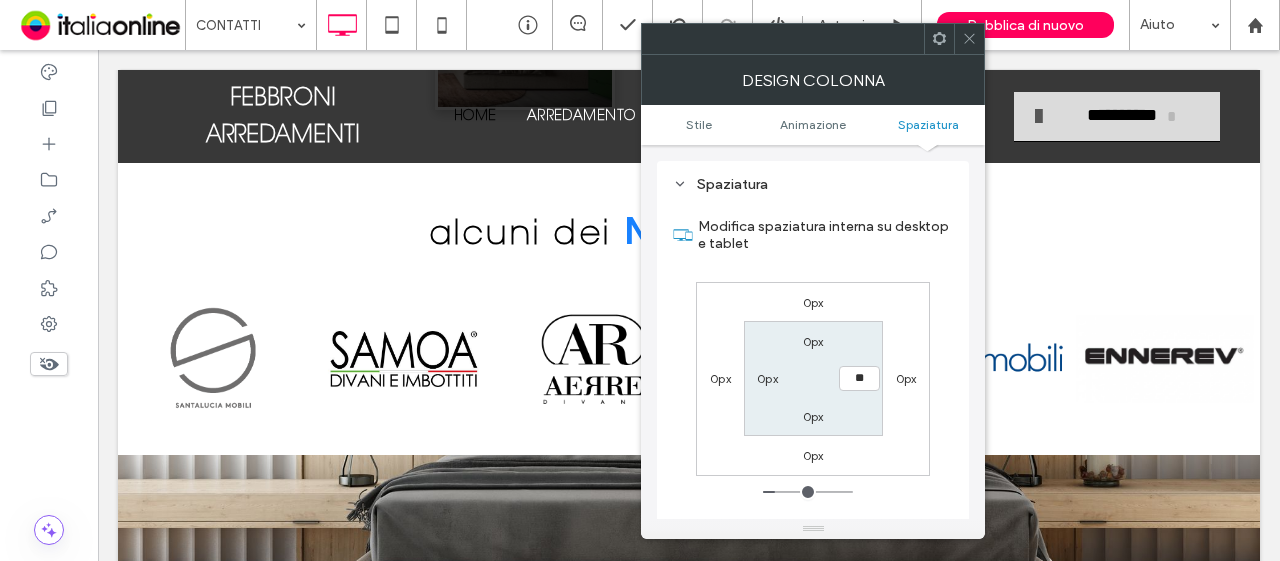 type on "**" 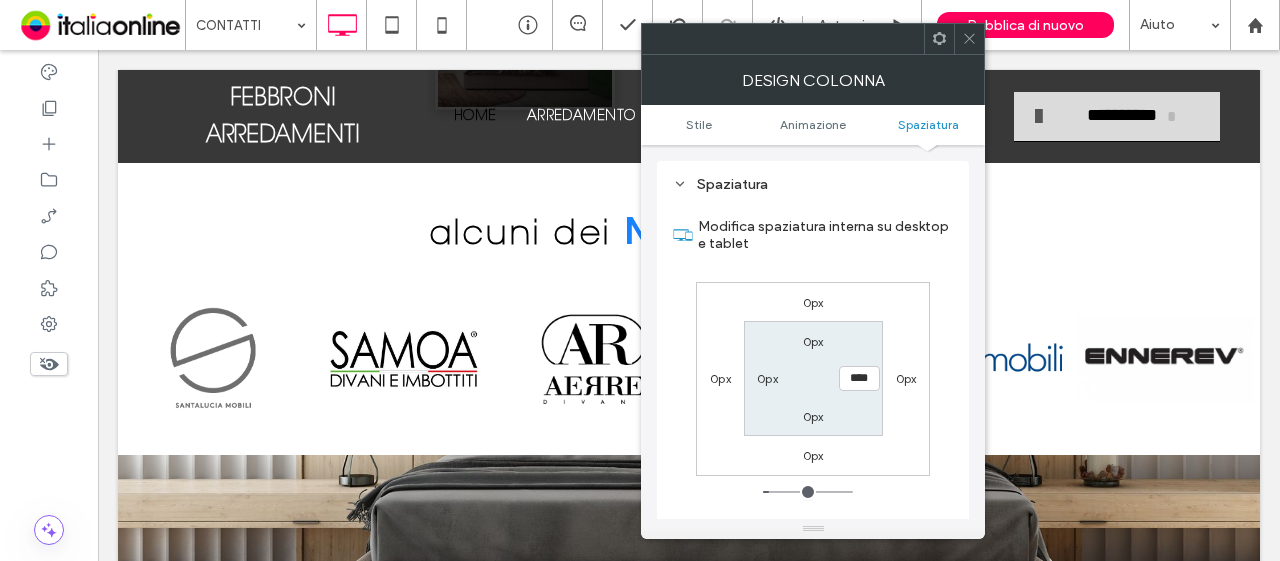 click at bounding box center [969, 39] 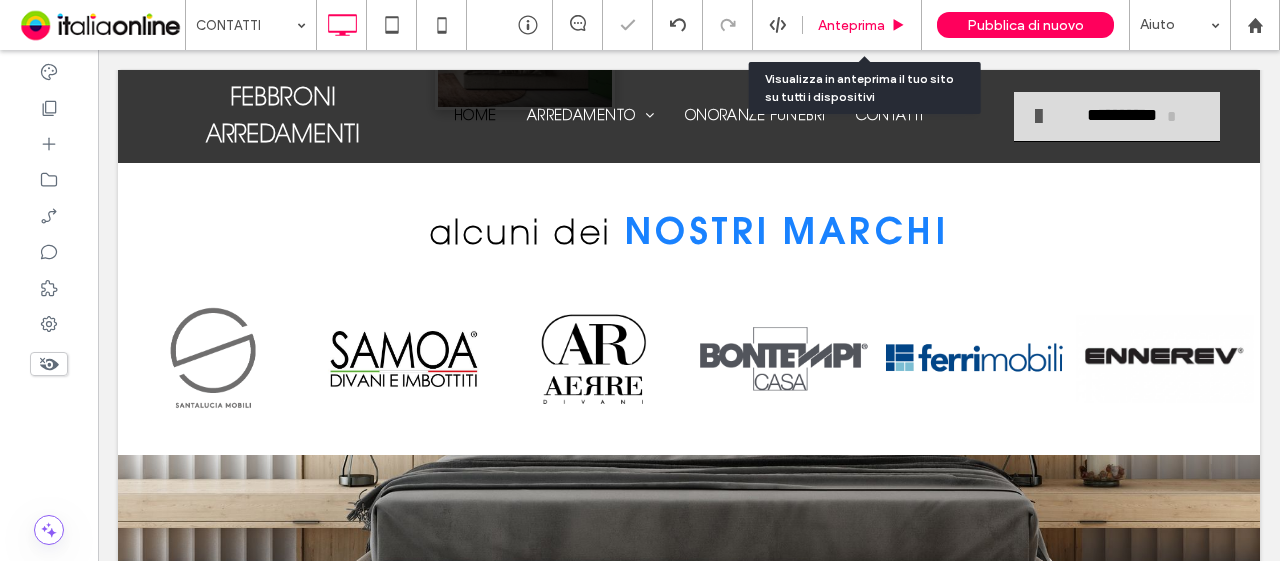click on "Anteprima" at bounding box center [862, 25] 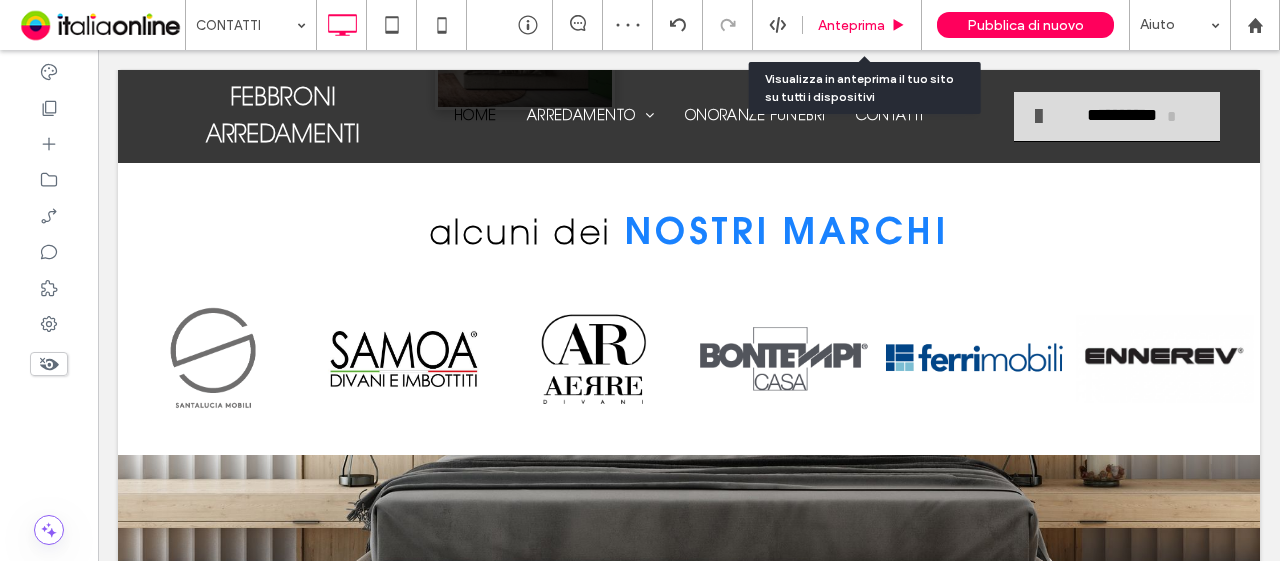 click on "Anteprima" at bounding box center [851, 25] 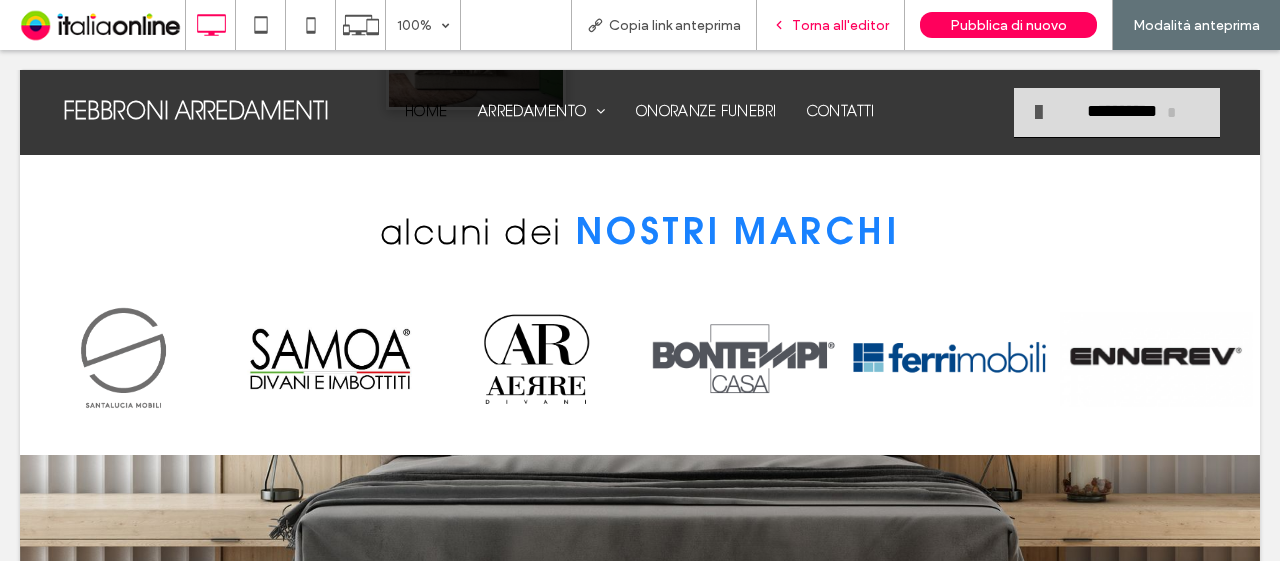 click on "Torna all'editor" at bounding box center (840, 25) 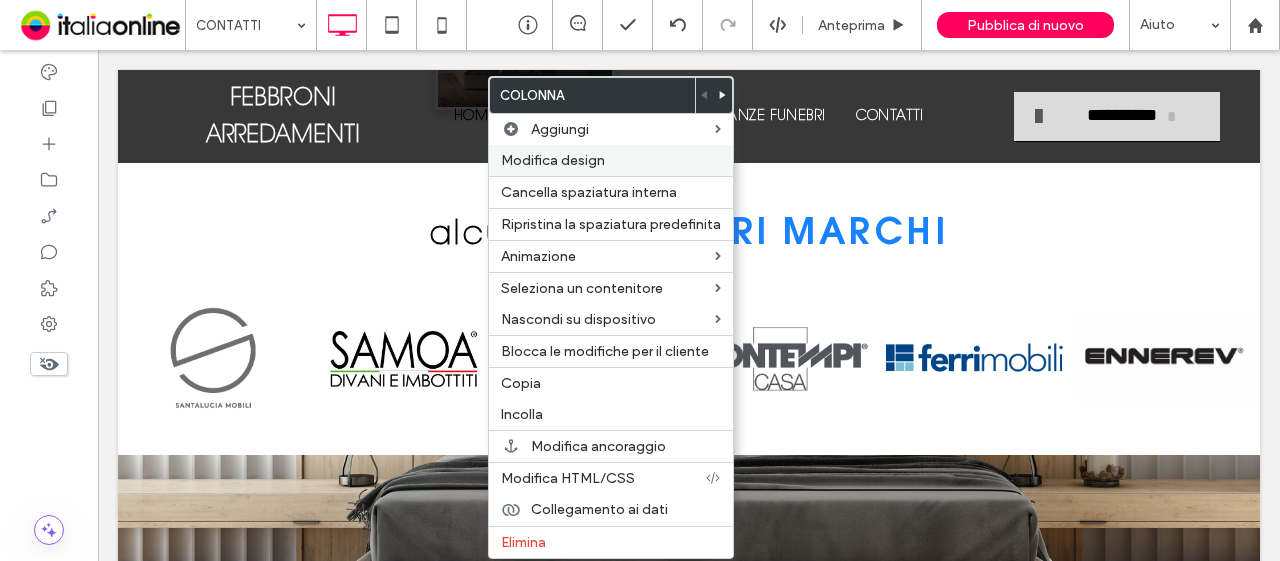 click on "Modifica design" at bounding box center (611, 160) 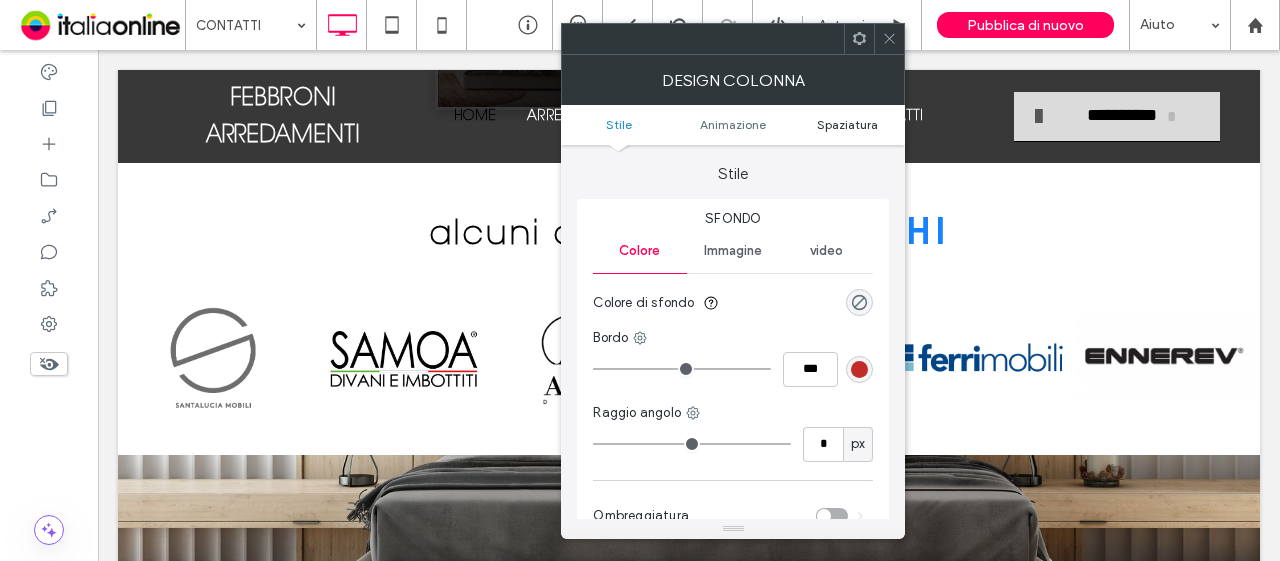 drag, startPoint x: 832, startPoint y: 133, endPoint x: 847, endPoint y: 127, distance: 16.155495 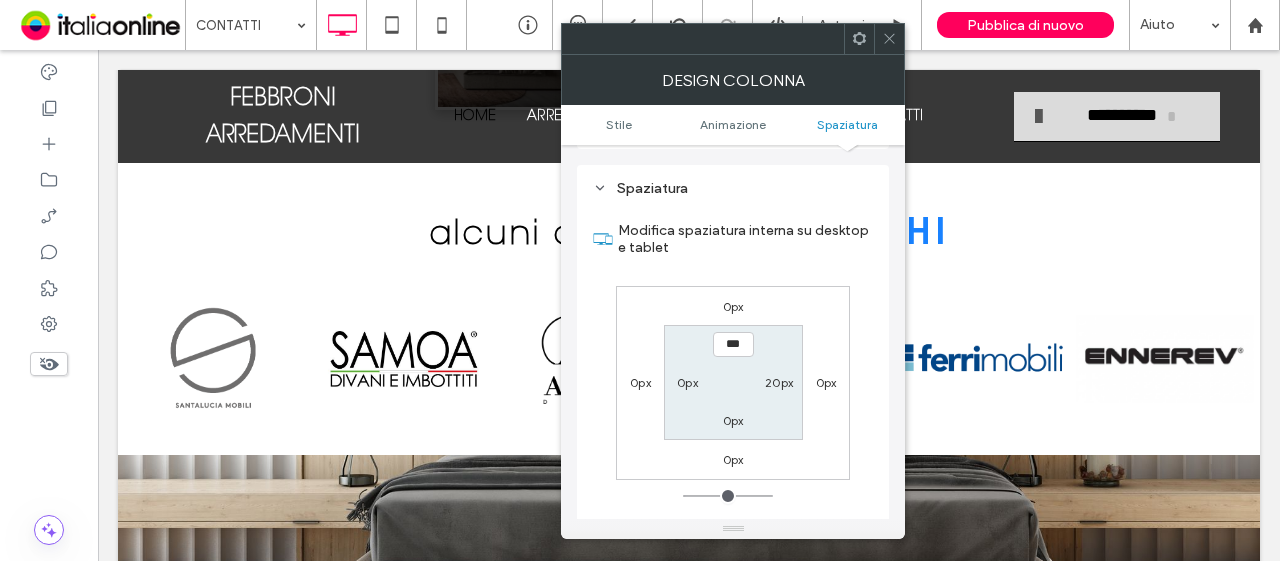 scroll, scrollTop: 469, scrollLeft: 0, axis: vertical 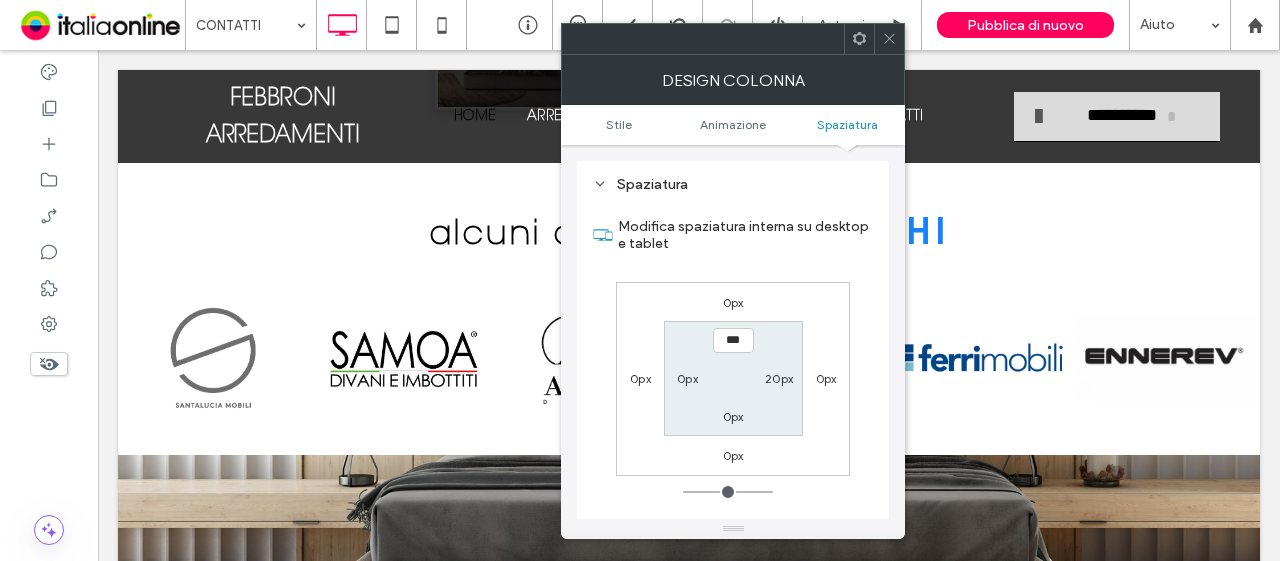 click on "20px" at bounding box center [779, 378] 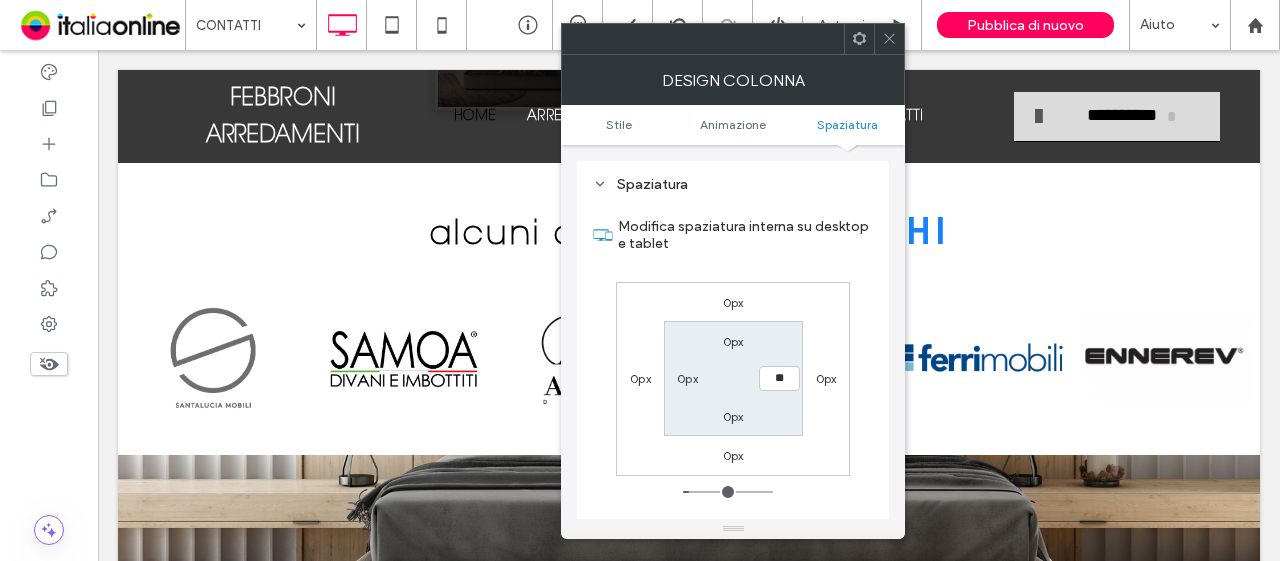 type on "**" 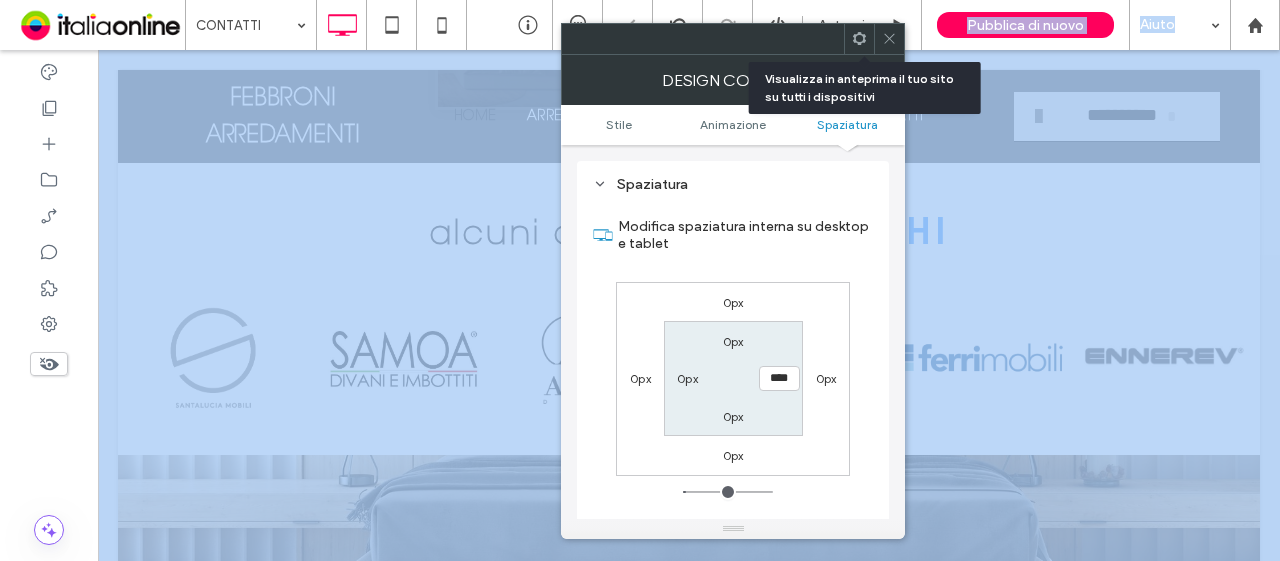 click on ".wqwq-1{fill:#231f20;}
.cls-1q, .cls-2q { fill-rule: evenodd; }
.cls-2q { fill: #6e8188; }
True_local
Agendize
HealthEngine
x_close_popup
from_your_site
multi_language
zoom-out
zoom-in
z_vimeo
z_yelp
z_picassa
w_vCita
youtube
yelp
x2
x
x_x
x_alignright
x_handwritten
wrench
wordpress
windowsvv
win8
whats_app
wallet
warning-sign
w_youtube
w_youtube_channel
w_yelp
w_video
w_twitter
w_title
w_tabs
w_social_icons
w_spacer
w_share
w_rss_feed
w_recent-posts
w_push
w_paypal
w_photo_gallery" at bounding box center [640, 280] 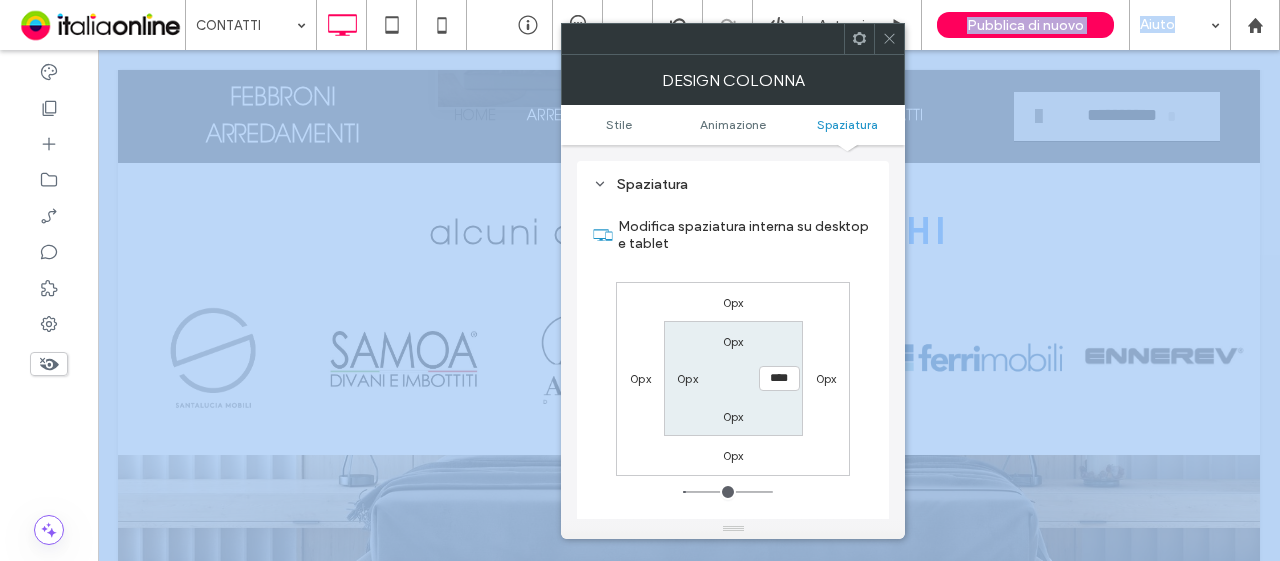 click 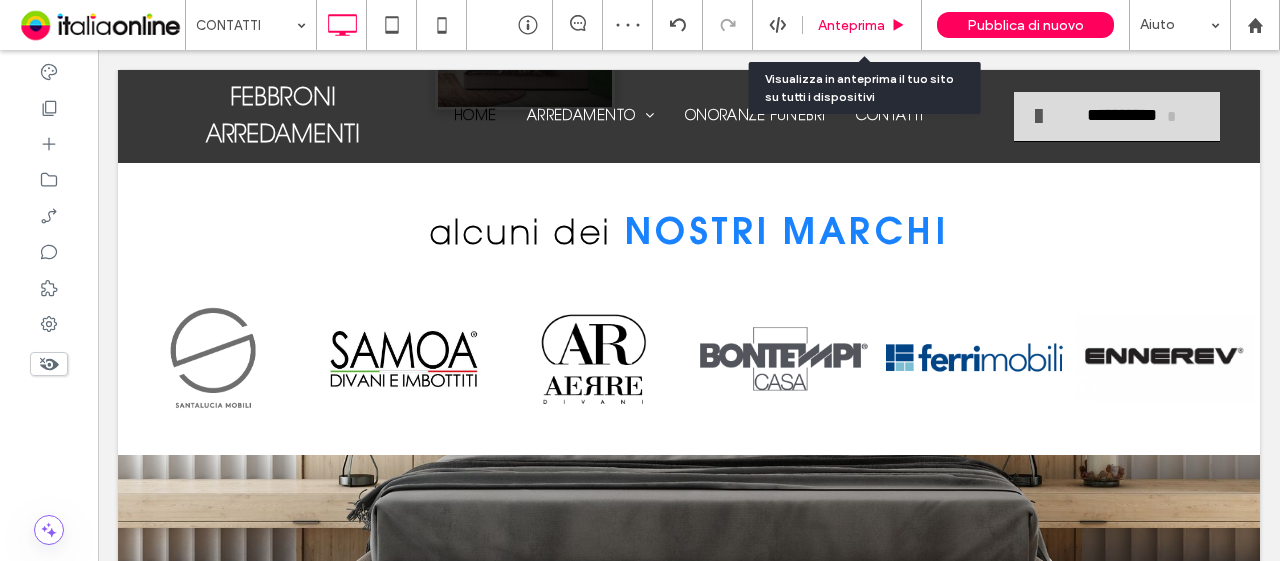 click on "Anteprima" at bounding box center [851, 25] 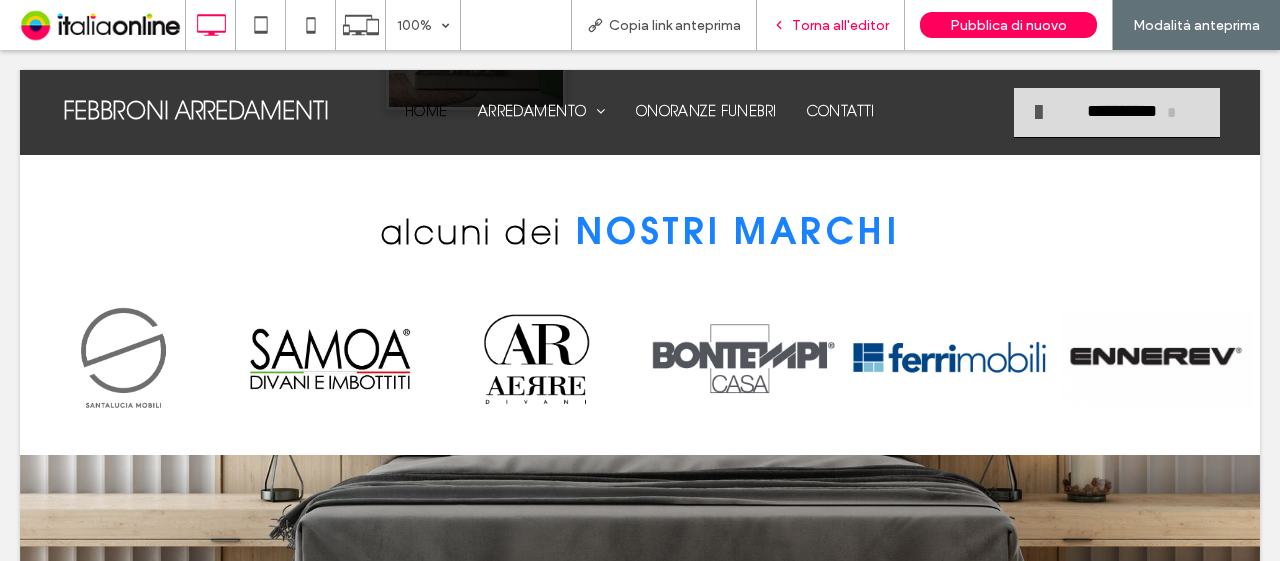 click on "Torna all'editor" at bounding box center [831, 25] 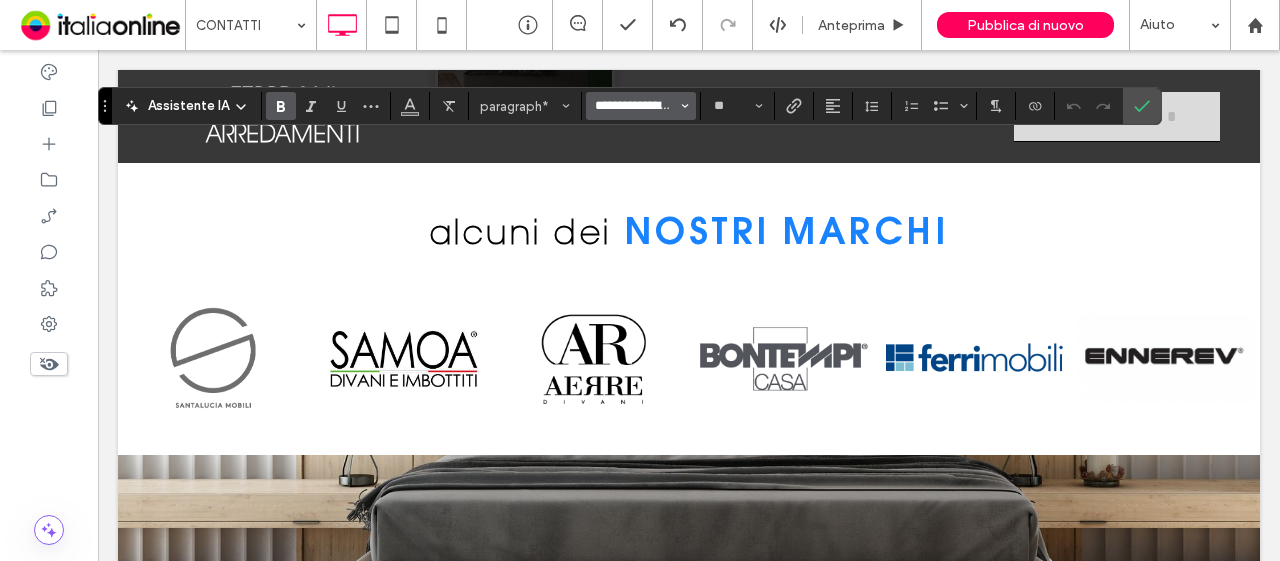 click on "**********" at bounding box center [635, 106] 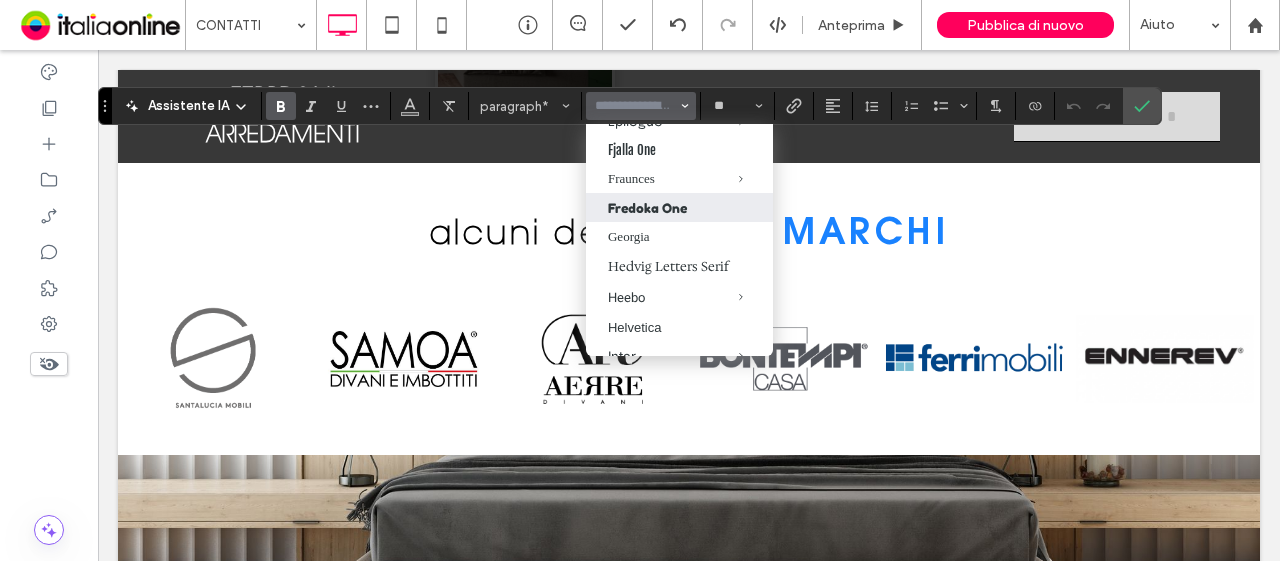scroll, scrollTop: 1100, scrollLeft: 0, axis: vertical 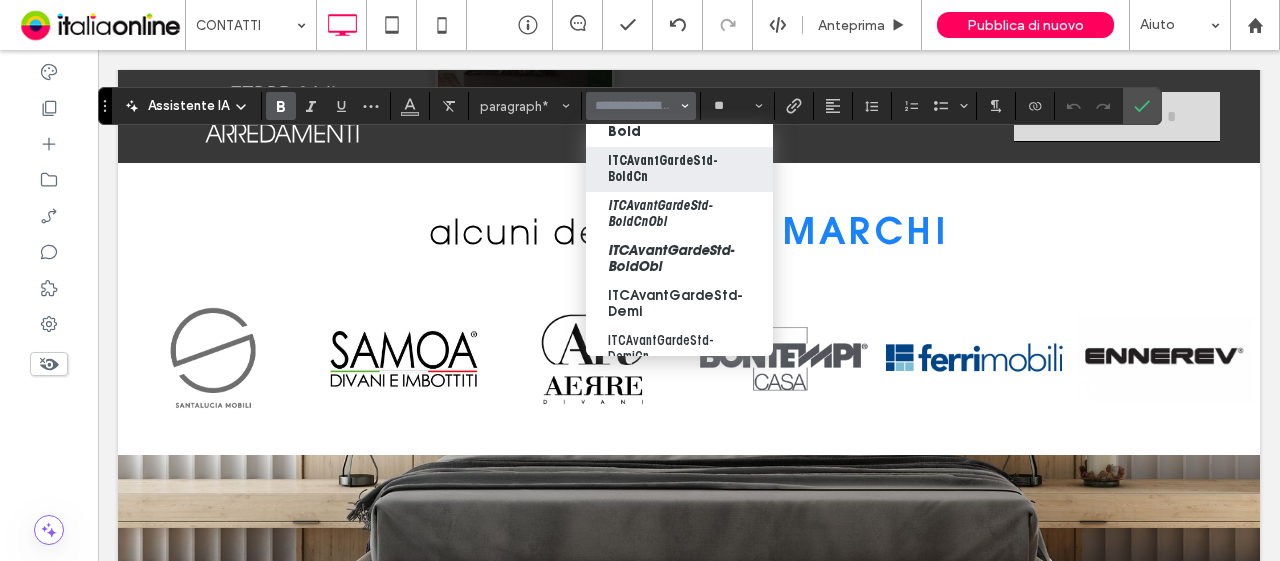 click on "ITCAvantGardeStd-BoldCn" at bounding box center (679, 169) 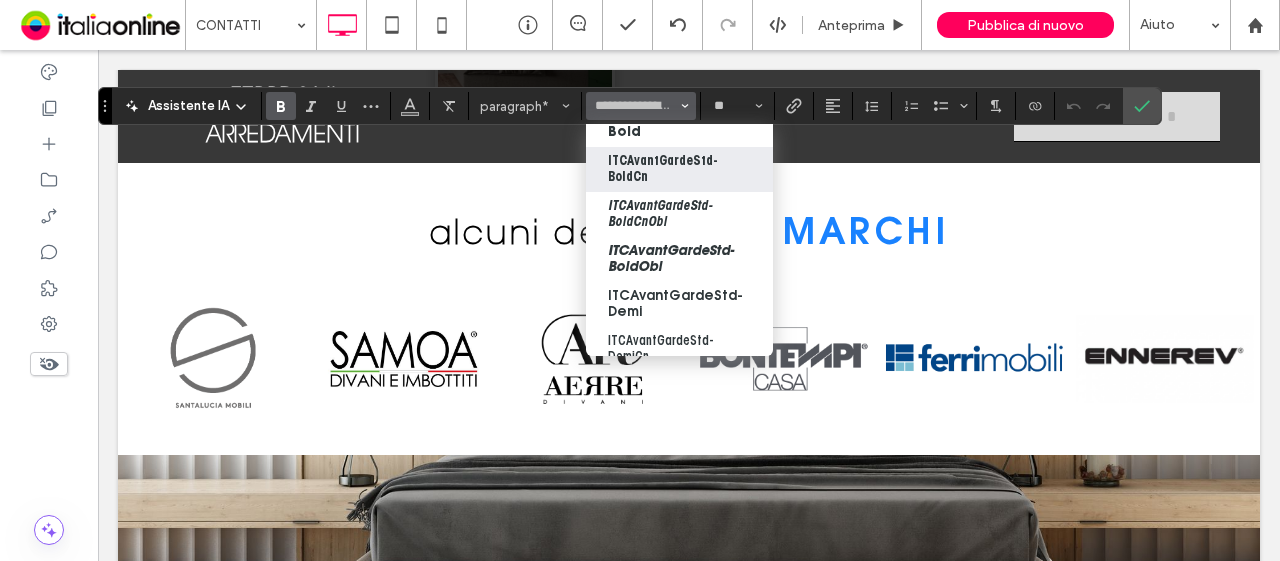 type on "**********" 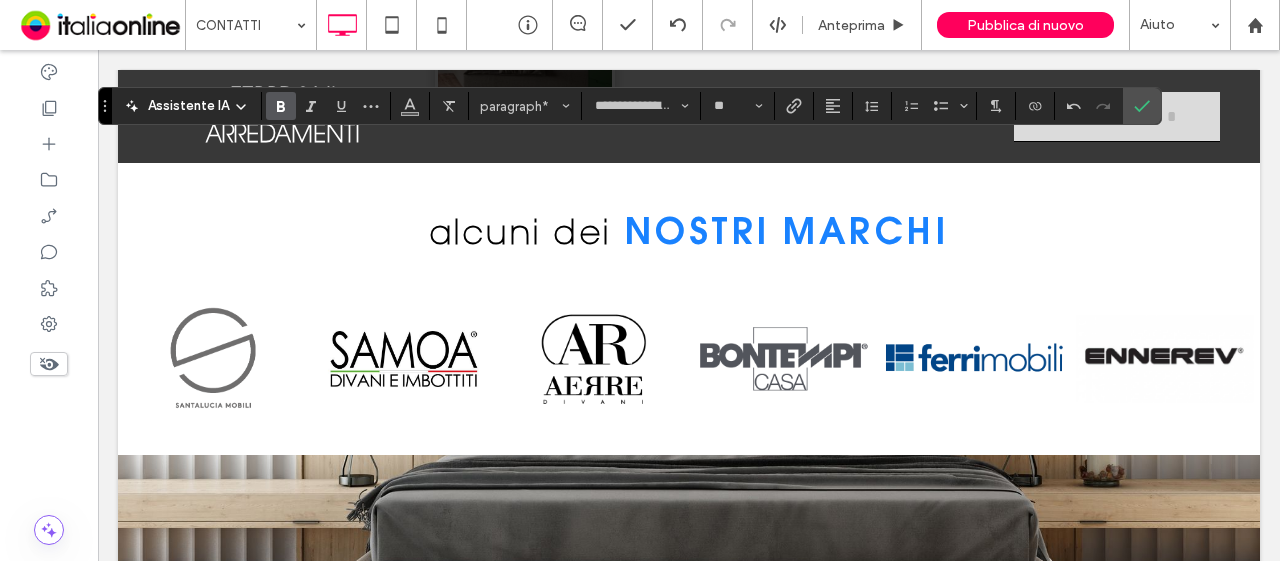 click at bounding box center (281, 106) 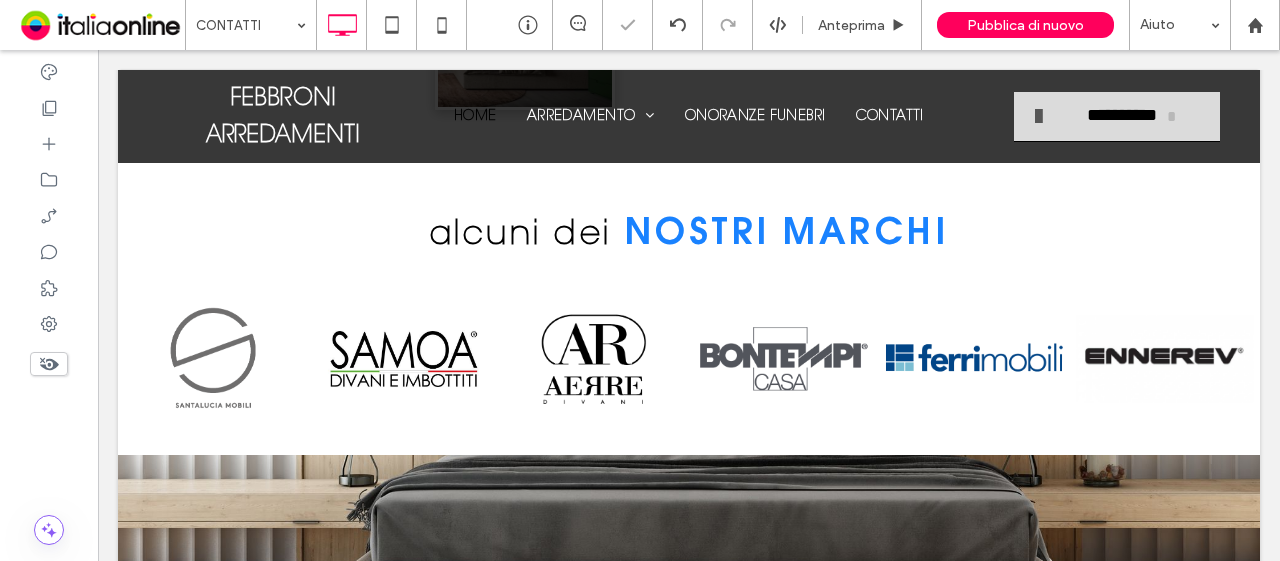type on "**********" 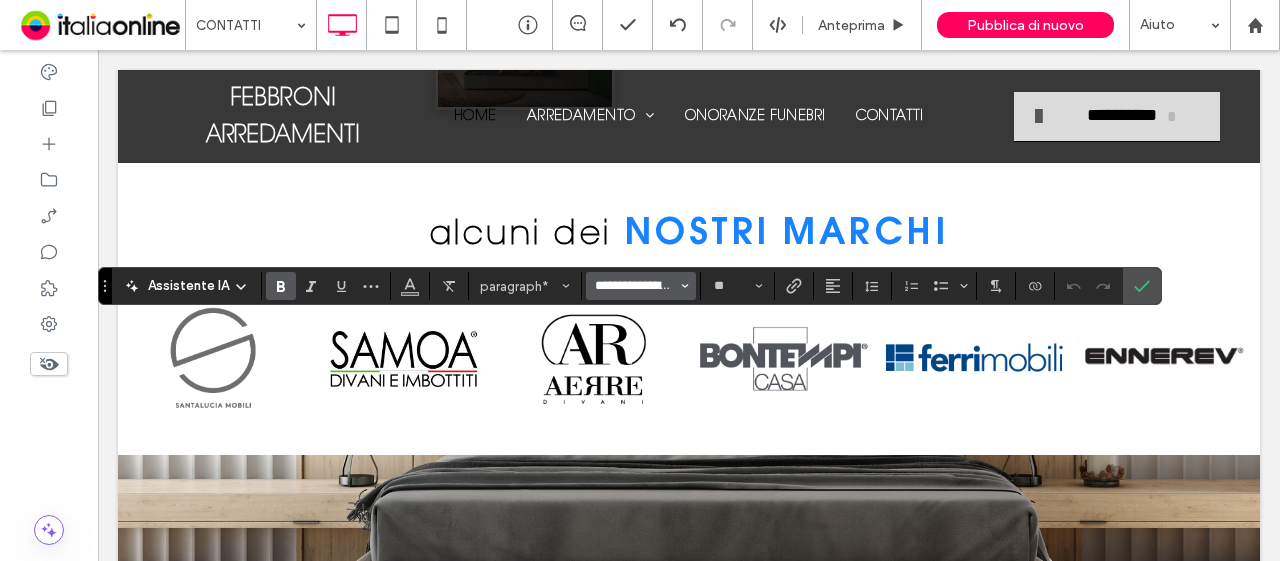 click on "**********" at bounding box center (635, 286) 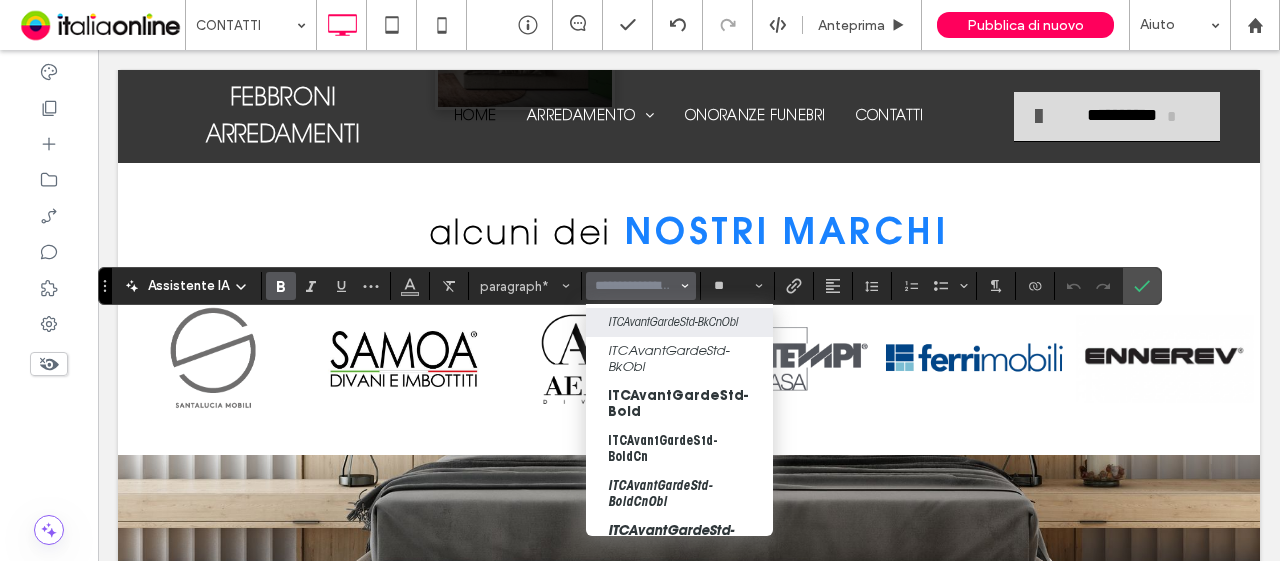 scroll, scrollTop: 1100, scrollLeft: 0, axis: vertical 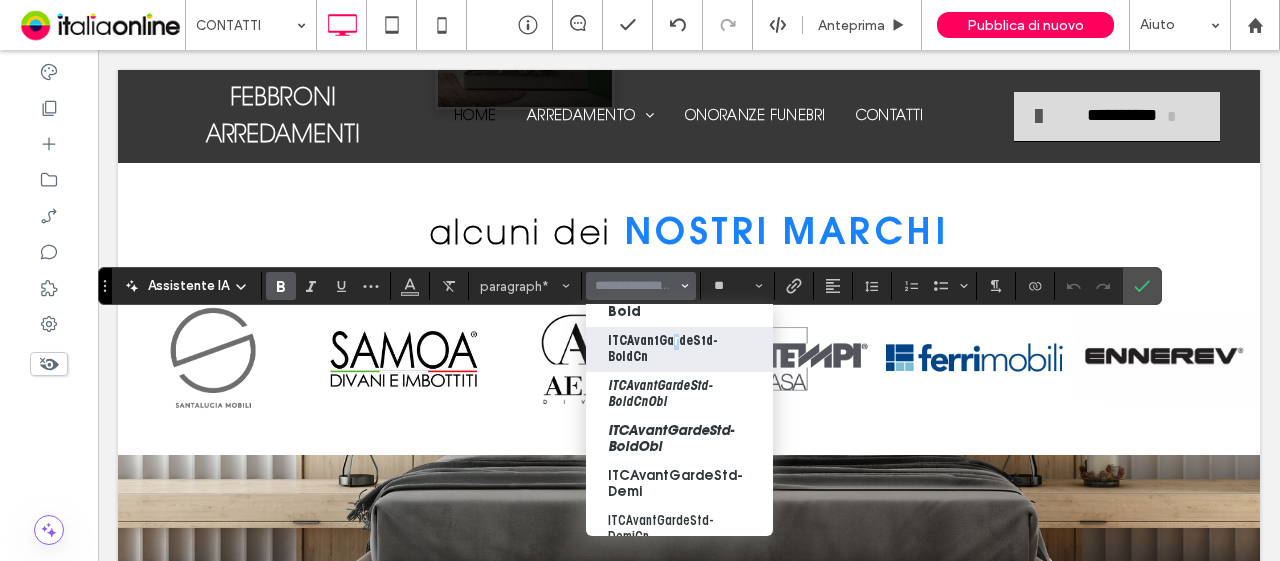 click on "ITCAvantGardeStd-BoldCn" at bounding box center [679, 349] 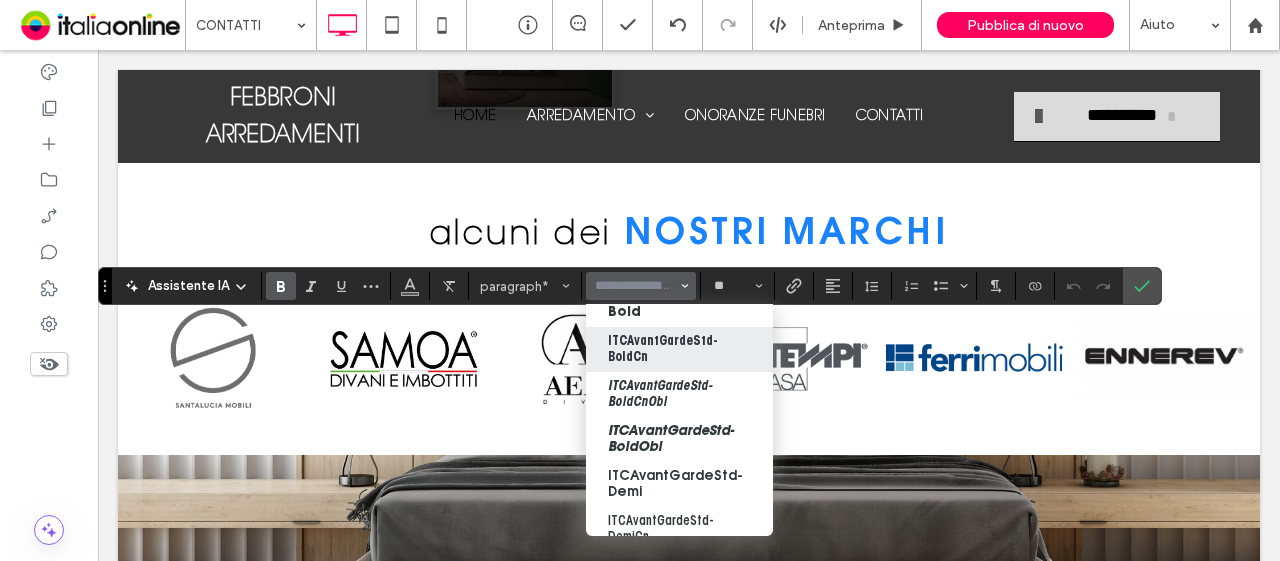 click on "ITCAvantGardeStd-BoldCn" at bounding box center (679, 349) 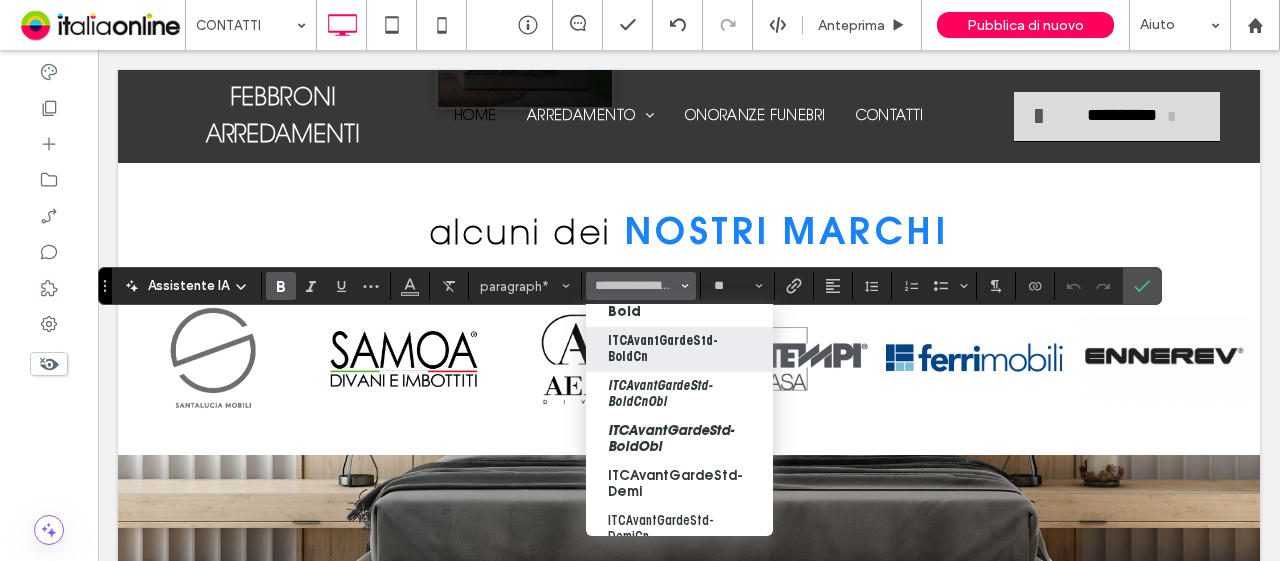 type on "**********" 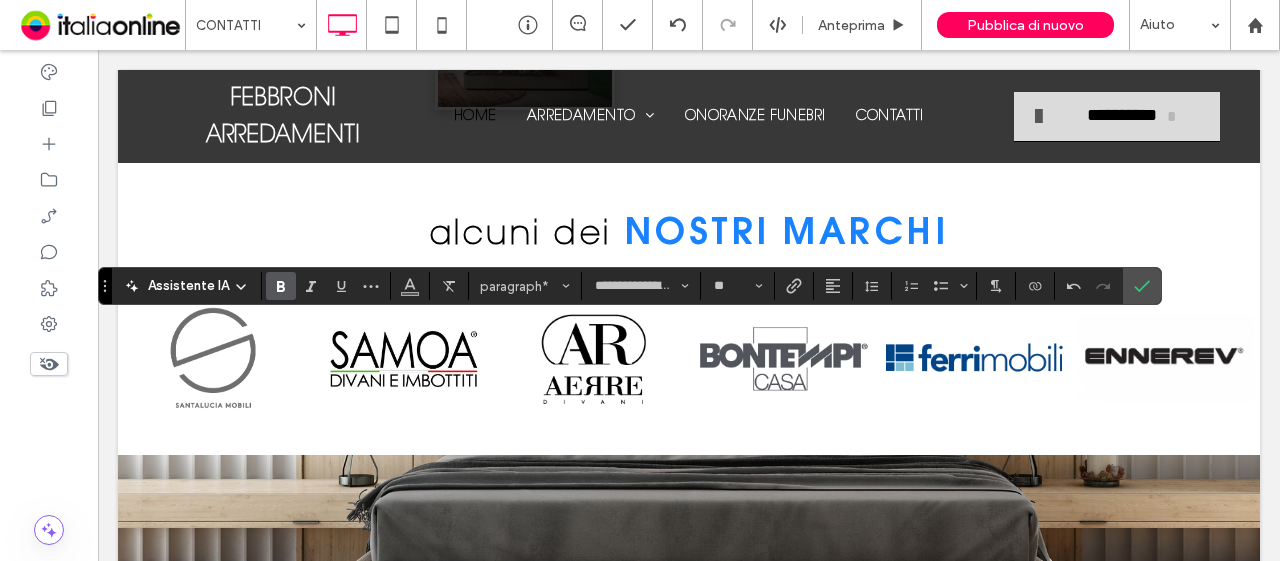 click at bounding box center (281, 286) 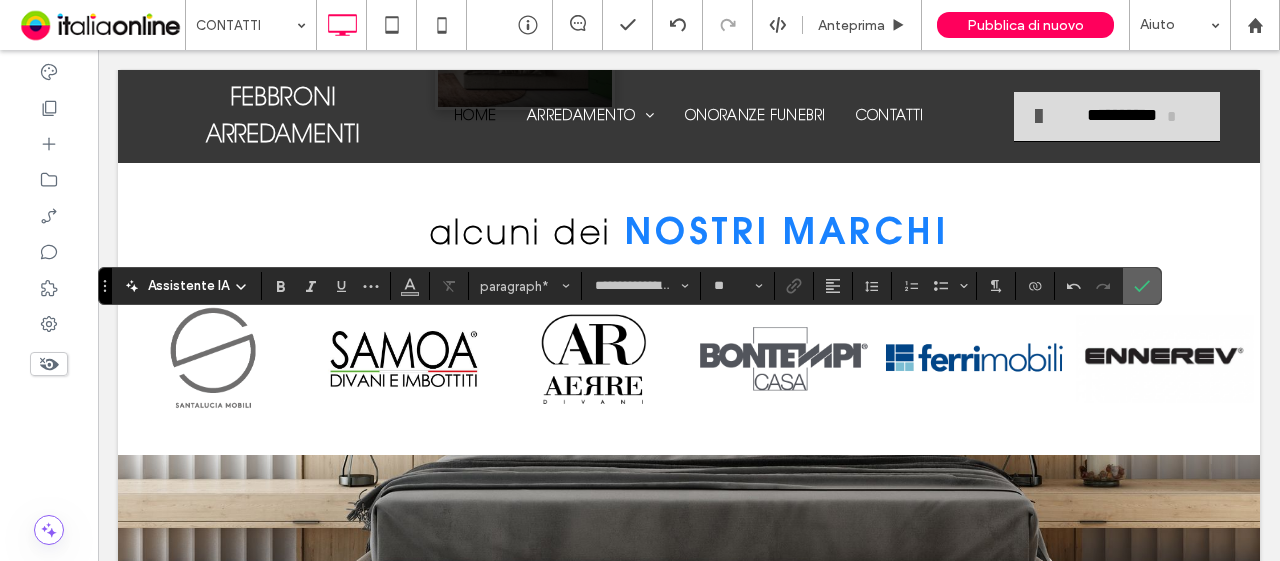 click at bounding box center [1138, 286] 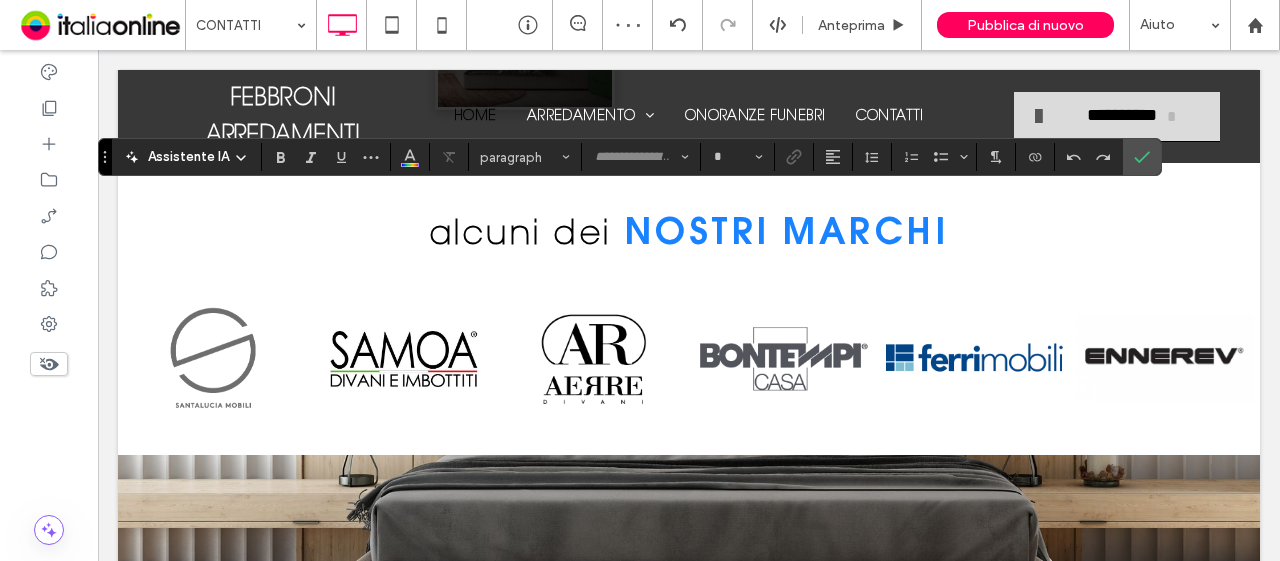 type on "**********" 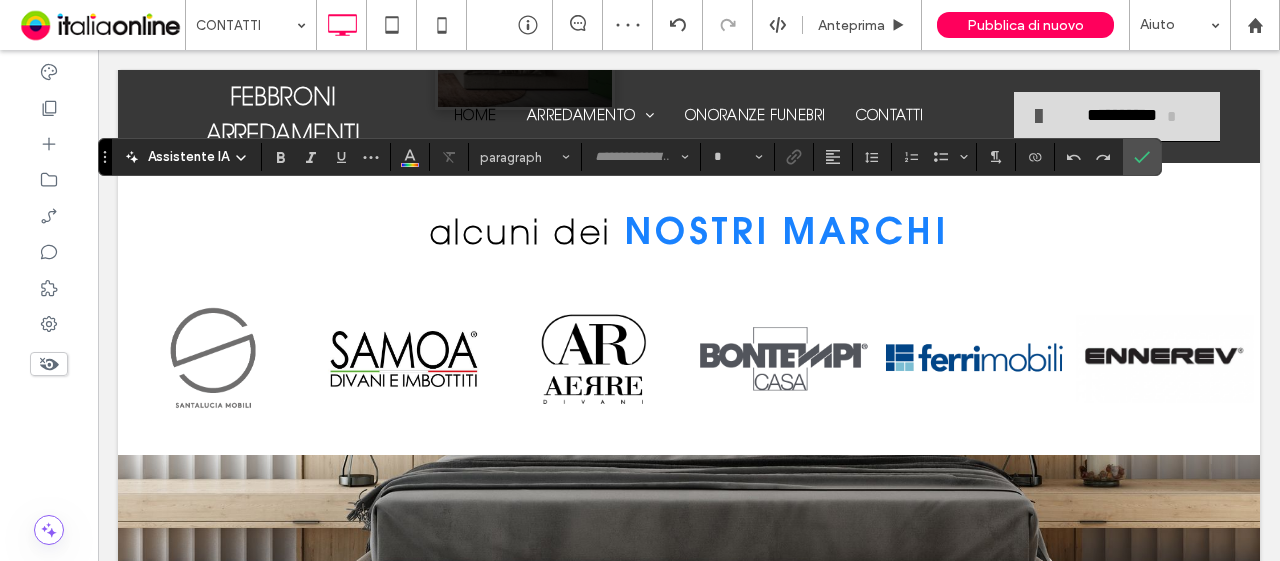 type on "**" 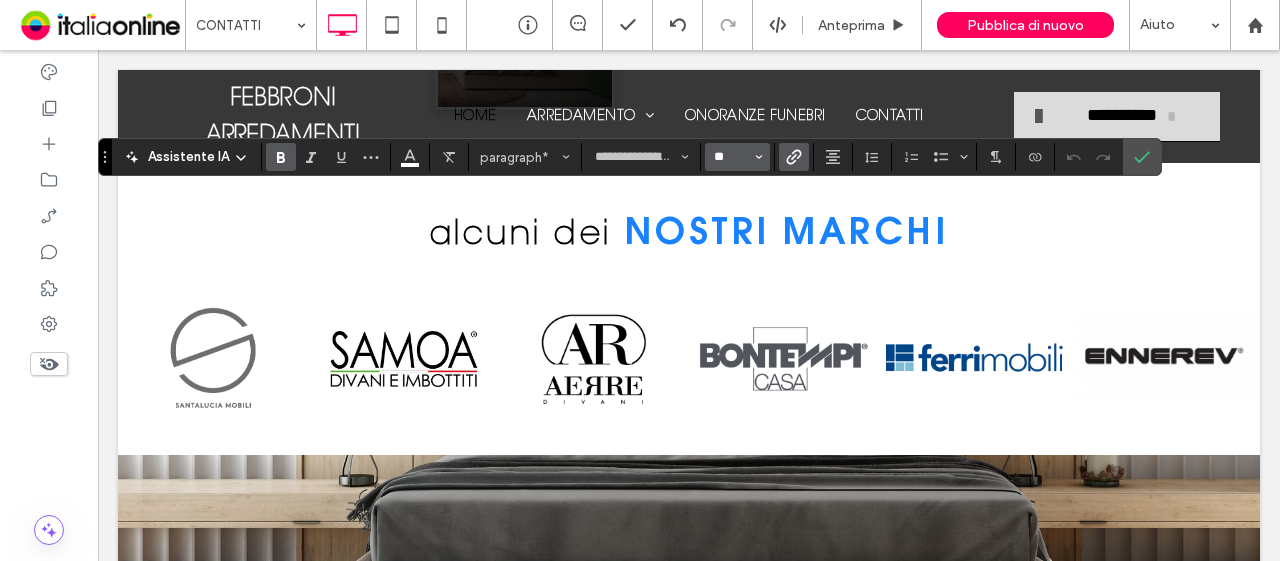 click on "**" at bounding box center [731, 157] 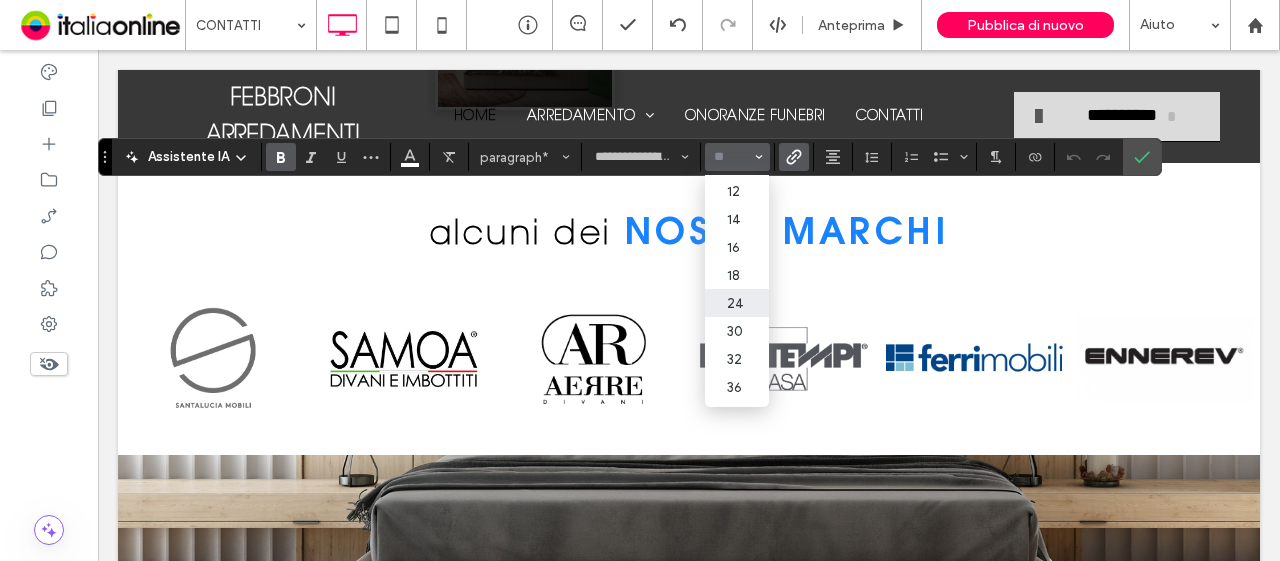 scroll, scrollTop: 200, scrollLeft: 0, axis: vertical 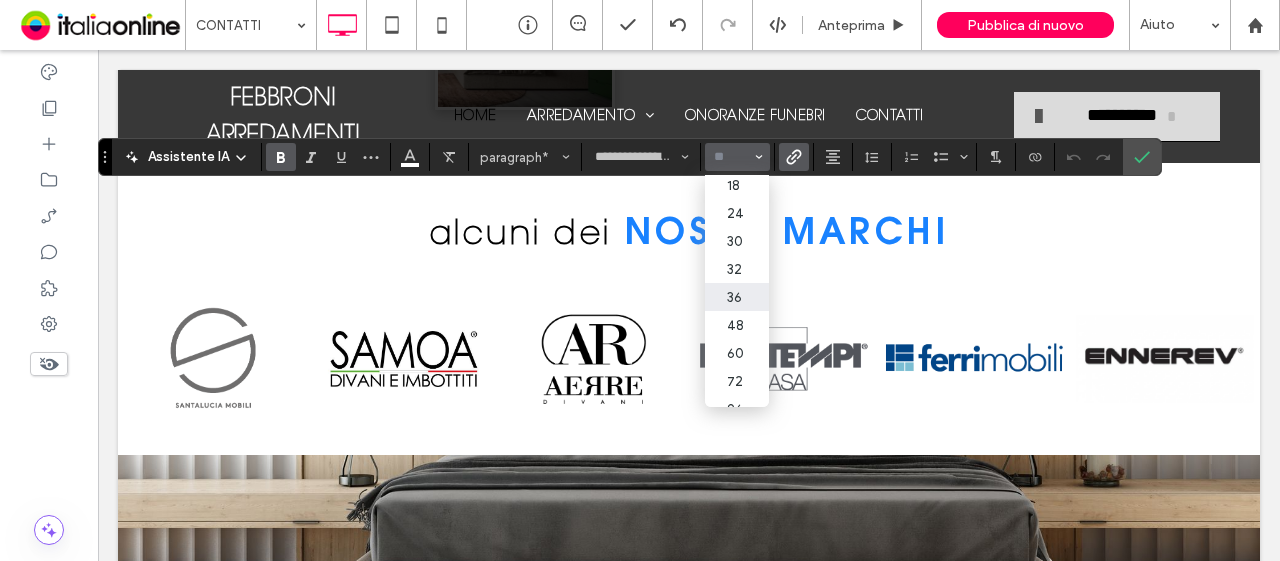 click on "36" at bounding box center [737, 297] 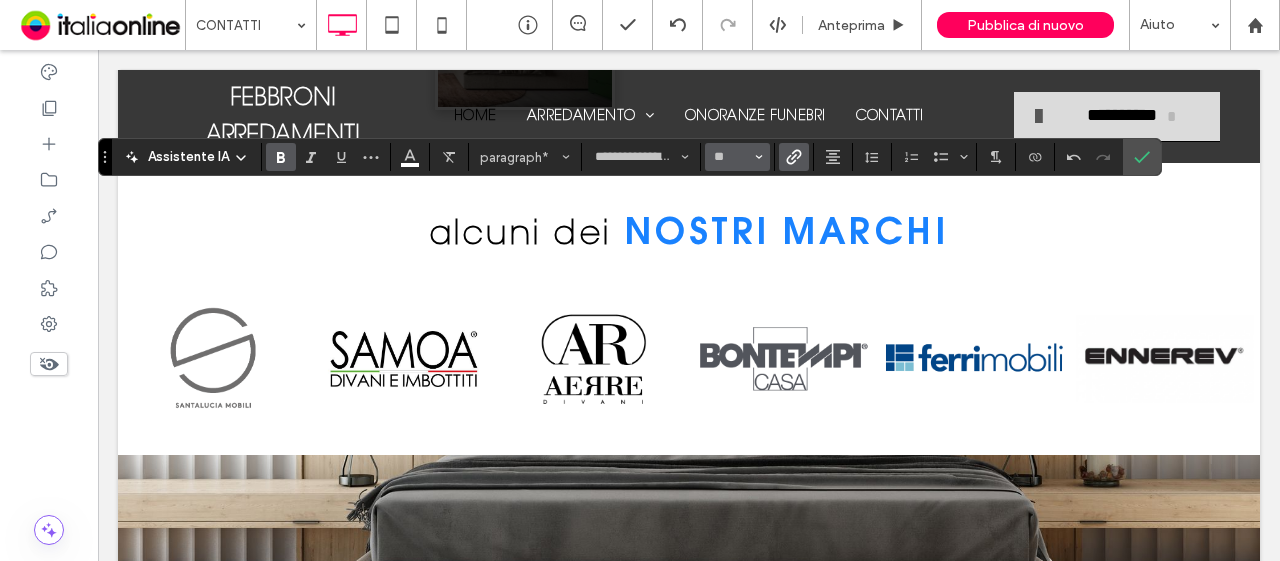 click on "**" at bounding box center (737, 157) 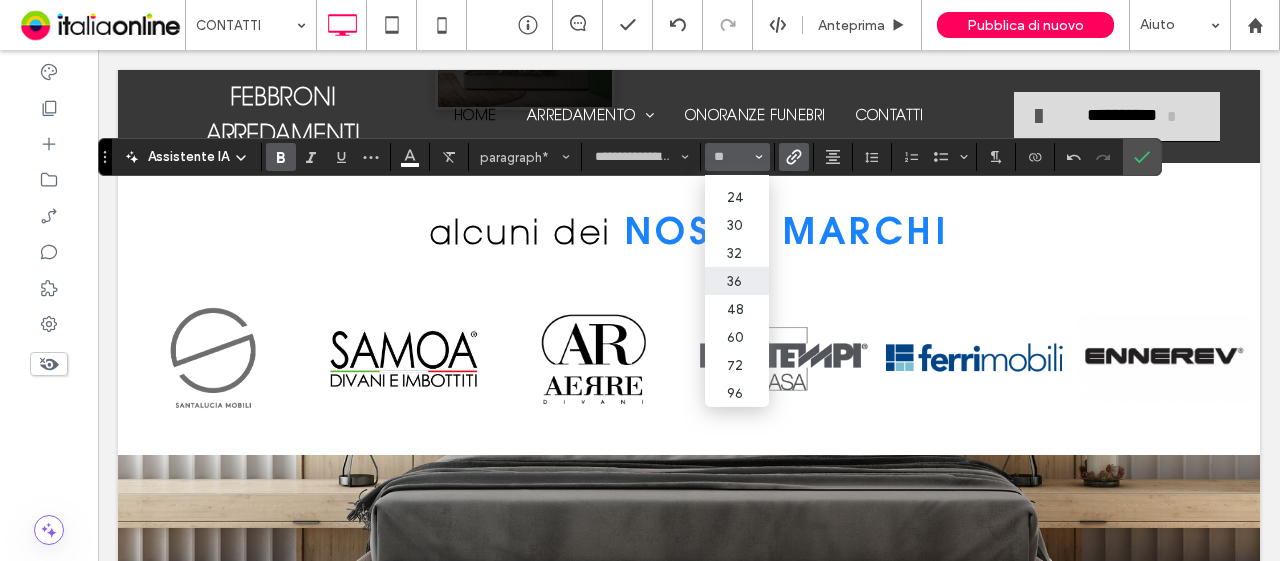 scroll, scrollTop: 247, scrollLeft: 0, axis: vertical 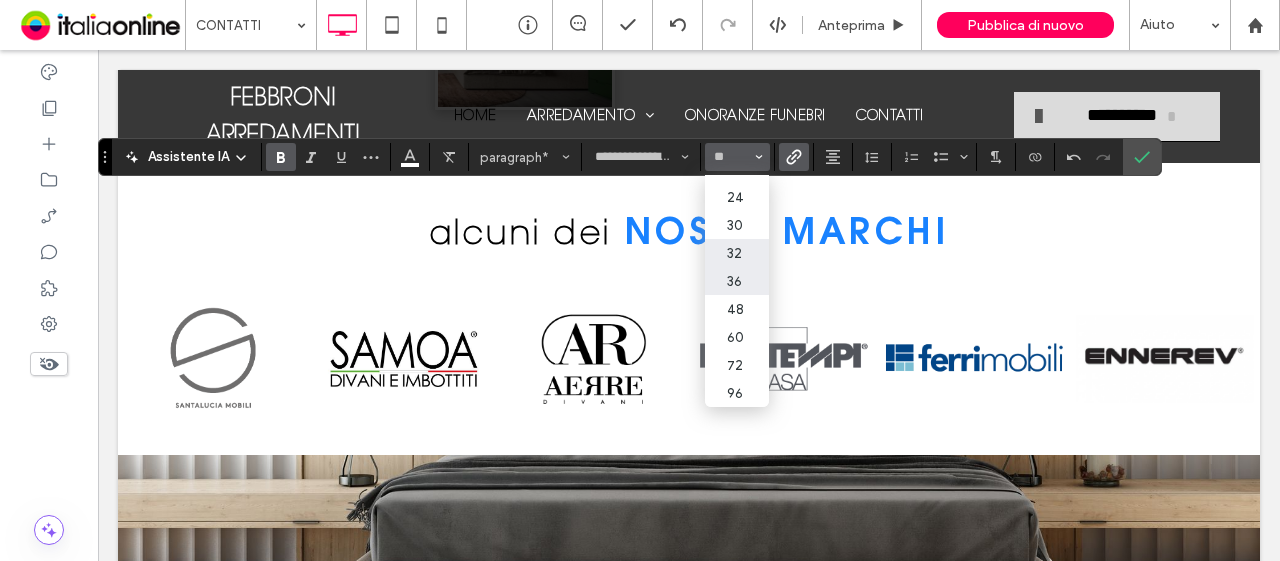 click on "32" at bounding box center [737, 253] 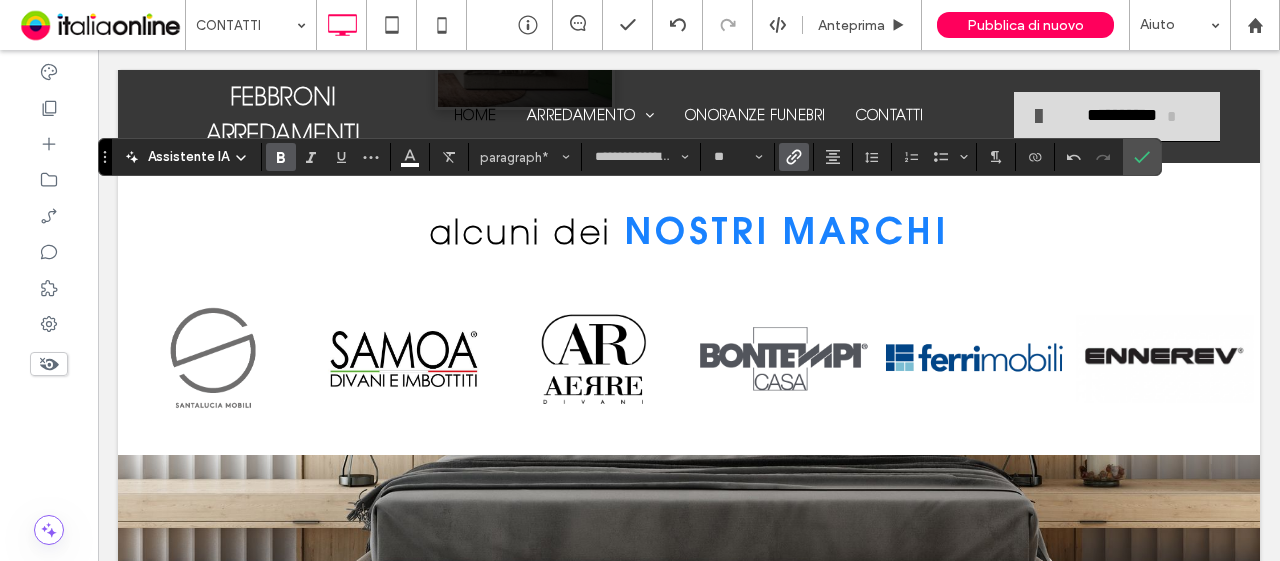type on "**" 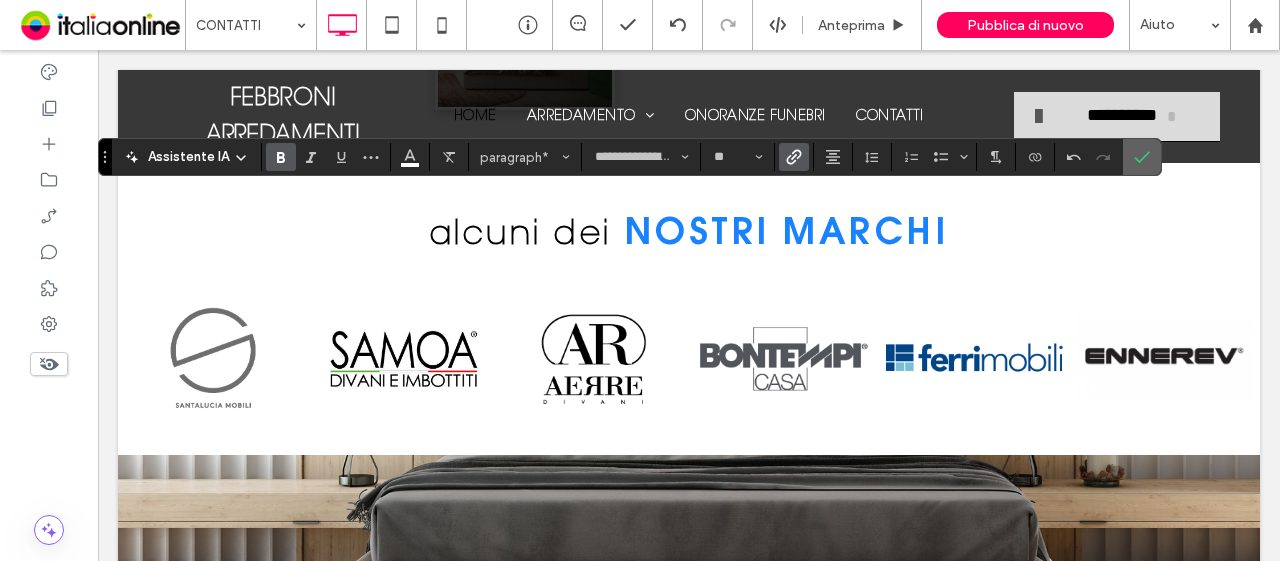 click 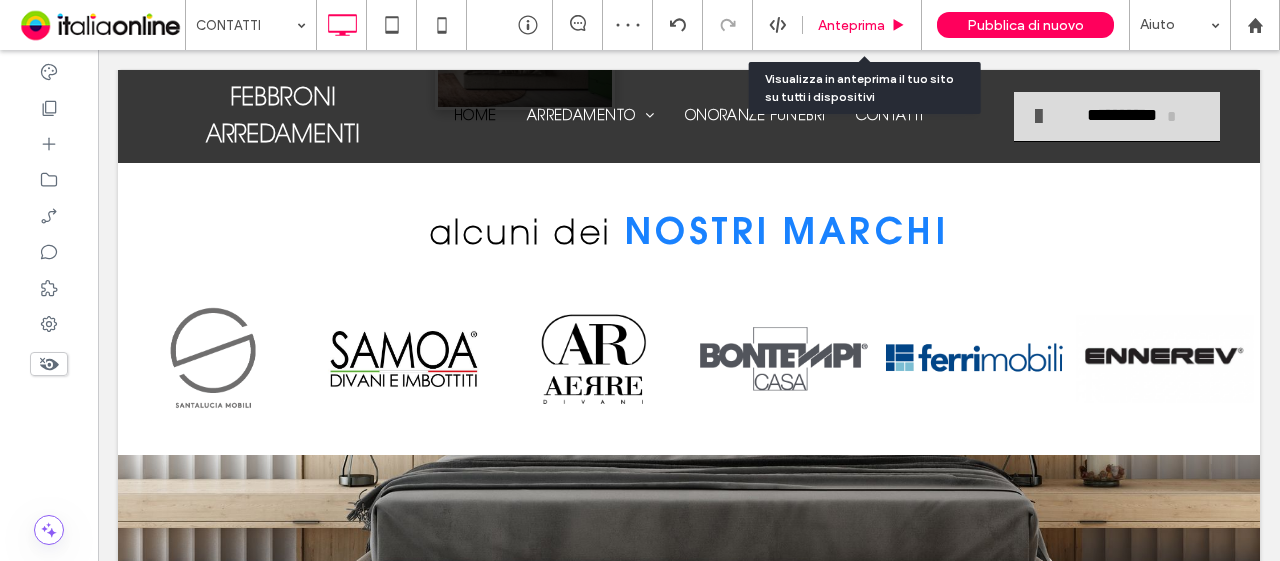 click on "Anteprima" at bounding box center [851, 25] 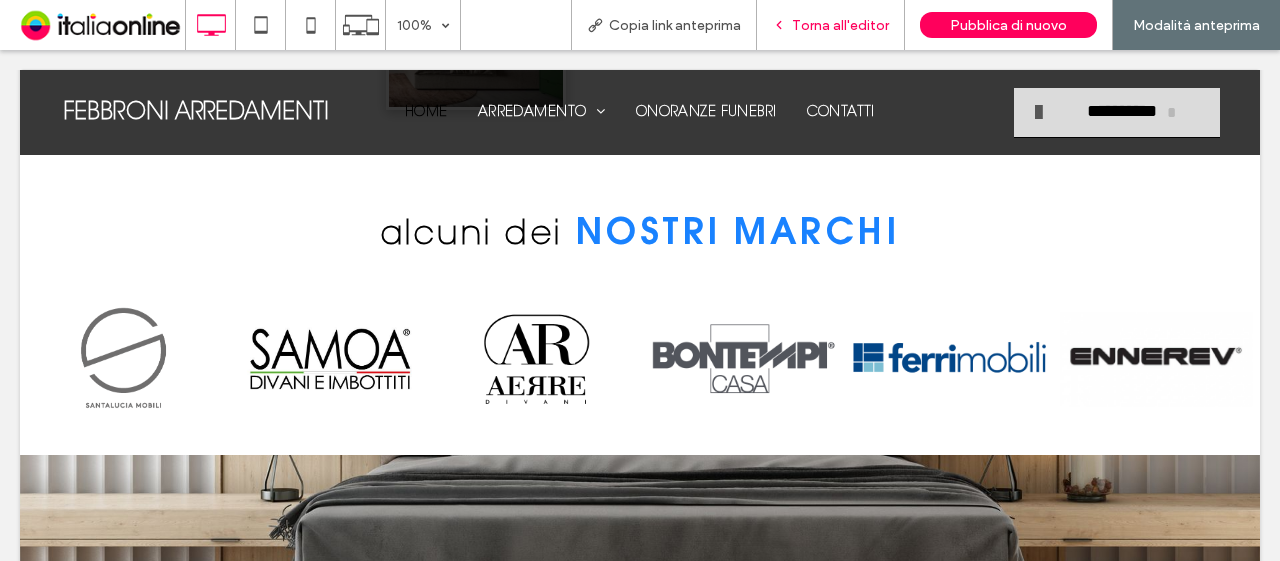 click on "Torna all'editor" at bounding box center [831, 25] 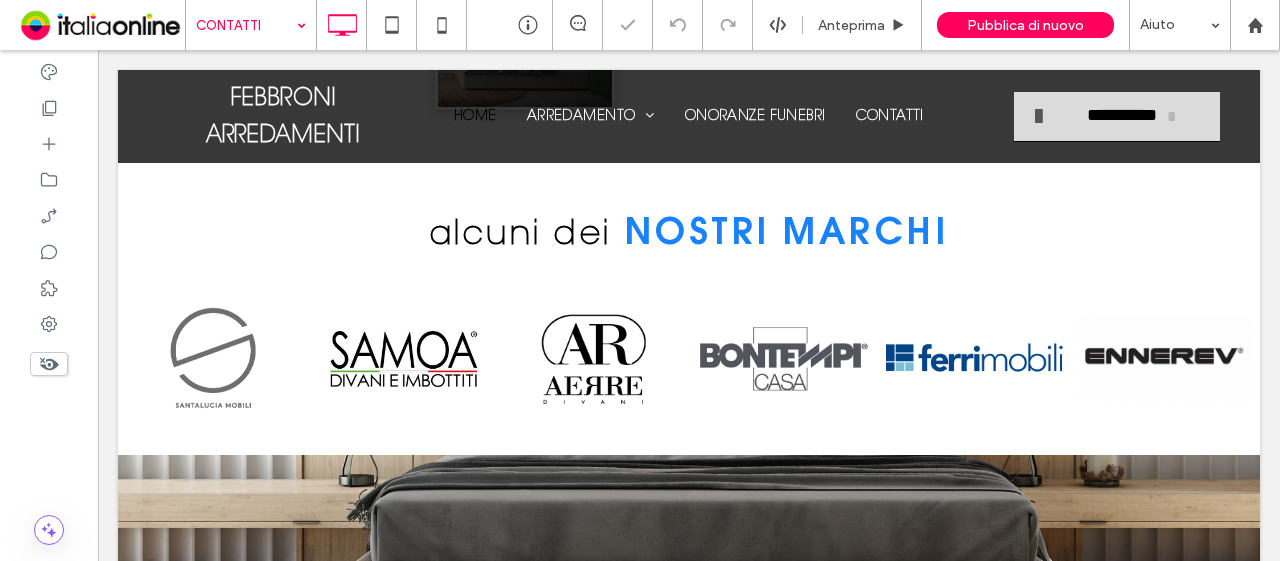 click at bounding box center (246, 25) 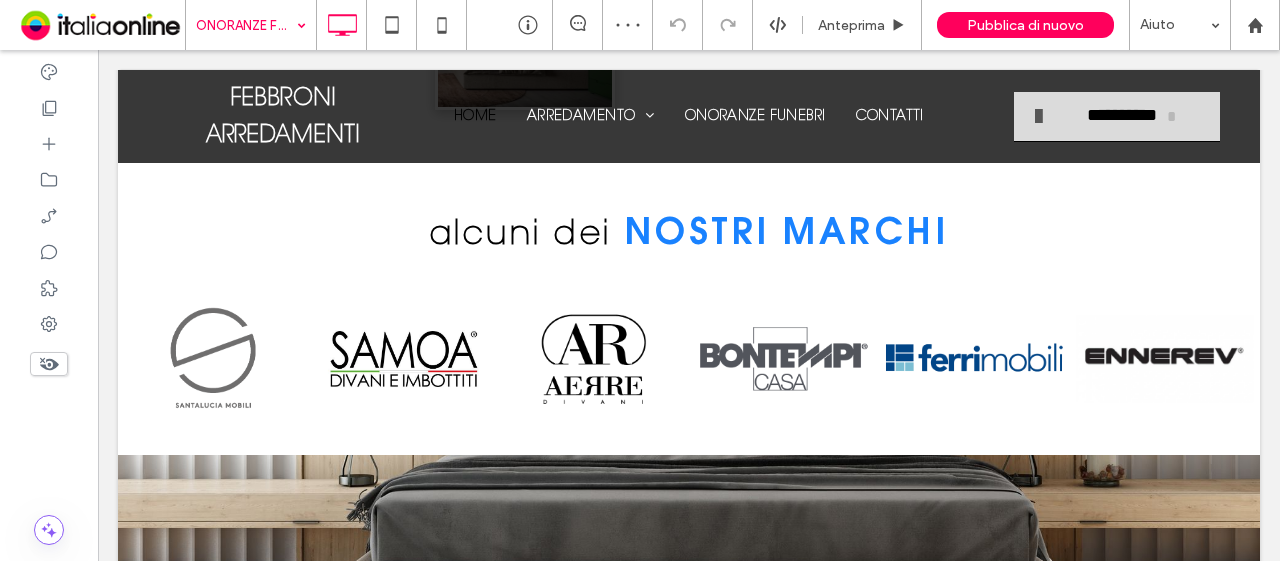 drag, startPoint x: 226, startPoint y: 259, endPoint x: 301, endPoint y: 203, distance: 93.60021 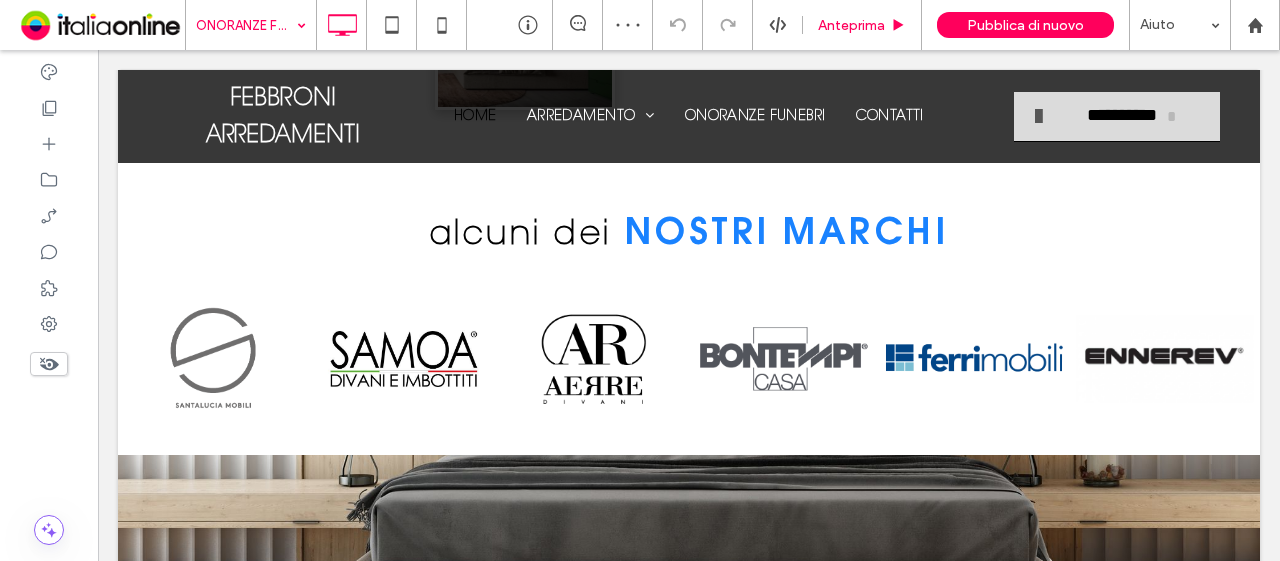 click on "Anteprima" at bounding box center [851, 25] 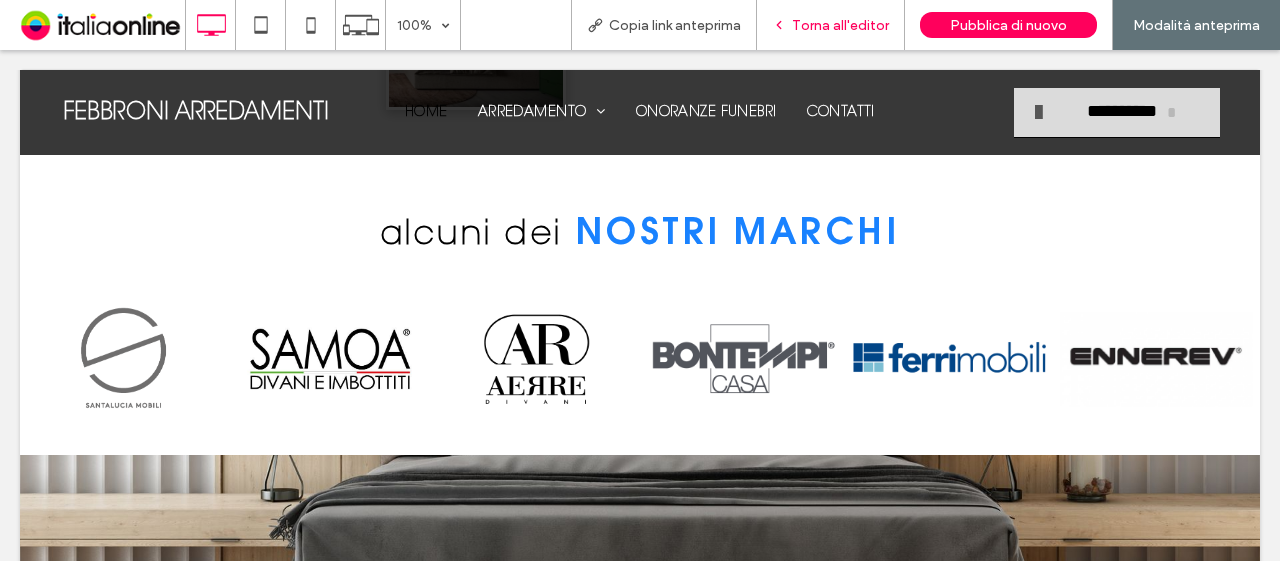 drag, startPoint x: 841, startPoint y: 7, endPoint x: 795, endPoint y: 49, distance: 62.289646 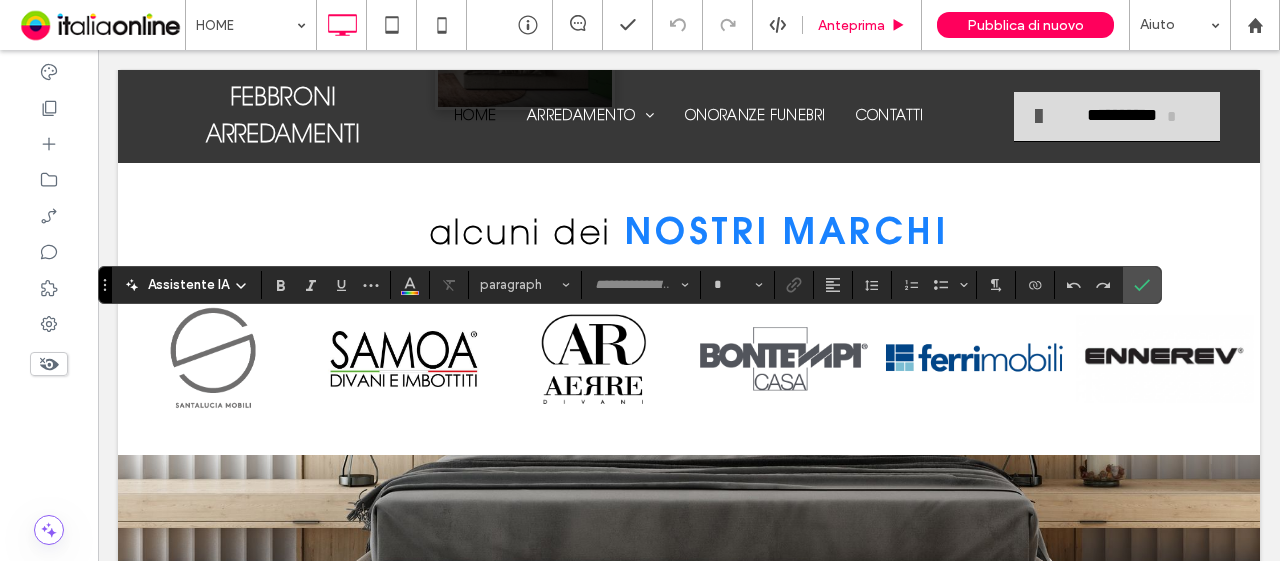 type on "**********" 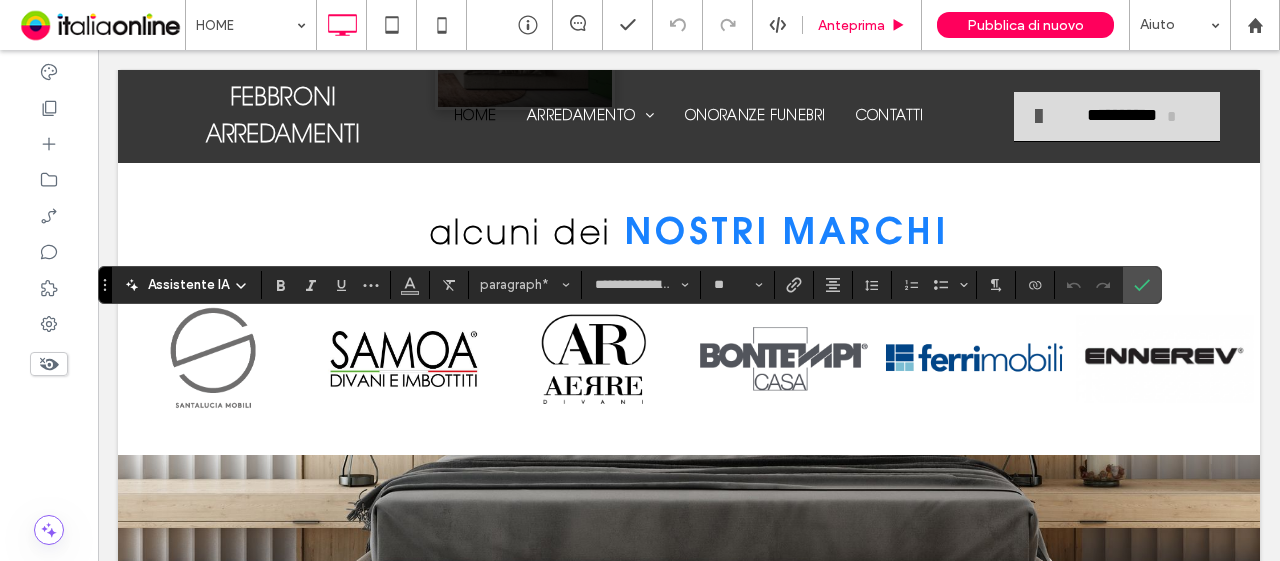 type on "**********" 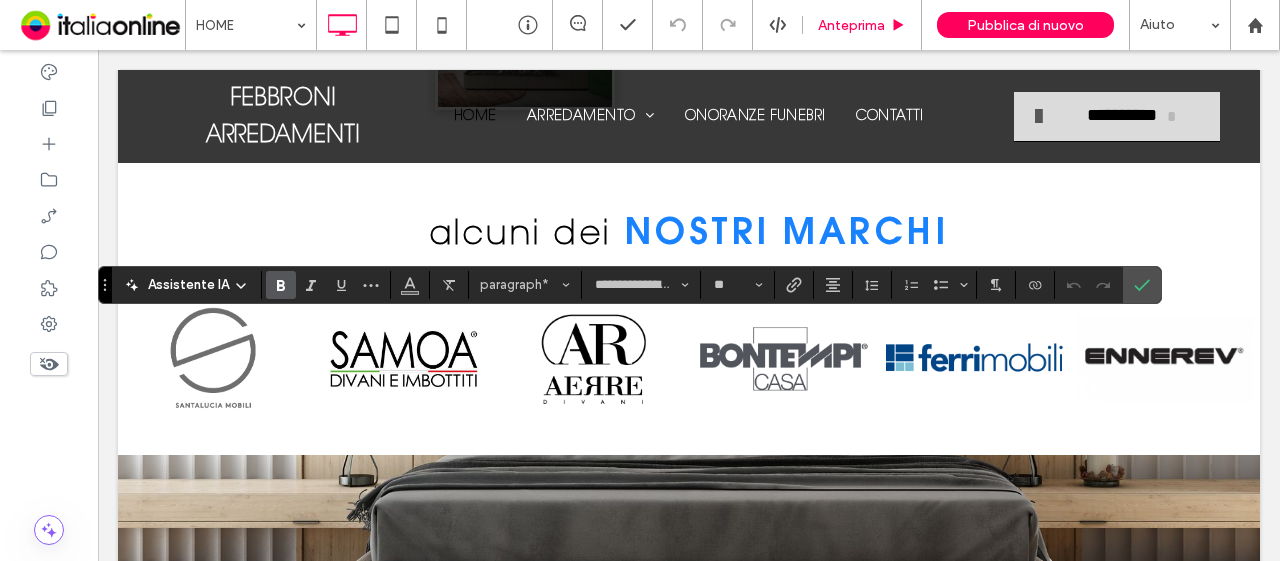type on "****" 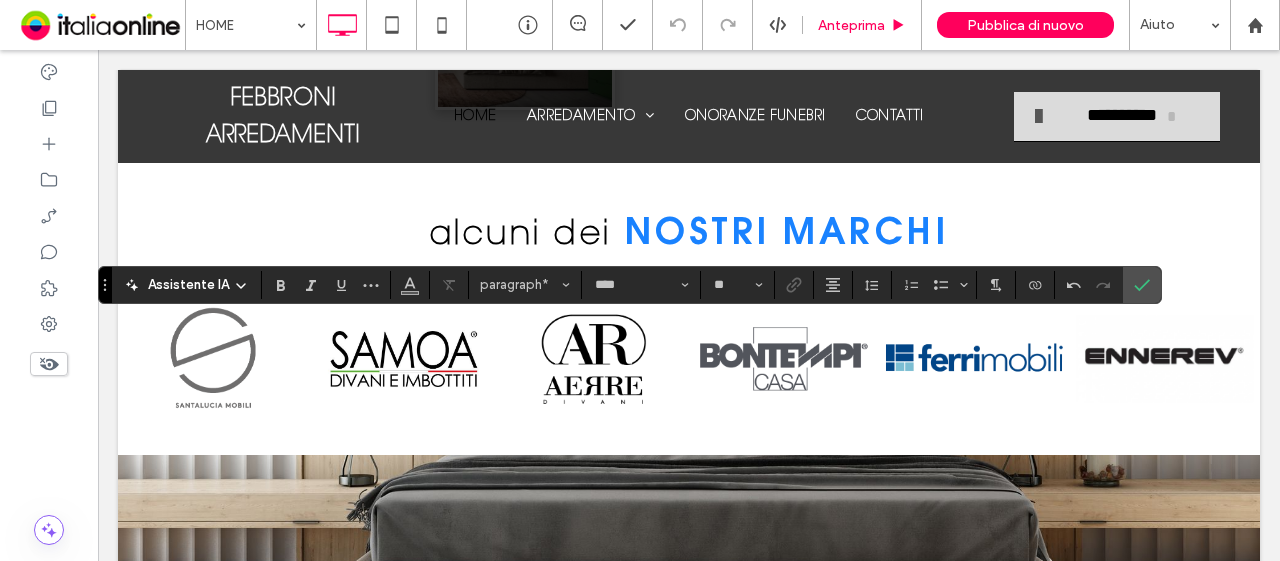 type on "**" 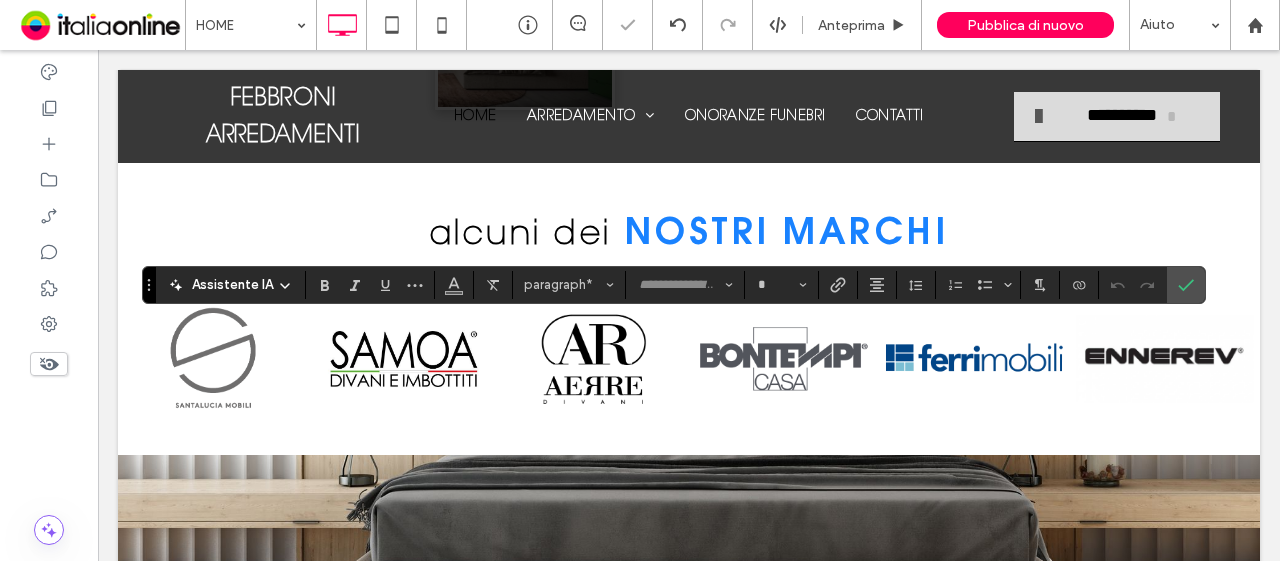 type on "**********" 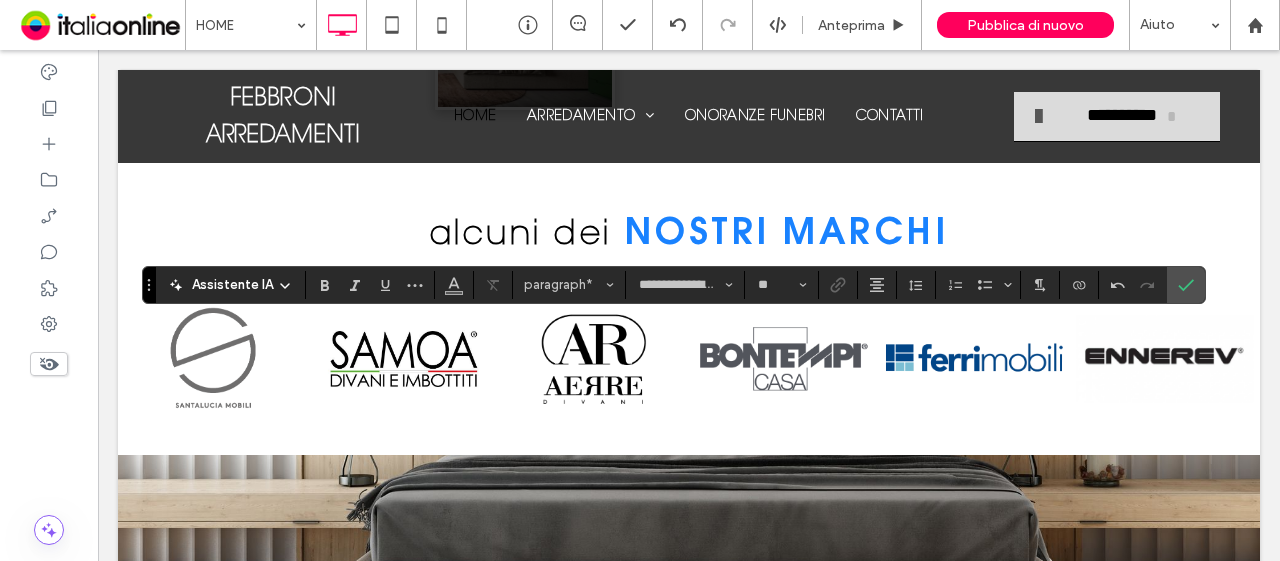 type on "**********" 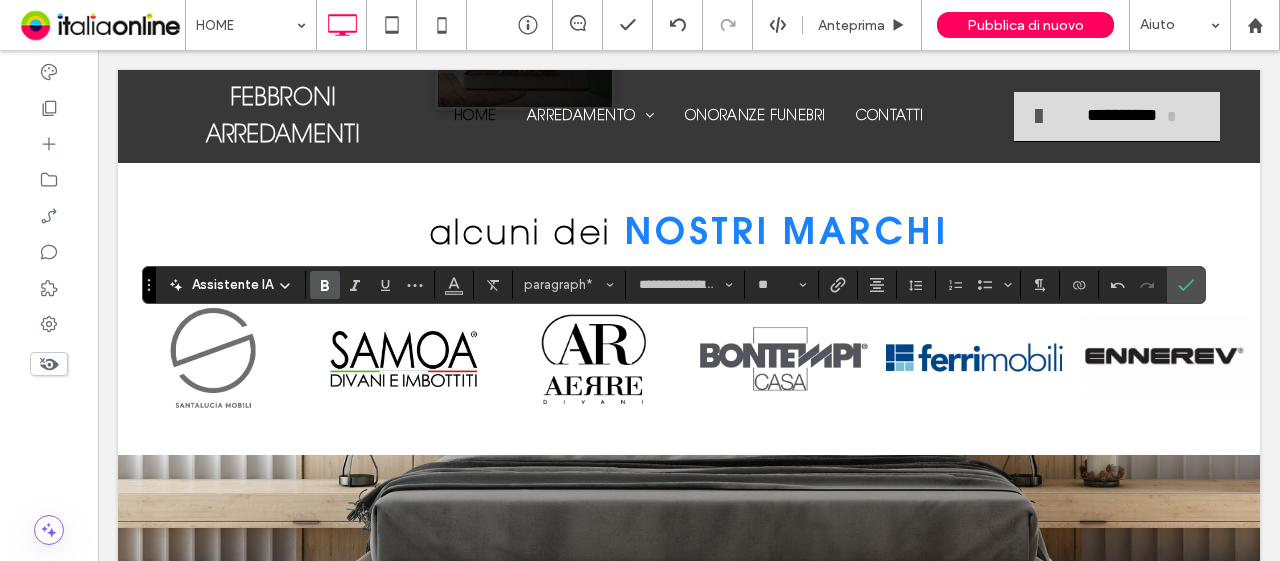 type on "****" 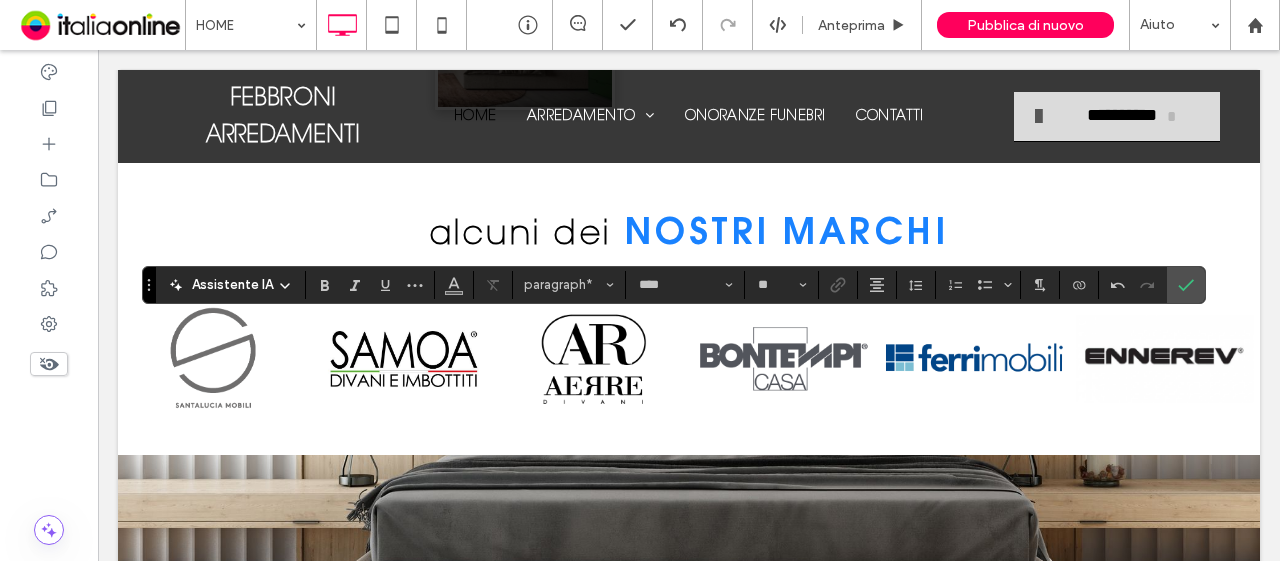 type on "**" 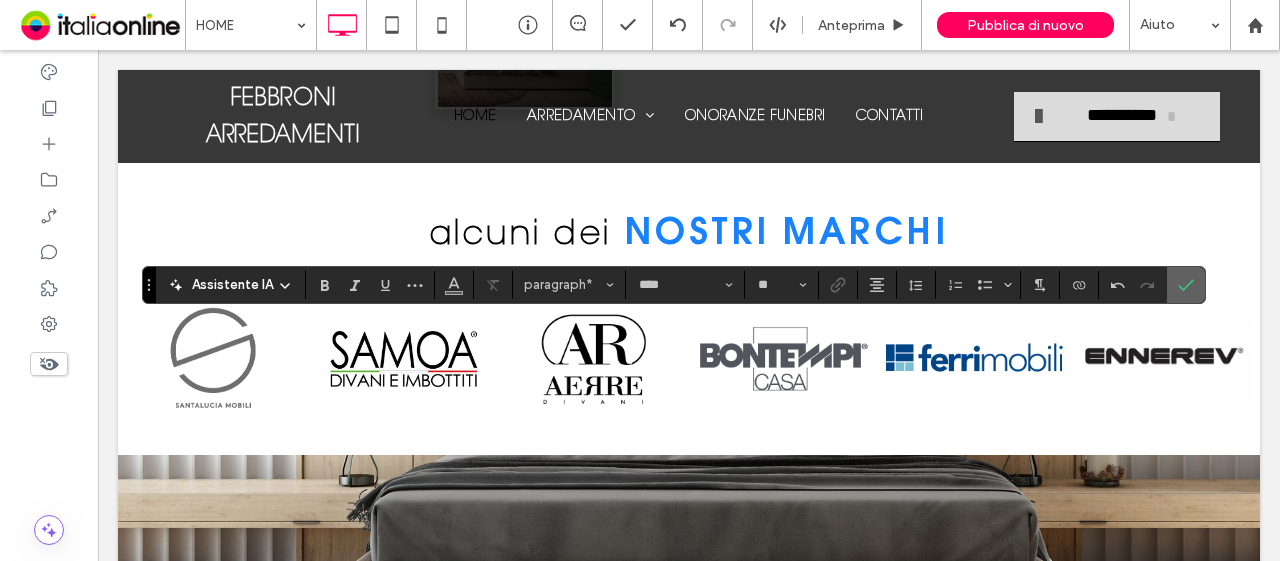click 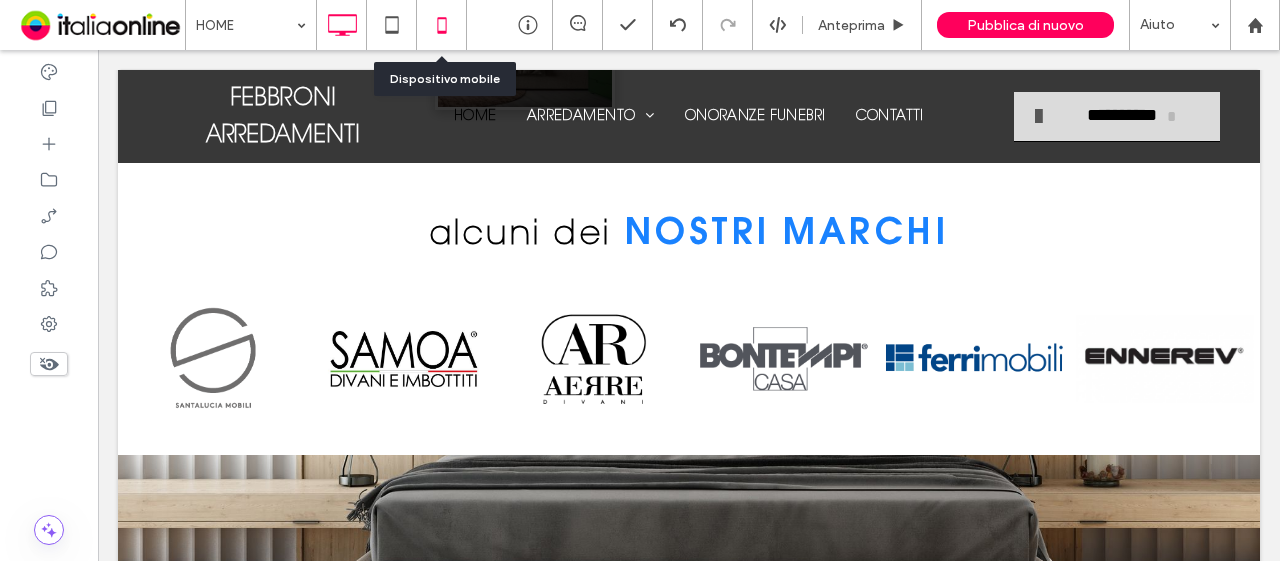 click 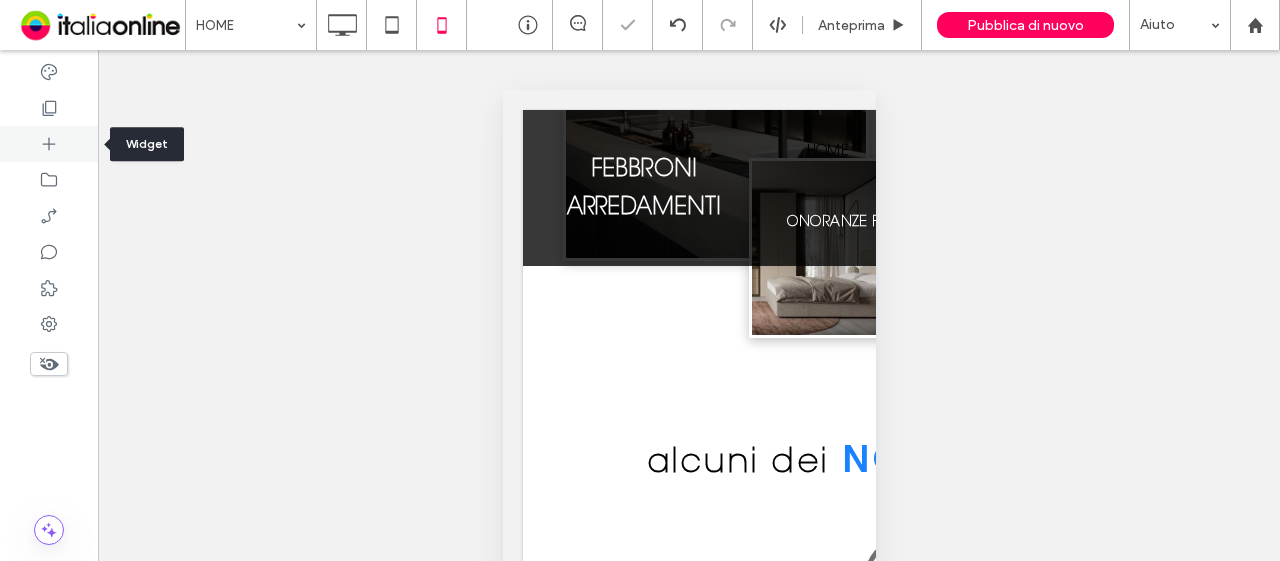 click 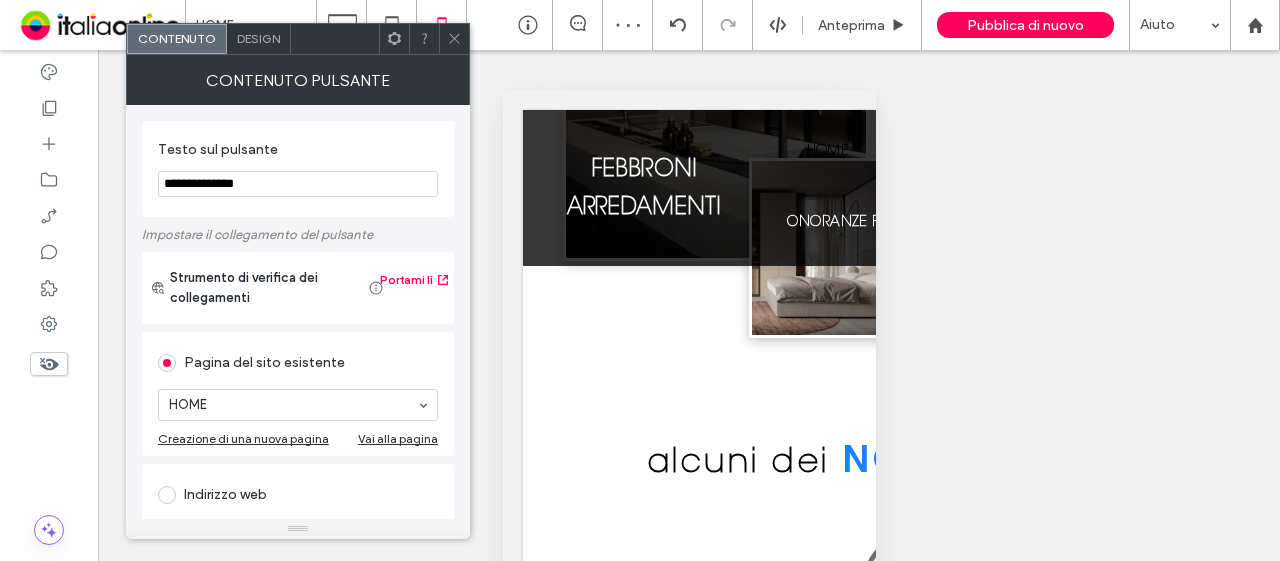 drag, startPoint x: 266, startPoint y: 182, endPoint x: 148, endPoint y: 241, distance: 131.92801 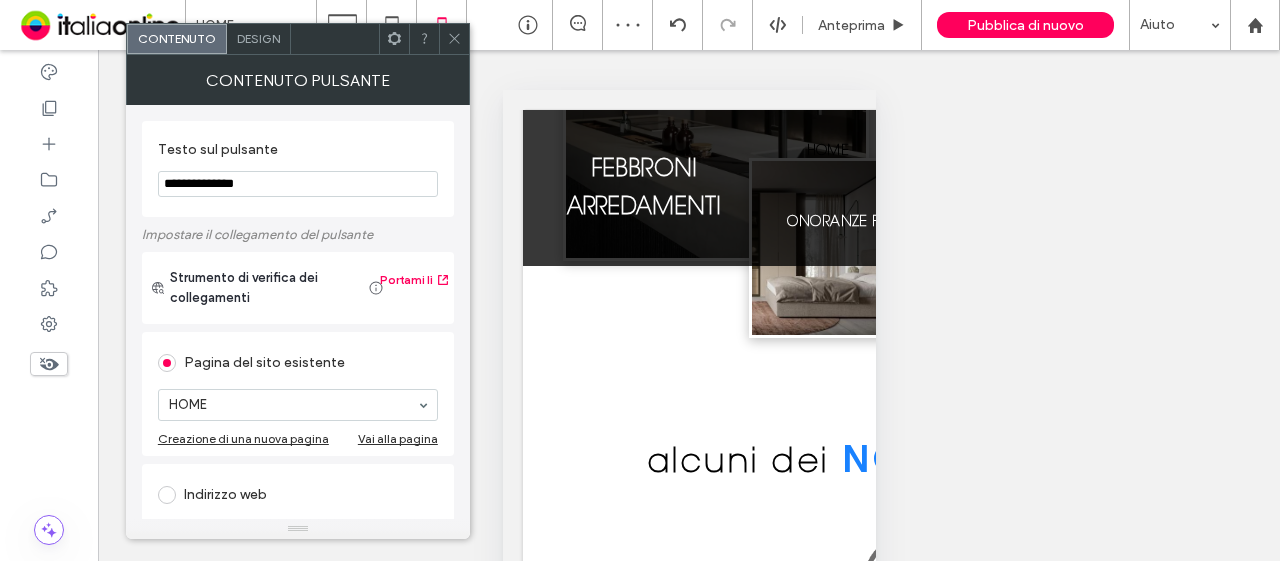 click on "**********" at bounding box center (298, 312) 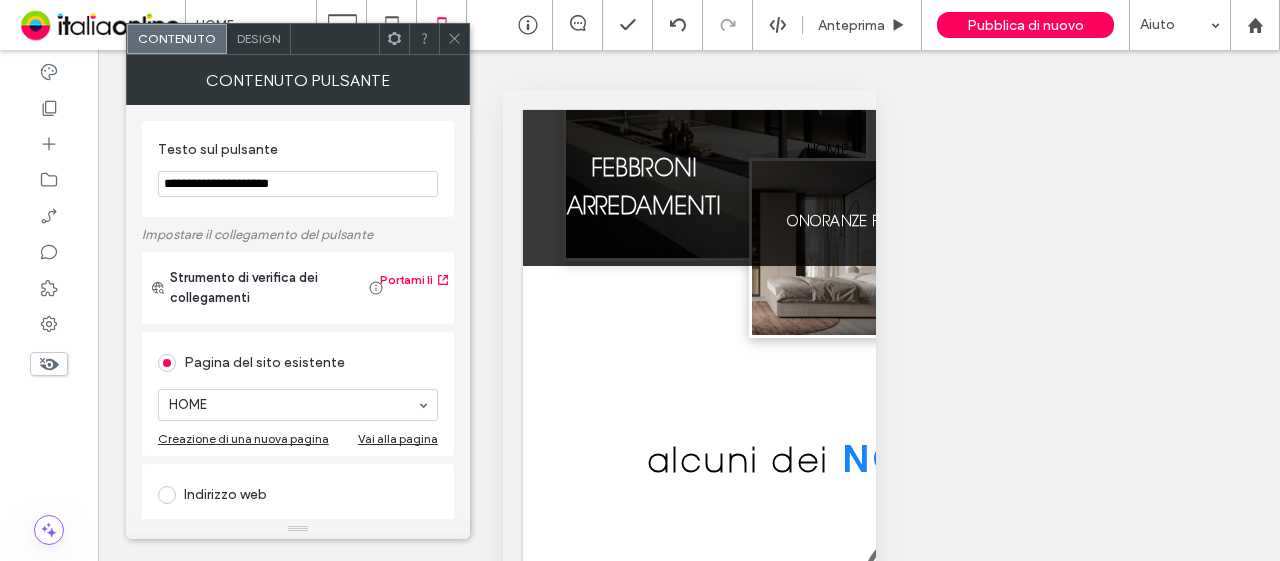 type on "**********" 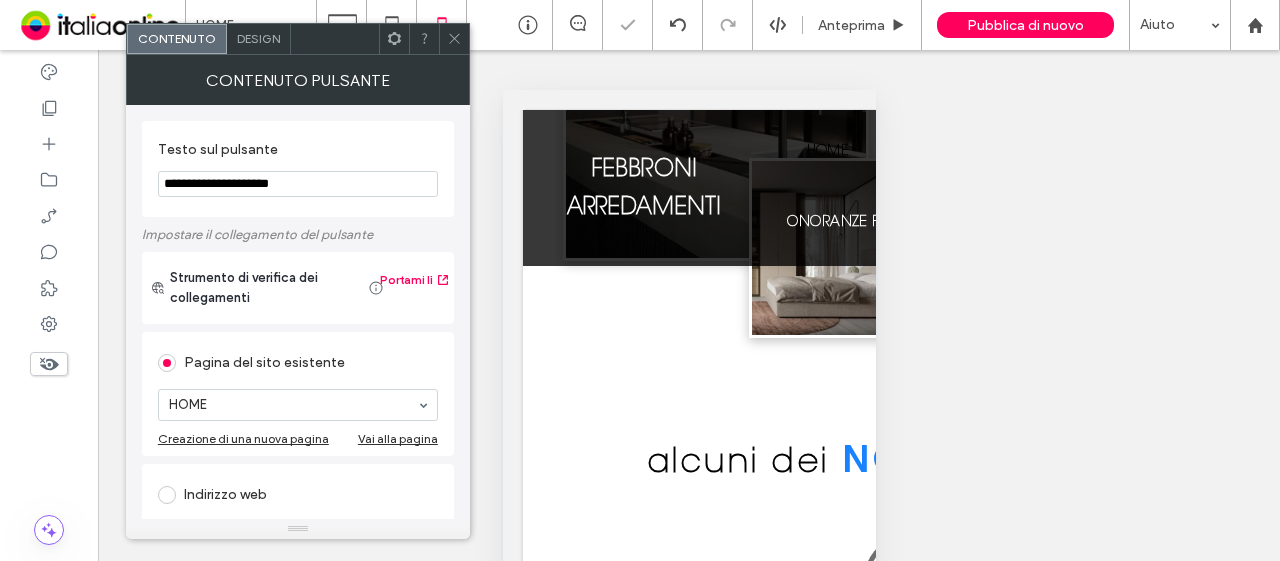 click on "Design" at bounding box center [259, 39] 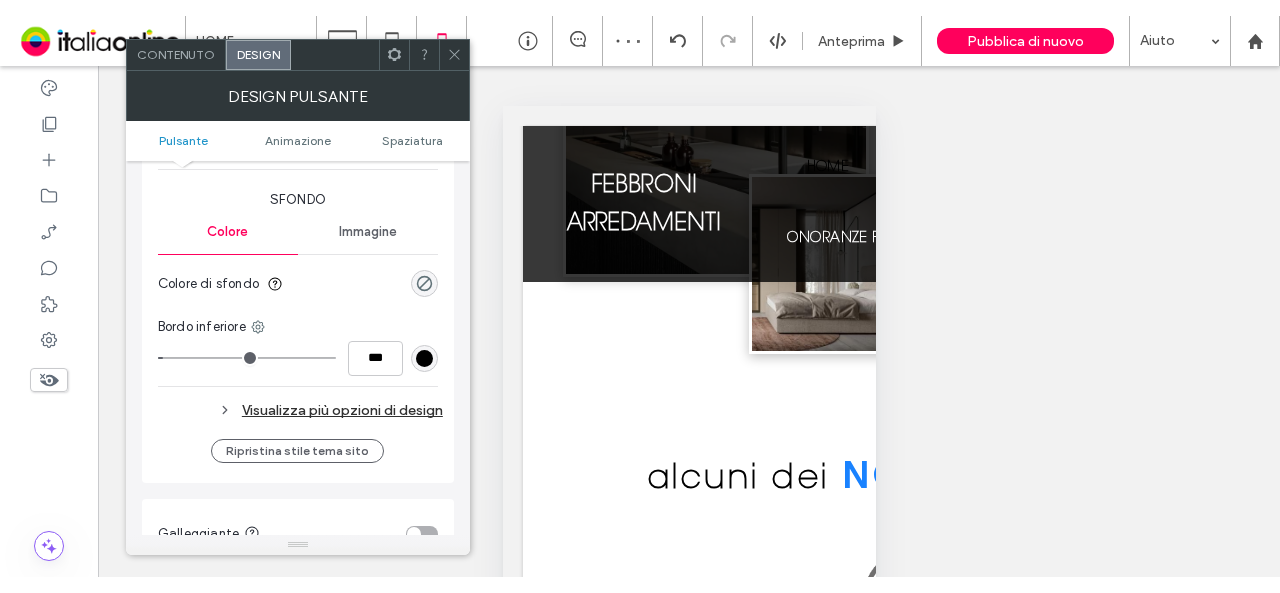 scroll, scrollTop: 500, scrollLeft: 0, axis: vertical 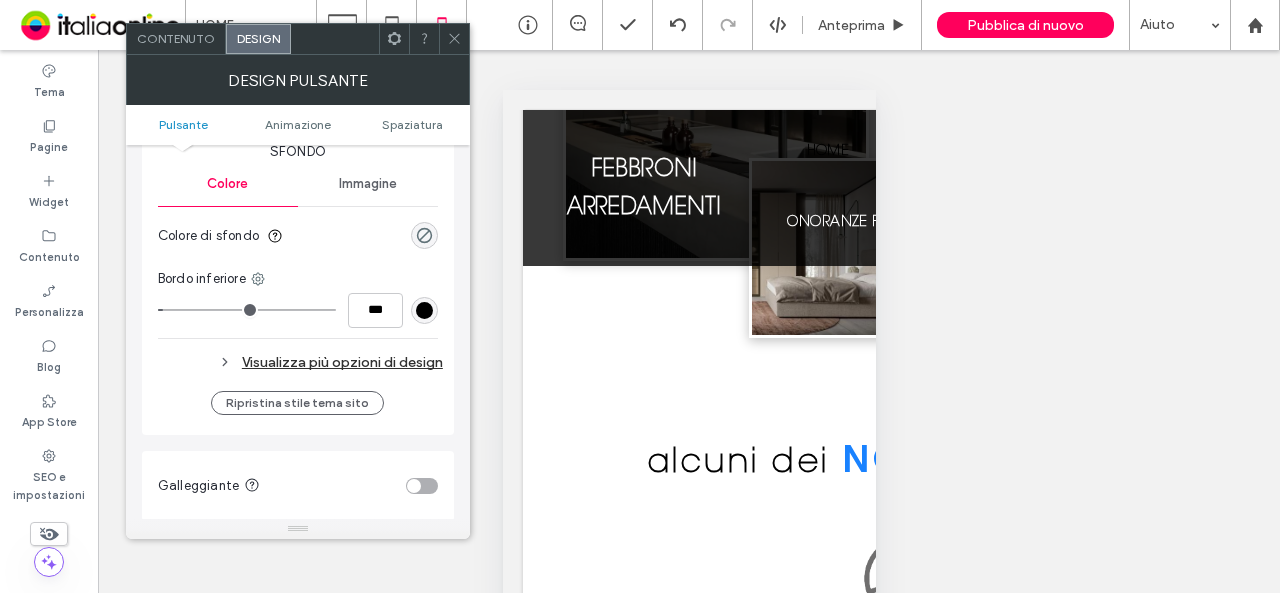 click on "Primario Secondario Layout button Stile pulsante Testo pulsante La modifica interessa gli smartphone Larghezza ***** Altezza **** Mantieni le proporzioni Sfondo Colore Immagine Colore di sfondo Bordo inferiore *** Visualizza più opzioni di design Ripristina stile tema sito" at bounding box center (298, 48) 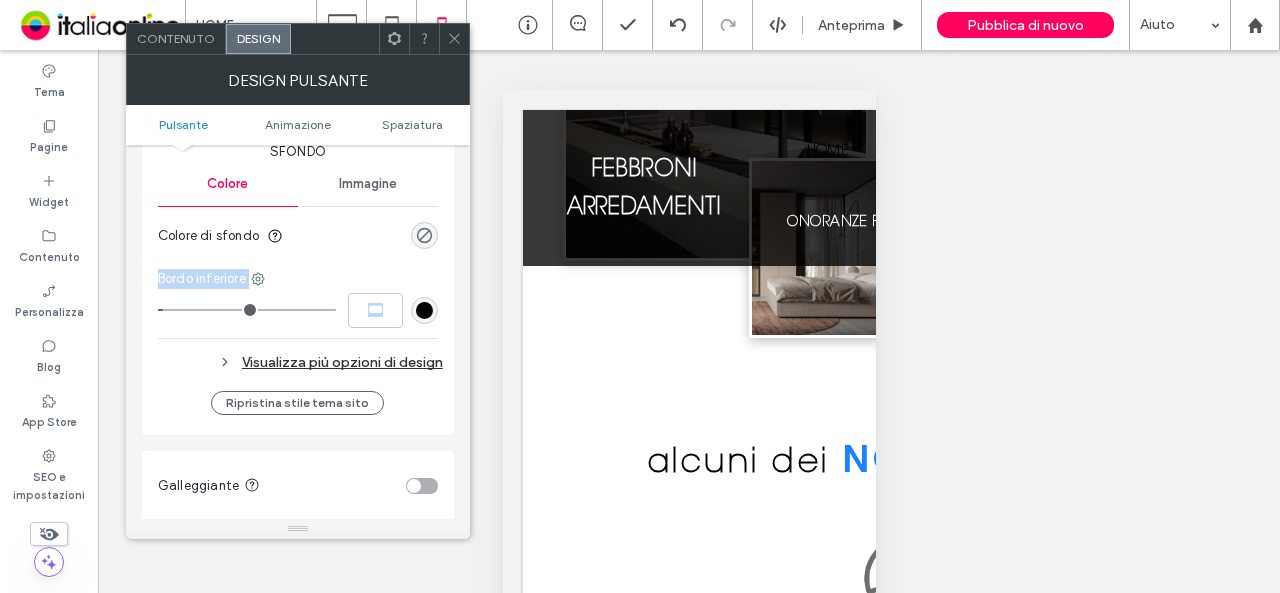 click at bounding box center [424, 310] 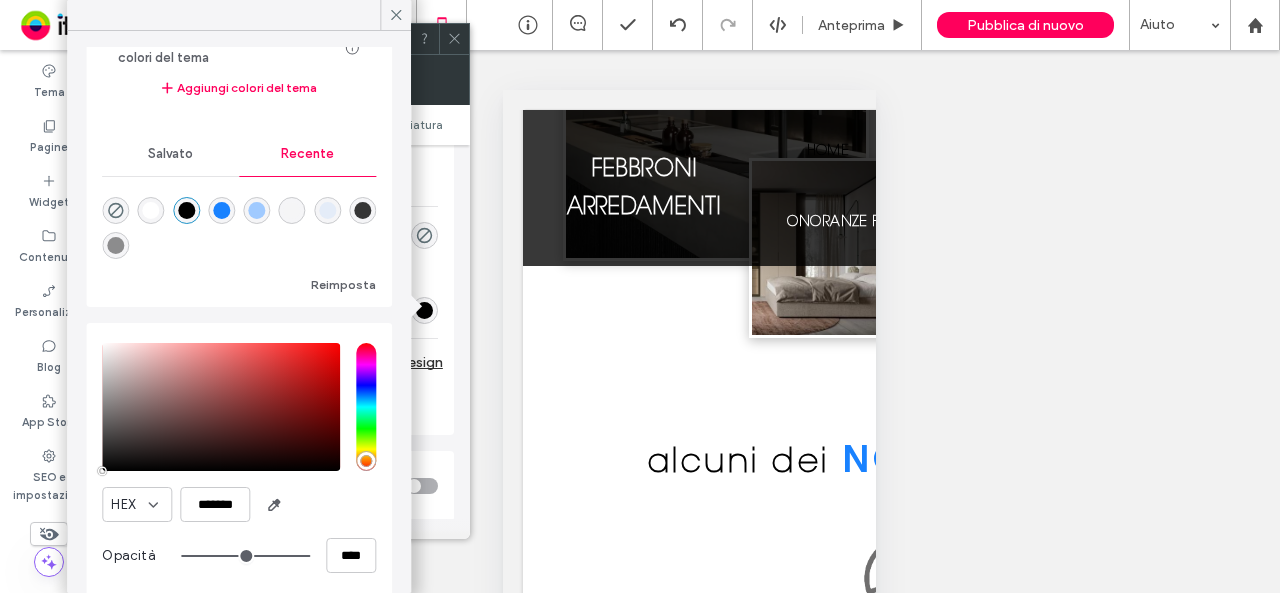 scroll, scrollTop: 116, scrollLeft: 0, axis: vertical 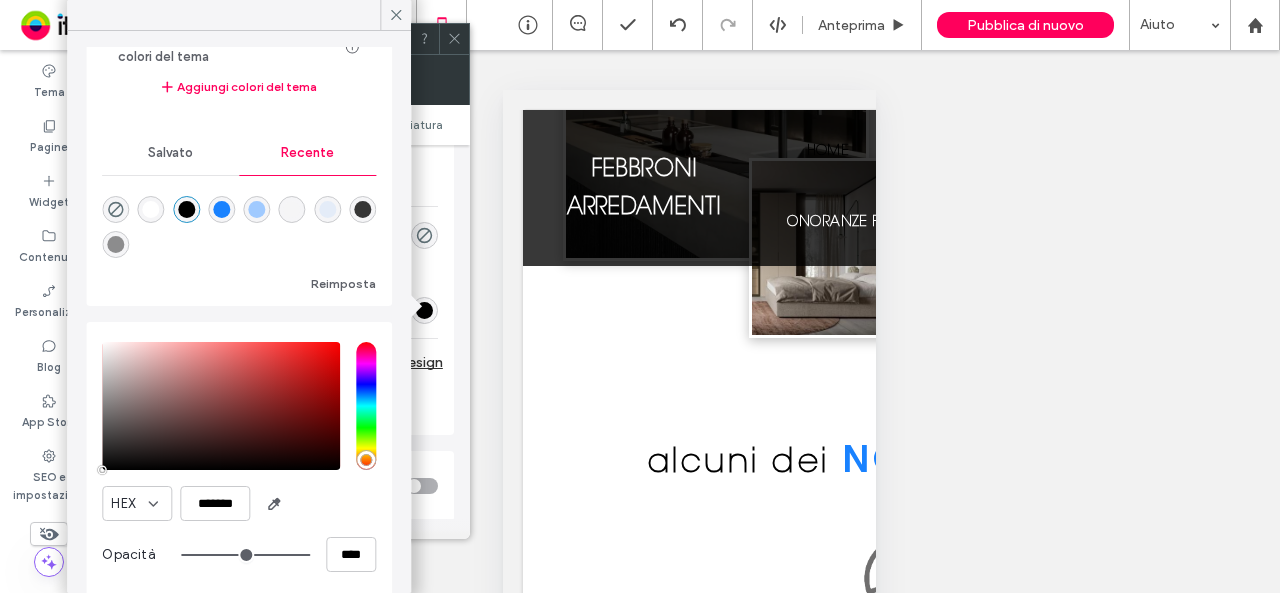 click on "Primario Secondario Layout button Stile pulsante Testo pulsante La modifica interessa gli smartphone Larghezza ***** Altezza **** Mantieni le proporzioni Sfondo Colore Immagine Colore di sfondo Bordo inferiore *** Visualizza più opzioni di design Ripristina stile tema sito" at bounding box center [298, 48] 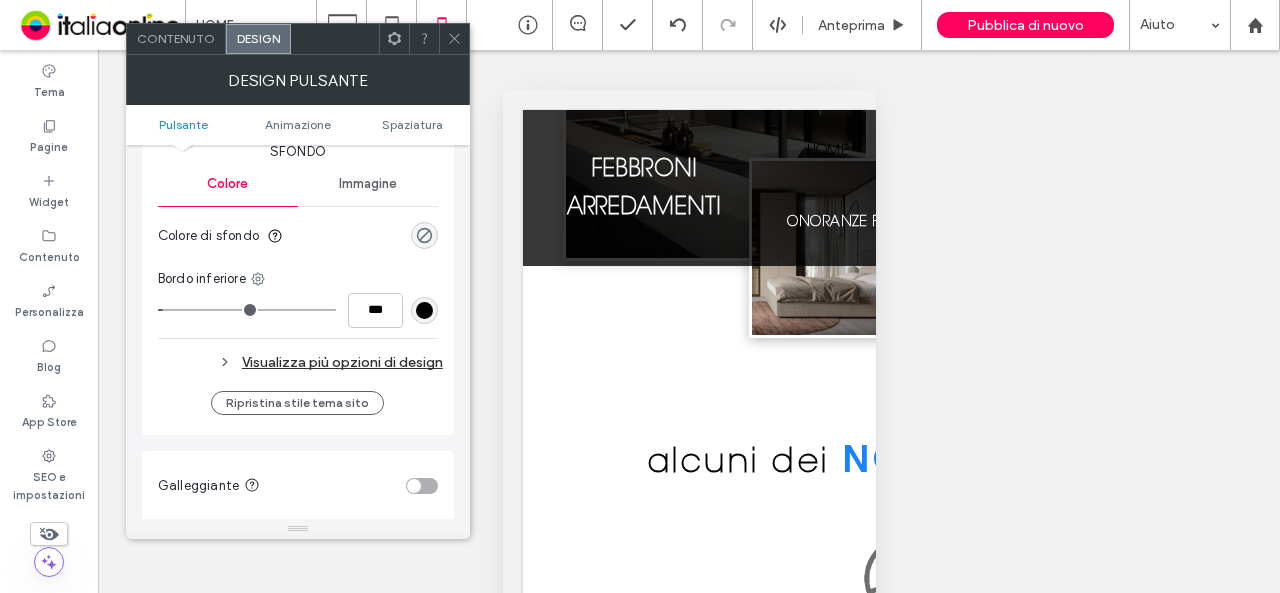 click at bounding box center [424, 310] 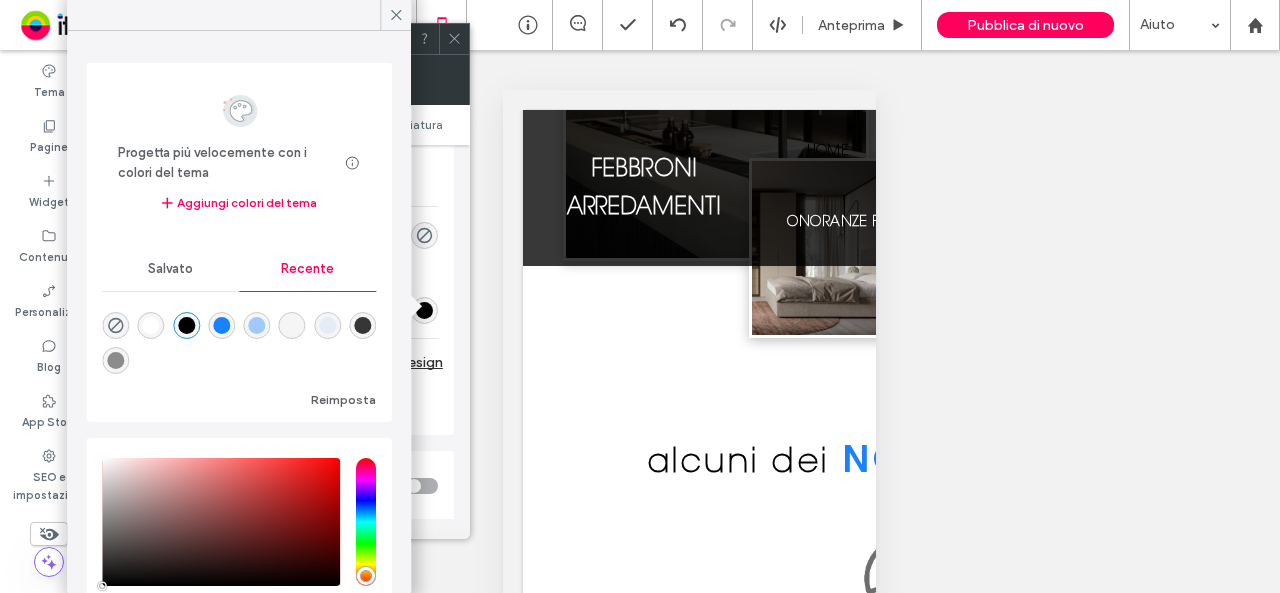 click at bounding box center (151, 325) 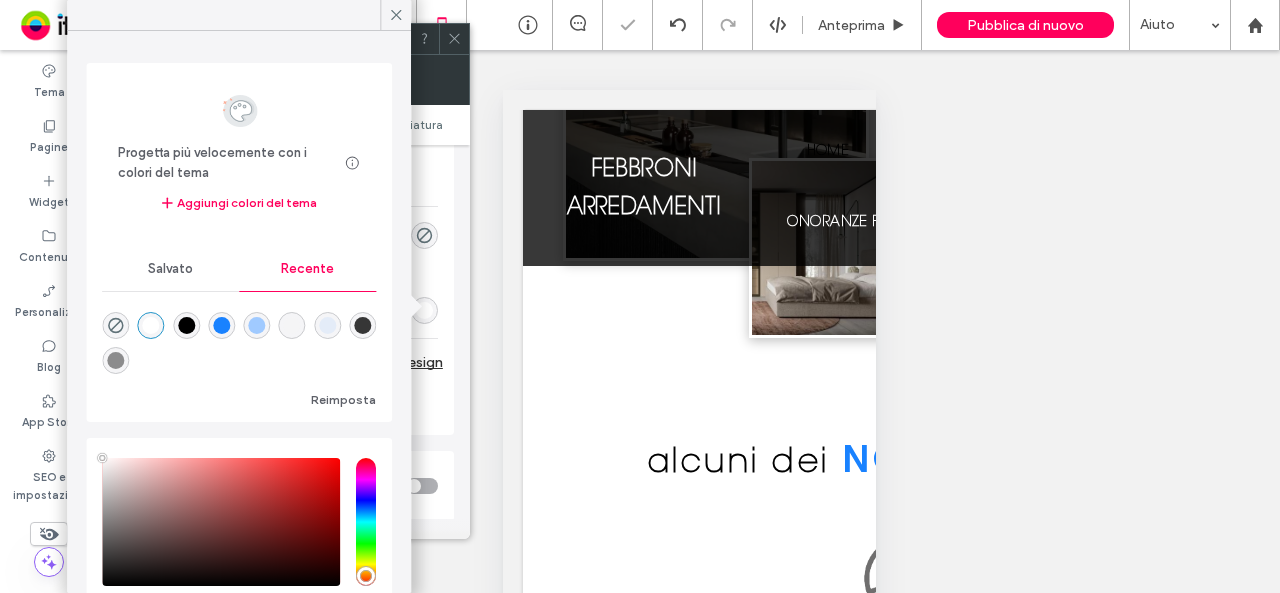 click on "Ripristina stile tema sito" at bounding box center [298, 403] 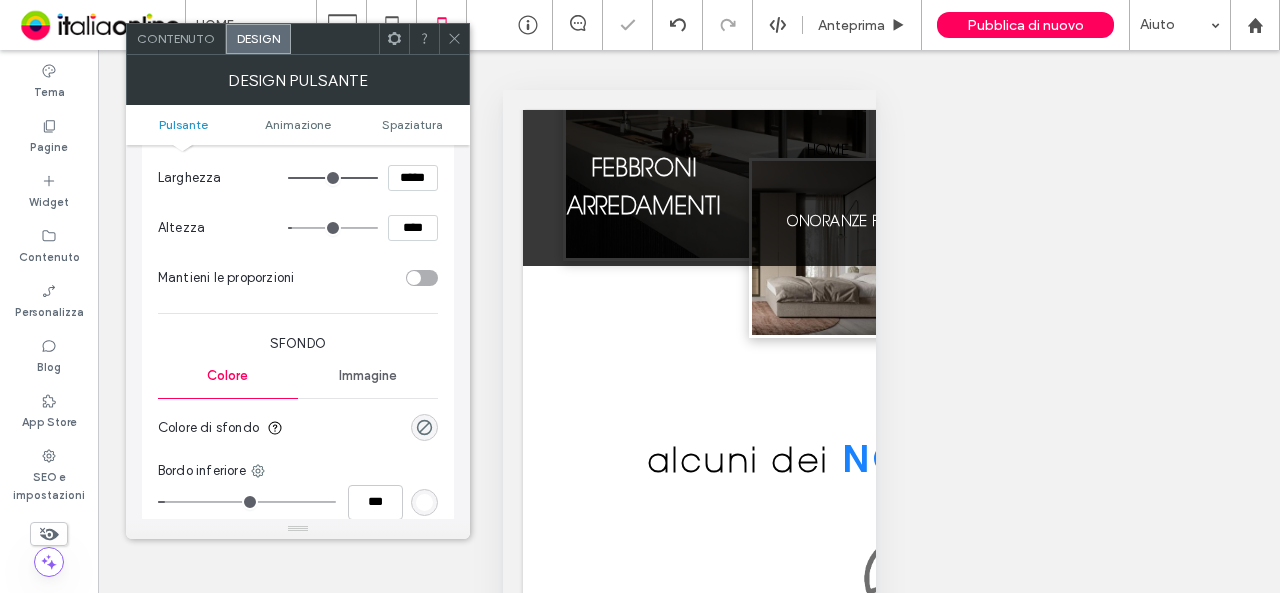scroll, scrollTop: 200, scrollLeft: 0, axis: vertical 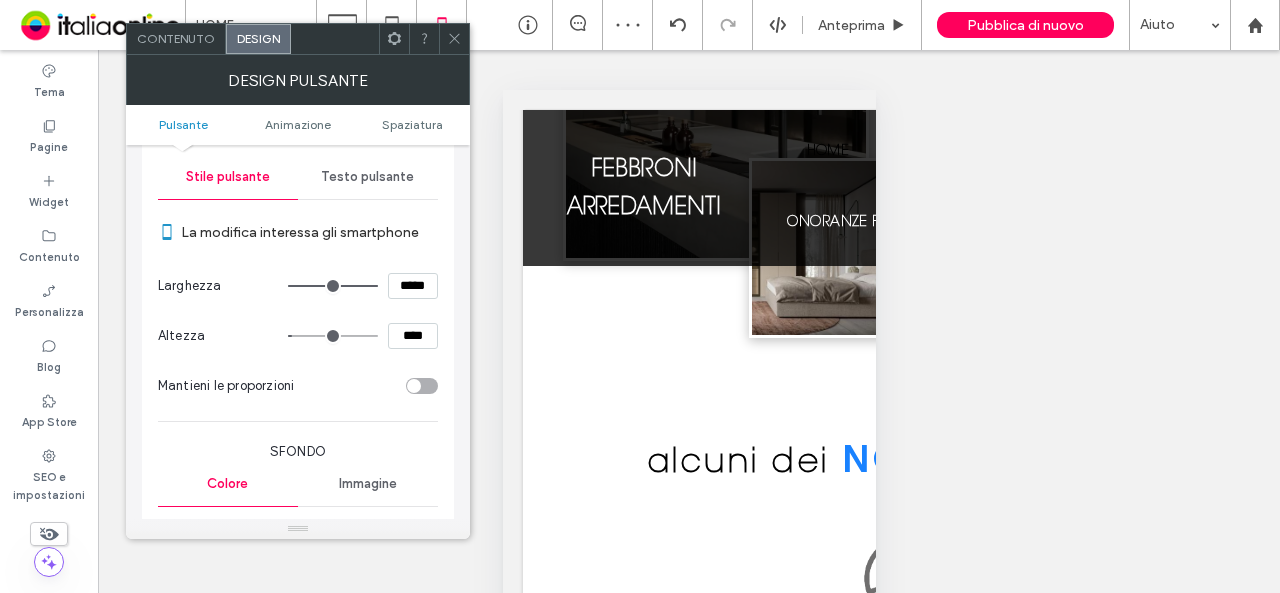 click on "Testo pulsante" at bounding box center (367, 177) 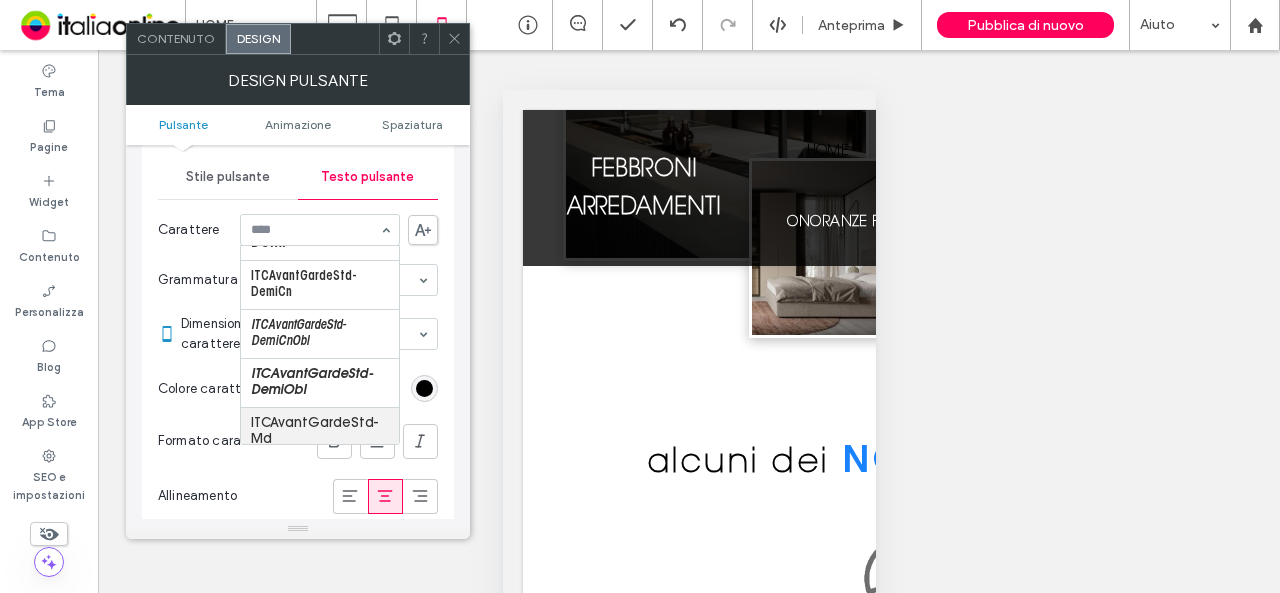 scroll, scrollTop: 1500, scrollLeft: 0, axis: vertical 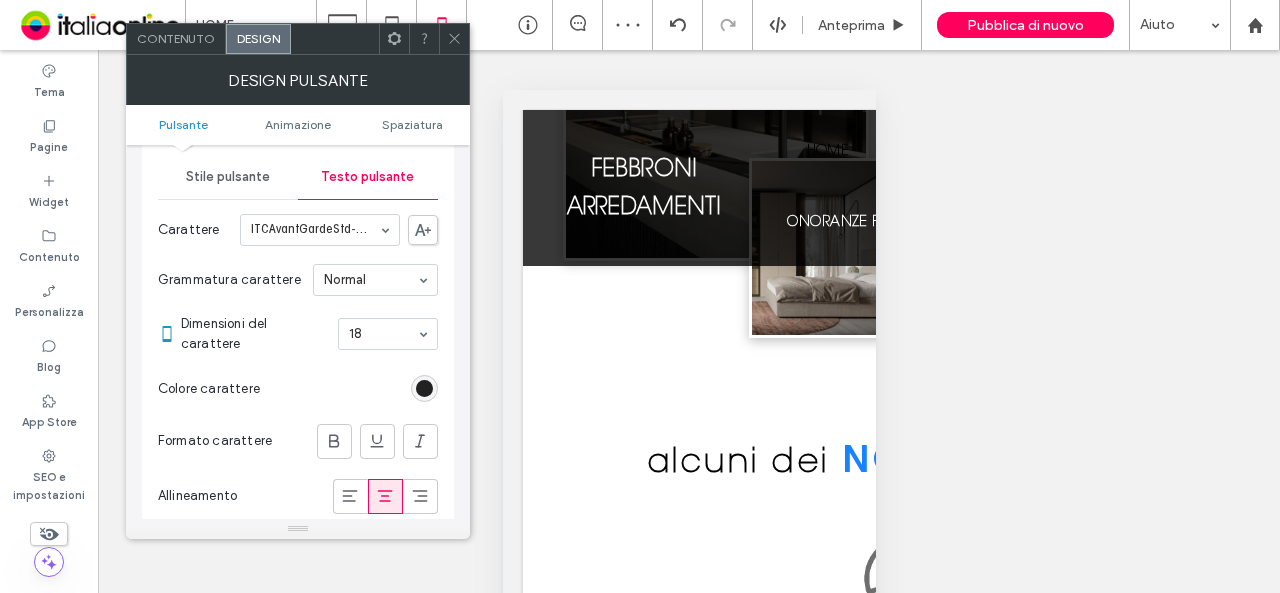 click at bounding box center (424, 388) 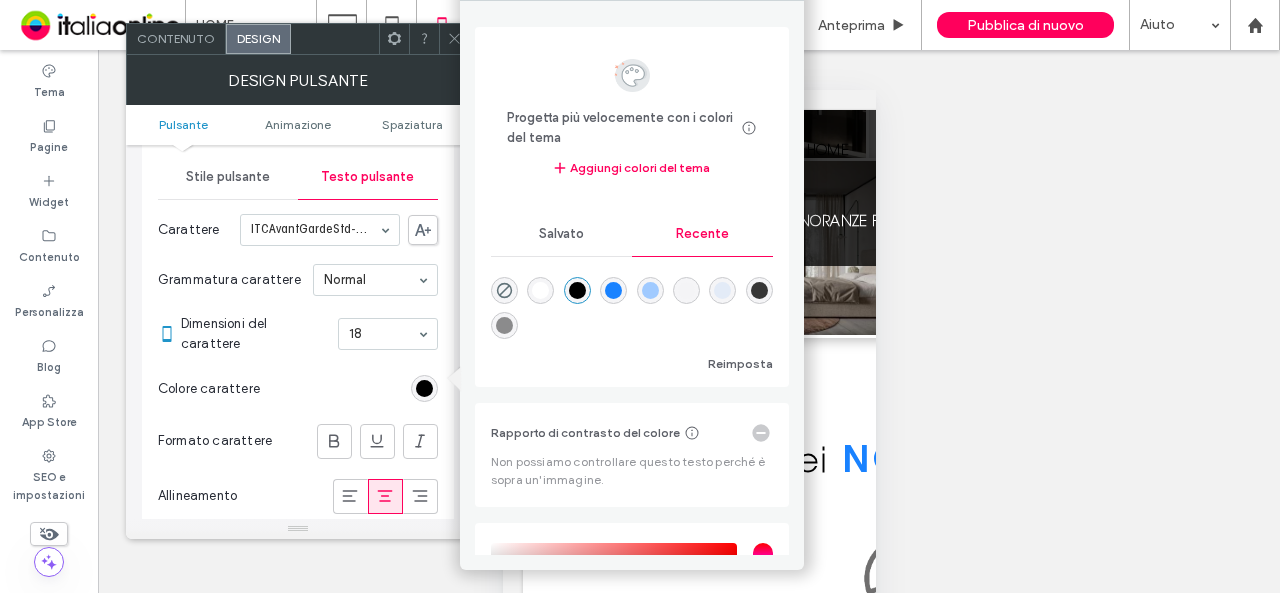 click at bounding box center (540, 290) 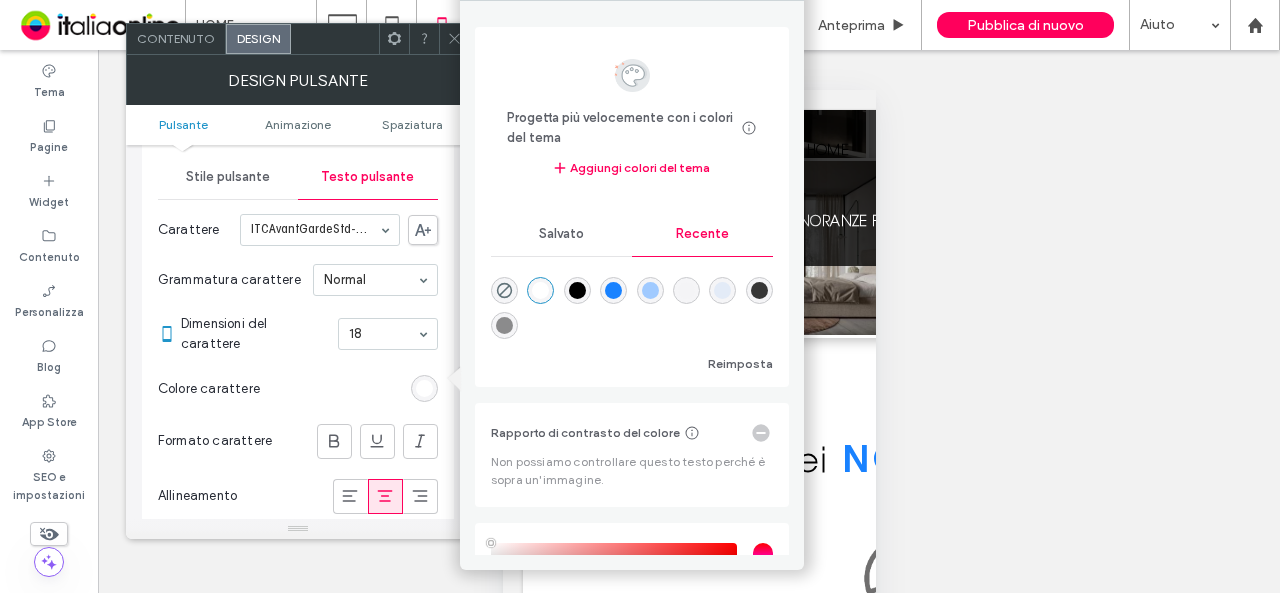 click on "Colore carattere" at bounding box center (298, 389) 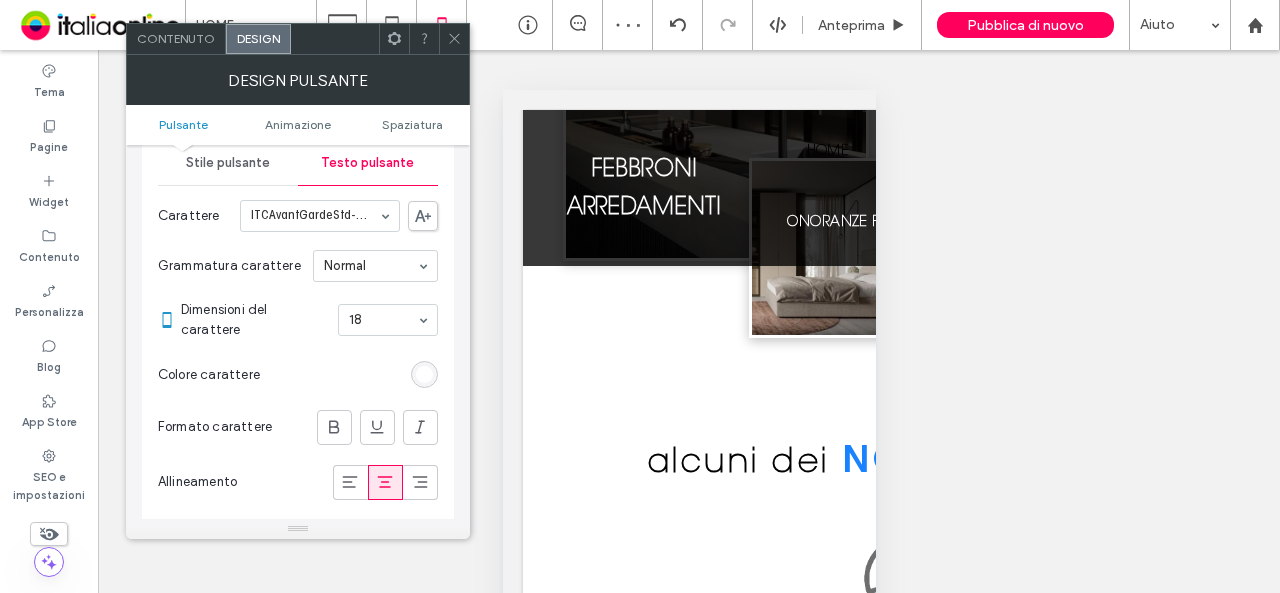 scroll, scrollTop: 100, scrollLeft: 0, axis: vertical 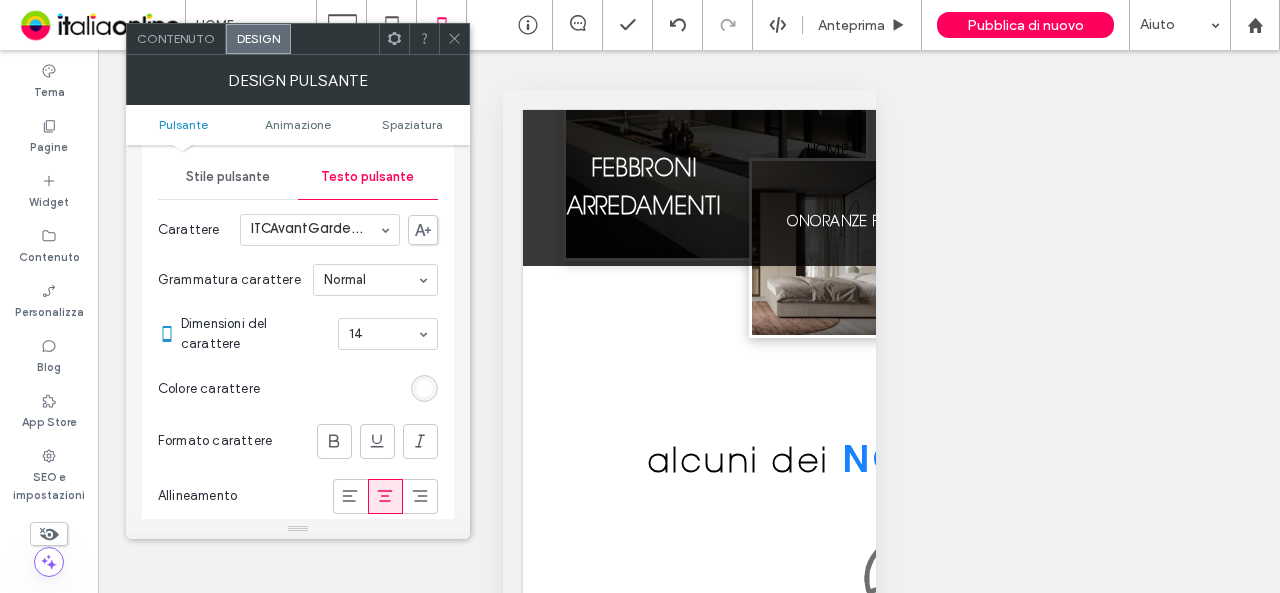 click 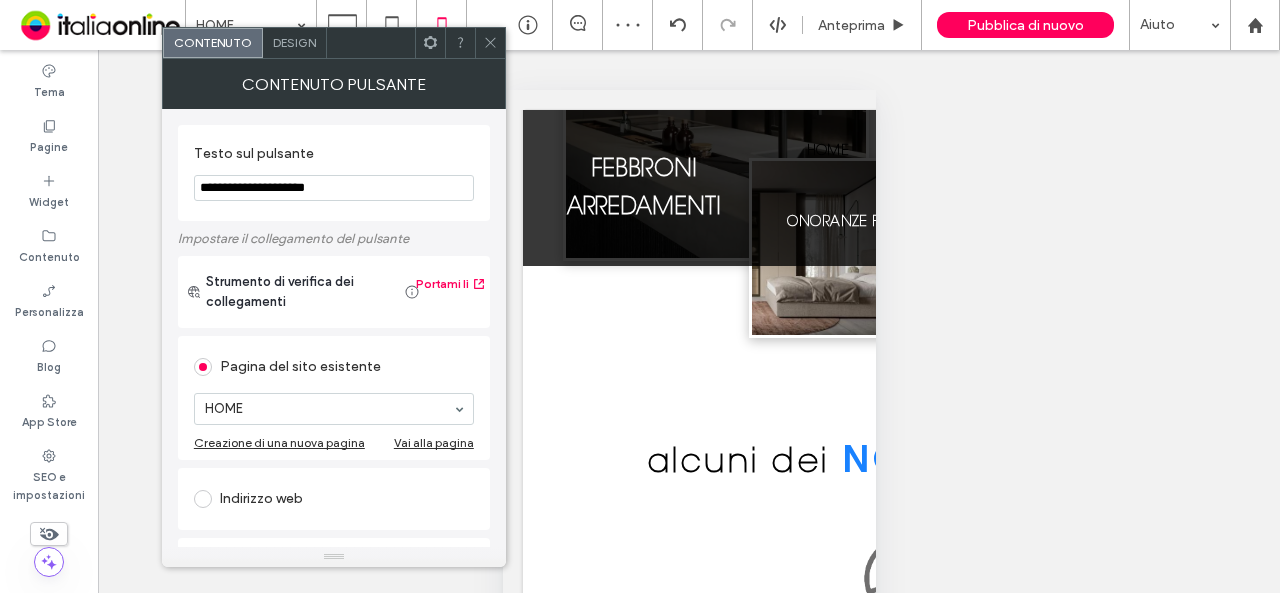 click on "Design" at bounding box center (294, 42) 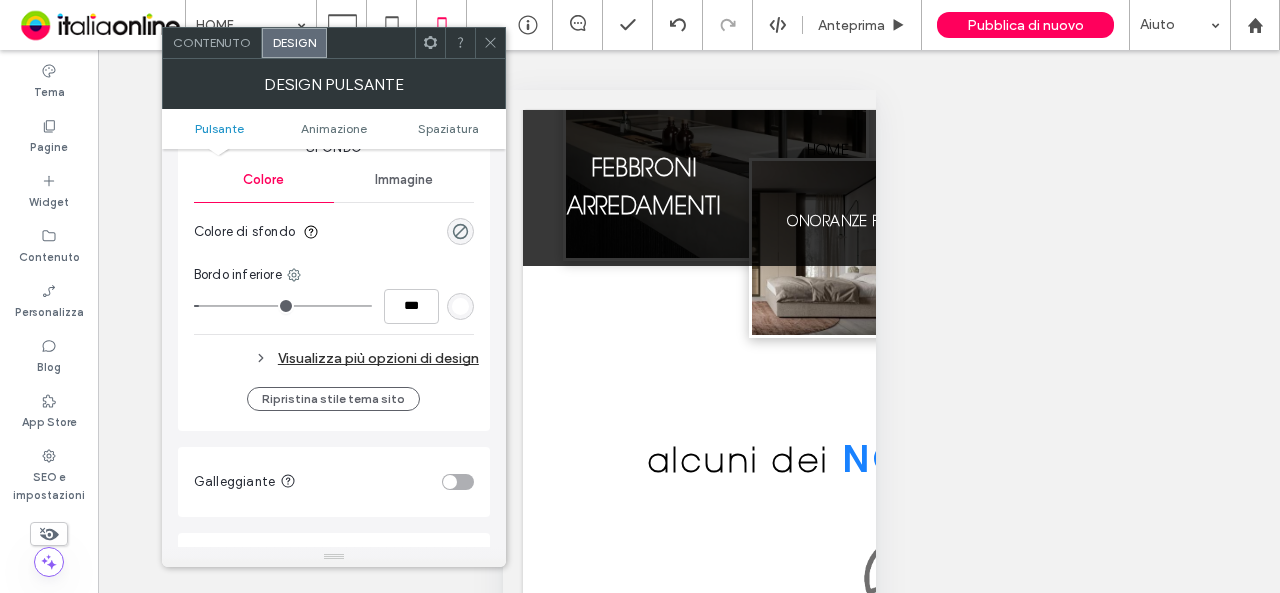 scroll, scrollTop: 600, scrollLeft: 0, axis: vertical 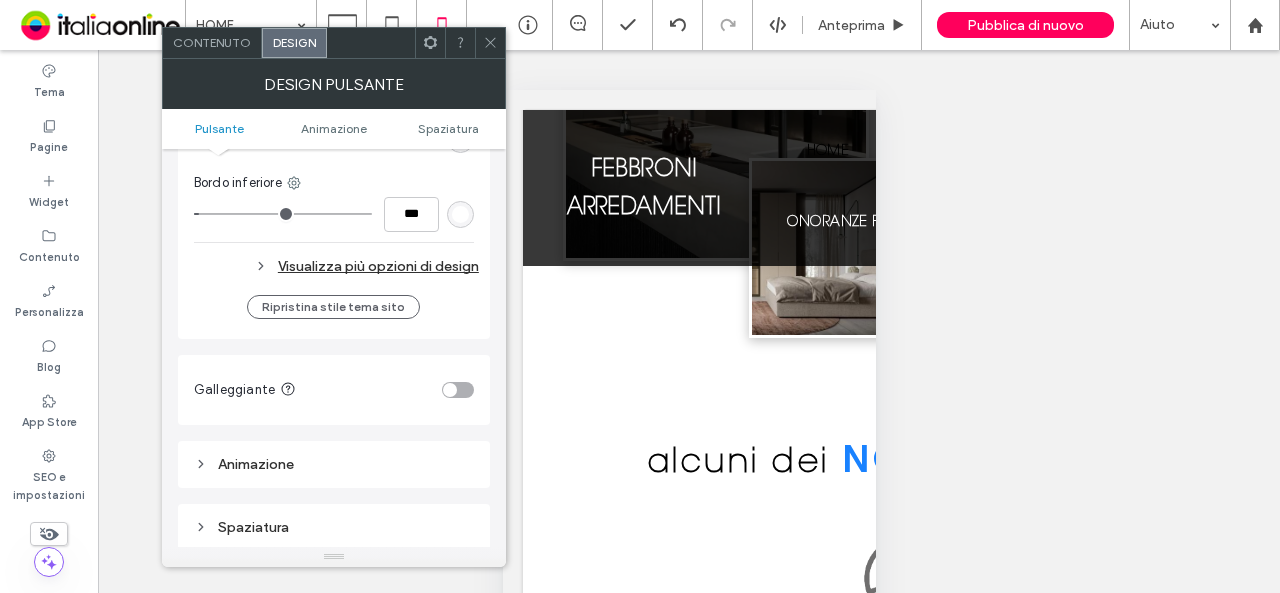 click on "Visualizza più opzioni di design" at bounding box center (336, 266) 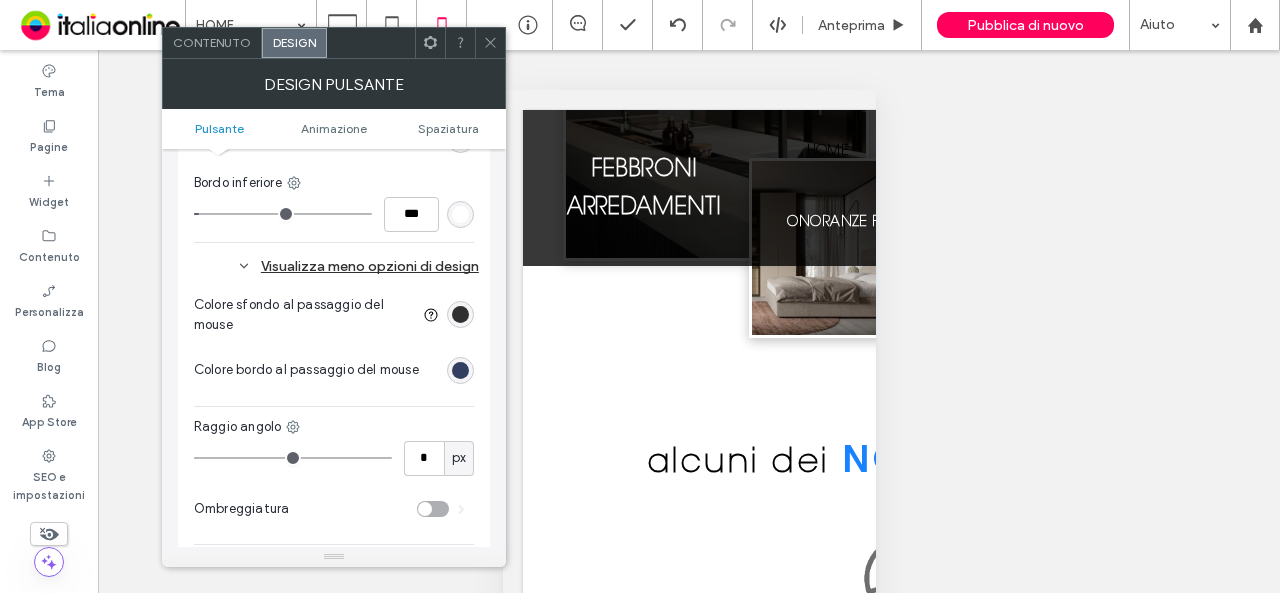 click at bounding box center (460, 314) 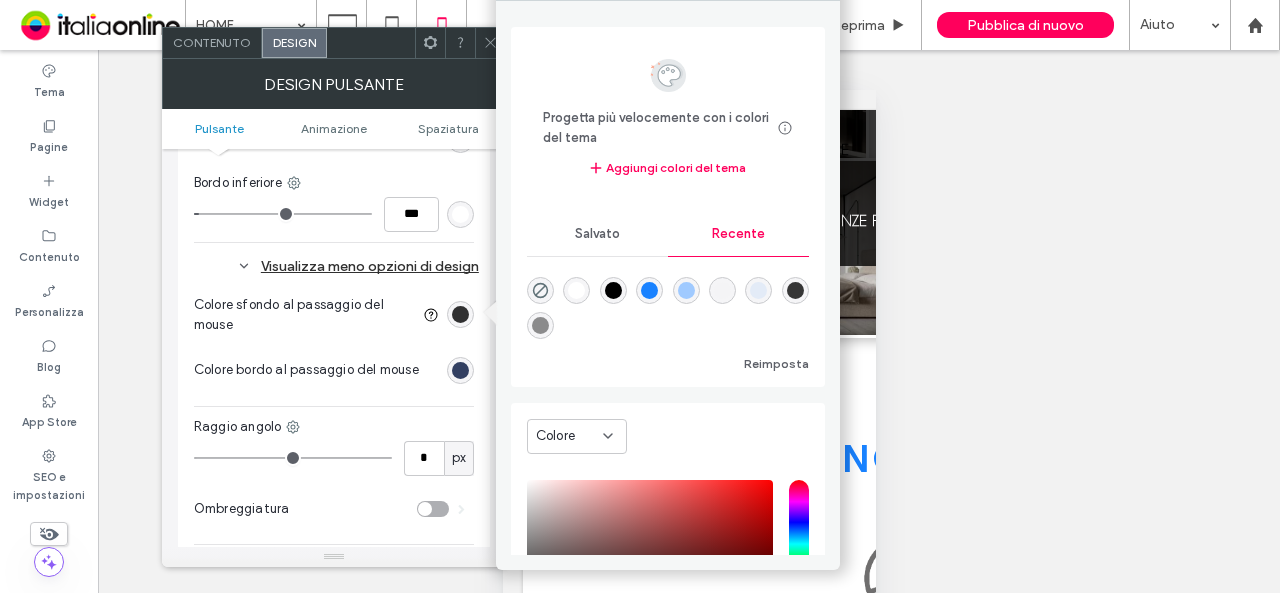 click at bounding box center (649, 290) 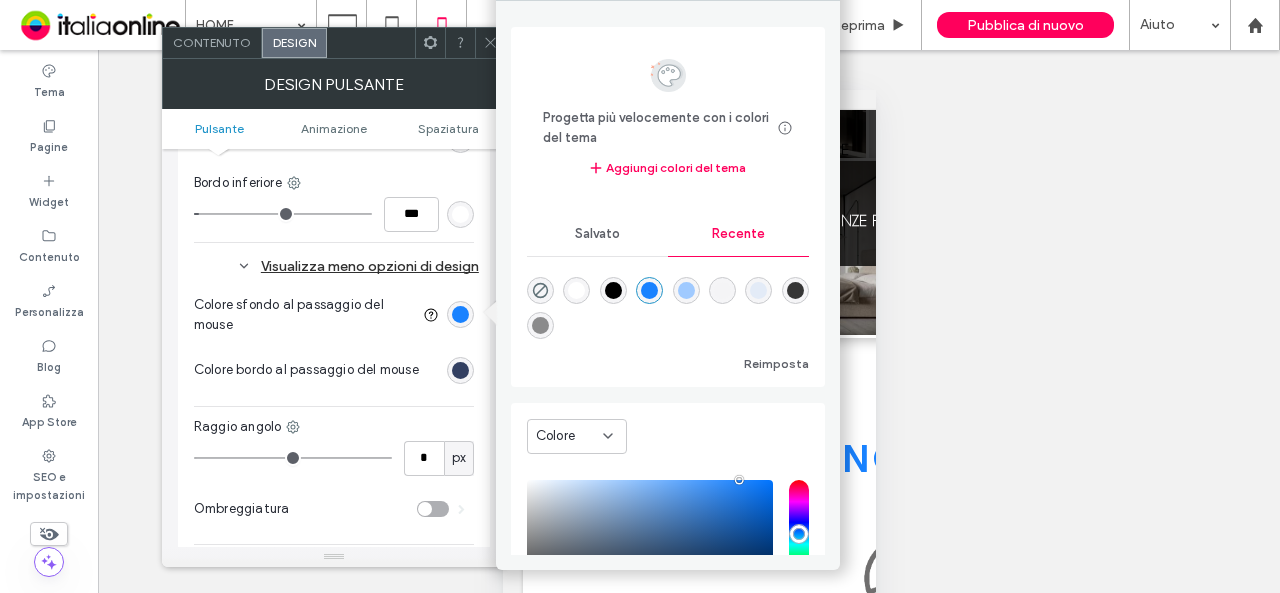 type on "*******" 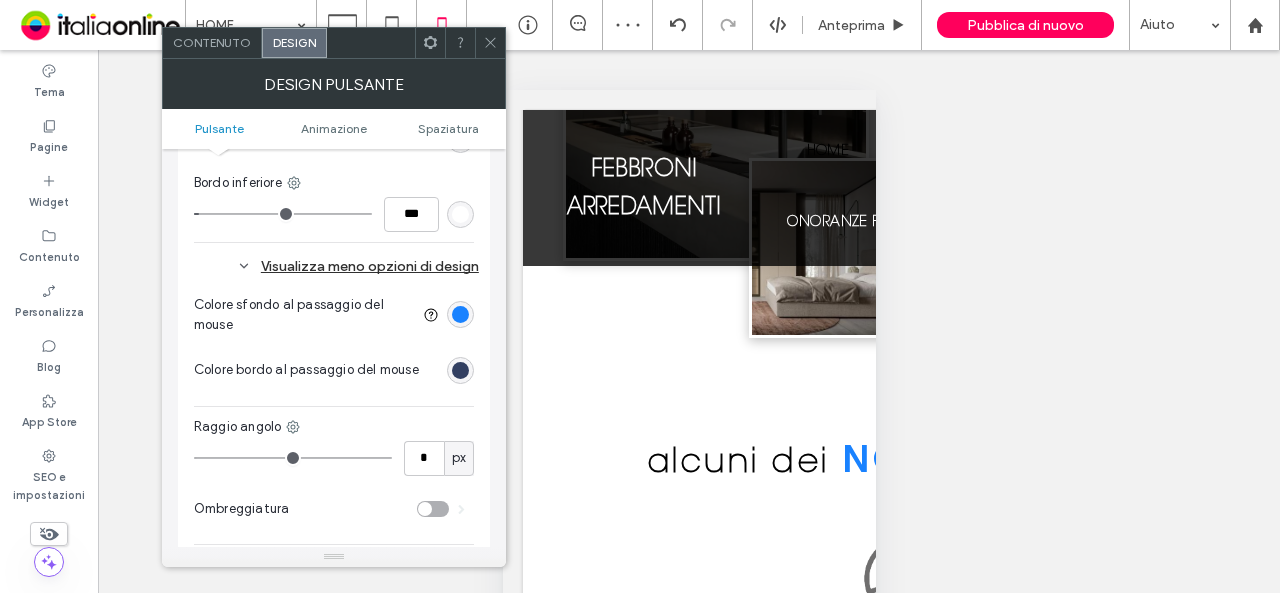 type on "*" 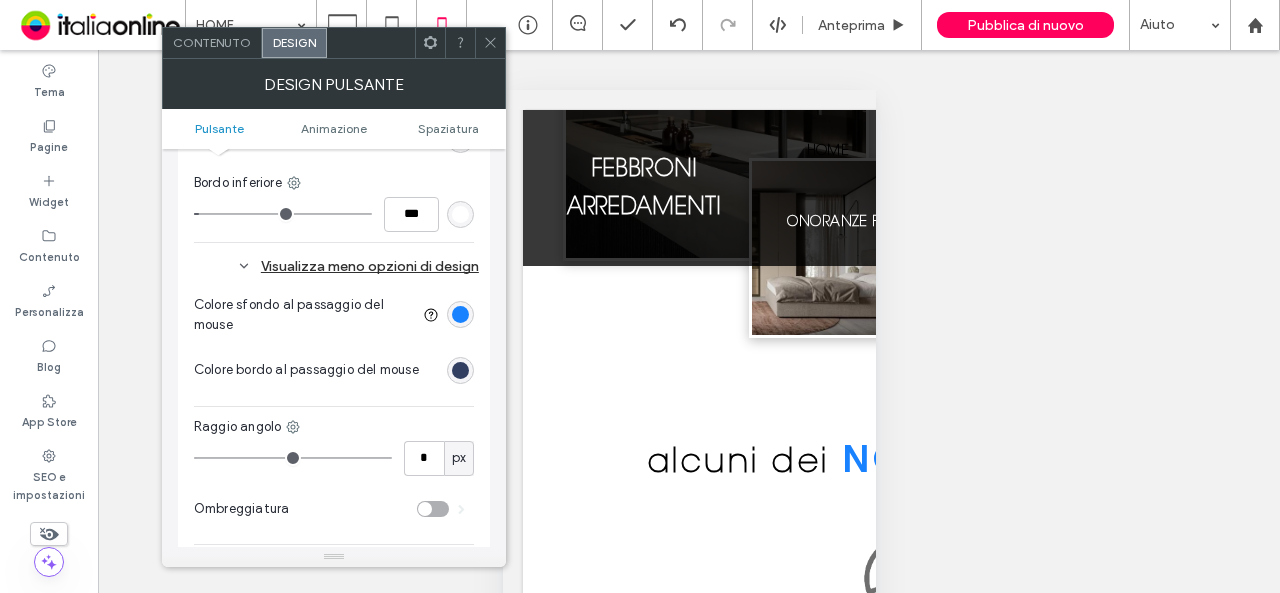 drag, startPoint x: 206, startPoint y: 449, endPoint x: 216, endPoint y: 450, distance: 10.049875 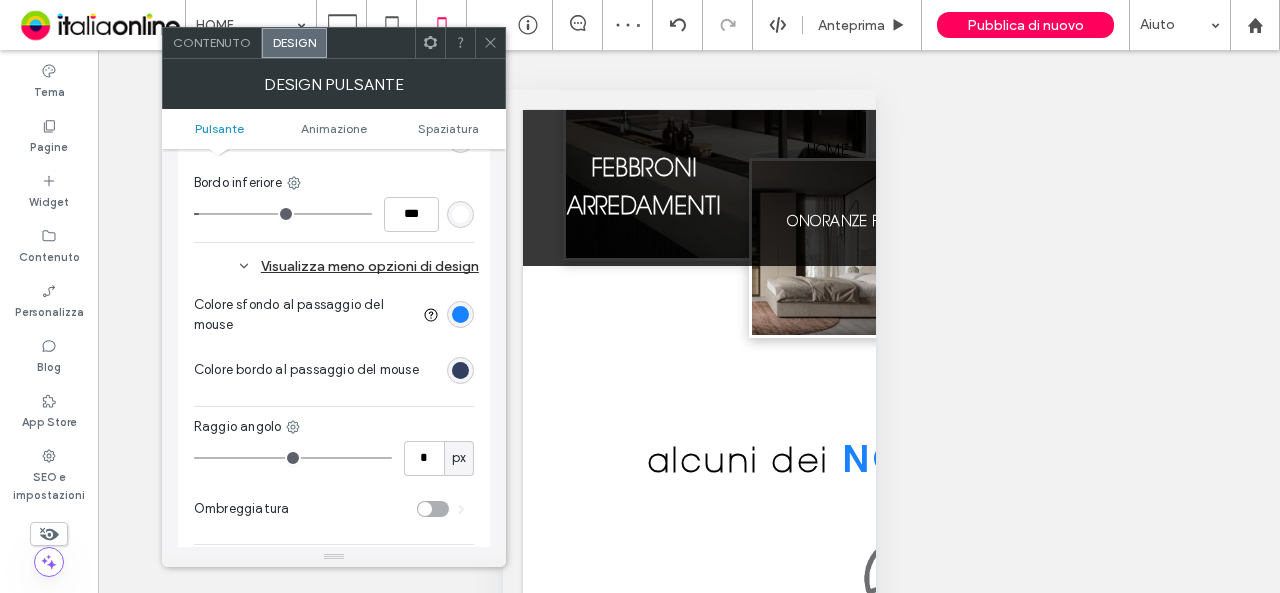 click 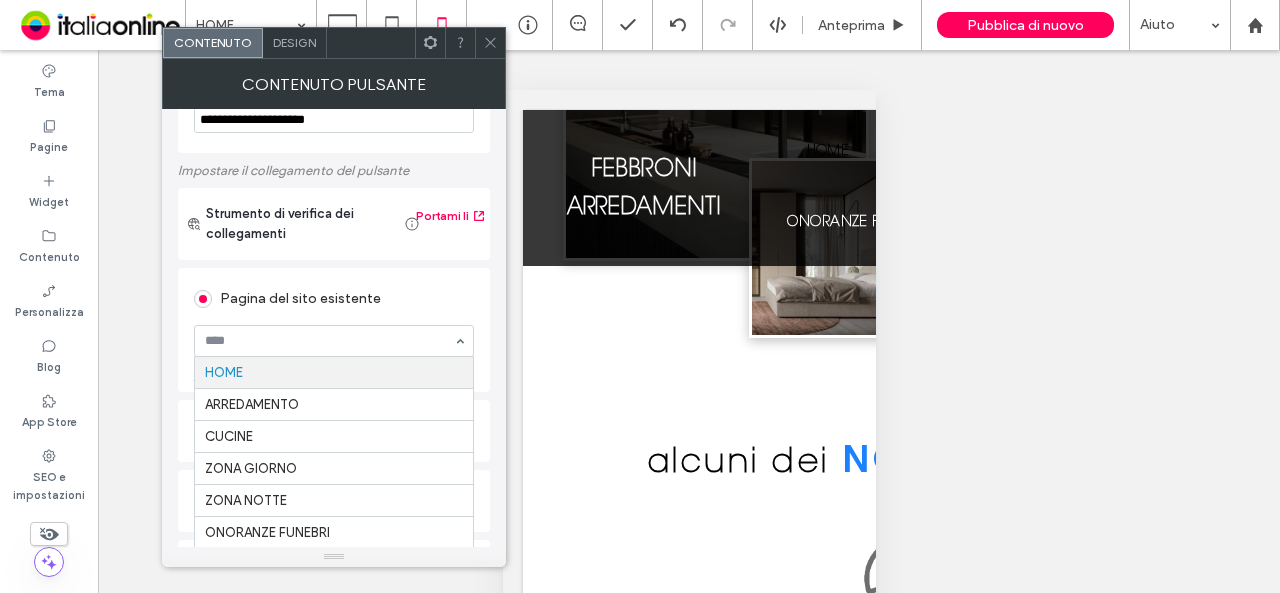 scroll, scrollTop: 100, scrollLeft: 0, axis: vertical 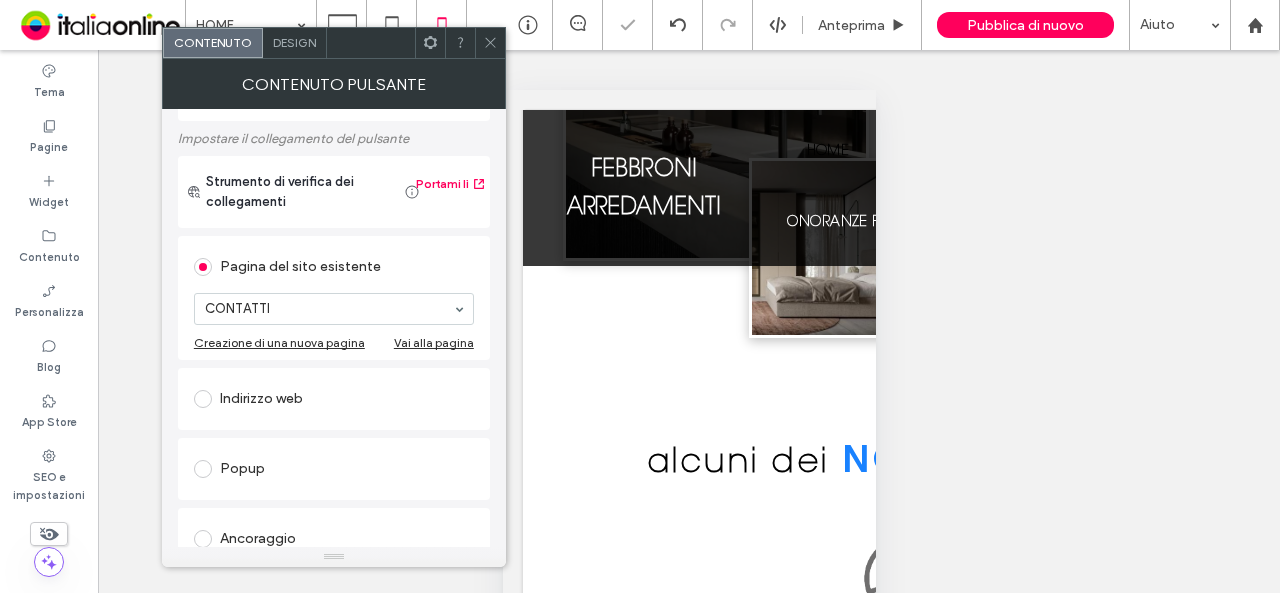click 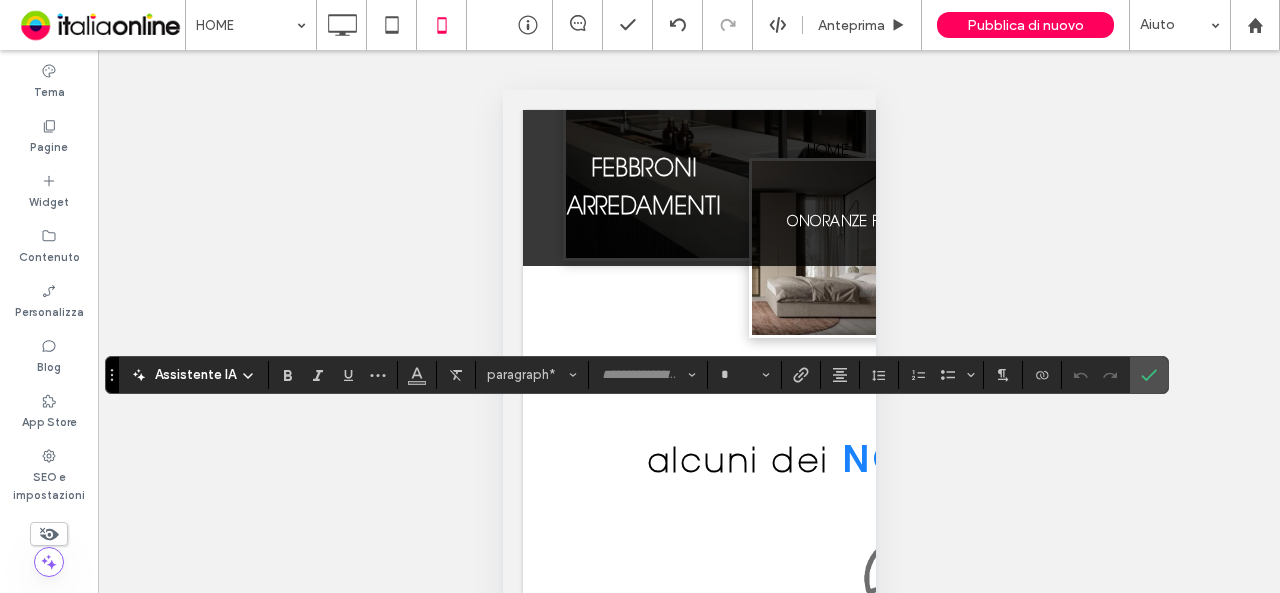 type on "**********" 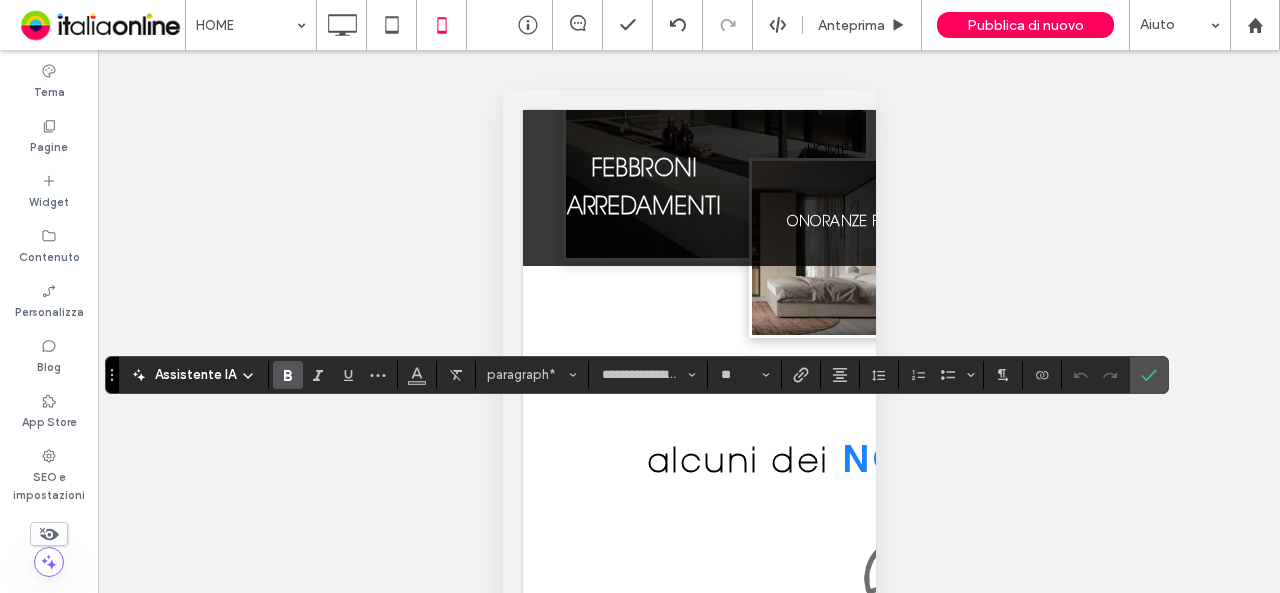 type on "**********" 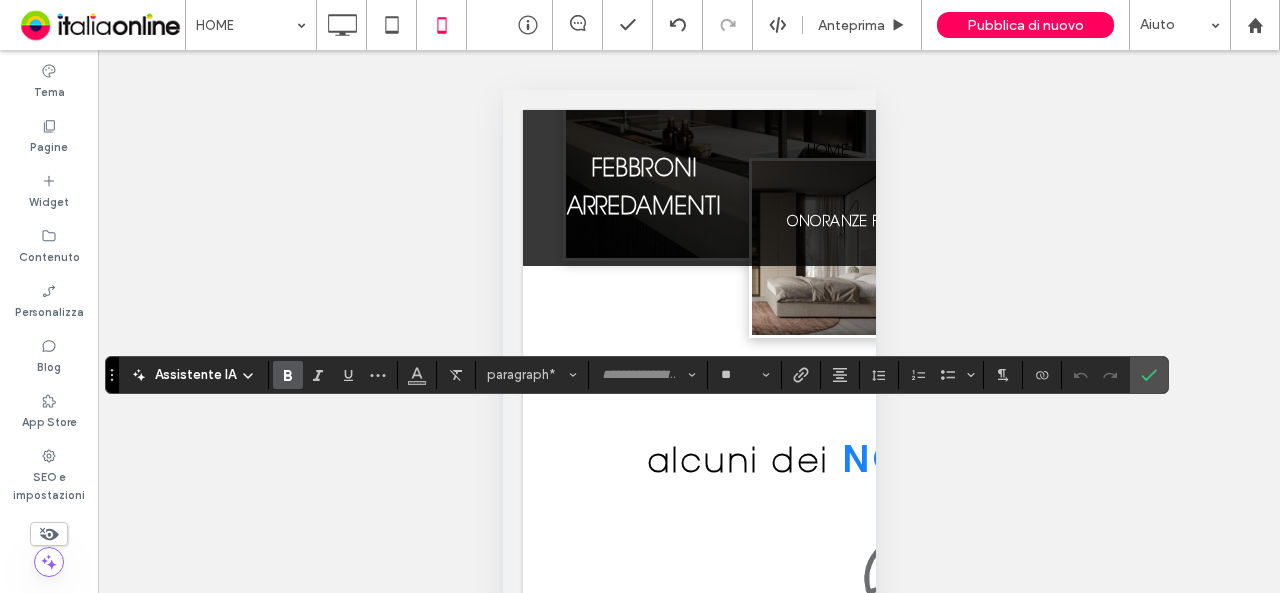 type on "*" 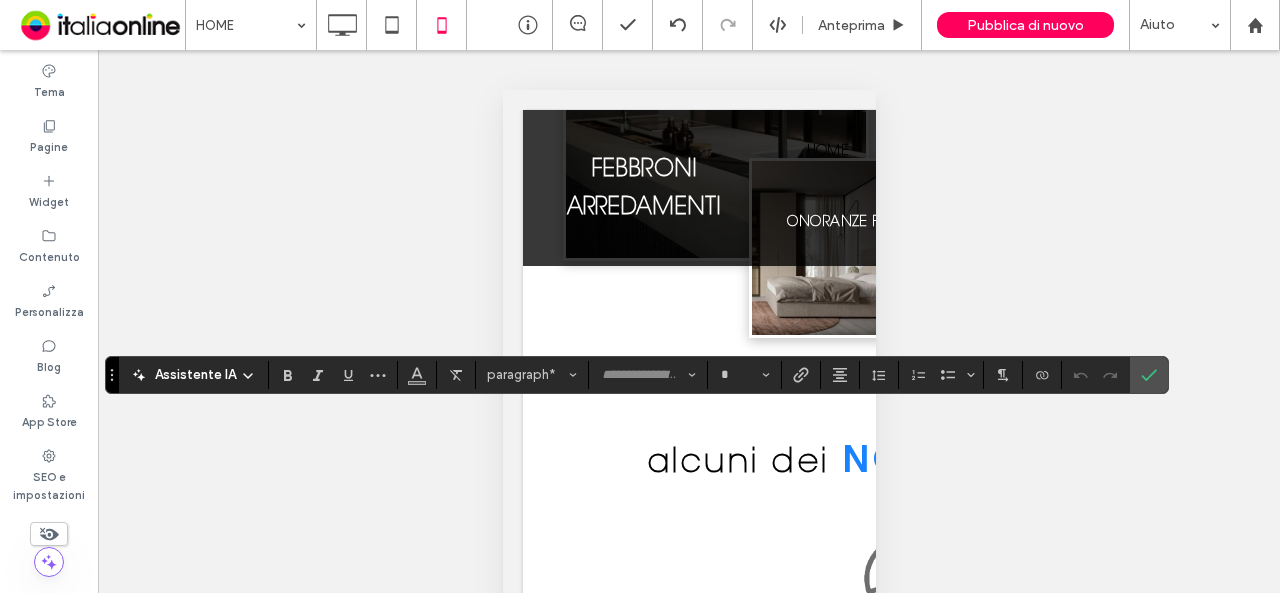 type on "**********" 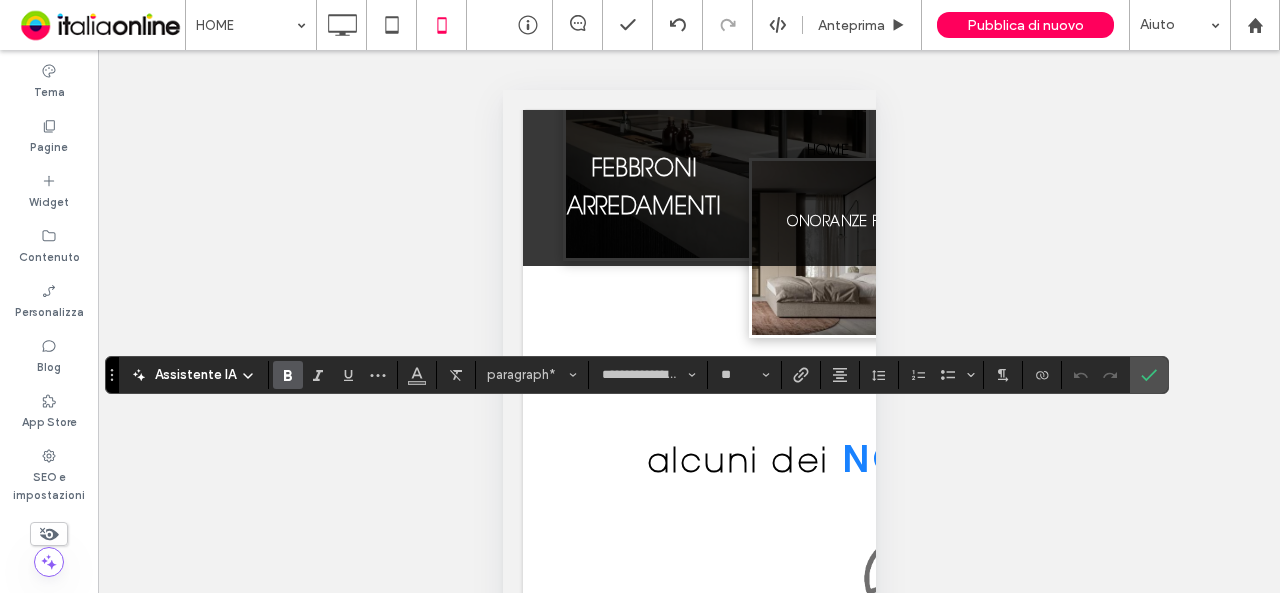 type on "****" 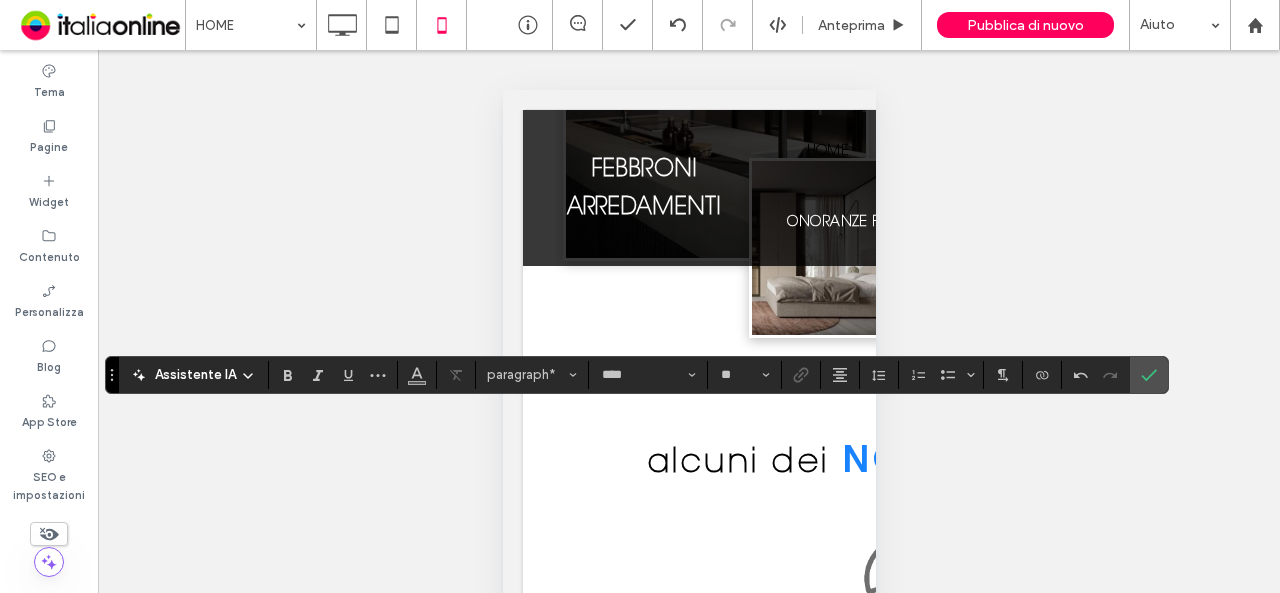 type on "**" 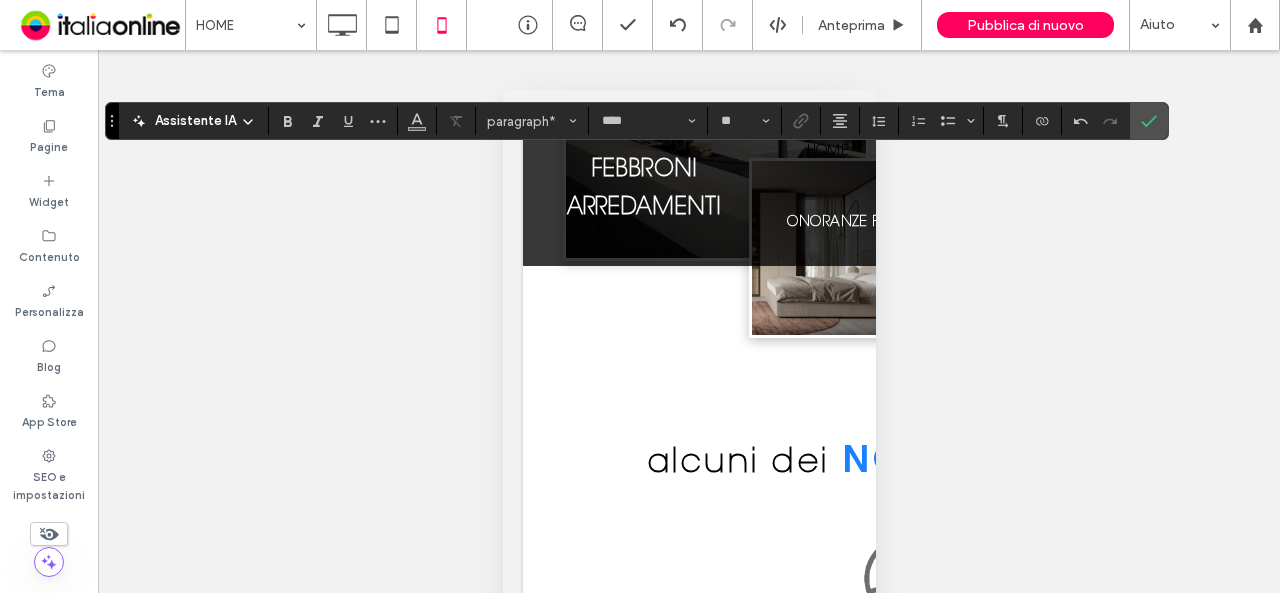 scroll, scrollTop: 200, scrollLeft: 0, axis: vertical 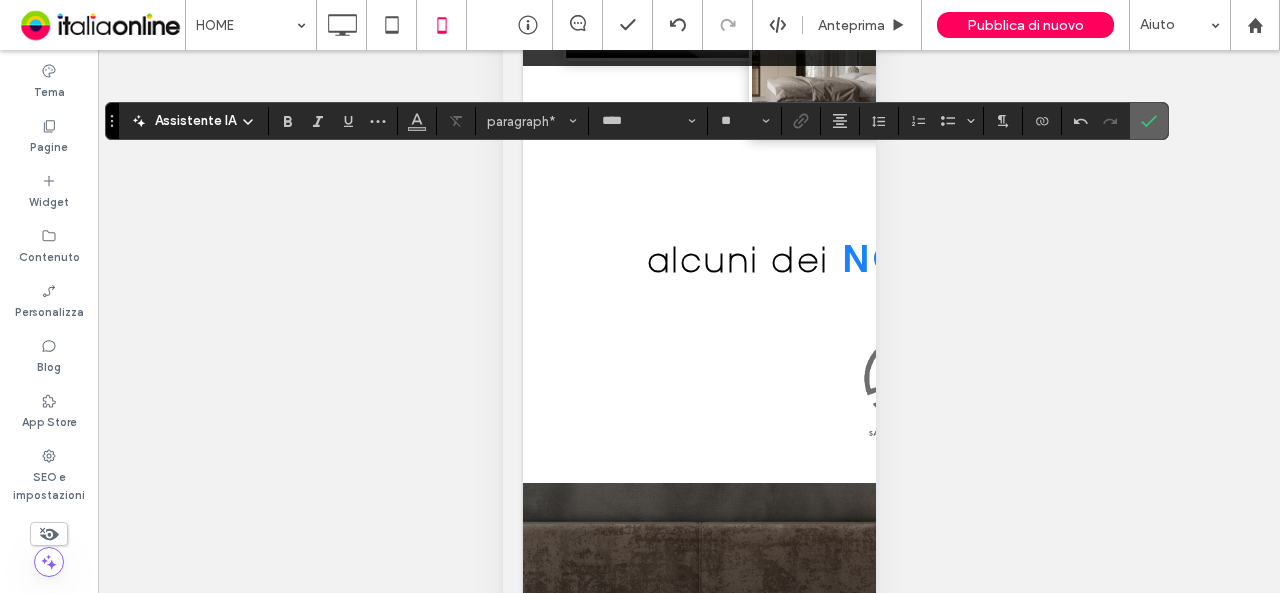 click 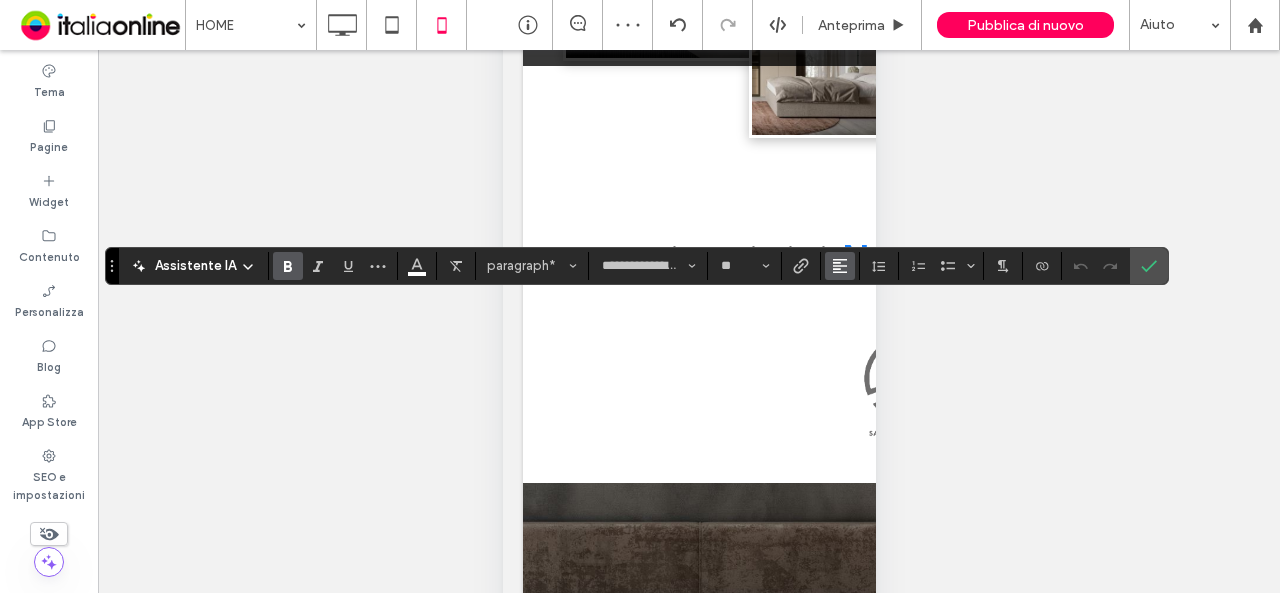 click 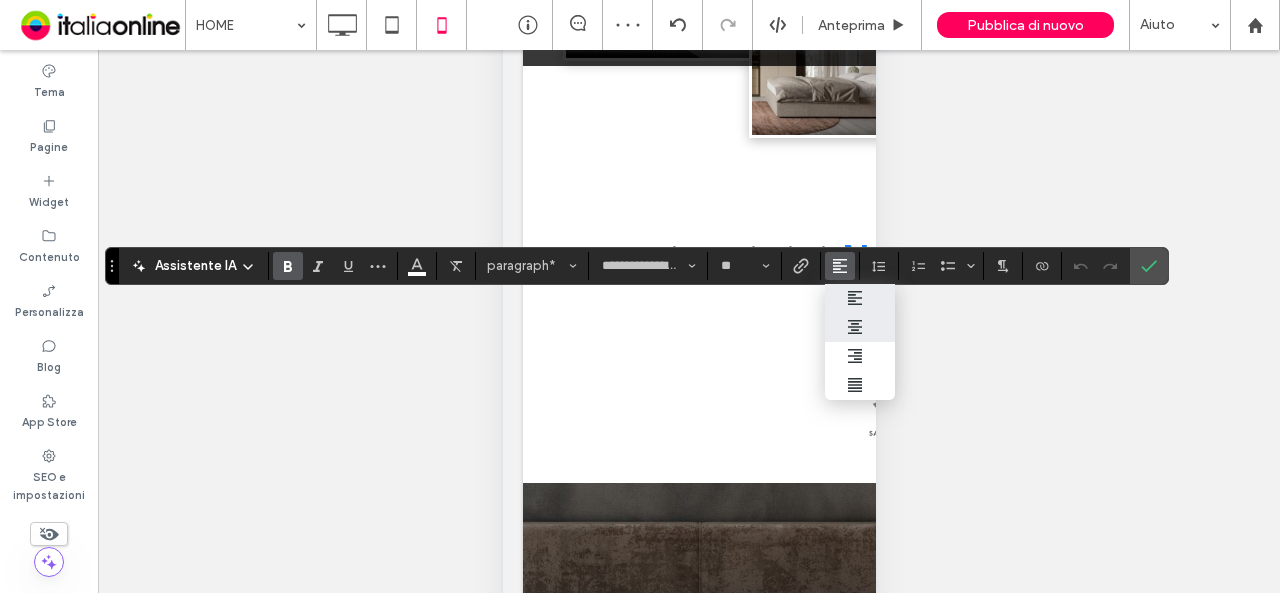click 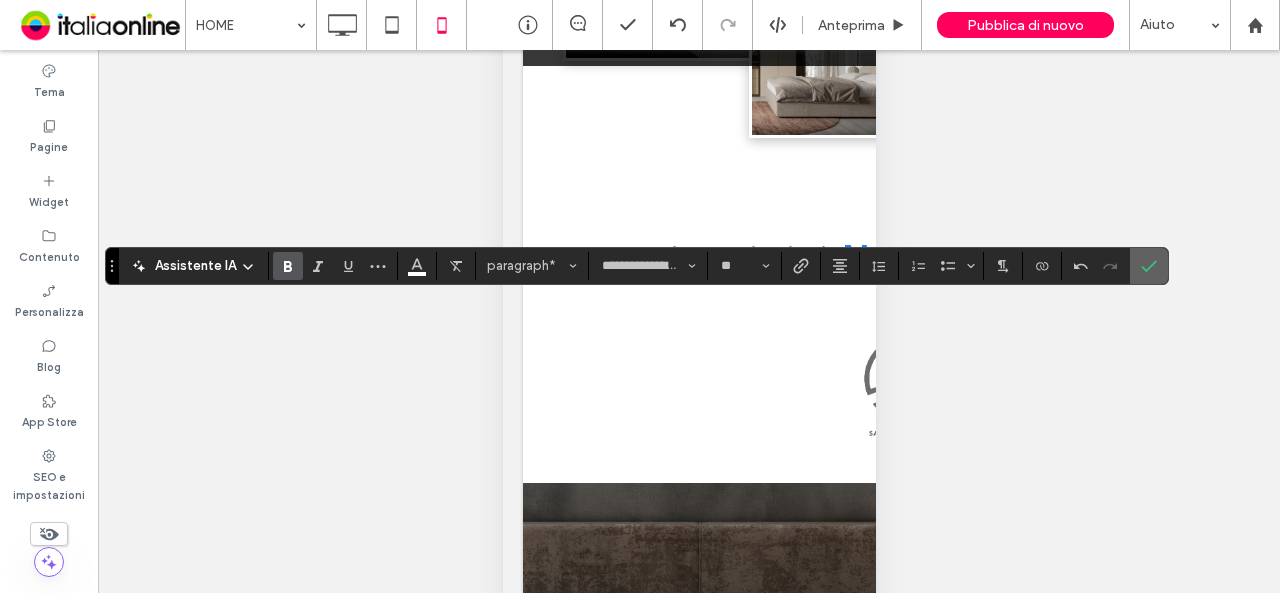 click 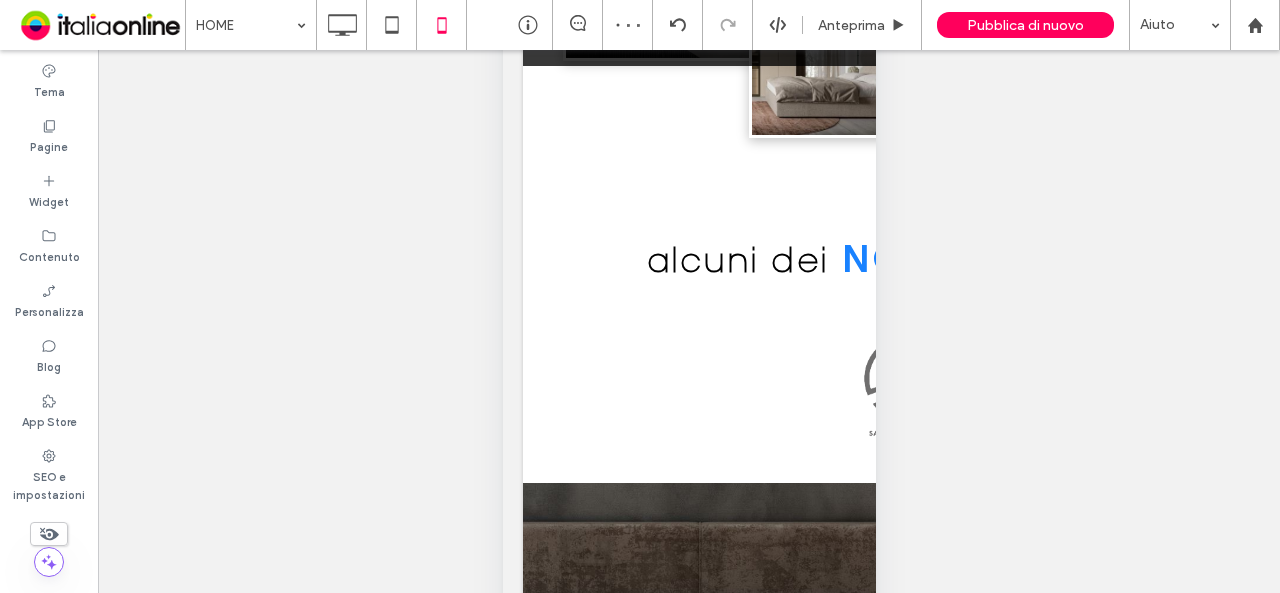 click 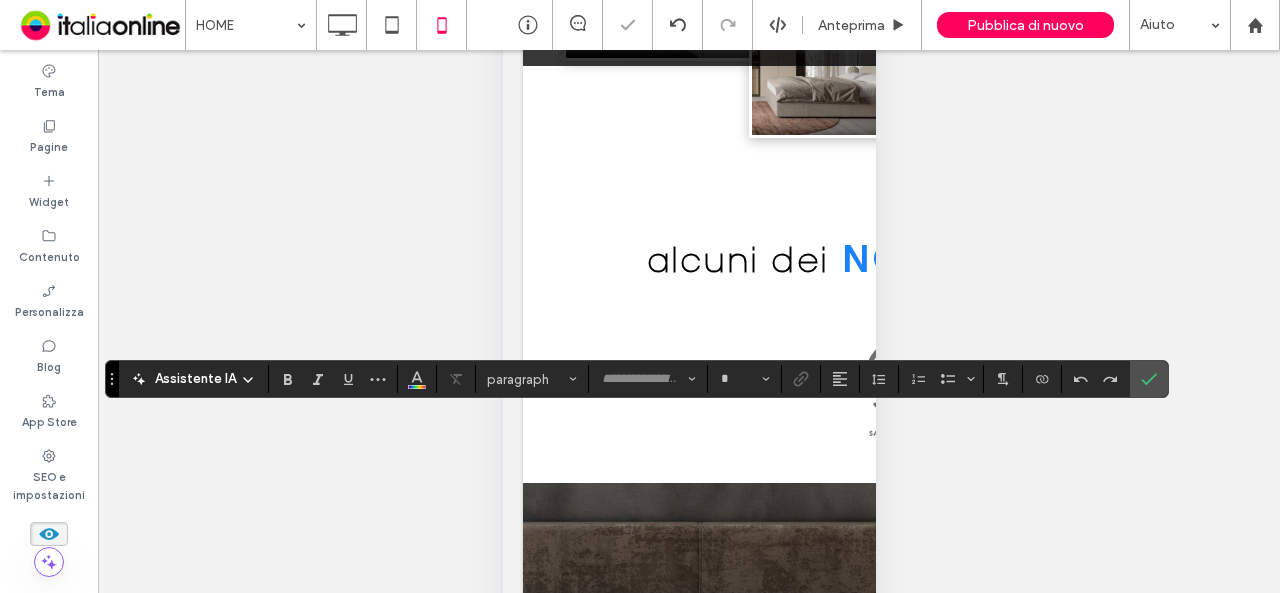 type on "**********" 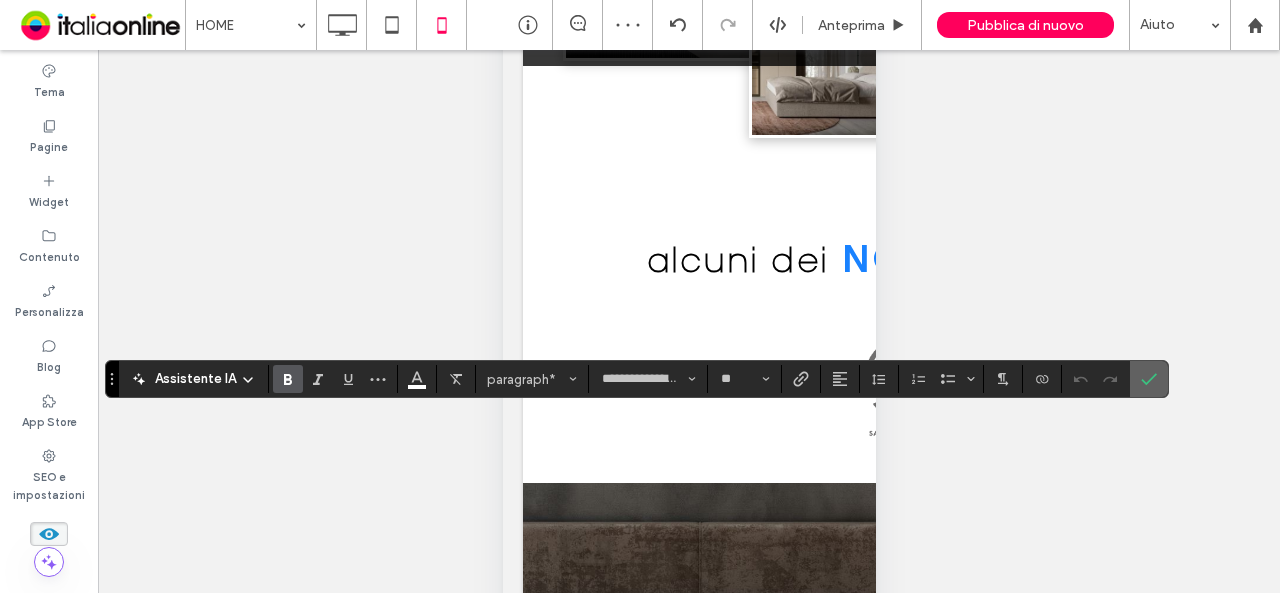 click 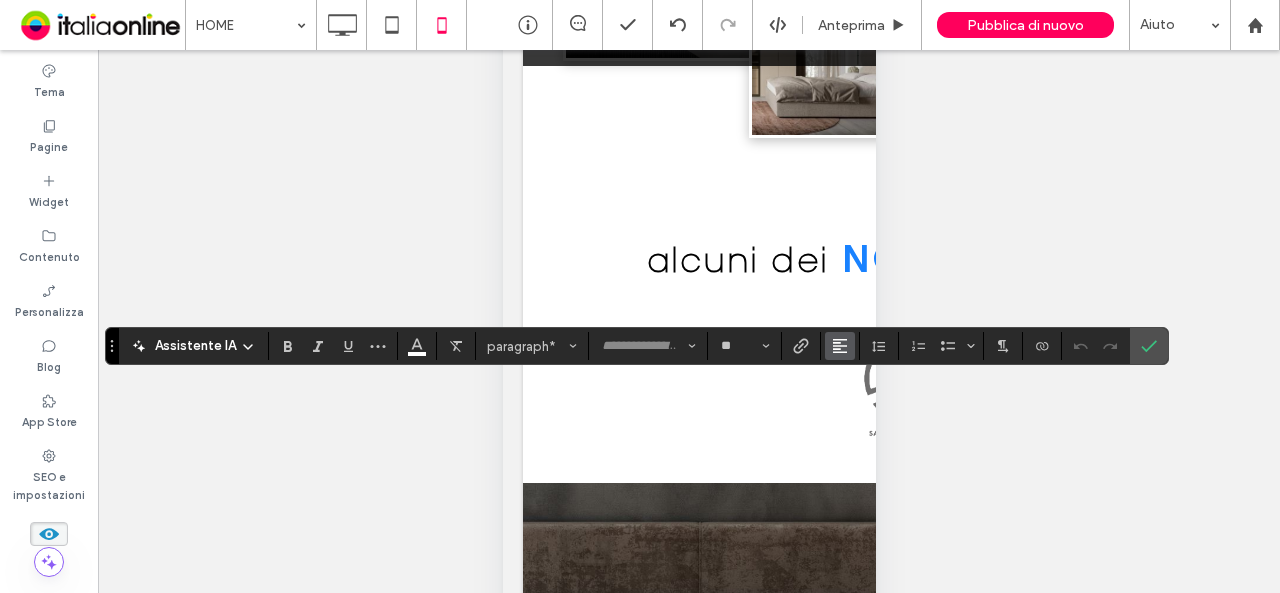 click at bounding box center (840, 346) 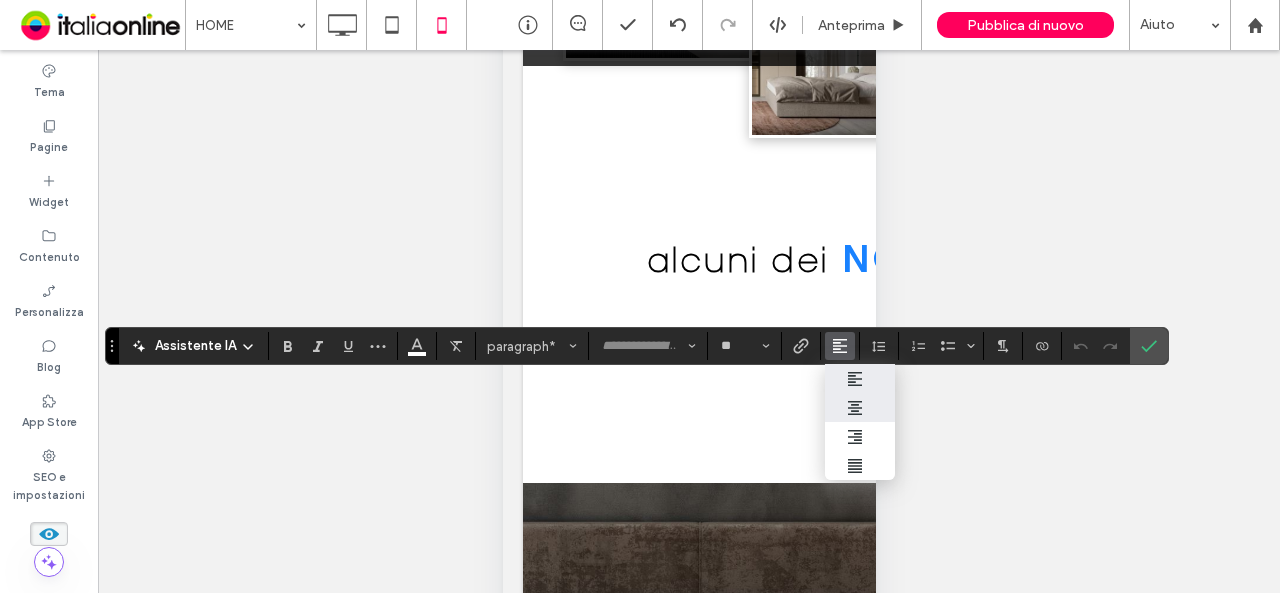 click at bounding box center [860, 408] 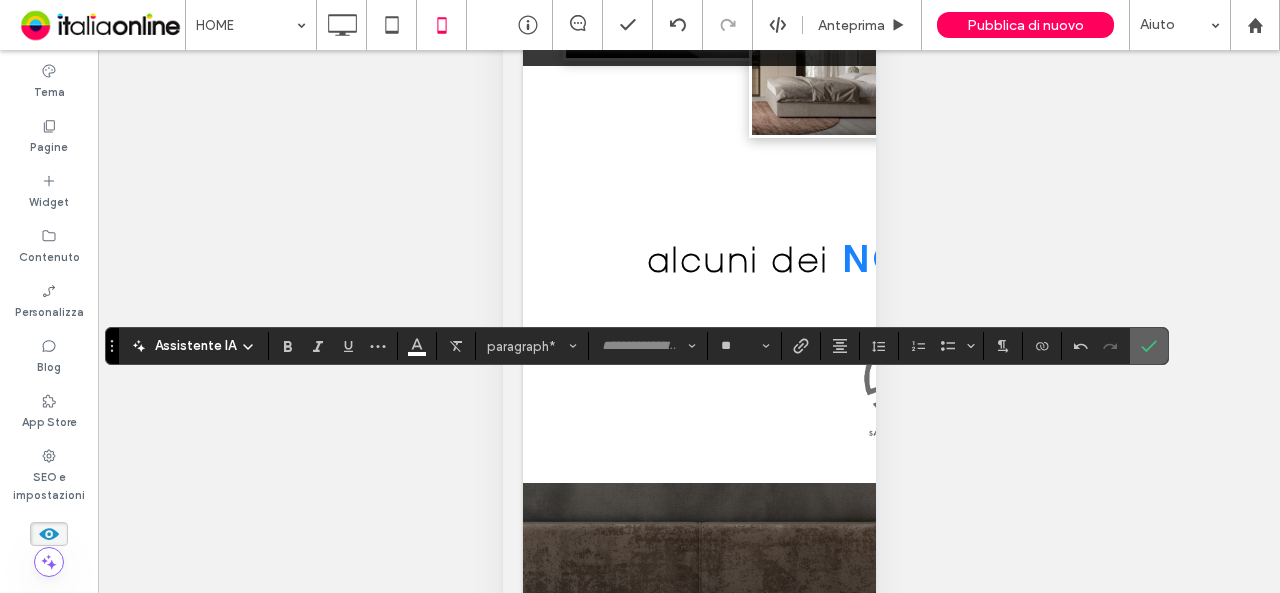 click 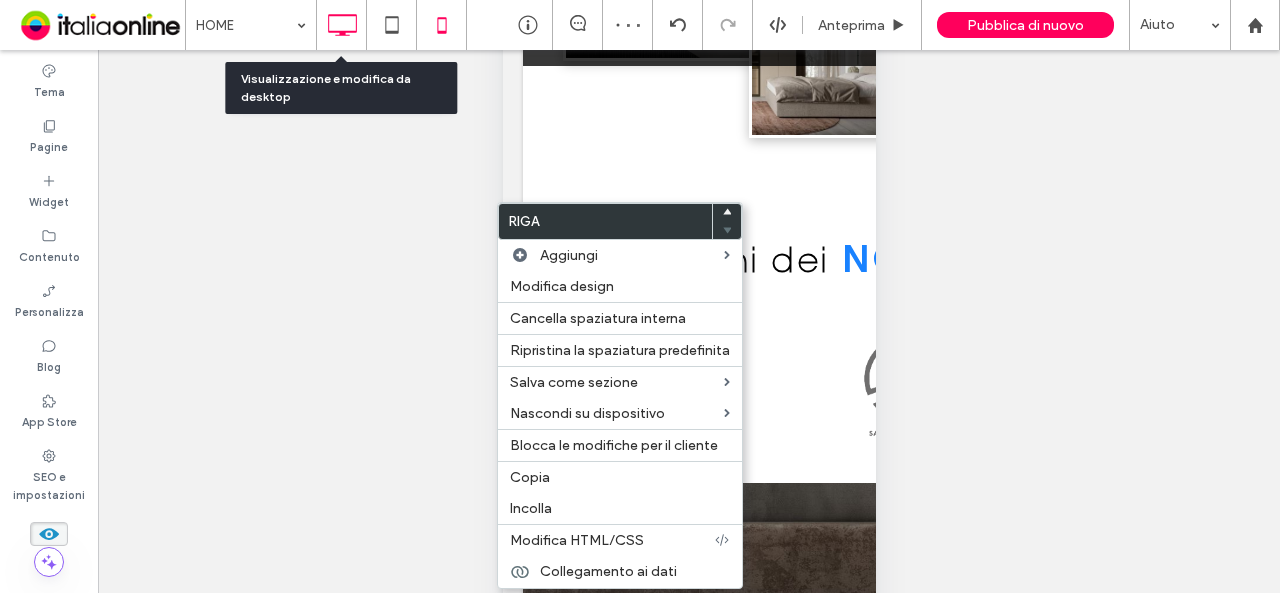click 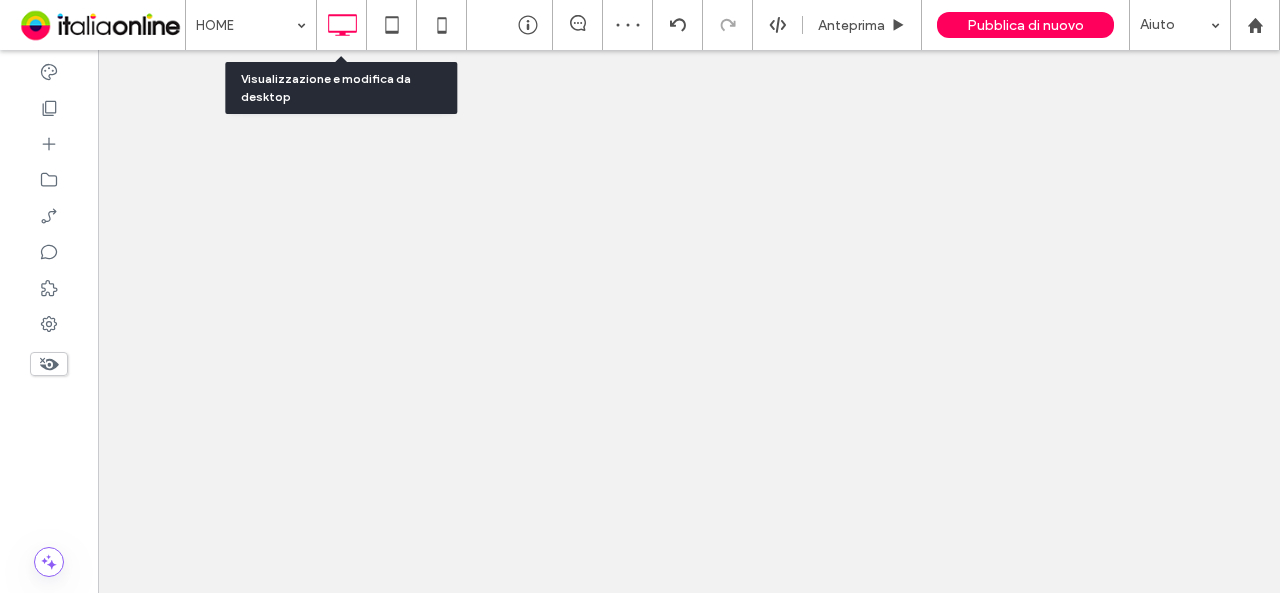scroll, scrollTop: 0, scrollLeft: 0, axis: both 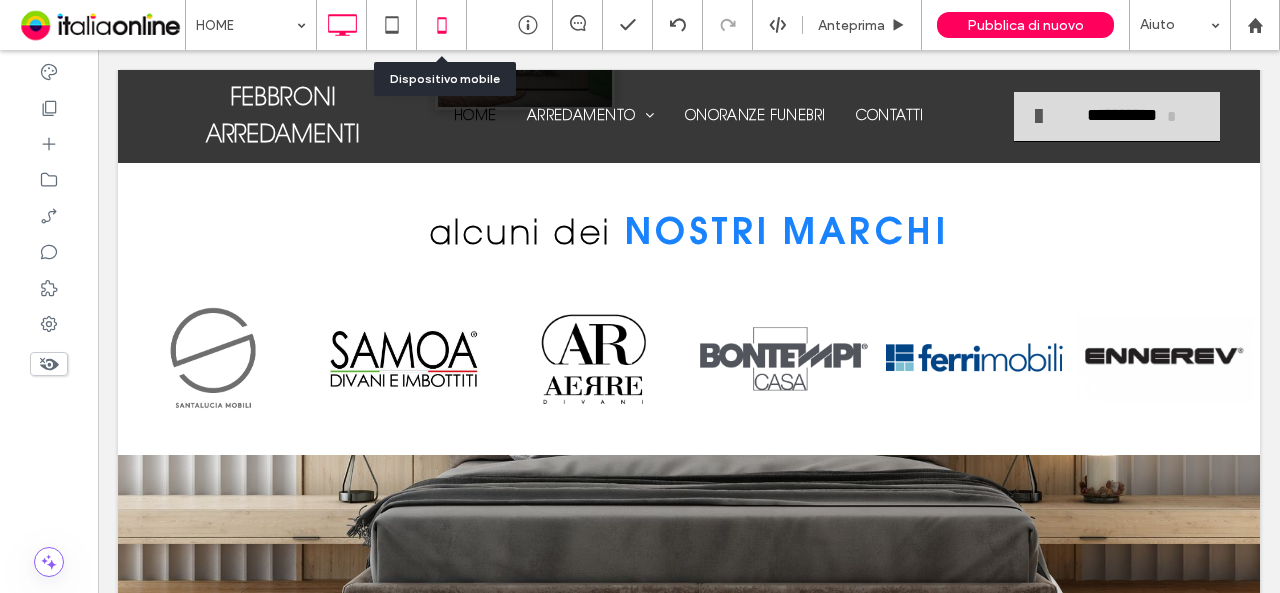 click 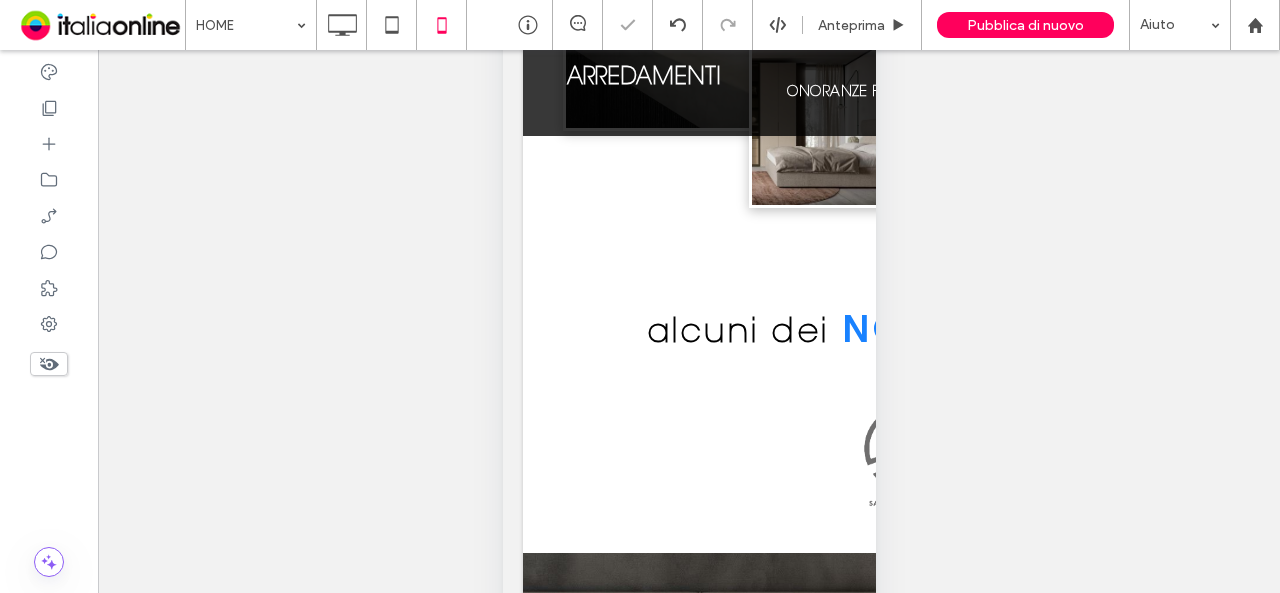 scroll, scrollTop: 200, scrollLeft: 0, axis: vertical 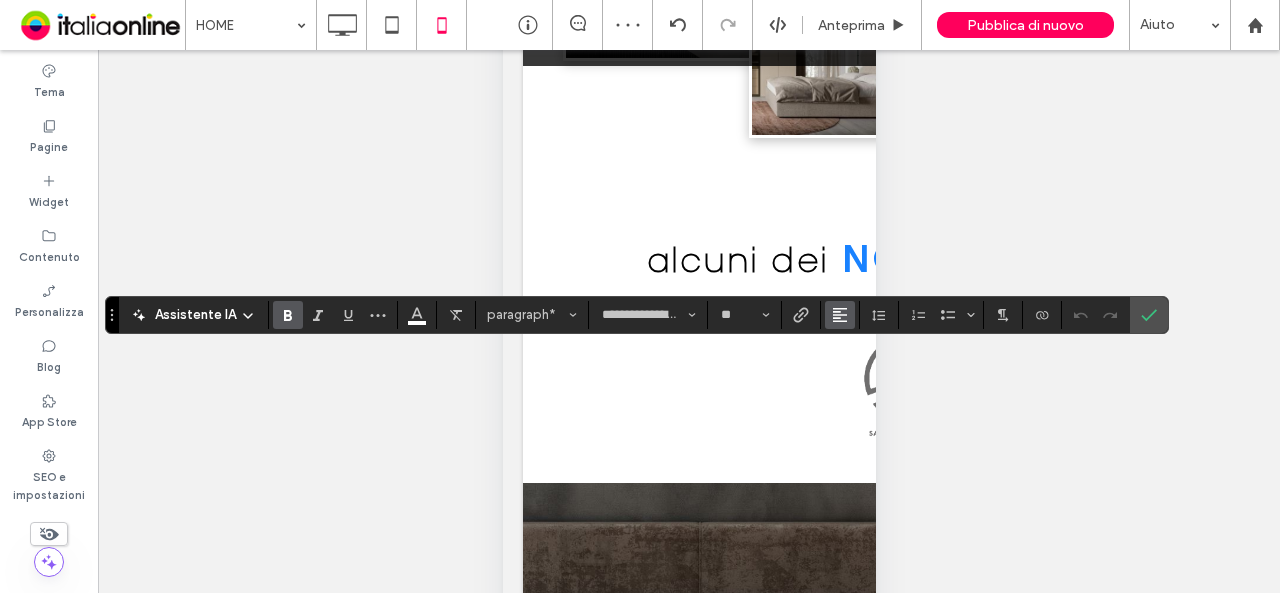 click 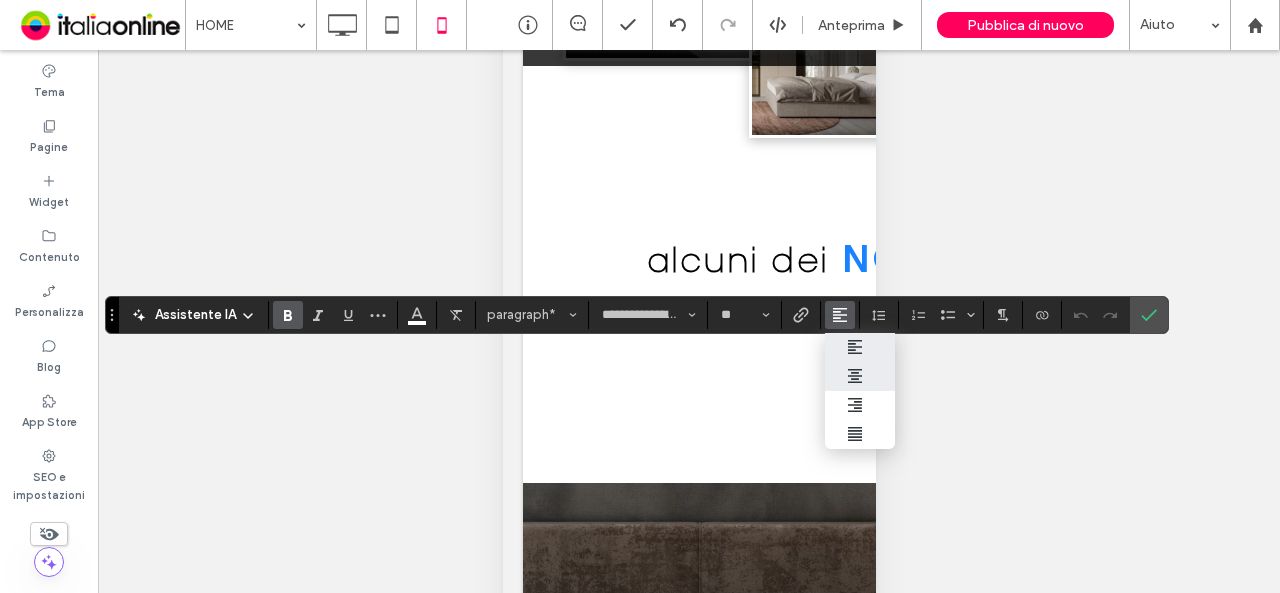 click at bounding box center (860, 376) 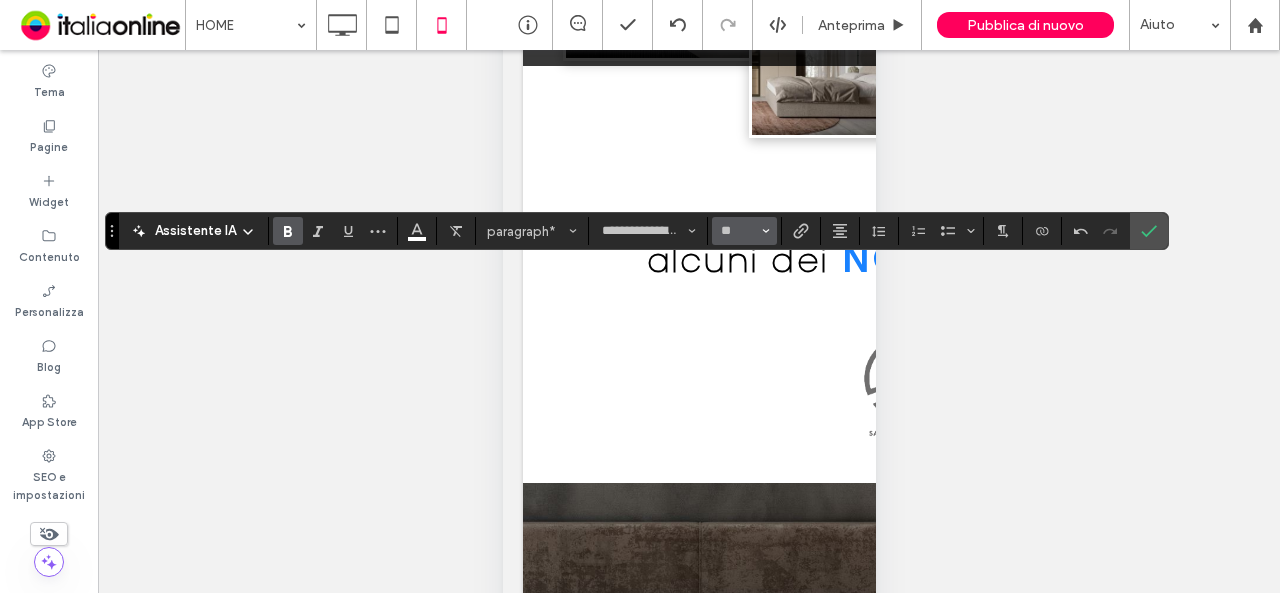 click on "**" at bounding box center (744, 231) 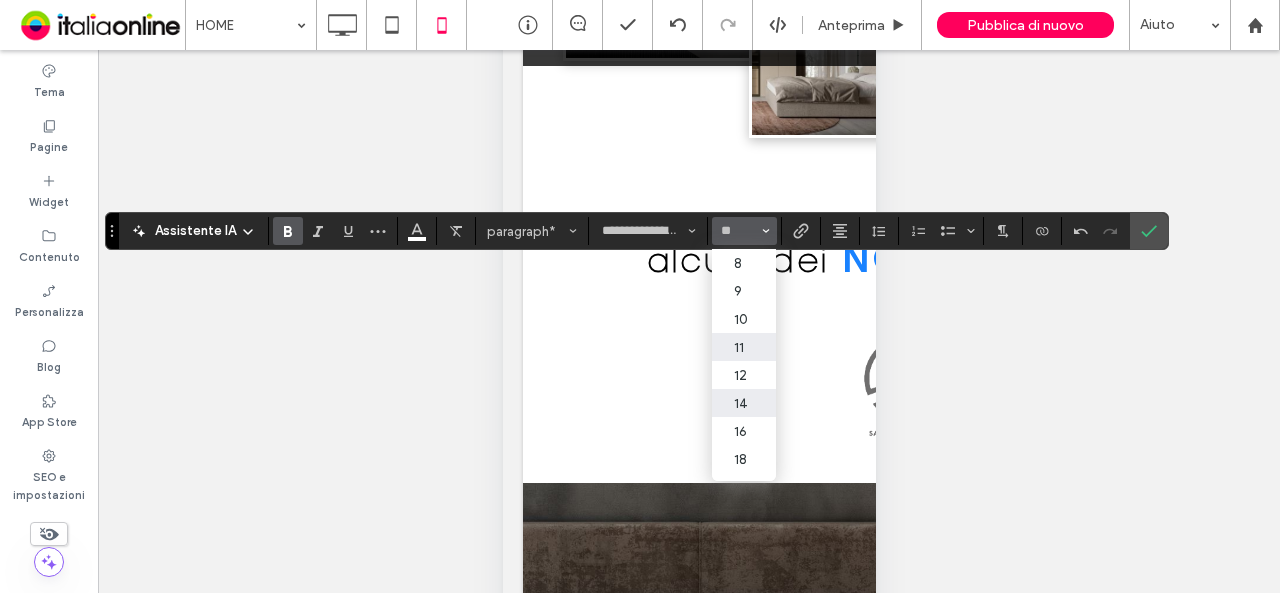 click on "14" at bounding box center [744, 403] 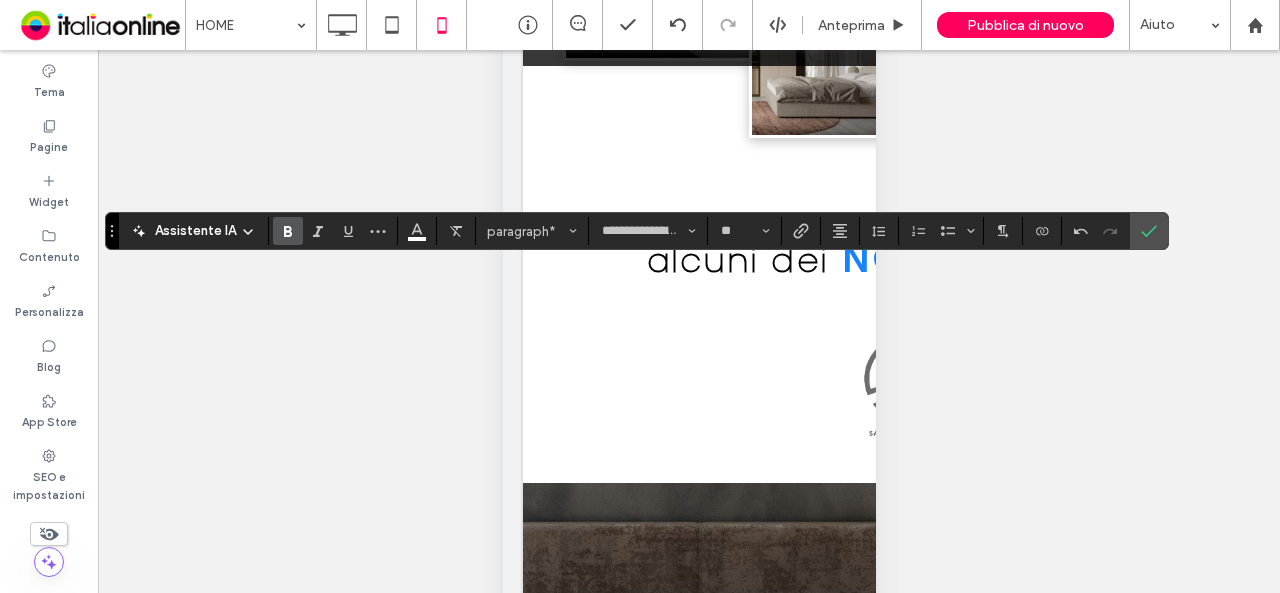 type on "**" 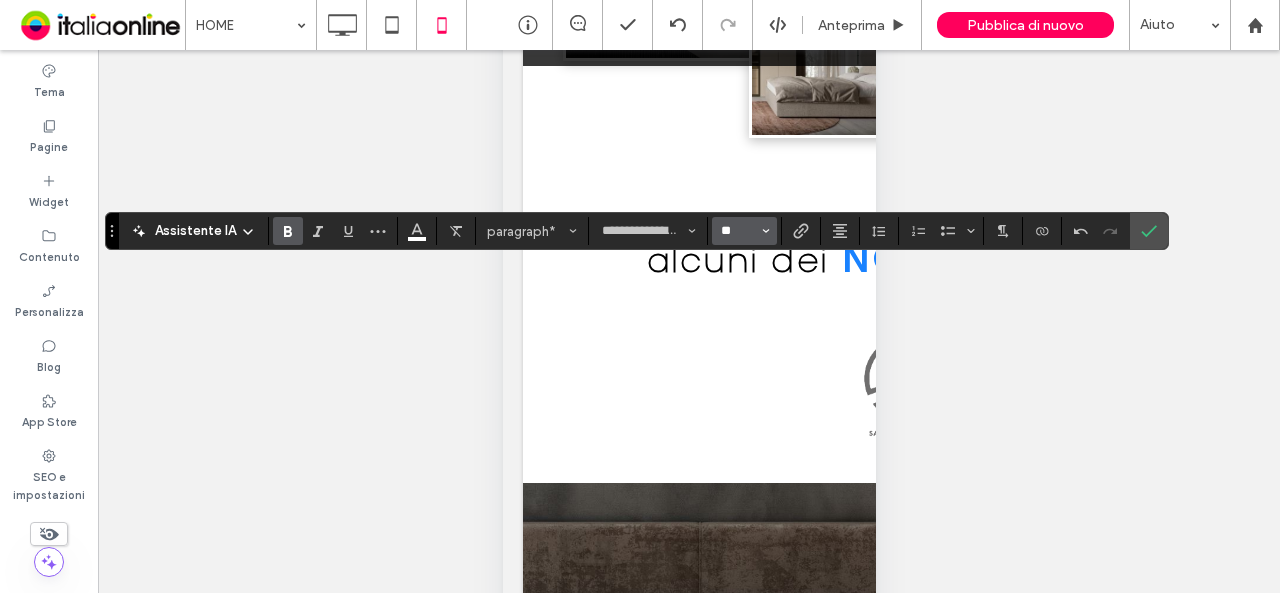 click on "**" at bounding box center [738, 231] 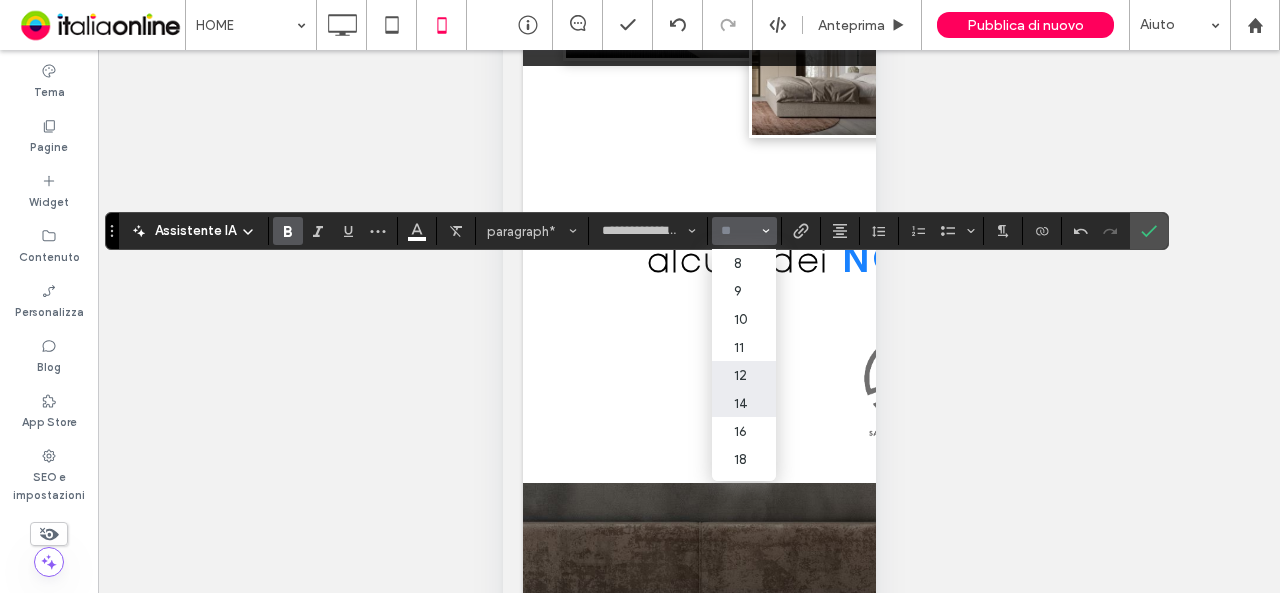 click on "12" at bounding box center [744, 375] 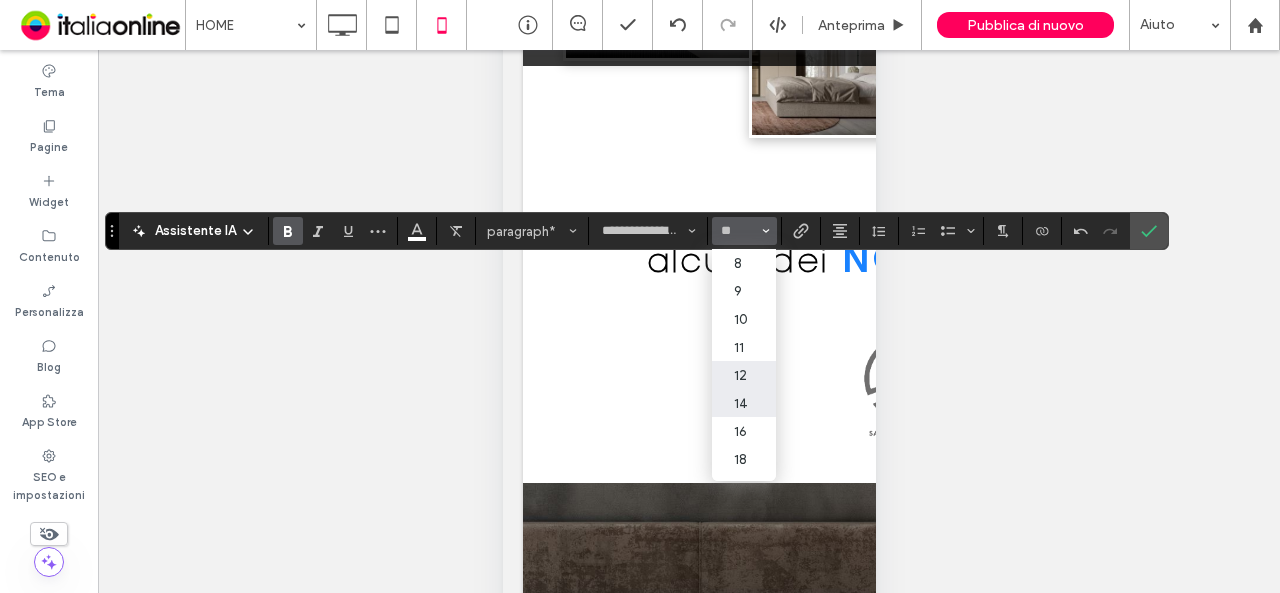 type on "**" 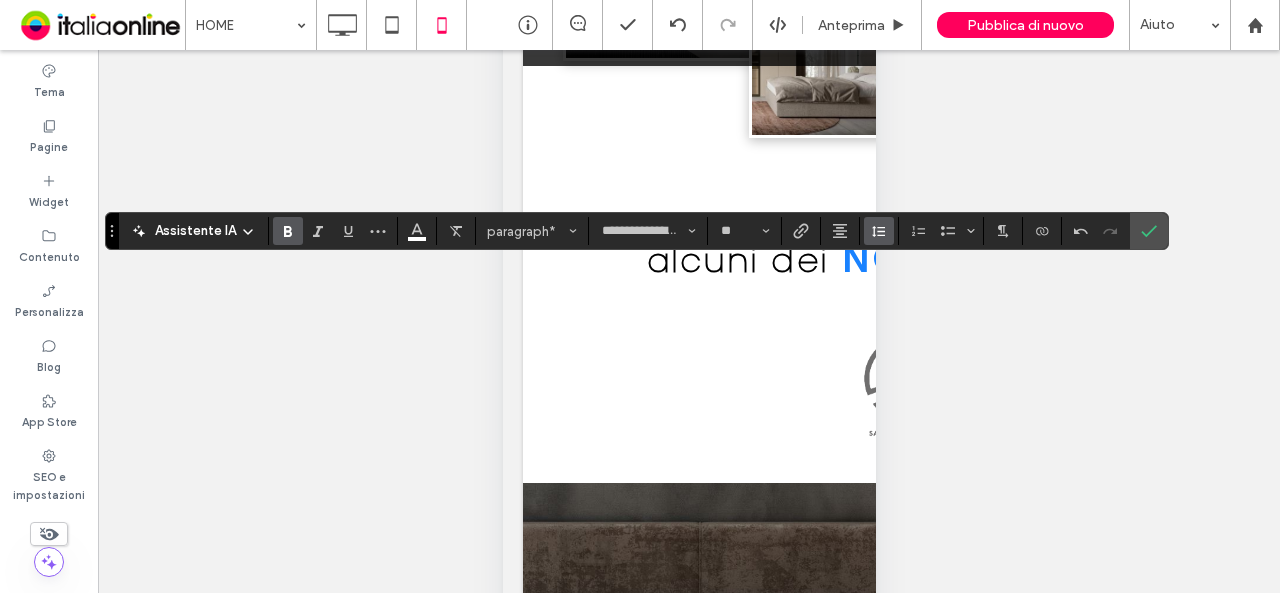 click 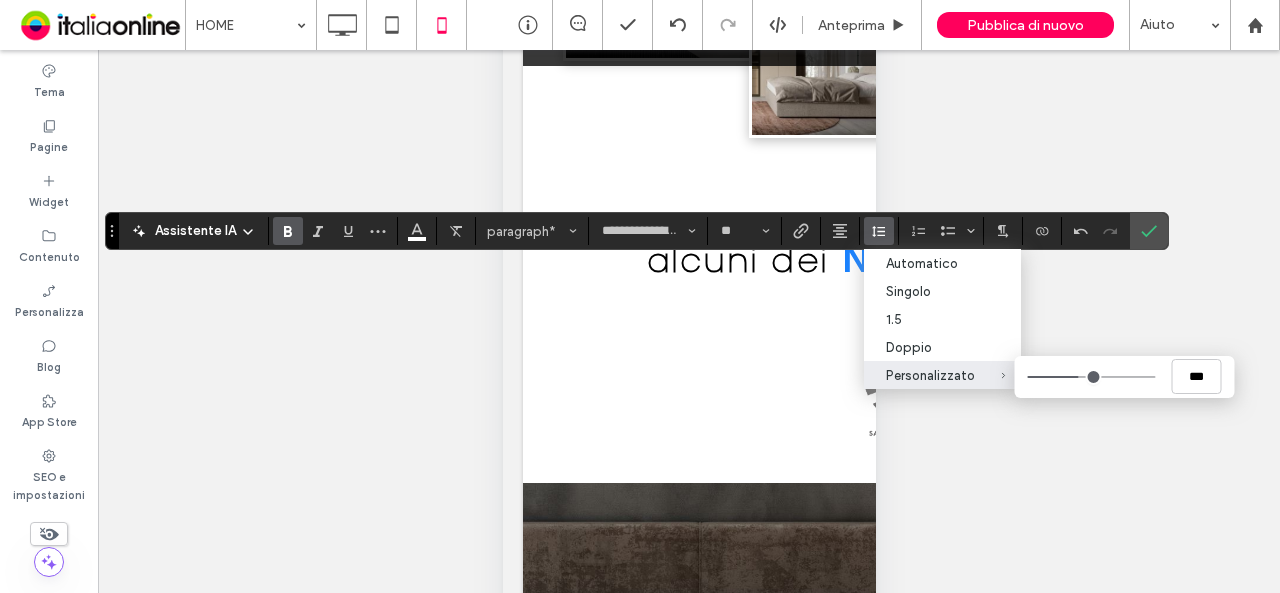 type on "***" 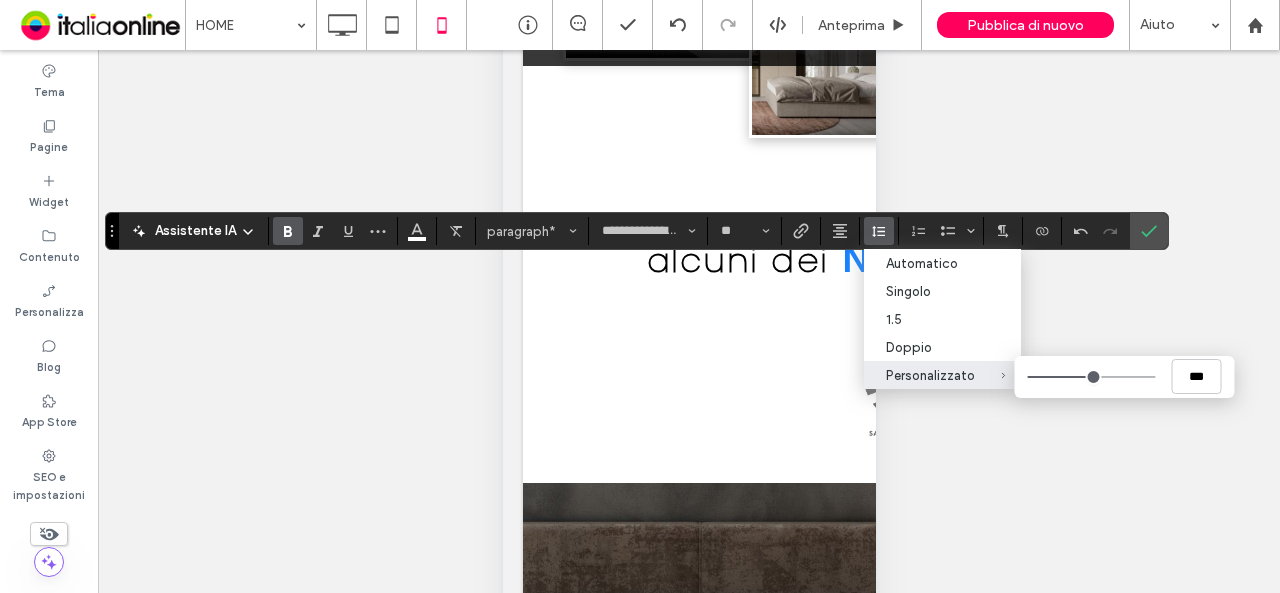 type on "***" 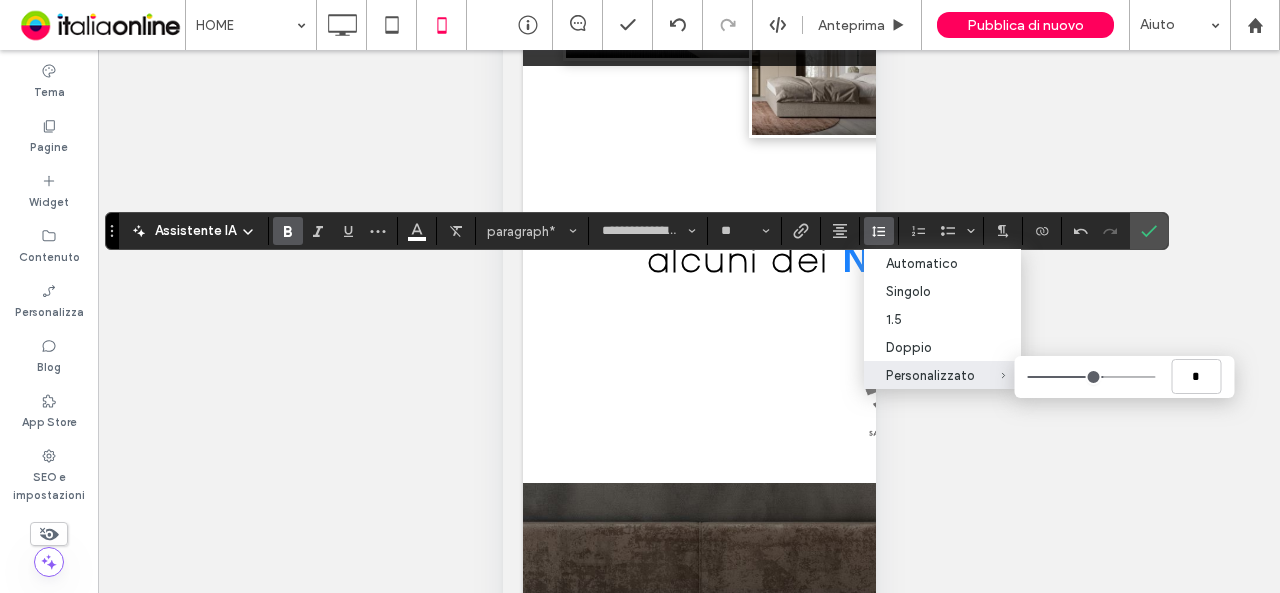 drag, startPoint x: 1078, startPoint y: 379, endPoint x: 1097, endPoint y: 381, distance: 19.104973 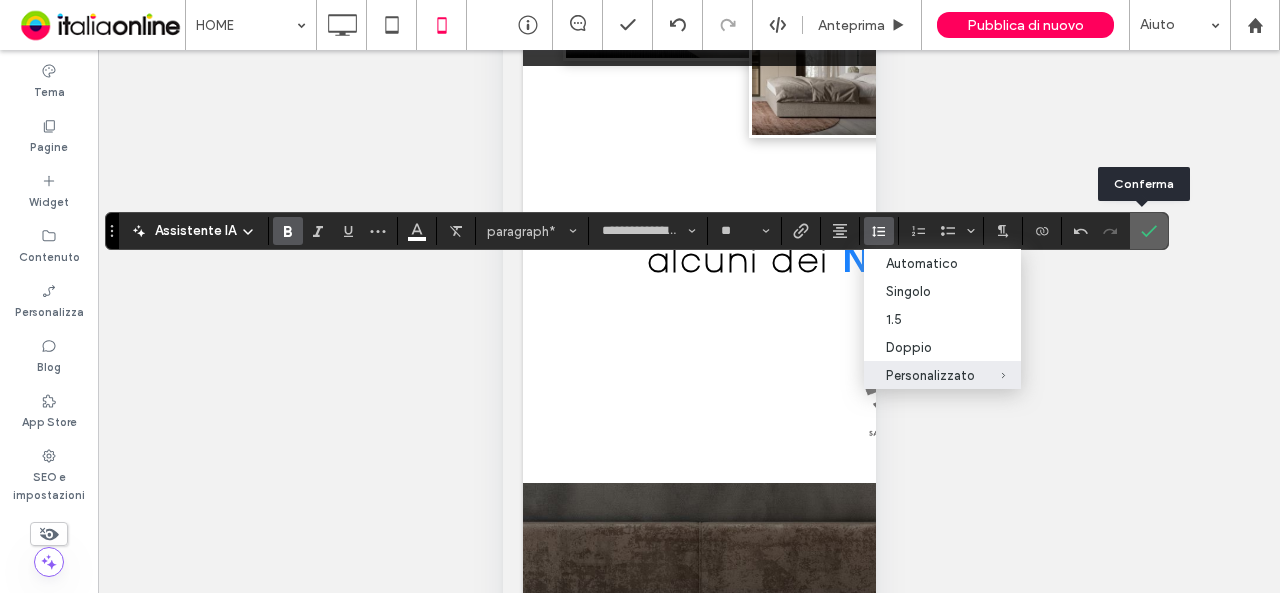 click 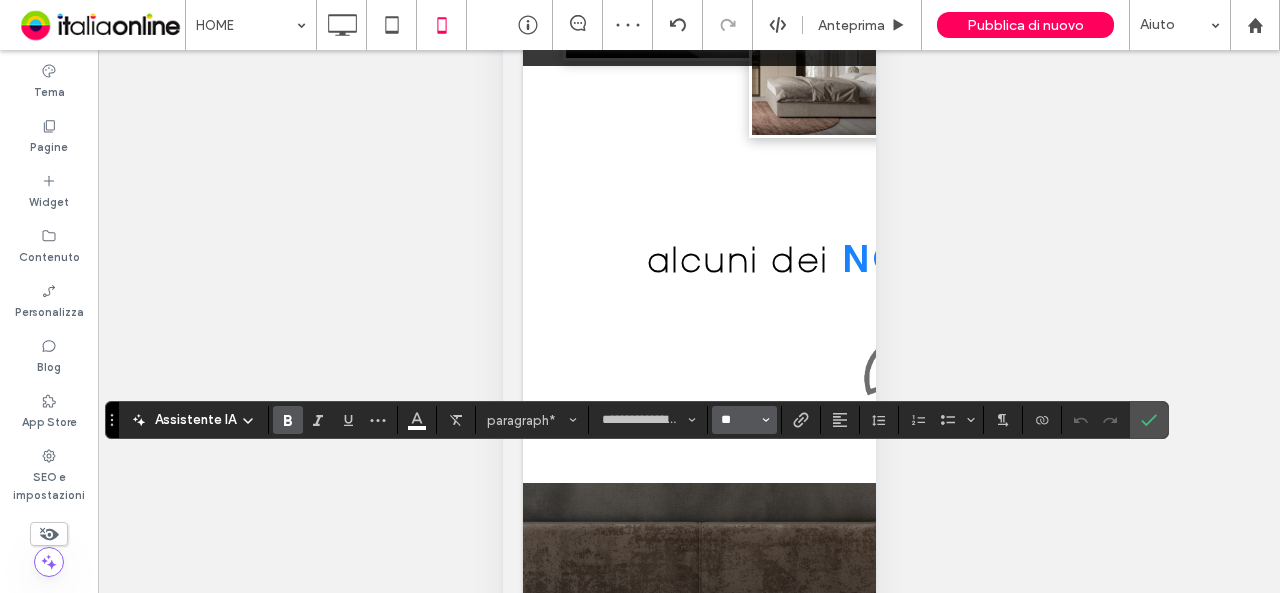 click on "**" at bounding box center (738, 420) 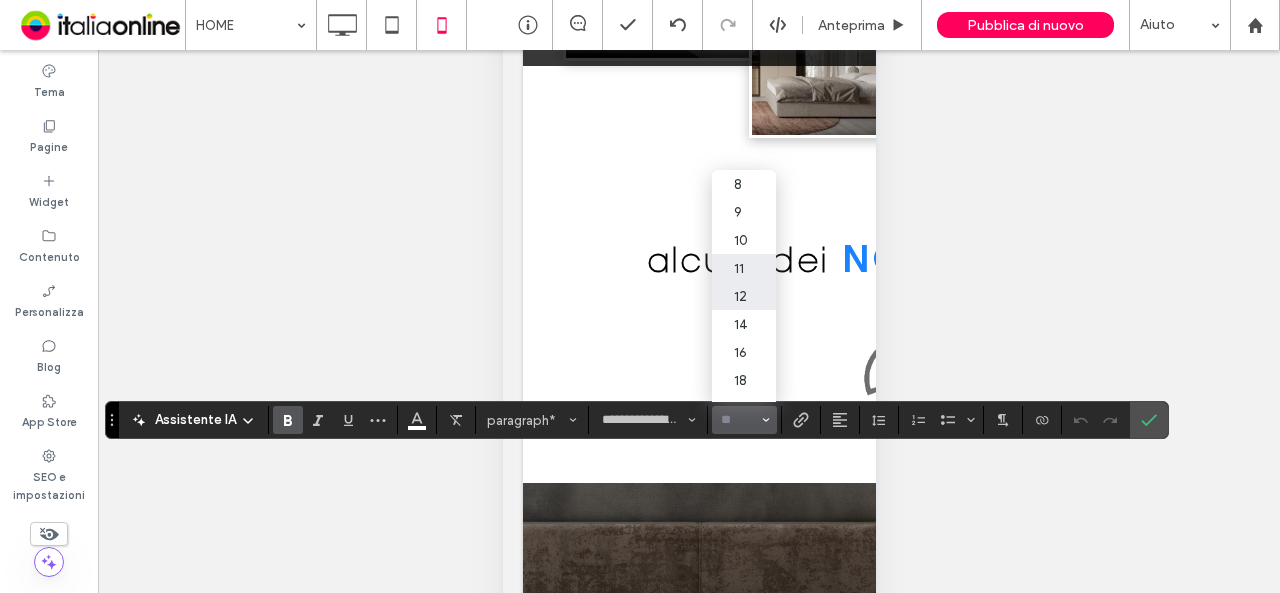 click on "12" at bounding box center [744, 296] 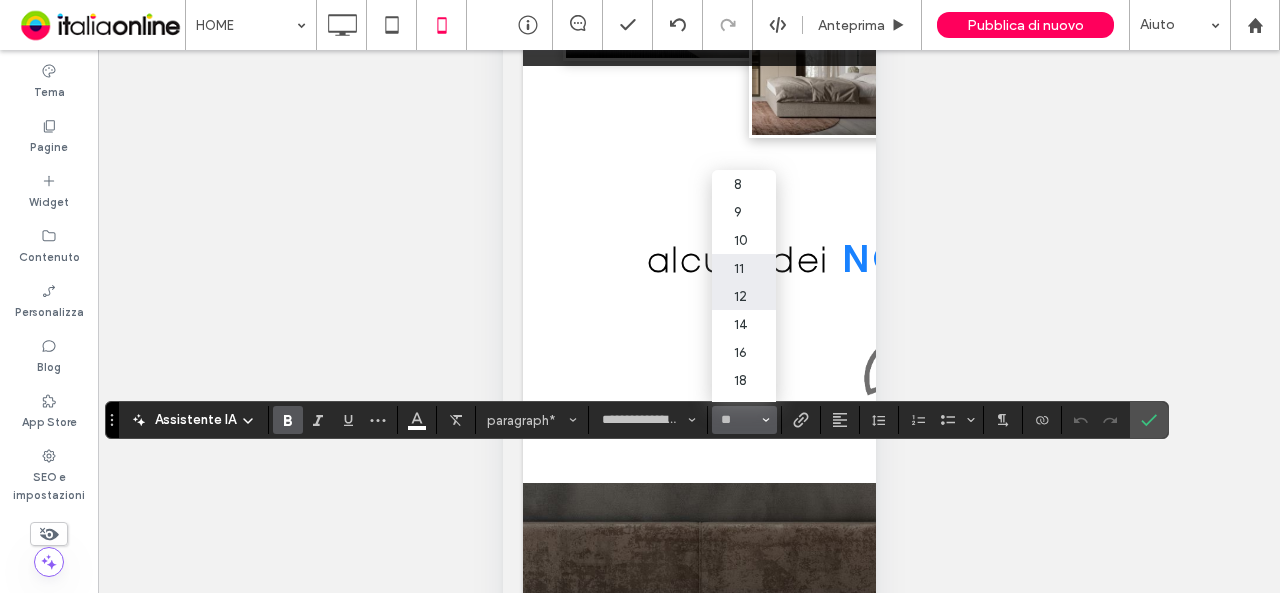 type on "**" 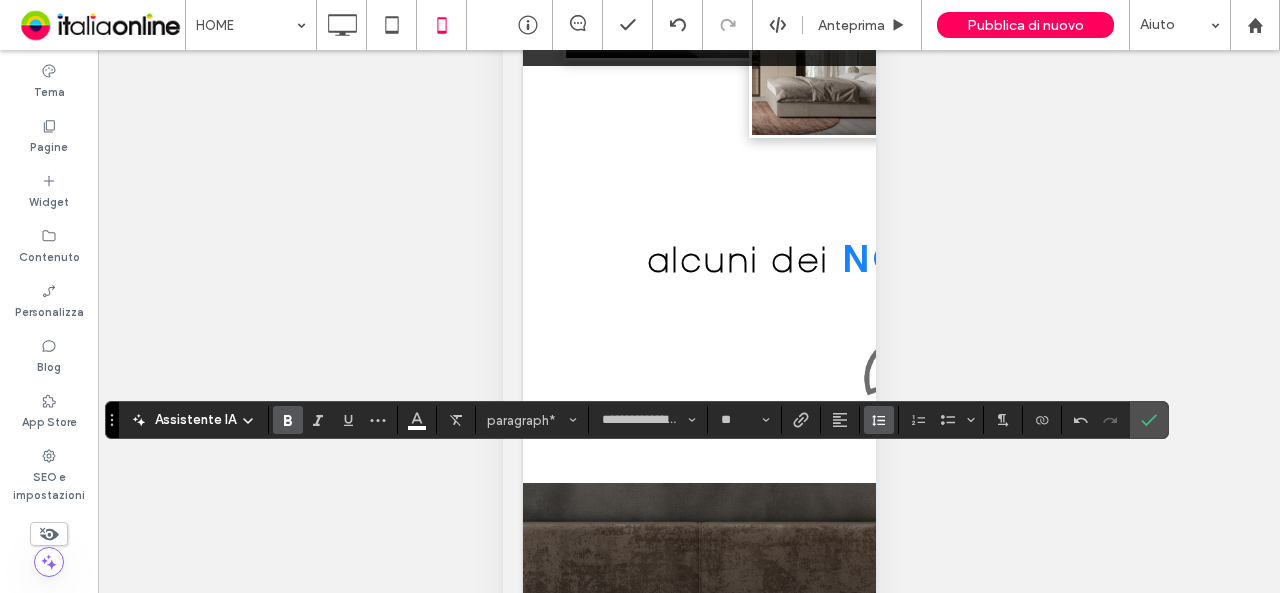 click 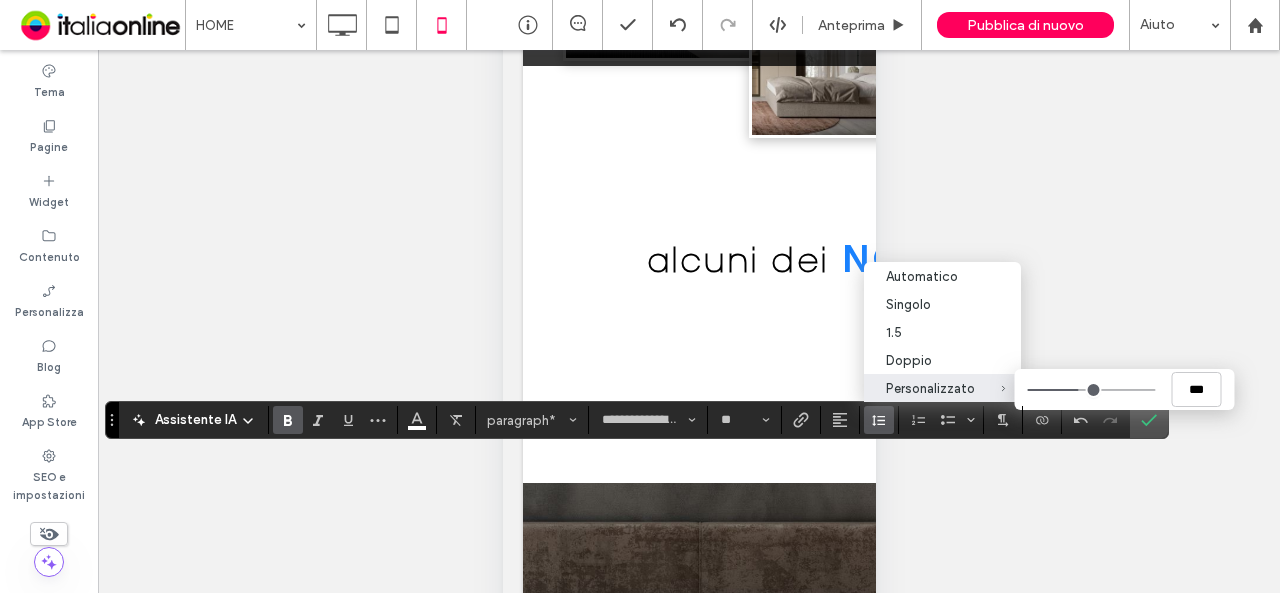 type on "***" 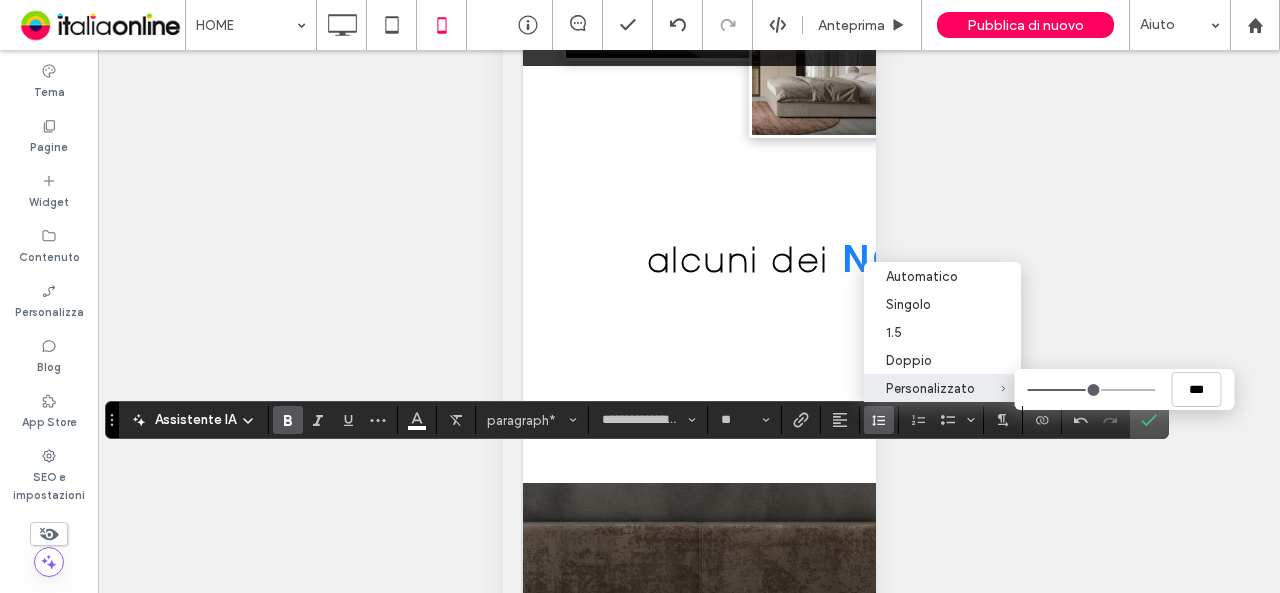 type on "*" 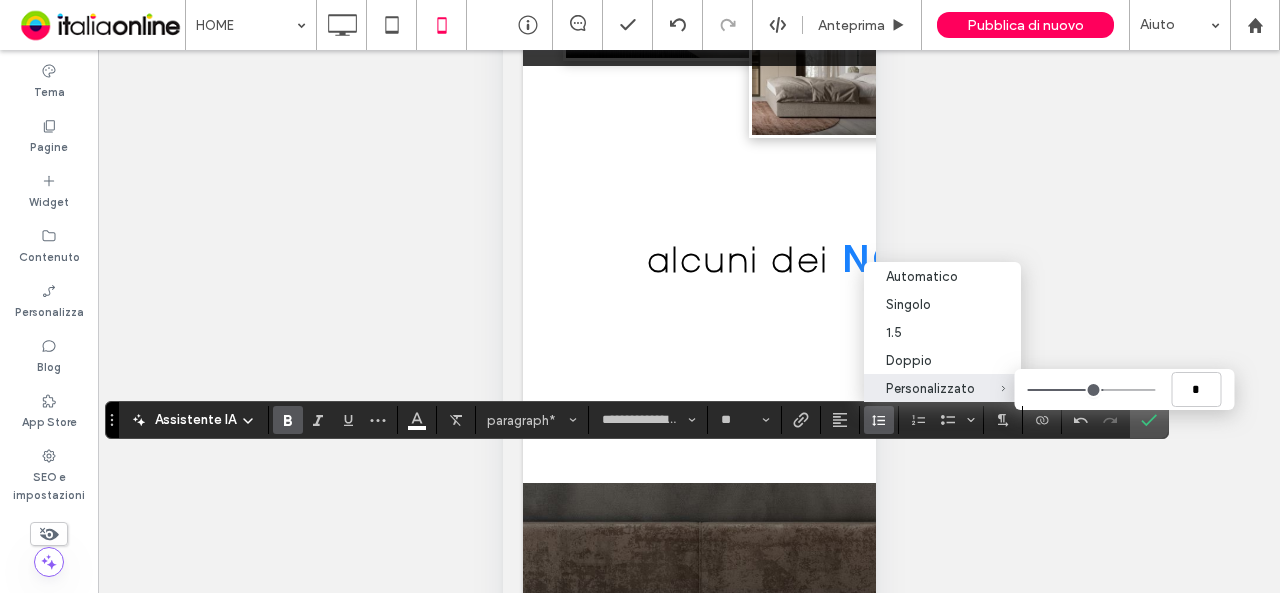 drag, startPoint x: 1079, startPoint y: 390, endPoint x: 1068, endPoint y: 394, distance: 11.7046995 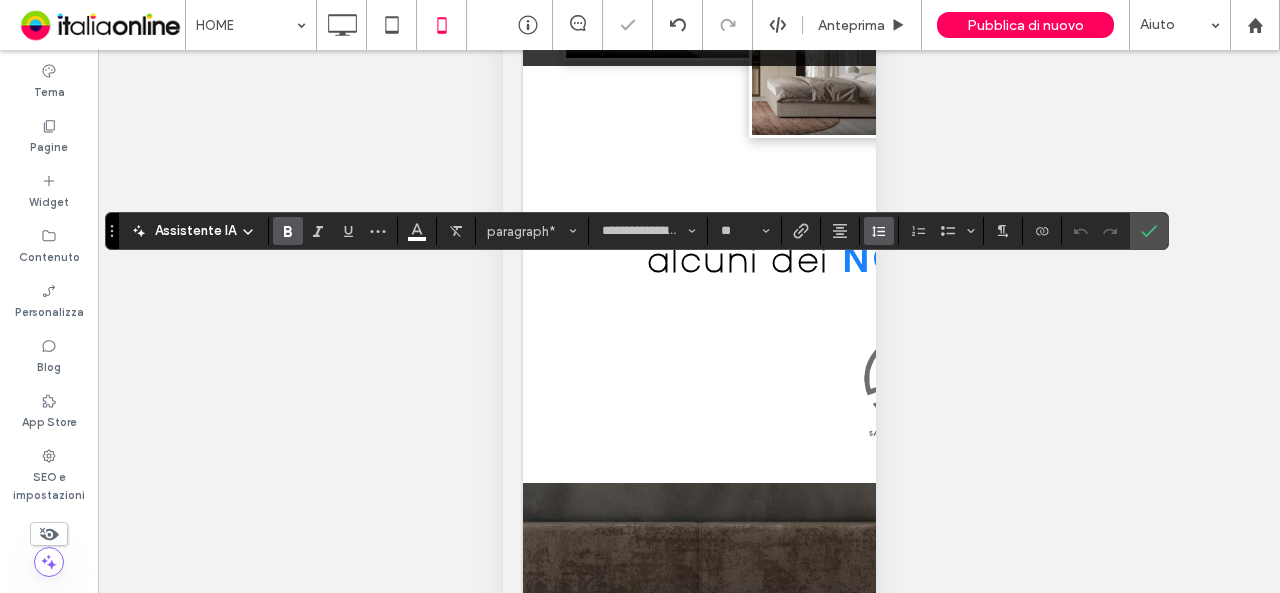 click at bounding box center [879, 231] 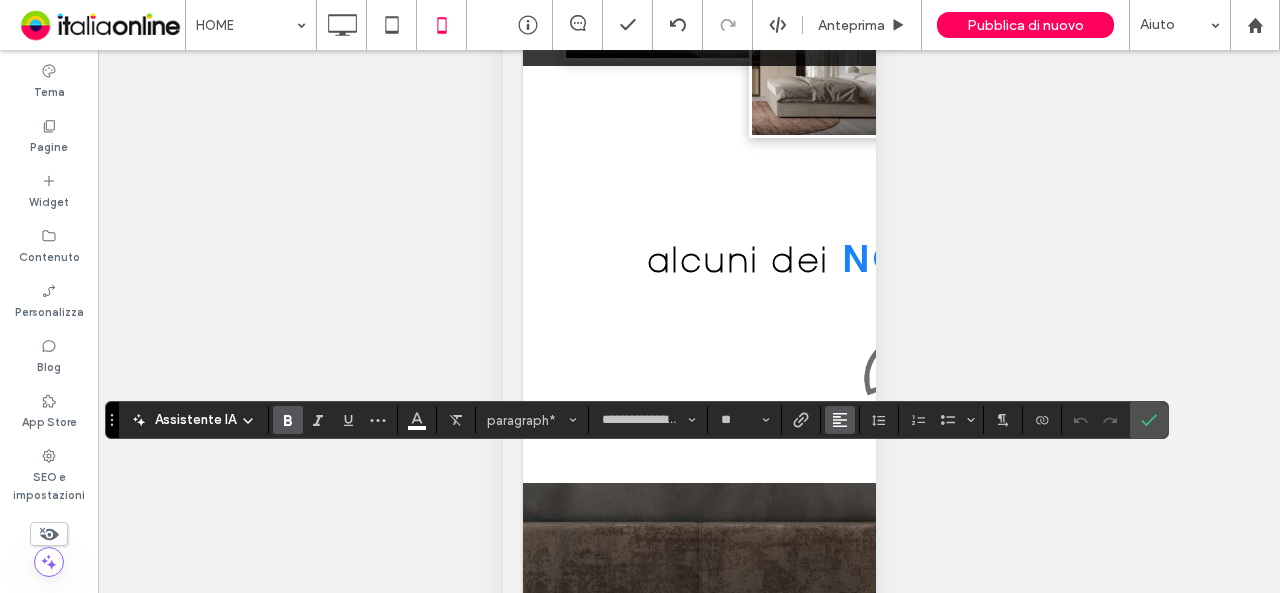 click 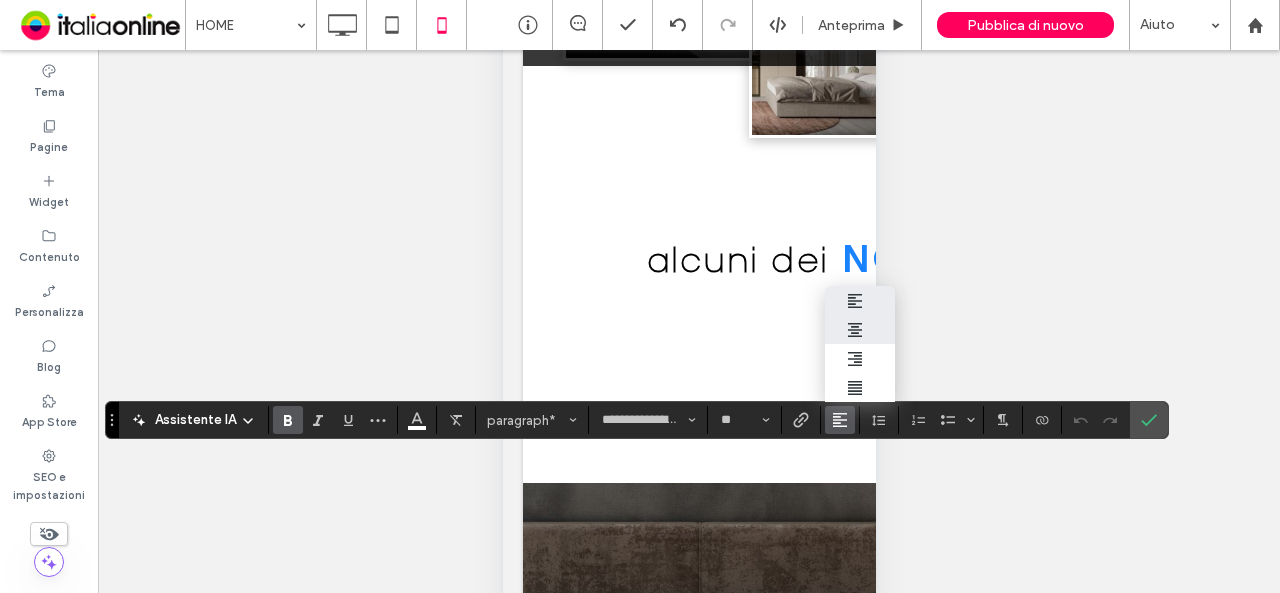 click at bounding box center [860, 329] 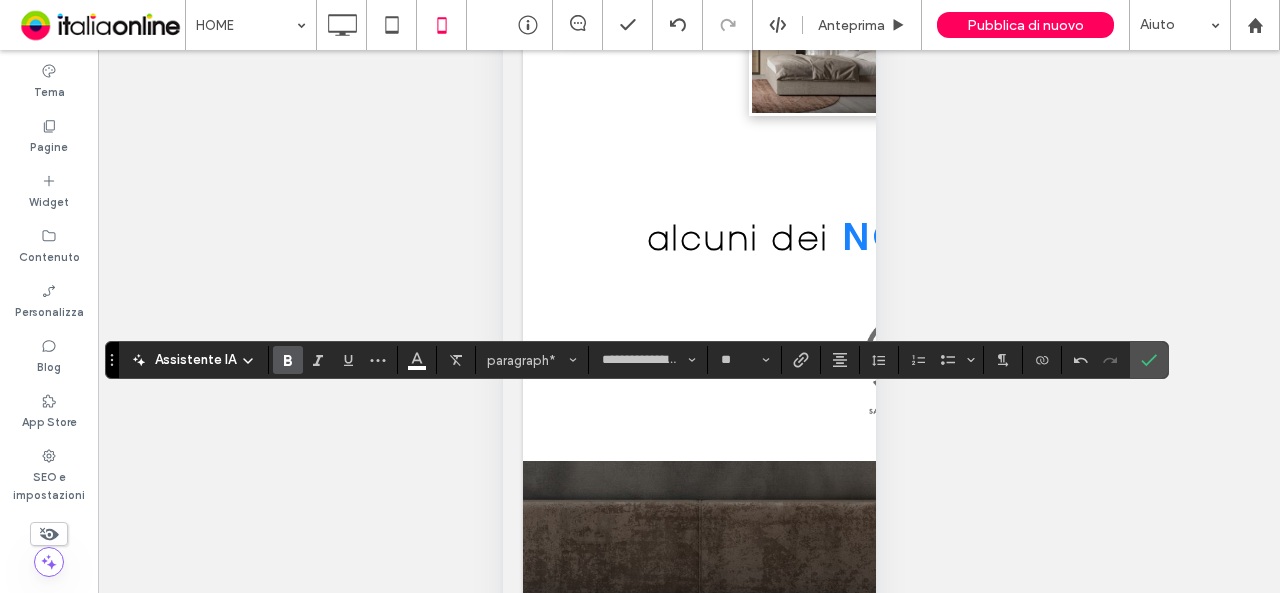scroll, scrollTop: 234, scrollLeft: 0, axis: vertical 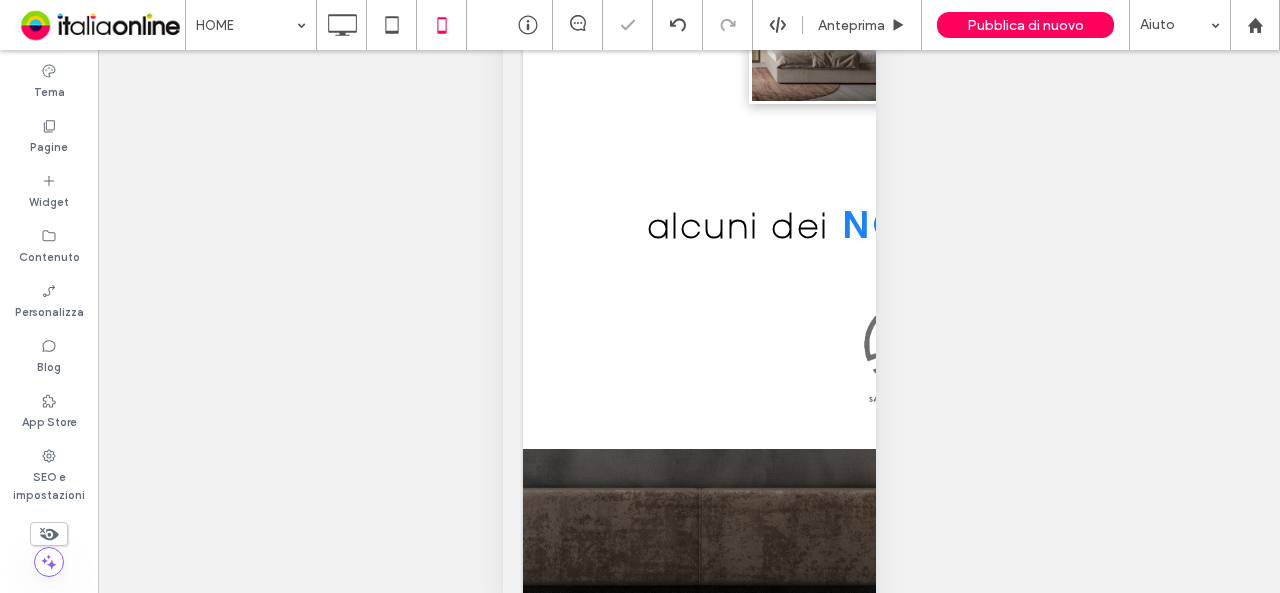 type on "**********" 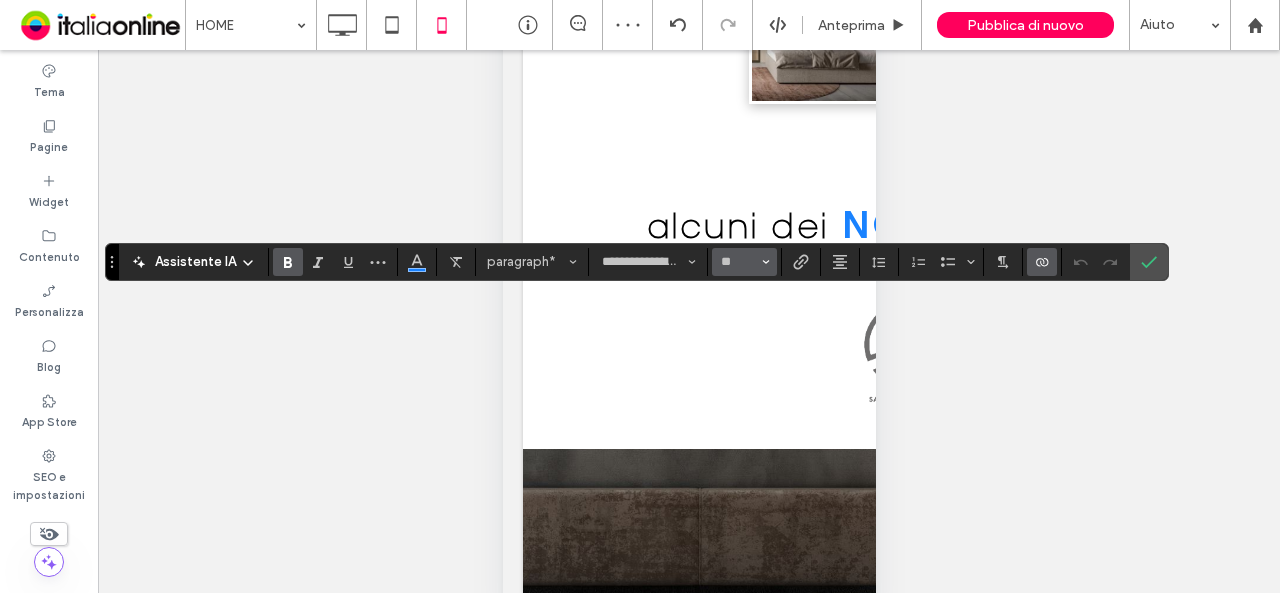 click on "**" at bounding box center (744, 262) 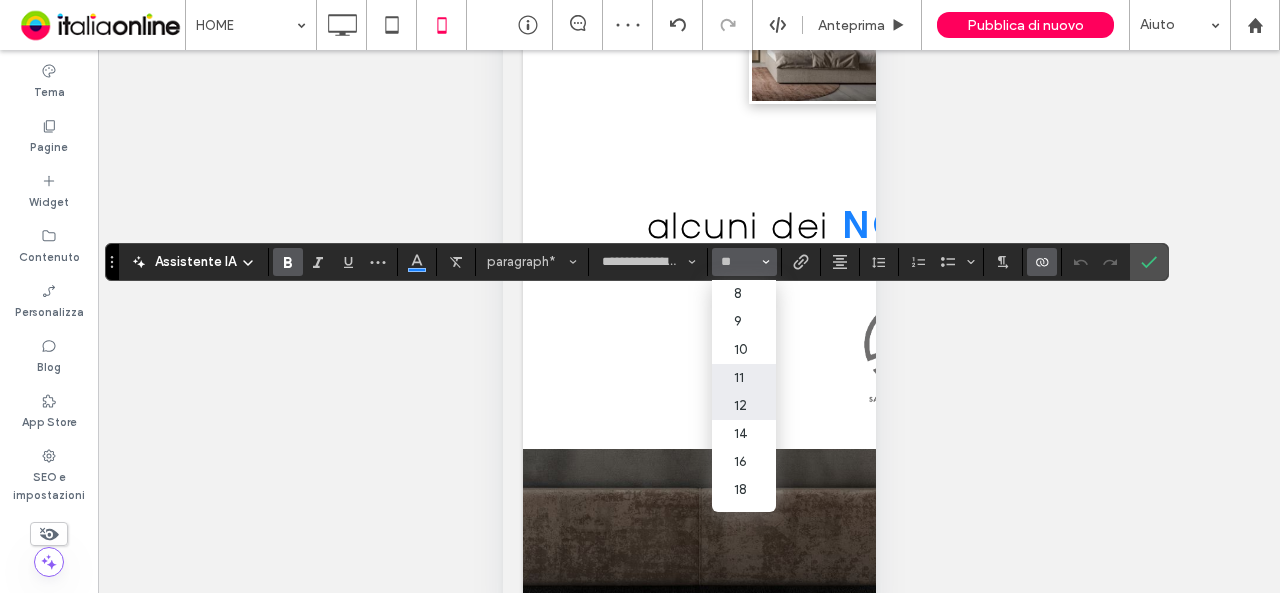 click on "12" at bounding box center (744, 406) 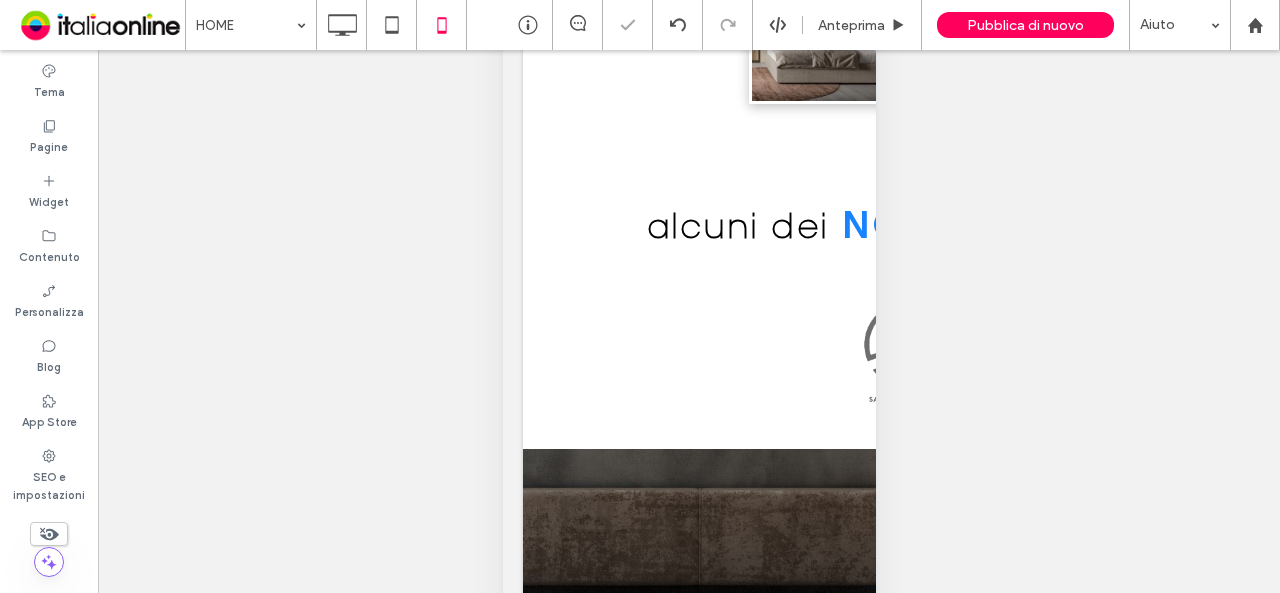 type on "**********" 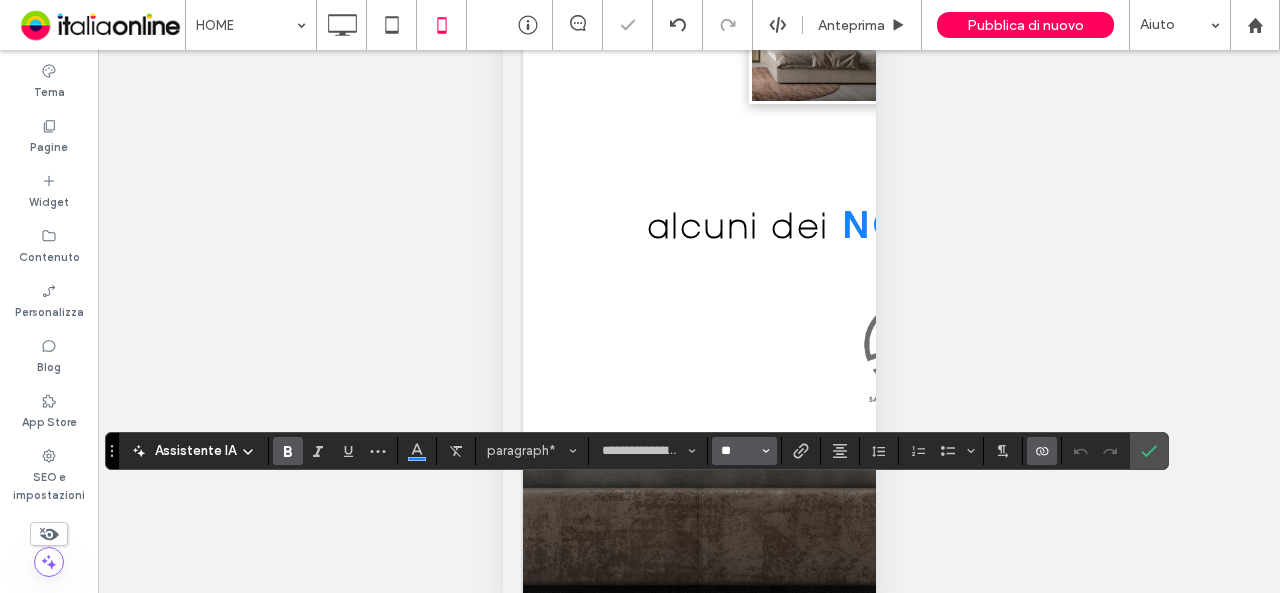 click on "**" at bounding box center (738, 451) 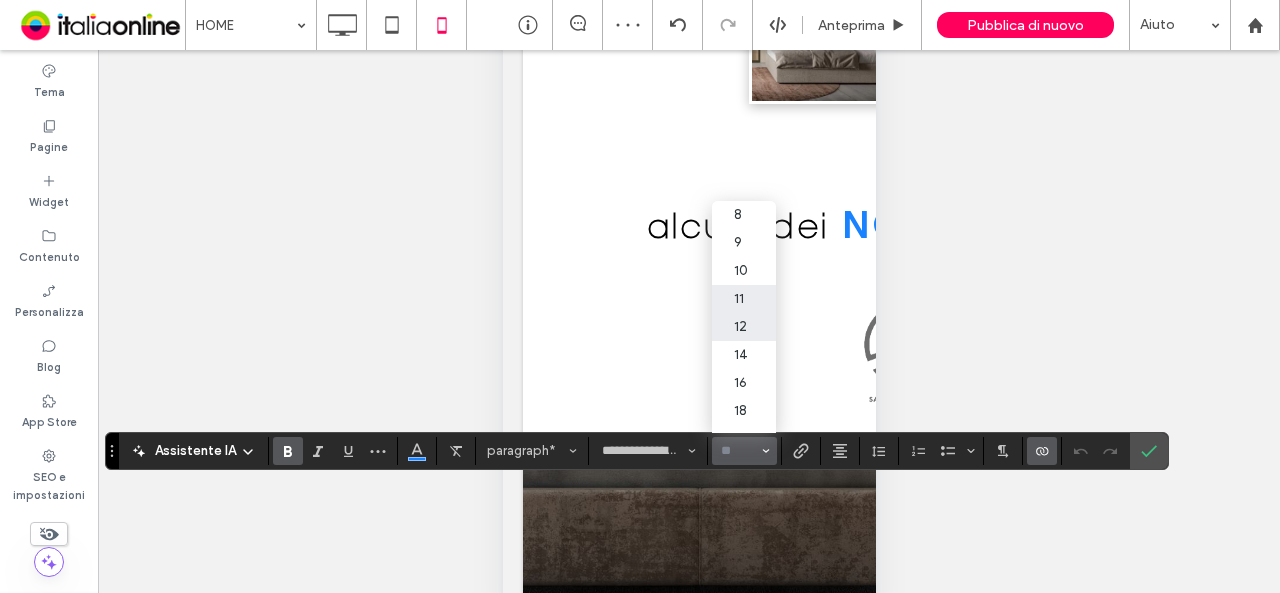 click on "12" at bounding box center [744, 327] 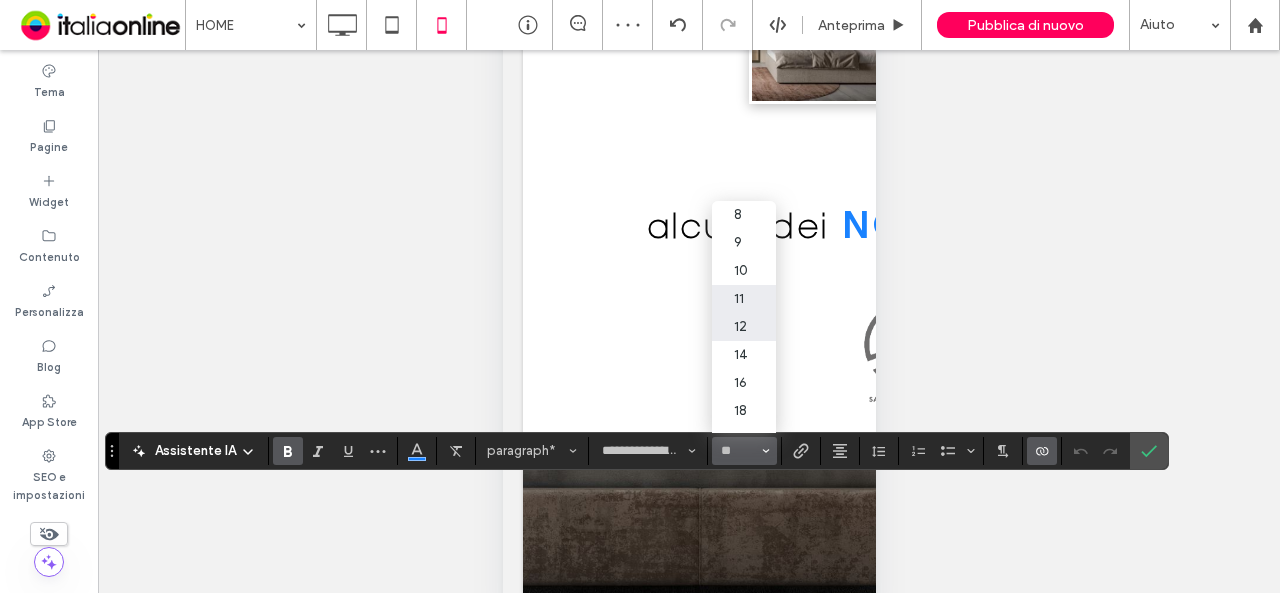 type on "**" 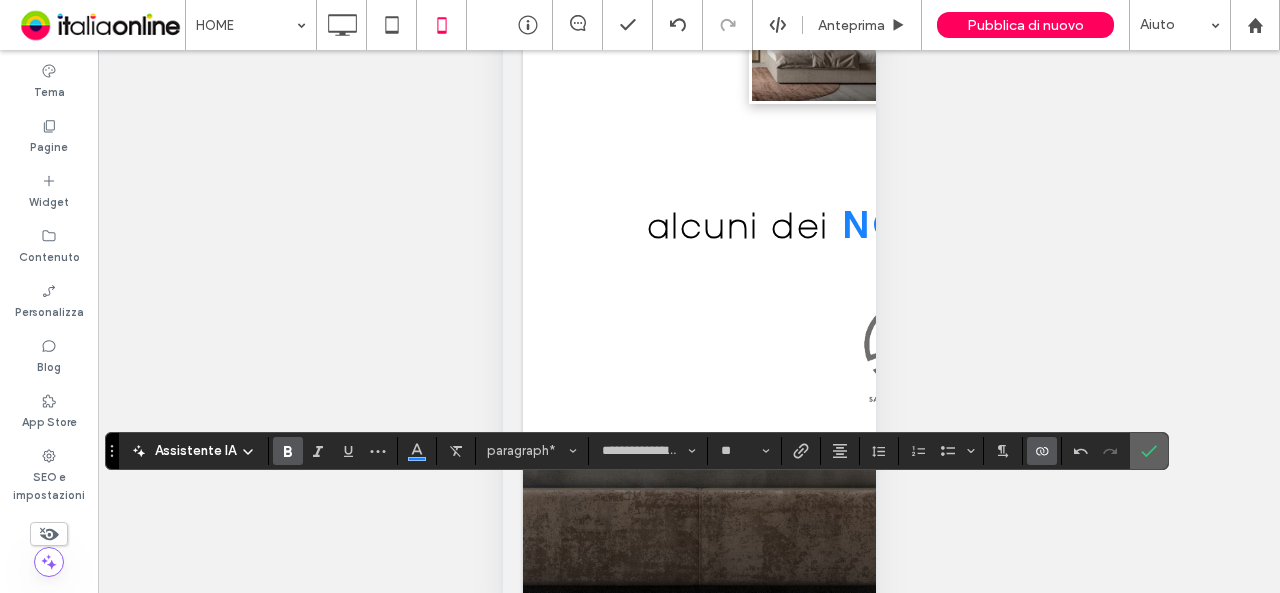 click 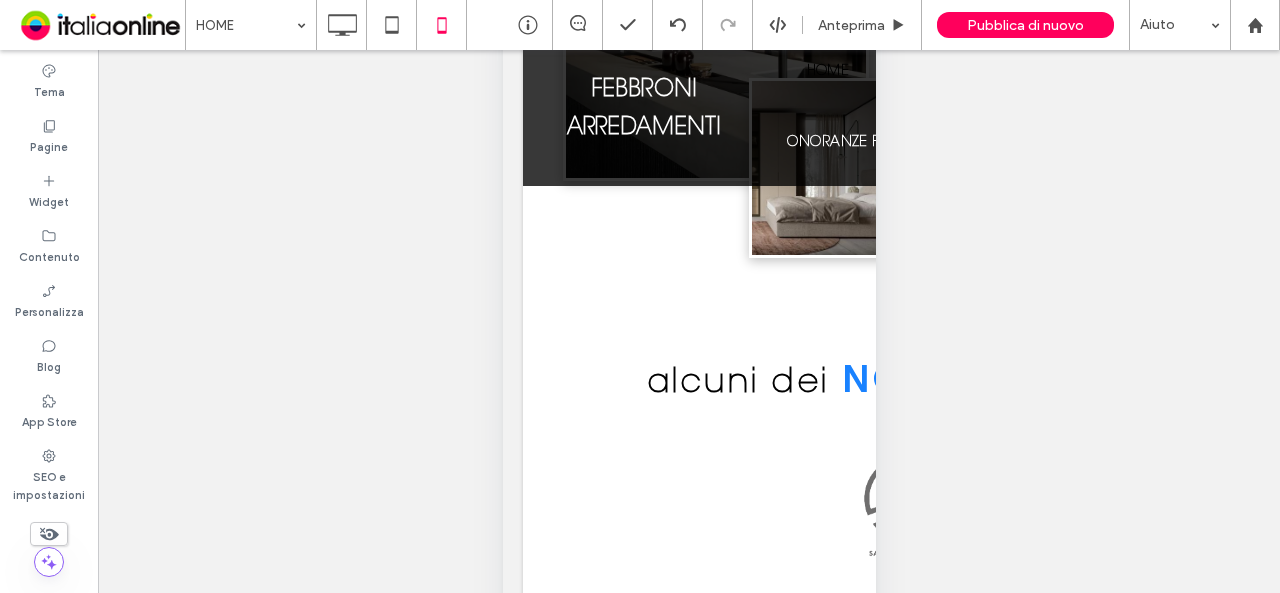 scroll, scrollTop: 0, scrollLeft: 0, axis: both 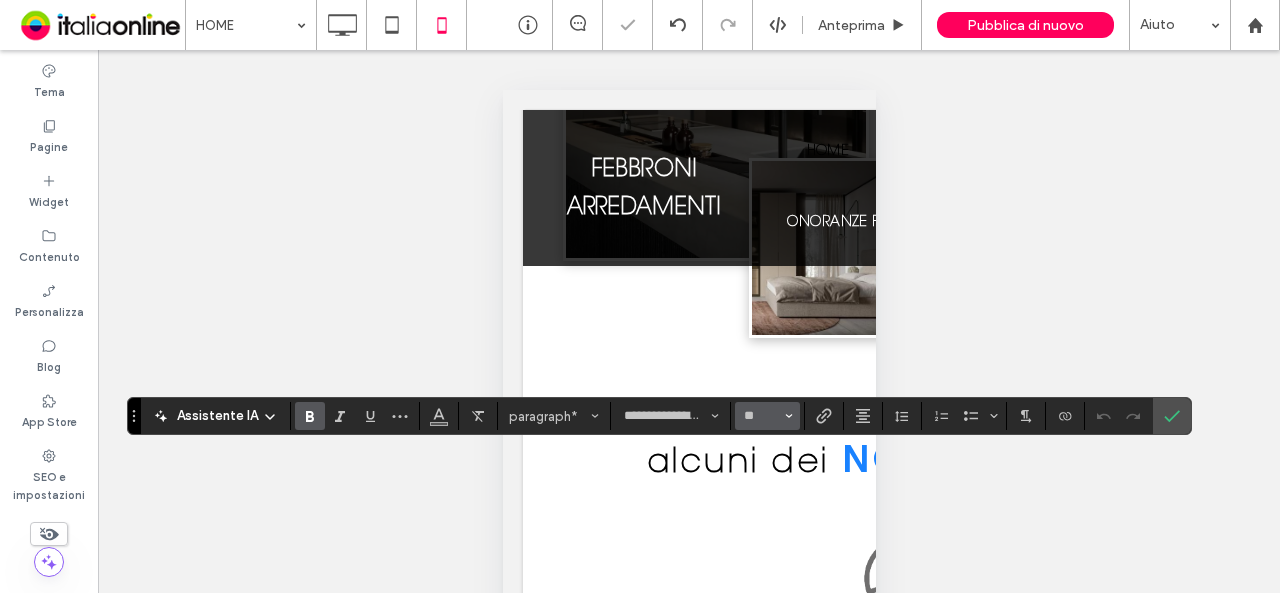 click on "**" at bounding box center [767, 416] 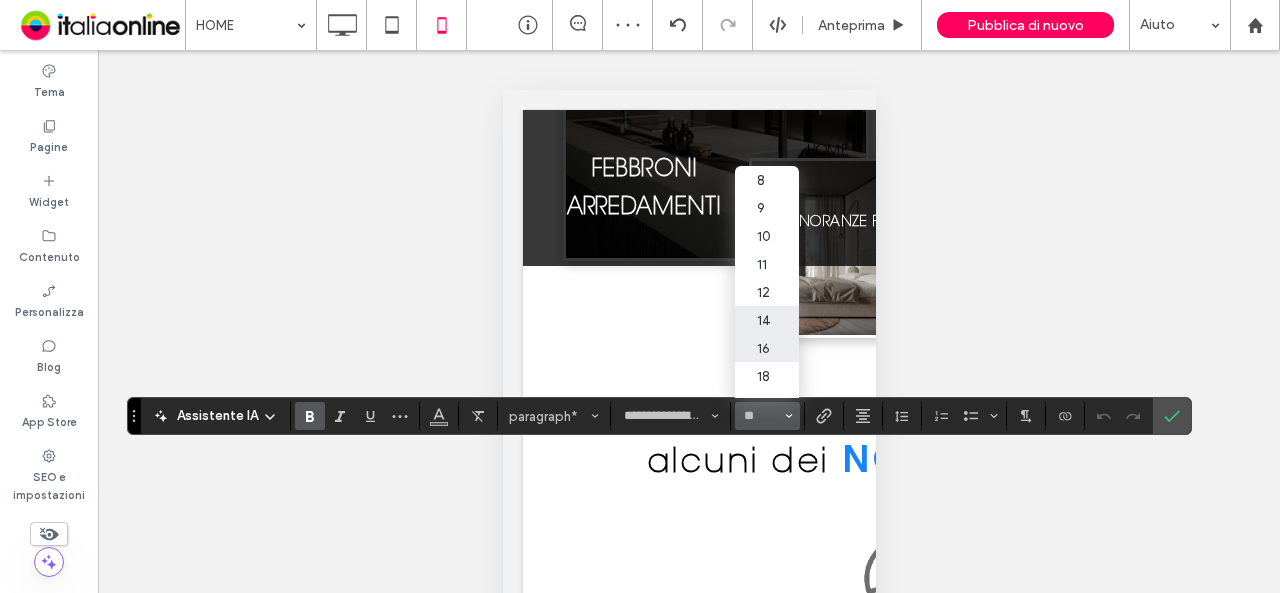 click on "14" at bounding box center (767, 320) 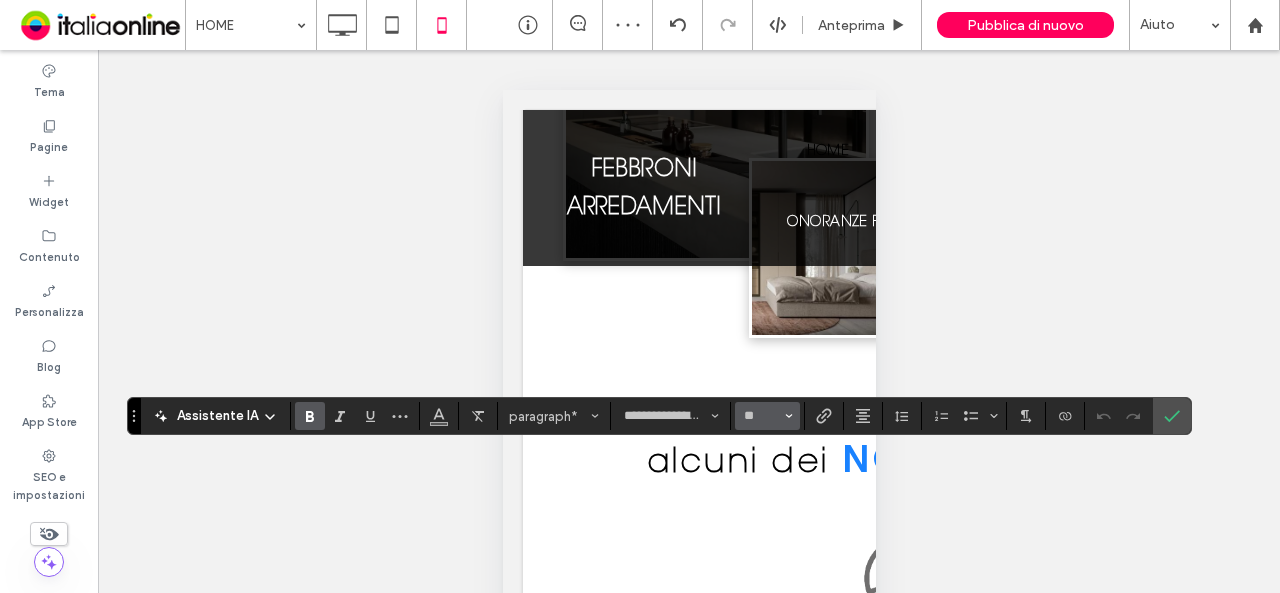 type on "**" 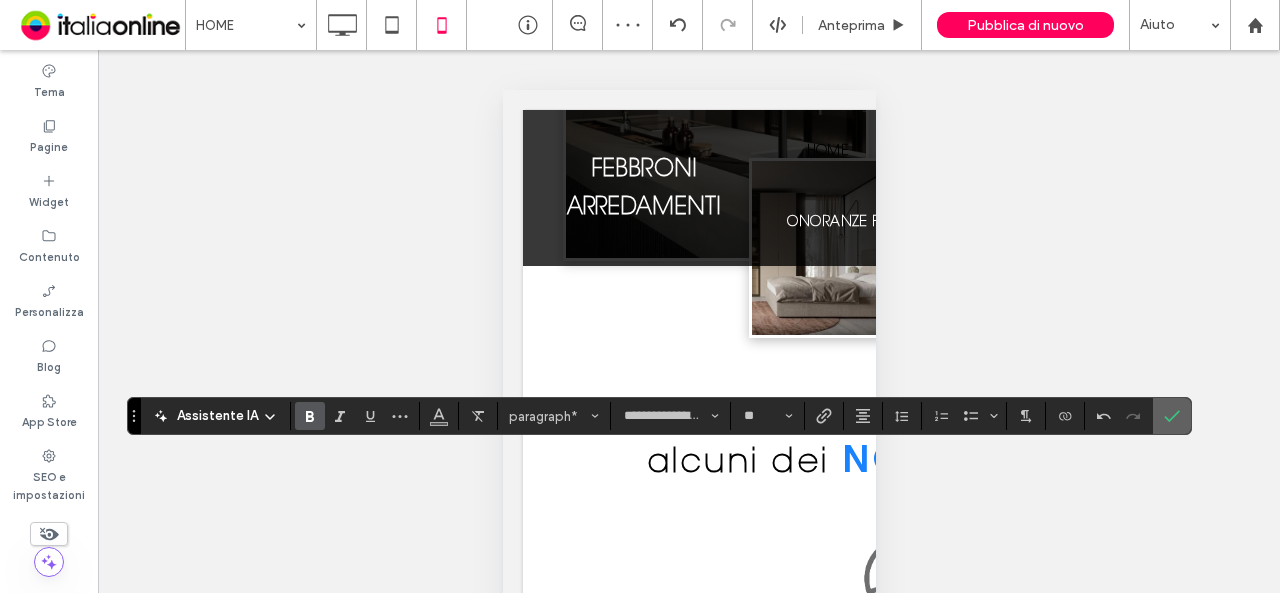 click at bounding box center [1172, 416] 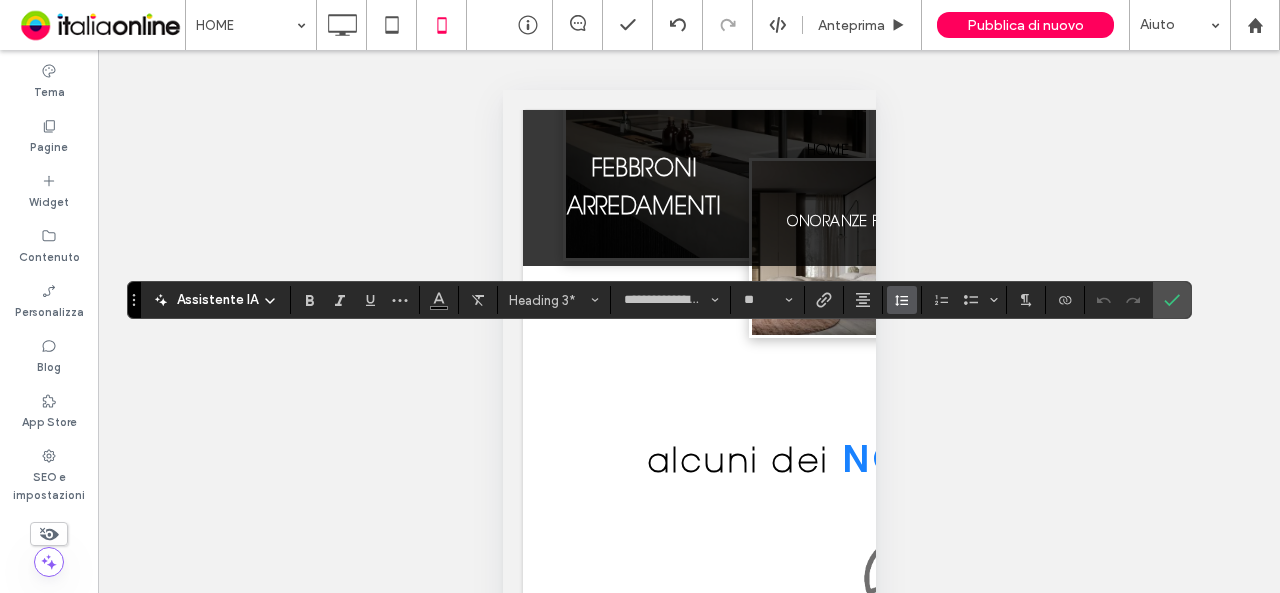 click 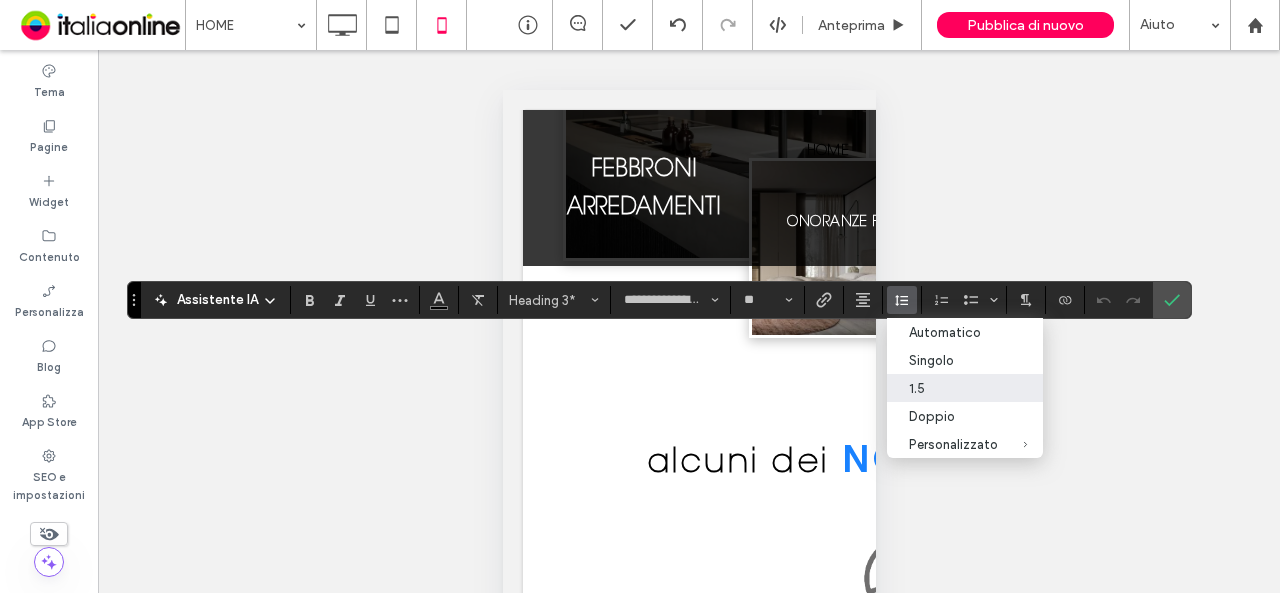 click on "Singolo" at bounding box center [953, 360] 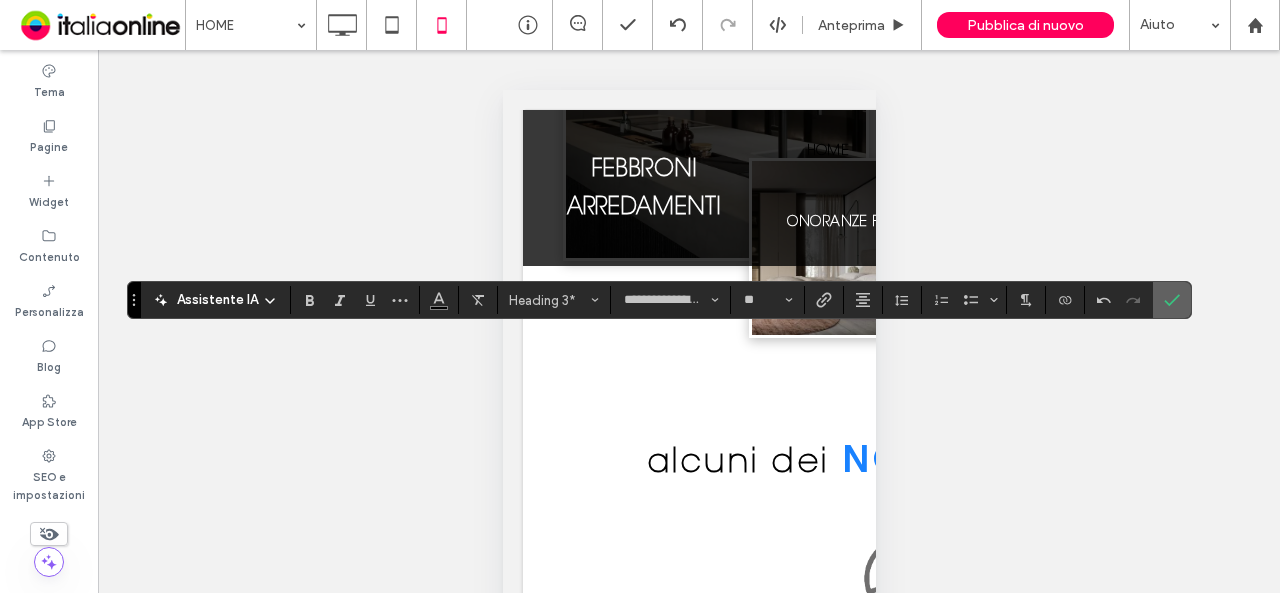 click 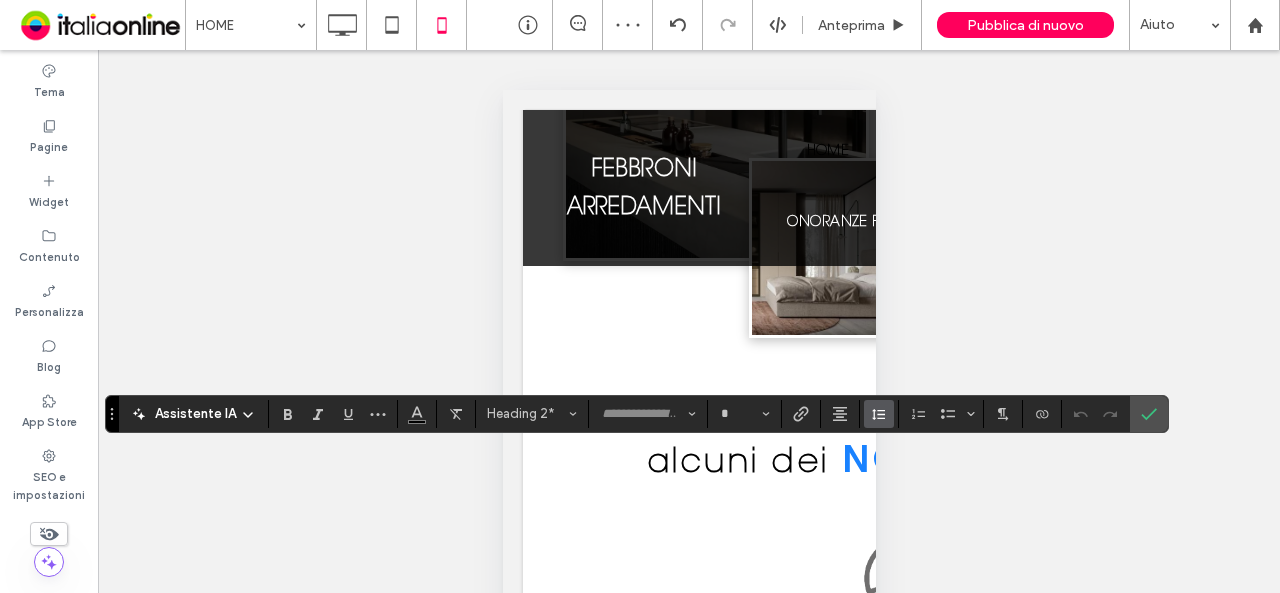 click 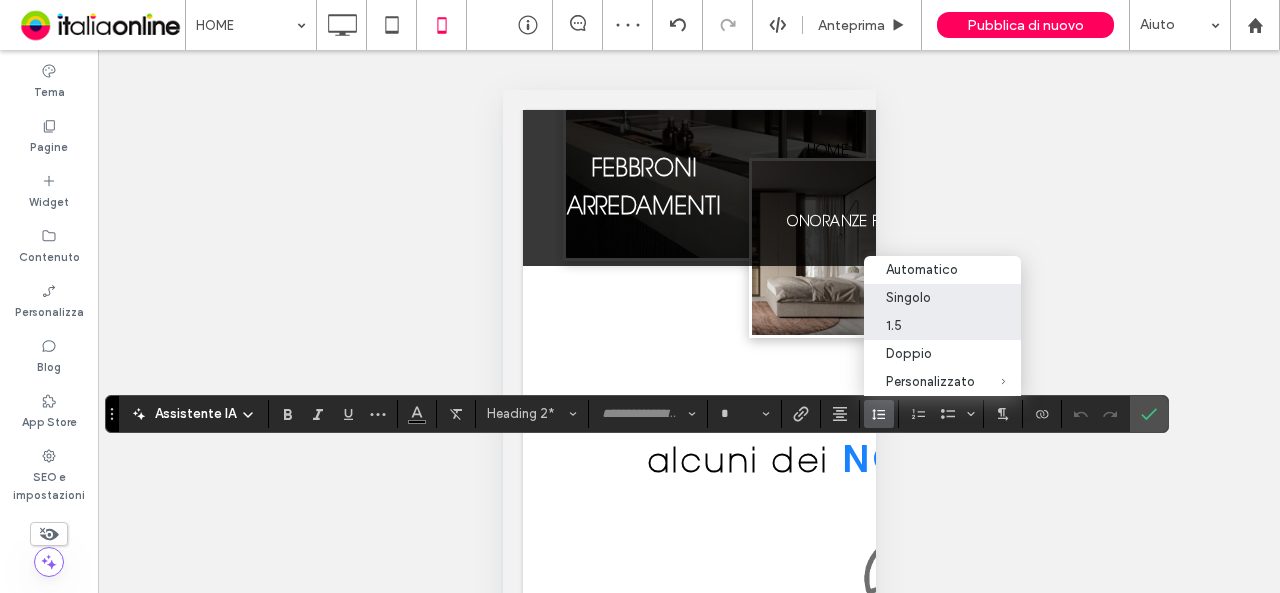 click on "Singolo" at bounding box center (930, 297) 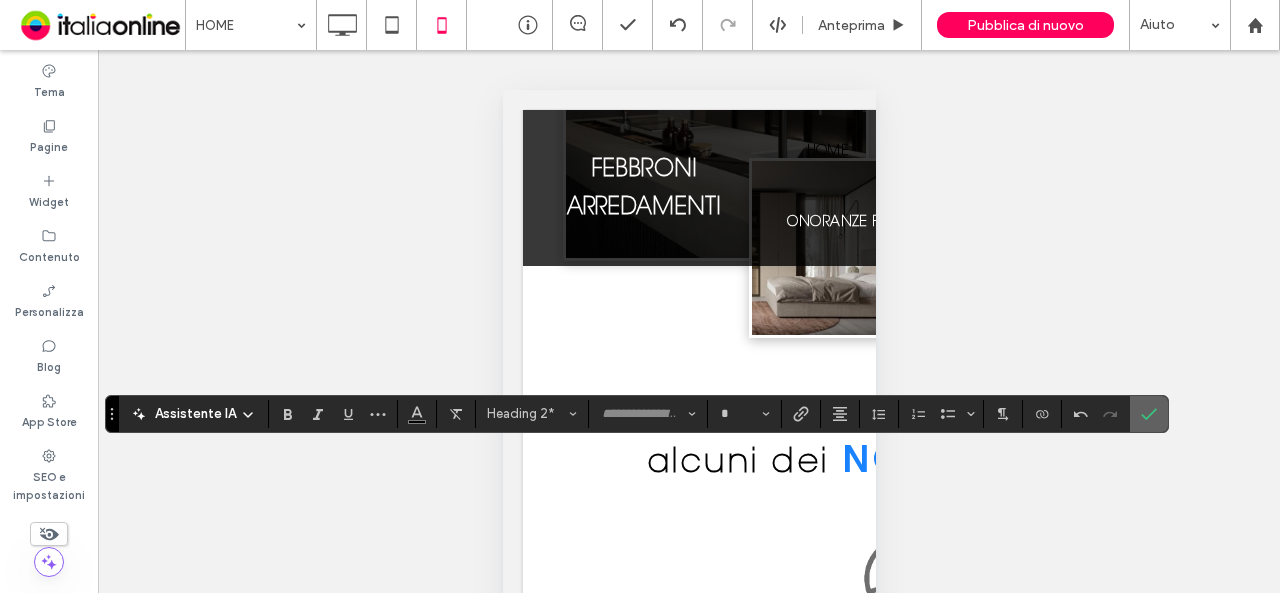 click 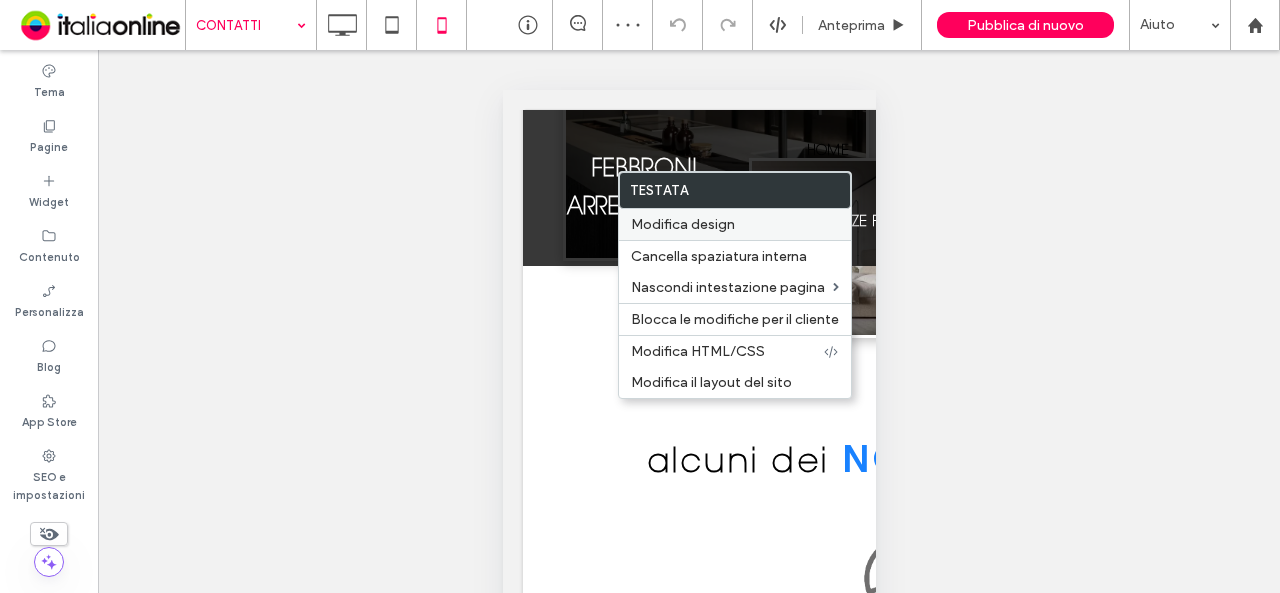 click on "Modifica design" at bounding box center (683, 224) 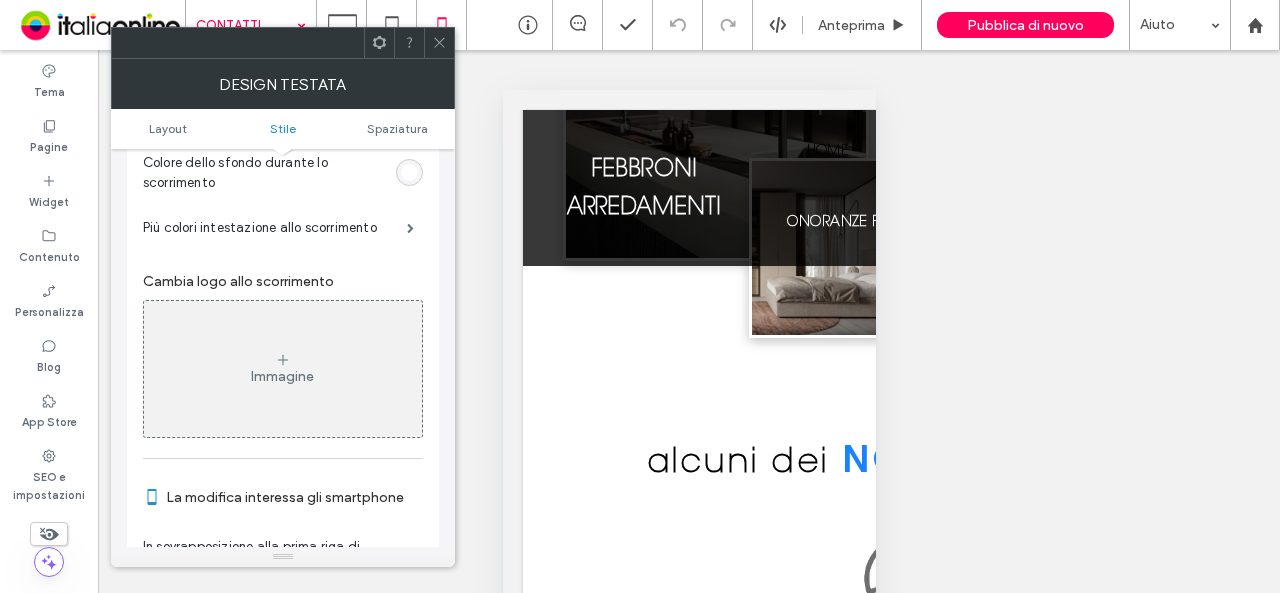 scroll, scrollTop: 800, scrollLeft: 0, axis: vertical 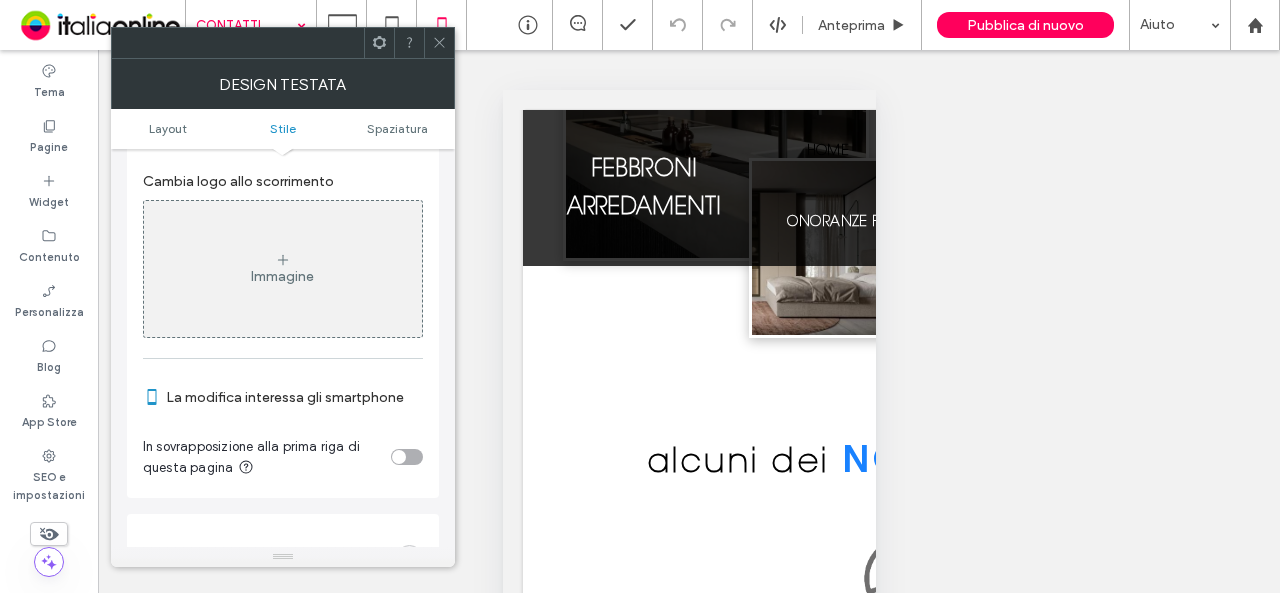 click at bounding box center (407, 457) 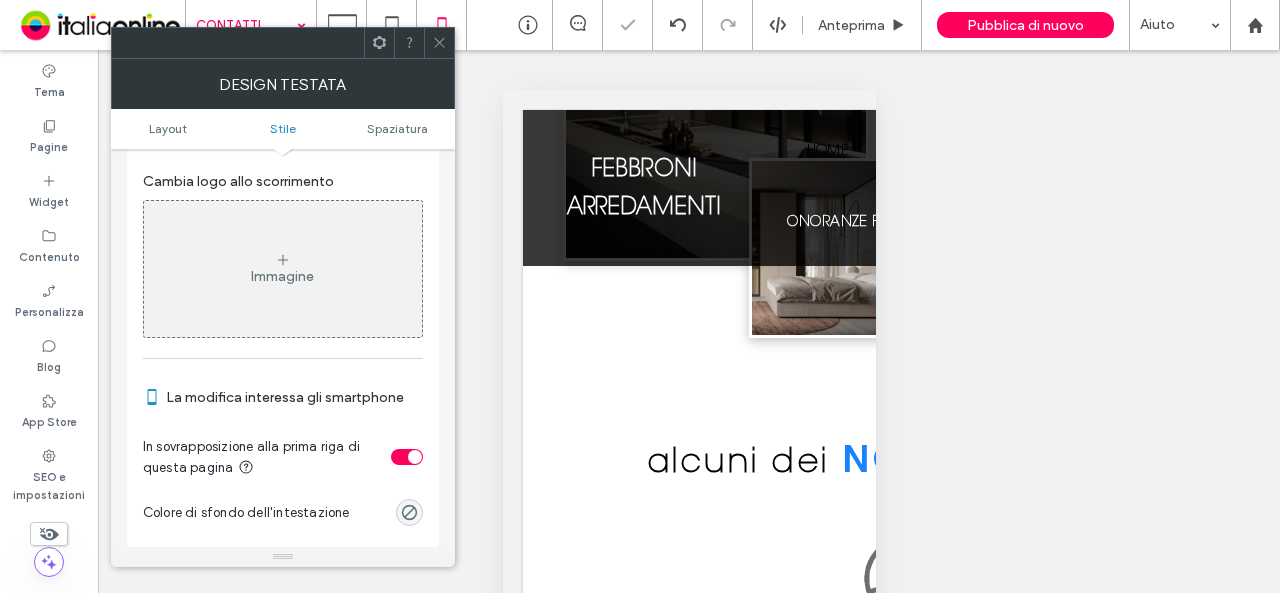 click at bounding box center (439, 43) 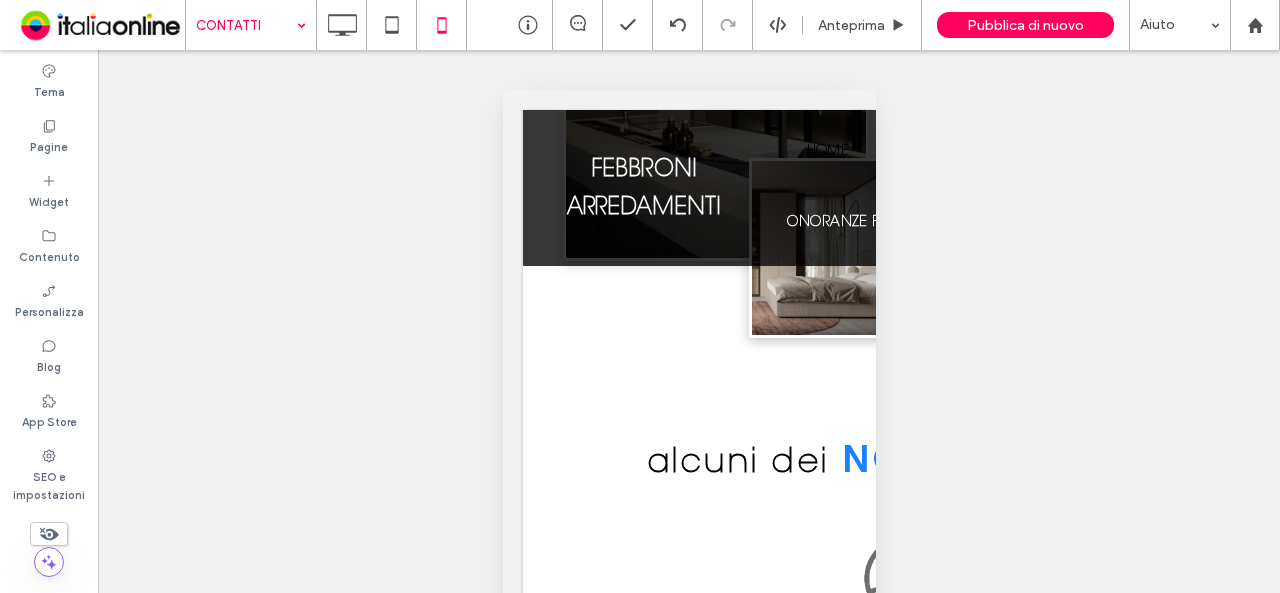 click 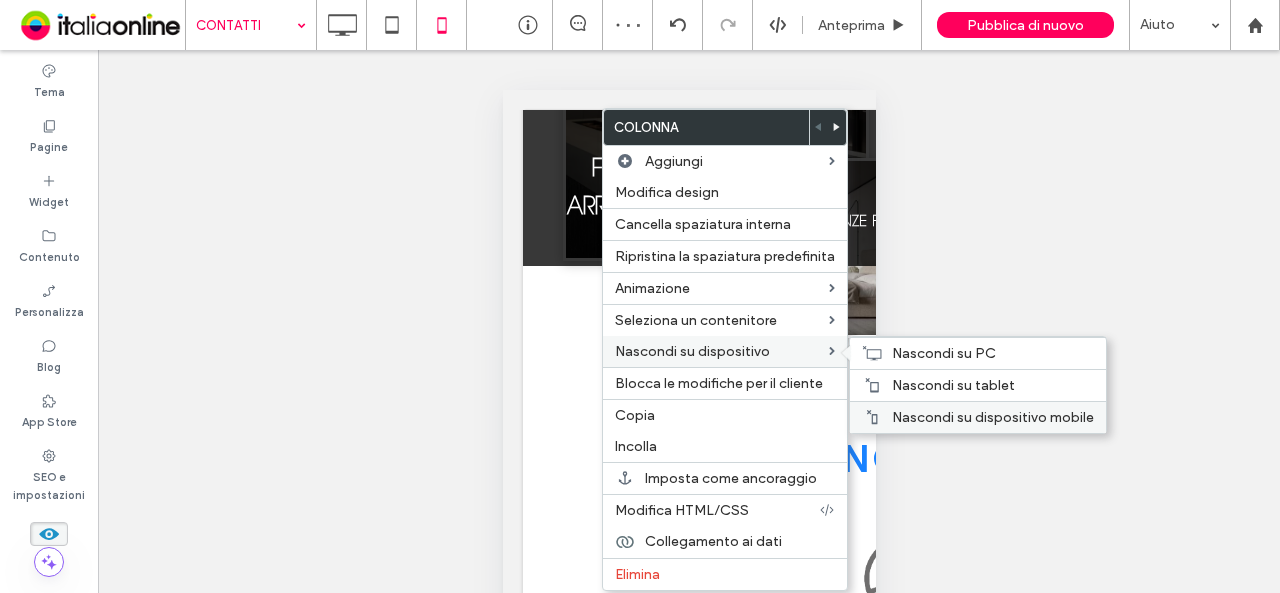click on "Nascondi su dispositivo mobile" at bounding box center [993, 417] 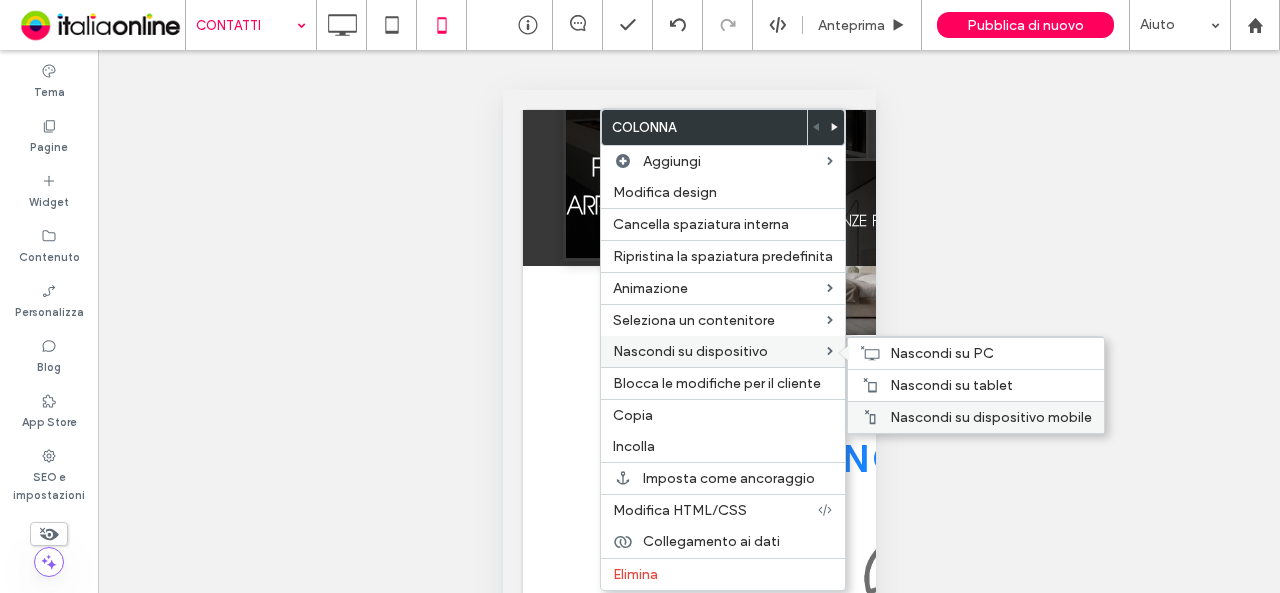 drag, startPoint x: 980, startPoint y: 415, endPoint x: 869, endPoint y: 380, distance: 116.38728 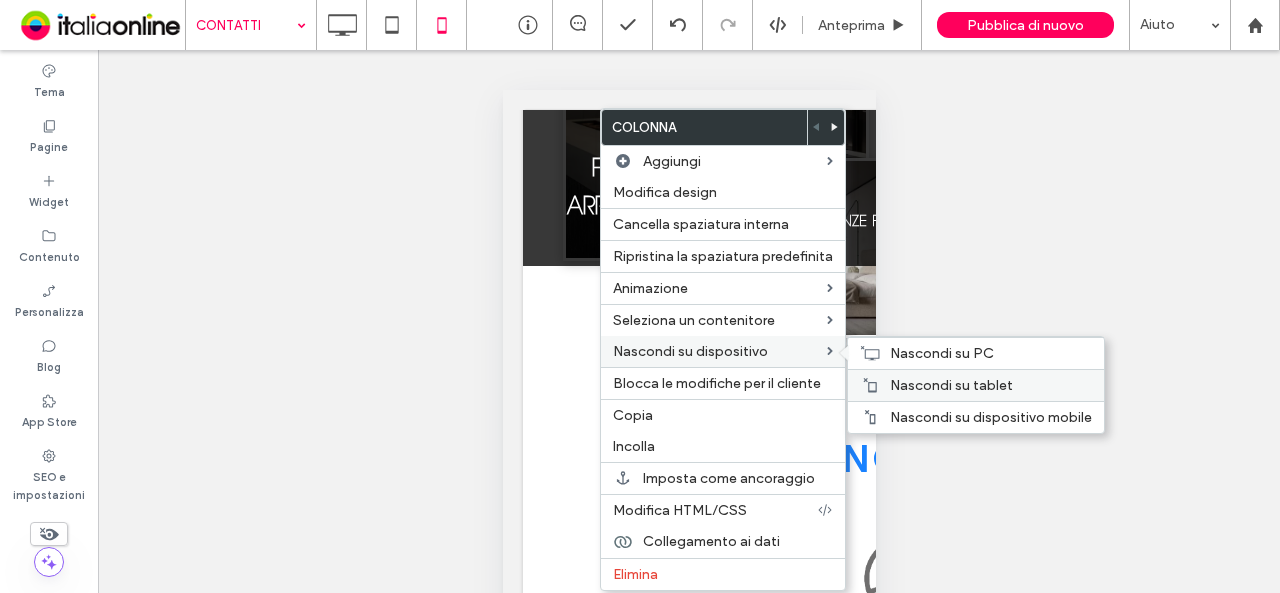 click on "Nascondi su dispositivo mobile" at bounding box center (991, 417) 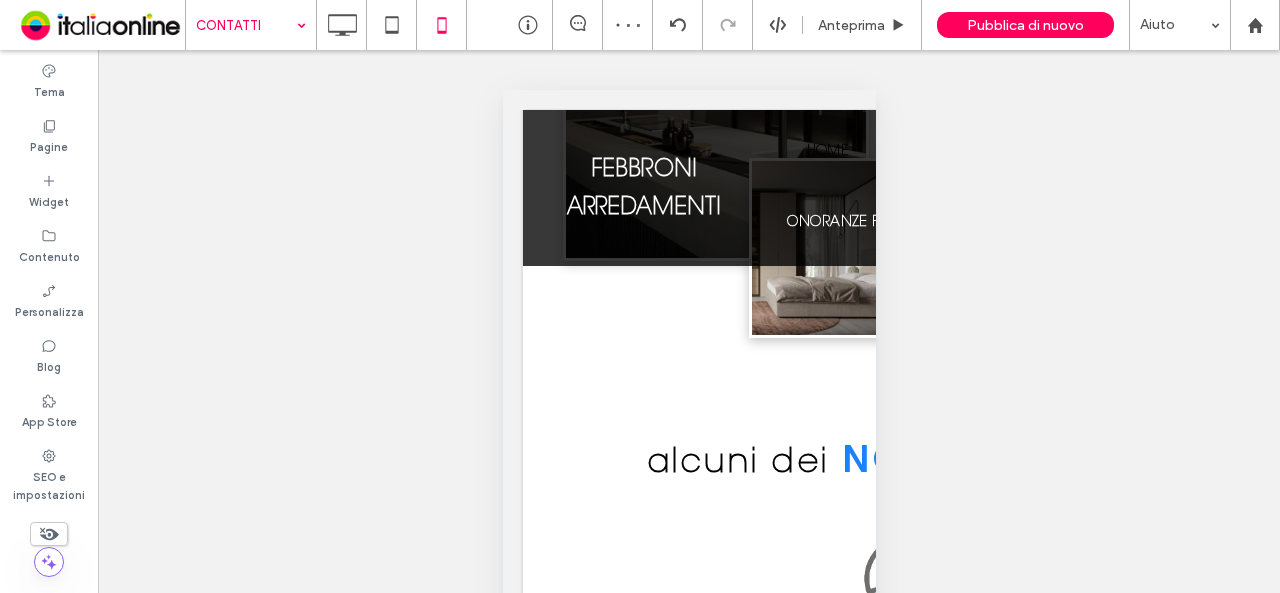 click 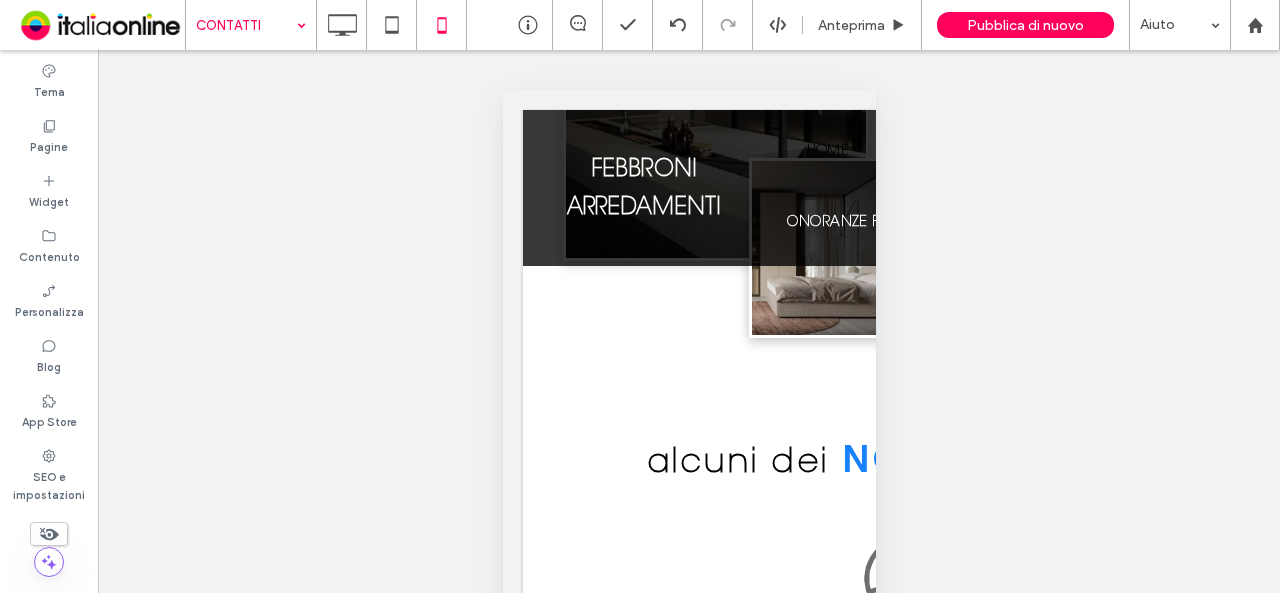 click 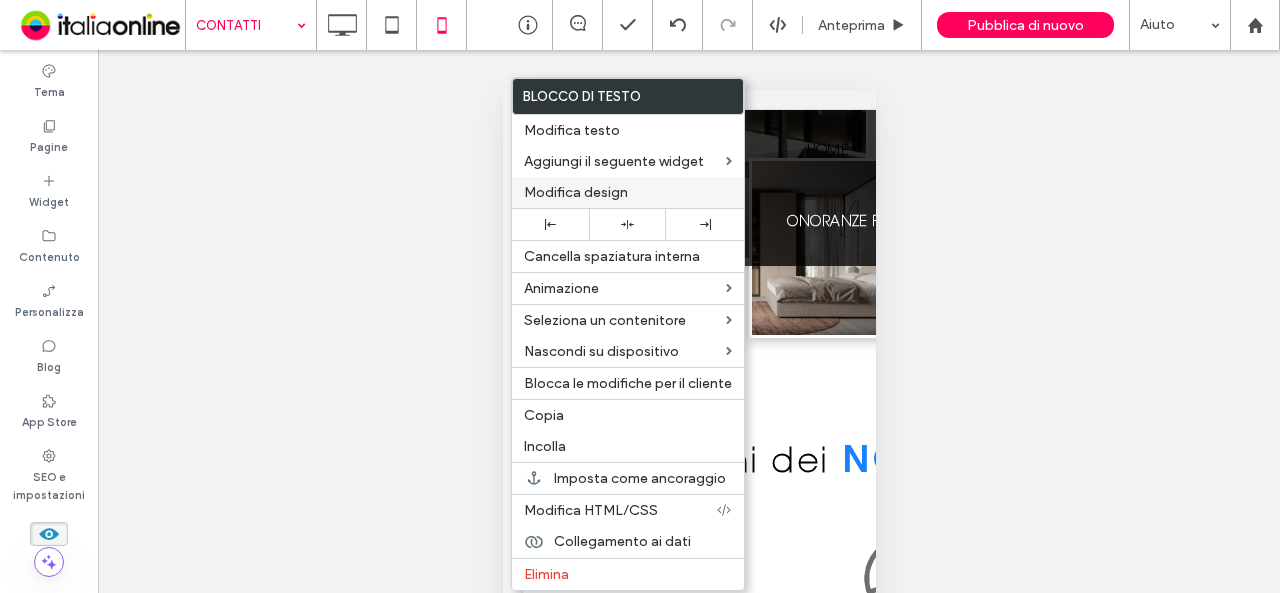 click on "Modifica design" at bounding box center [576, 192] 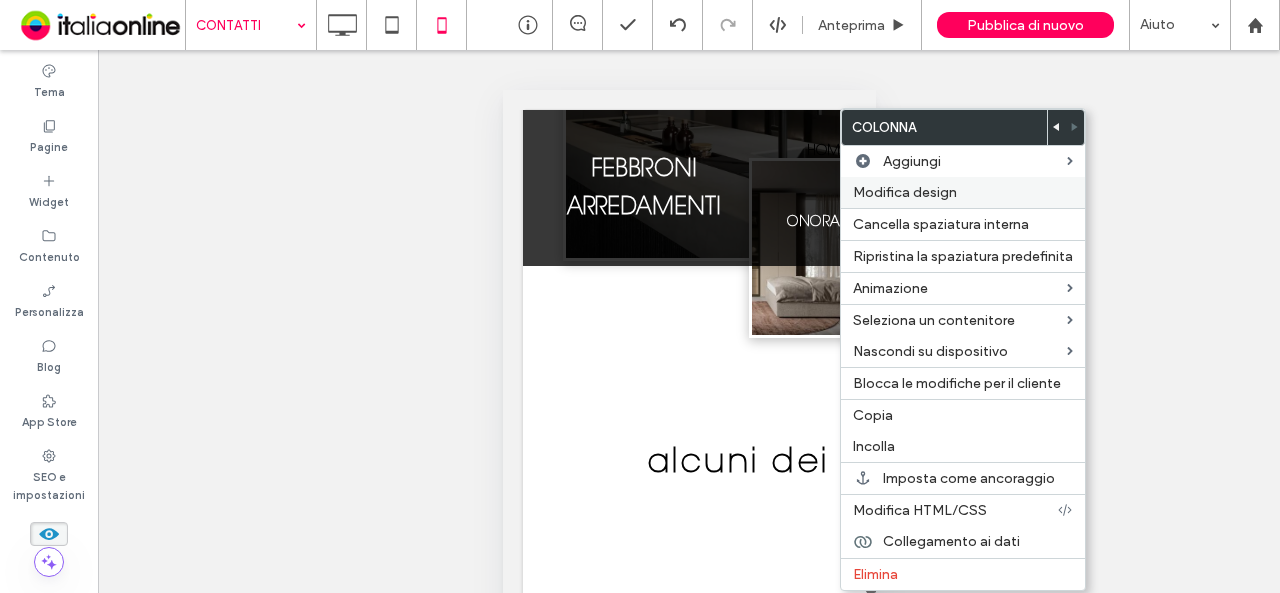 click on "Modifica design" at bounding box center (905, 192) 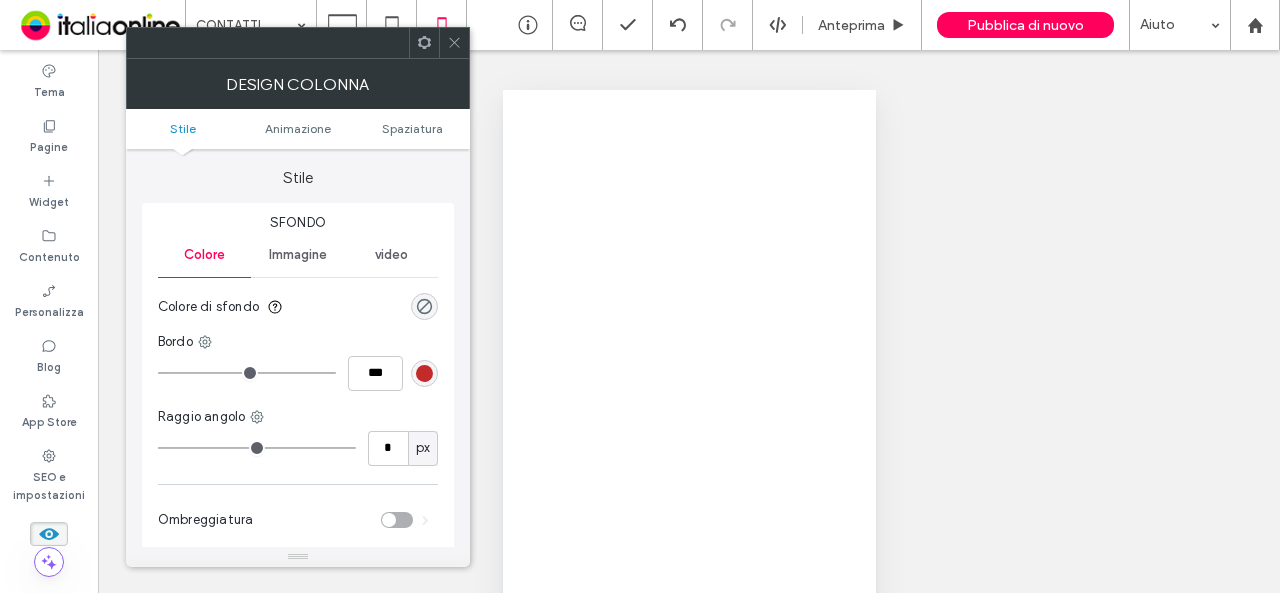 click on "Spaziatura" at bounding box center (412, 128) 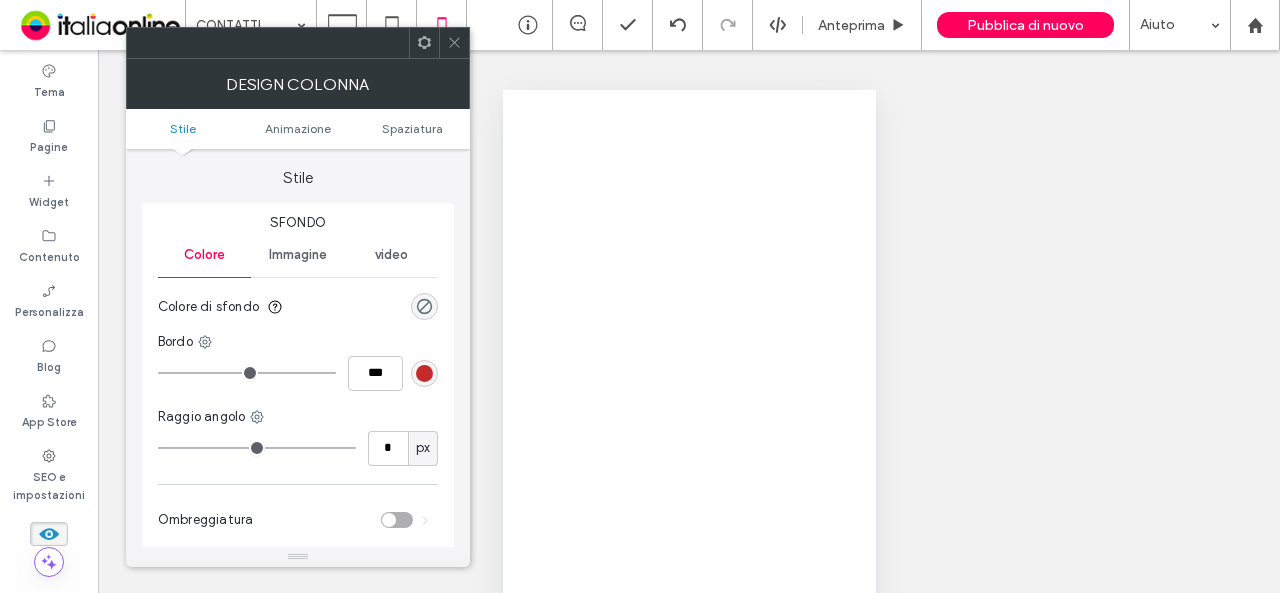scroll, scrollTop: 469, scrollLeft: 0, axis: vertical 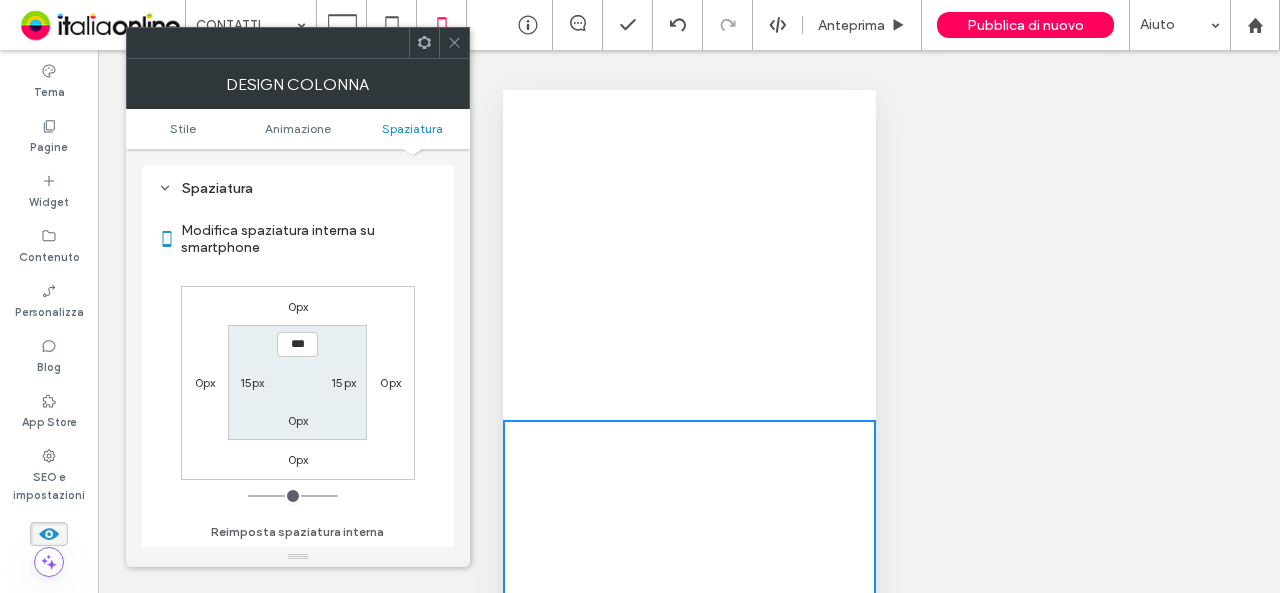 click on "0px" at bounding box center [298, 306] 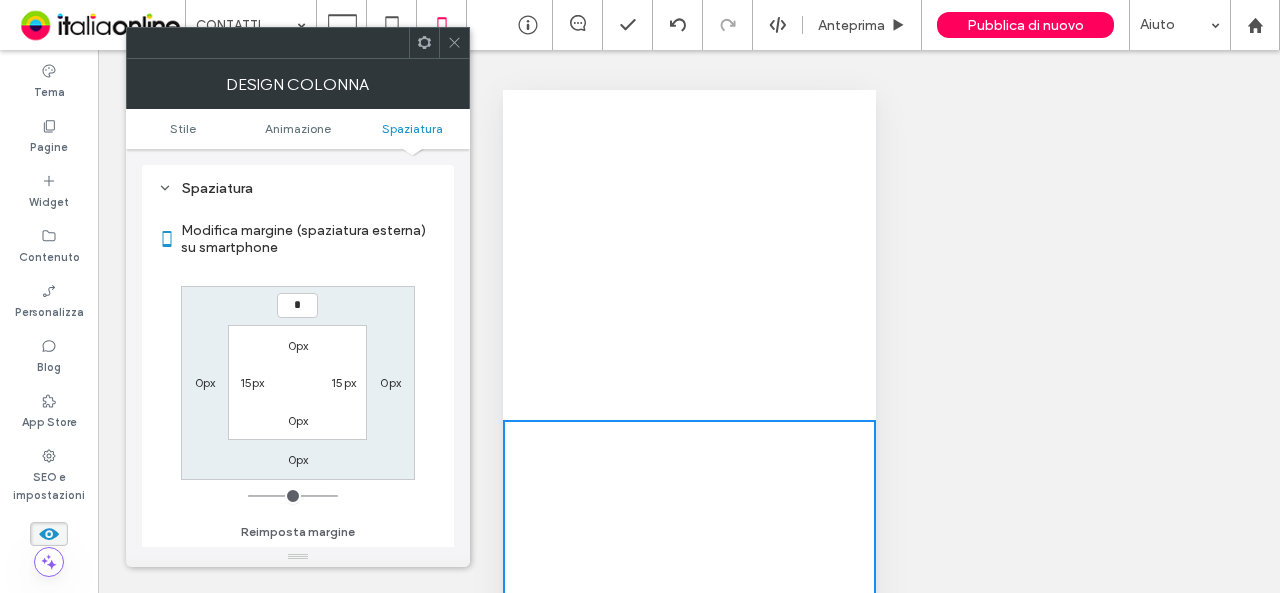 type on "*" 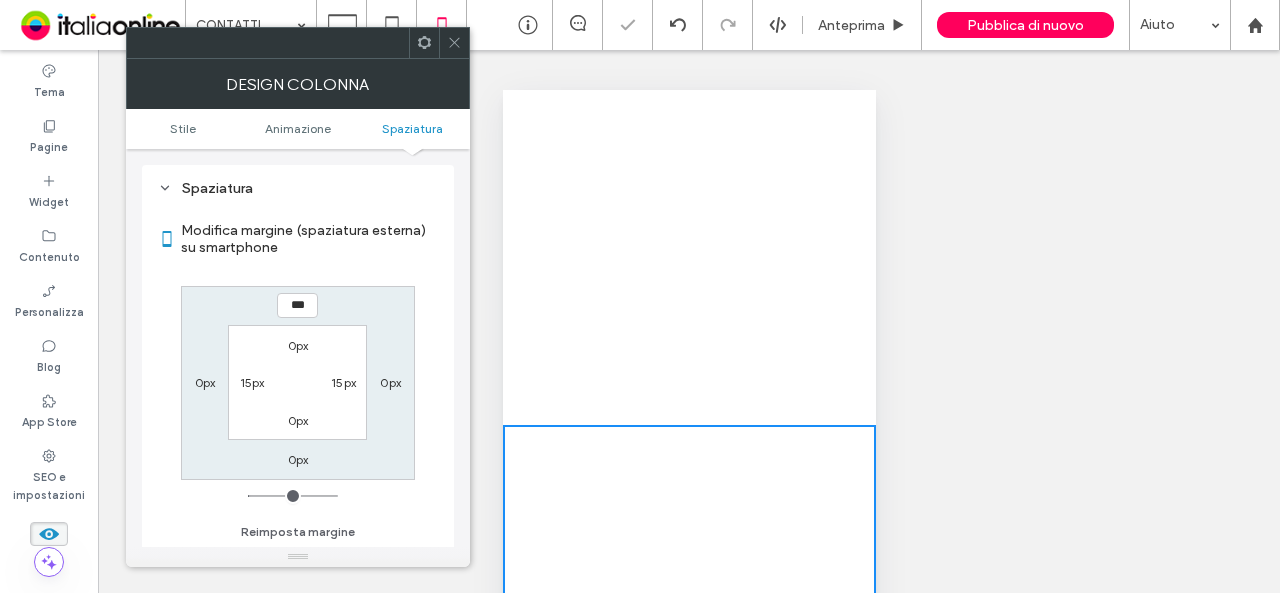 drag, startPoint x: 282, startPoint y: 294, endPoint x: 295, endPoint y: 303, distance: 15.811388 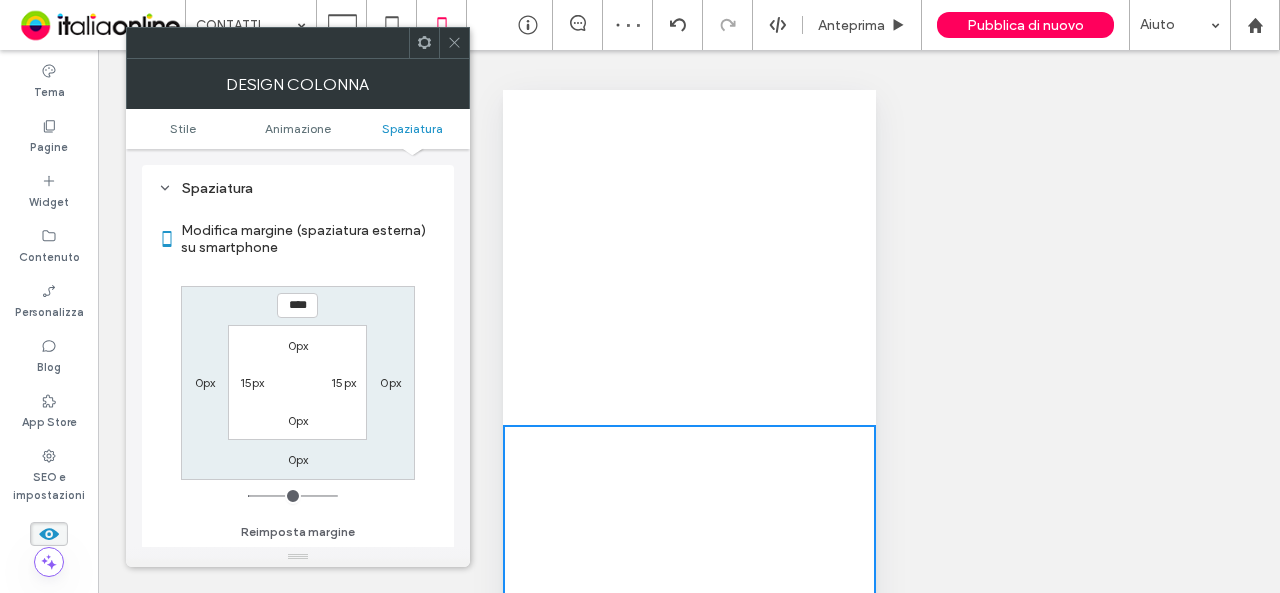 type on "****" 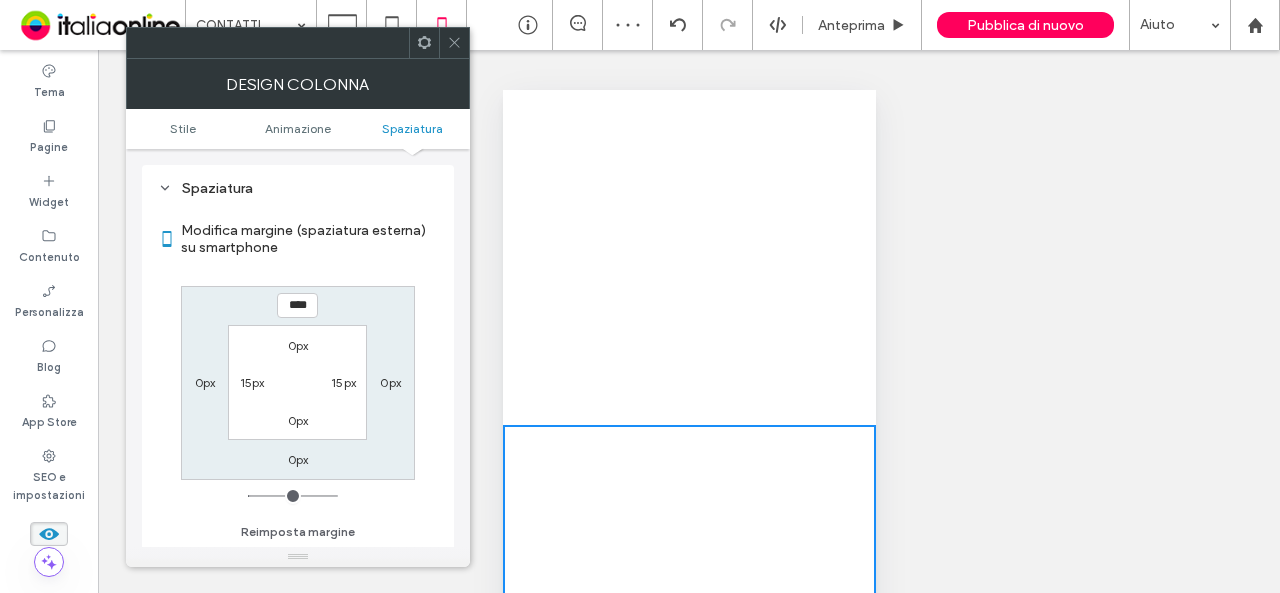 type on "**" 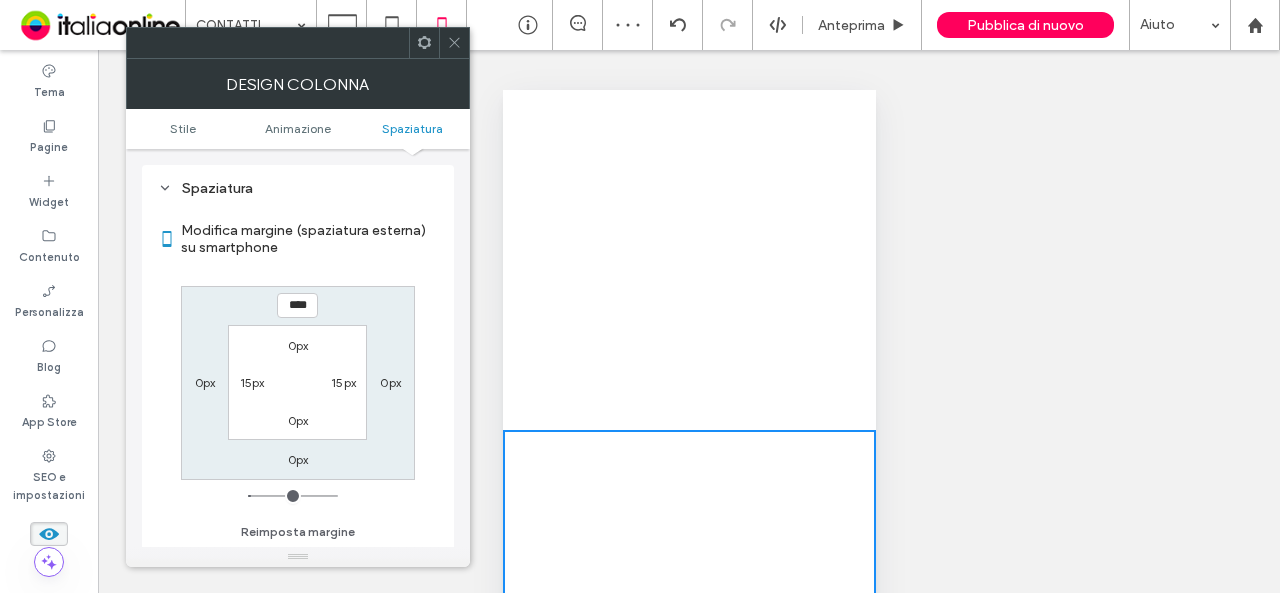click 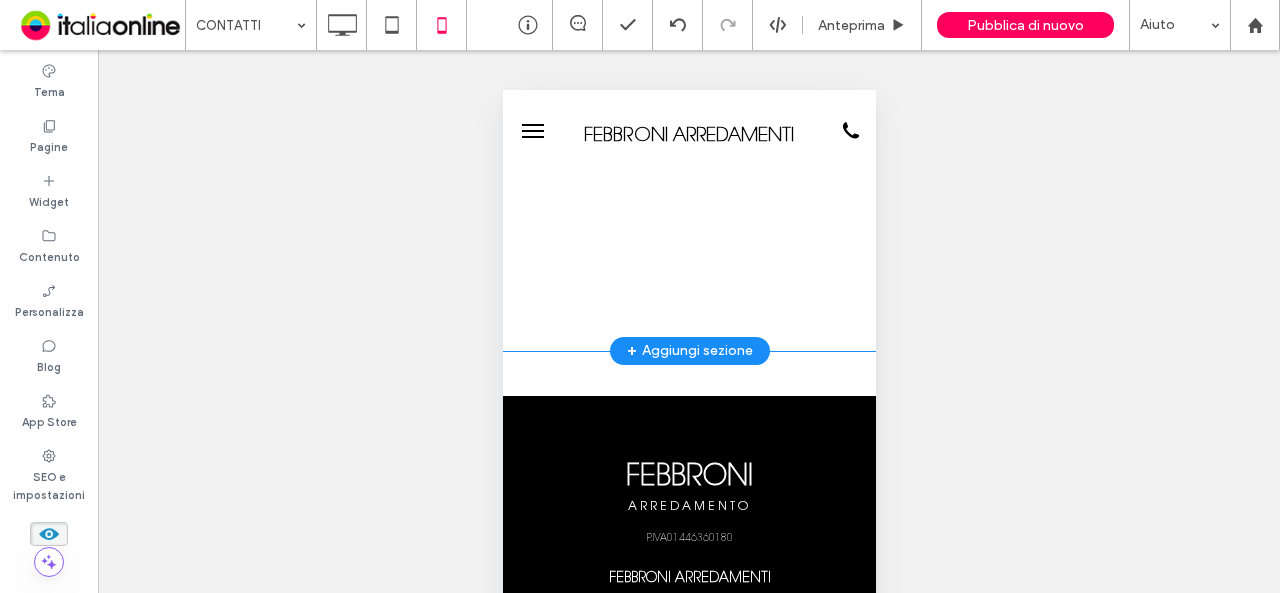 scroll, scrollTop: 2356, scrollLeft: 0, axis: vertical 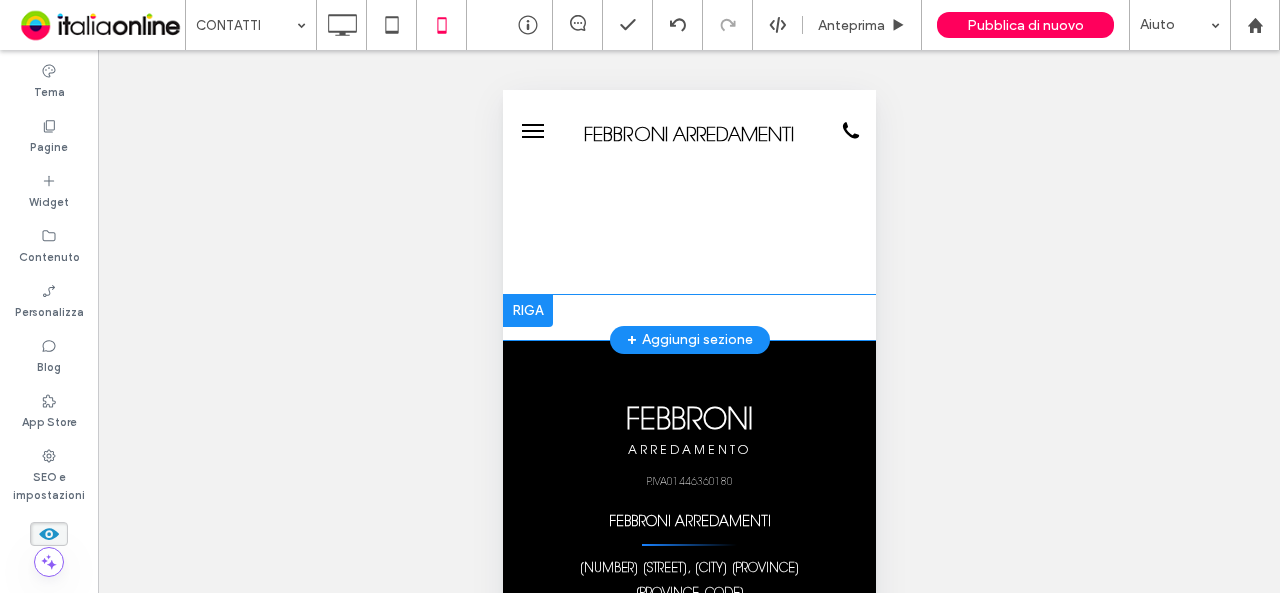 click at bounding box center (527, 311) 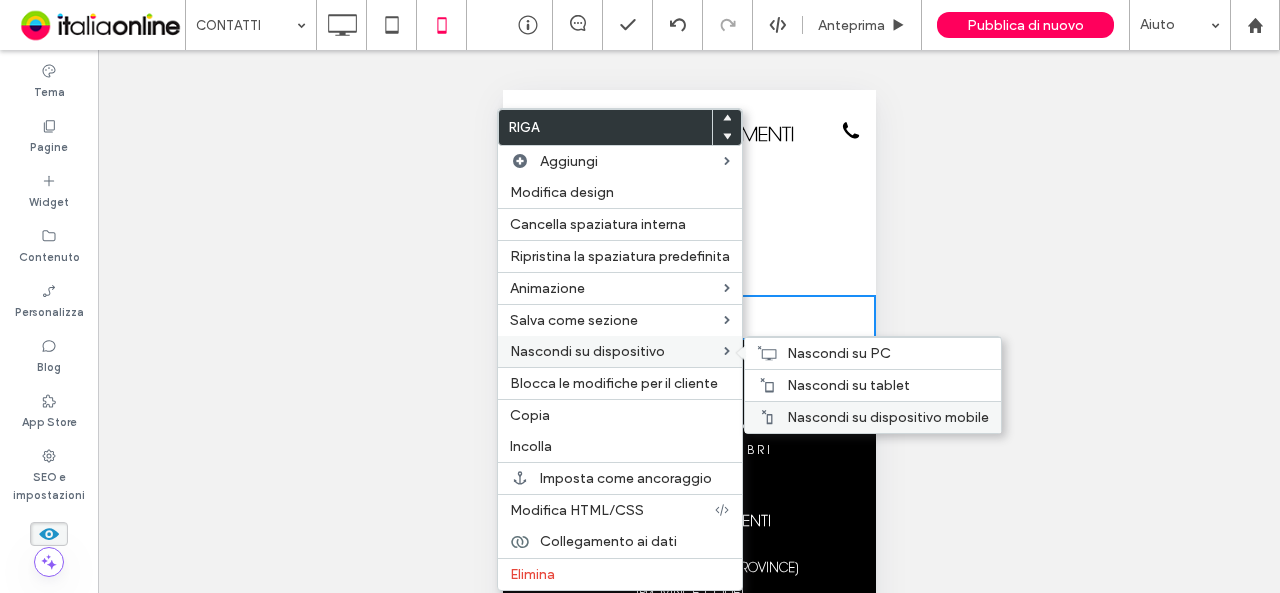 click on "Nascondi su dispositivo mobile" at bounding box center [888, 417] 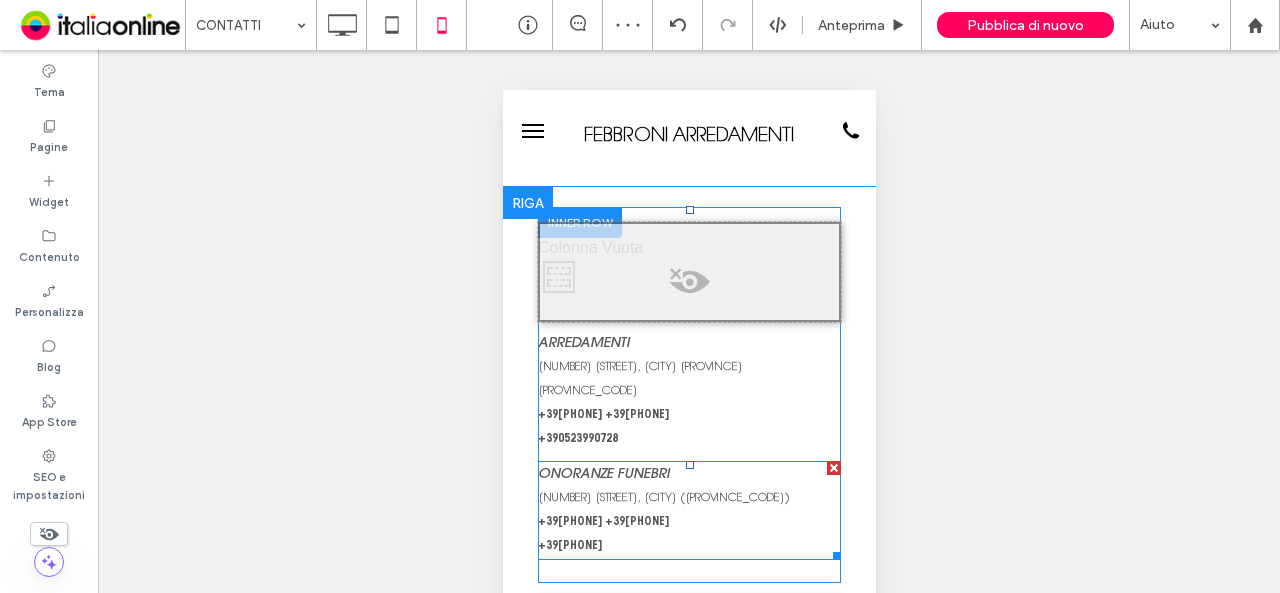 scroll, scrollTop: 0, scrollLeft: 0, axis: both 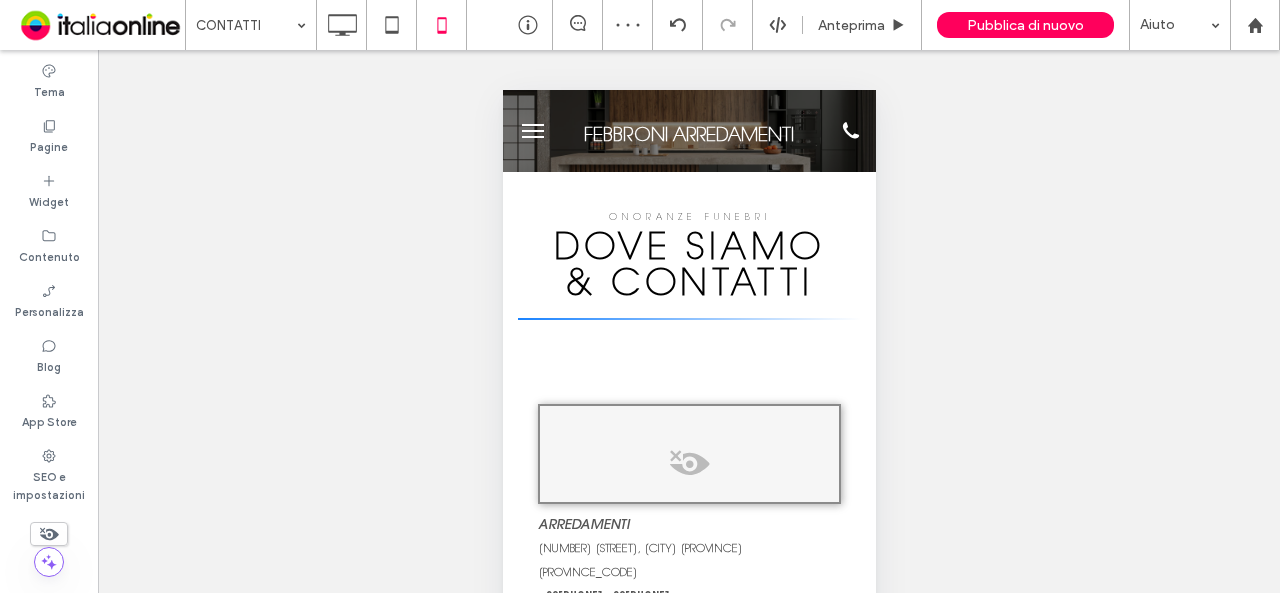 click at bounding box center [49, 534] 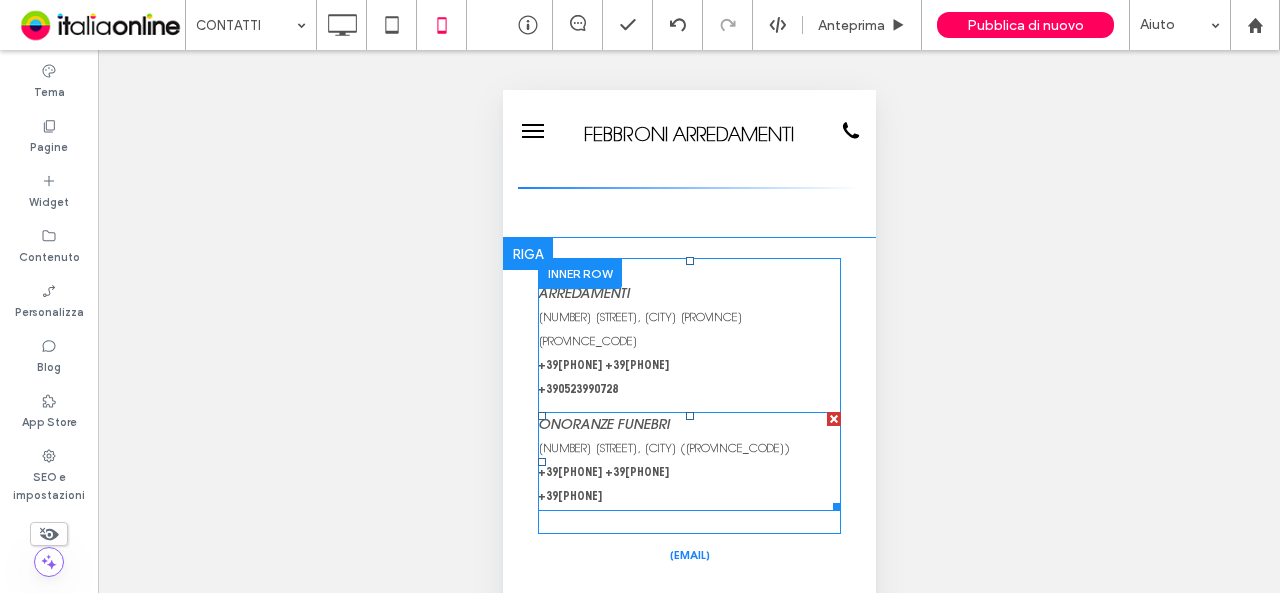 scroll, scrollTop: 100, scrollLeft: 0, axis: vertical 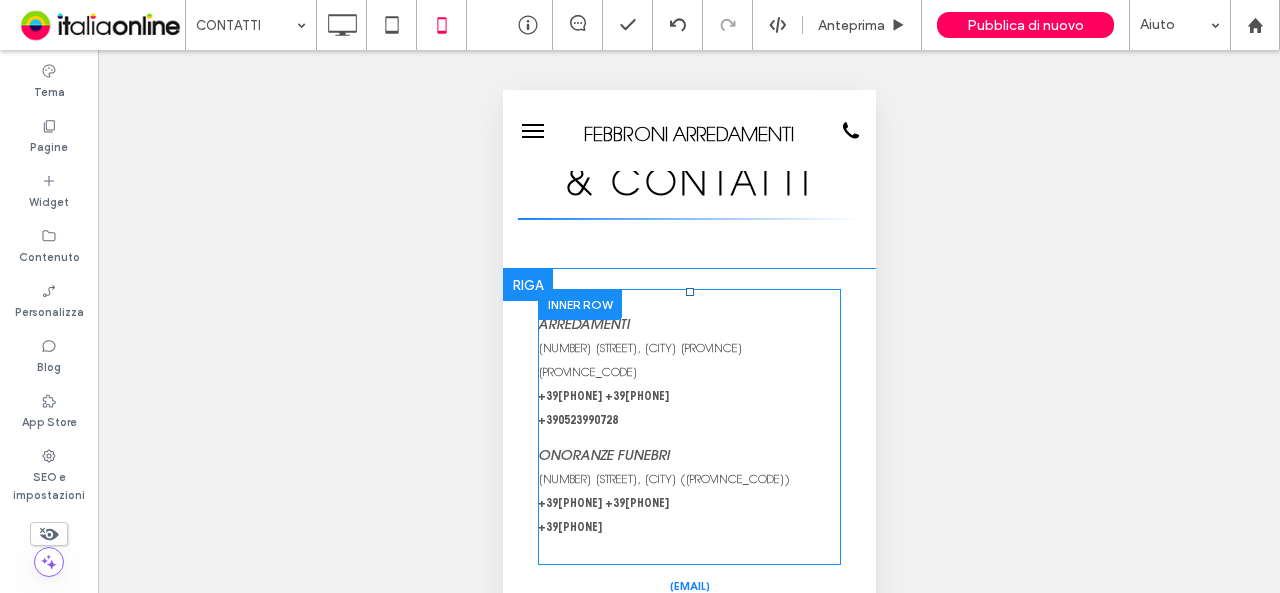 click at bounding box center [579, 304] 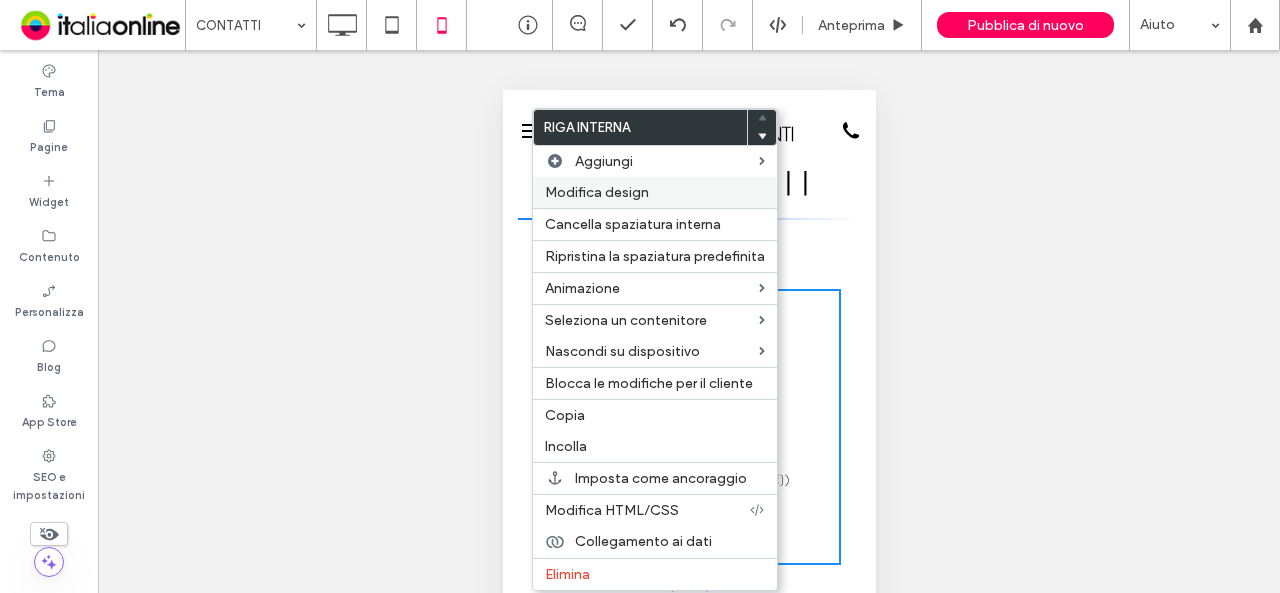drag, startPoint x: 596, startPoint y: 185, endPoint x: 3, endPoint y: 264, distance: 598.2391 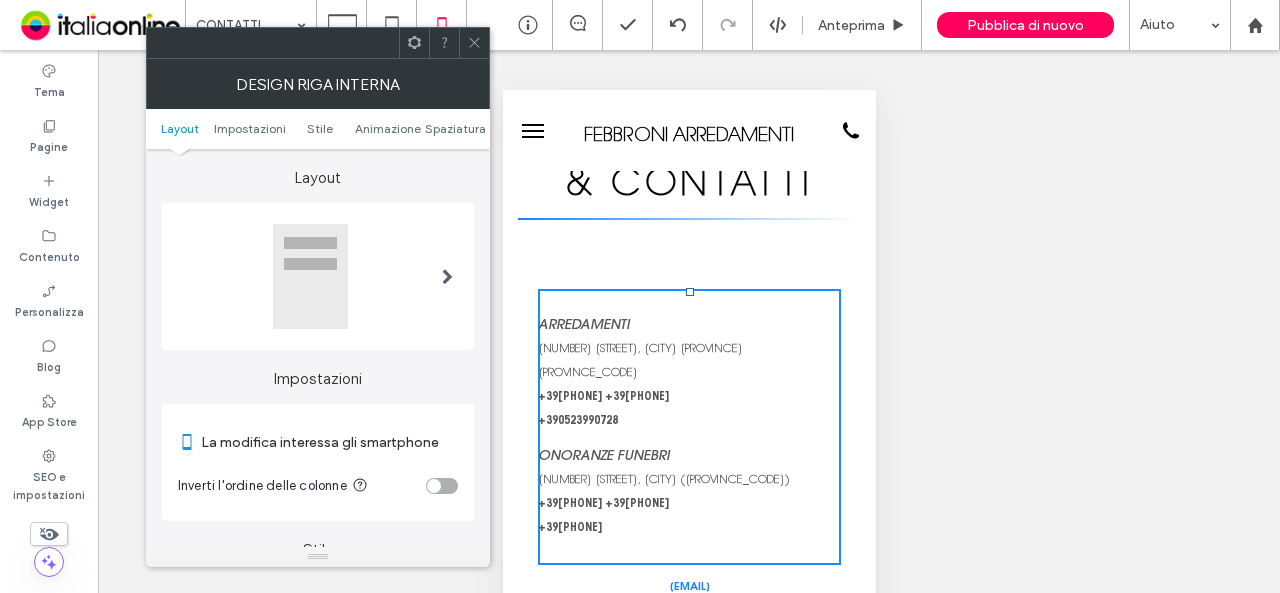 click at bounding box center [310, 276] 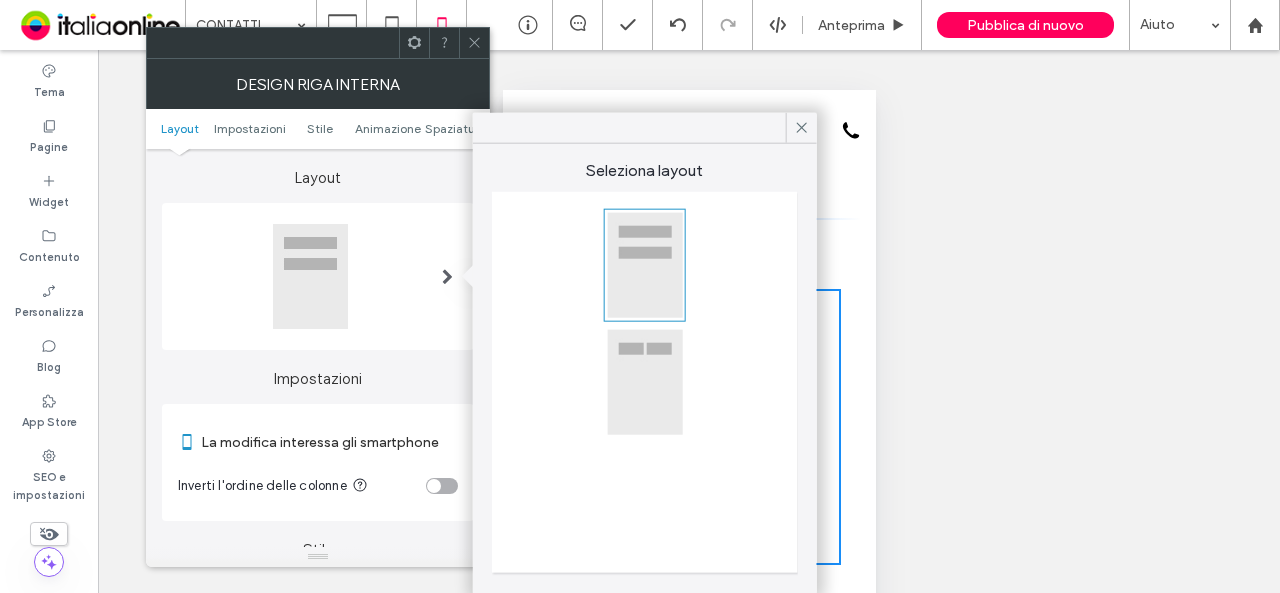click at bounding box center [645, 382] 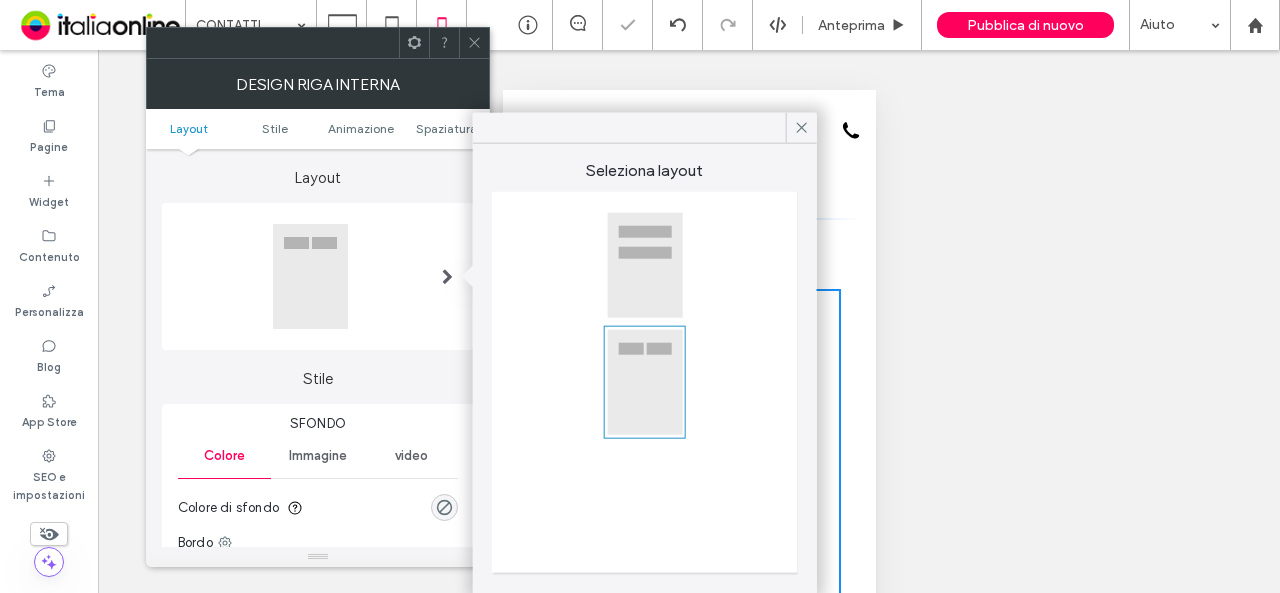 click 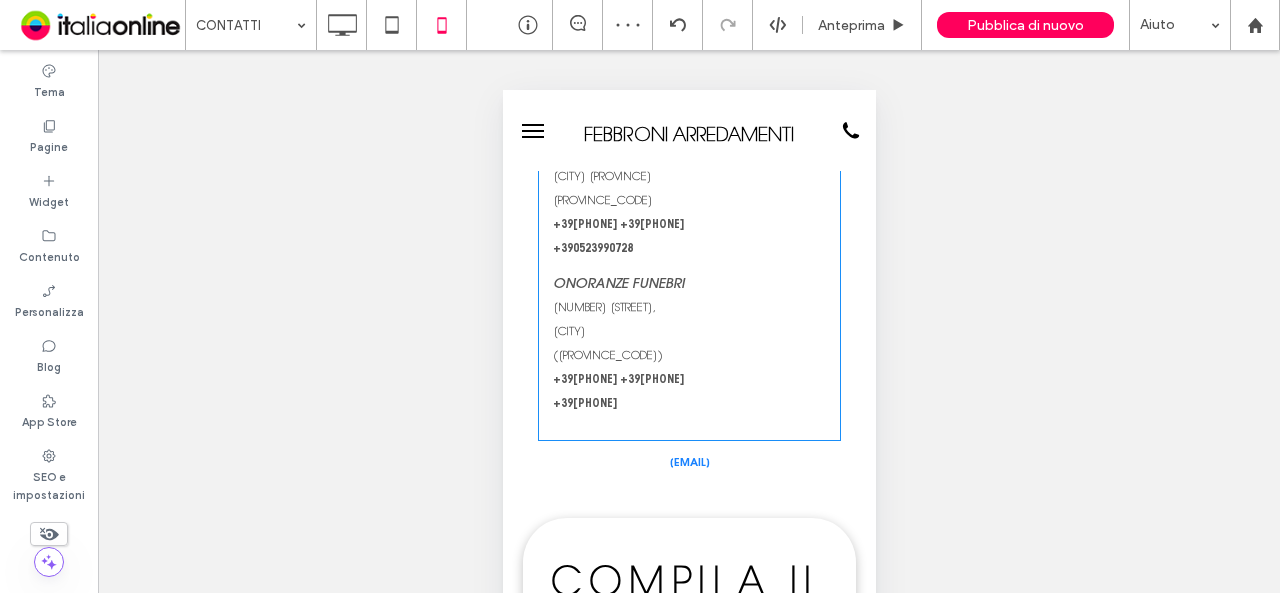 scroll, scrollTop: 300, scrollLeft: 0, axis: vertical 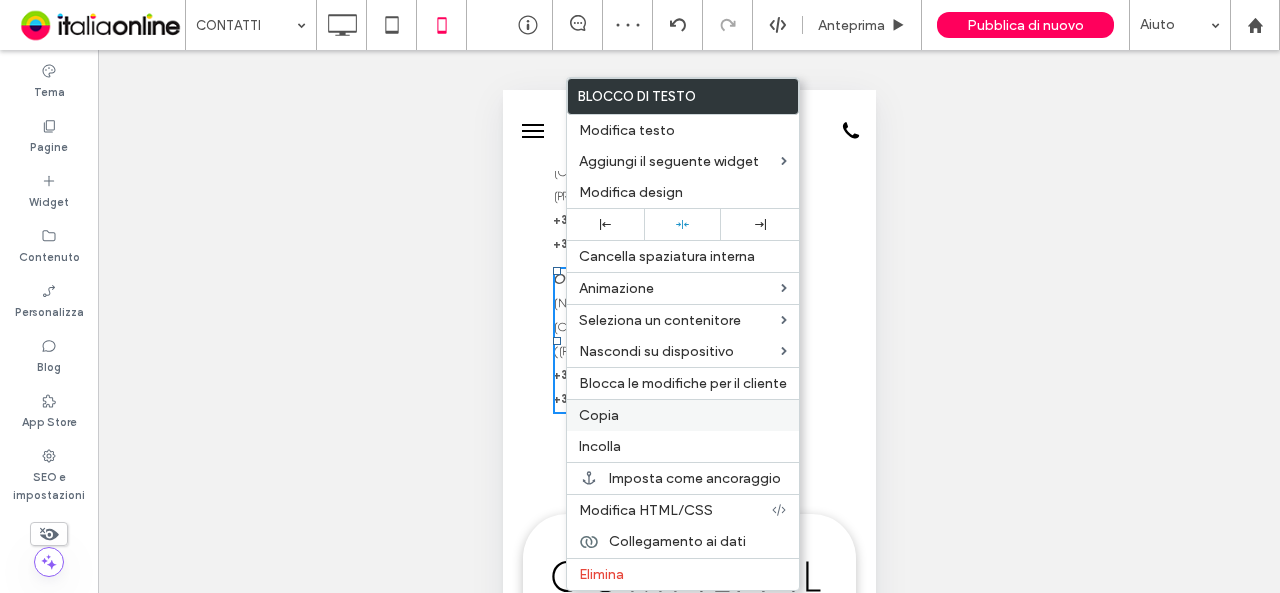 click on "Copia" at bounding box center [599, 415] 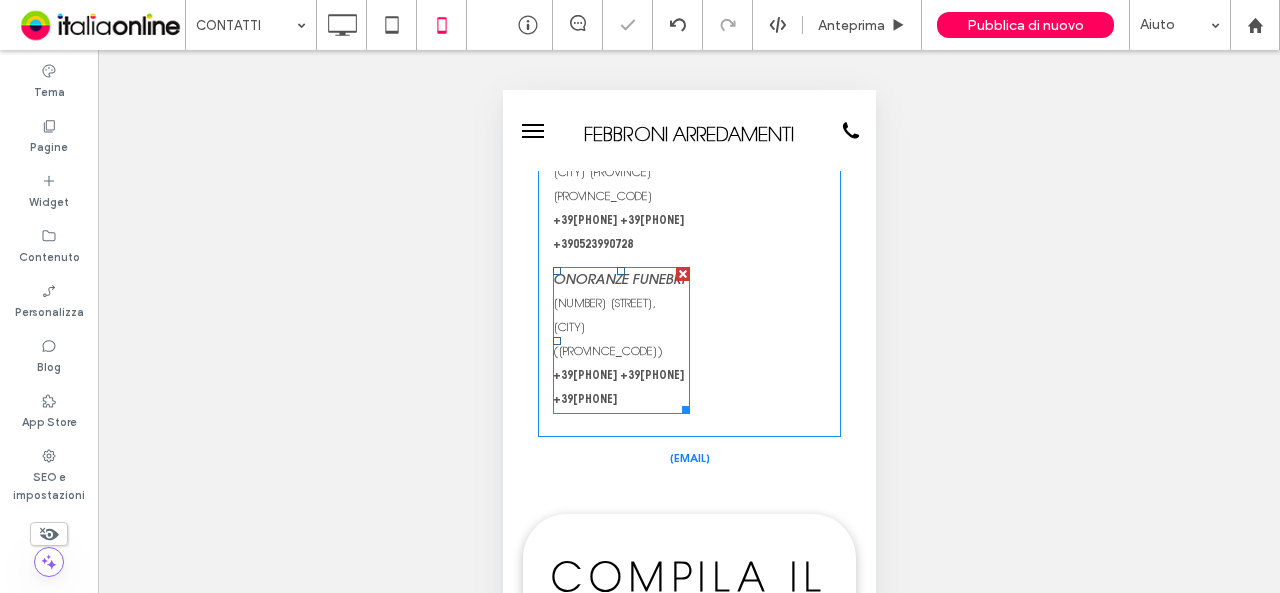 scroll, scrollTop: 0, scrollLeft: 0, axis: both 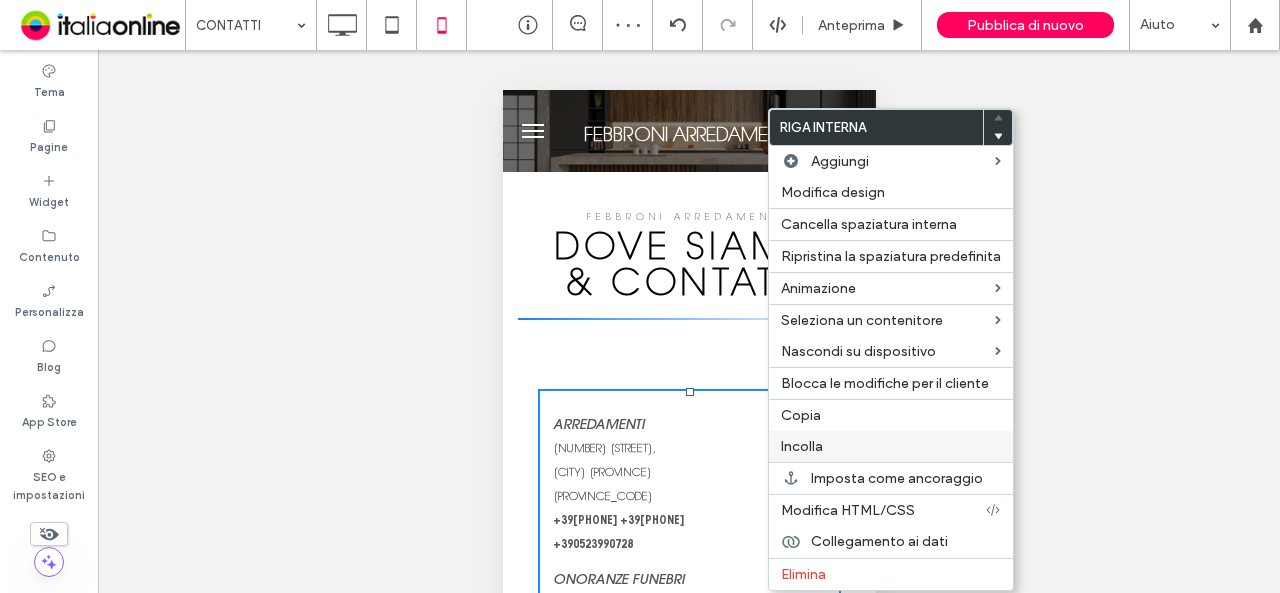 click on "Incolla" at bounding box center (802, 446) 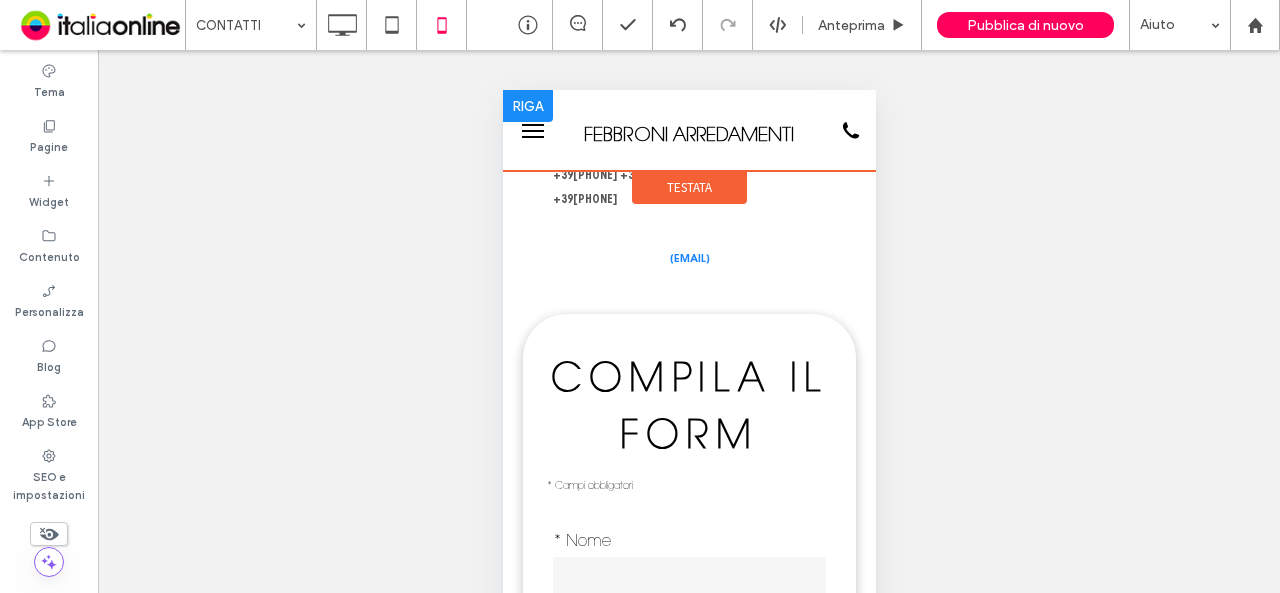 scroll, scrollTop: 200, scrollLeft: 0, axis: vertical 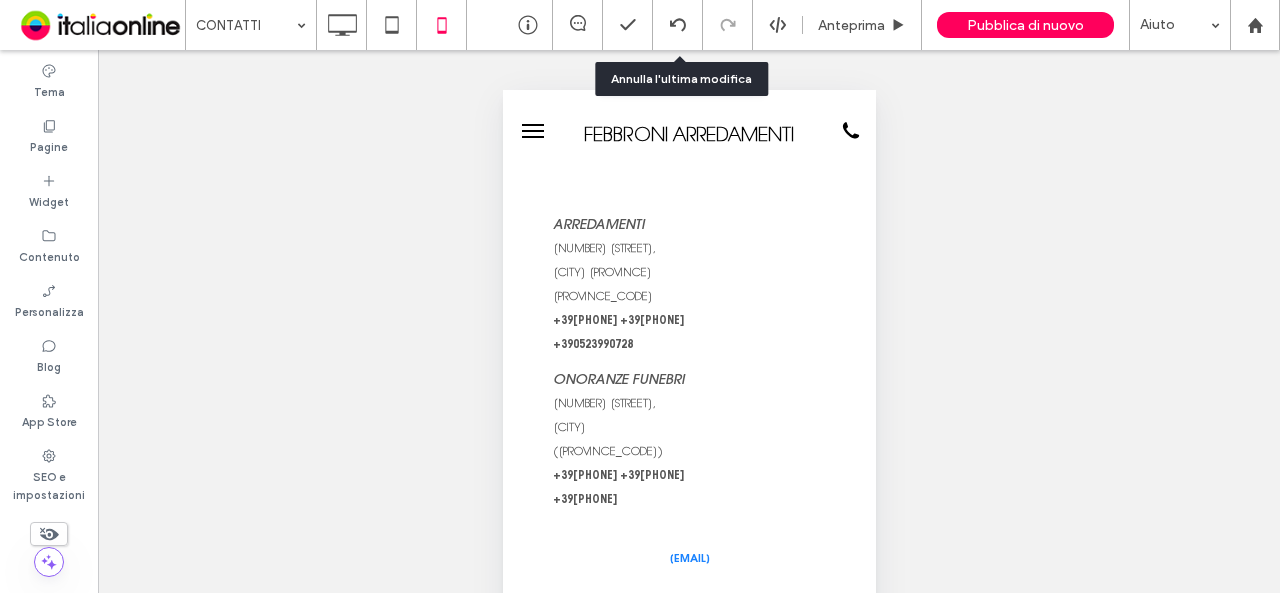 click on "Mostrare?
Sì
Mostrare?
Sì
Mostrare?
Sì
Mostrare?
Sì
Mostrare?
Sì
Mostrare?
Sì
Mostrare?
Sì
Mostrare?
Sì
Mostrare?
Sì
Mostrare?
Sì
Mostrare?
Sì
Mostrare?
Sì" at bounding box center [689, 346] 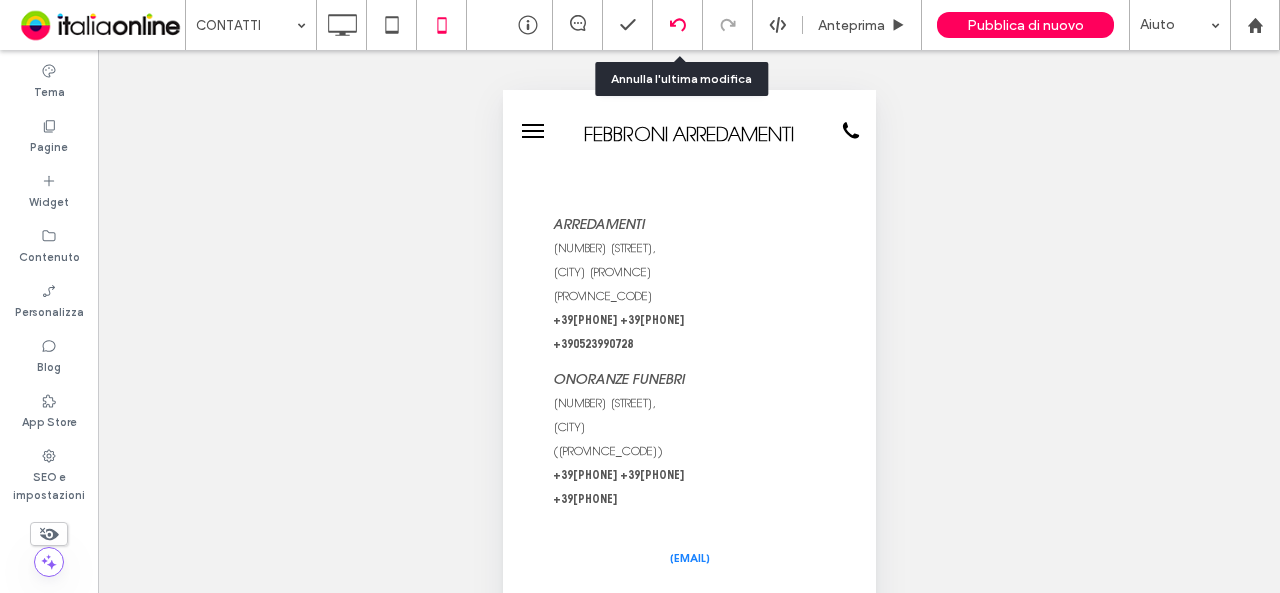 click at bounding box center [678, 25] 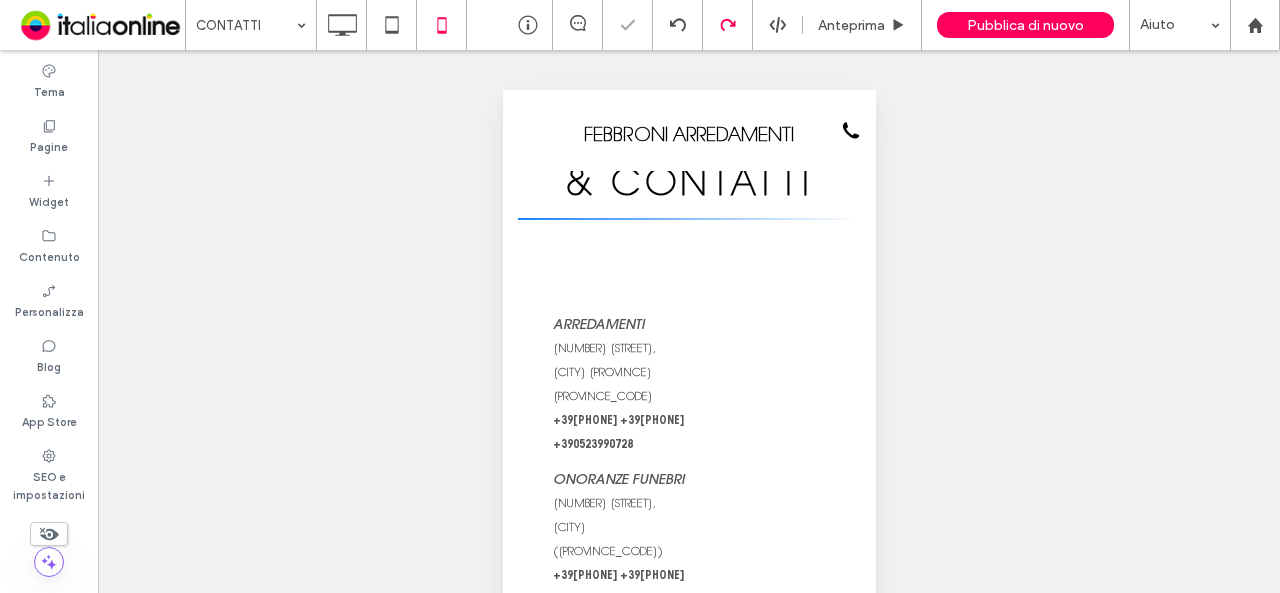 scroll, scrollTop: 100, scrollLeft: 0, axis: vertical 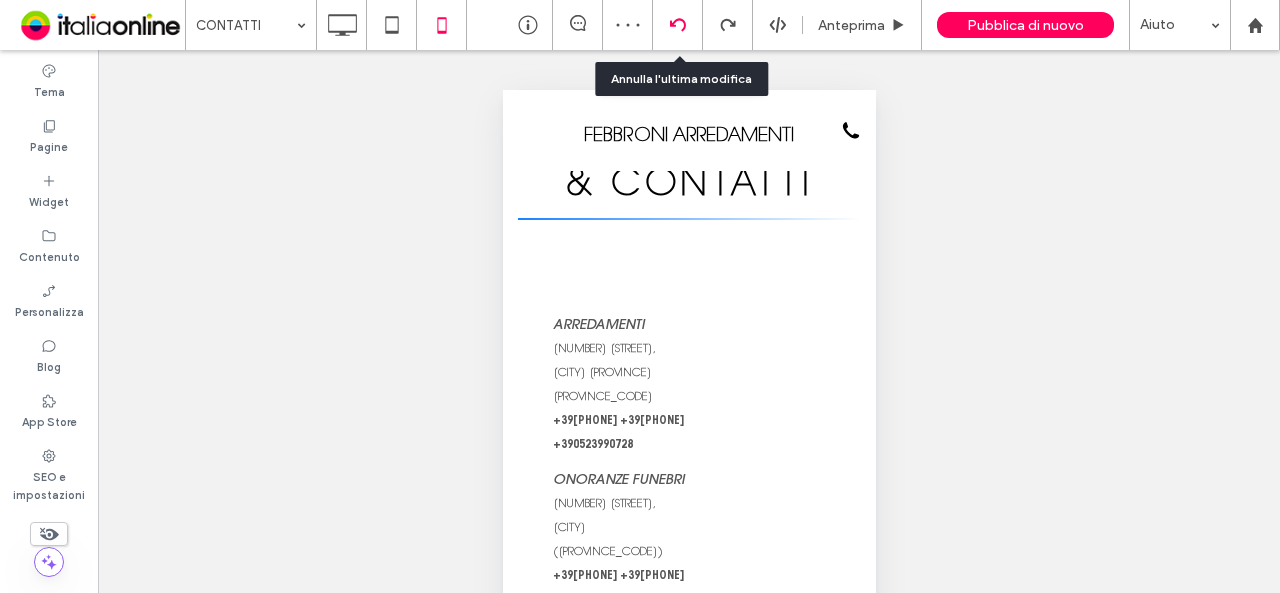click at bounding box center (677, 25) 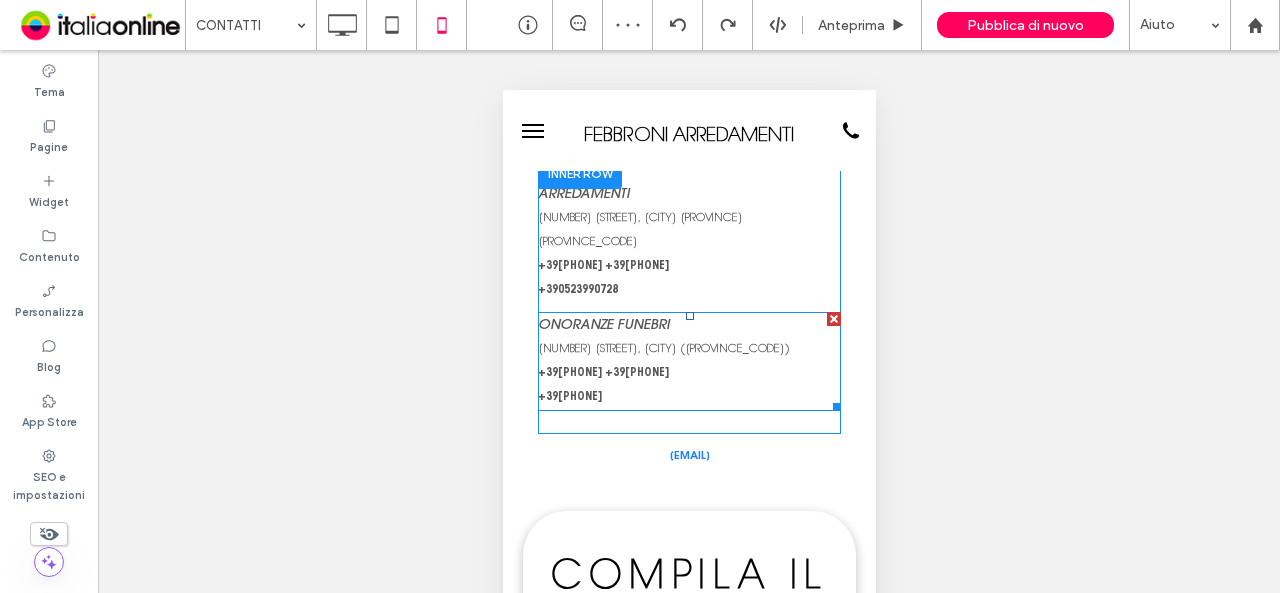 scroll, scrollTop: 200, scrollLeft: 0, axis: vertical 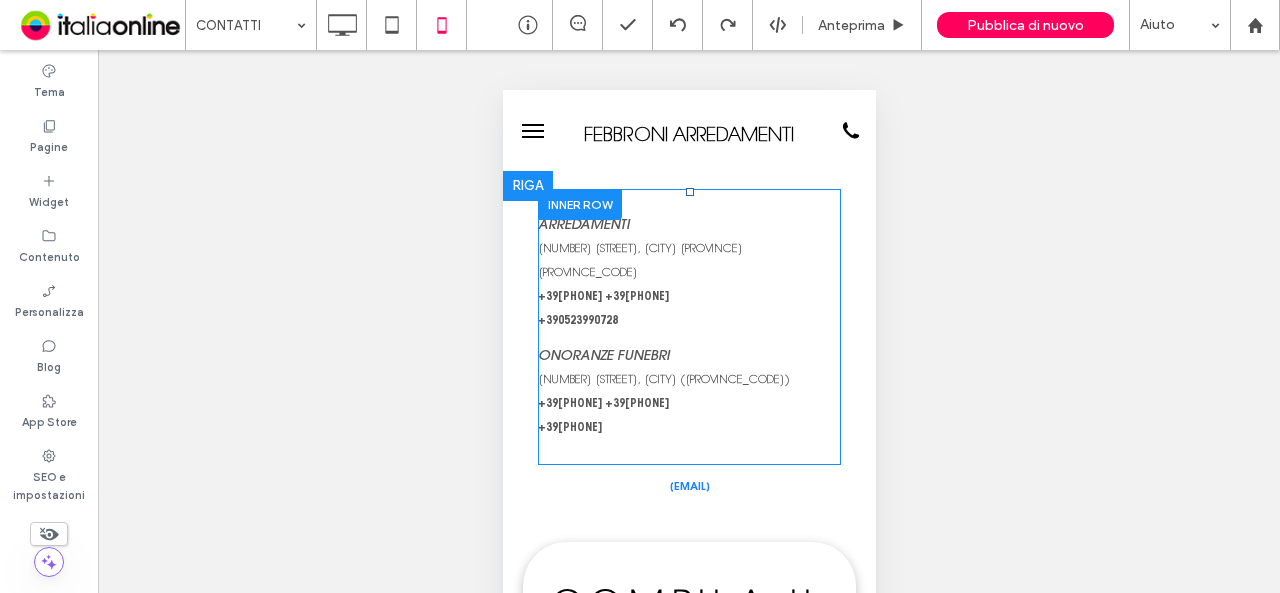 click at bounding box center (579, 204) 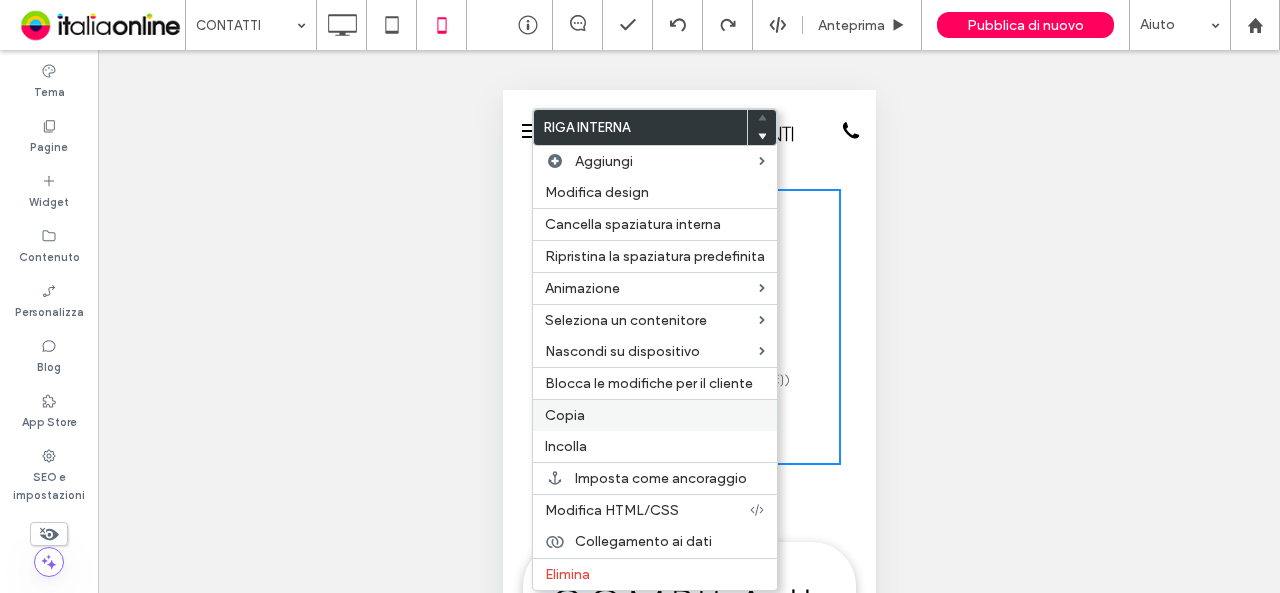 click on "Copia" at bounding box center (565, 415) 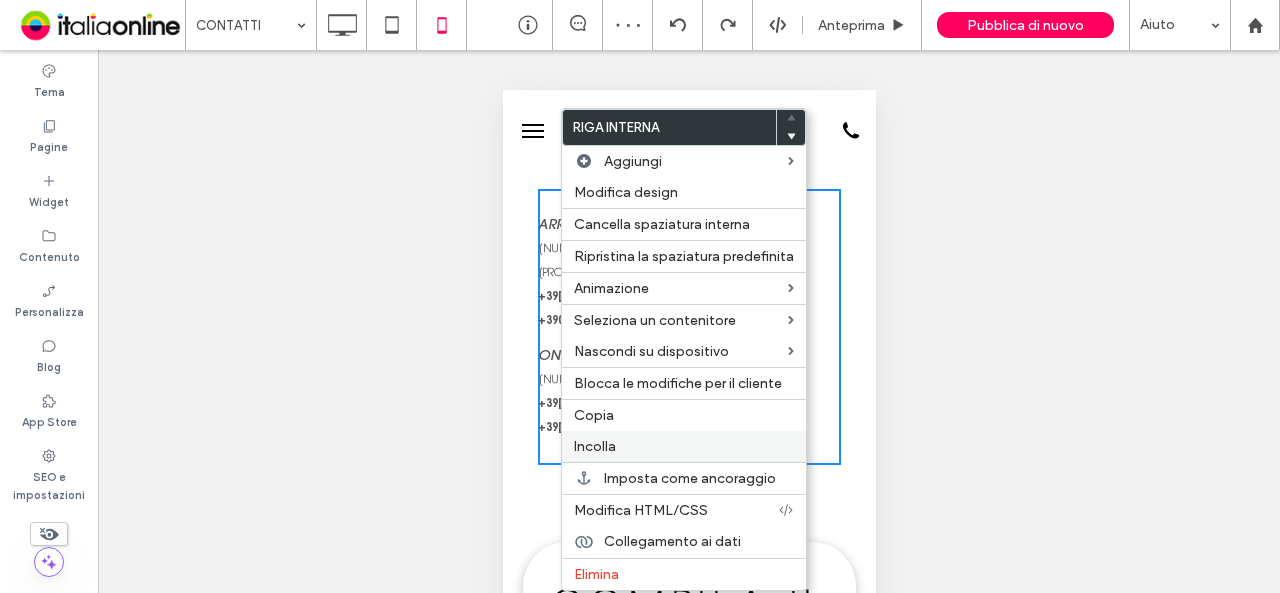 click on "Incolla" at bounding box center [684, 446] 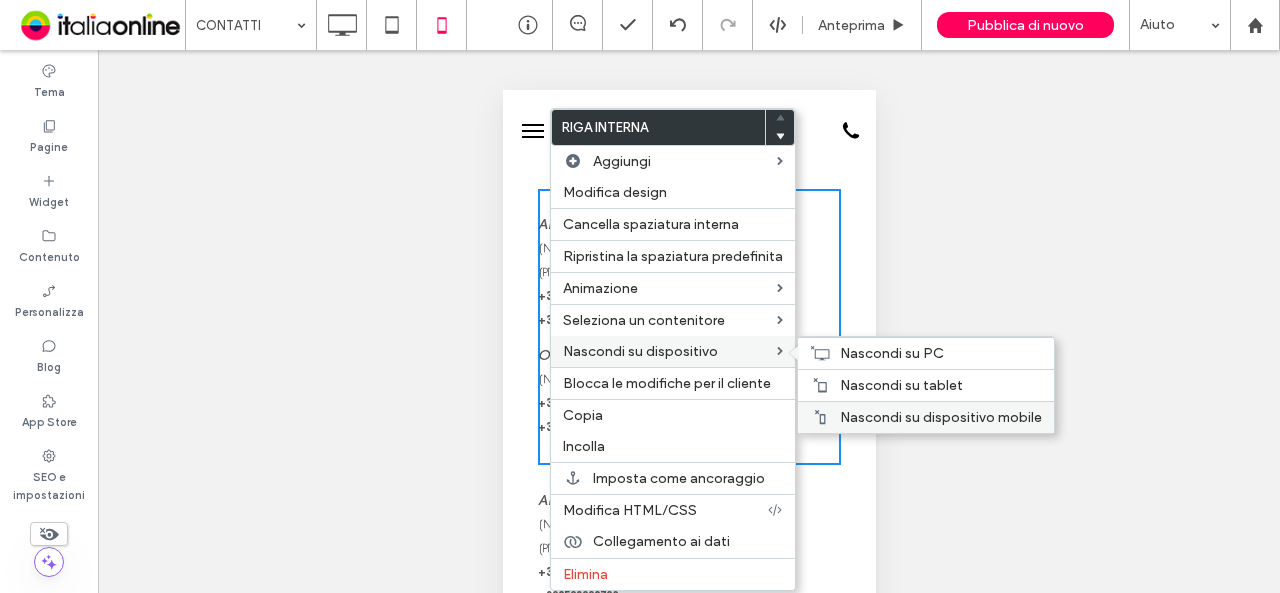 click on "Nascondi su dispositivo mobile" at bounding box center [926, 417] 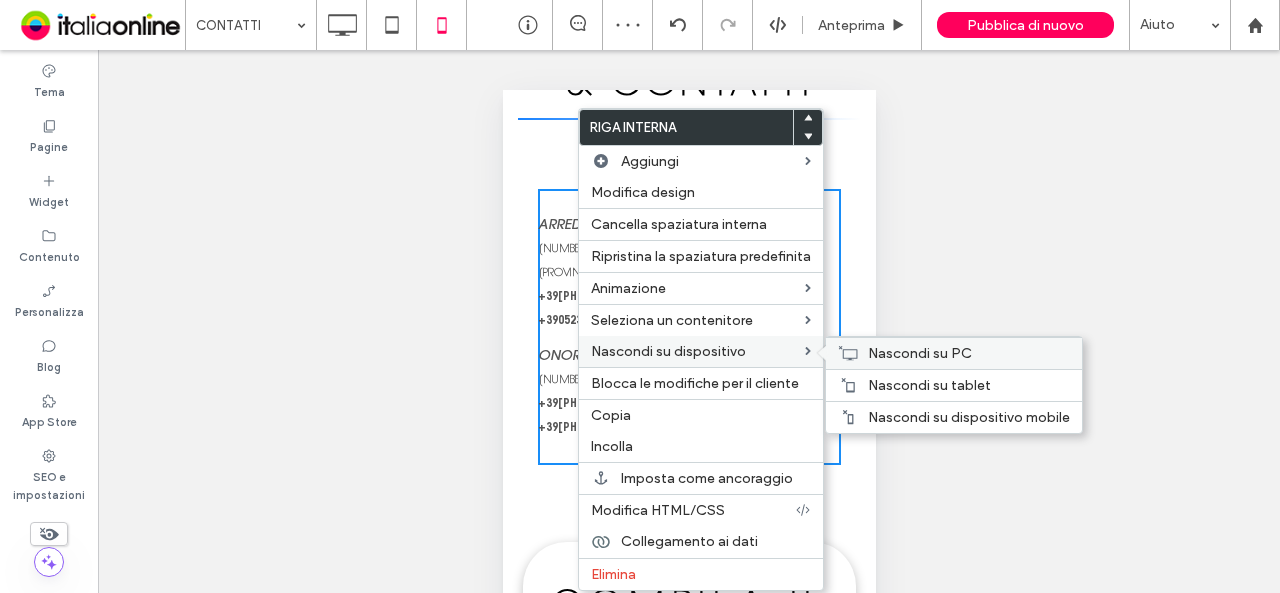 click on "Nascondi su PC" at bounding box center [920, 353] 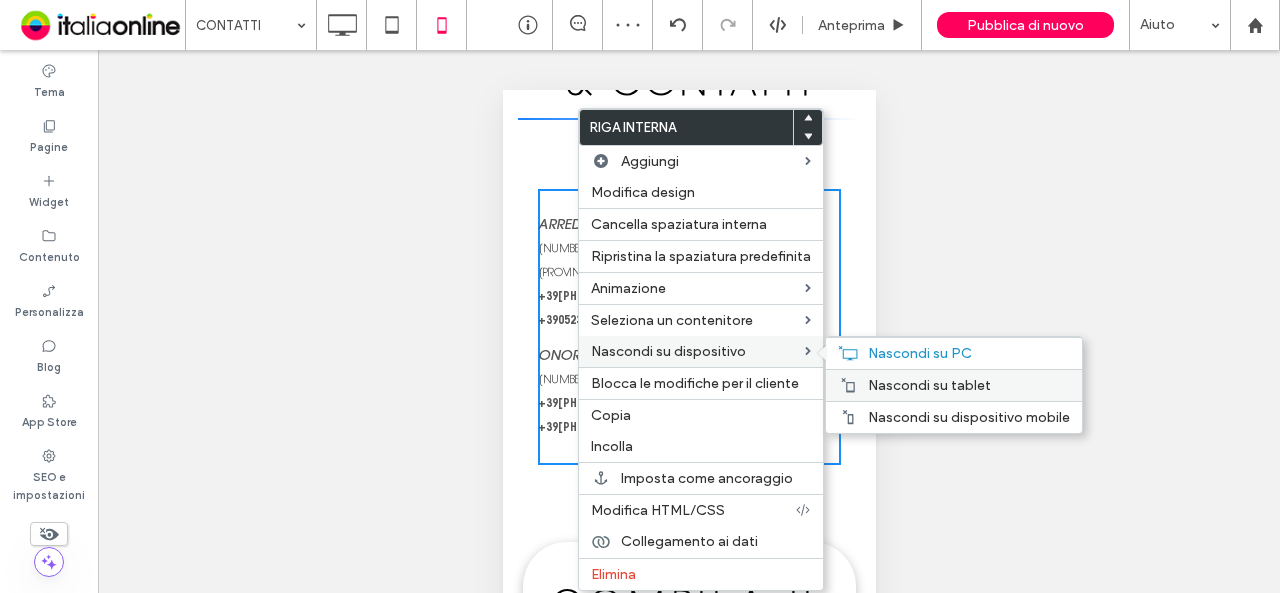 click on "Nascondi su tablet" at bounding box center [929, 385] 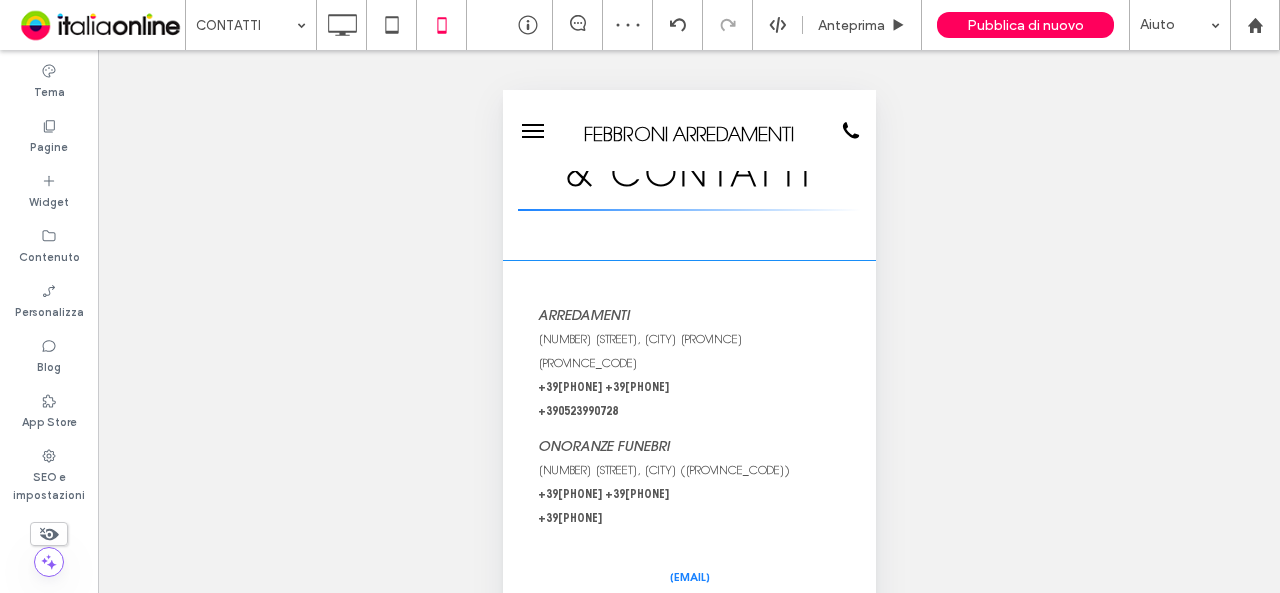 scroll, scrollTop: 100, scrollLeft: 0, axis: vertical 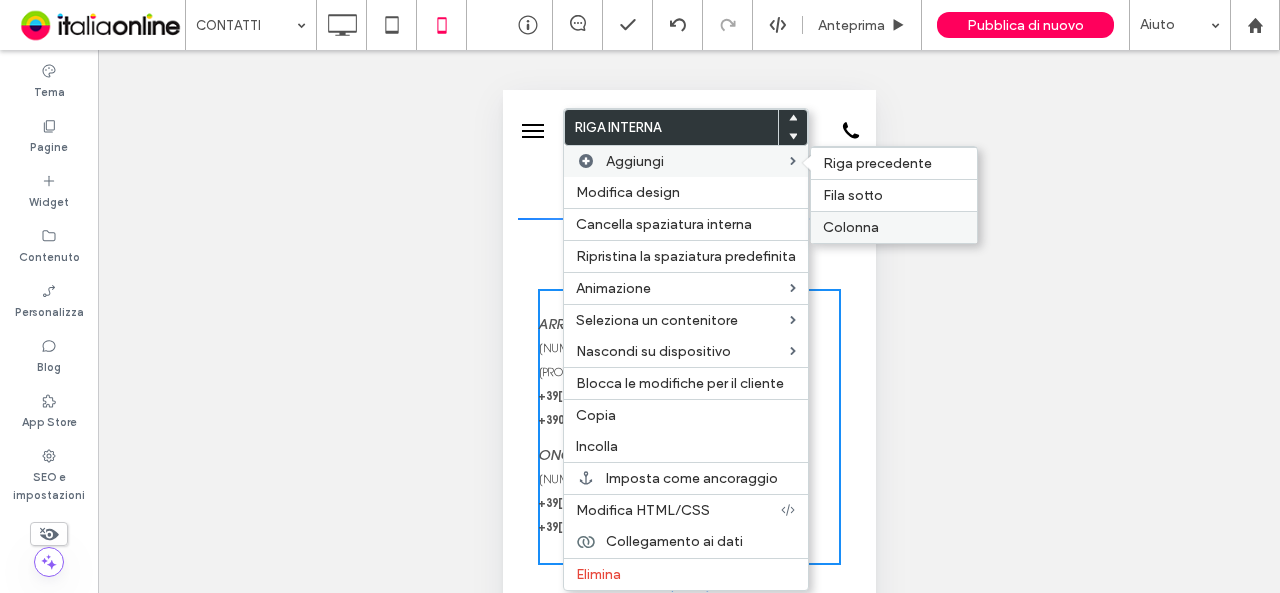 click on "Colonna" at bounding box center (894, 227) 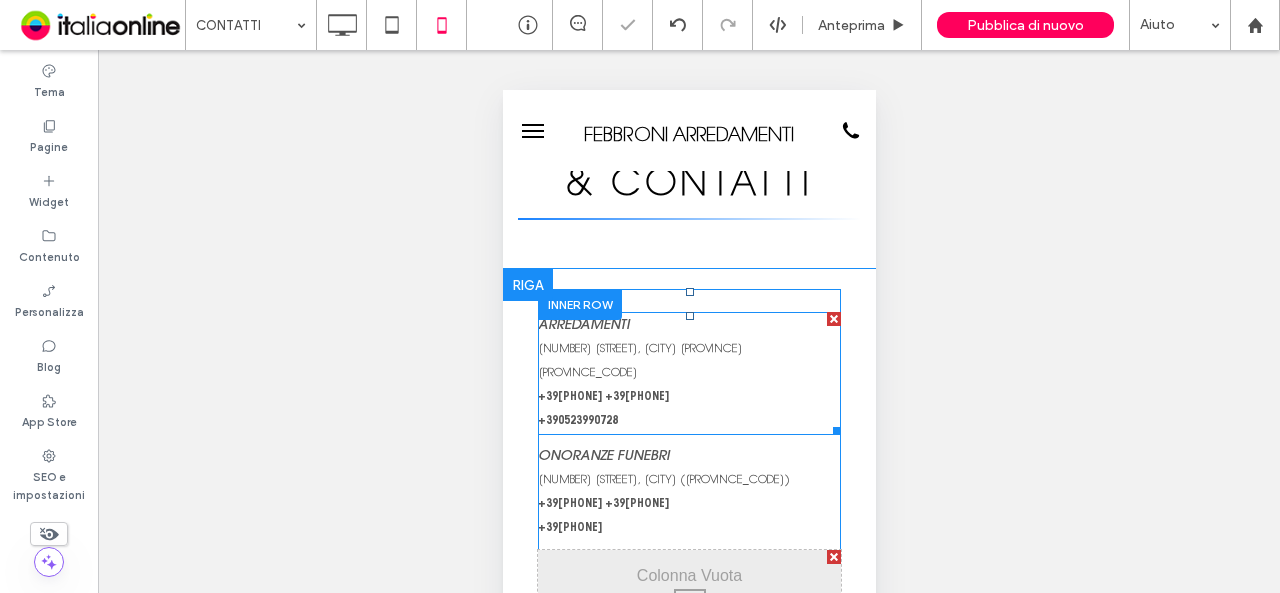 scroll, scrollTop: 100, scrollLeft: 0, axis: vertical 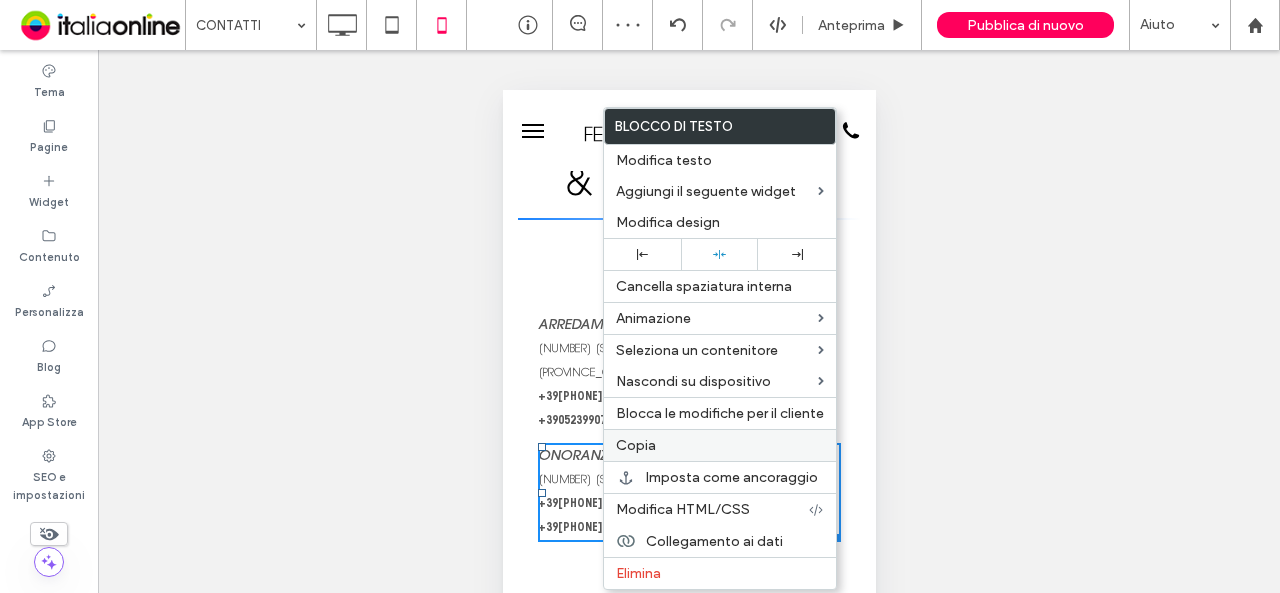 click on "Copia" at bounding box center [720, 445] 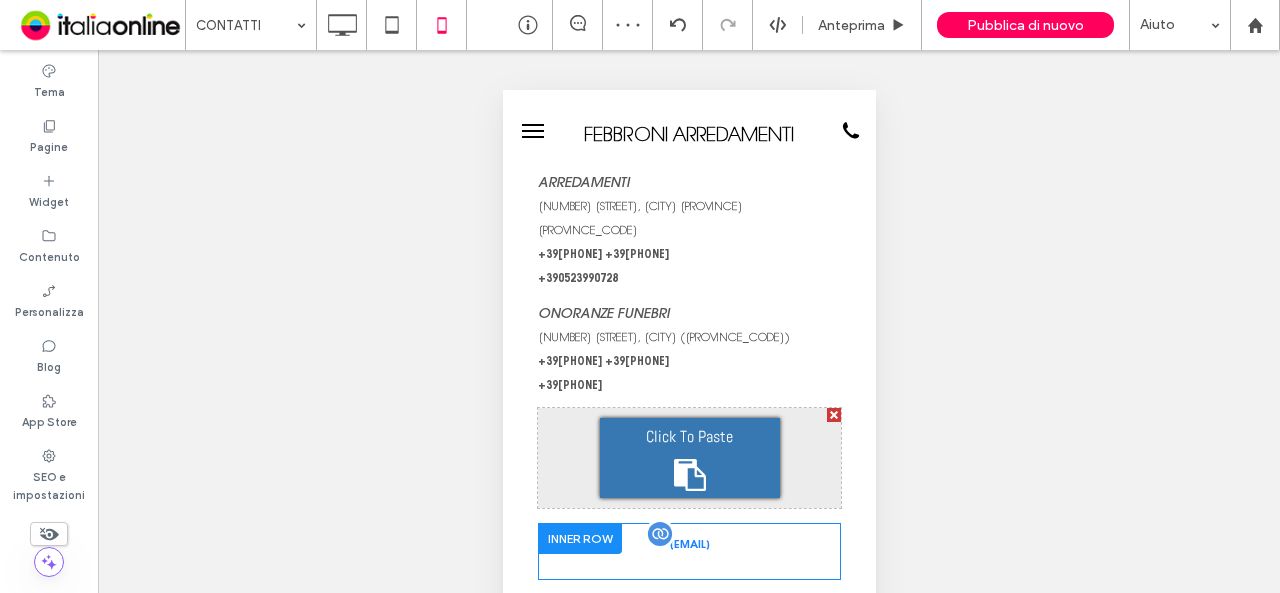 scroll, scrollTop: 300, scrollLeft: 0, axis: vertical 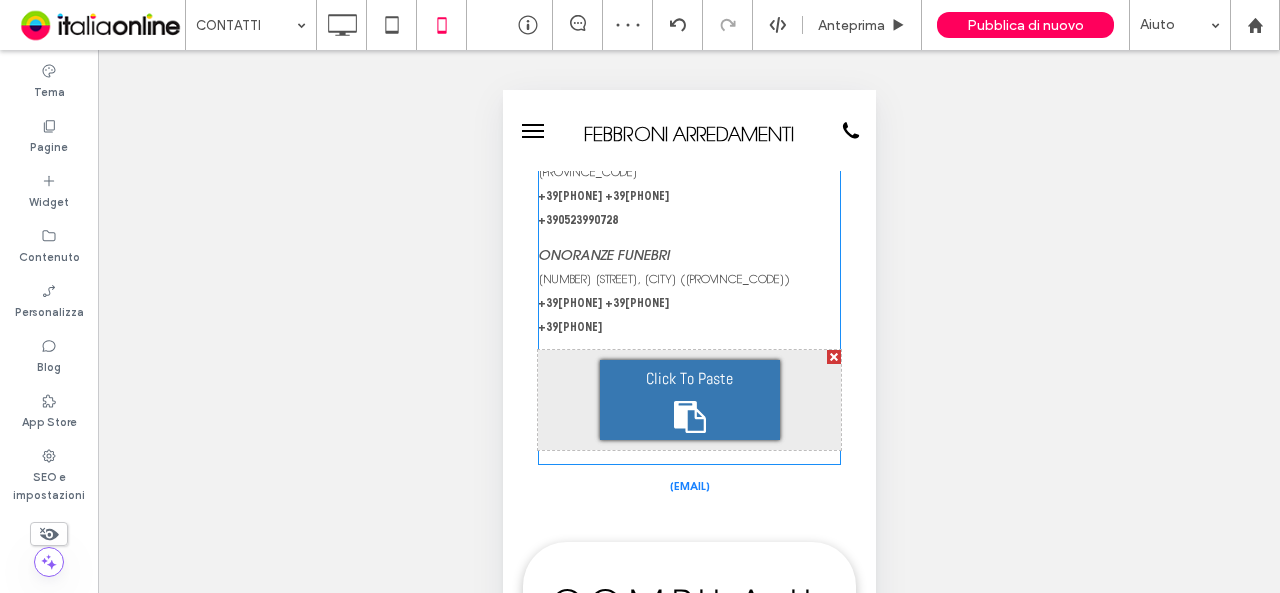 click on "Click To Paste" at bounding box center [688, 379] 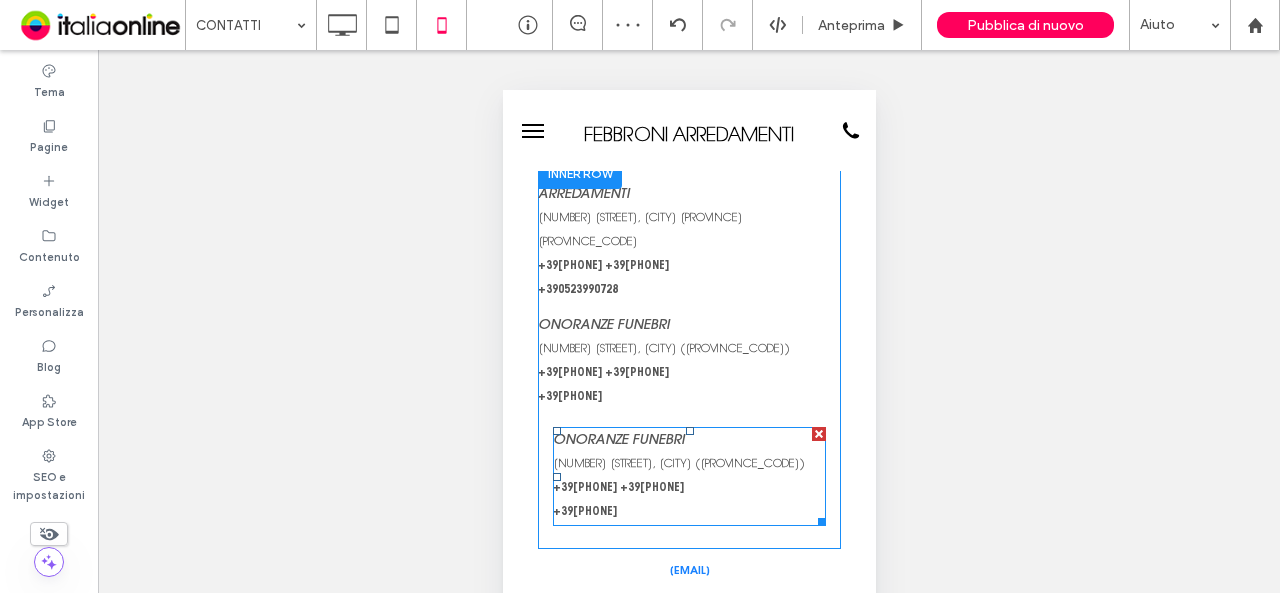 scroll, scrollTop: 200, scrollLeft: 0, axis: vertical 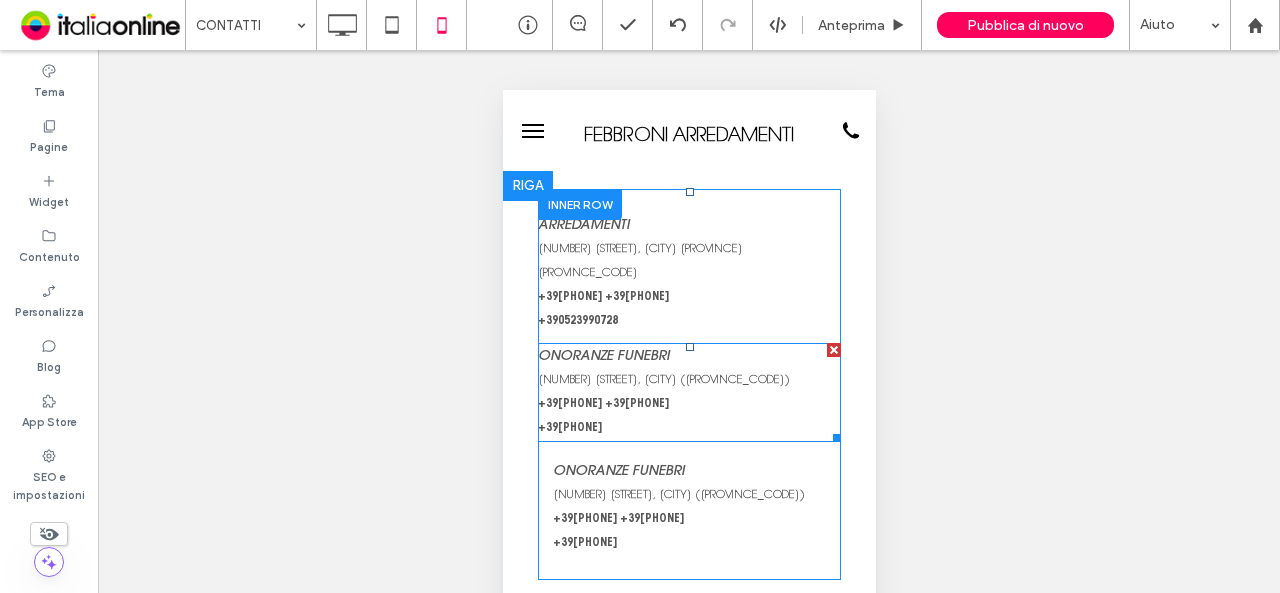 click at bounding box center (833, 350) 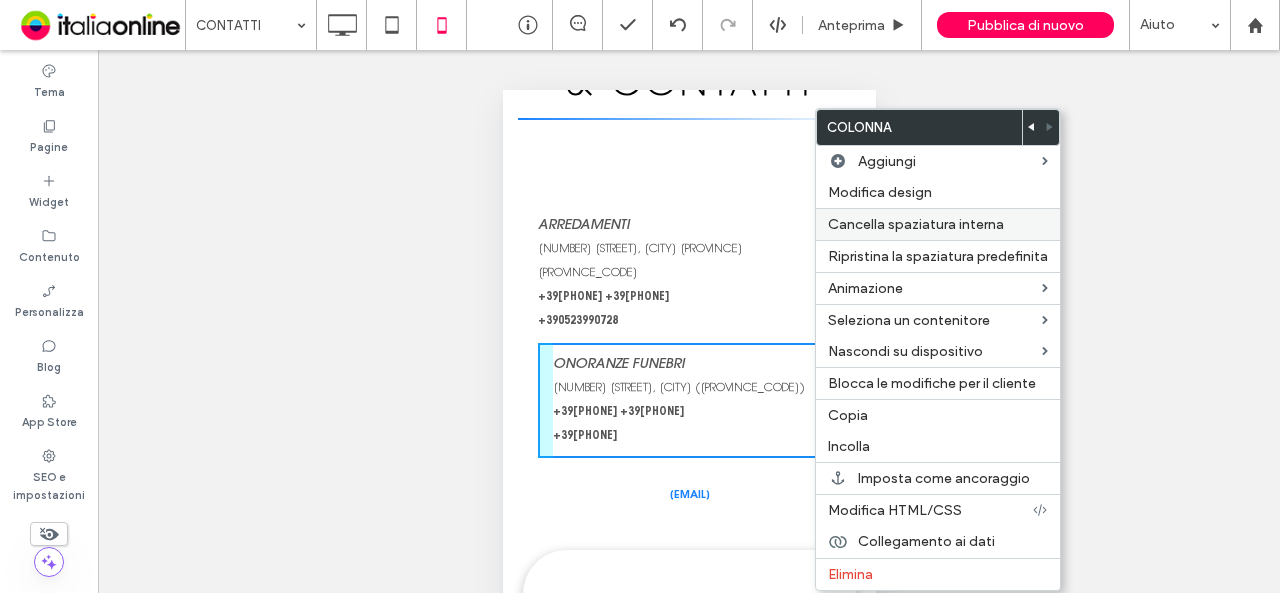 click on "Cancella spaziatura interna" at bounding box center (938, 224) 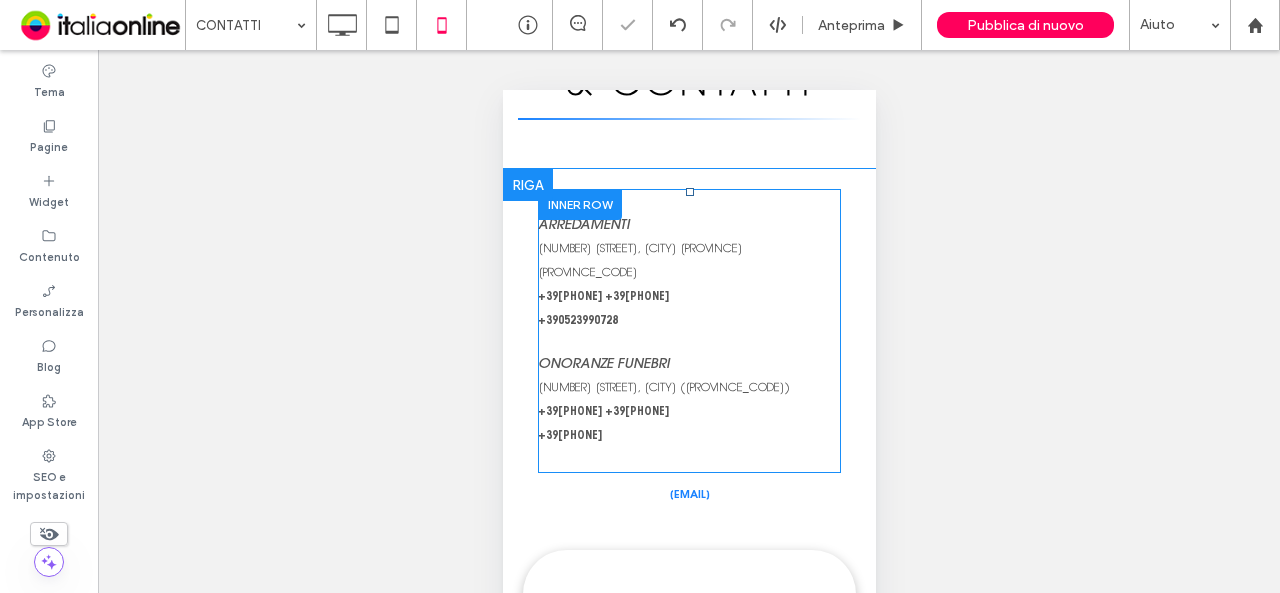 click at bounding box center (579, 204) 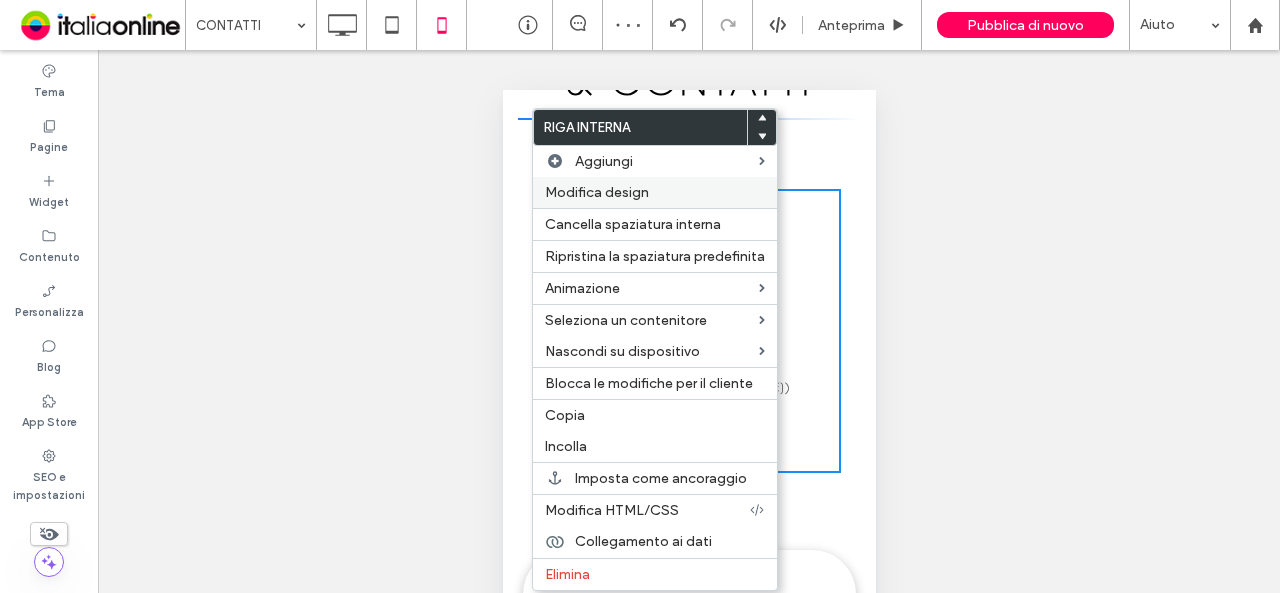 click on "Modifica design" at bounding box center (597, 192) 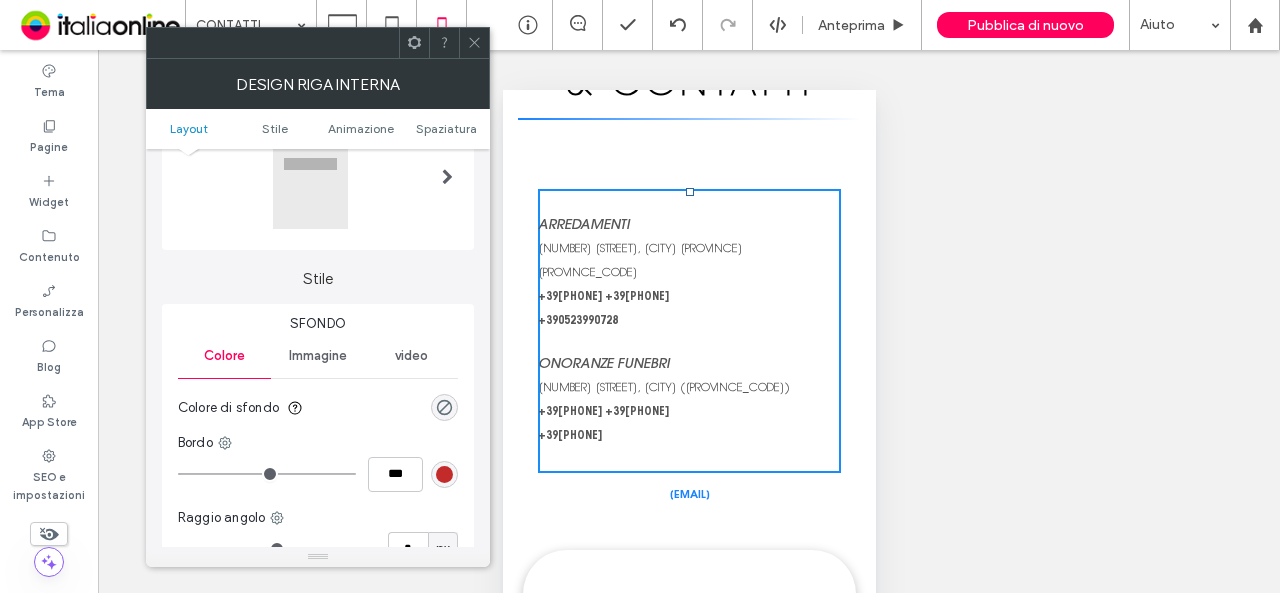 scroll, scrollTop: 0, scrollLeft: 0, axis: both 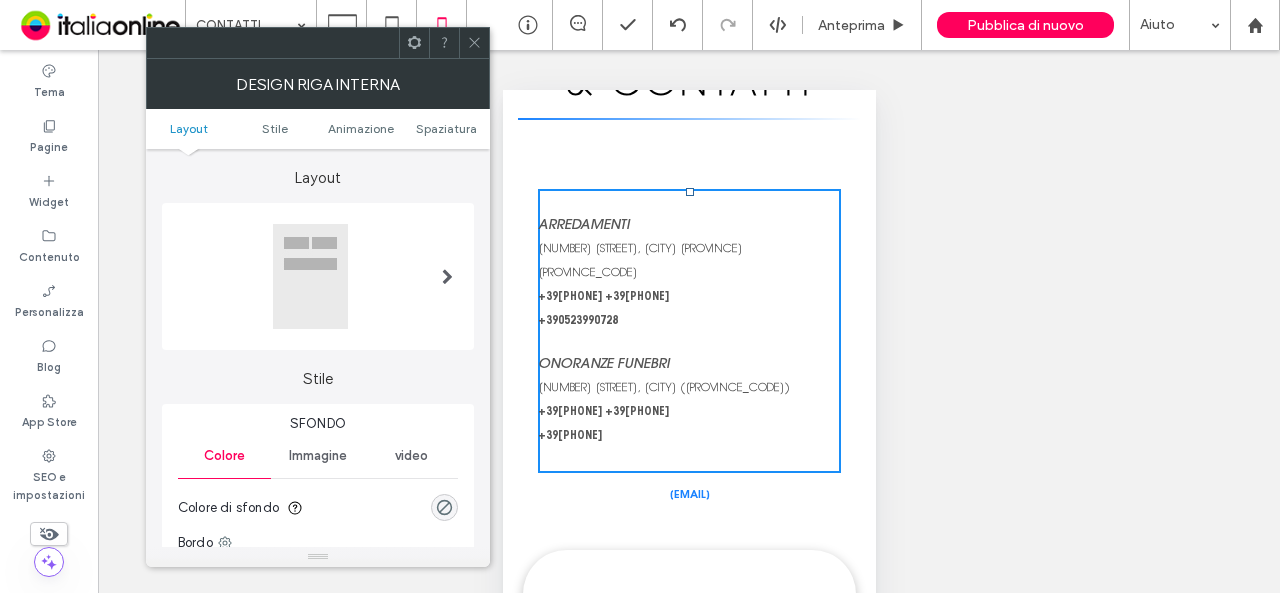 click at bounding box center [310, 276] 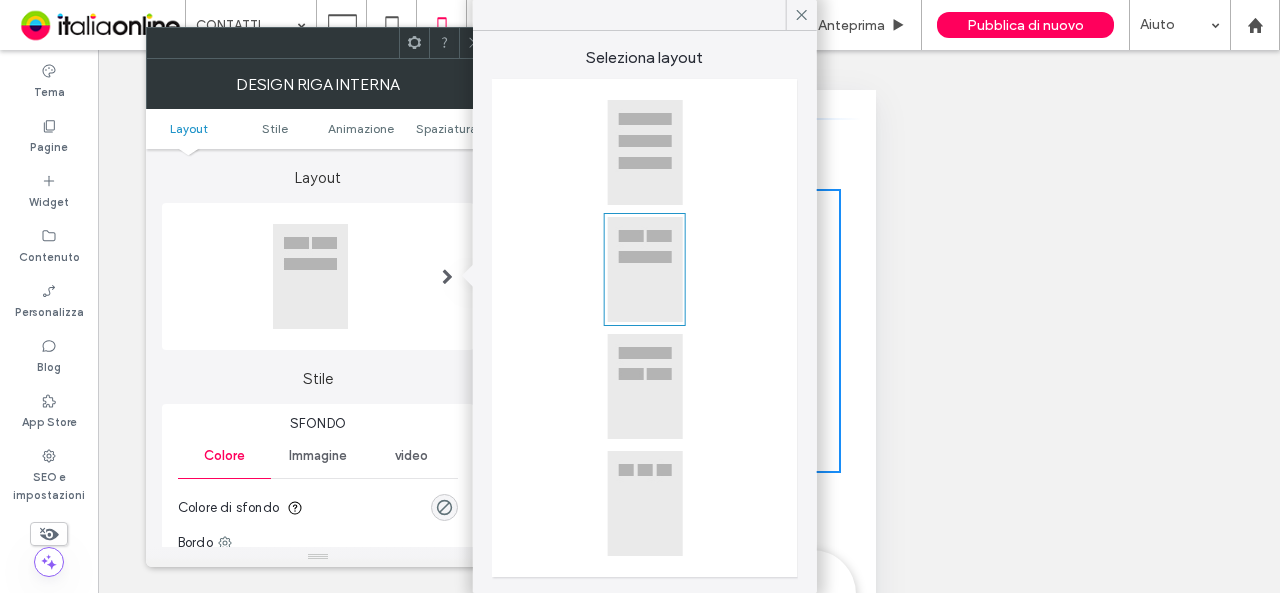 click at bounding box center (645, 503) 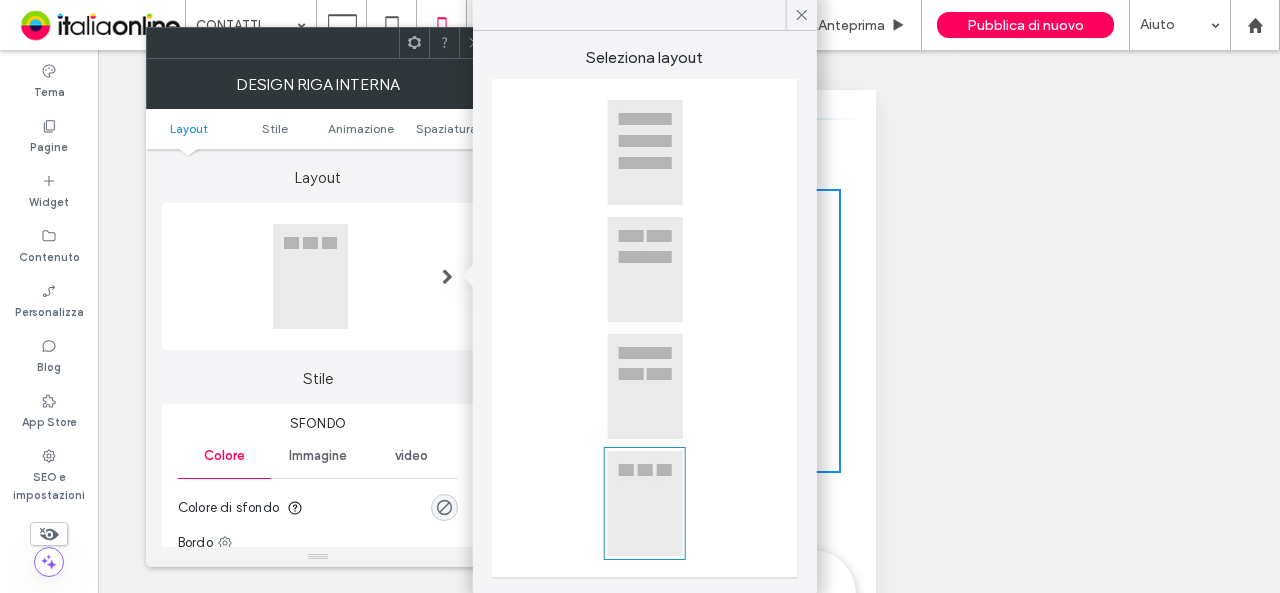 click on "Stile" at bounding box center (318, 369) 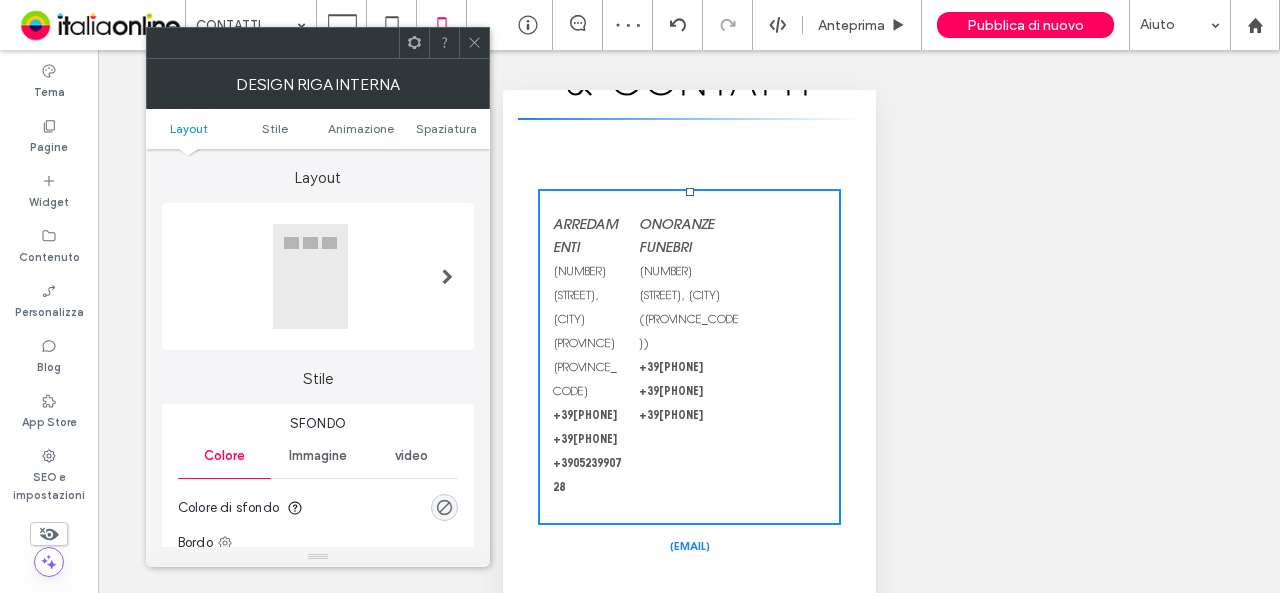 click at bounding box center [447, 276] 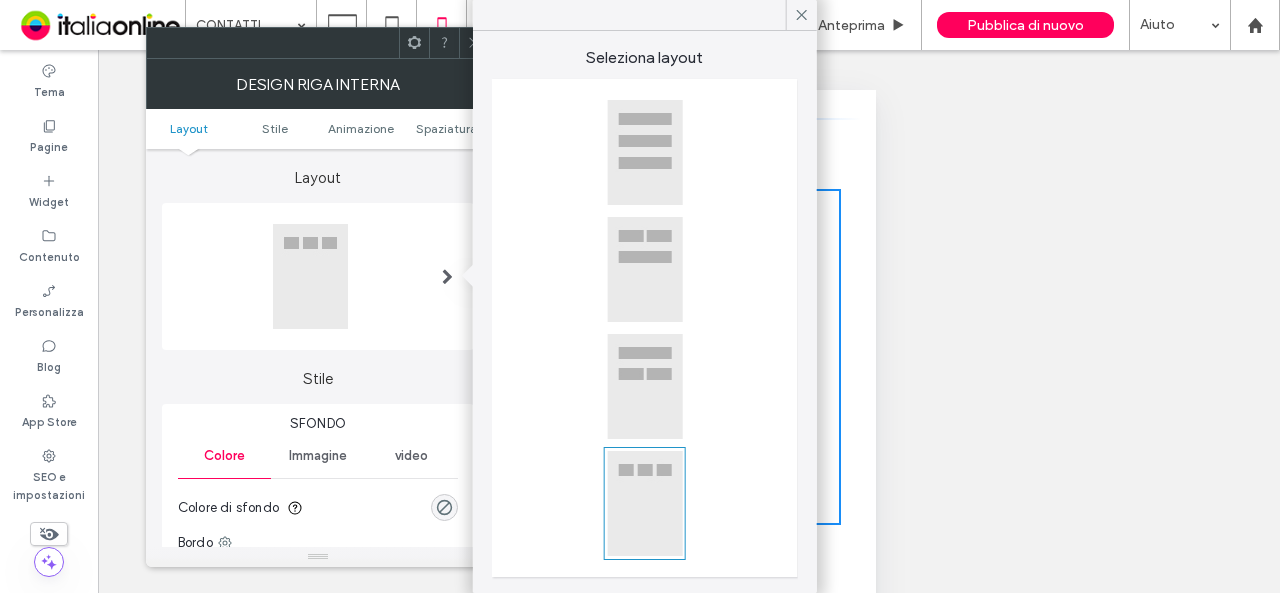 click at bounding box center (645, 269) 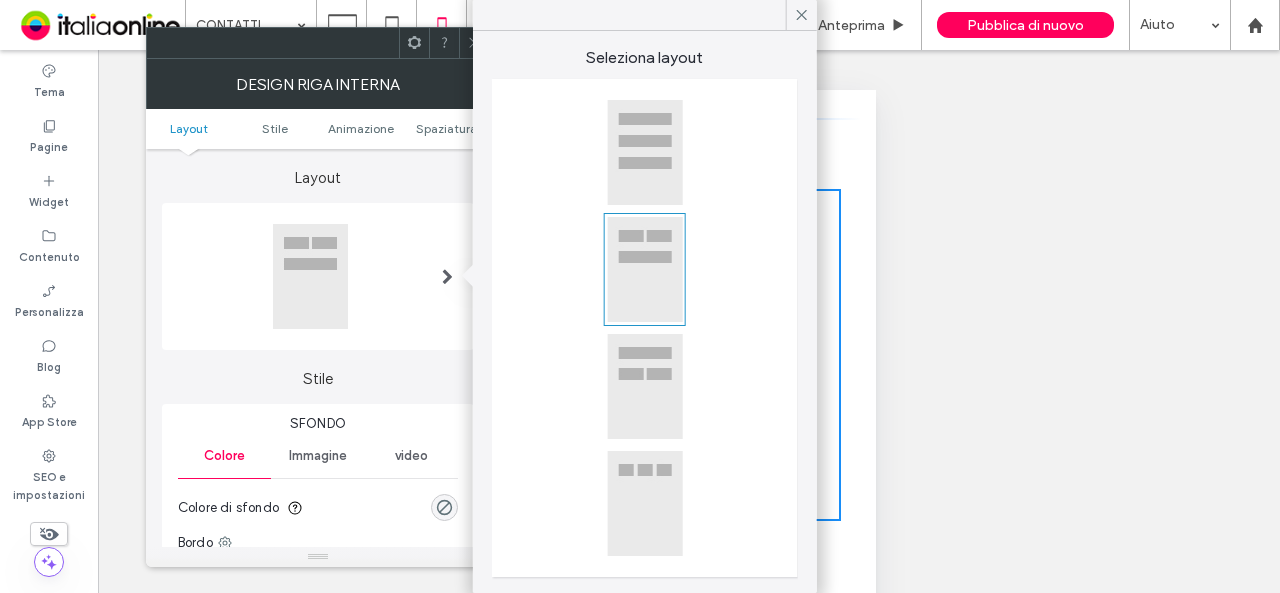 click on "Stile" at bounding box center [318, 369] 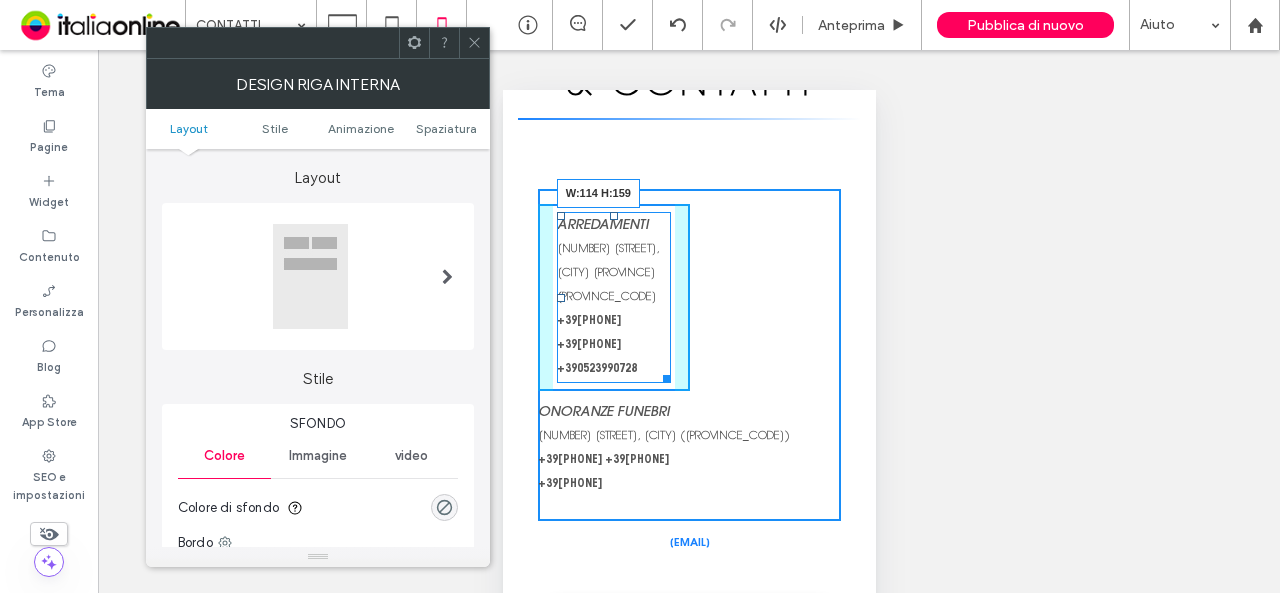 drag, startPoint x: 660, startPoint y: 361, endPoint x: 794, endPoint y: 346, distance: 134.83694 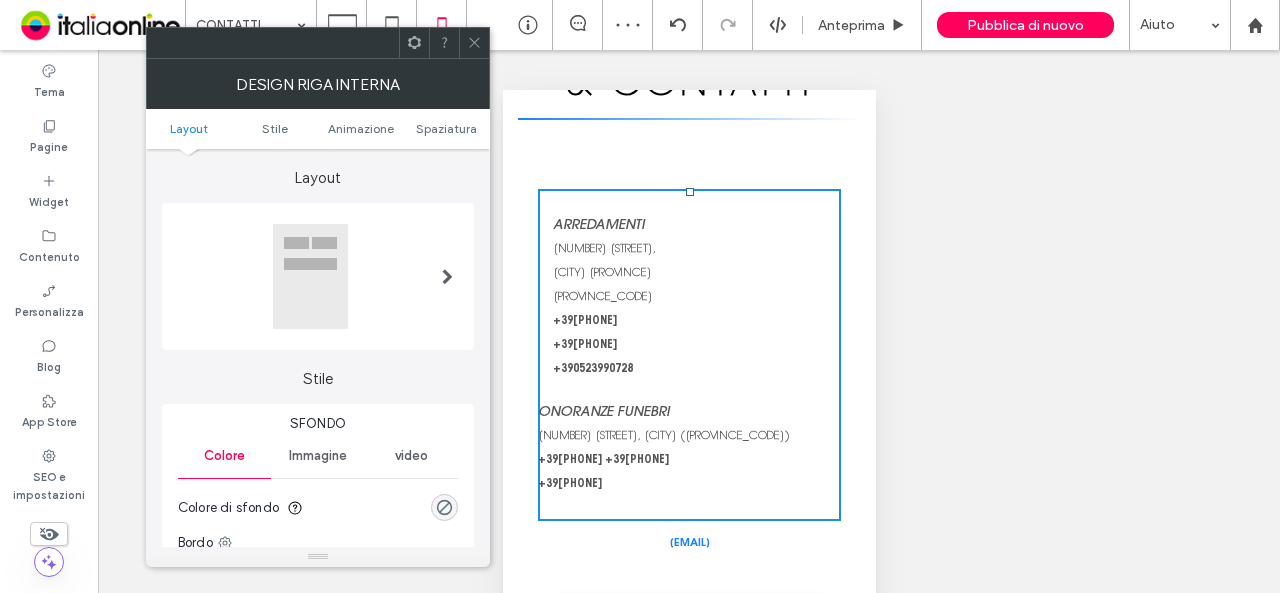 click at bounding box center (310, 276) 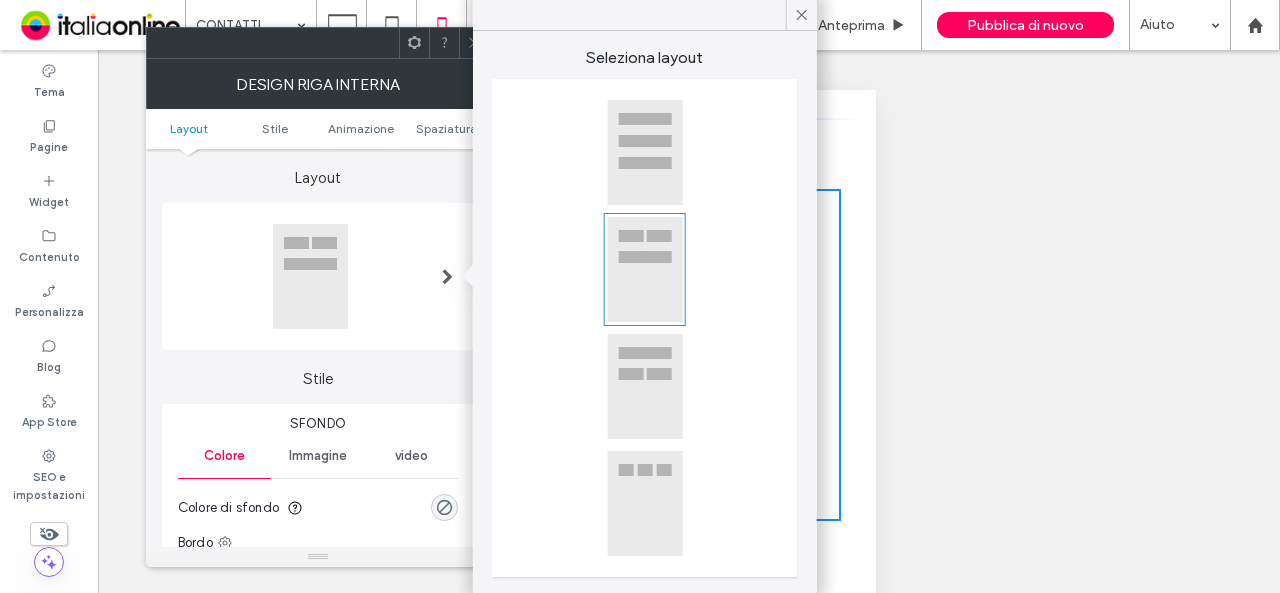 click at bounding box center [474, 43] 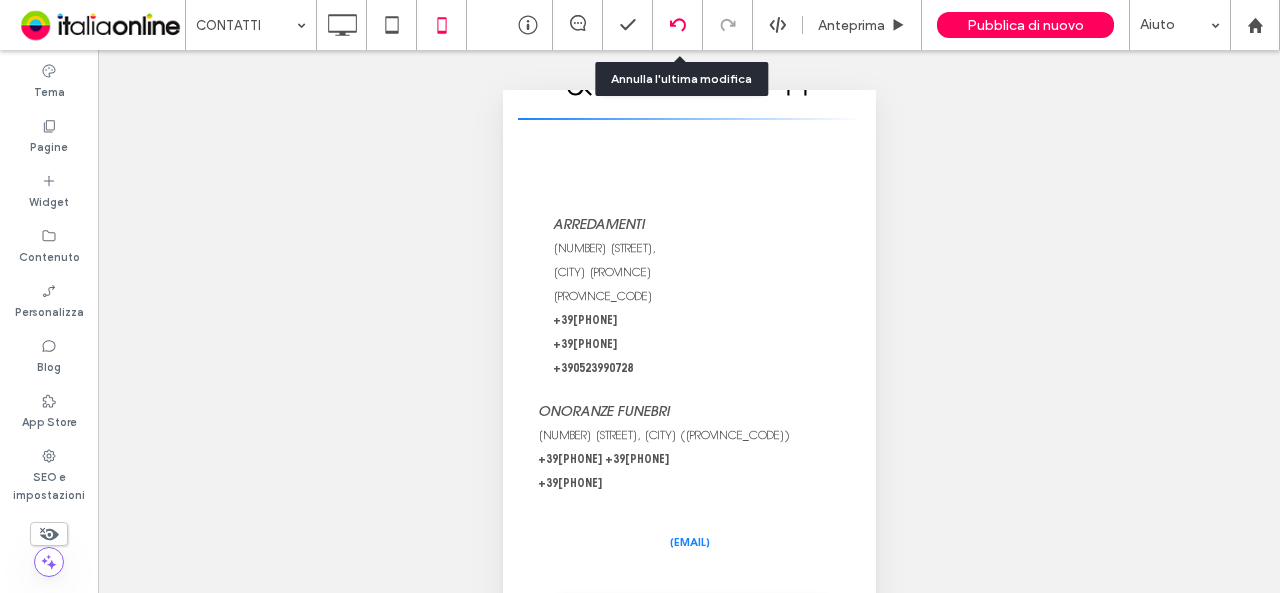 click at bounding box center (678, 25) 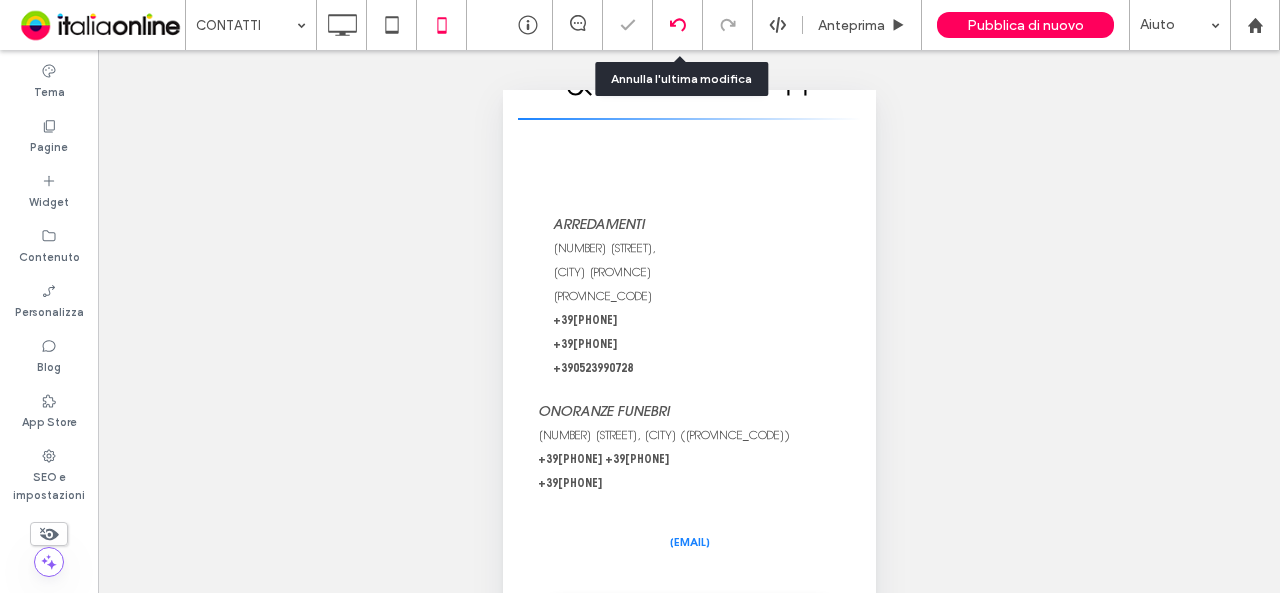 drag, startPoint x: 698, startPoint y: 26, endPoint x: 678, endPoint y: 23, distance: 20.22375 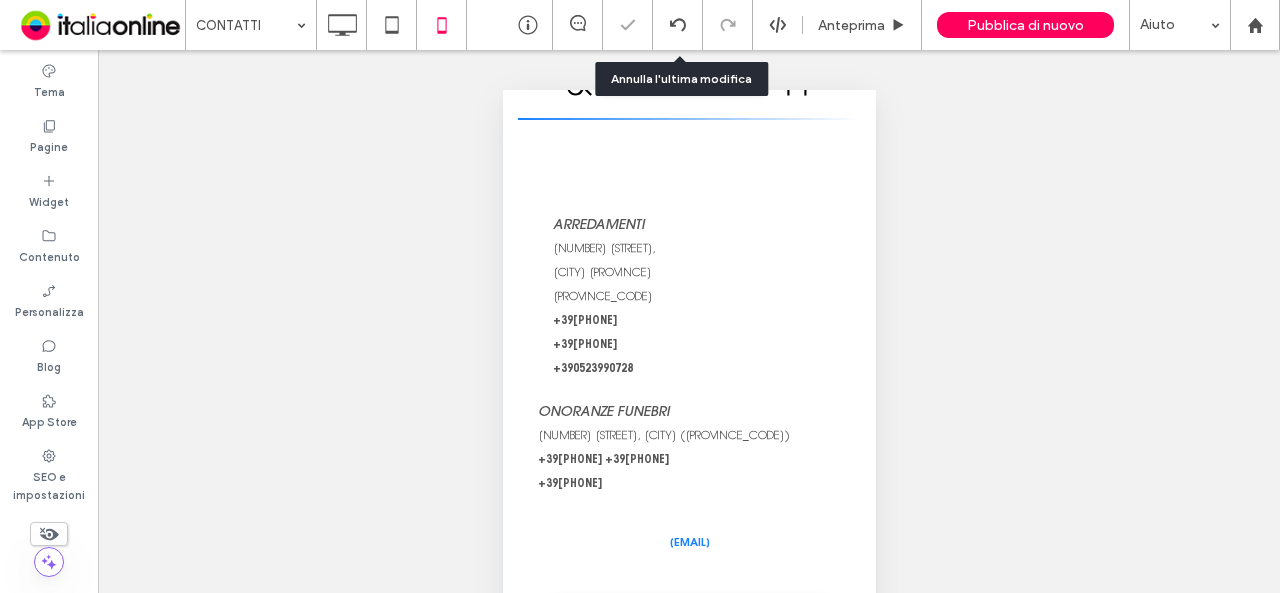 click at bounding box center [640, 296] 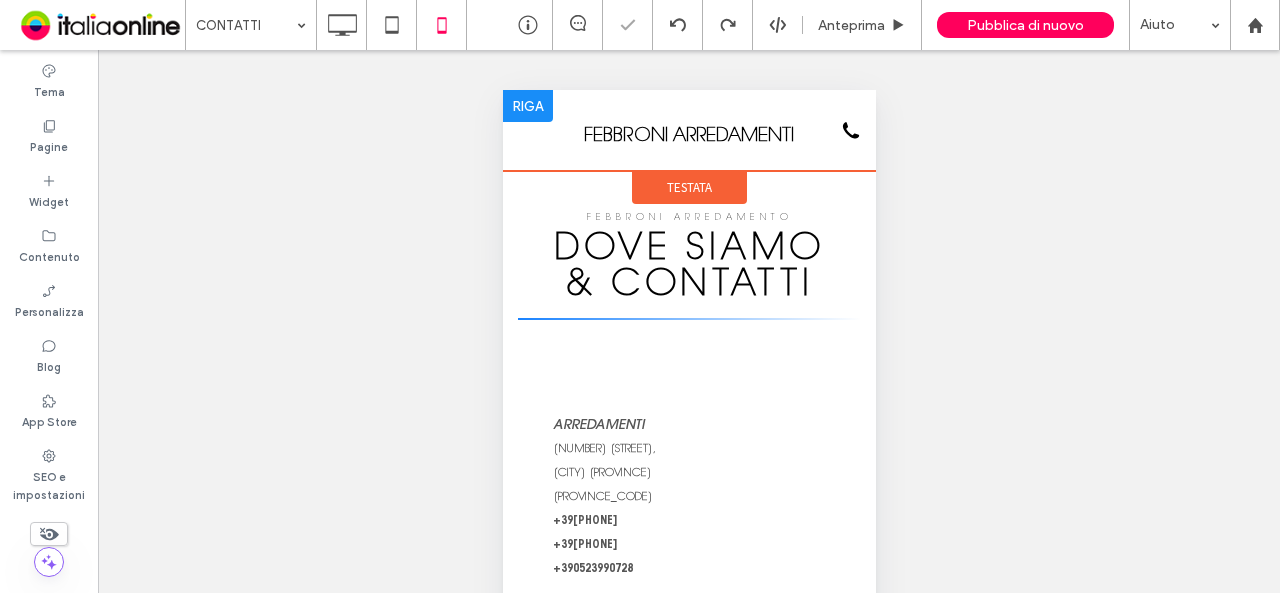 scroll, scrollTop: 200, scrollLeft: 0, axis: vertical 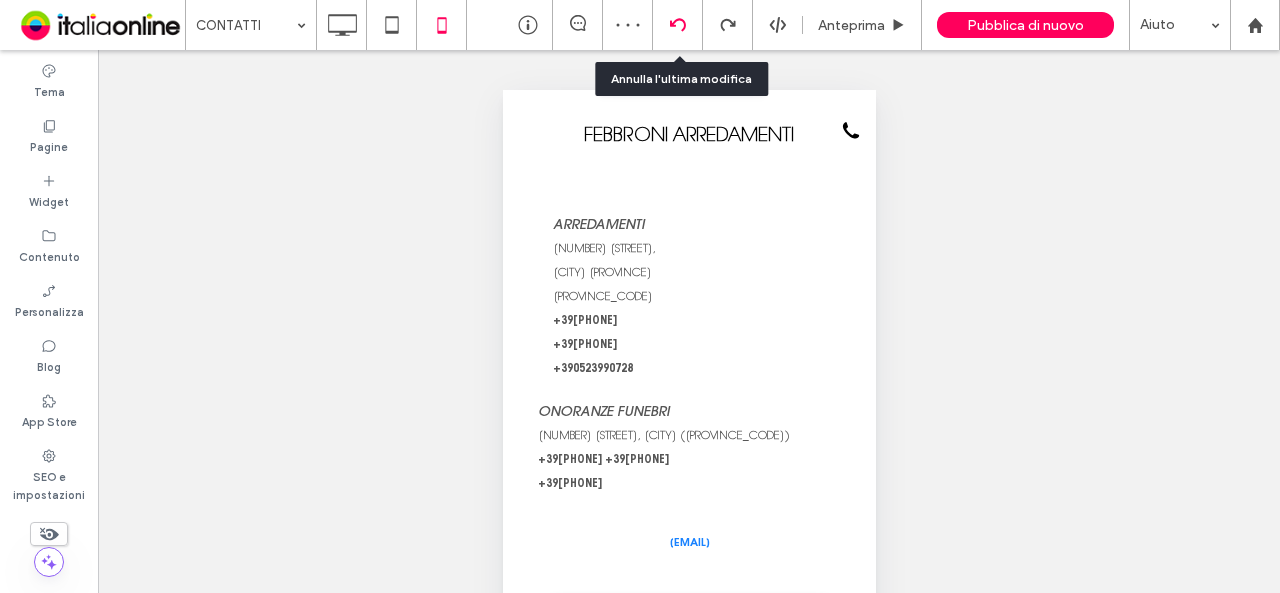 click 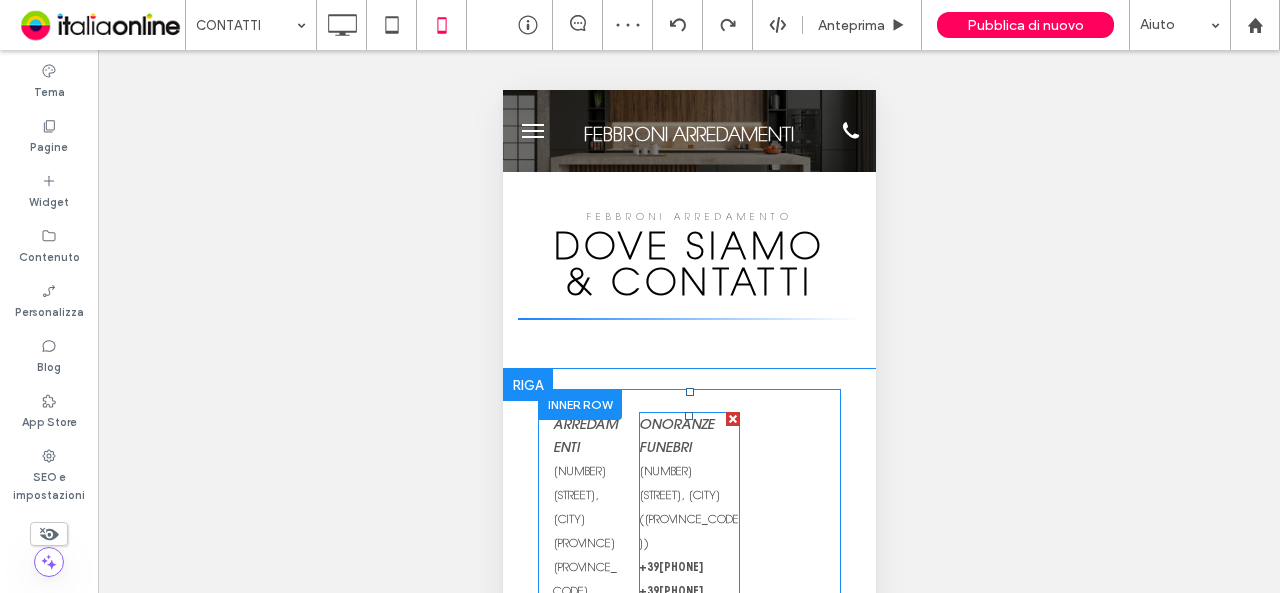 scroll, scrollTop: 200, scrollLeft: 0, axis: vertical 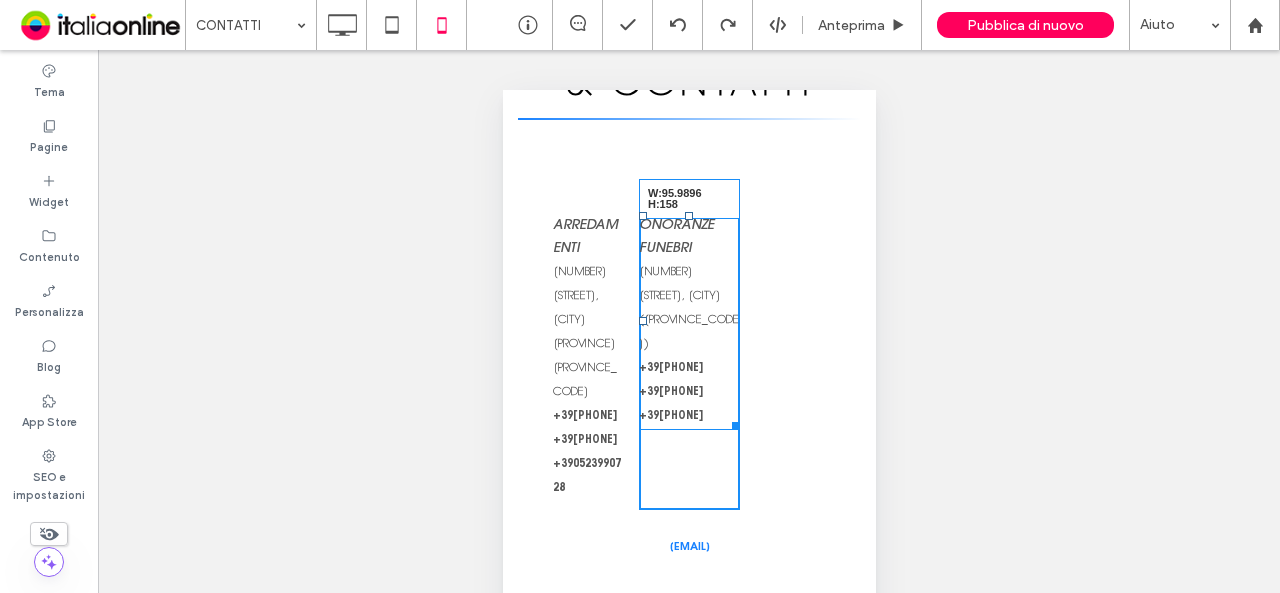 drag, startPoint x: 717, startPoint y: 360, endPoint x: 1278, endPoint y: 451, distance: 568.33264 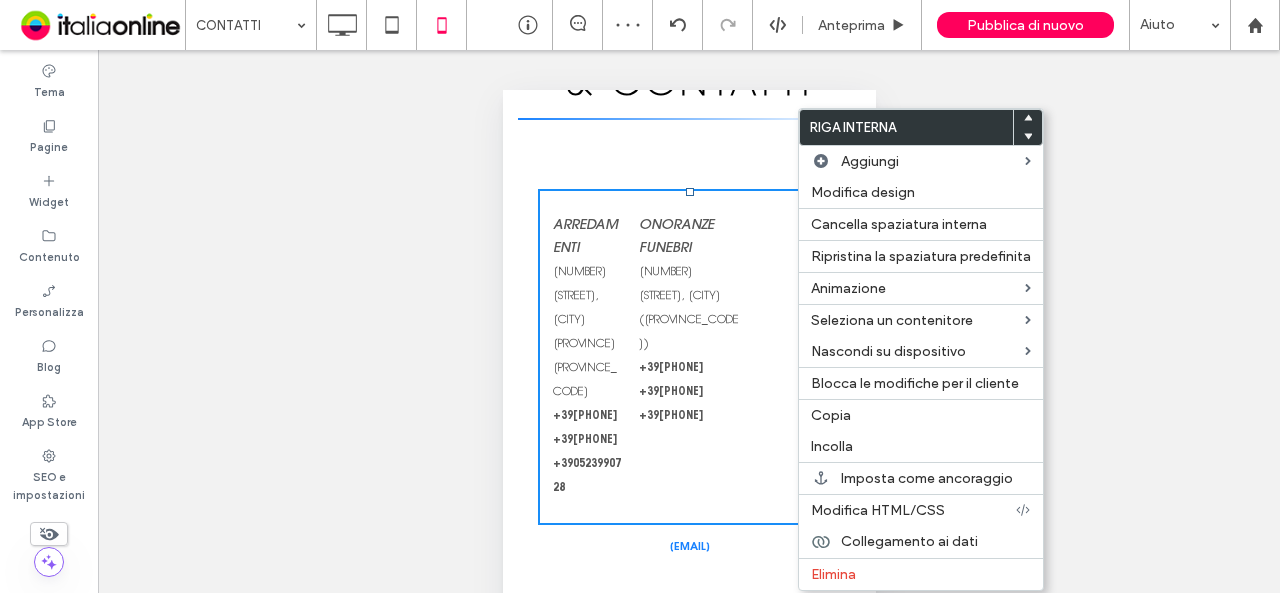 click on "Click To Paste
ARREDAMENTI
[NUMBER] [STREET], [CITY] [PROVINCE] [PROVINCE_CODE] +39[PHONE] +39[PHONE]  +39[PHONE]
Click To Paste
ONORANZE FUNEBRI
[NUMBER] [STREET], [CITY] ([PROVINCE_CODE]) +39[PHONE] +39[PHONE]  +39[PHONE]" at bounding box center [688, 357] 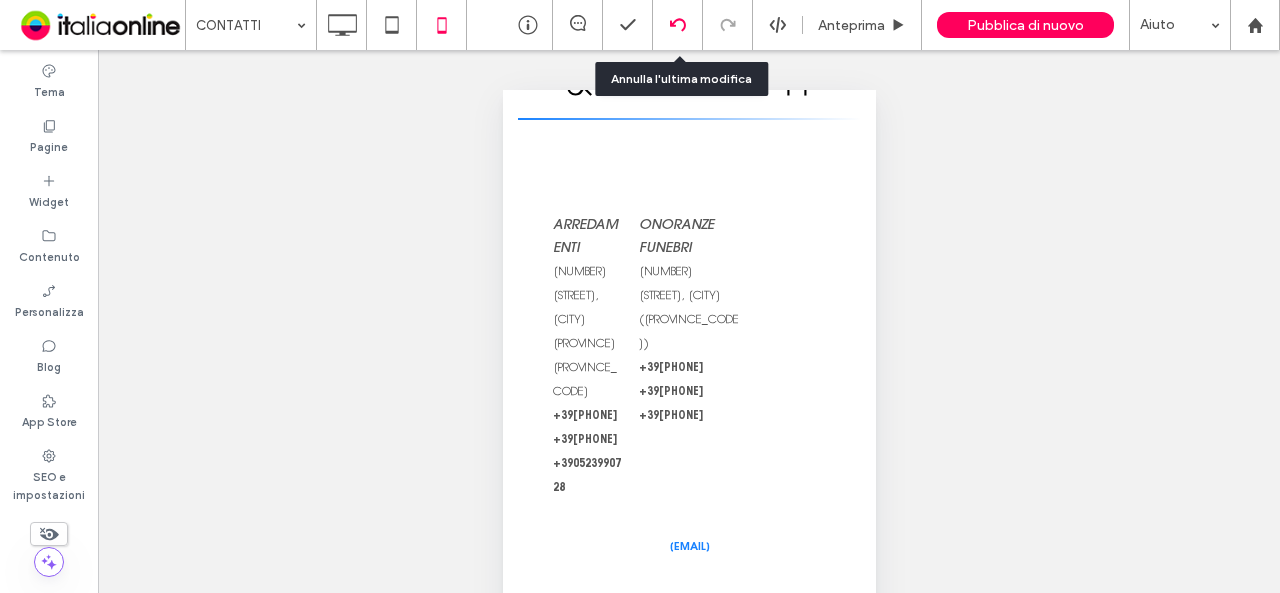 click 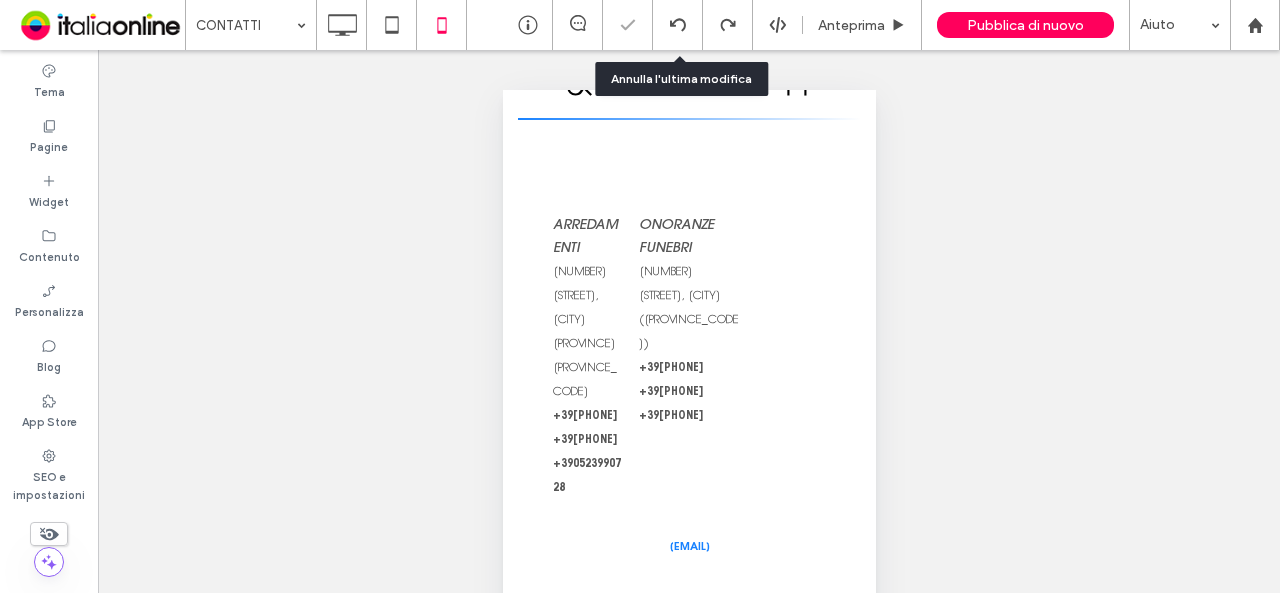 click 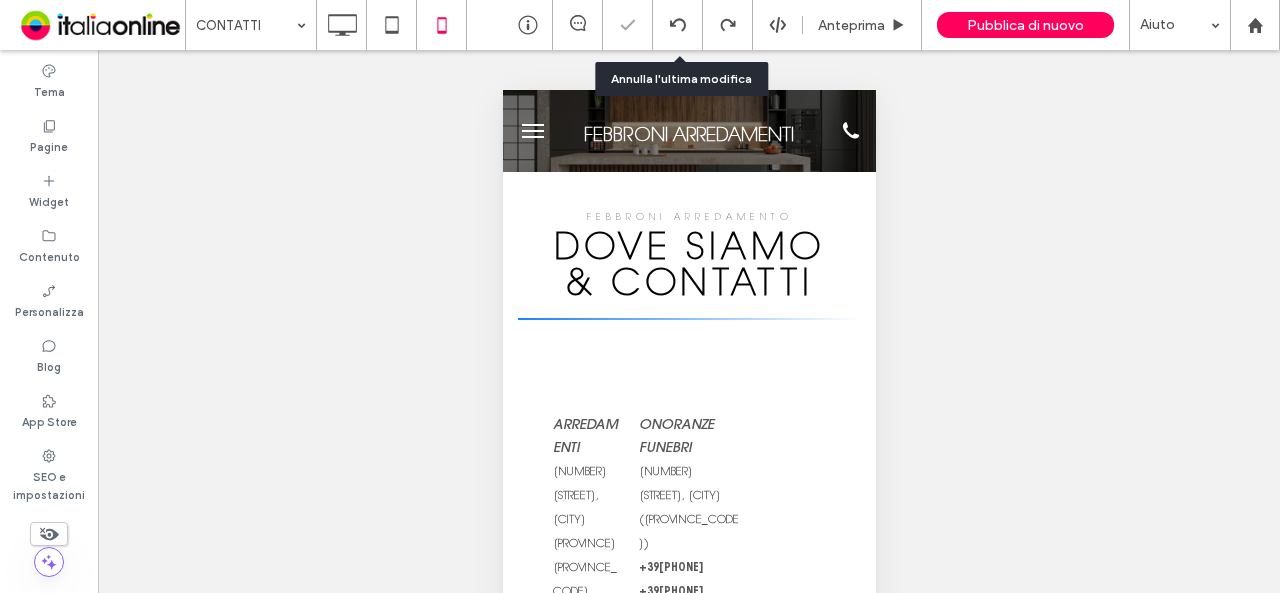 scroll, scrollTop: 0, scrollLeft: 0, axis: both 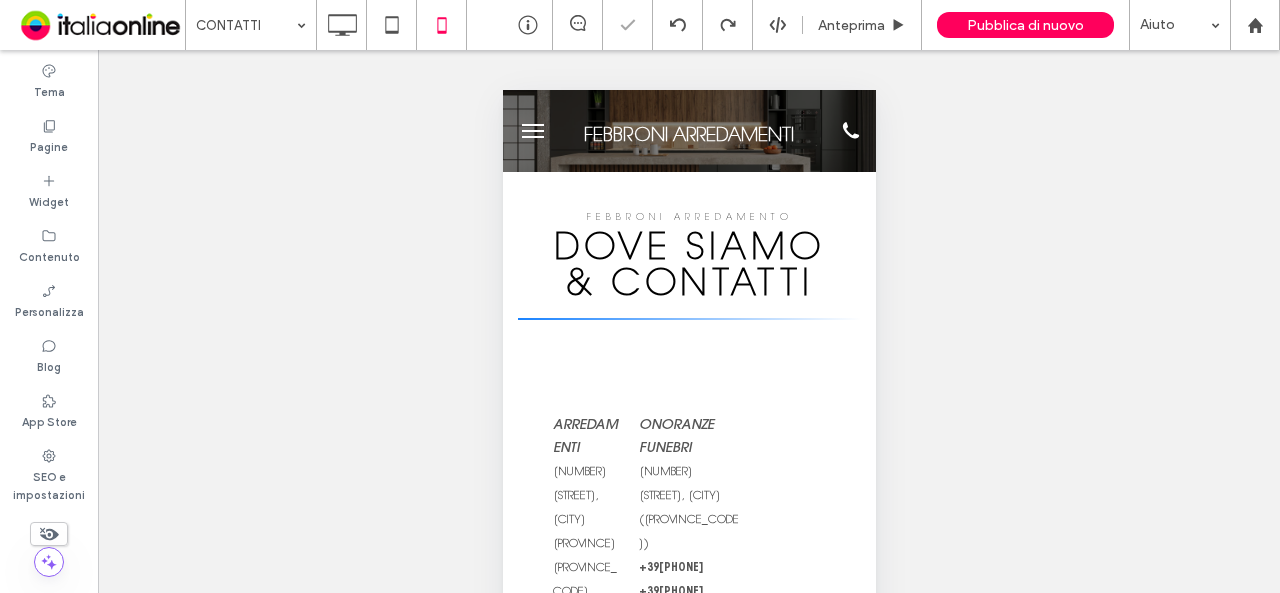 click 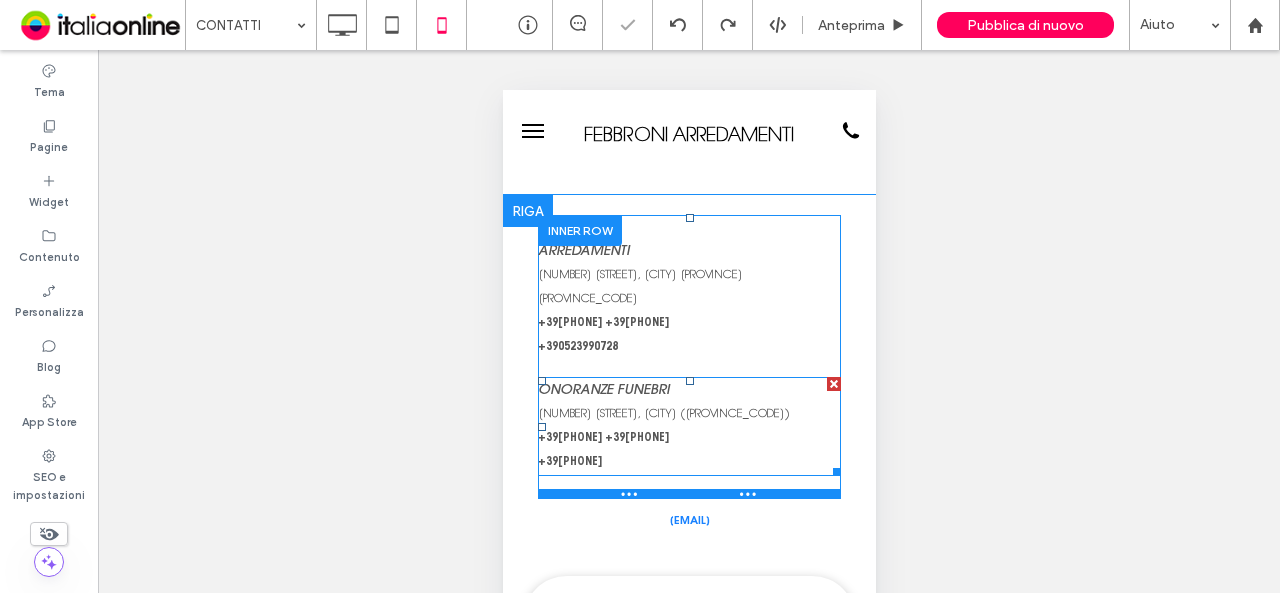 scroll, scrollTop: 200, scrollLeft: 0, axis: vertical 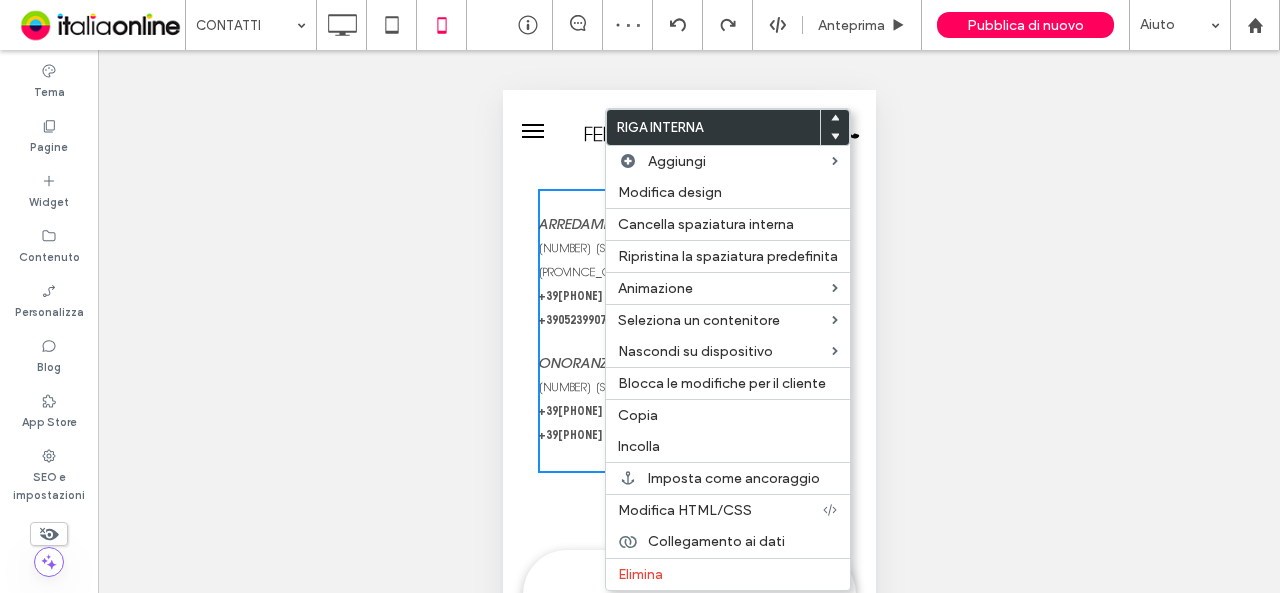 click on "ONORANZE FUNEBRI
[NUMBER] [STREET], [CITY] ([PROVINCE_CODE]) +39[PHONE] +39[PHONE]  +39[PHONE]
Click To Paste" at bounding box center (688, 400) 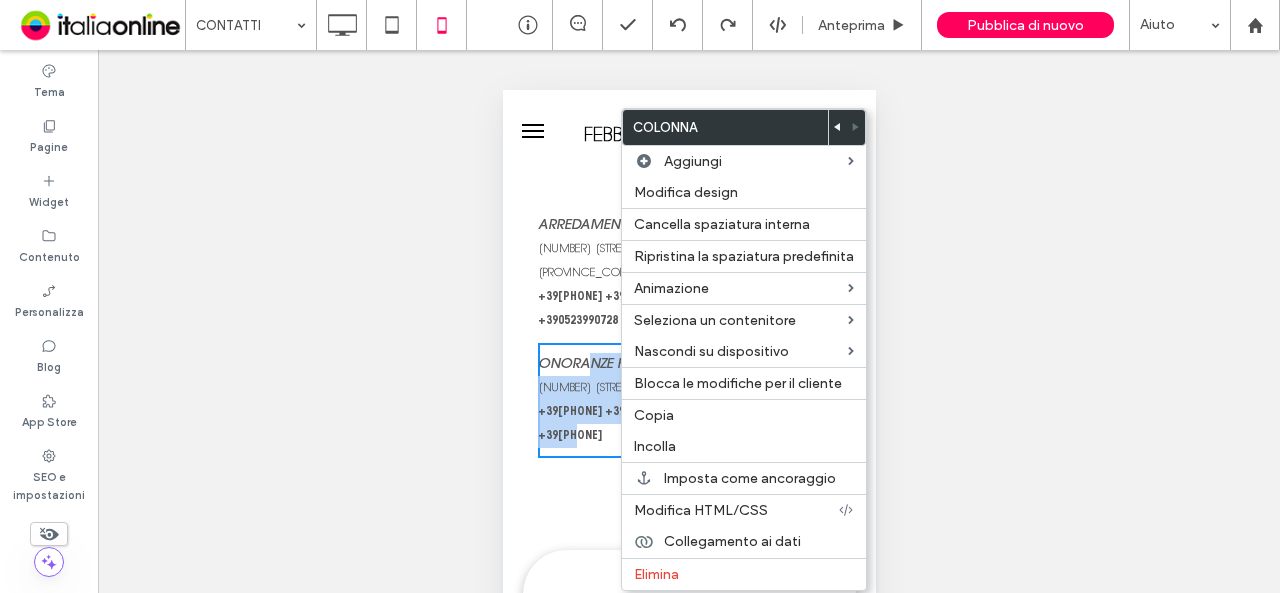 drag, startPoint x: 576, startPoint y: 389, endPoint x: 584, endPoint y: 331, distance: 58.549126 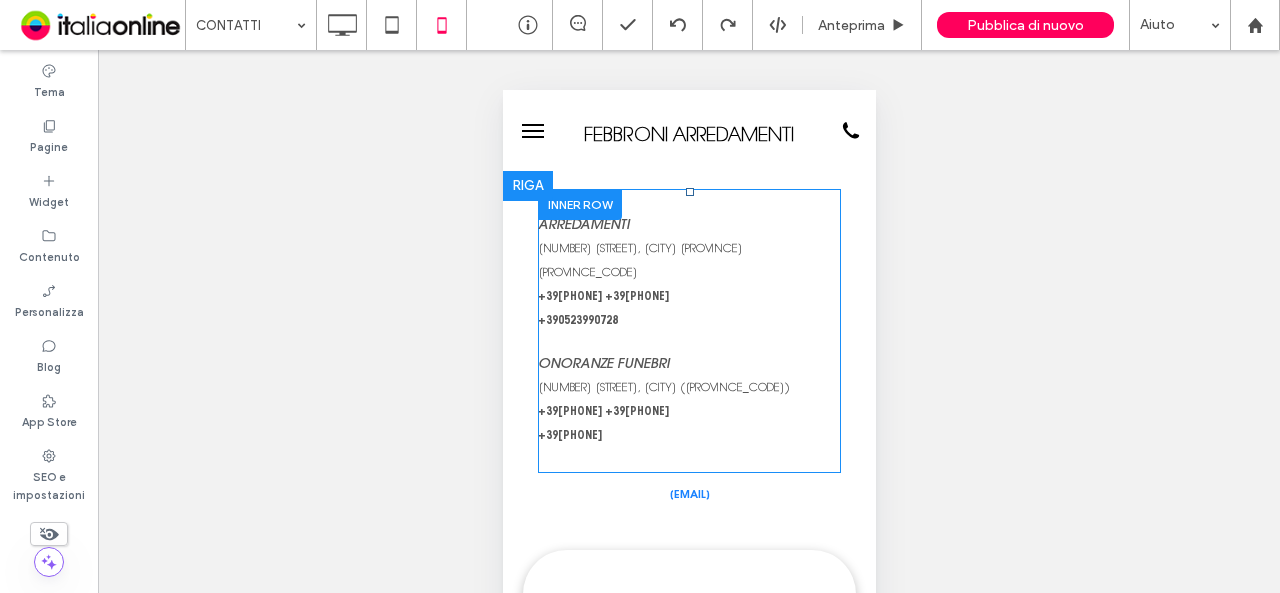 click at bounding box center [579, 204] 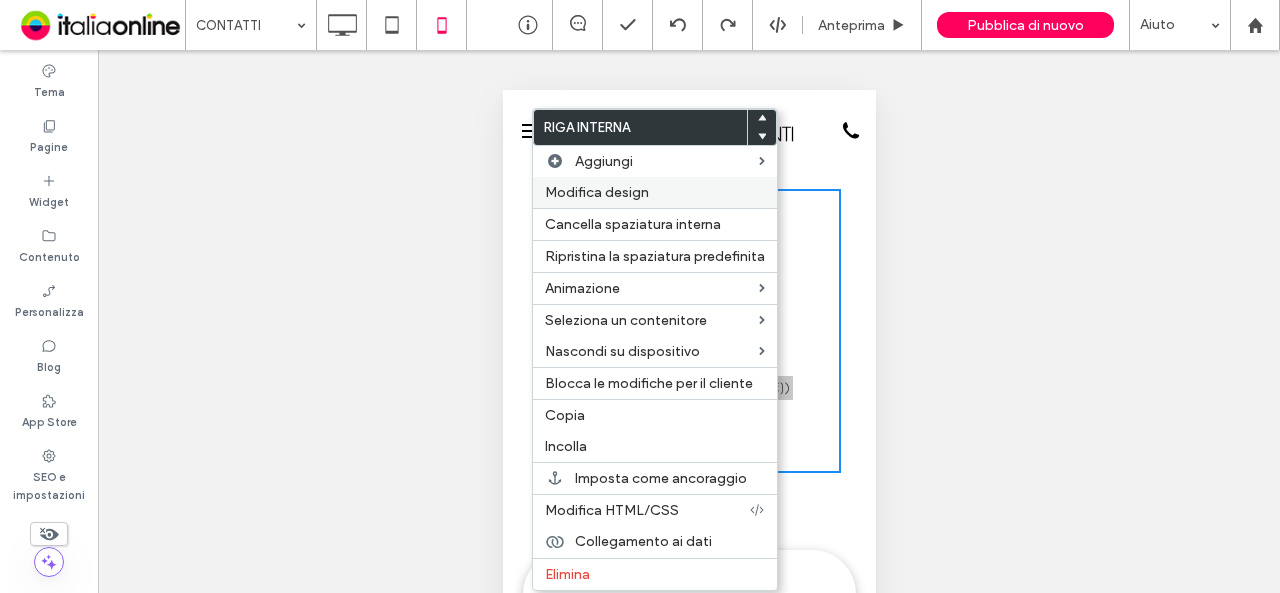click on "Modifica design" at bounding box center (597, 192) 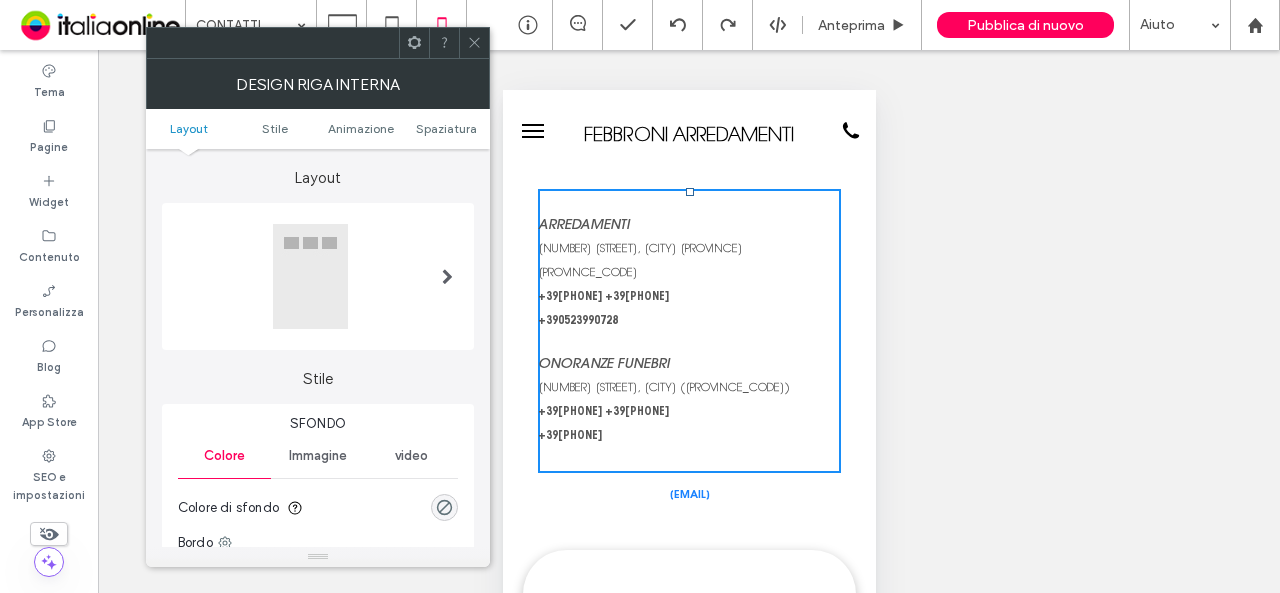 click at bounding box center [310, 276] 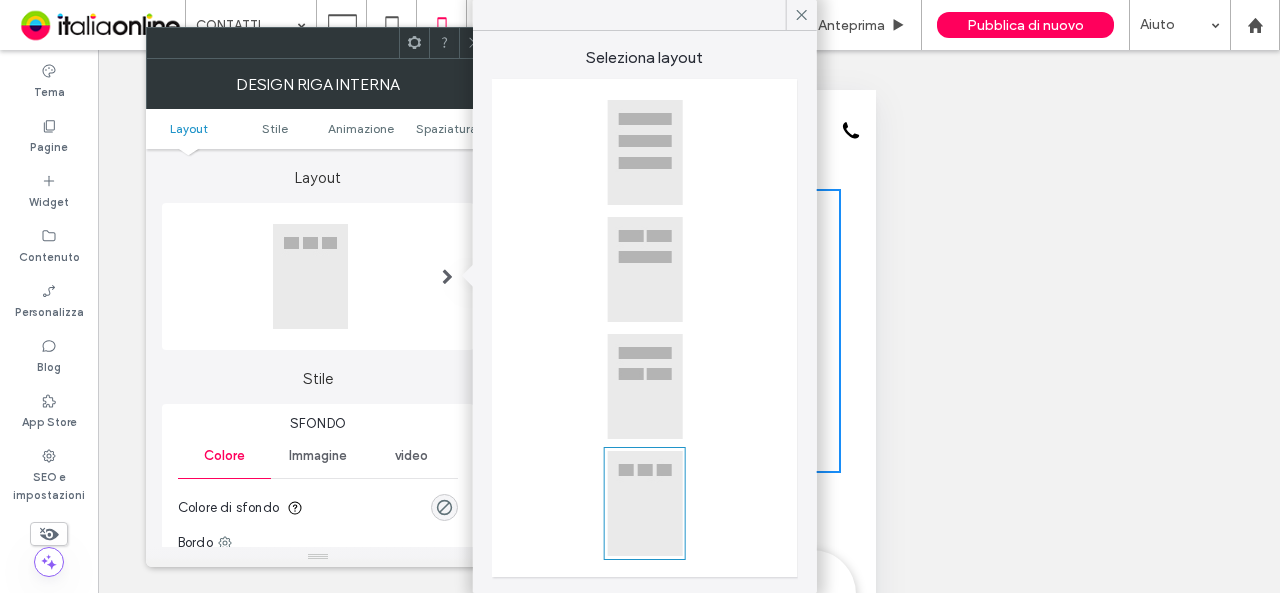 click at bounding box center [645, 269] 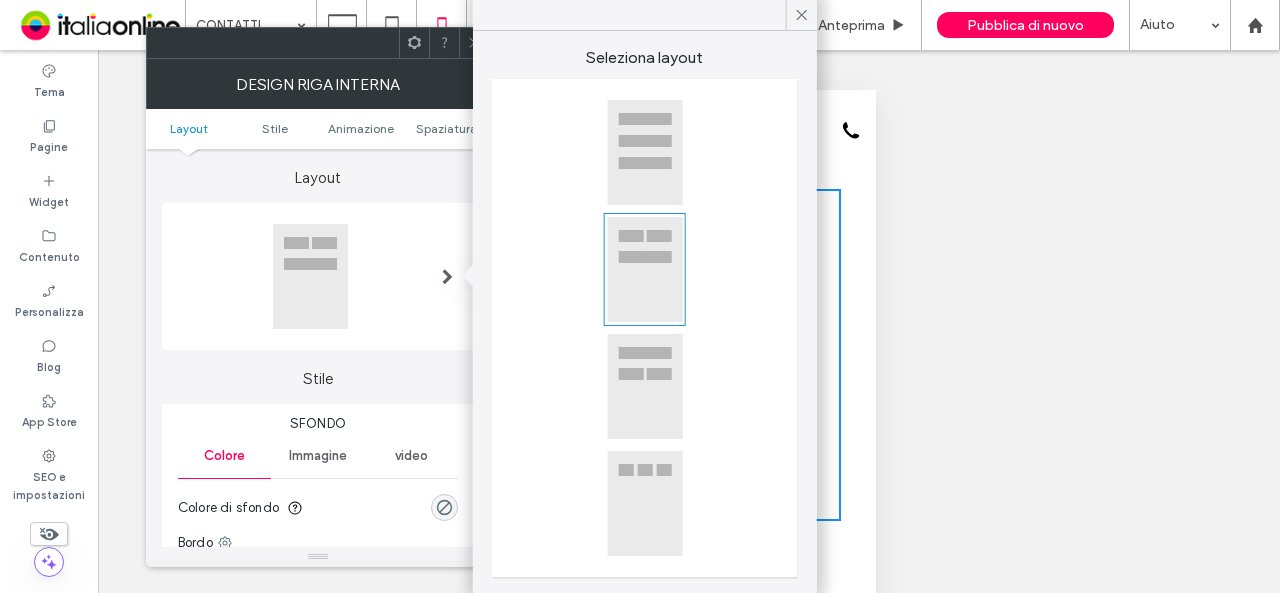 click 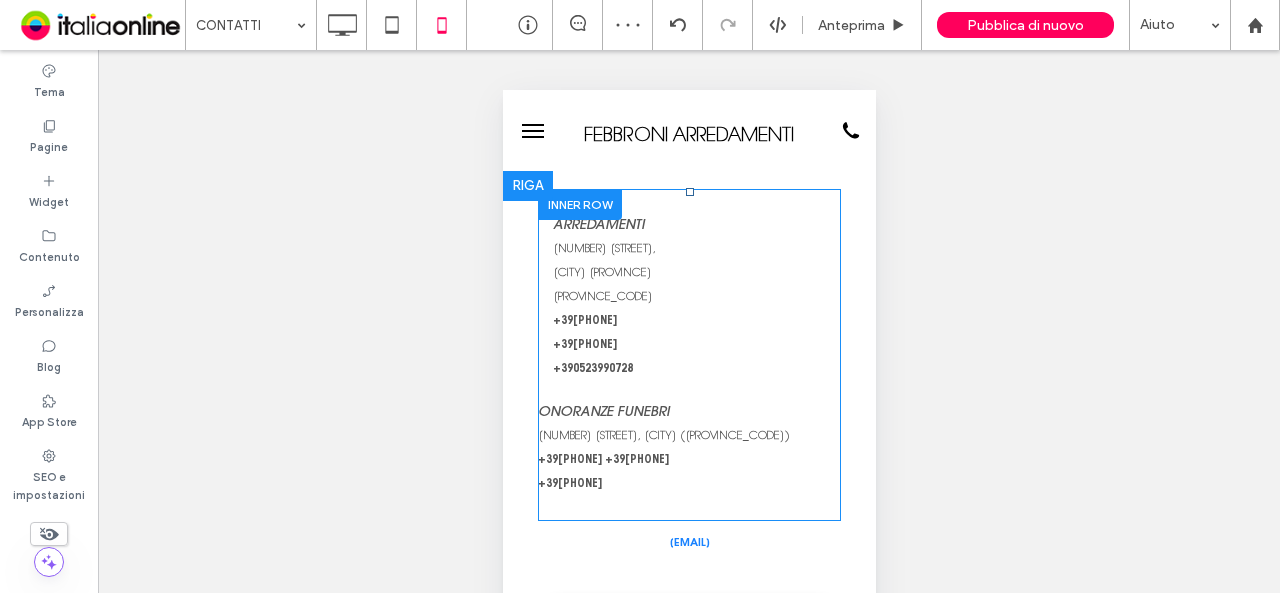 click at bounding box center [579, 204] 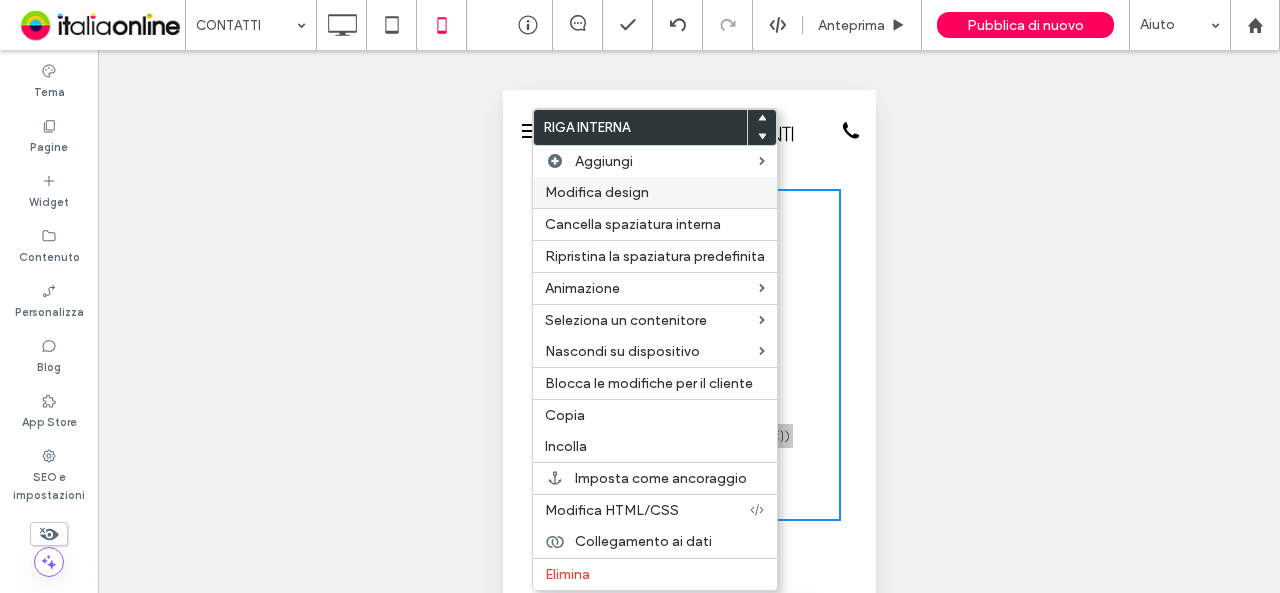 click on "Modifica design" at bounding box center [597, 192] 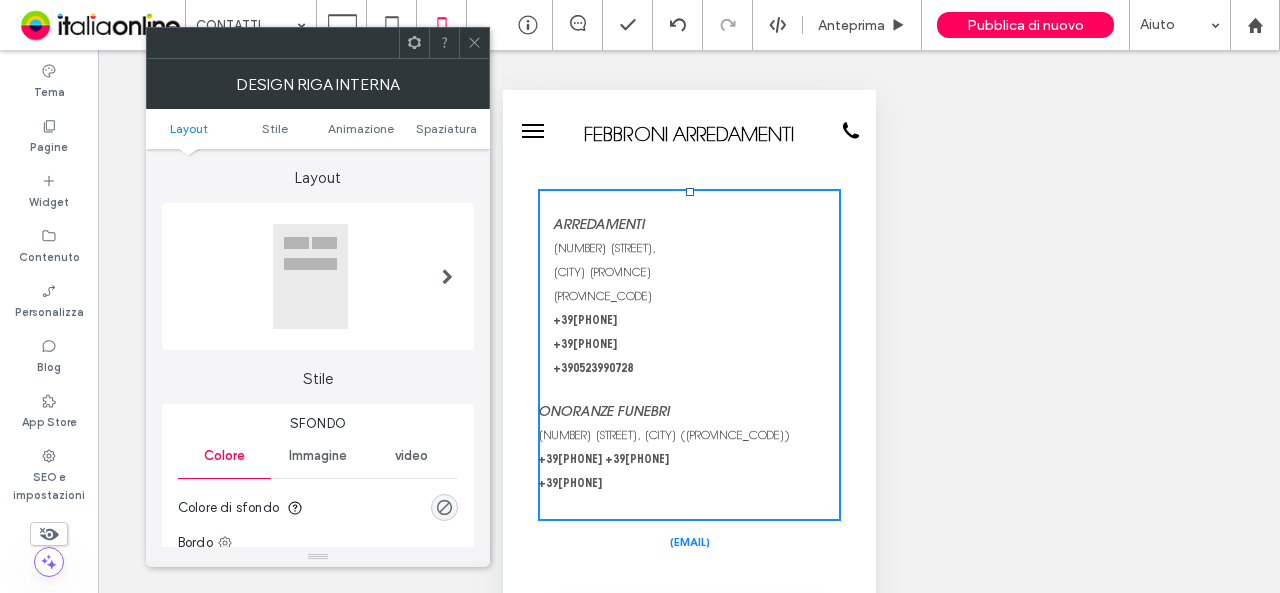 click at bounding box center (310, 276) 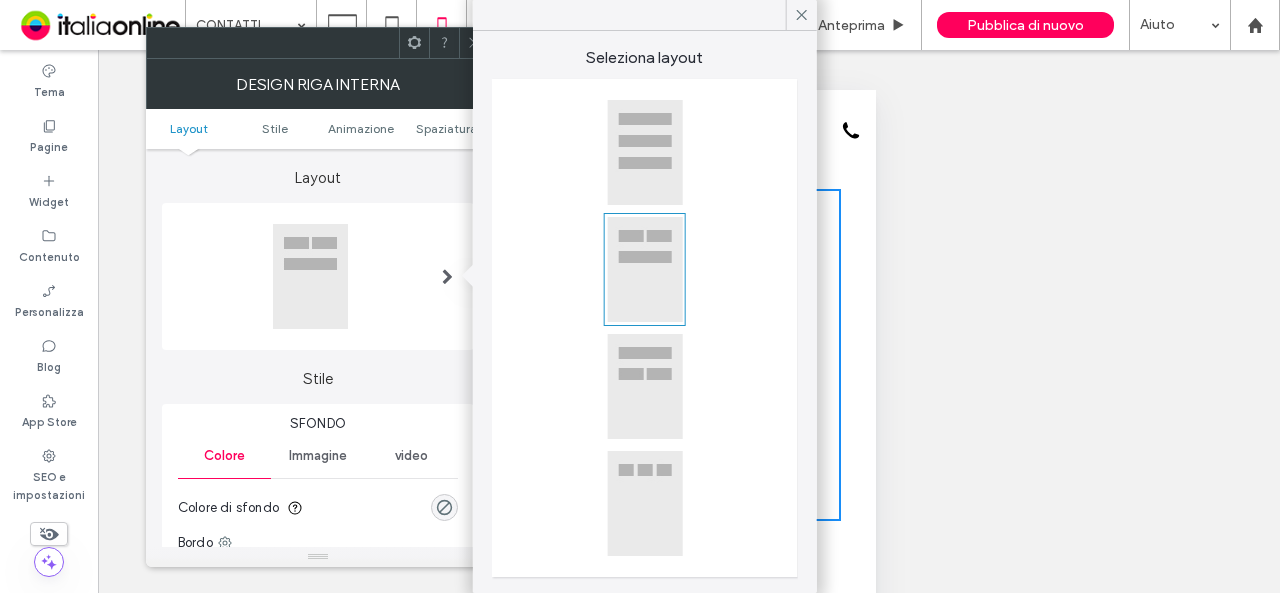 click at bounding box center [645, 503] 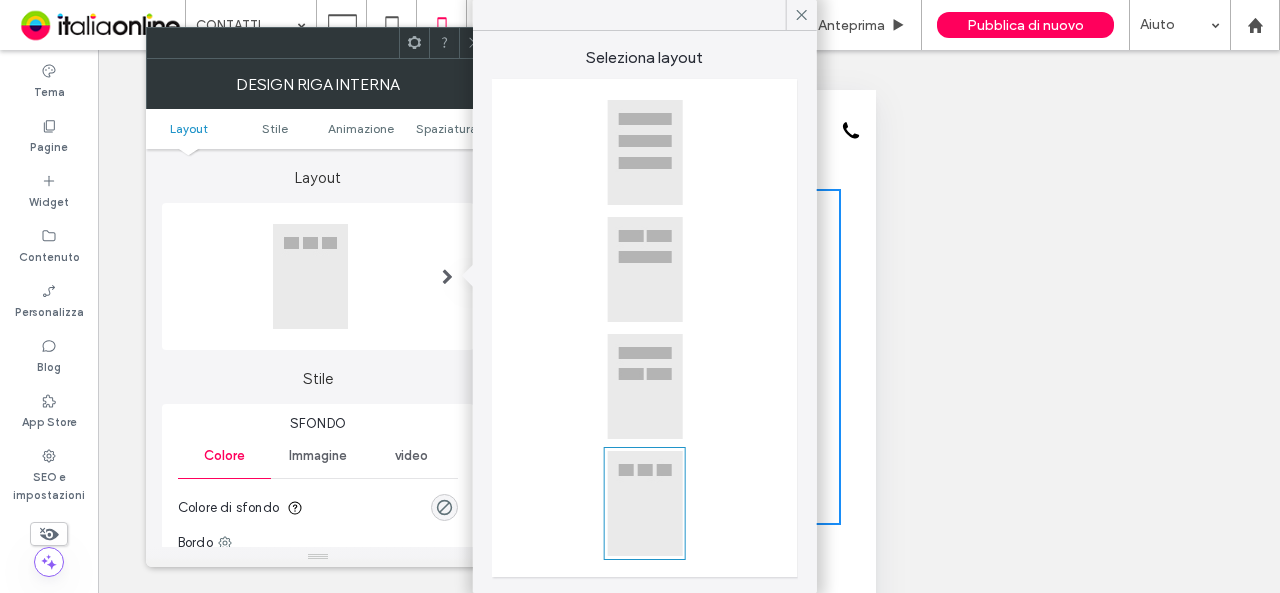 click on "Stile" at bounding box center [318, 369] 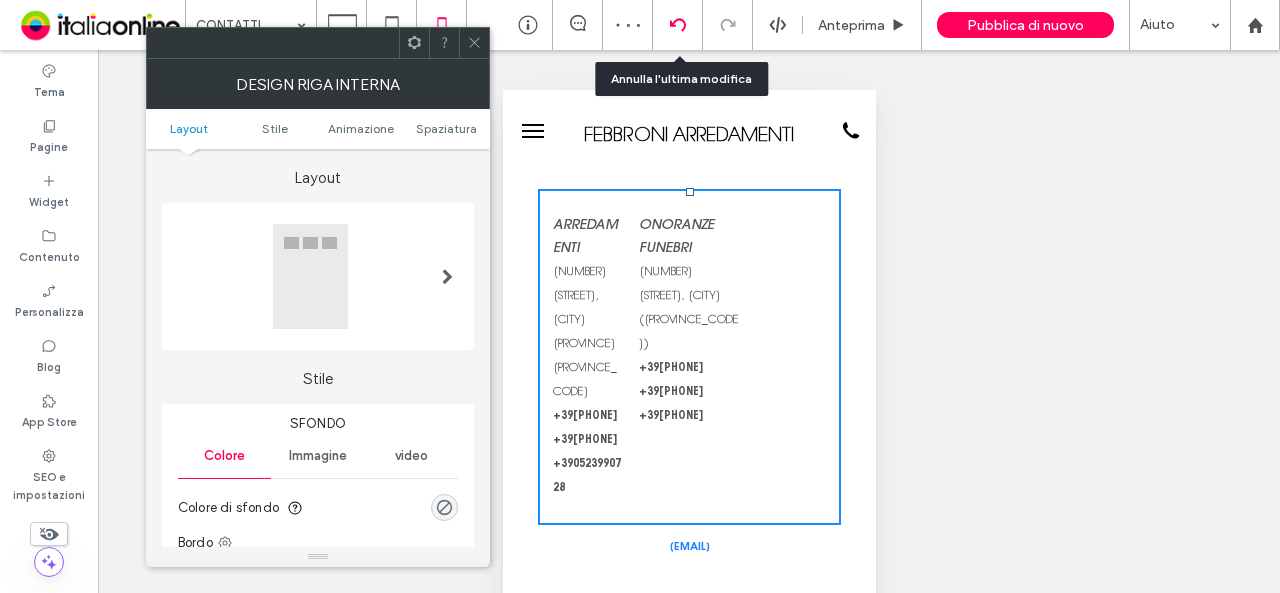 click at bounding box center (677, 25) 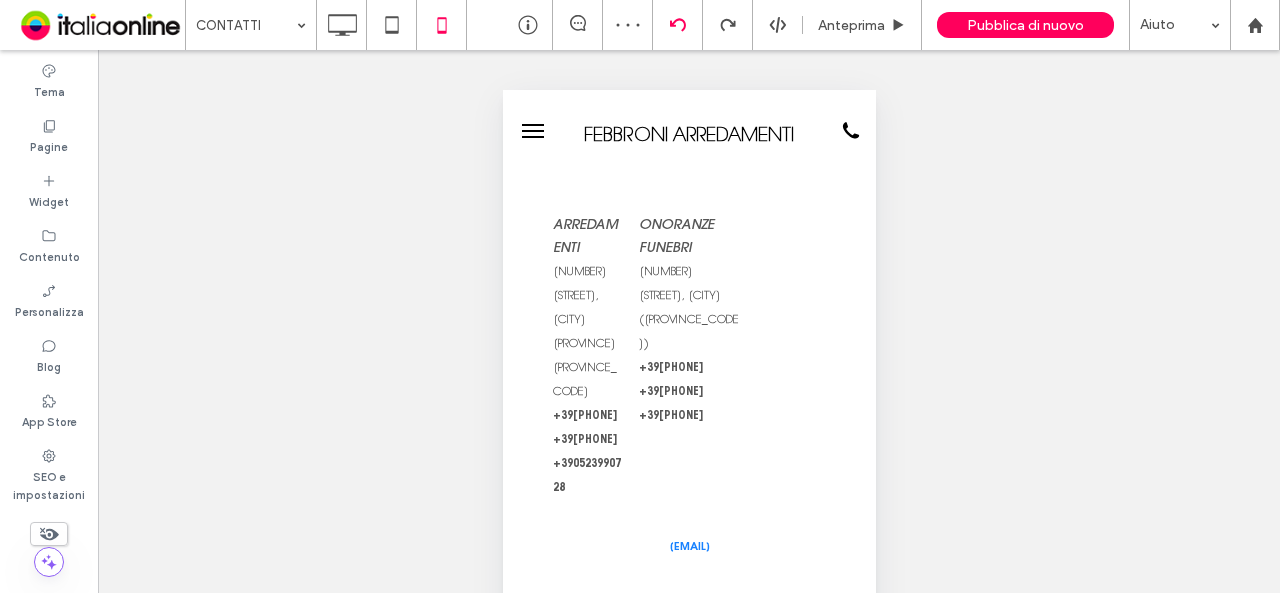 click 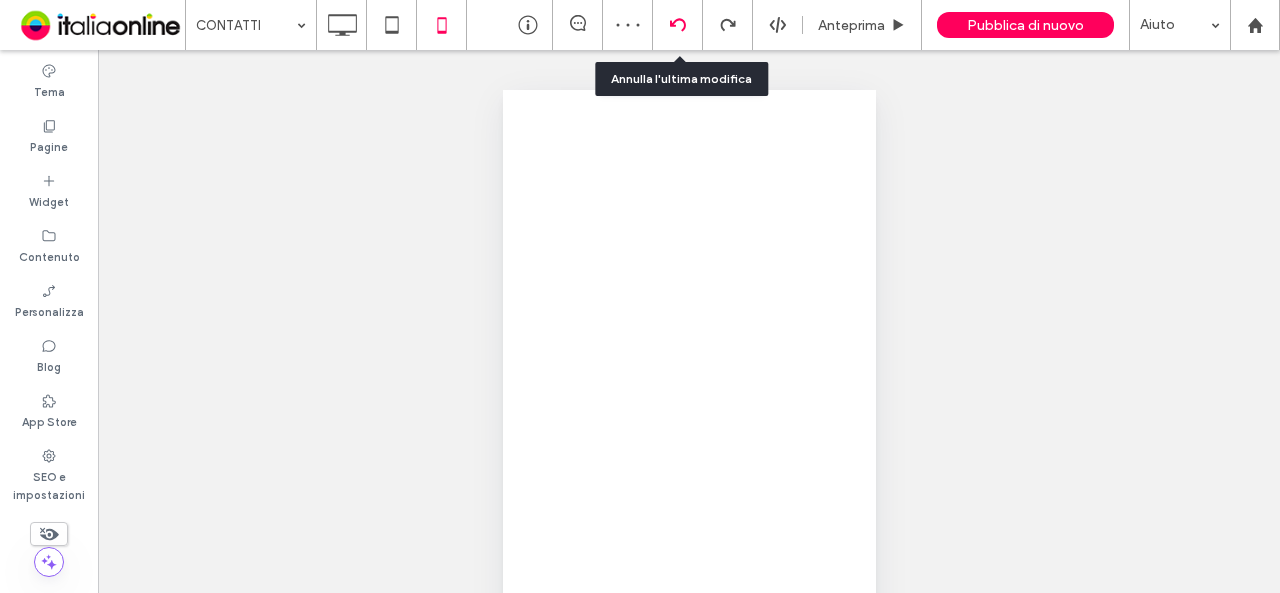 click 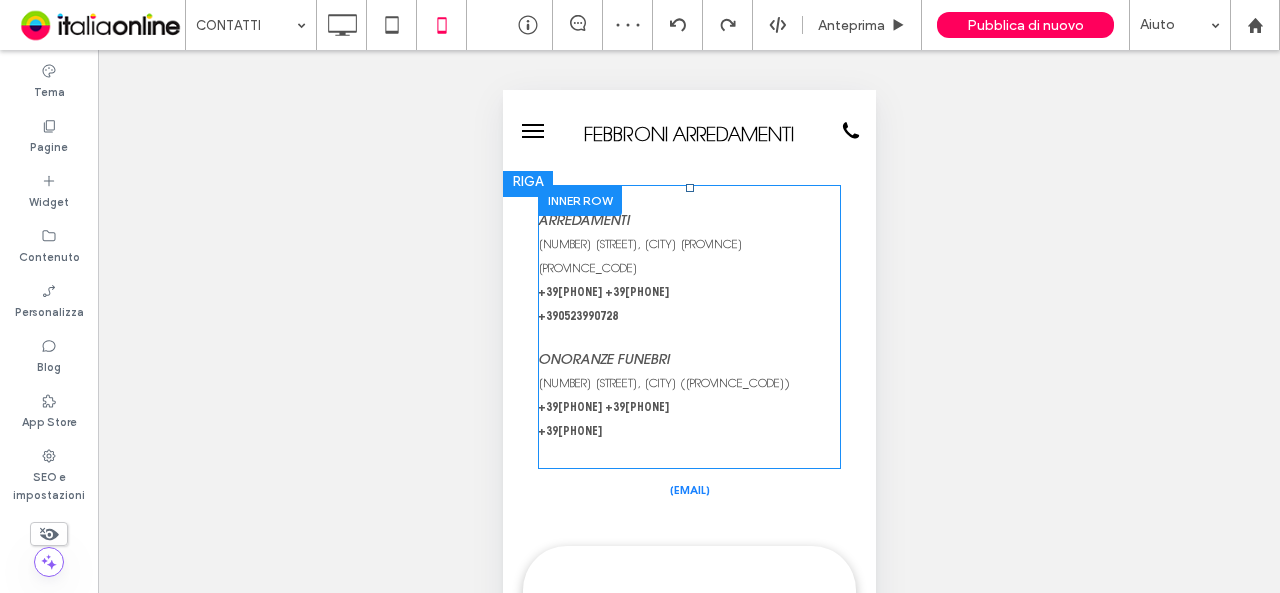 scroll, scrollTop: 100, scrollLeft: 0, axis: vertical 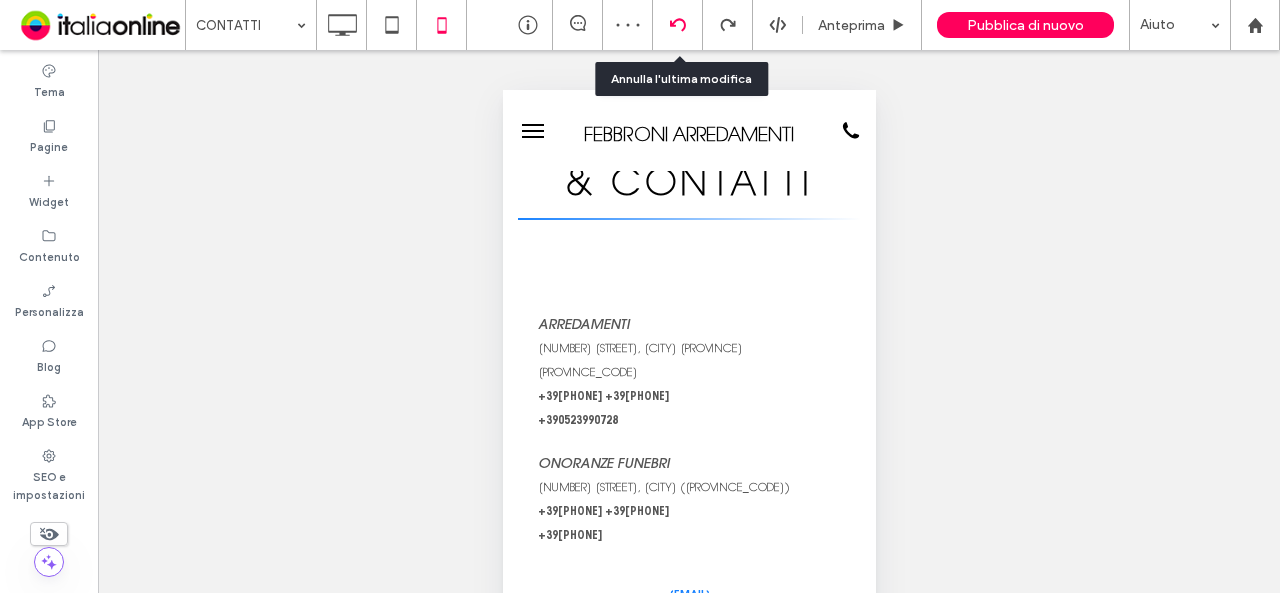 click 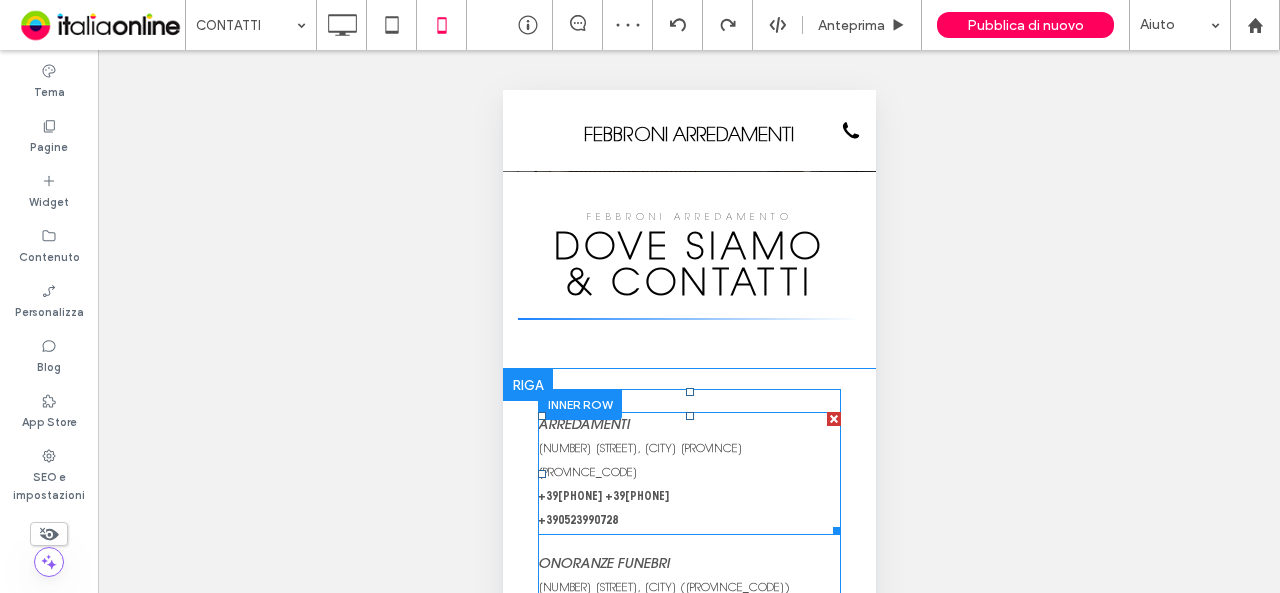 scroll, scrollTop: 200, scrollLeft: 0, axis: vertical 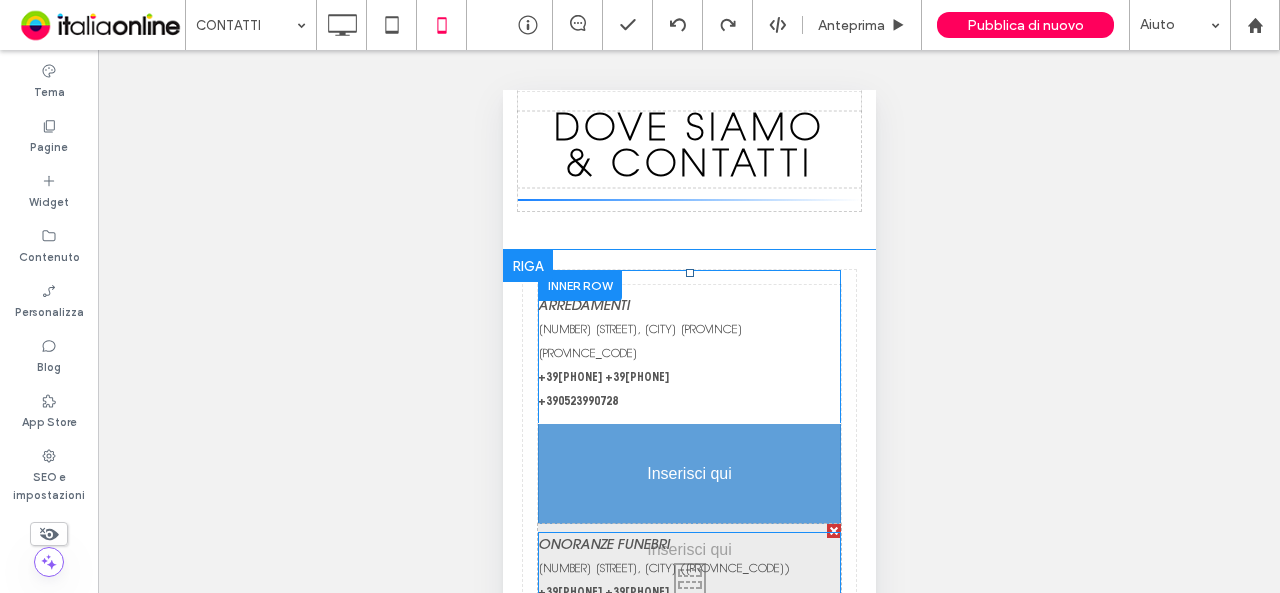 drag, startPoint x: 575, startPoint y: 380, endPoint x: 589, endPoint y: 425, distance: 47.127487 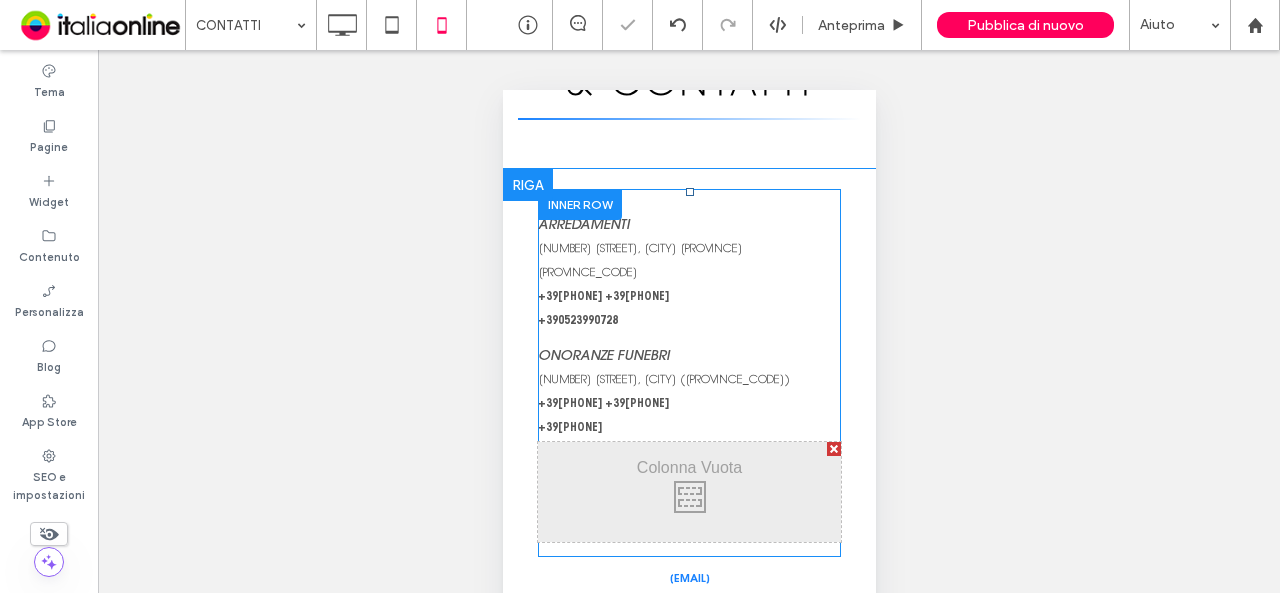 click at bounding box center (833, 449) 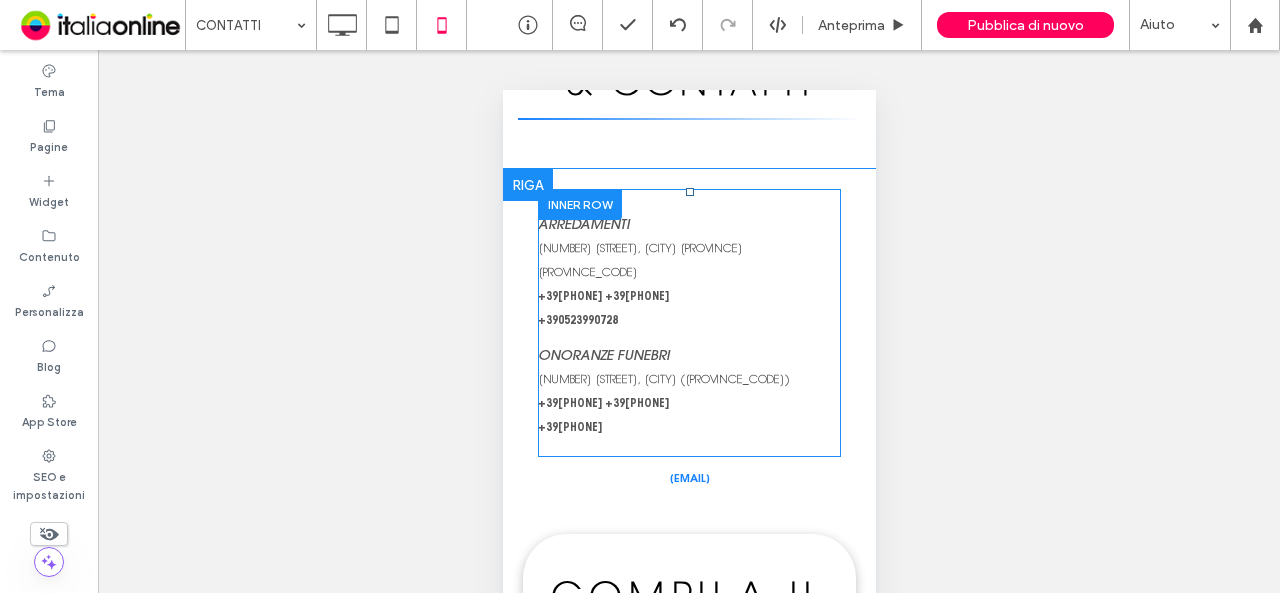 click at bounding box center (579, 204) 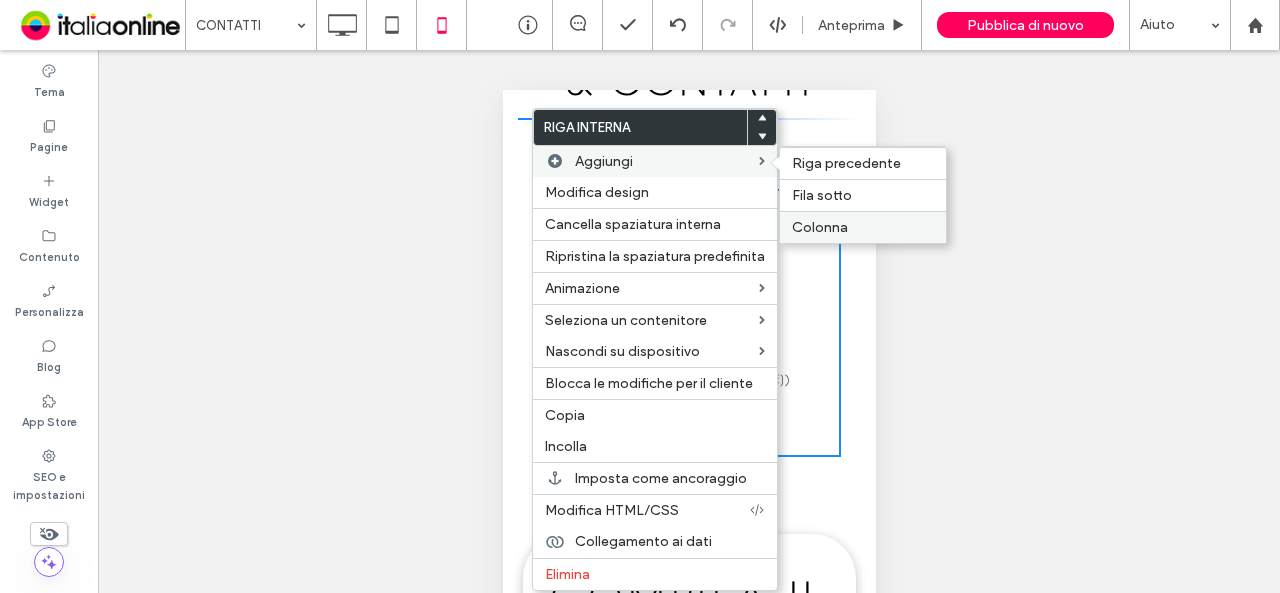 drag, startPoint x: 840, startPoint y: 217, endPoint x: 345, endPoint y: 128, distance: 502.93738 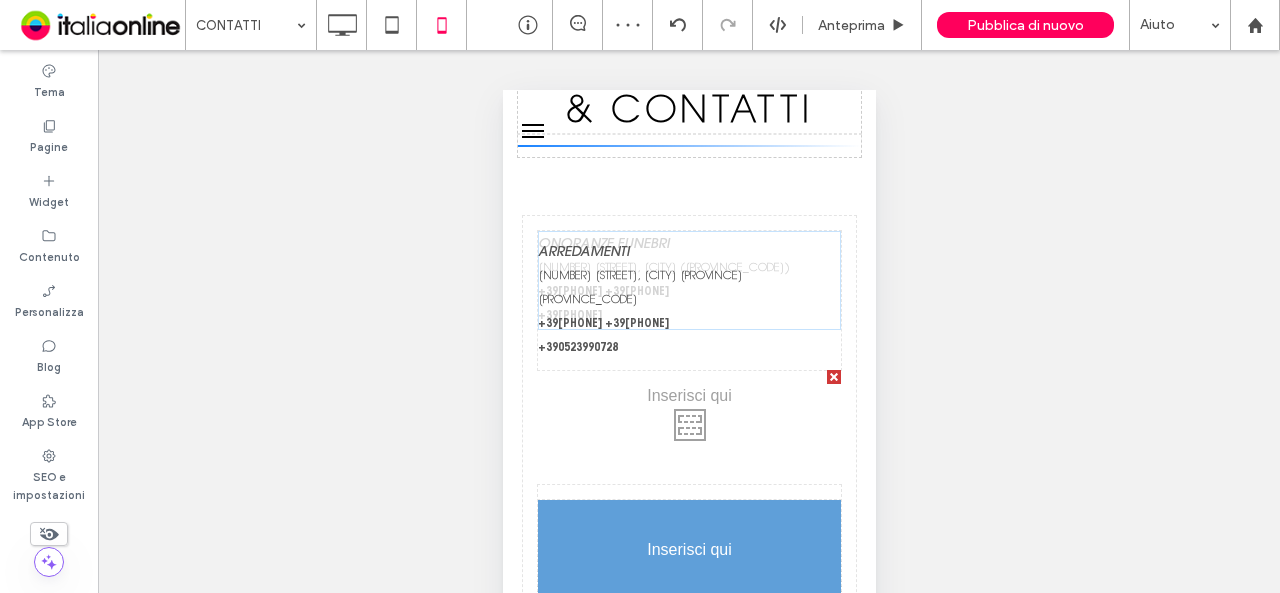 scroll, scrollTop: 300, scrollLeft: 0, axis: vertical 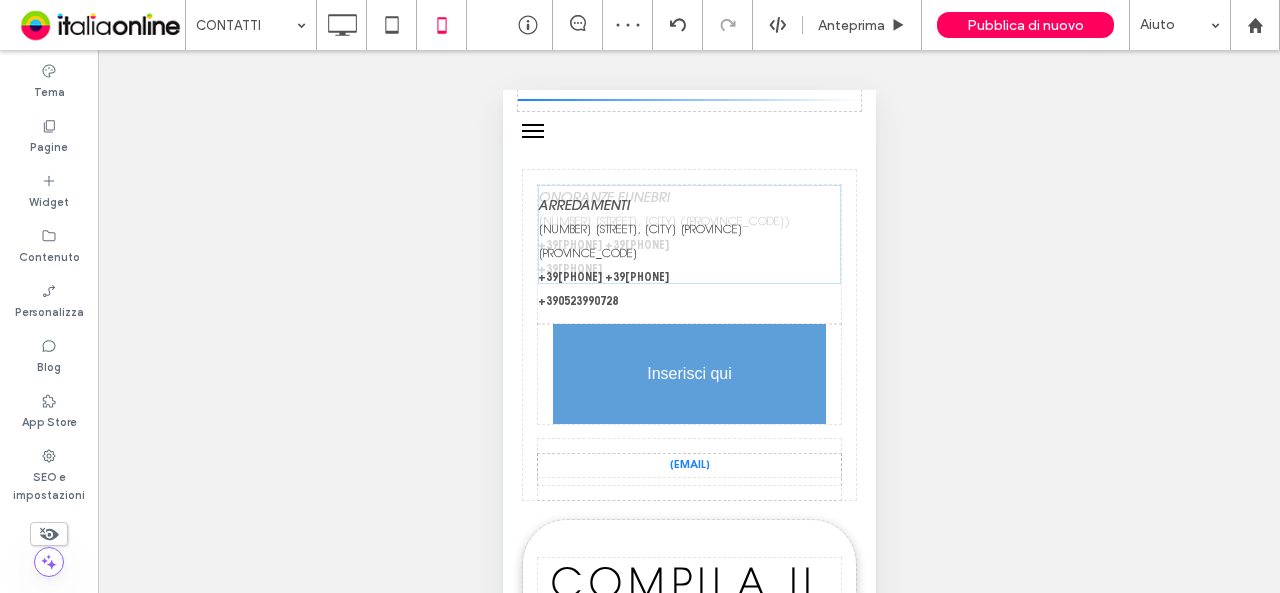 drag, startPoint x: 625, startPoint y: 355, endPoint x: 1095, endPoint y: 436, distance: 476.9287 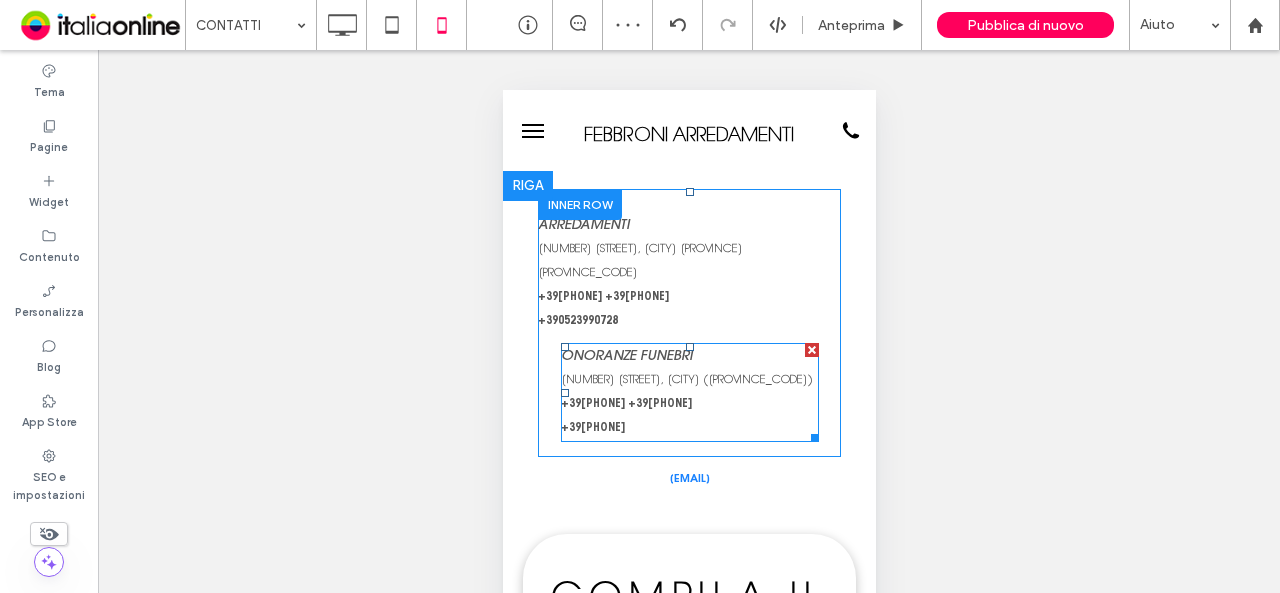 scroll, scrollTop: 100, scrollLeft: 0, axis: vertical 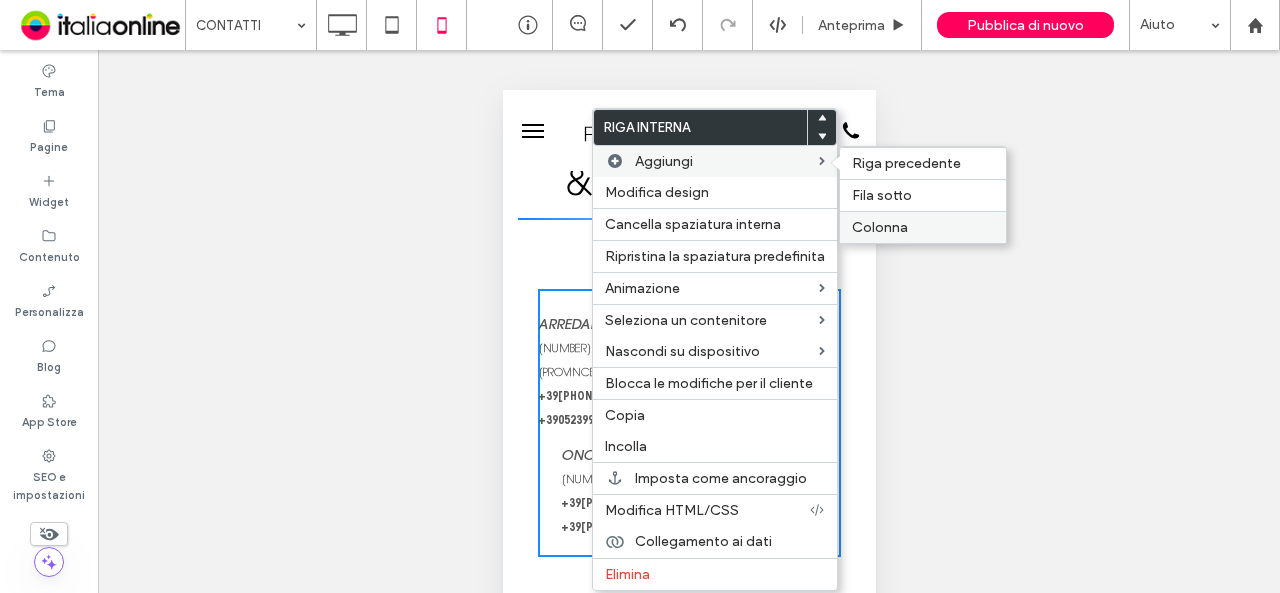 click on "Colonna" at bounding box center (923, 227) 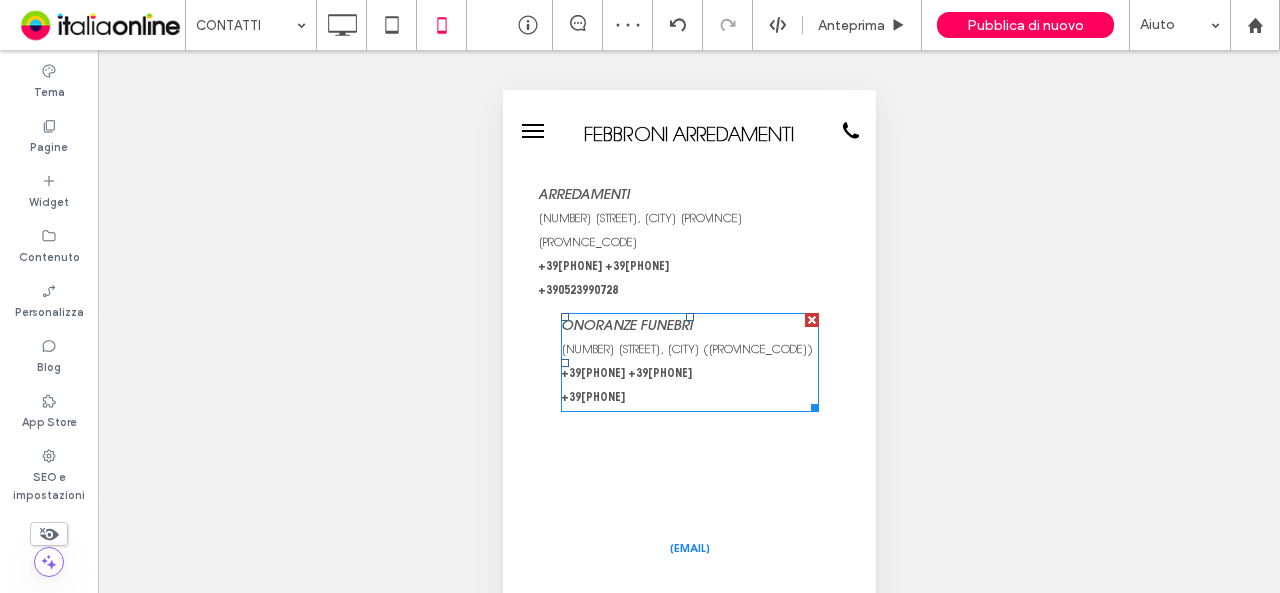 scroll, scrollTop: 200, scrollLeft: 0, axis: vertical 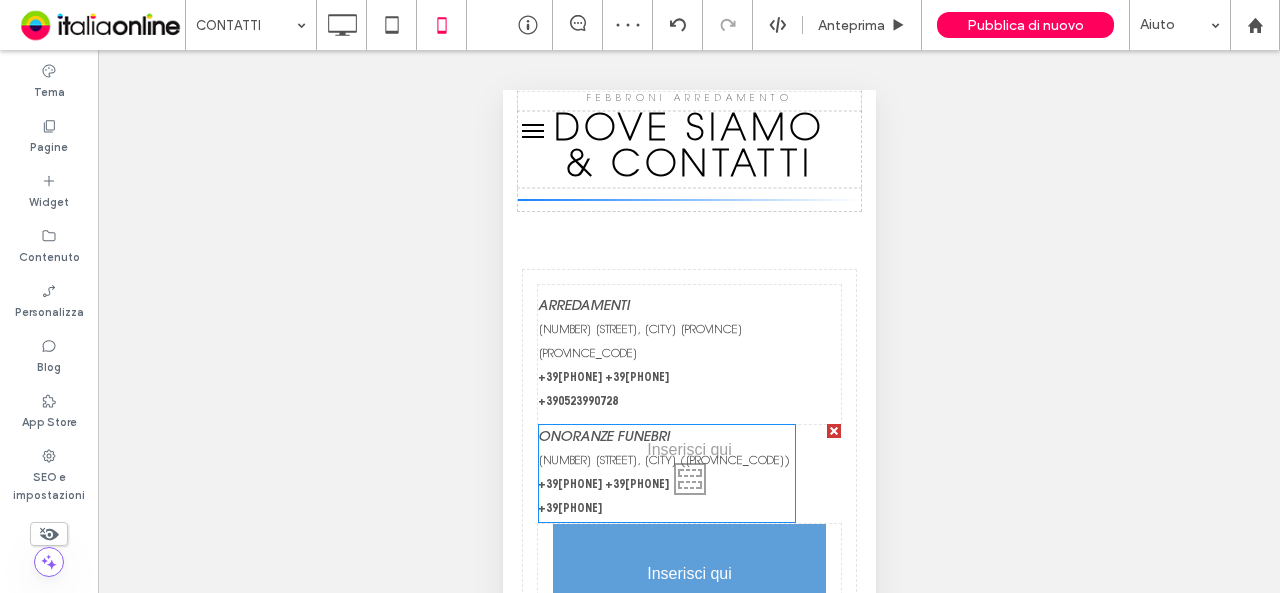 drag, startPoint x: 601, startPoint y: 344, endPoint x: 1084, endPoint y: 475, distance: 500.4498 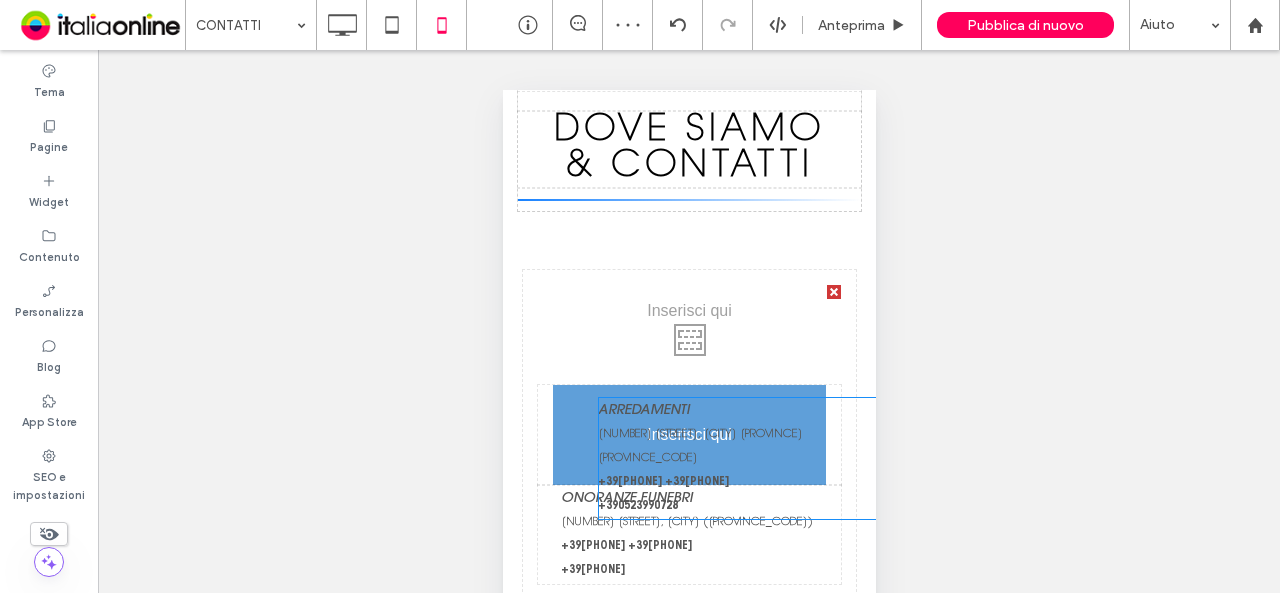 drag, startPoint x: 601, startPoint y: 264, endPoint x: 629, endPoint y: 449, distance: 187.10692 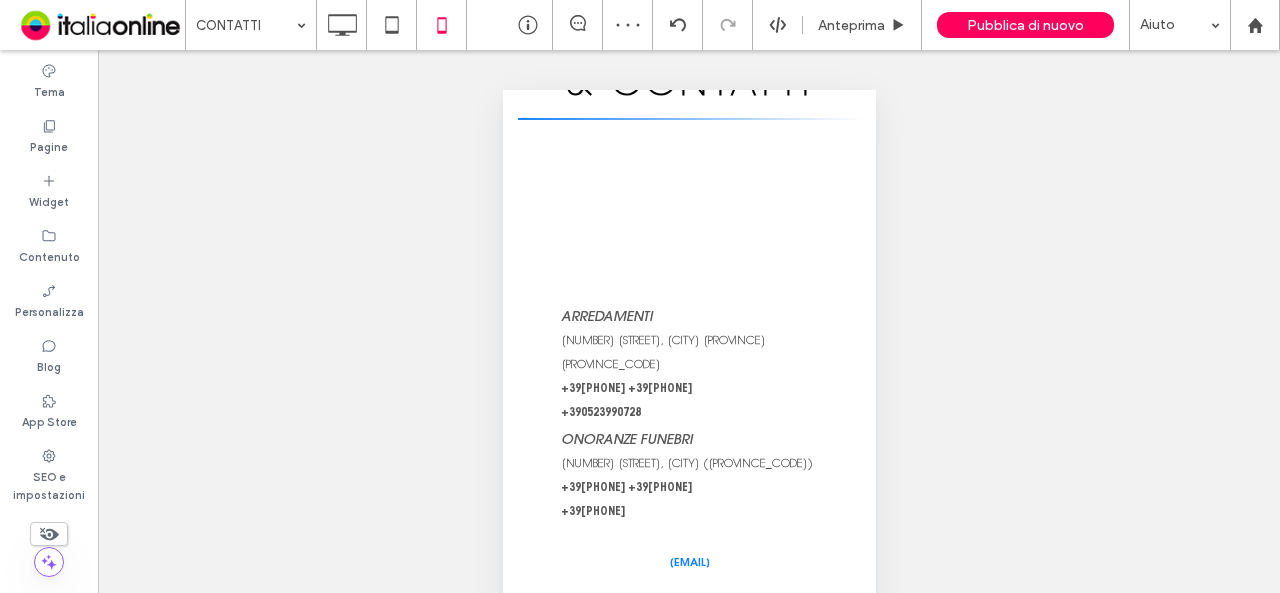 click at bounding box center [833, 211] 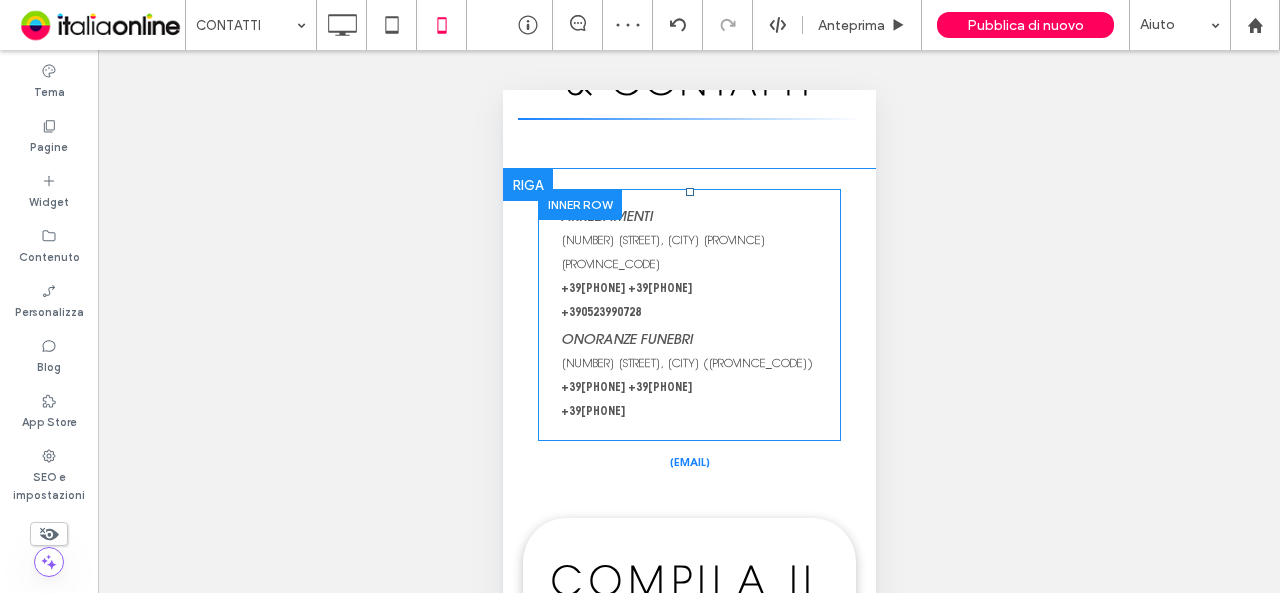 click at bounding box center (579, 204) 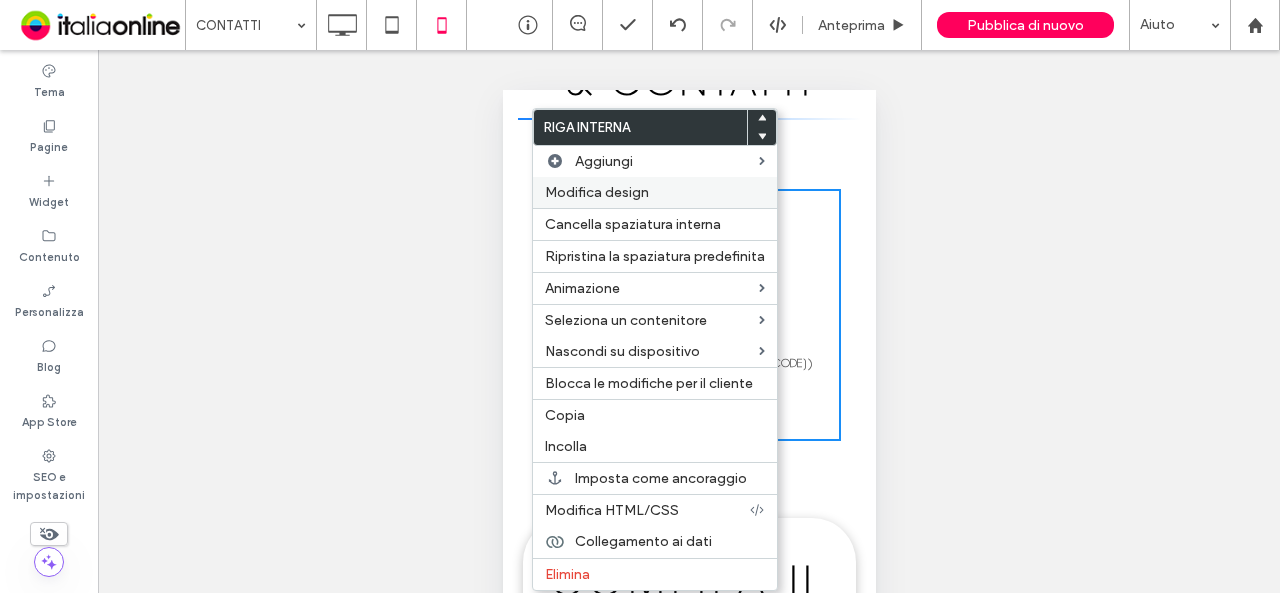 click on "Modifica design" at bounding box center [597, 192] 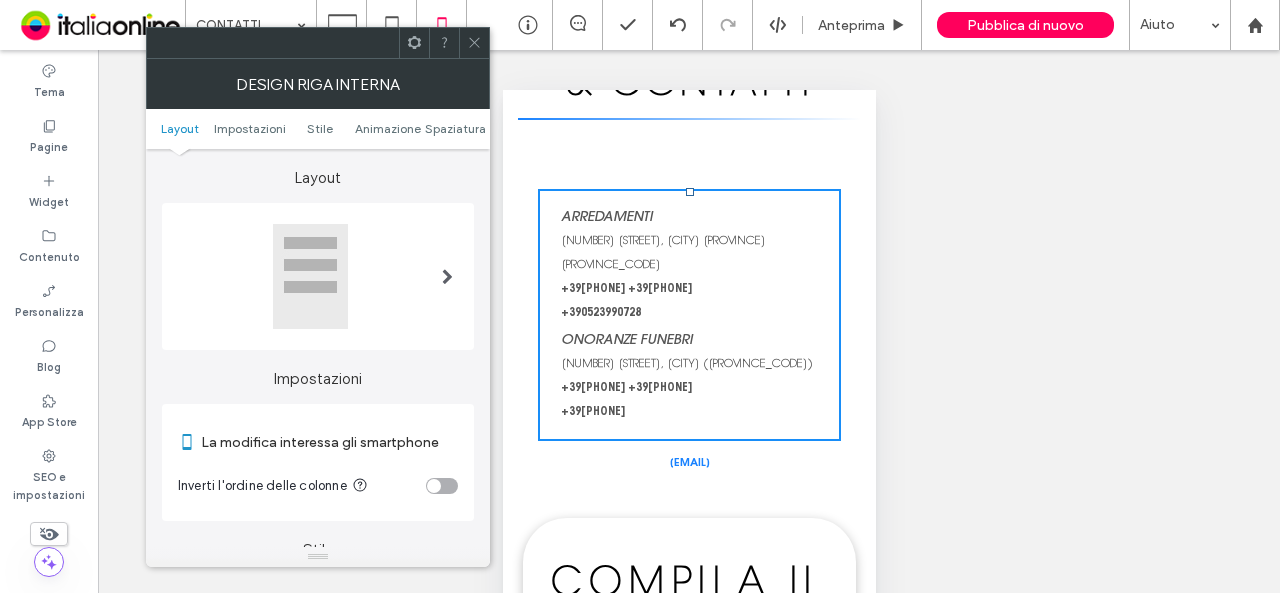 click at bounding box center (310, 276) 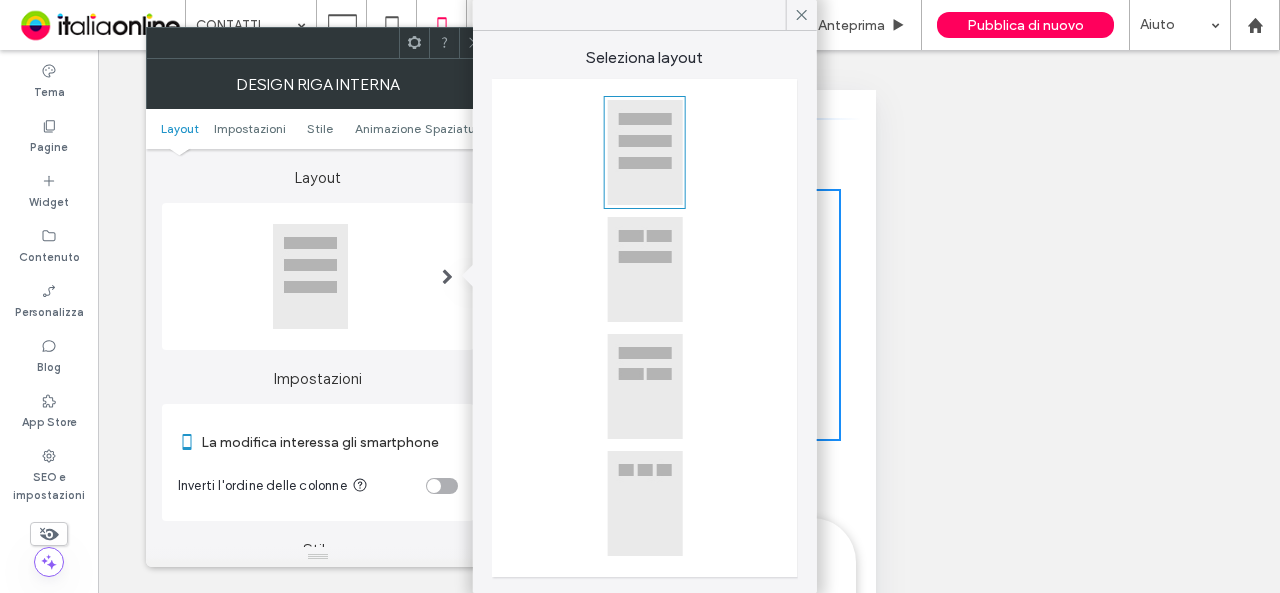click at bounding box center [474, 43] 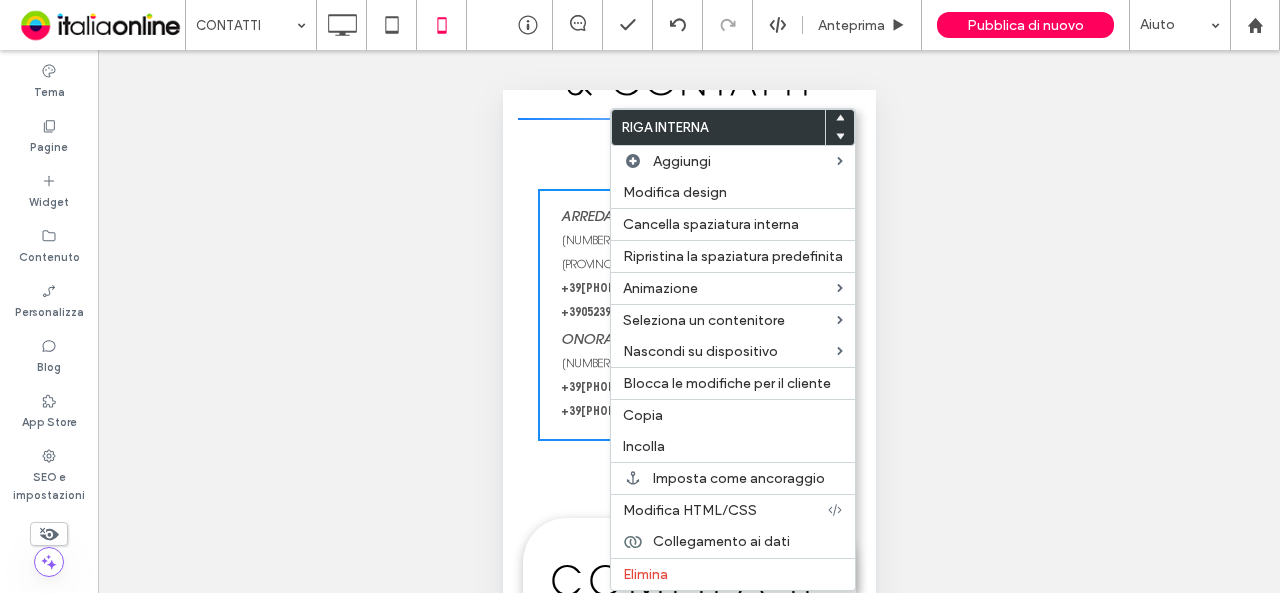 click on "Click To Paste
ARREDAMENTI
[NUMBER] [STREET], [CITY] [PROVINCE] [PROVINCE_CODE] +39[PHONE] +39[PHONE]  +39[PHONE]
ONORANZE FUNEBRI
[NUMBER] [STREET], [CITY] ([PROVINCE_CODE]) +39[PHONE] +39[PHONE]  +39[PHONE]
Click To Paste
Click To Paste
Click To Paste     Click To Paste     ARREDAMENTI
[NUMBER] [STREET], [CITY] [PROVINCE] [PROVINCE_CODE] +39[PHONE] +39[PHONE]  +39[PHONE] Click To Paste     Click To Paste     ONORANZE FUNEBRI
[NUMBER] [STREET], [CITY] ([PROVINCE_CODE]) +39[PHONE] +39[PHONE]  +39[PHONE]
Click To Paste
[EMAIL] Click To Paste
Click To Paste" at bounding box center (688, 343) 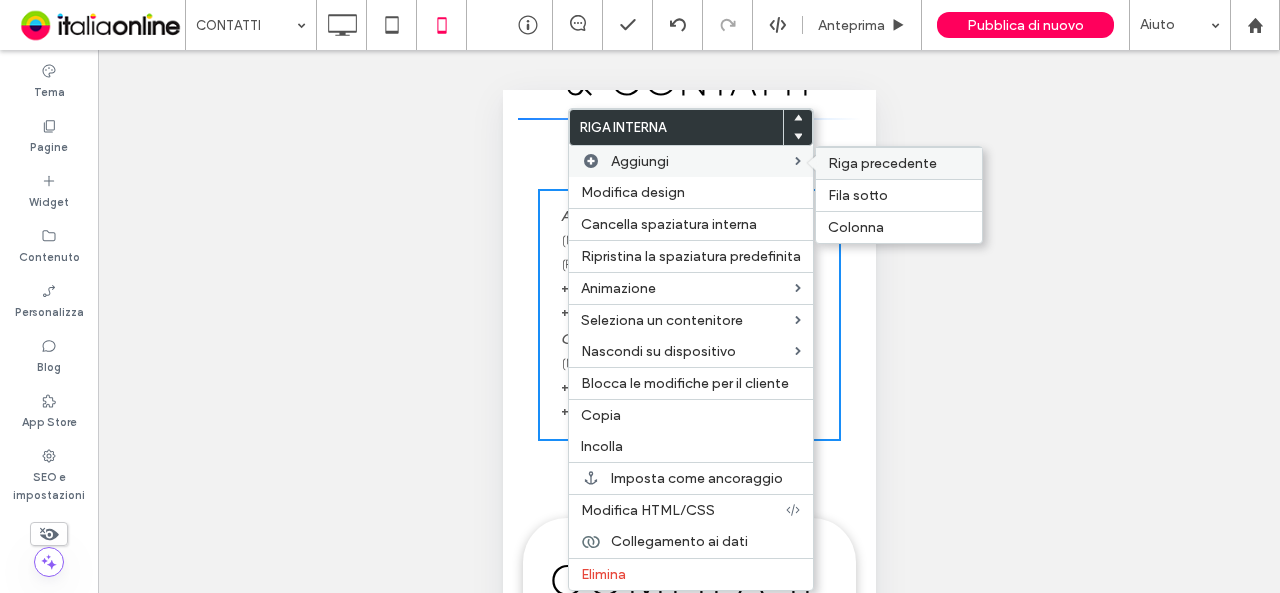 click on "Riga precedente" at bounding box center (882, 163) 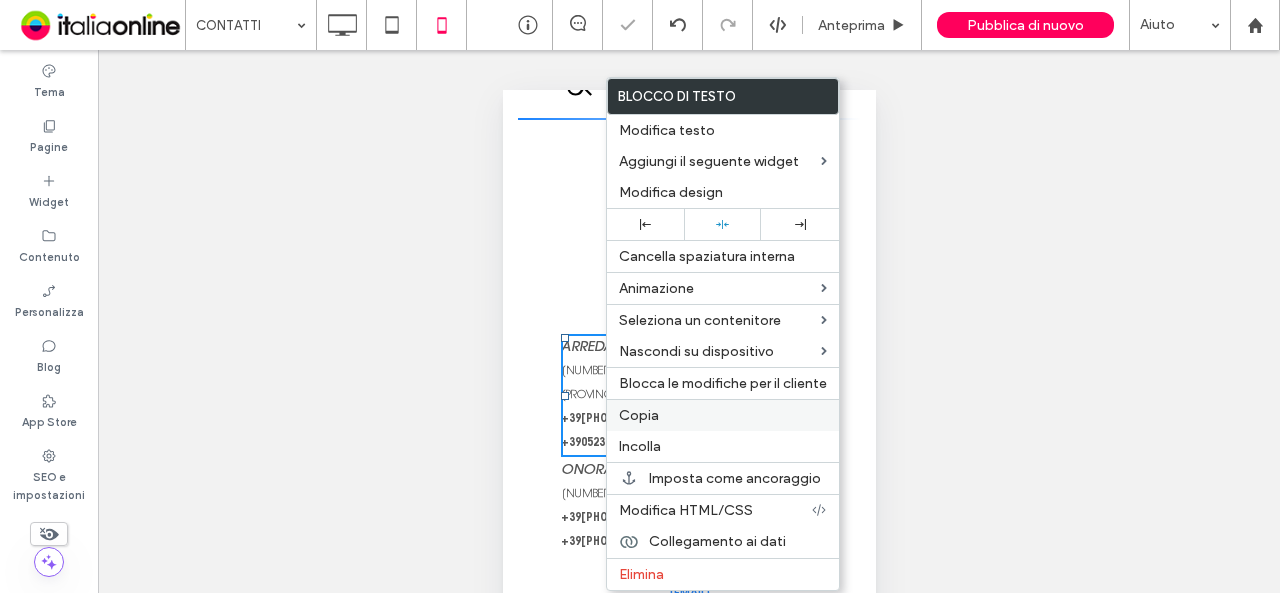 click on "Copia" at bounding box center (723, 415) 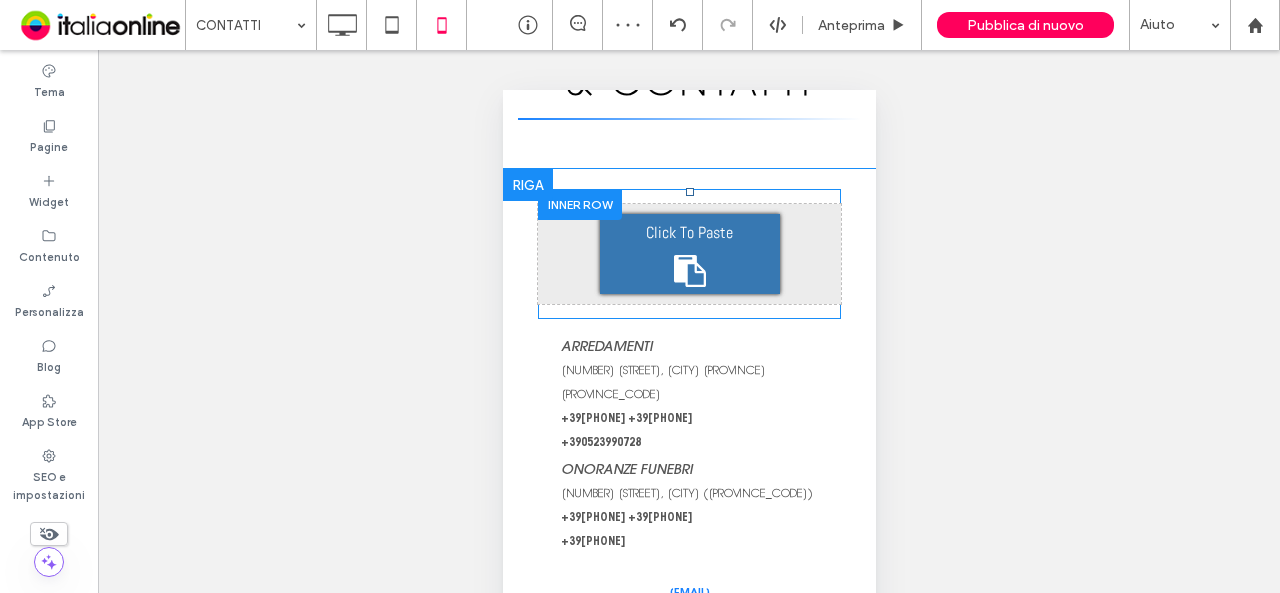 click 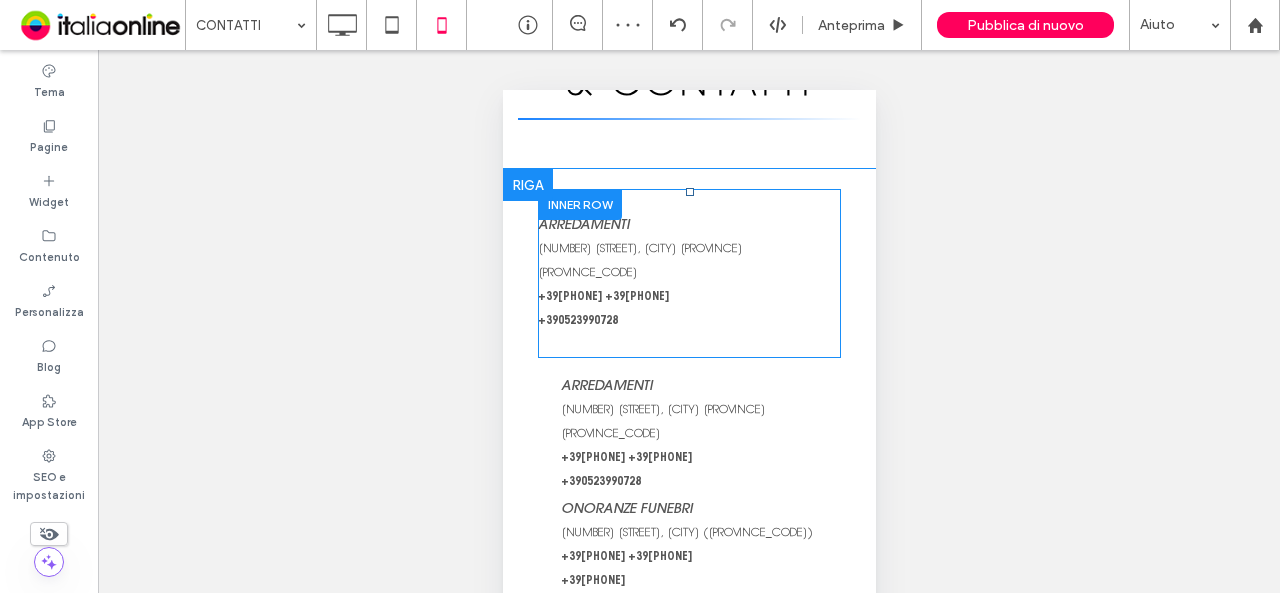 click at bounding box center (579, 204) 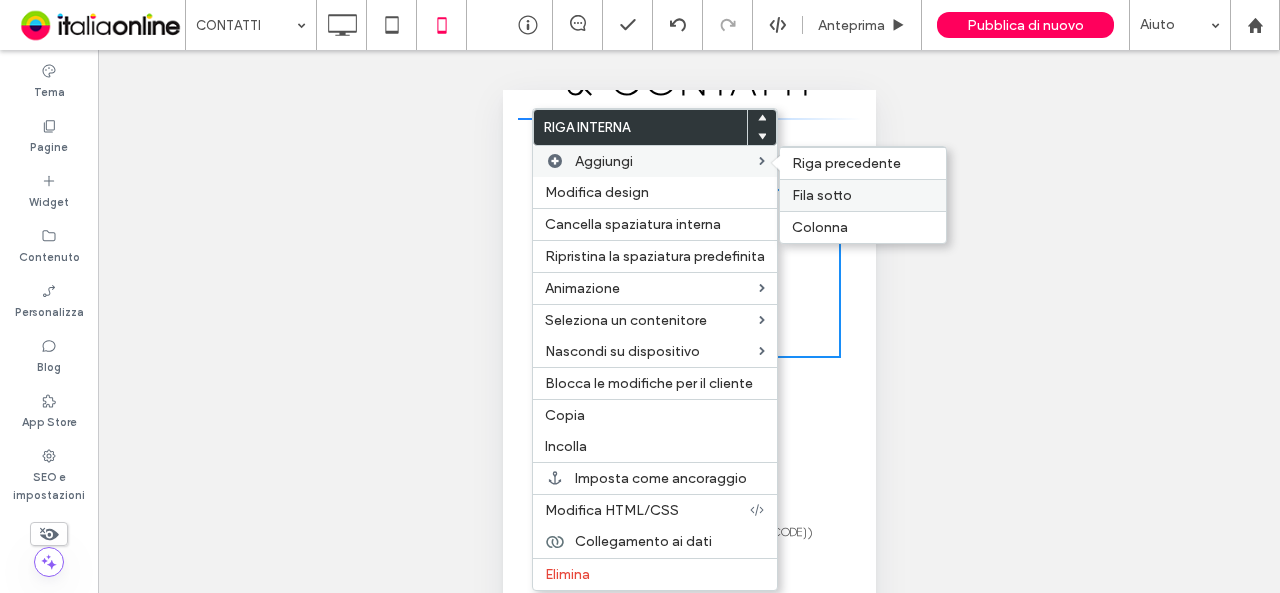 drag, startPoint x: 823, startPoint y: 183, endPoint x: 328, endPoint y: 95, distance: 502.76138 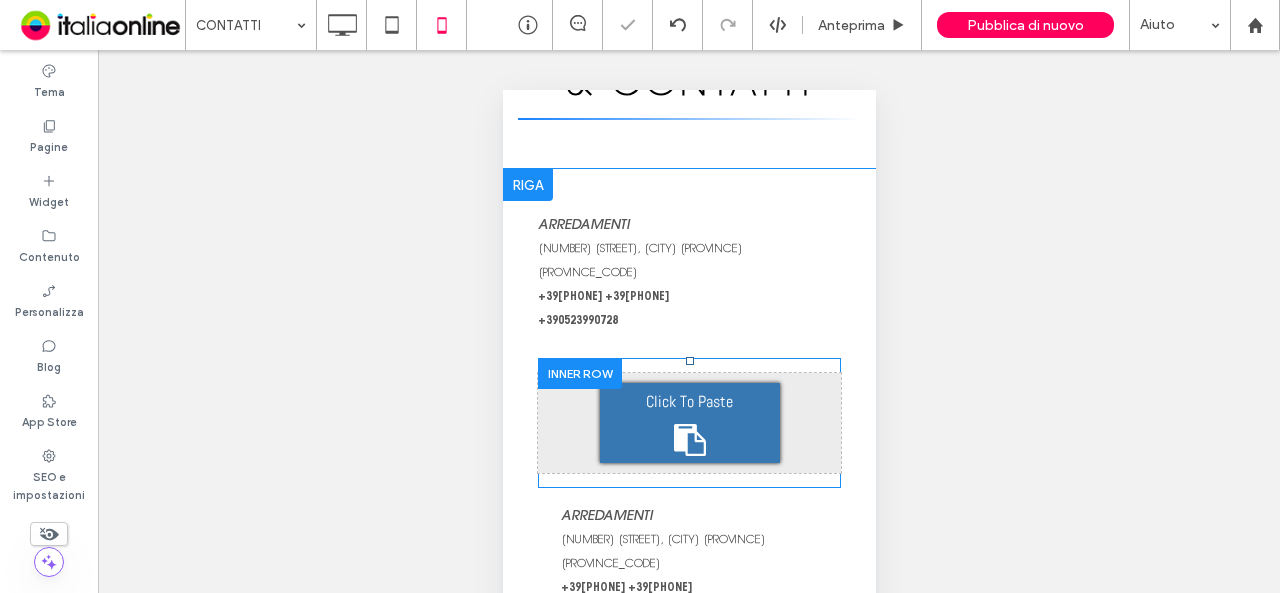 click at bounding box center [579, 373] 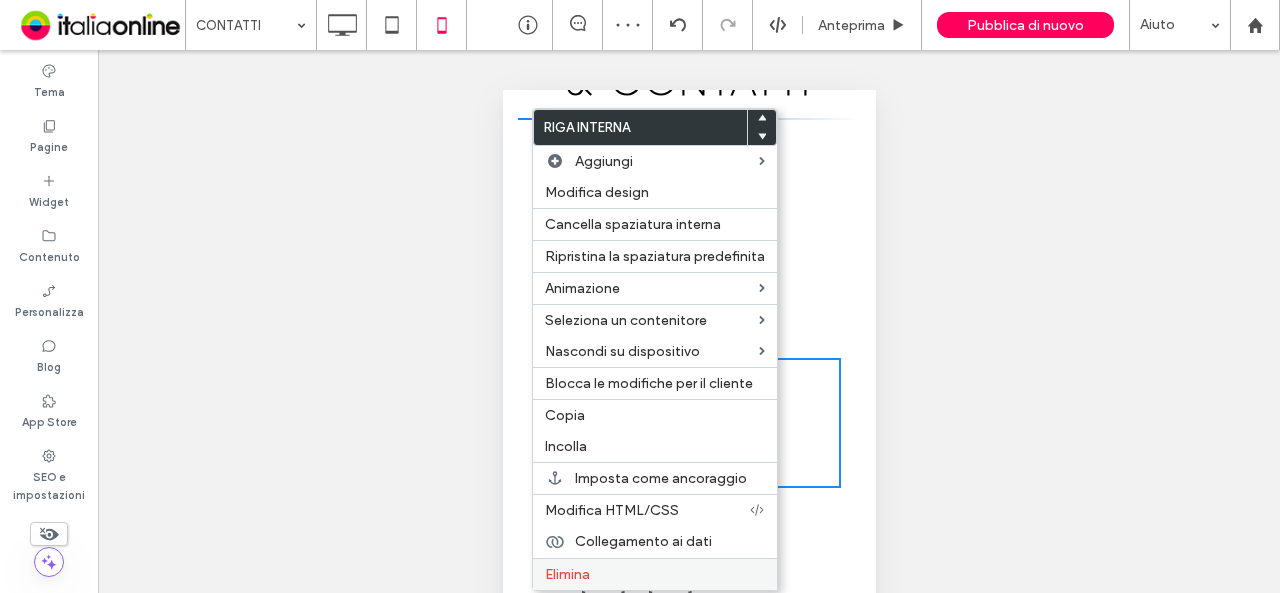 click on "Elimina" at bounding box center (655, 574) 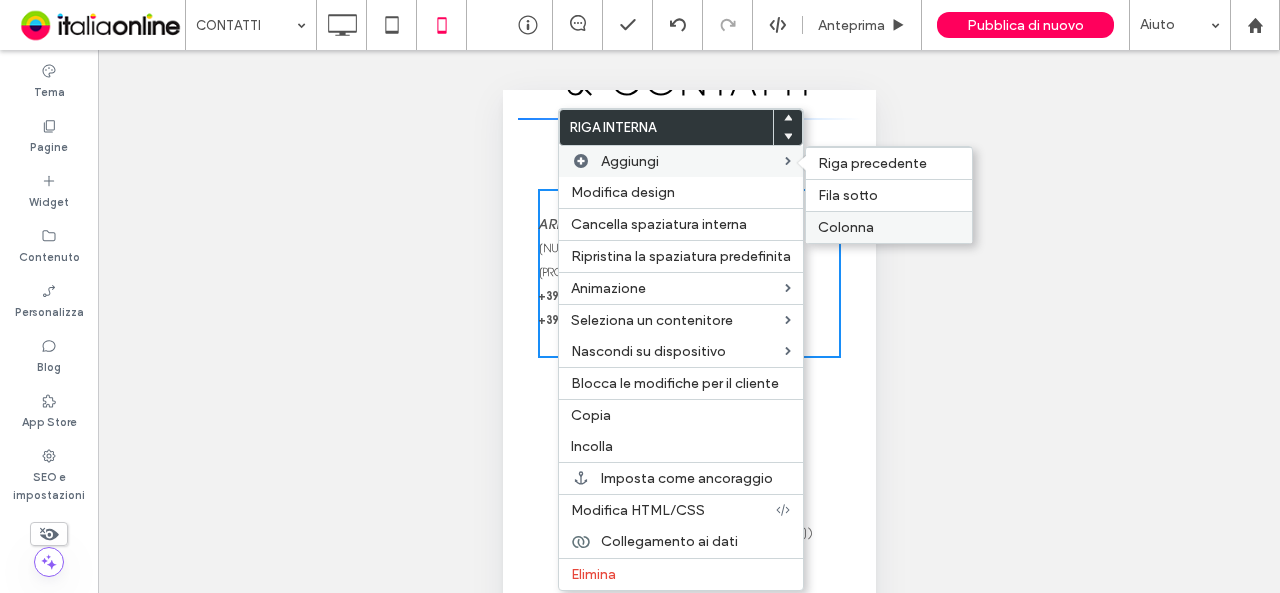 click on "Colonna" at bounding box center [889, 227] 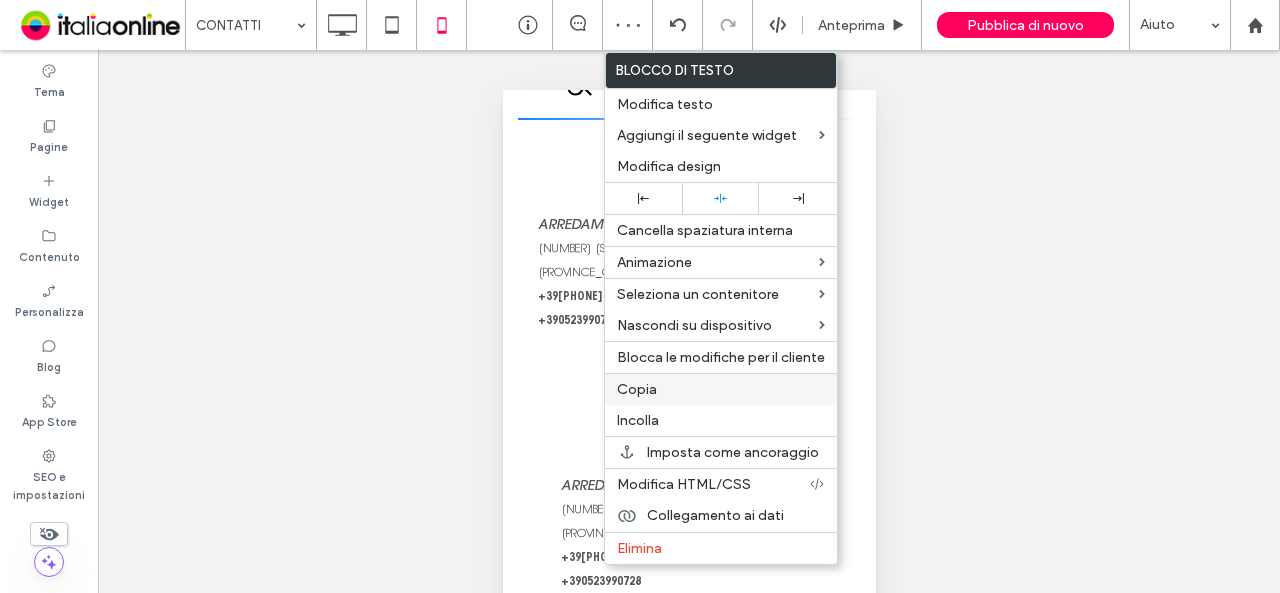 click on "Copia" at bounding box center [637, 389] 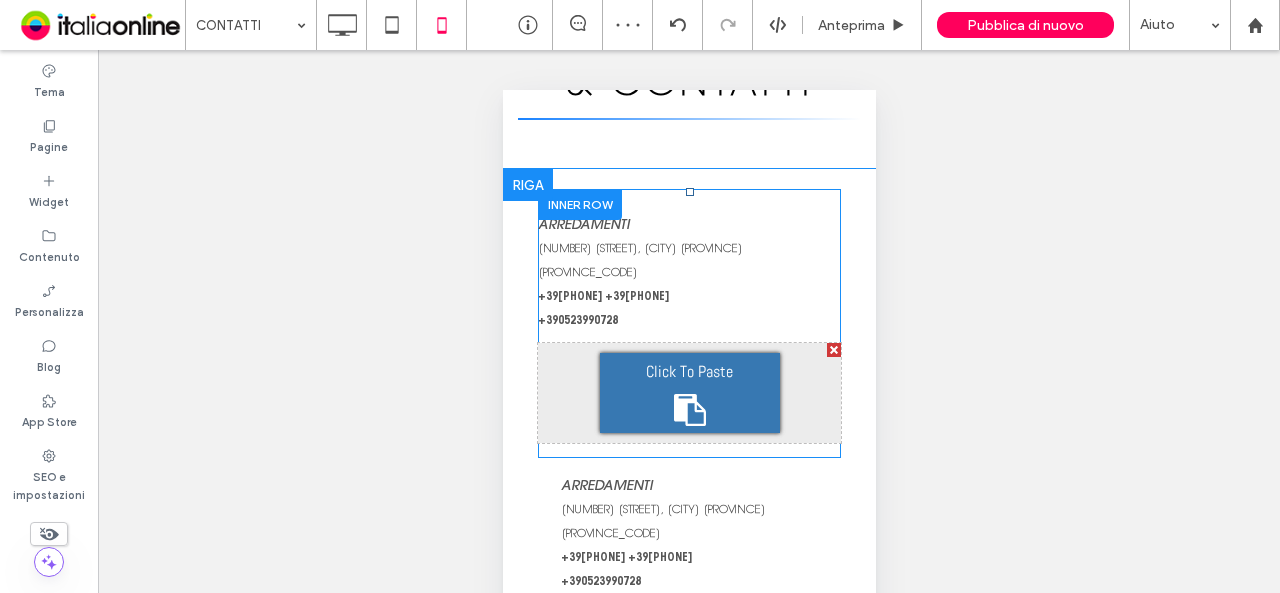 click on "Click To Paste" at bounding box center [688, 372] 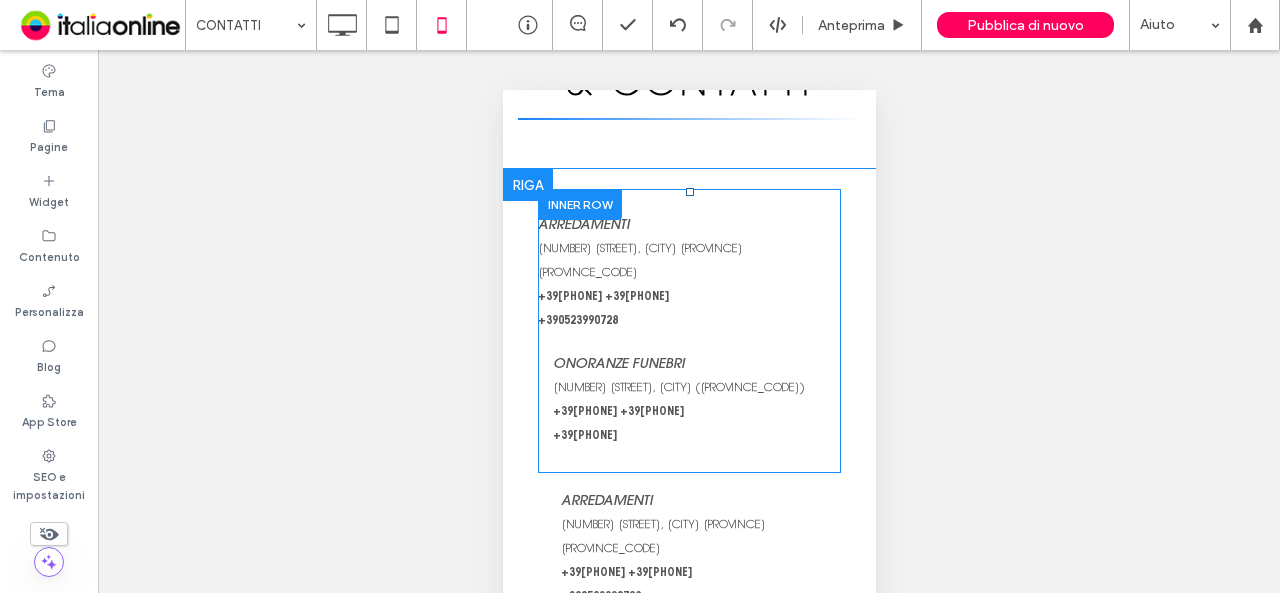 click at bounding box center (579, 204) 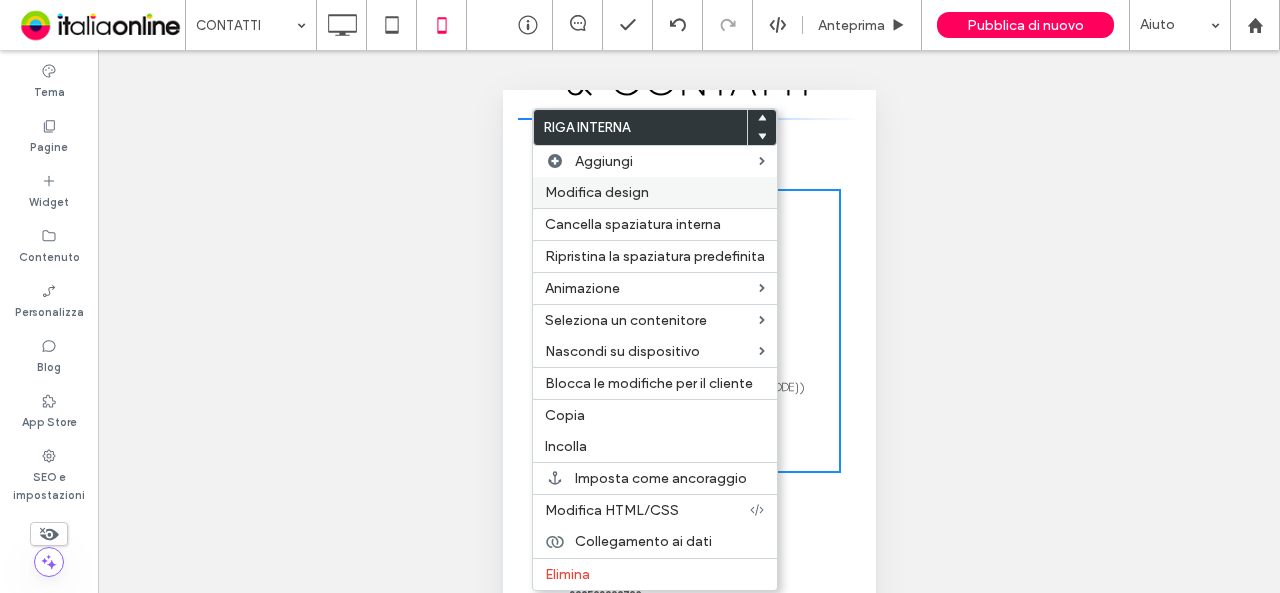 click on "Modifica design" at bounding box center (655, 192) 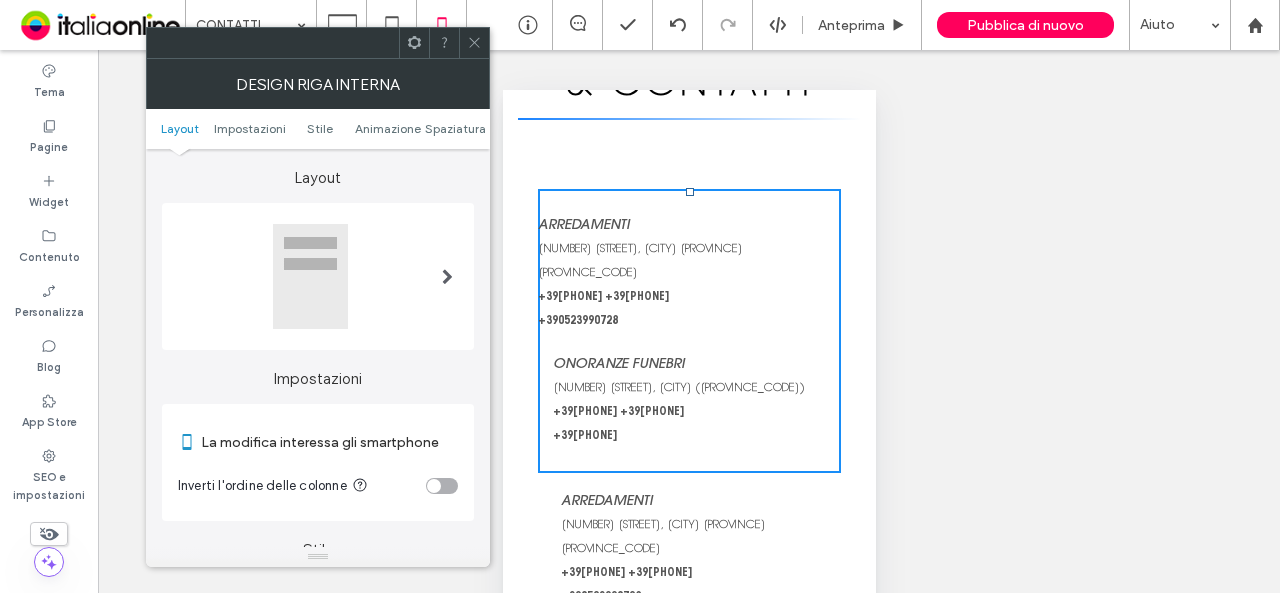 click at bounding box center (310, 276) 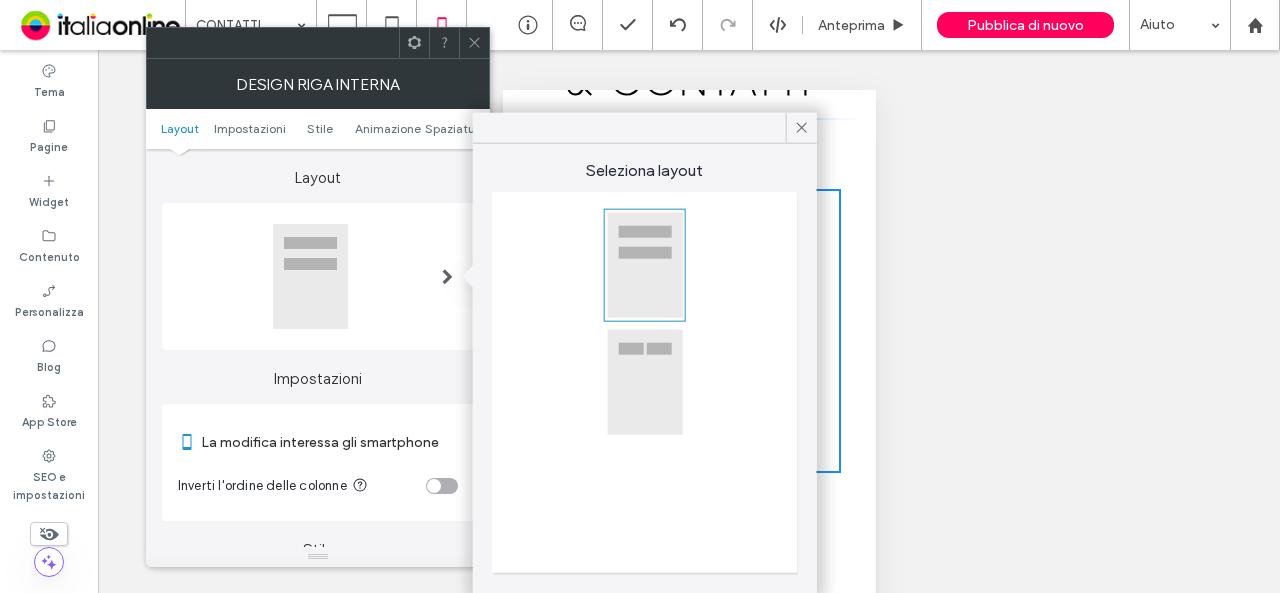 click at bounding box center [645, 382] 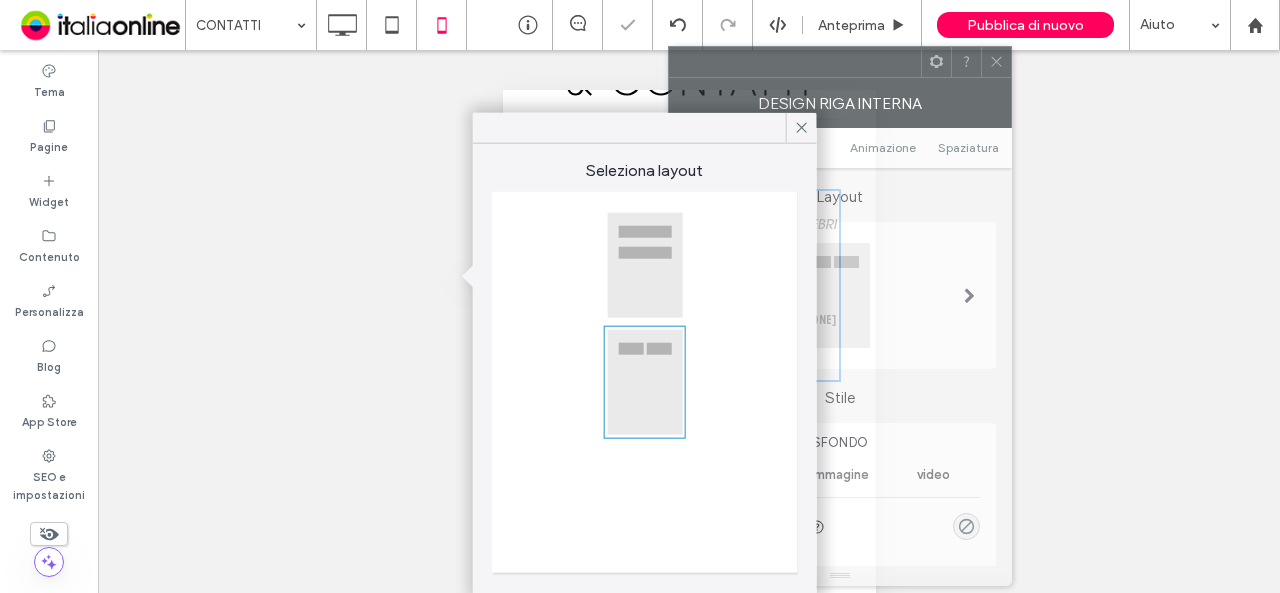 drag, startPoint x: 435, startPoint y: 55, endPoint x: 928, endPoint y: 56, distance: 493.001 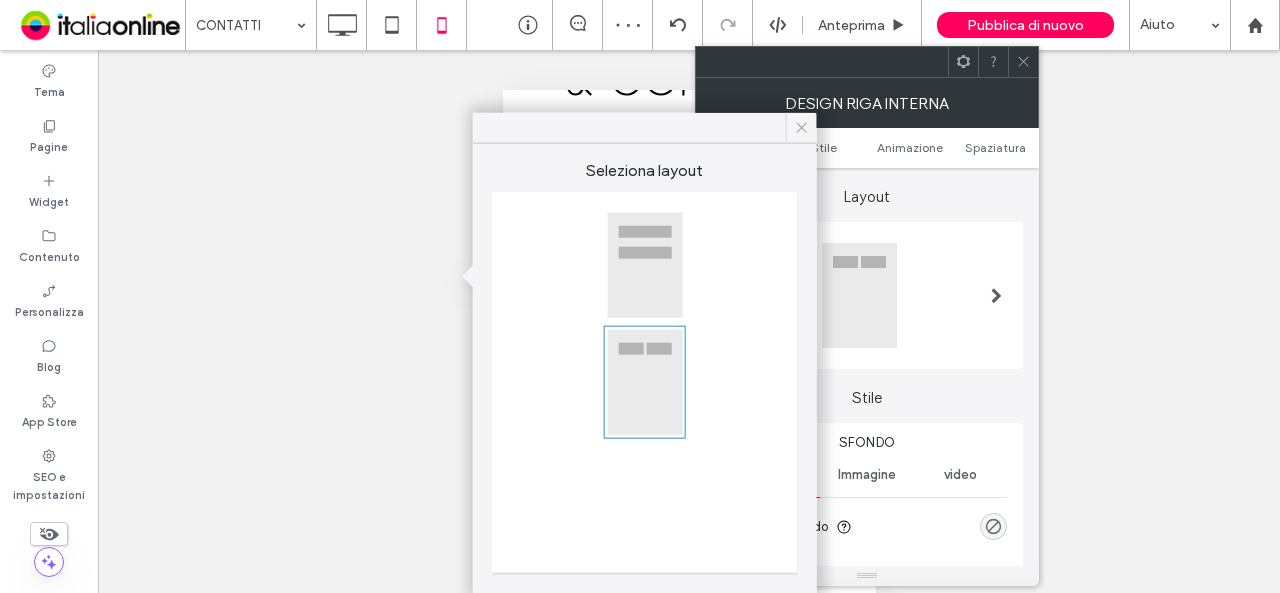 click 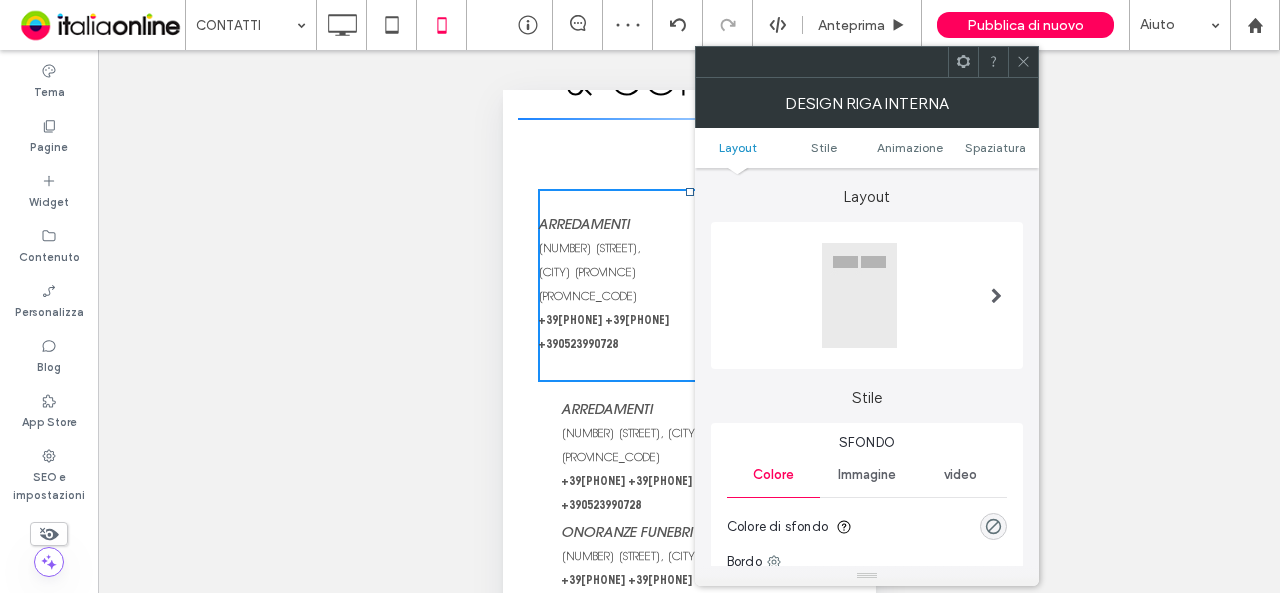 click 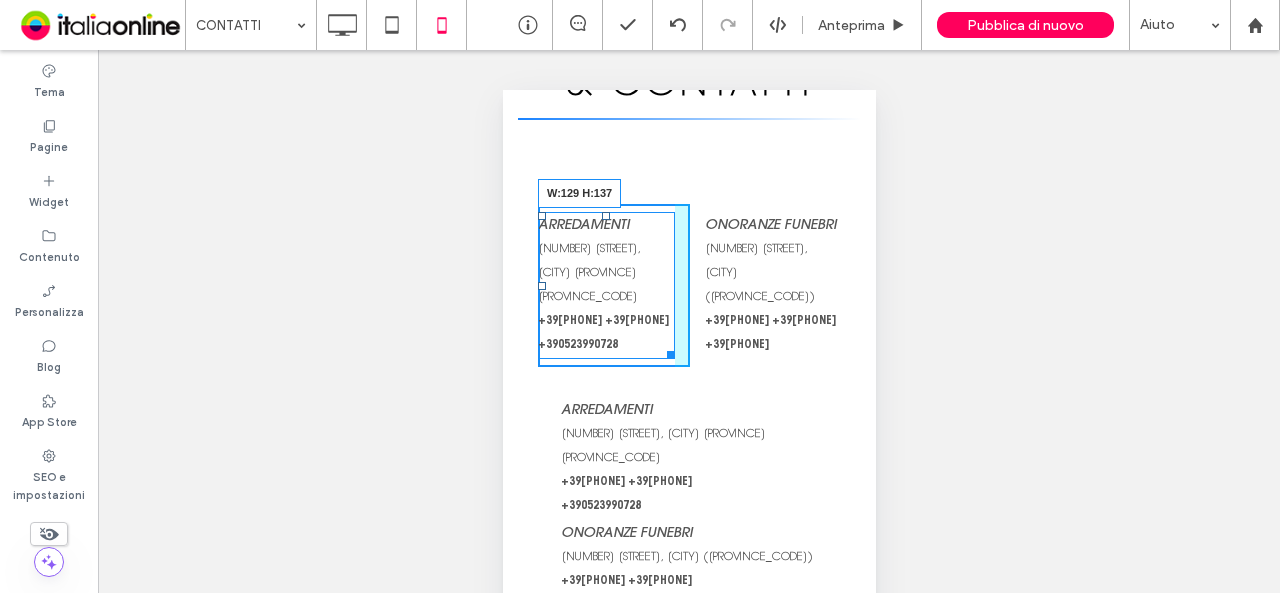 drag, startPoint x: 657, startPoint y: 343, endPoint x: 1239, endPoint y: 431, distance: 588.6153 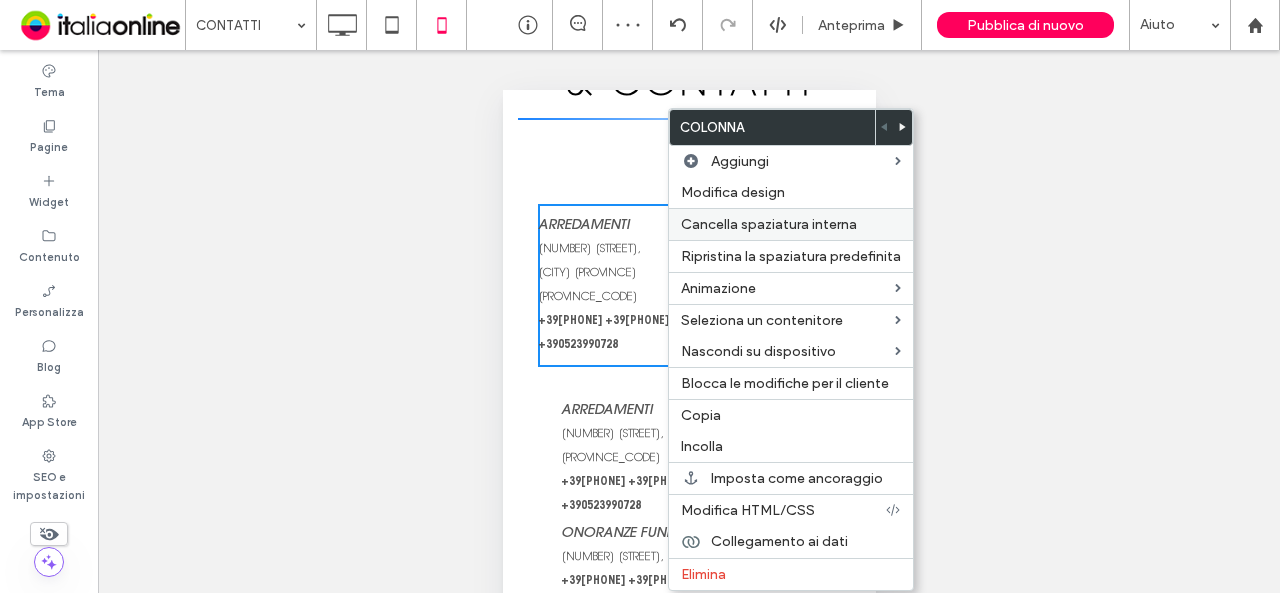 click on "Cancella spaziatura interna" at bounding box center [769, 224] 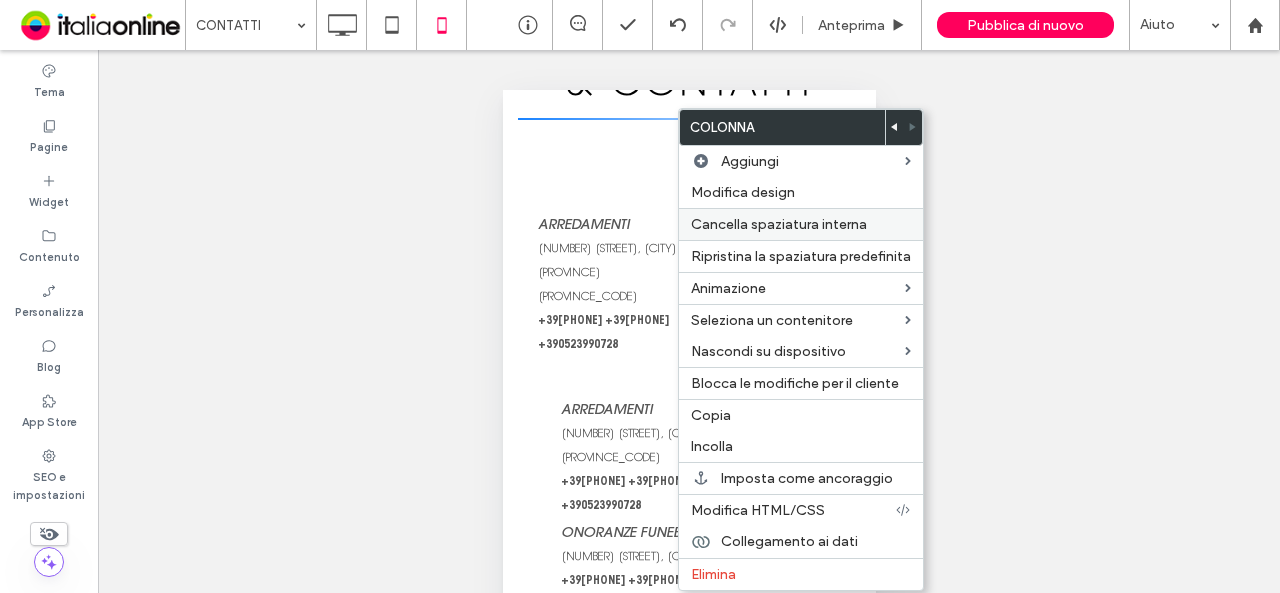 click on "Cancella spaziatura interna" at bounding box center [779, 224] 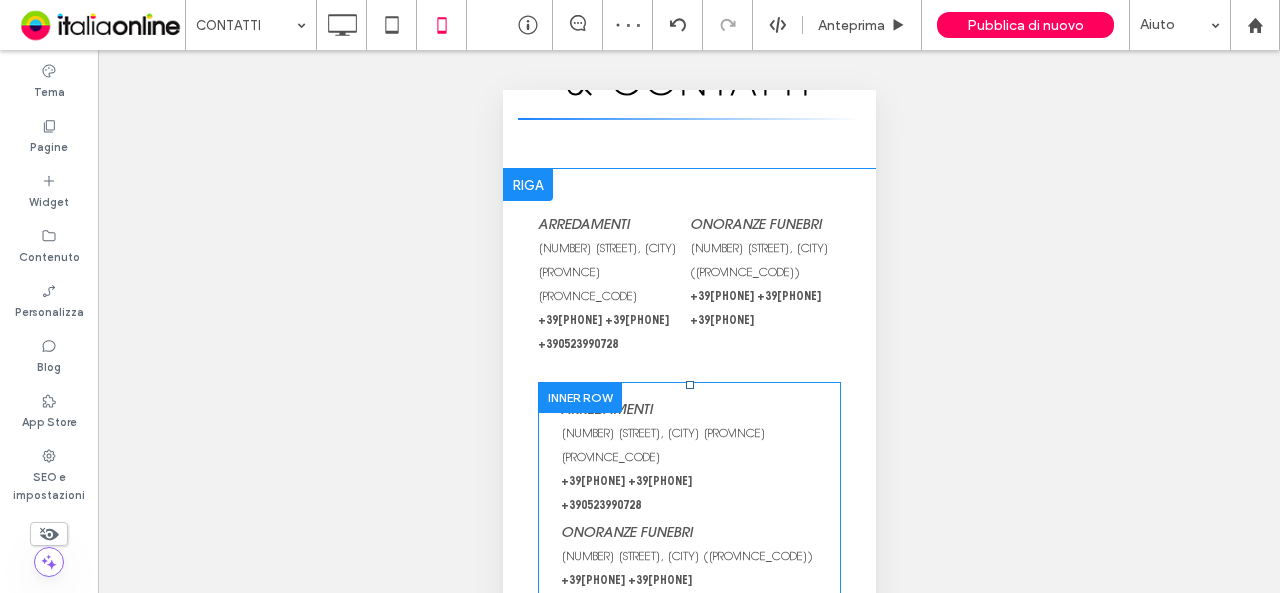 click at bounding box center (579, 397) 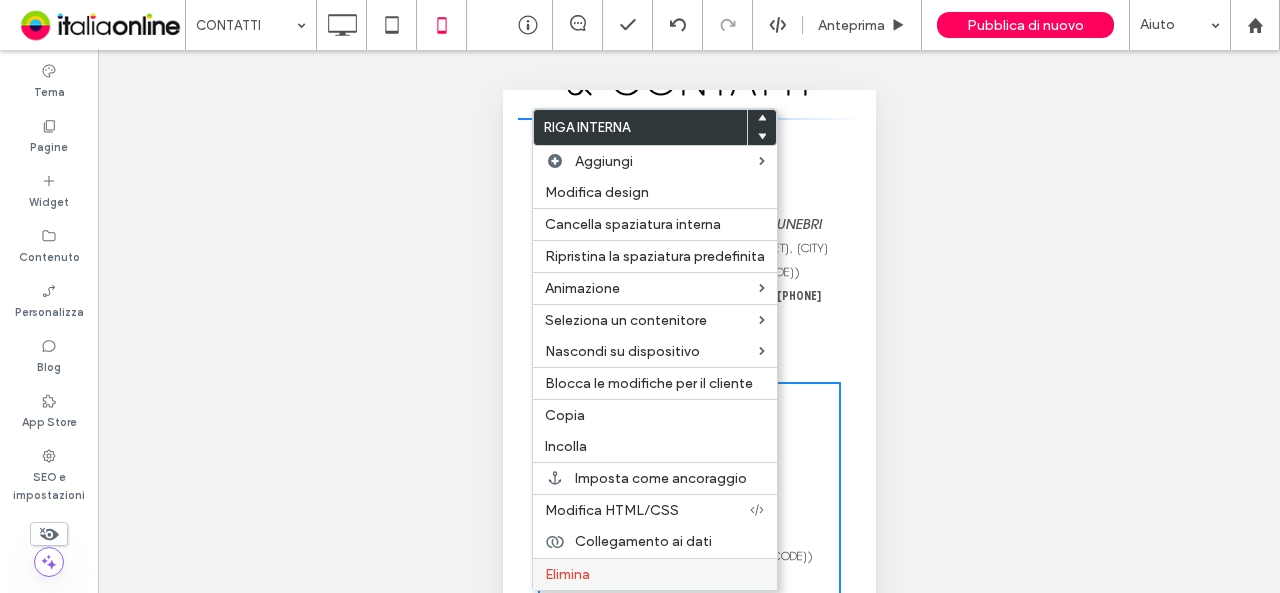 click on "Elimina" at bounding box center (655, 574) 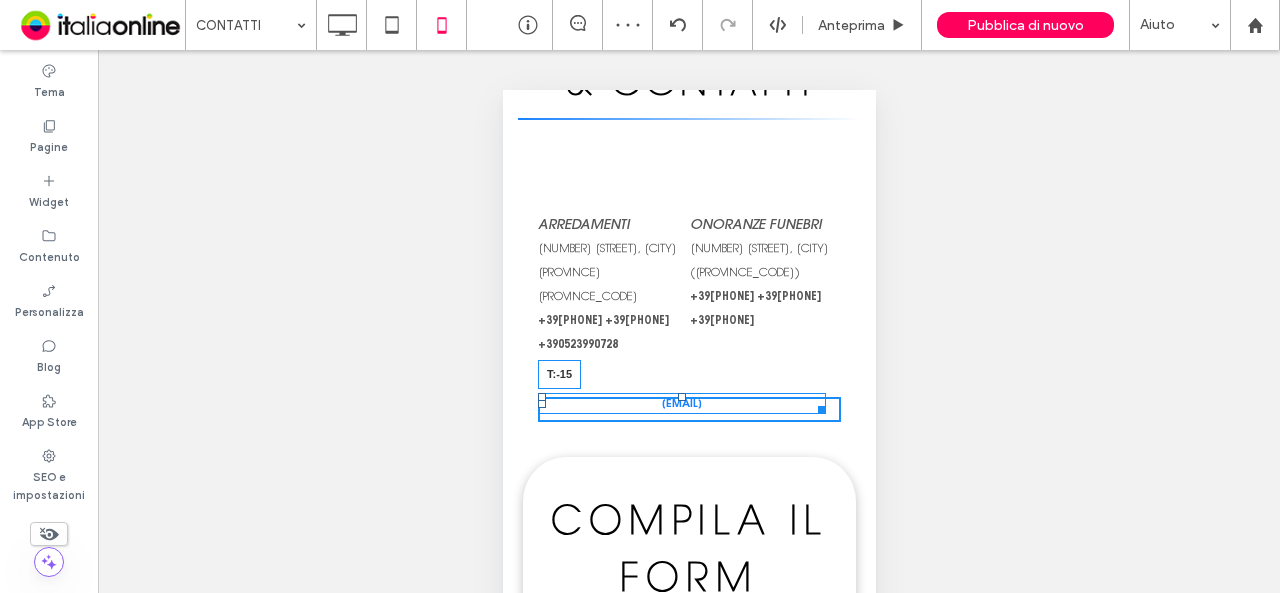drag, startPoint x: 684, startPoint y: 387, endPoint x: 697, endPoint y: 294, distance: 93.904205 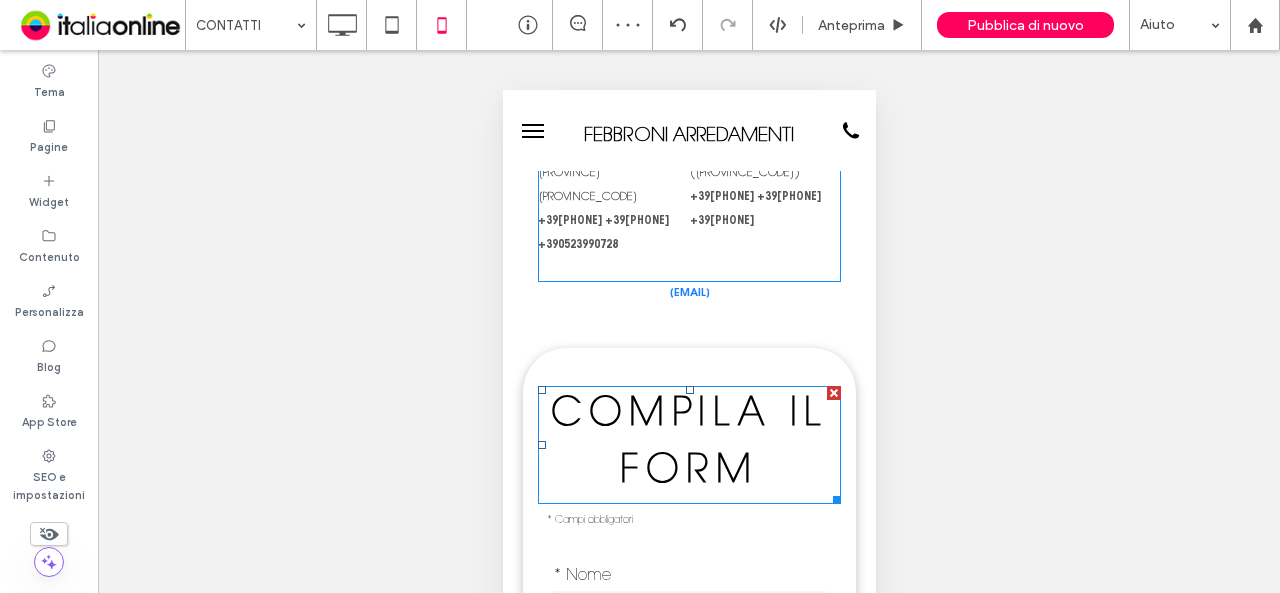 scroll, scrollTop: 100, scrollLeft: 0, axis: vertical 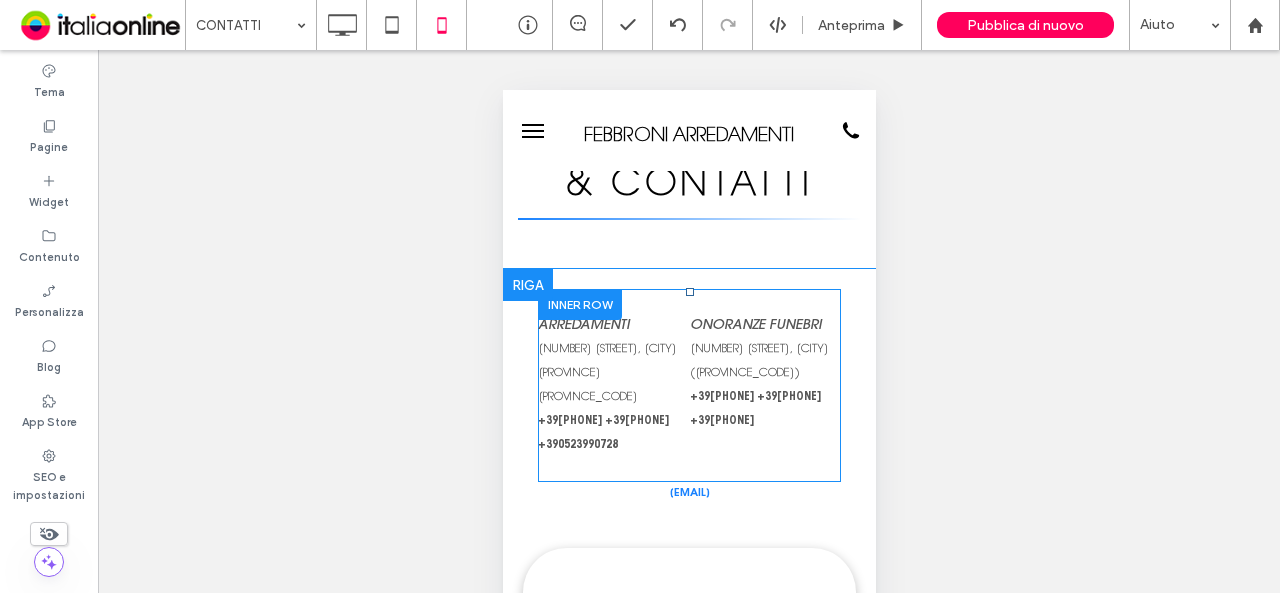 click at bounding box center (579, 304) 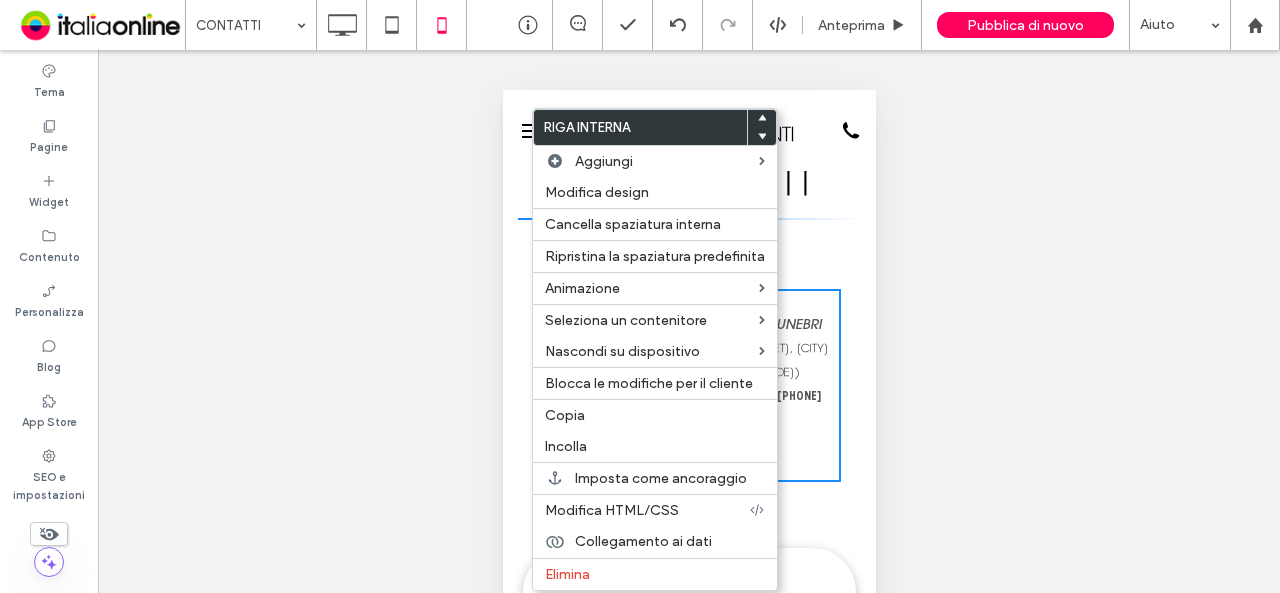 click 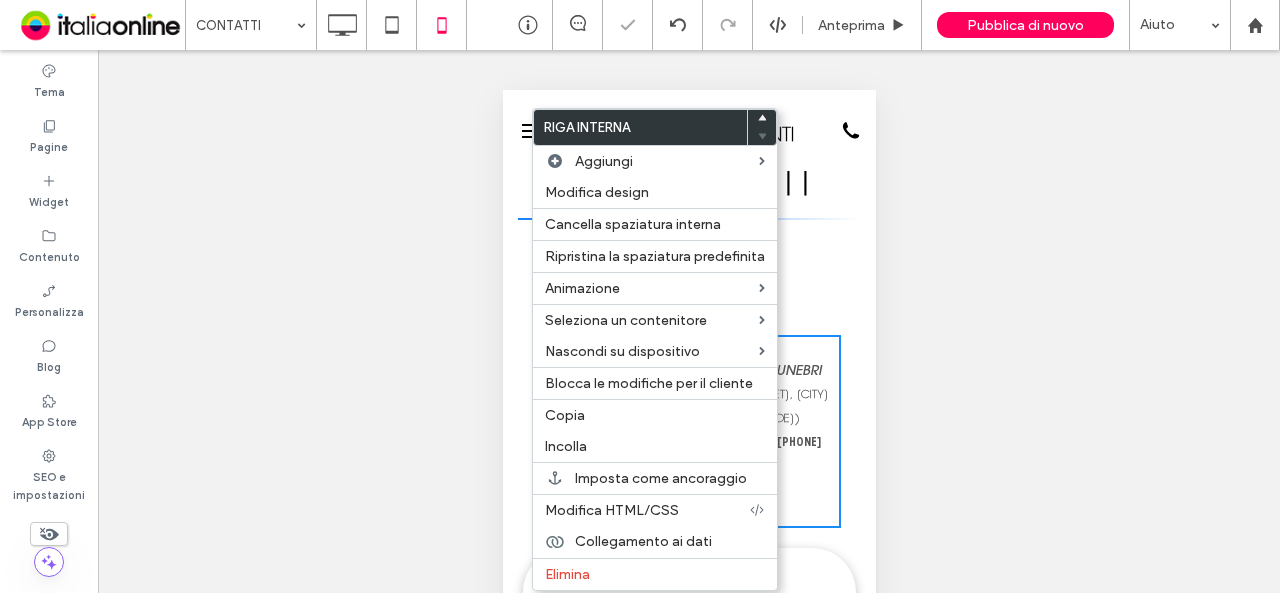 click on "Click To Paste
ARREDAMENTI
[NUMBER] [STREET], [CITY] [PROVINCE] [PROVINCE_CODE] +39[PHONE] +39[PHONE]  +39[PHONE]
ONORANZE FUNEBRI
[NUMBER] [STREET], [CITY] ([PROVINCE_CODE]) +39[PHONE] +39[PHONE]  +39[PHONE]
Click To Paste
Click To Paste
[EMAIL] Click To Paste
Click To Paste     Click To Paste     ARREDAMENTI
[NUMBER] [STREET], [CITY] [PROVINCE] [PROVINCE_CODE] +39[PHONE] +39[PHONE]  +39[PHONE]
Click To Paste     Click To Paste     ONORANZE FUNEBRI
[NUMBER] [STREET], [CITY] ([PROVINCE_CODE]) +39[PHONE] +39[PHONE]  +39[PHONE]
Click To Paste
COMPILA IL FORM
* Campi obbligatori
Contattaci
* Nome
* E-mail
Telefono
* Messaggio
Autorizzazione utilizzo dati
Ho letto  l’informativa
e autorizzo il trattamento dei miei dati personali per le finalità ivi indicate." at bounding box center [688, 870] 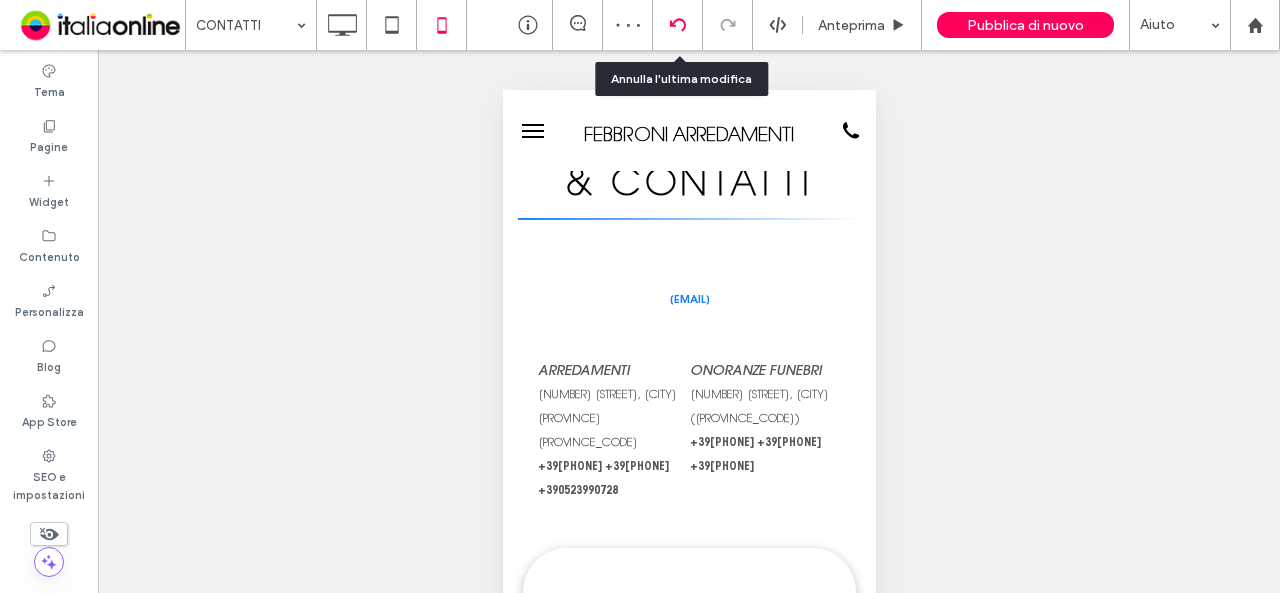 click 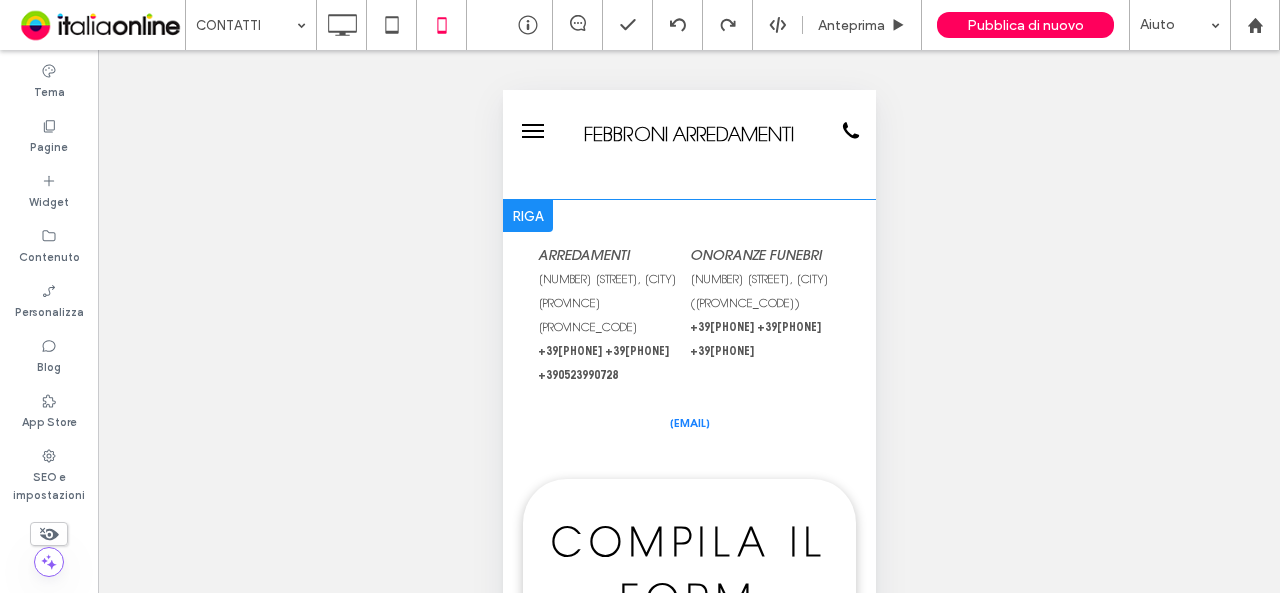 scroll, scrollTop: 100, scrollLeft: 0, axis: vertical 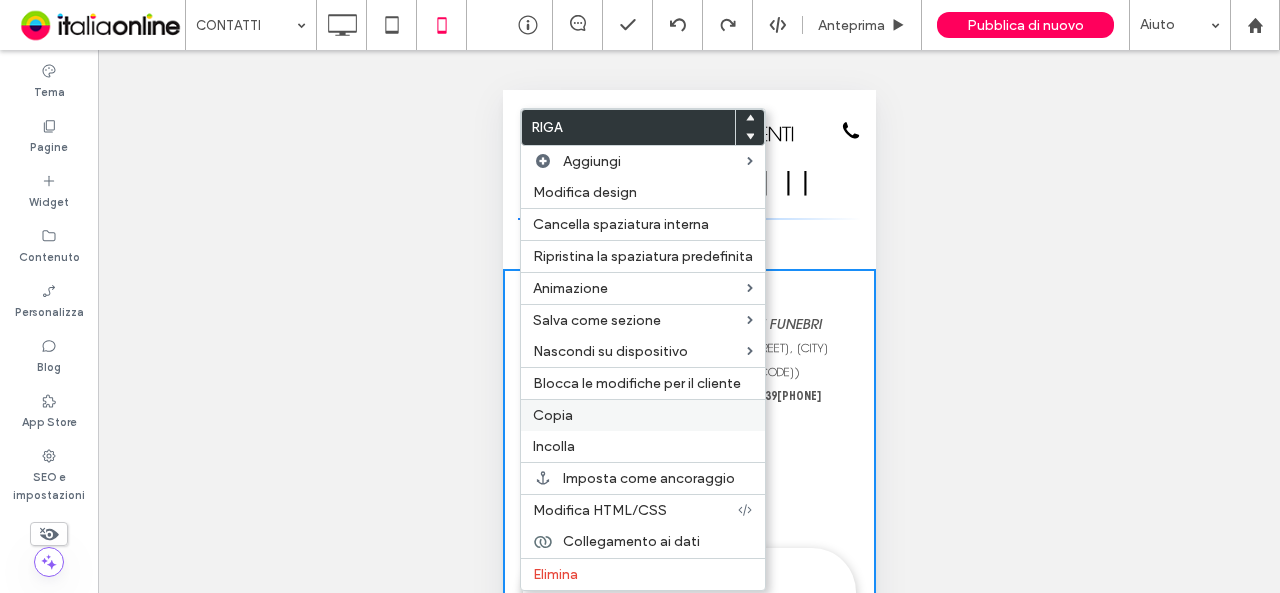 click on "Copia" at bounding box center (553, 415) 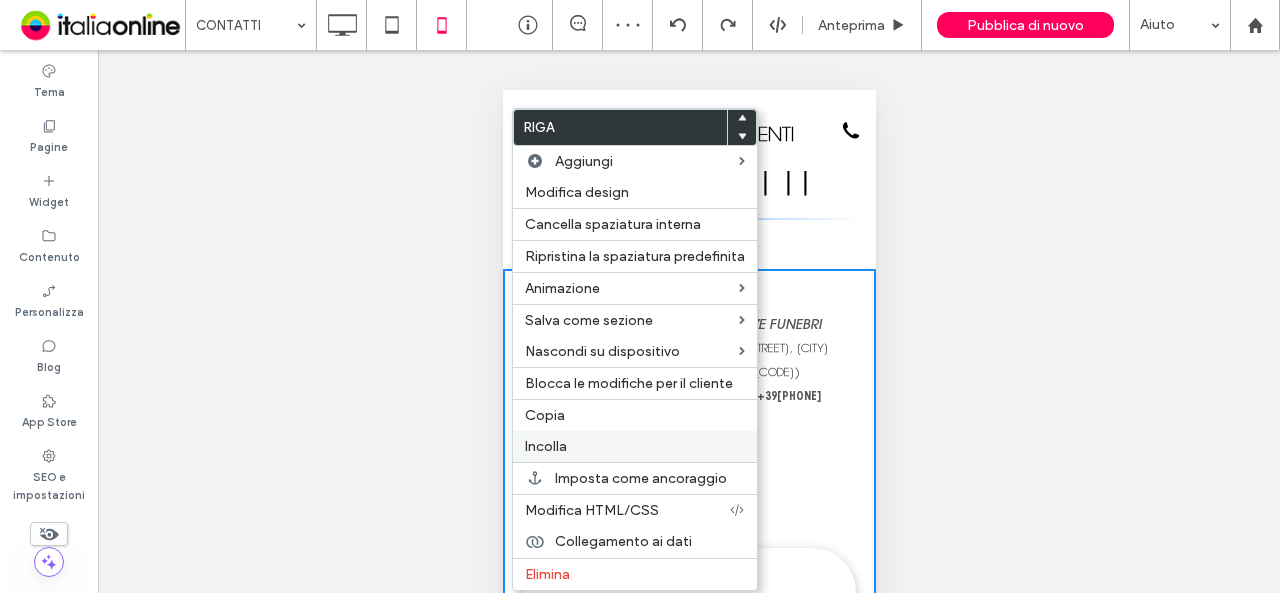 click on "Incolla" at bounding box center (635, 446) 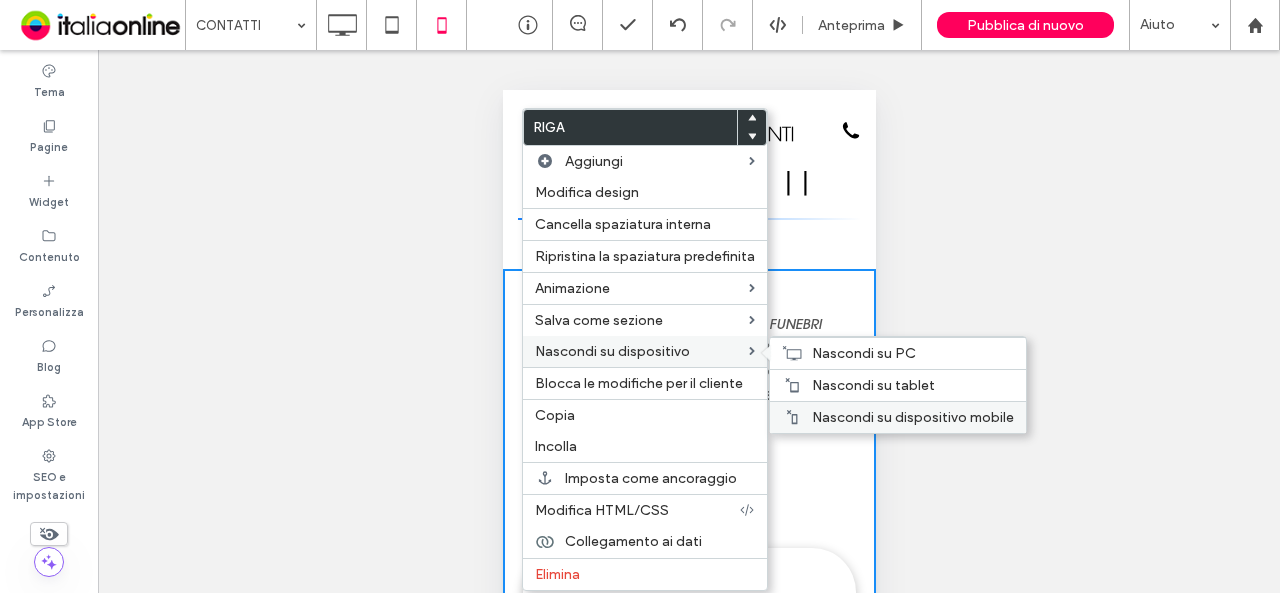 click on "Nascondi su dispositivo mobile" at bounding box center [913, 417] 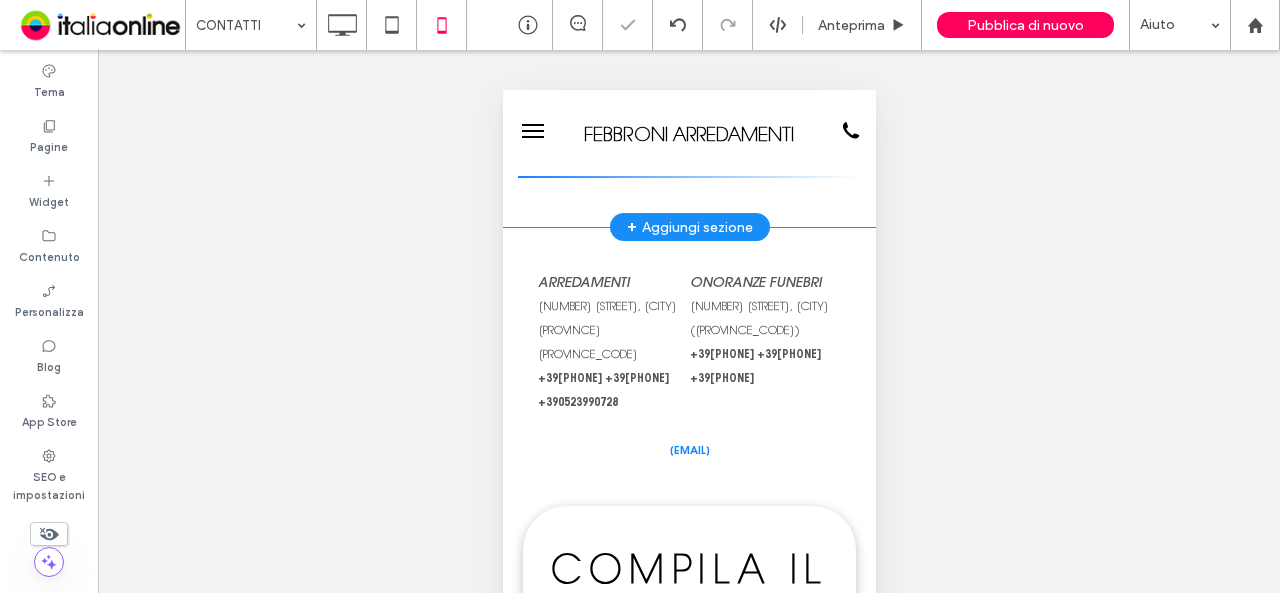 scroll, scrollTop: 0, scrollLeft: 0, axis: both 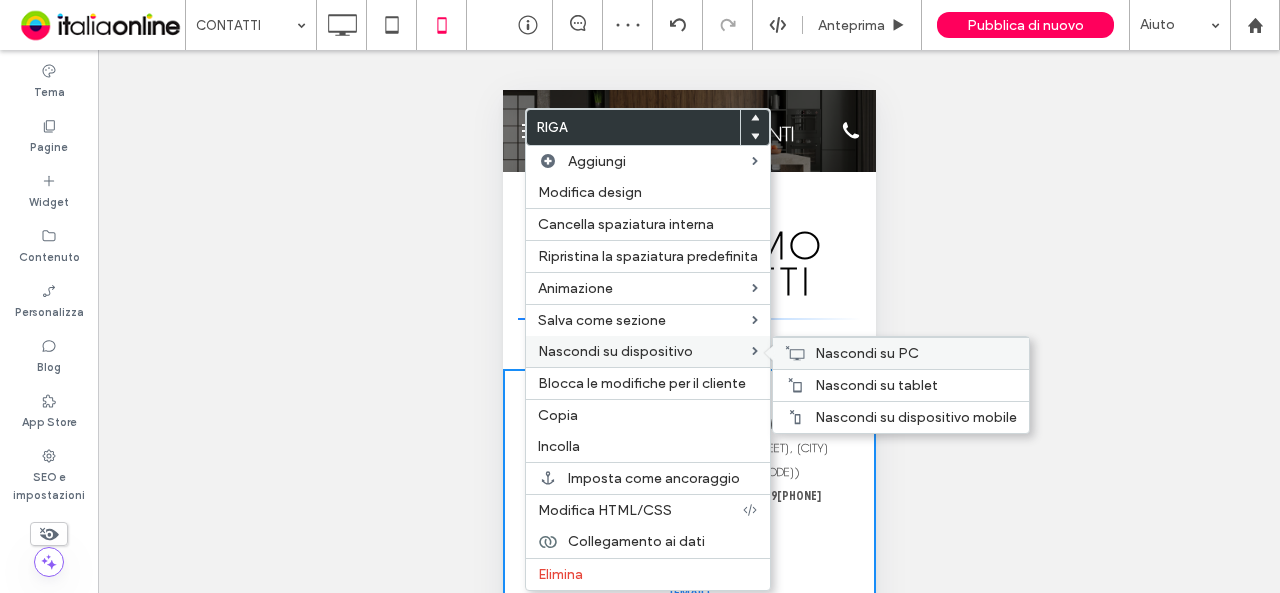 click on "Nascondi su PC" at bounding box center [867, 353] 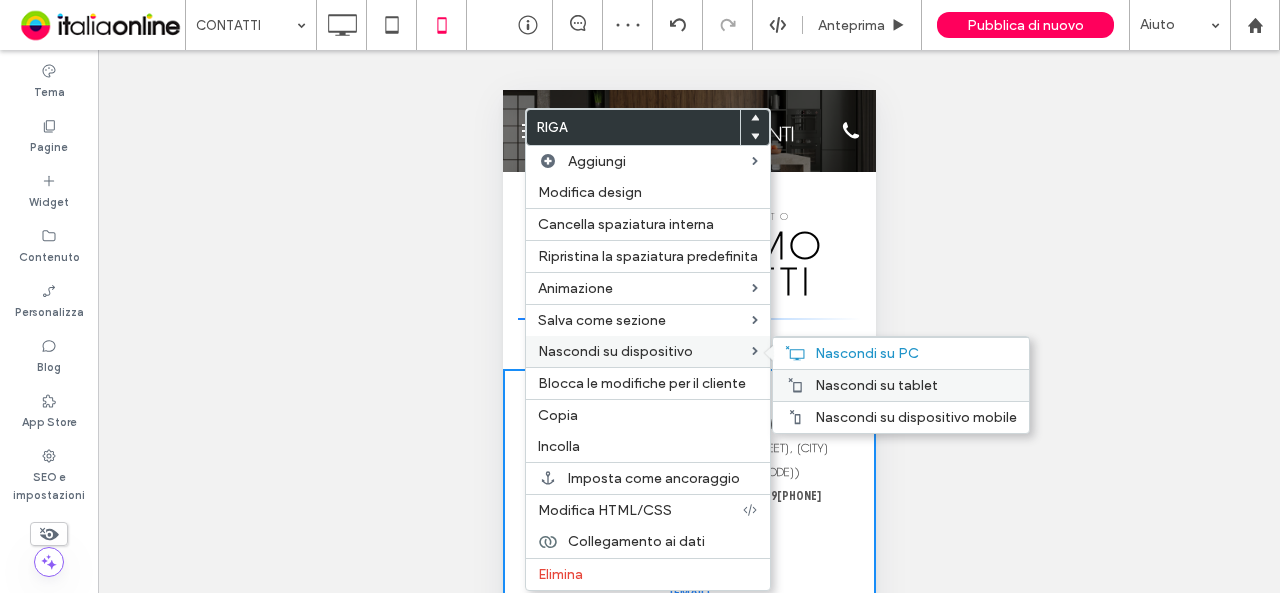 click on "Nascondi su tablet" at bounding box center (901, 385) 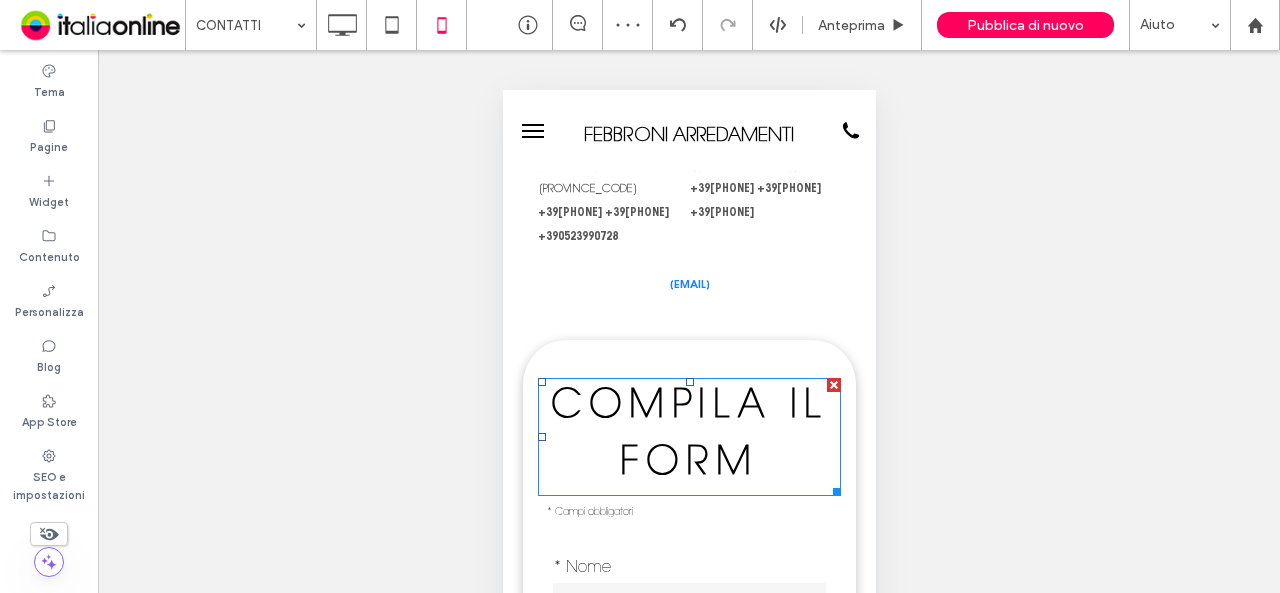scroll, scrollTop: 400, scrollLeft: 0, axis: vertical 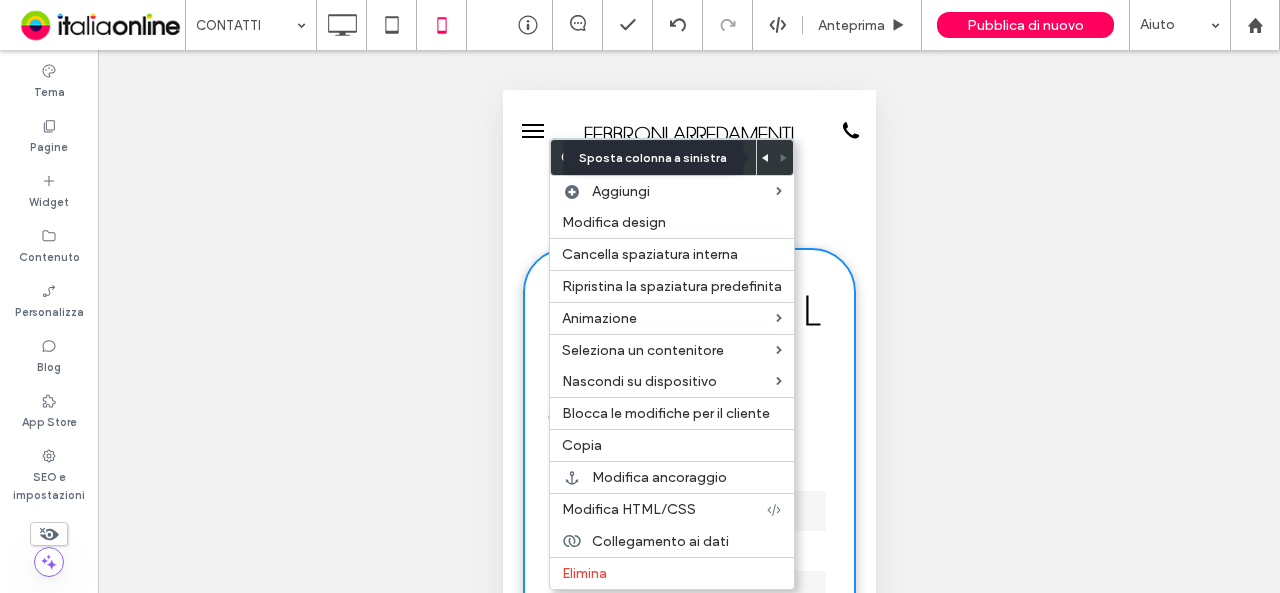 click 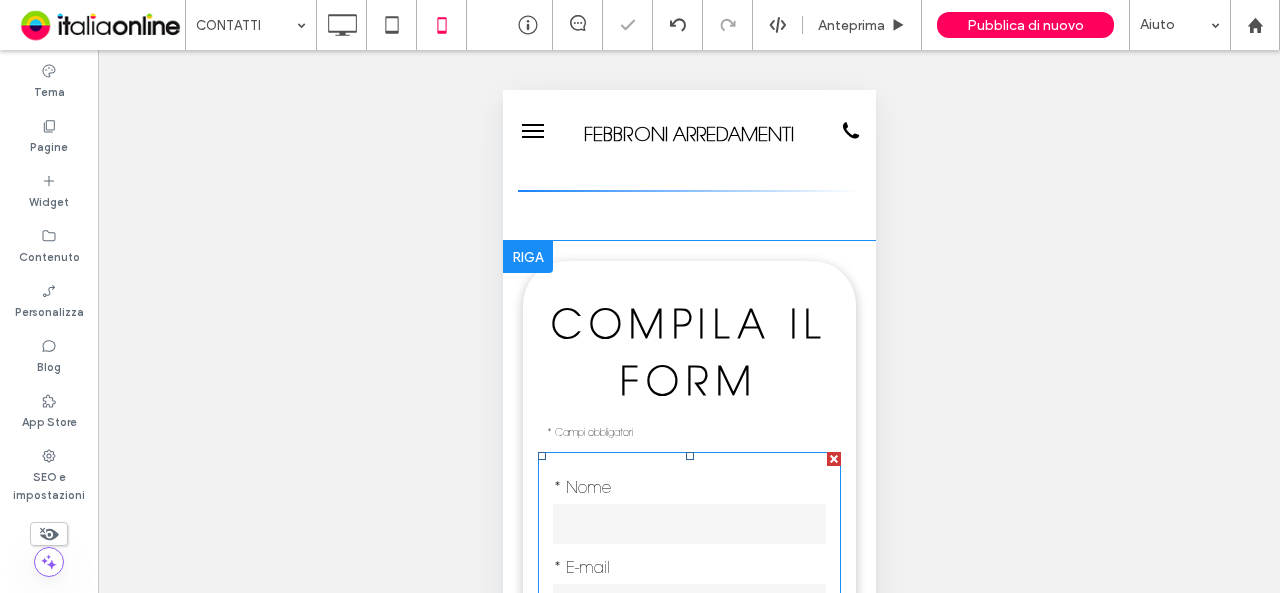 scroll, scrollTop: 0, scrollLeft: 0, axis: both 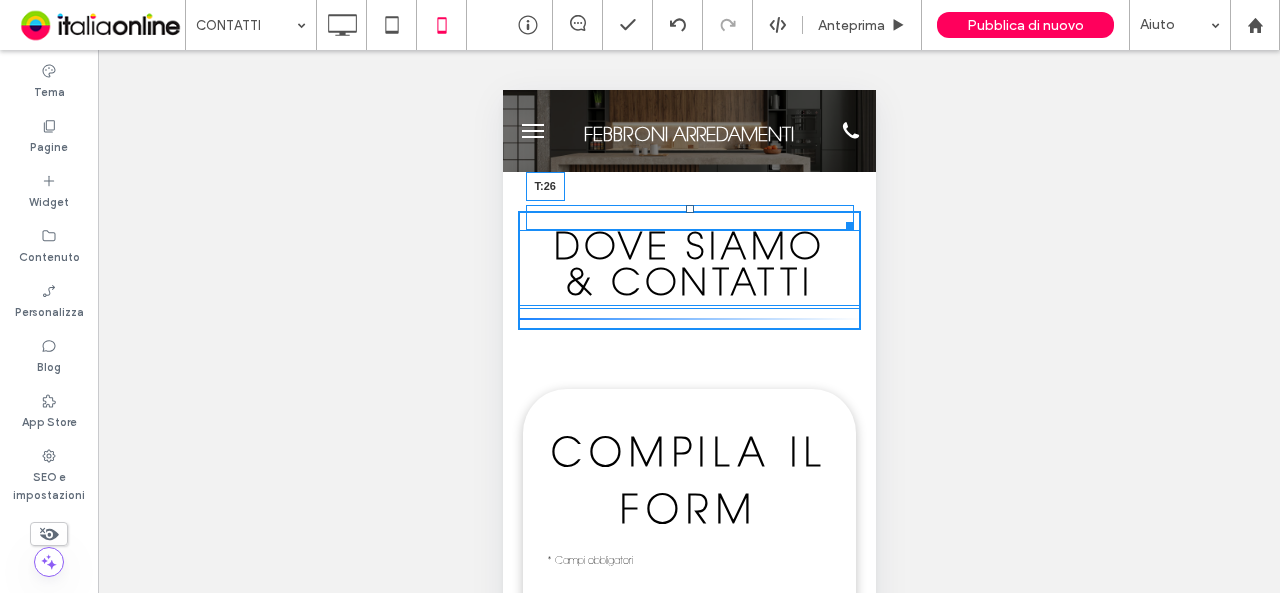drag, startPoint x: 678, startPoint y: 211, endPoint x: 691, endPoint y: 253, distance: 43.965897 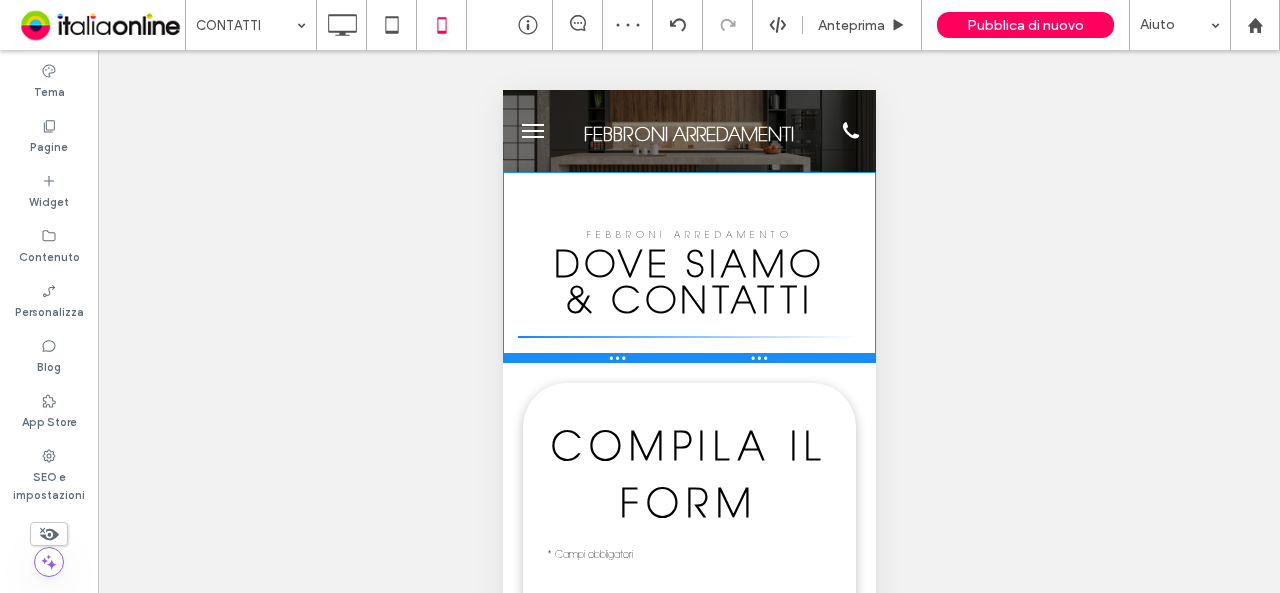 drag, startPoint x: 558, startPoint y: 407, endPoint x: 555, endPoint y: 359, distance: 48.09366 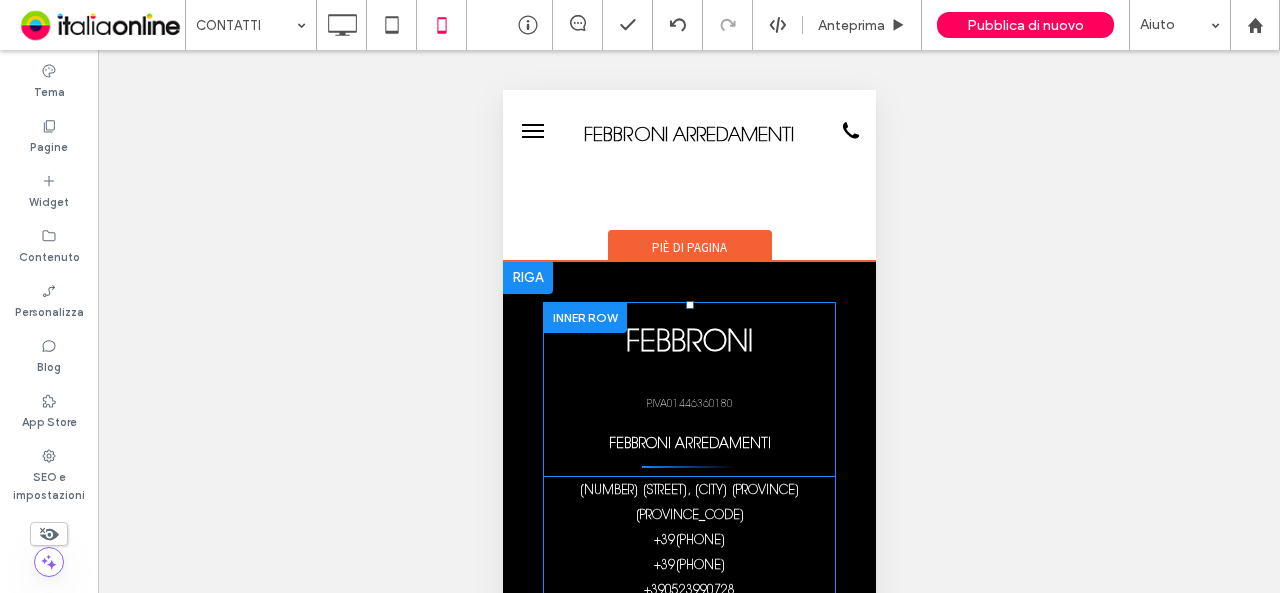 scroll, scrollTop: 2148, scrollLeft: 0, axis: vertical 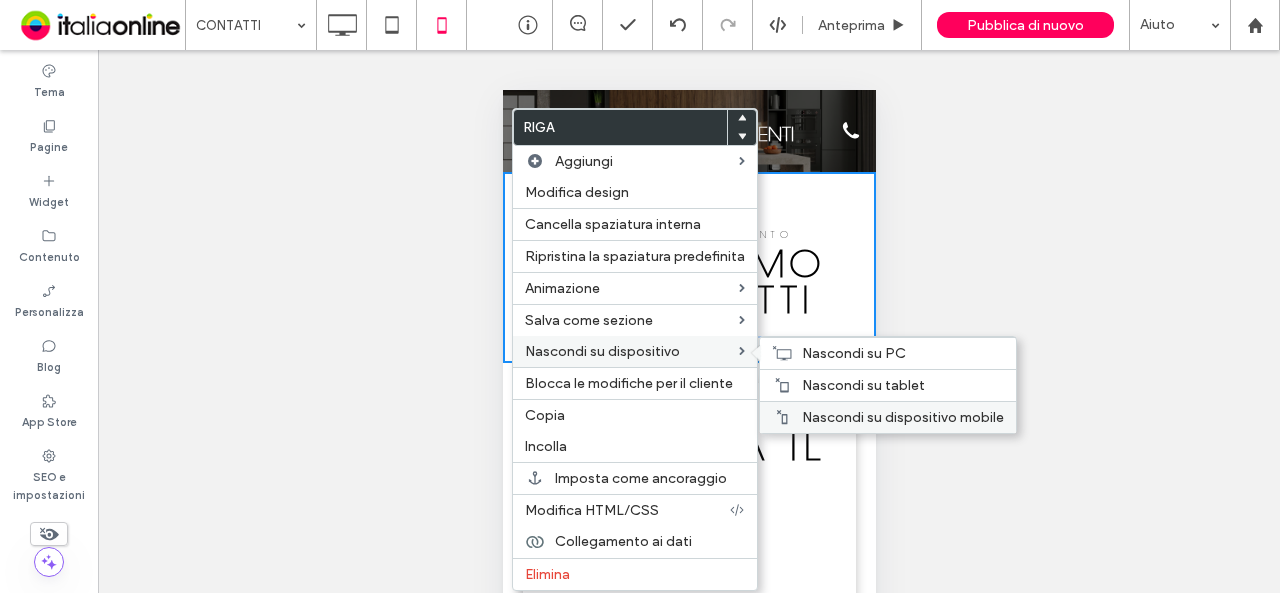 click on "Nascondi su dispositivo mobile" at bounding box center [888, 417] 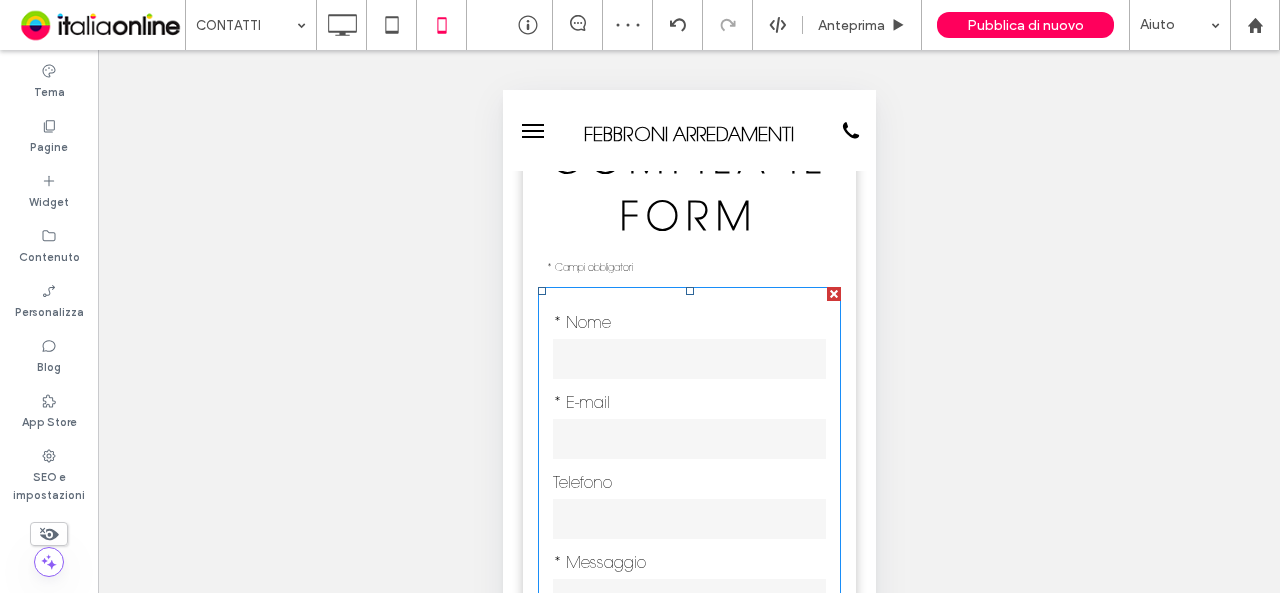 scroll, scrollTop: 0, scrollLeft: 0, axis: both 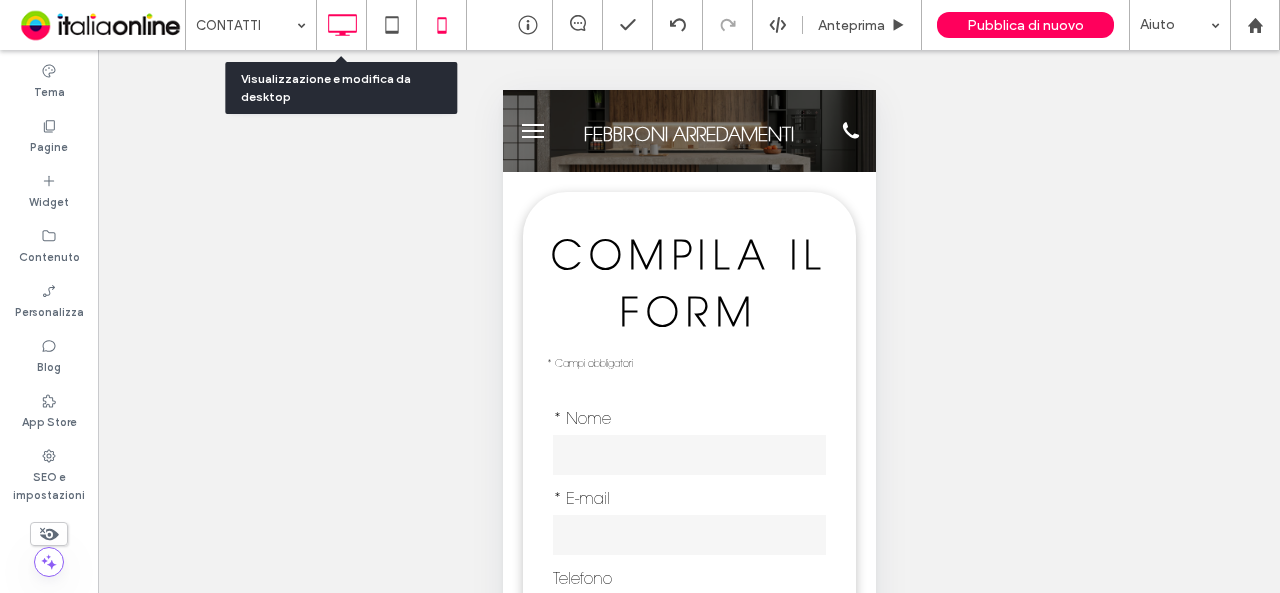 click 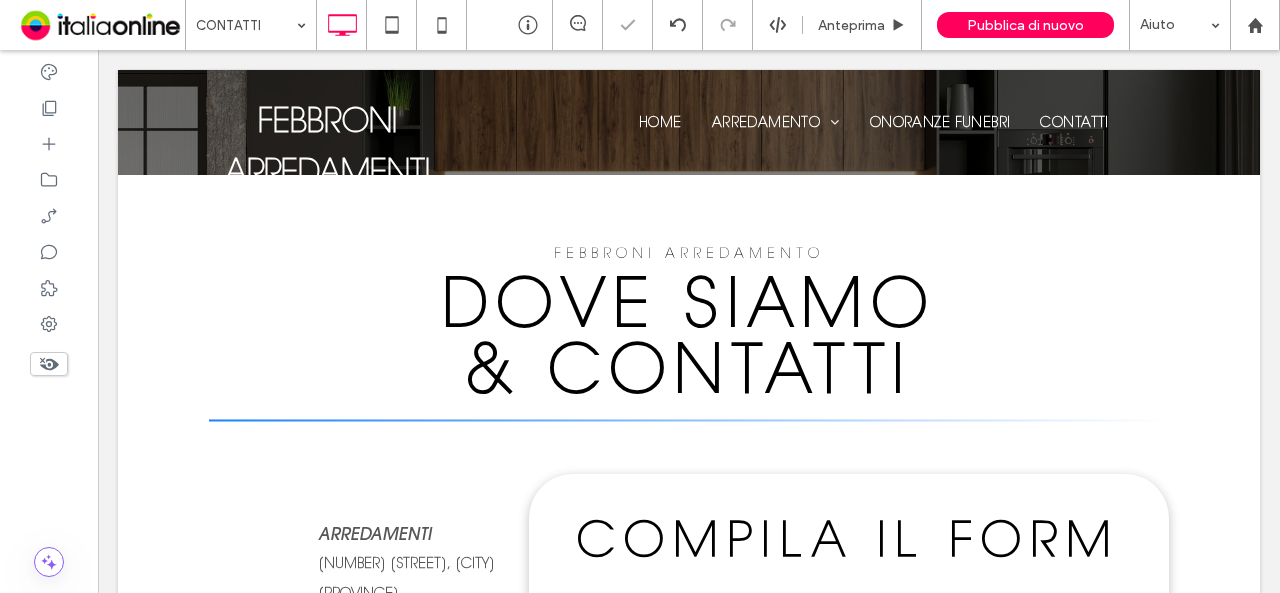 scroll, scrollTop: 0, scrollLeft: 0, axis: both 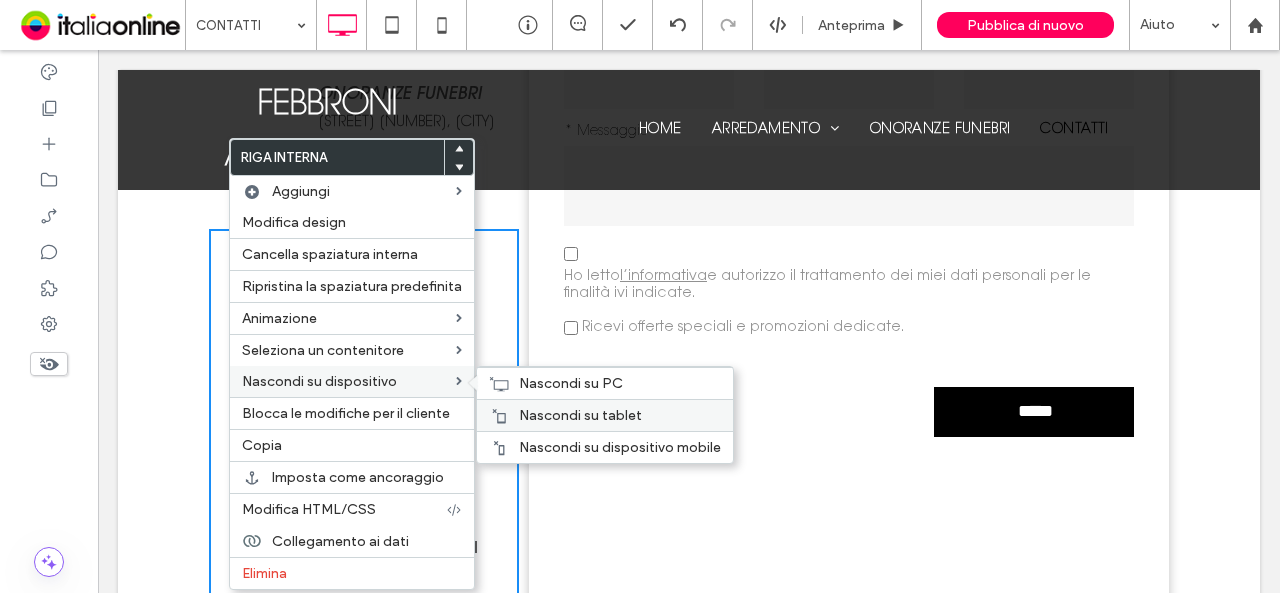 click on "Nascondi su tablet" at bounding box center (580, 415) 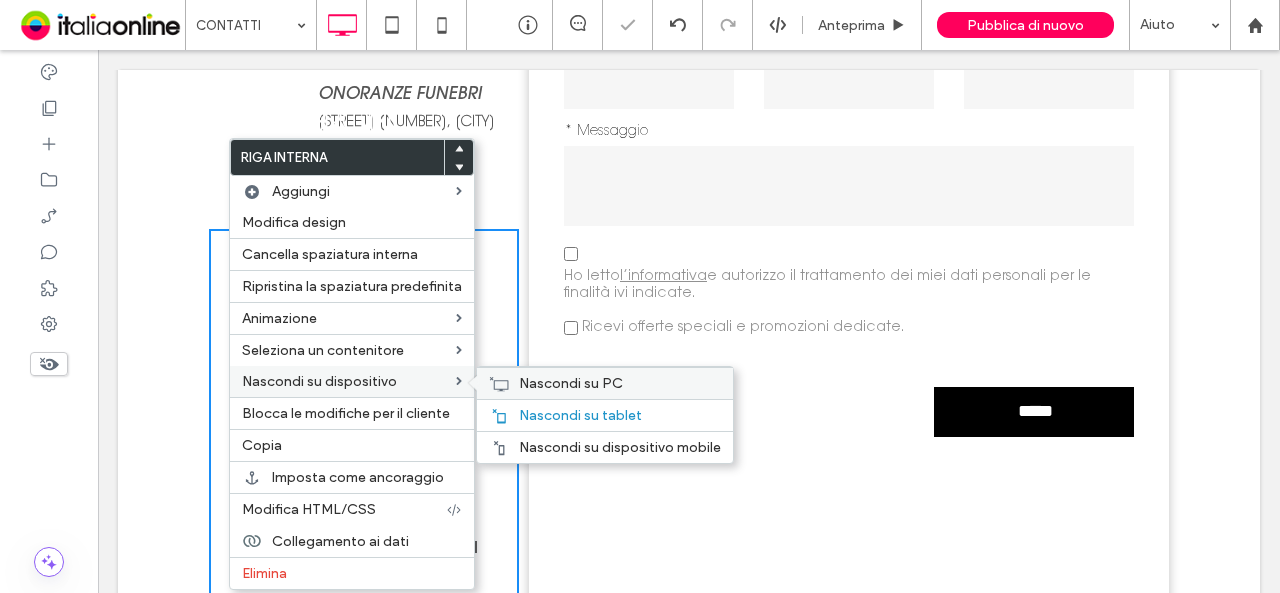 click on "Nascondi su PC" at bounding box center [571, 383] 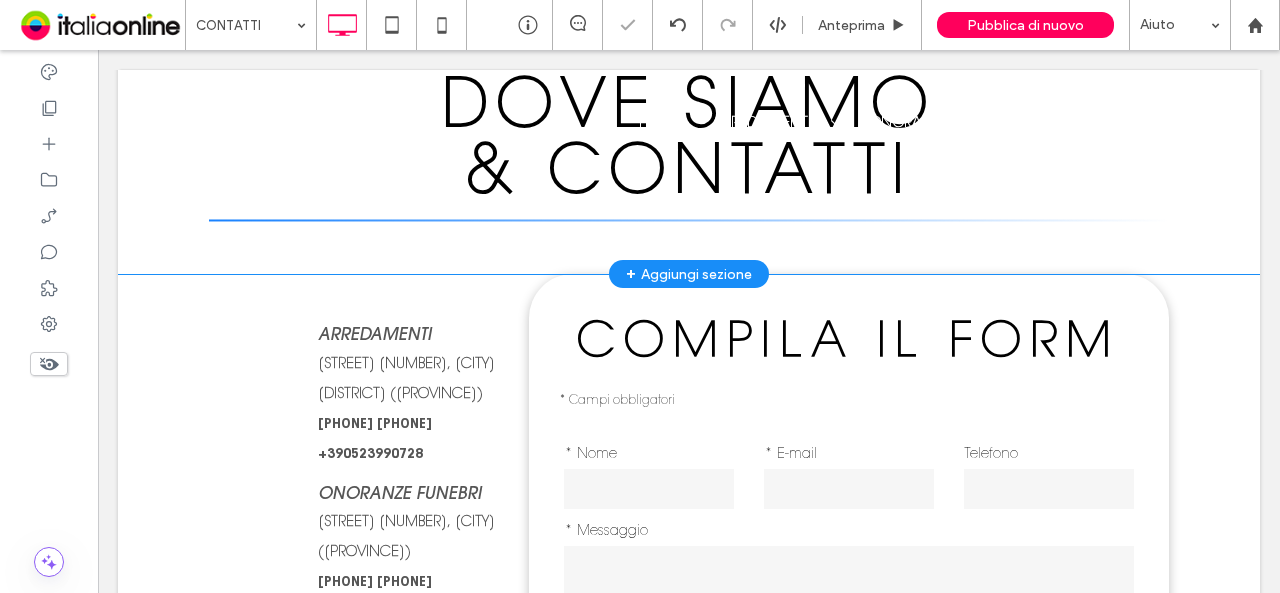 scroll, scrollTop: 0, scrollLeft: 0, axis: both 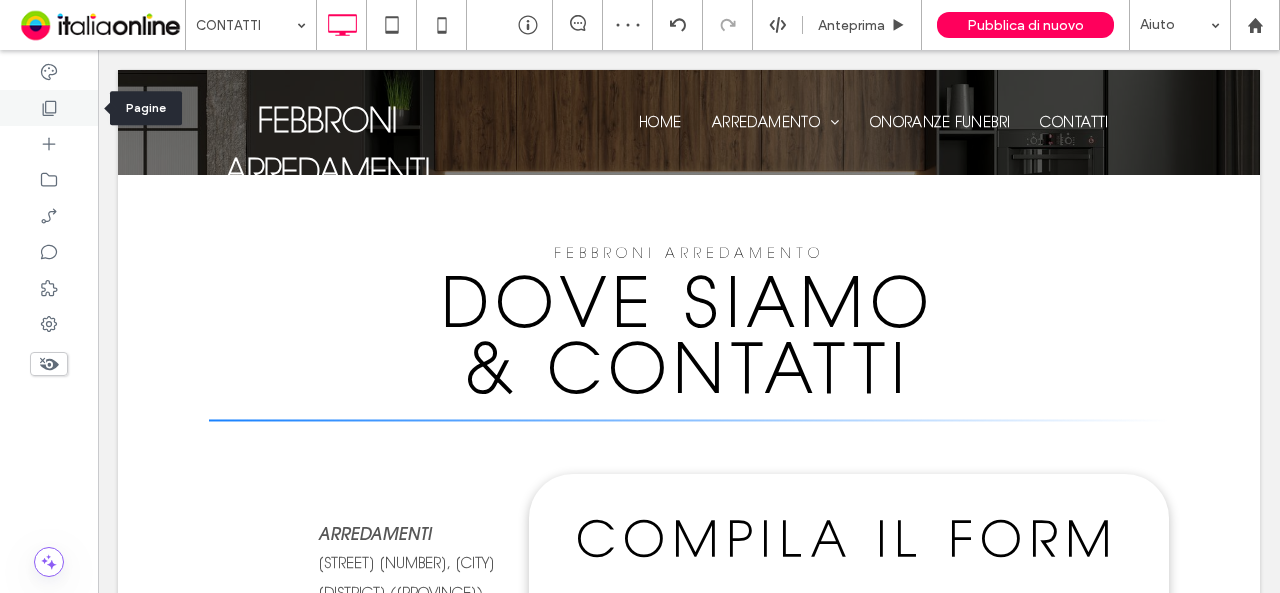 click at bounding box center (49, 108) 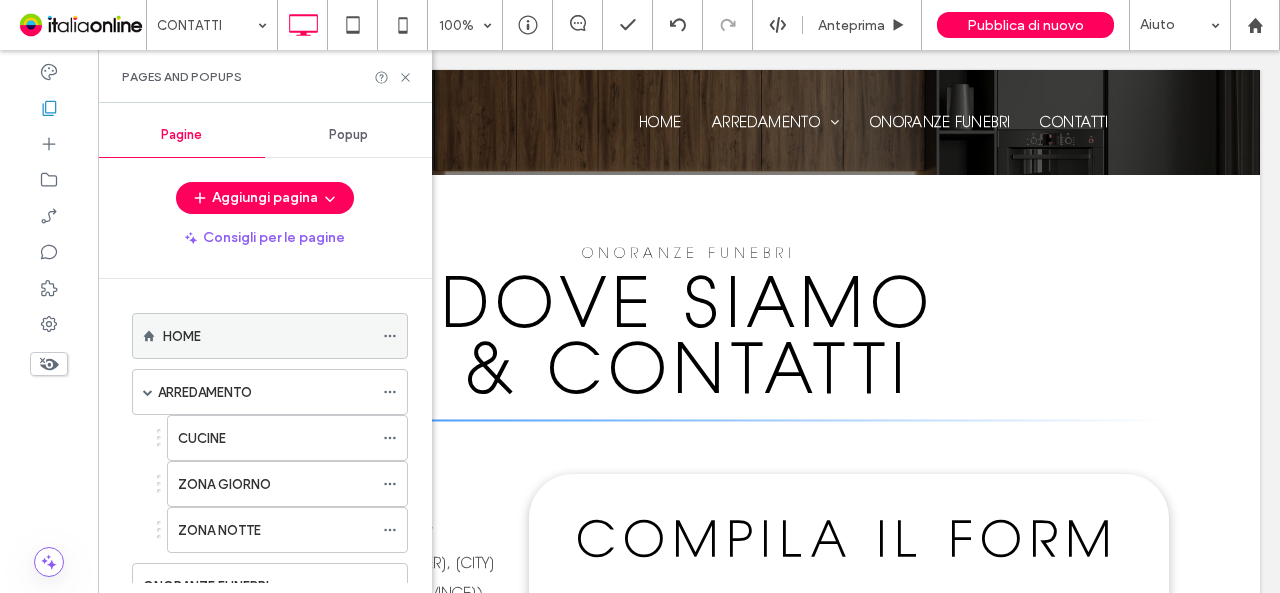 click 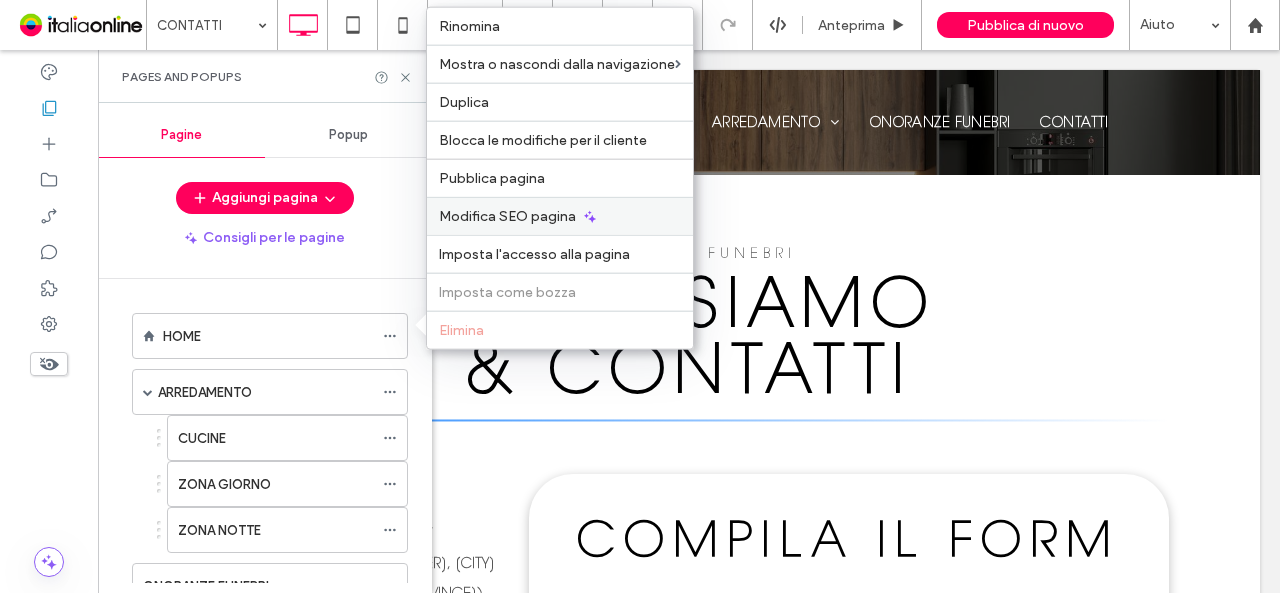 click on "Modifica SEO pagina" at bounding box center (507, 216) 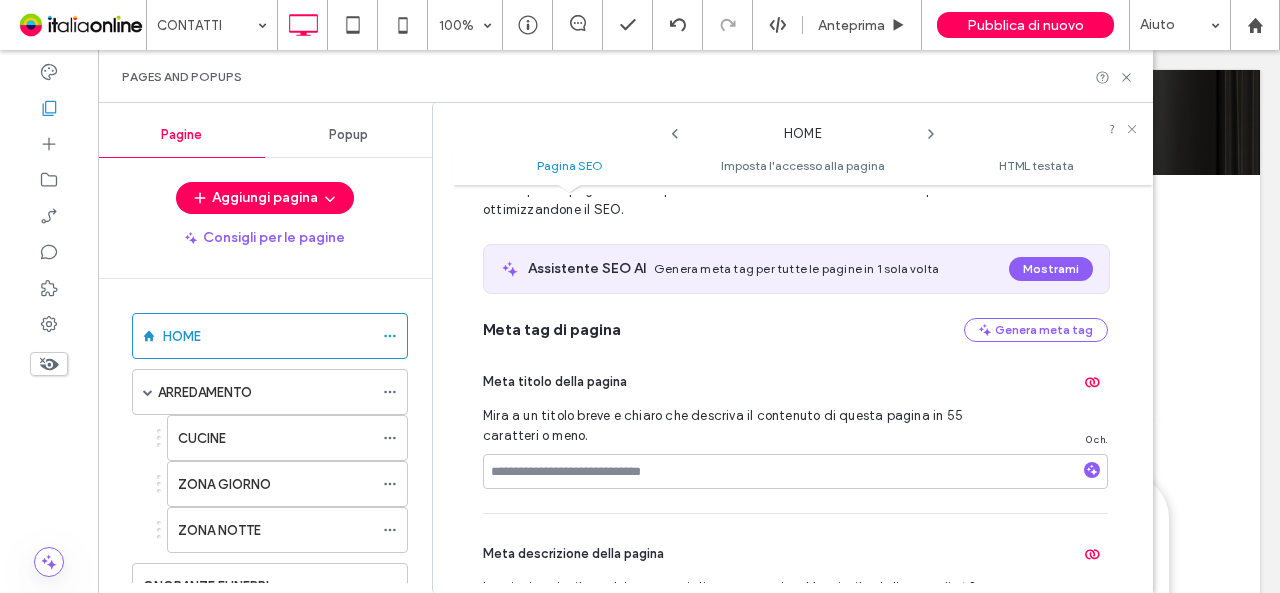 scroll, scrollTop: 110, scrollLeft: 0, axis: vertical 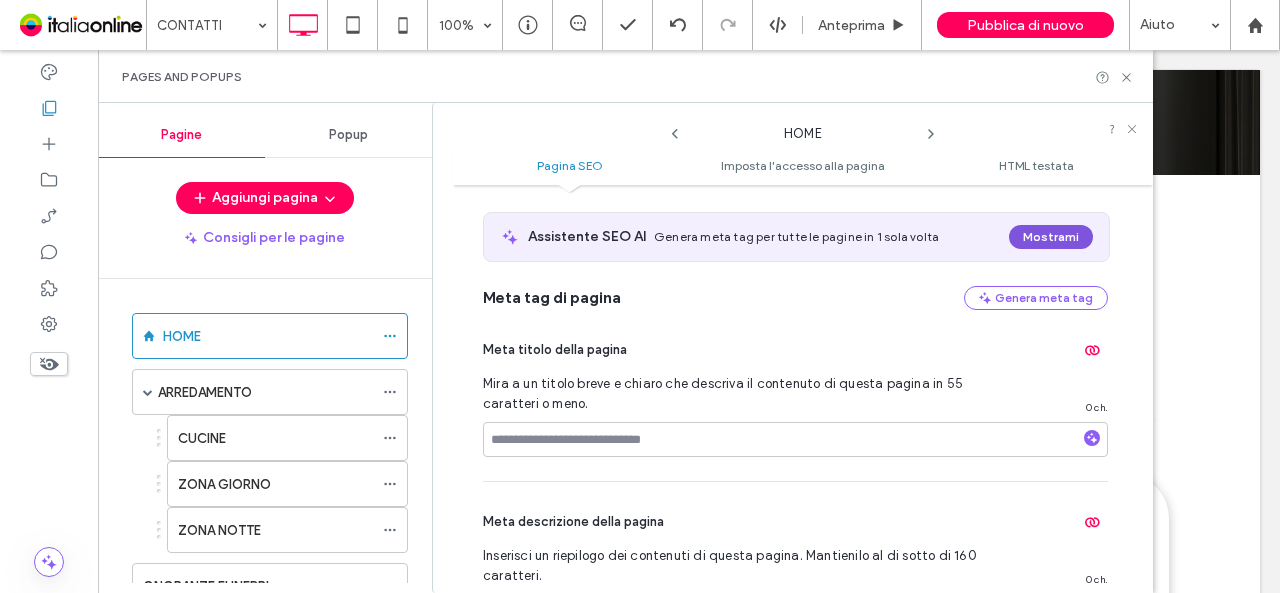 click on "Mostrami" at bounding box center (1051, 237) 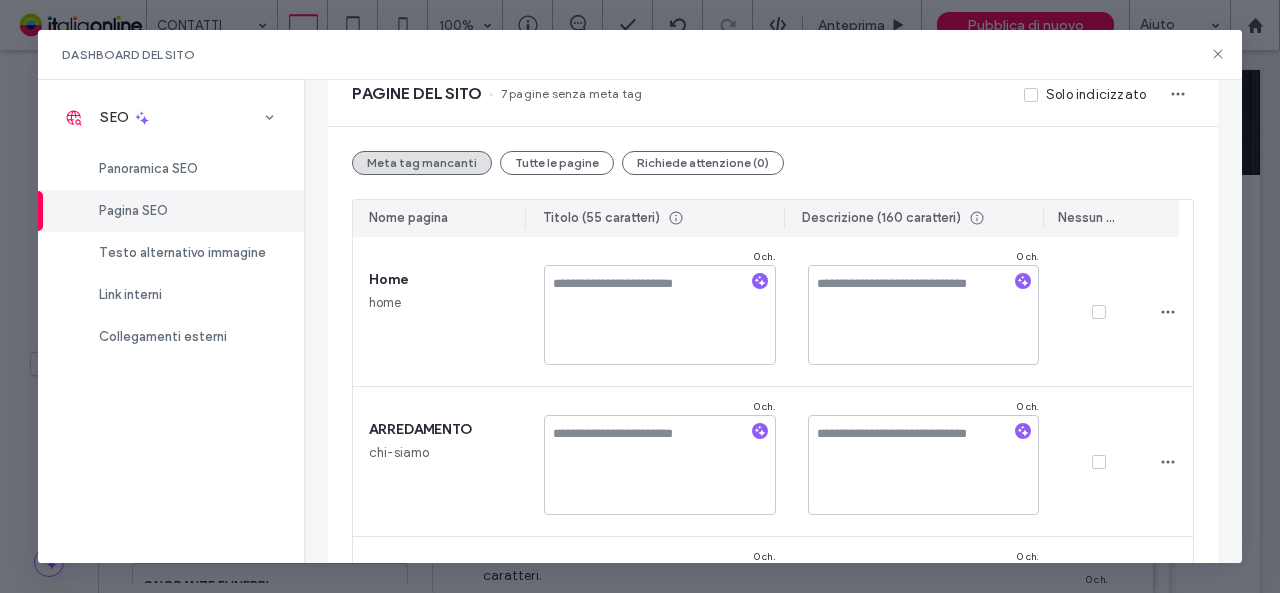 scroll, scrollTop: 0, scrollLeft: 0, axis: both 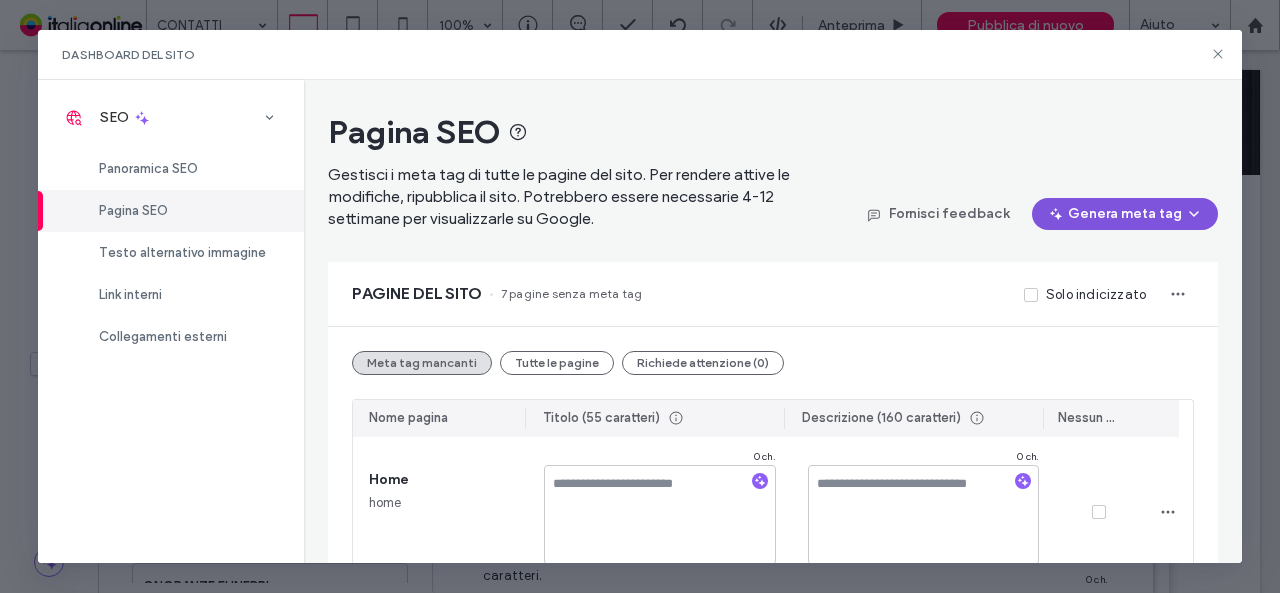 click on "Genera meta tag" at bounding box center [1125, 214] 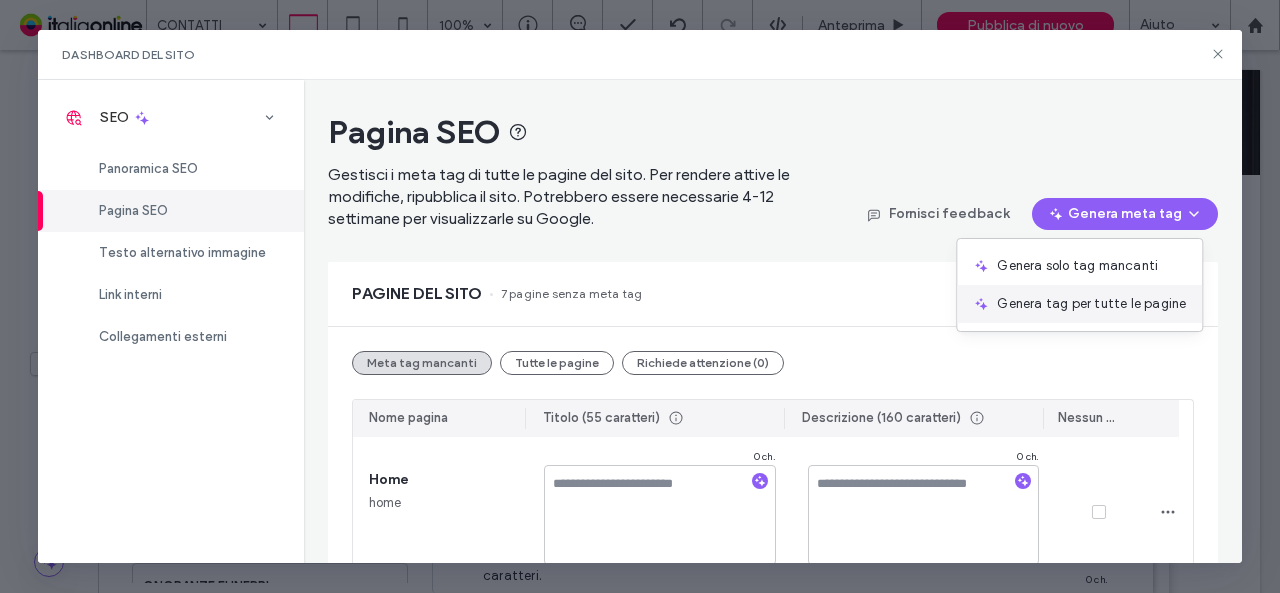 click on "Genera tag per tutte le pagine" at bounding box center (1091, 304) 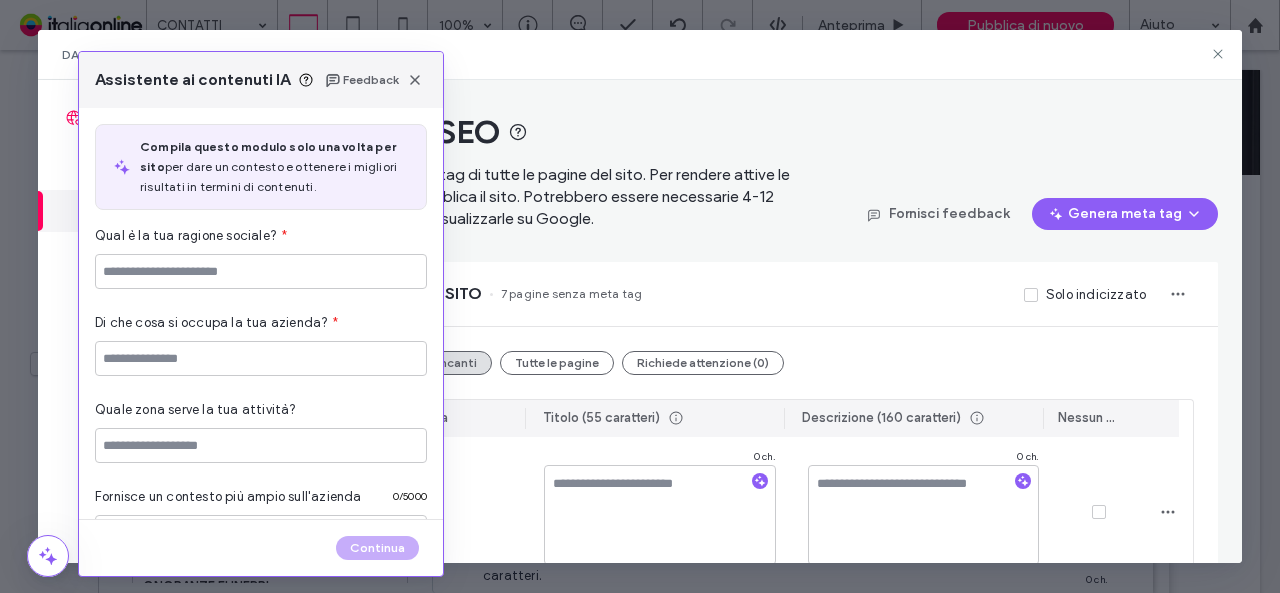 type on "**********" 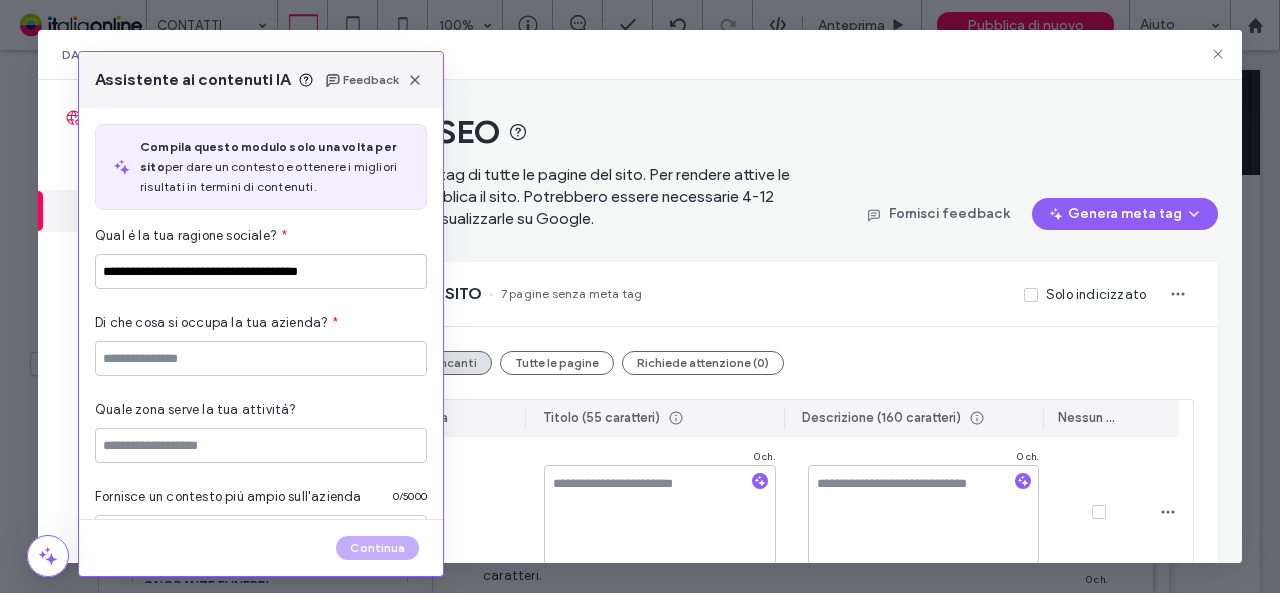 scroll, scrollTop: 100, scrollLeft: 0, axis: vertical 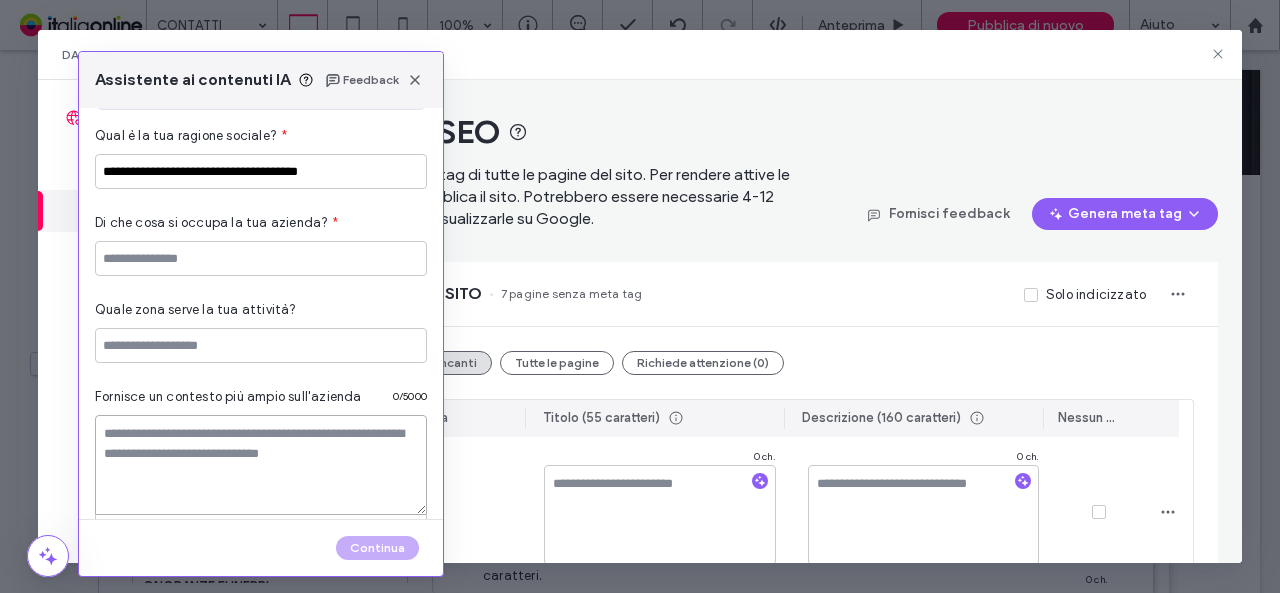click at bounding box center (261, 465) 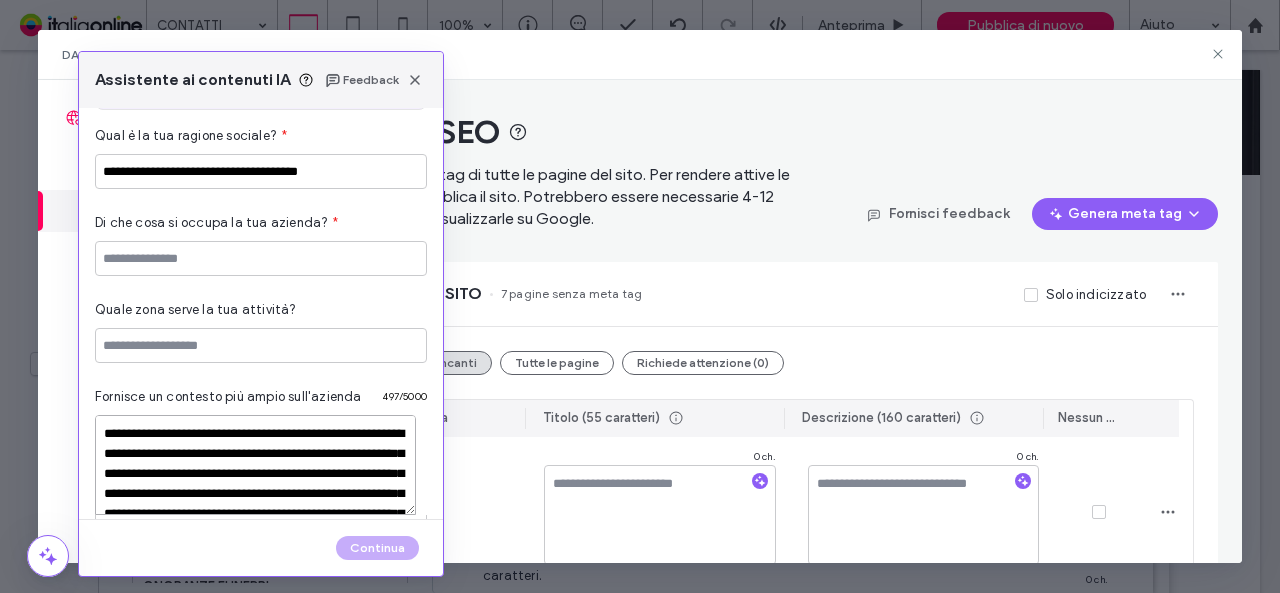 scroll, scrollTop: 128, scrollLeft: 0, axis: vertical 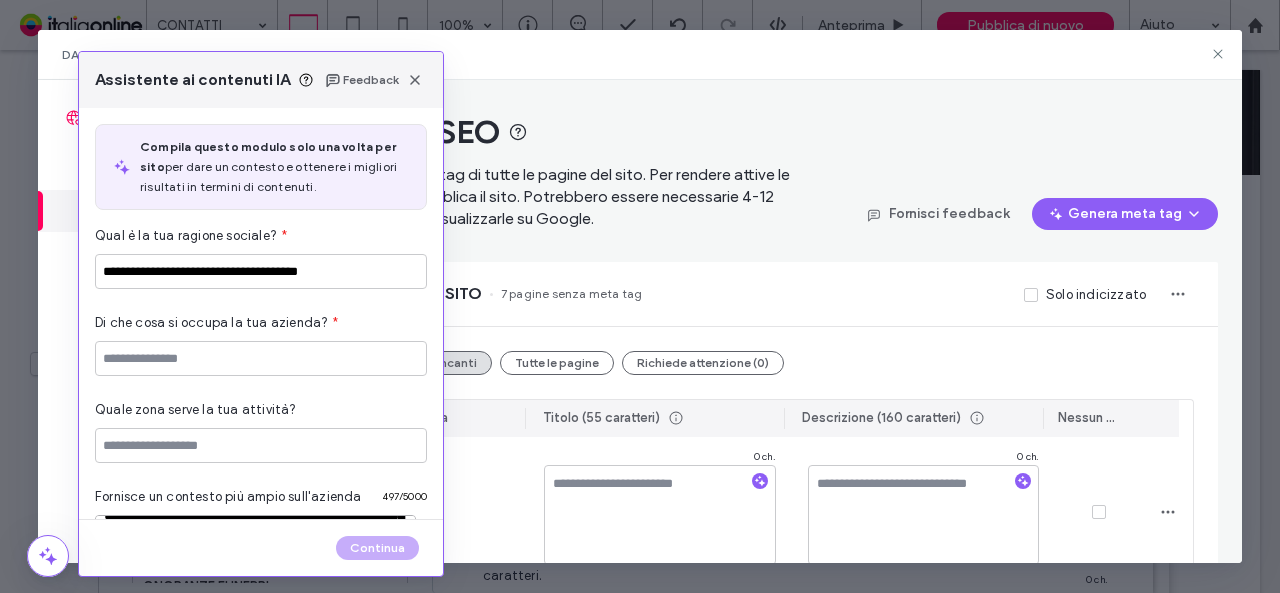 type on "**********" 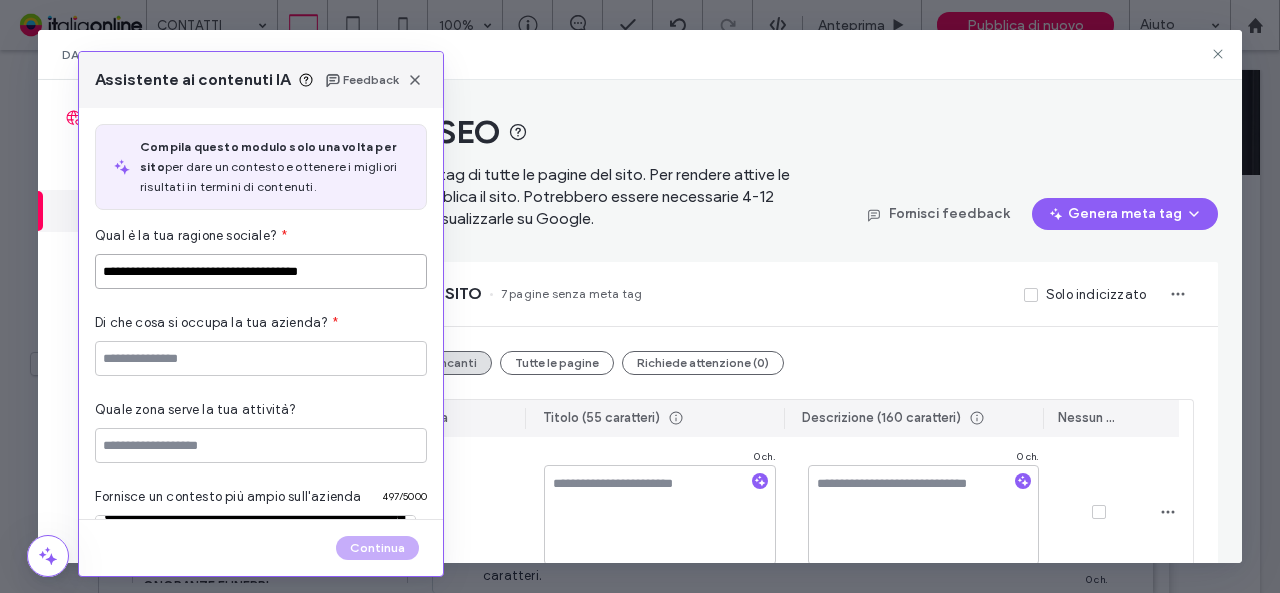 drag, startPoint x: 162, startPoint y: 277, endPoint x: 365, endPoint y: 287, distance: 203.24615 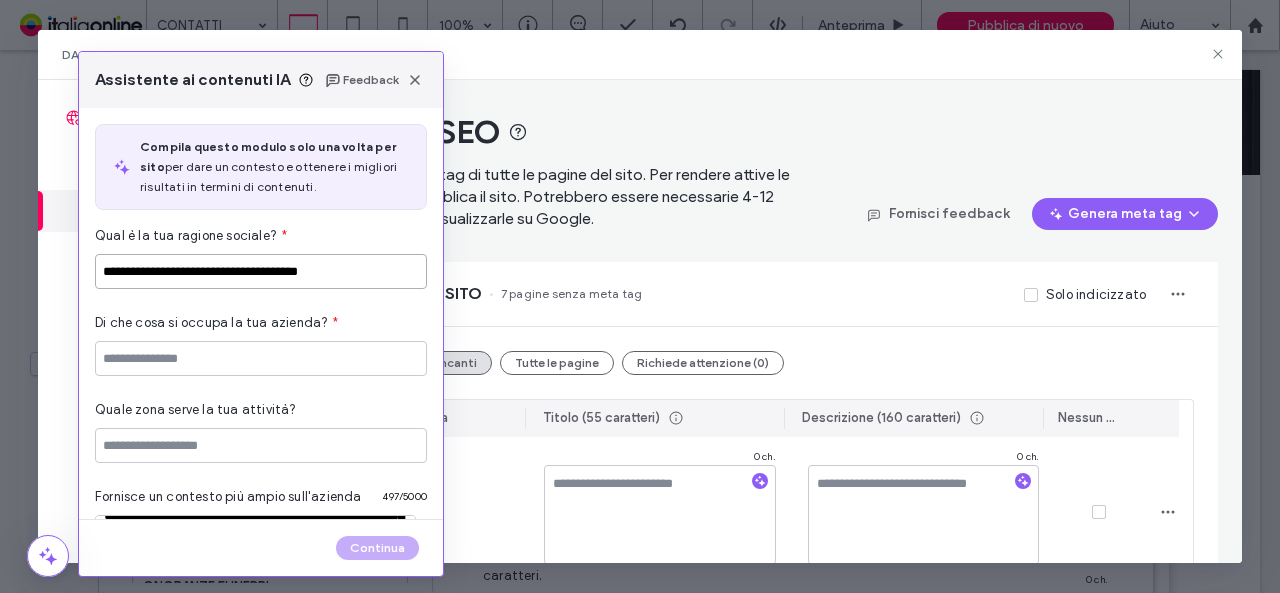 click on "**********" at bounding box center (261, 271) 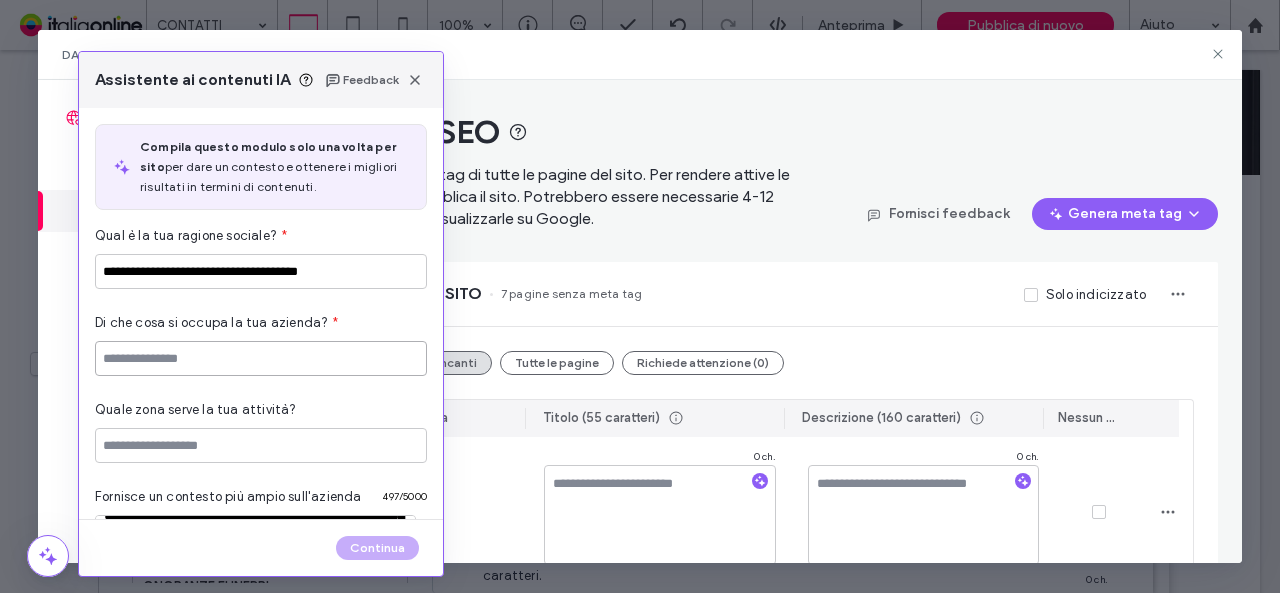 click at bounding box center [261, 358] 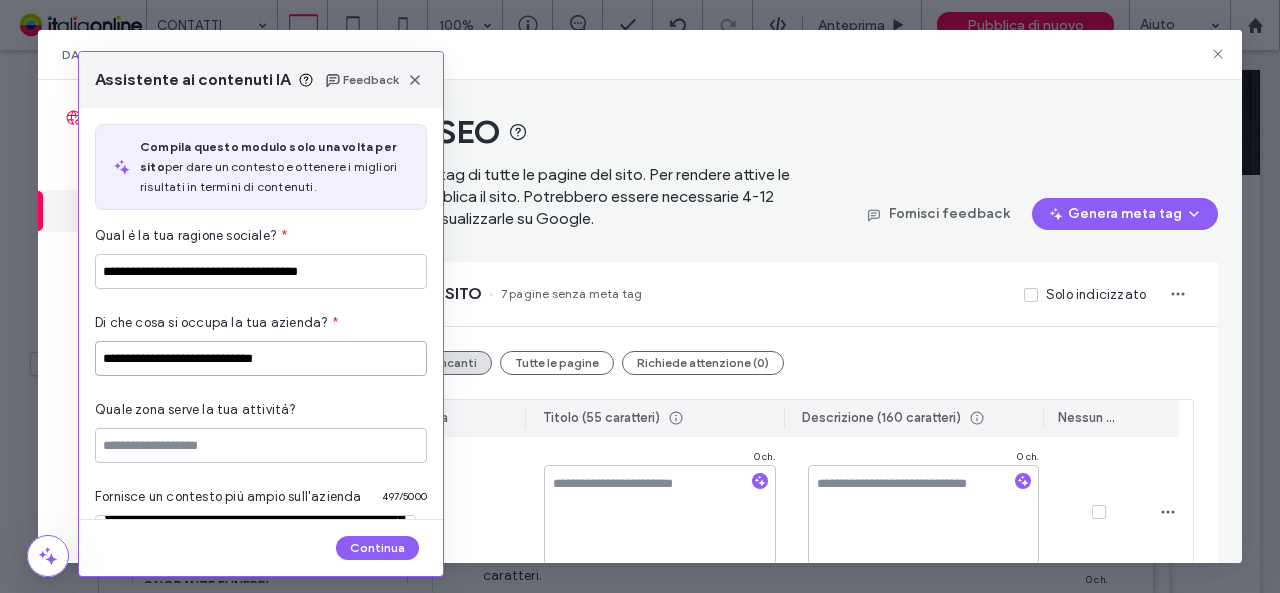type on "**********" 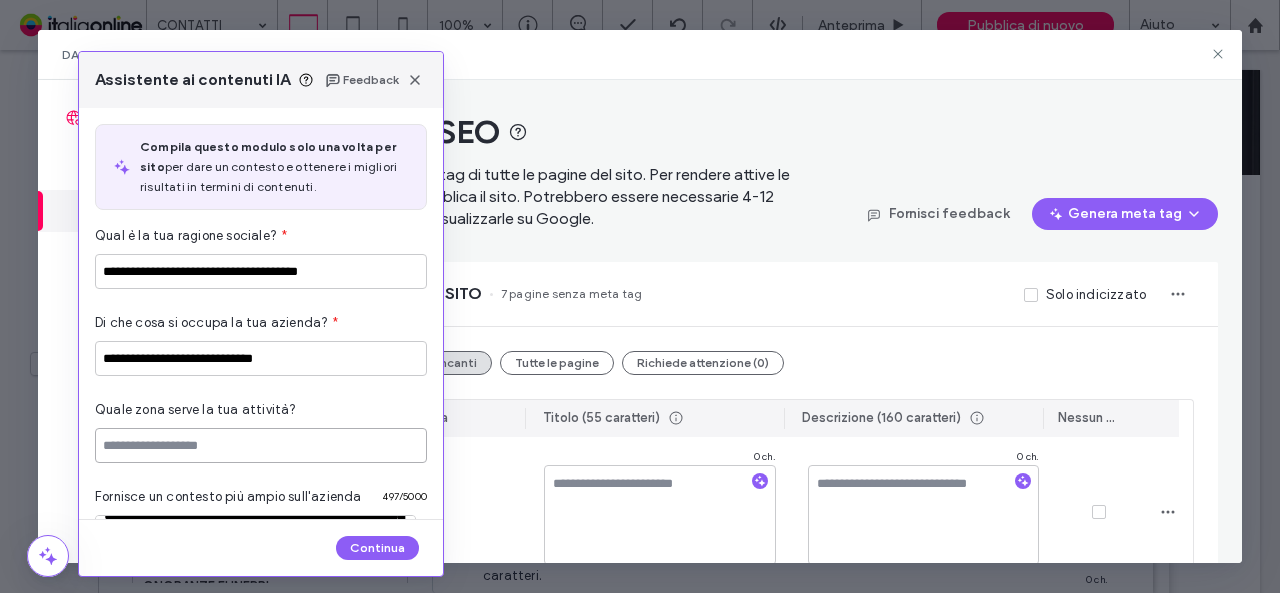 click at bounding box center (261, 445) 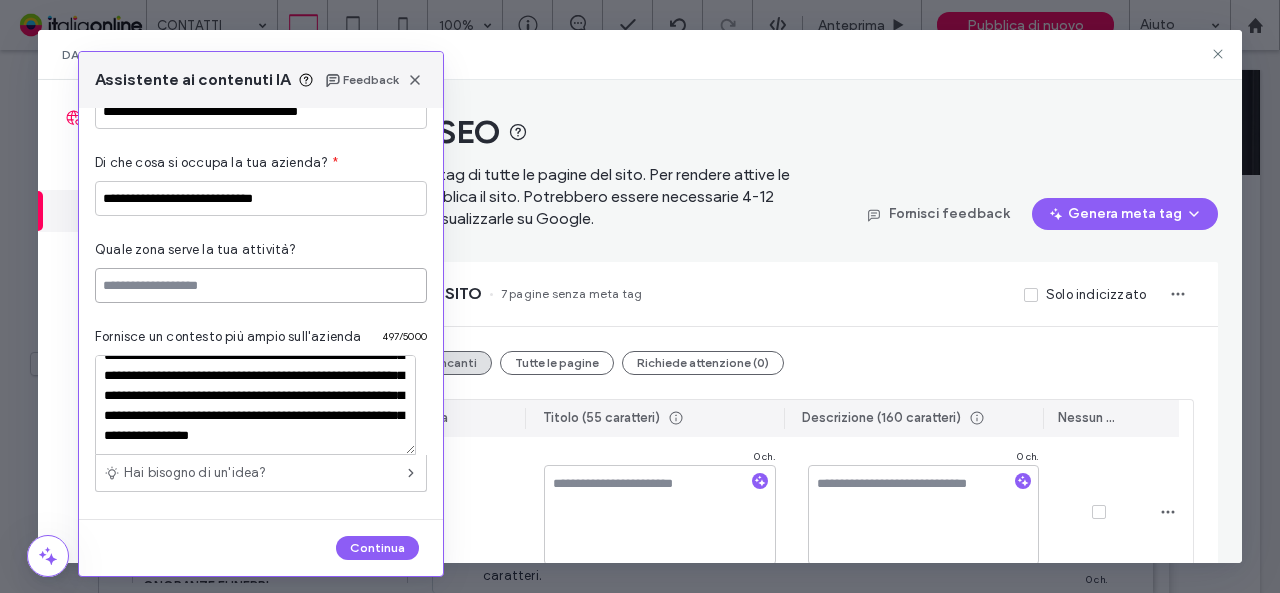 scroll, scrollTop: 244, scrollLeft: 0, axis: vertical 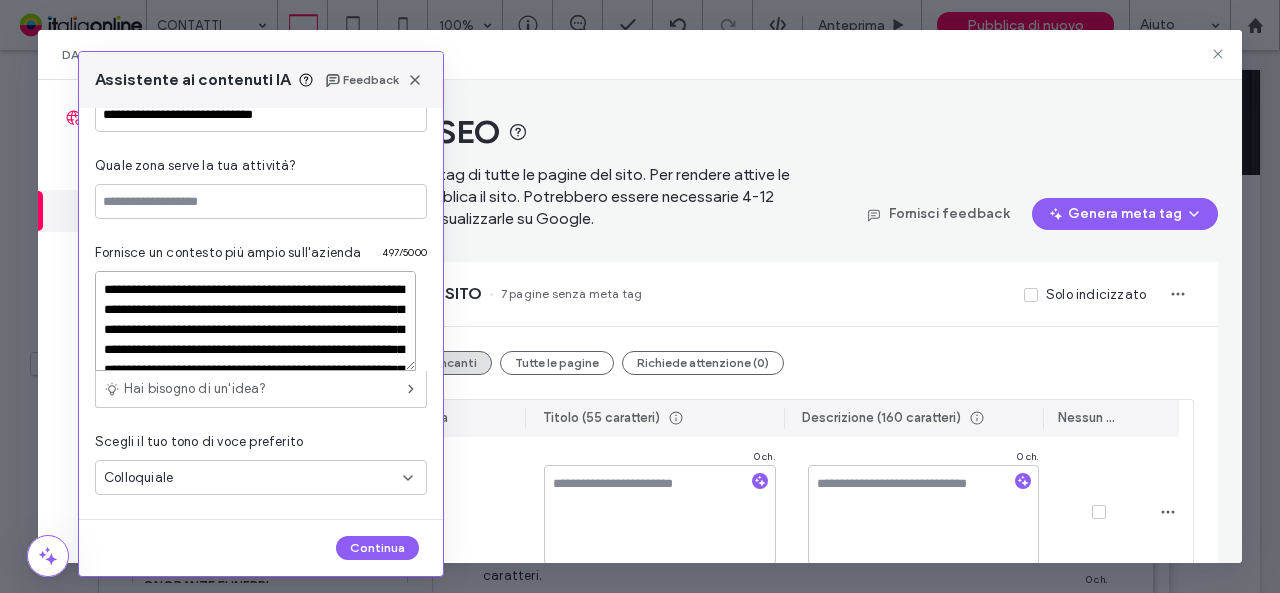 click on "**********" at bounding box center (255, 321) 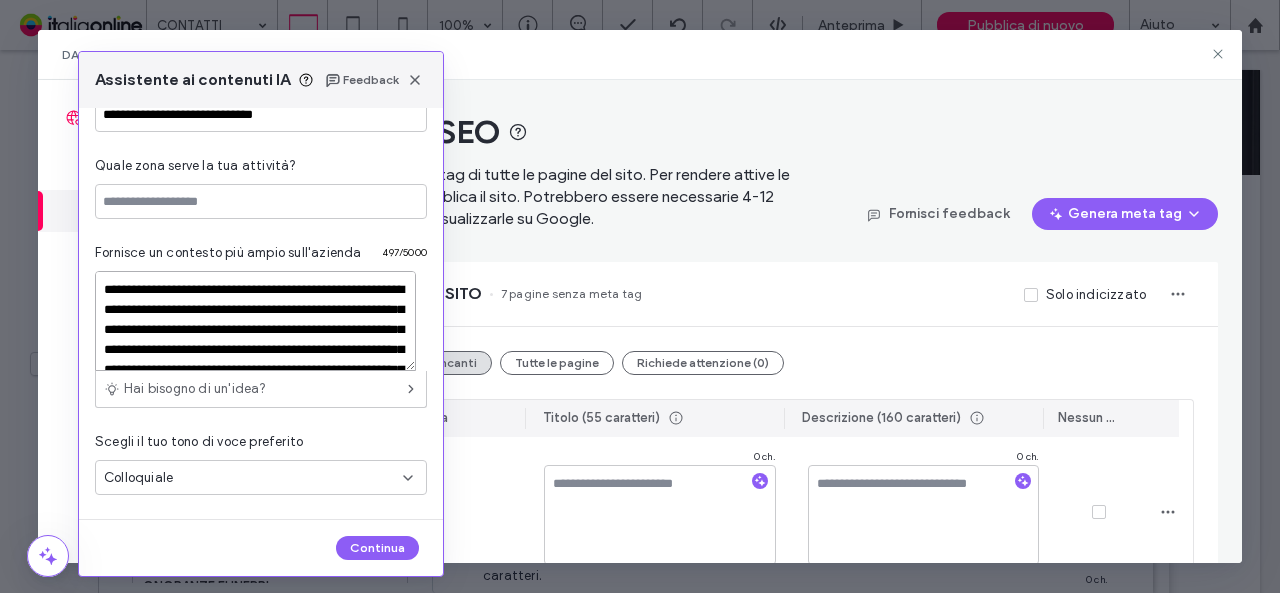 scroll, scrollTop: 0, scrollLeft: 0, axis: both 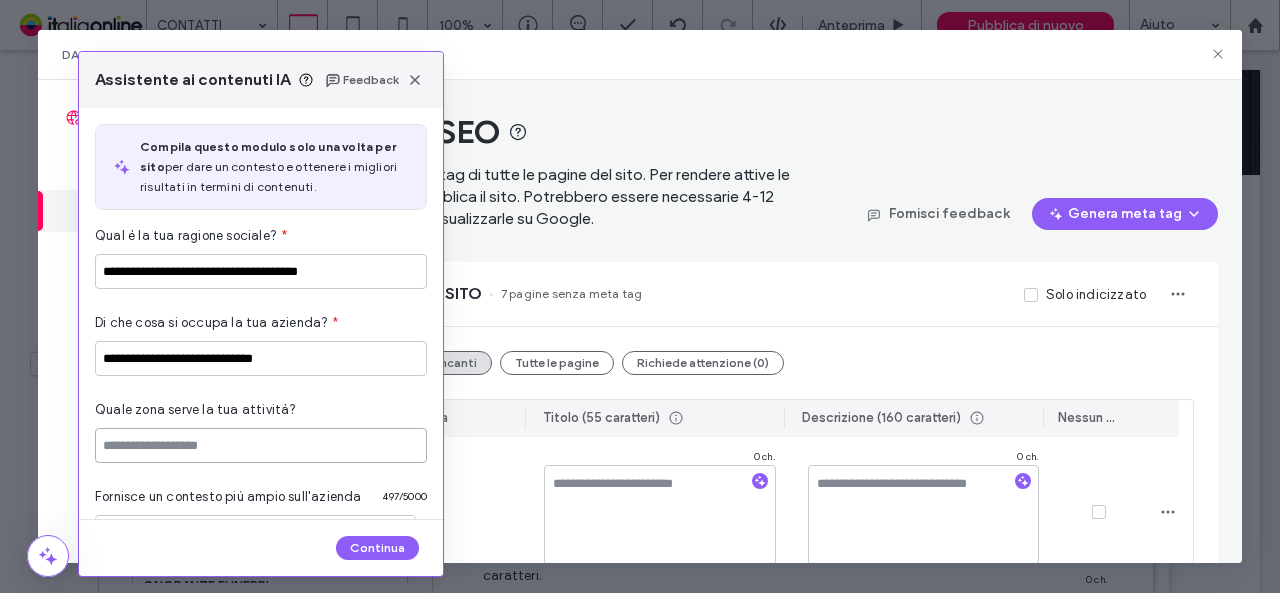 click at bounding box center [261, 445] 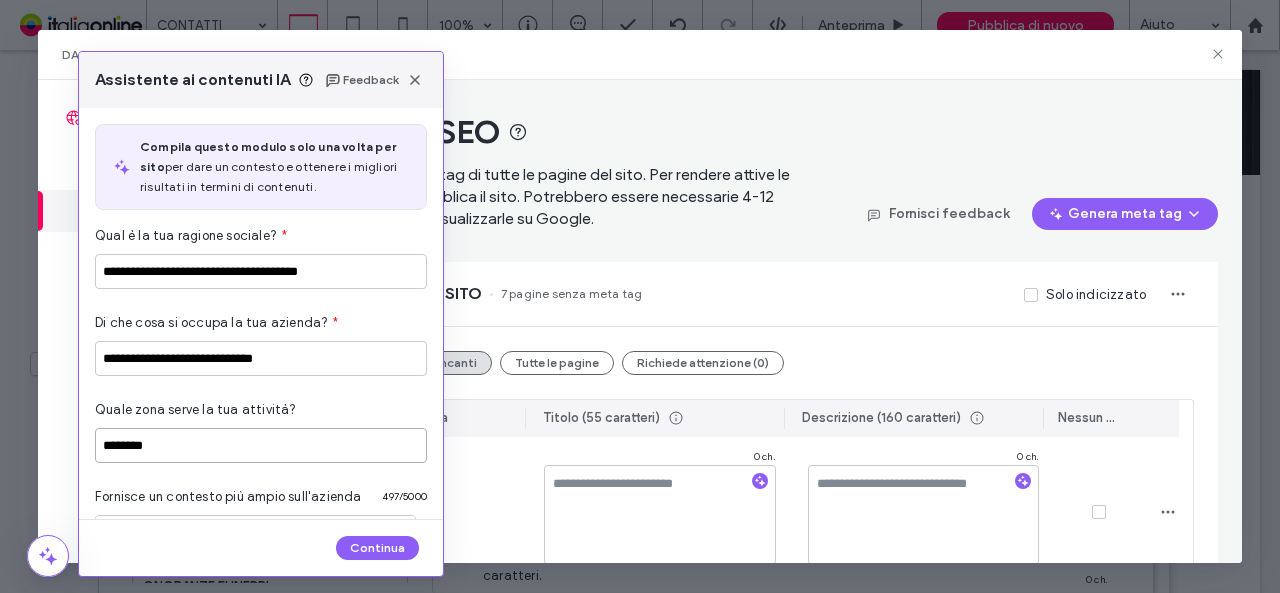 click on "********" at bounding box center (261, 445) 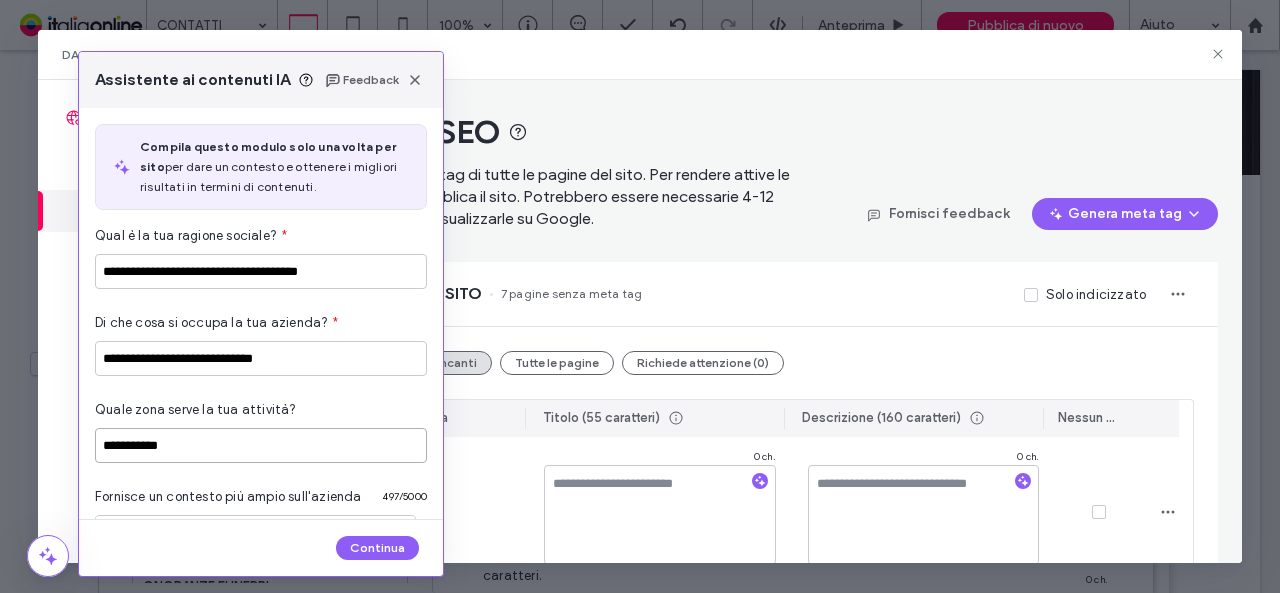 paste on "**********" 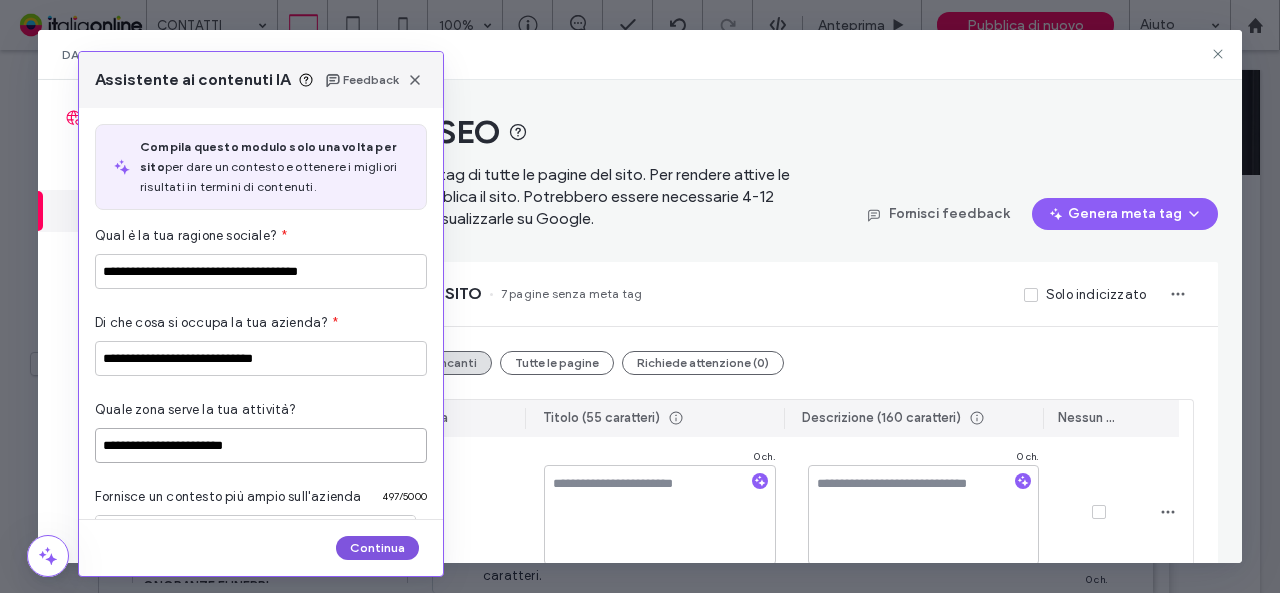type on "**********" 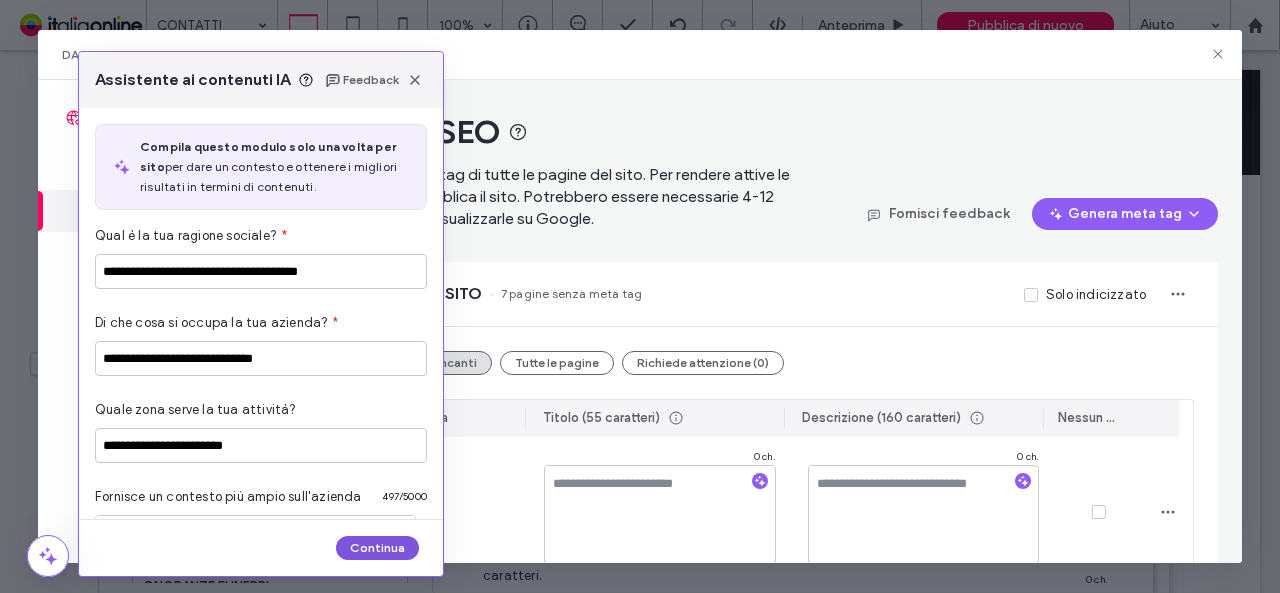 click on "Continua" at bounding box center (377, 548) 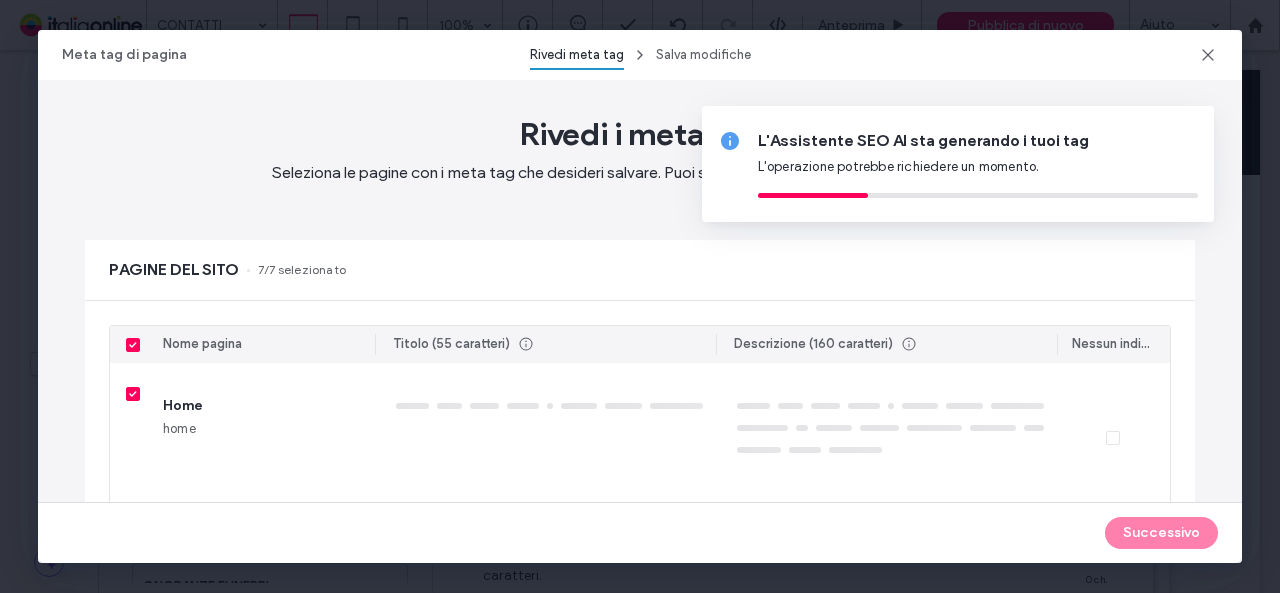 type 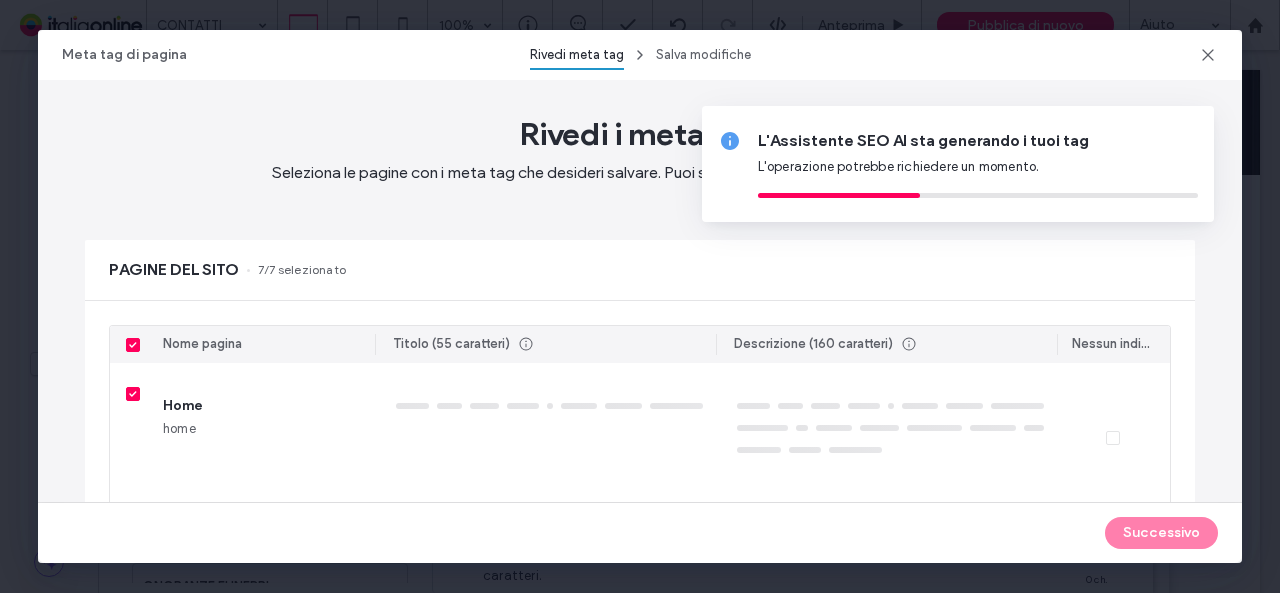 type on "**********" 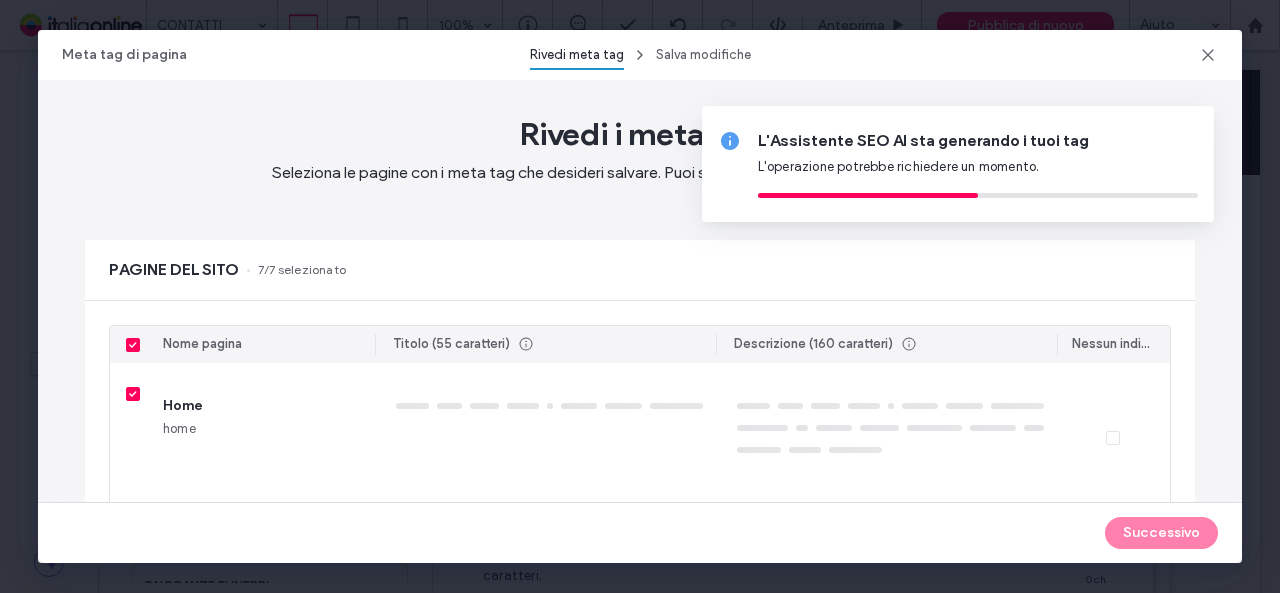 type on "**********" 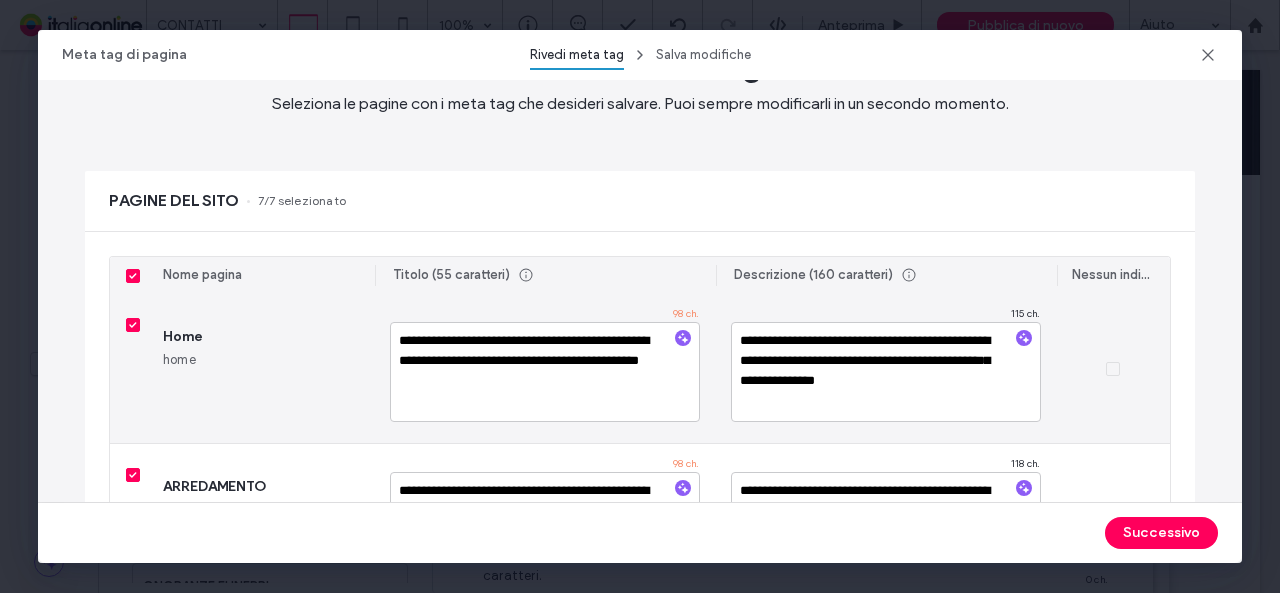 scroll, scrollTop: 100, scrollLeft: 0, axis: vertical 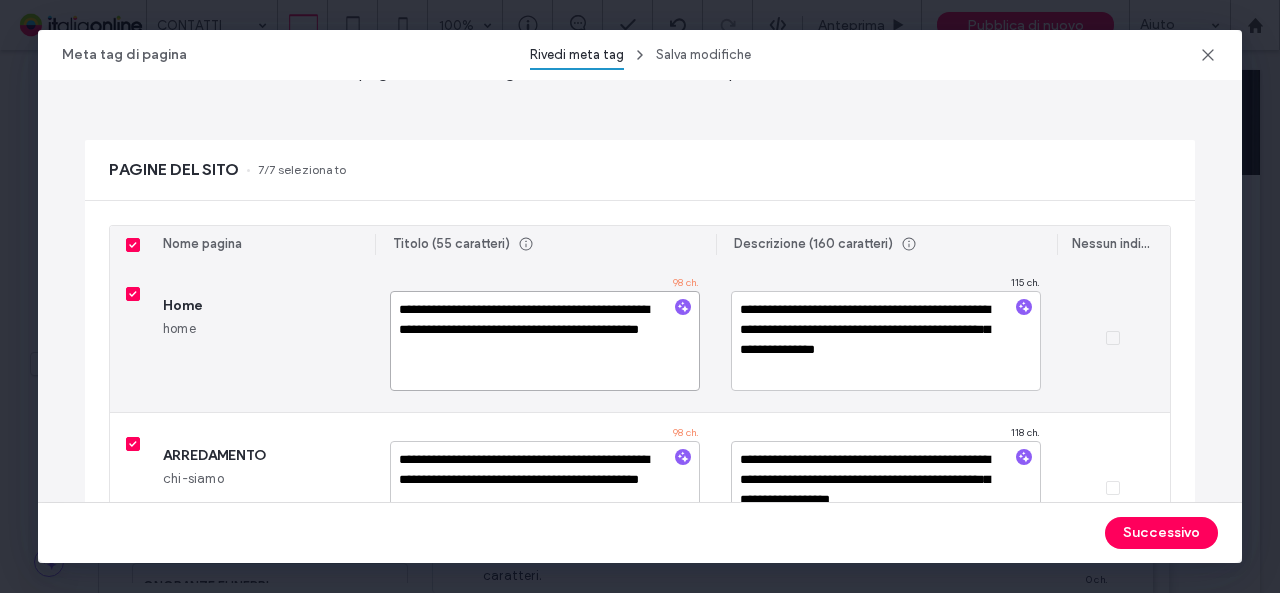 click on "**********" at bounding box center (544, 341) 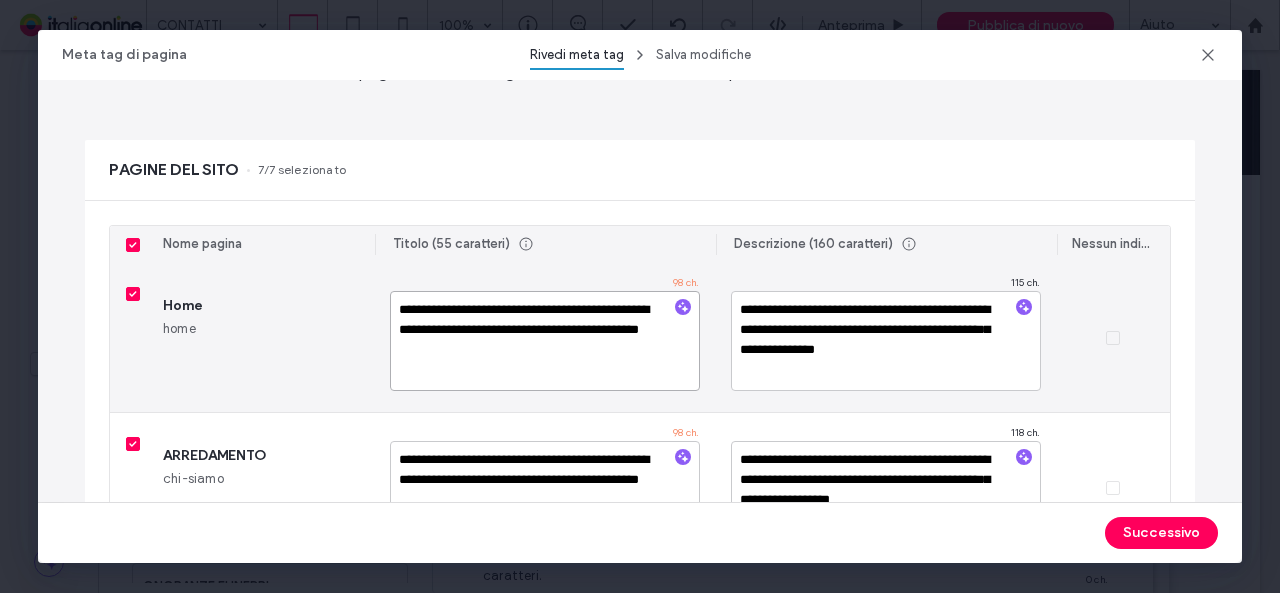 drag, startPoint x: 471, startPoint y: 310, endPoint x: 590, endPoint y: 307, distance: 119.03781 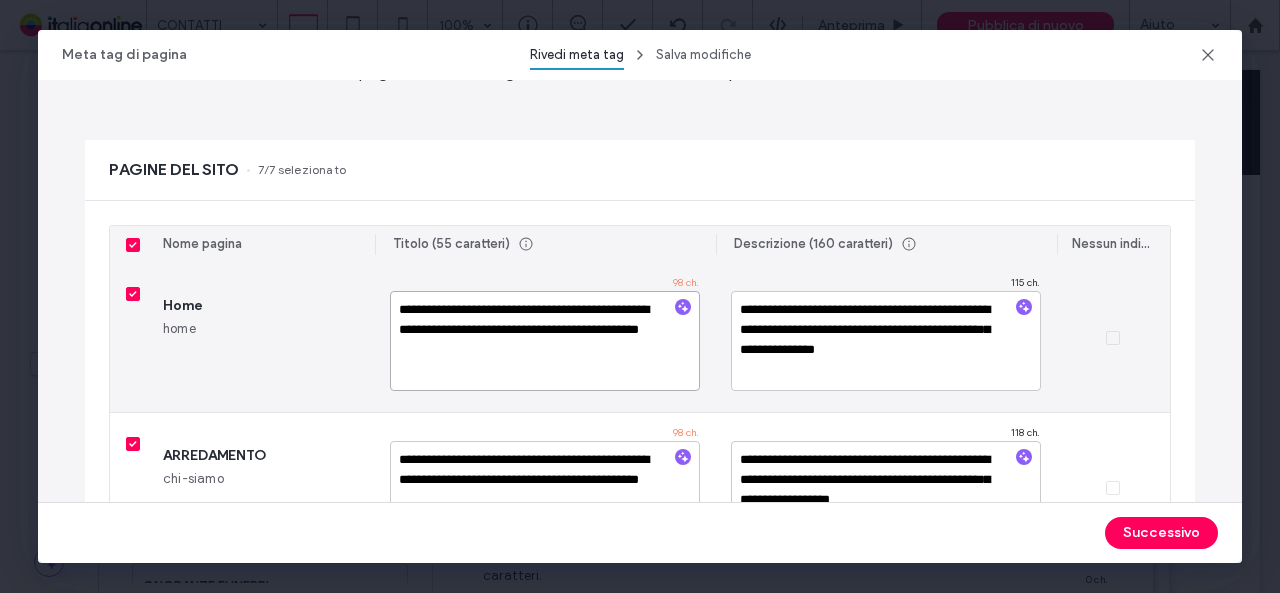 click on "**********" at bounding box center [544, 341] 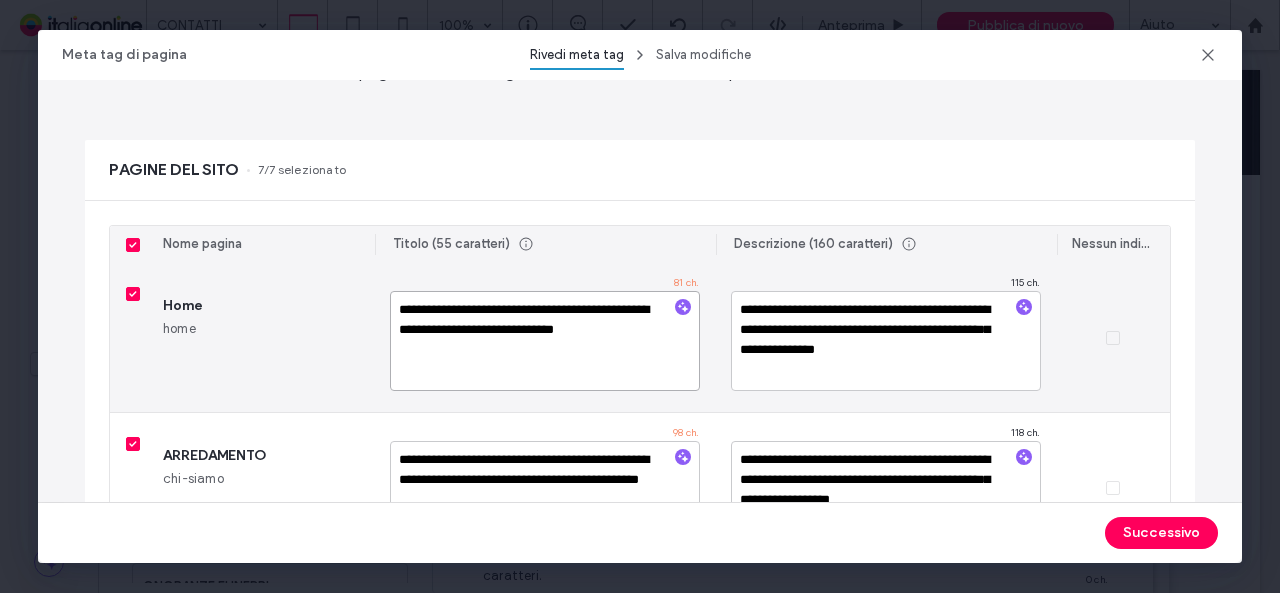 drag, startPoint x: 512, startPoint y: 335, endPoint x: 658, endPoint y: 335, distance: 146 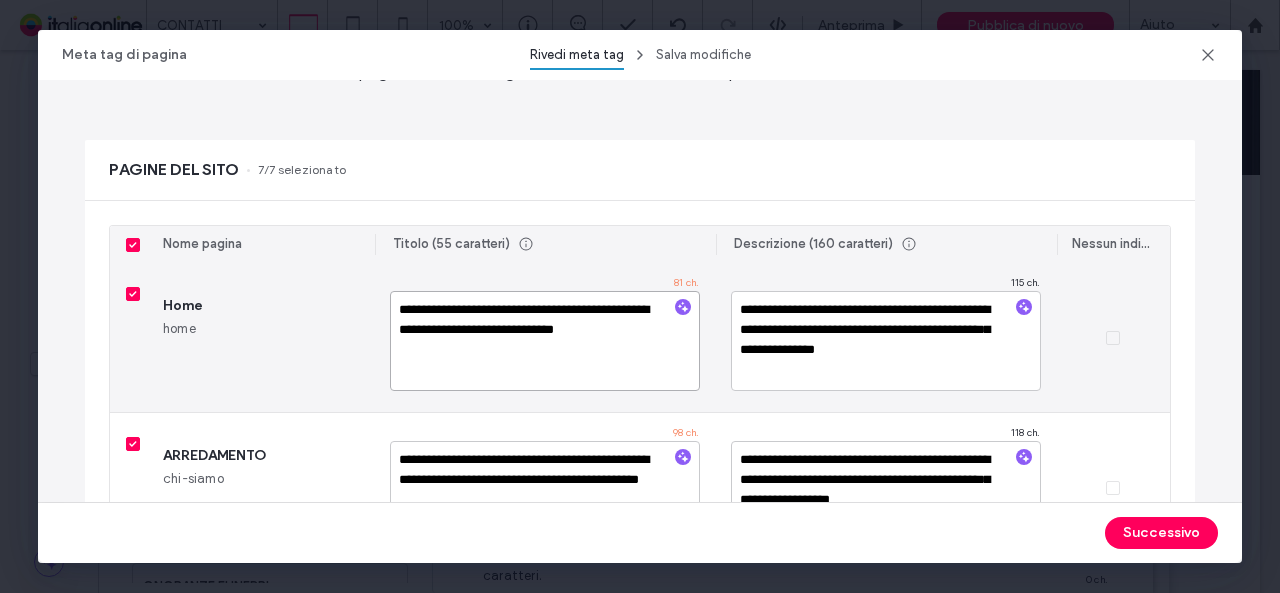 click on "**********" at bounding box center [544, 341] 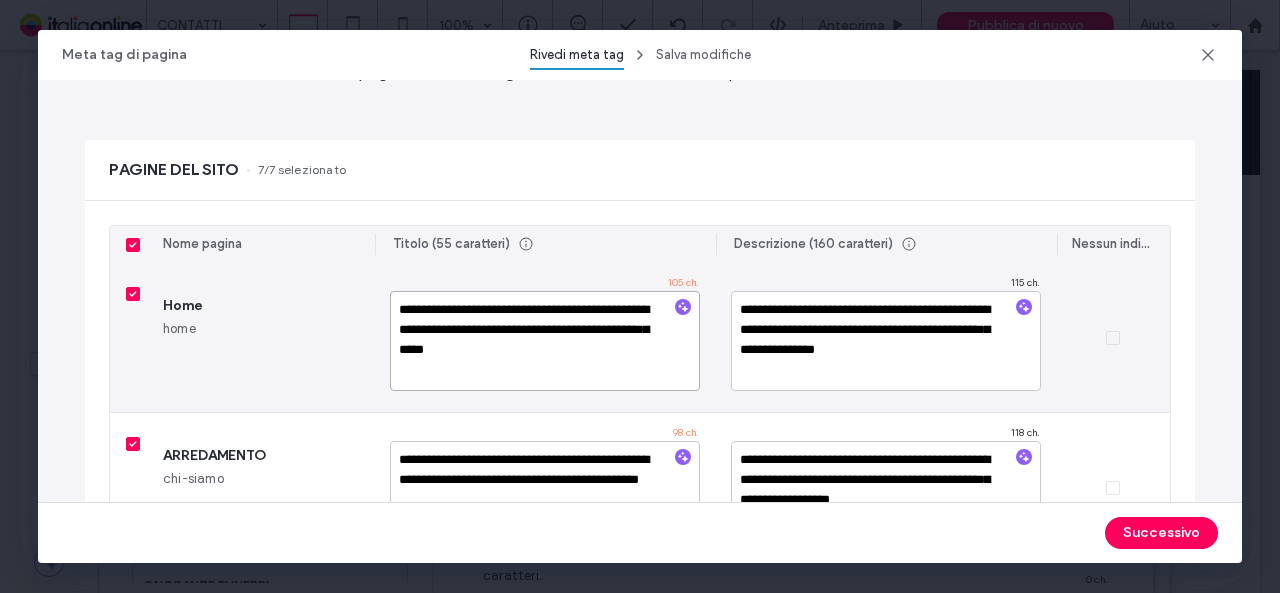 drag, startPoint x: 562, startPoint y: 358, endPoint x: 378, endPoint y: 356, distance: 184.01086 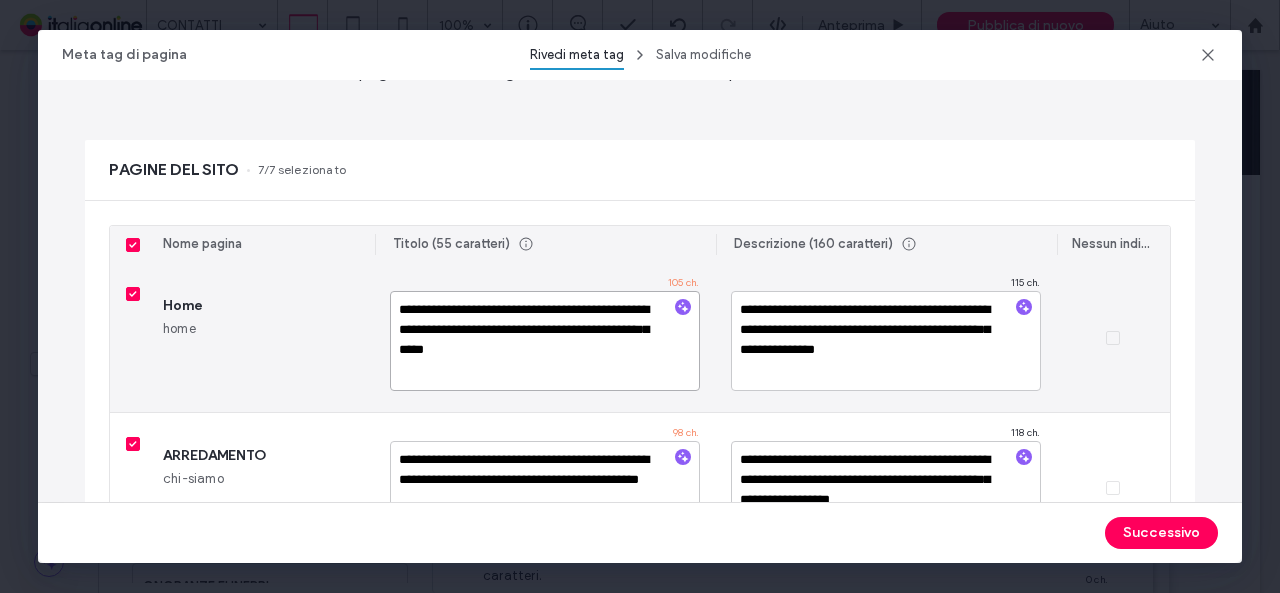 click on "**********" at bounding box center (544, 337) 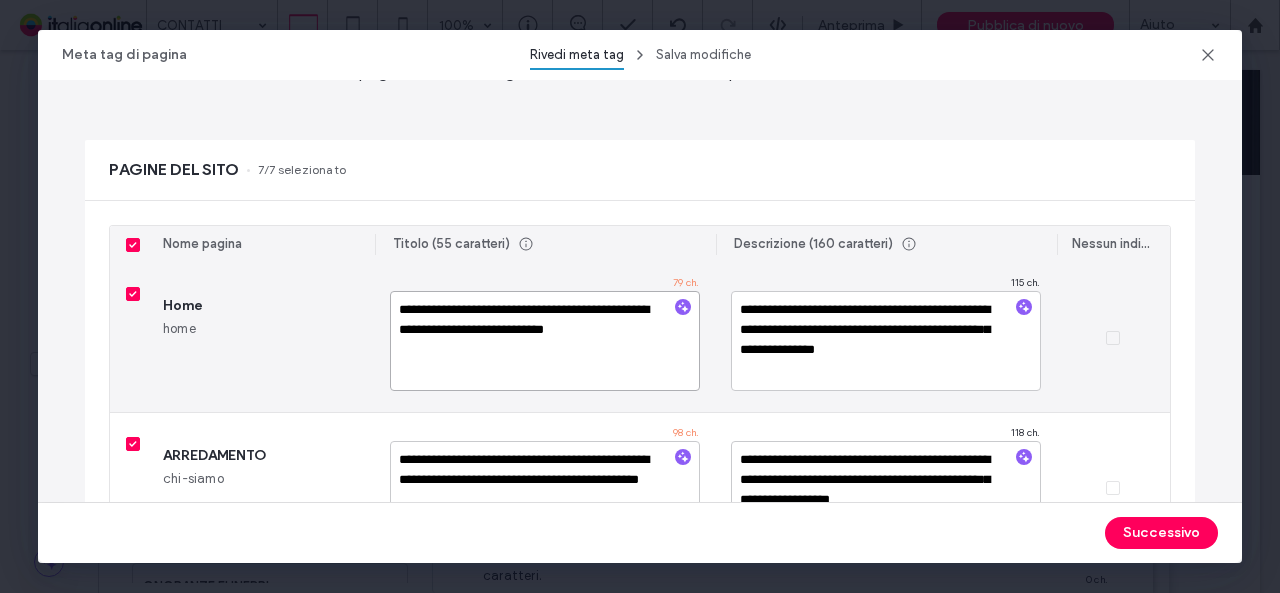 drag, startPoint x: 624, startPoint y: 312, endPoint x: 392, endPoint y: 300, distance: 232.31013 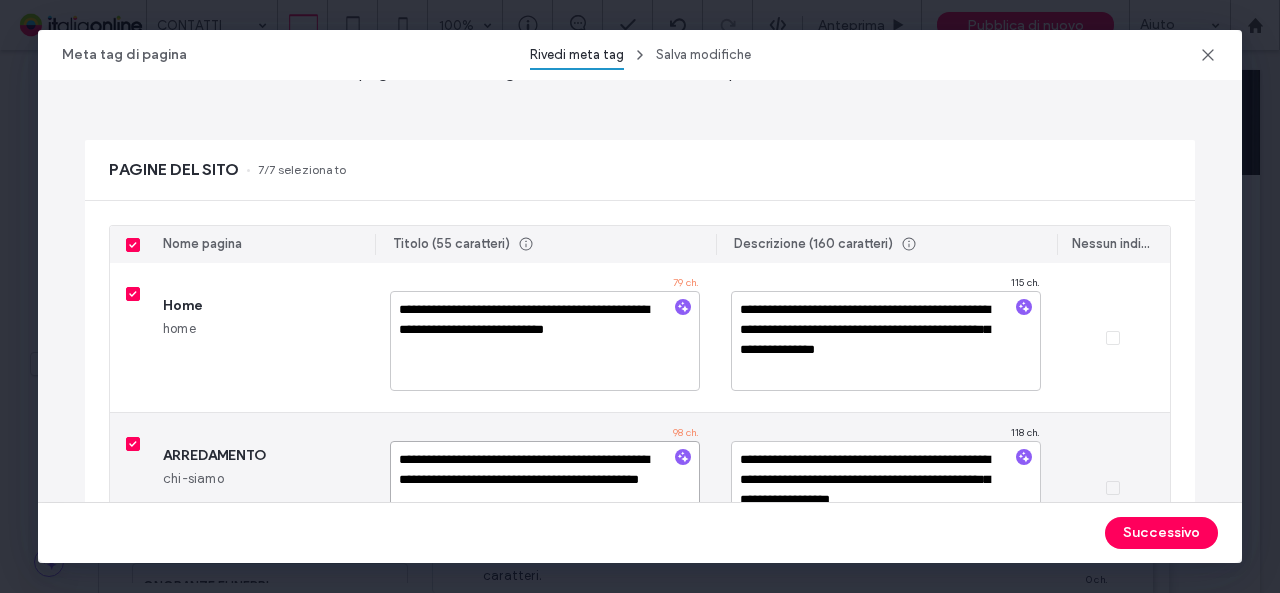 drag, startPoint x: 400, startPoint y: 457, endPoint x: 499, endPoint y: 450, distance: 99.24717 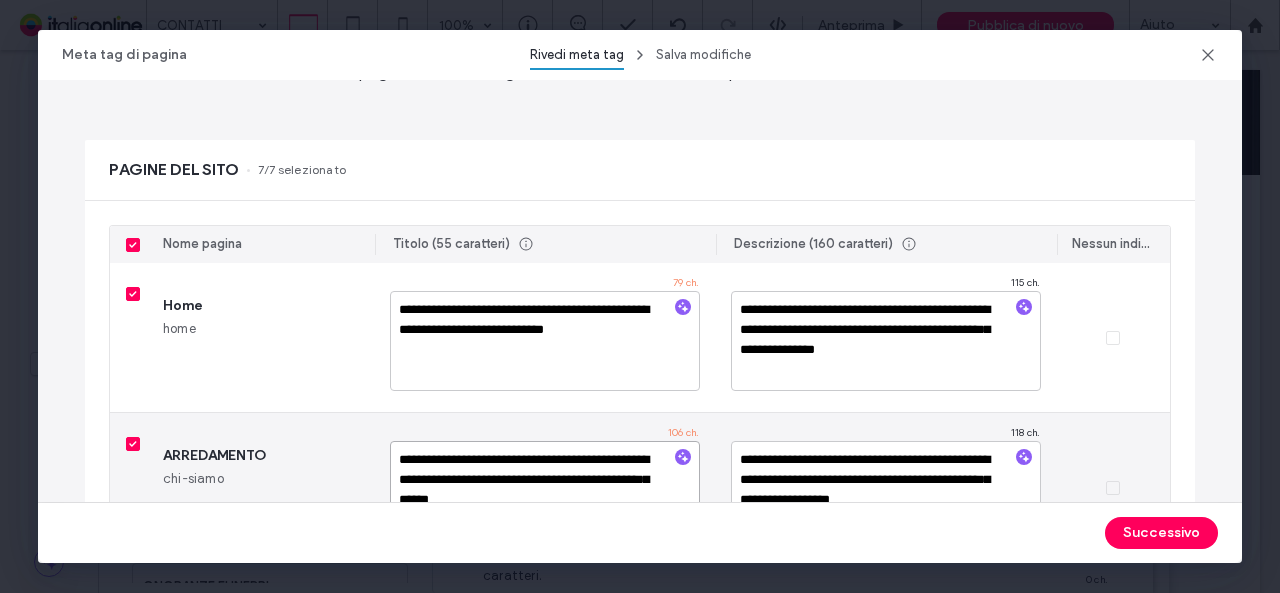 click on "**********" at bounding box center (544, 491) 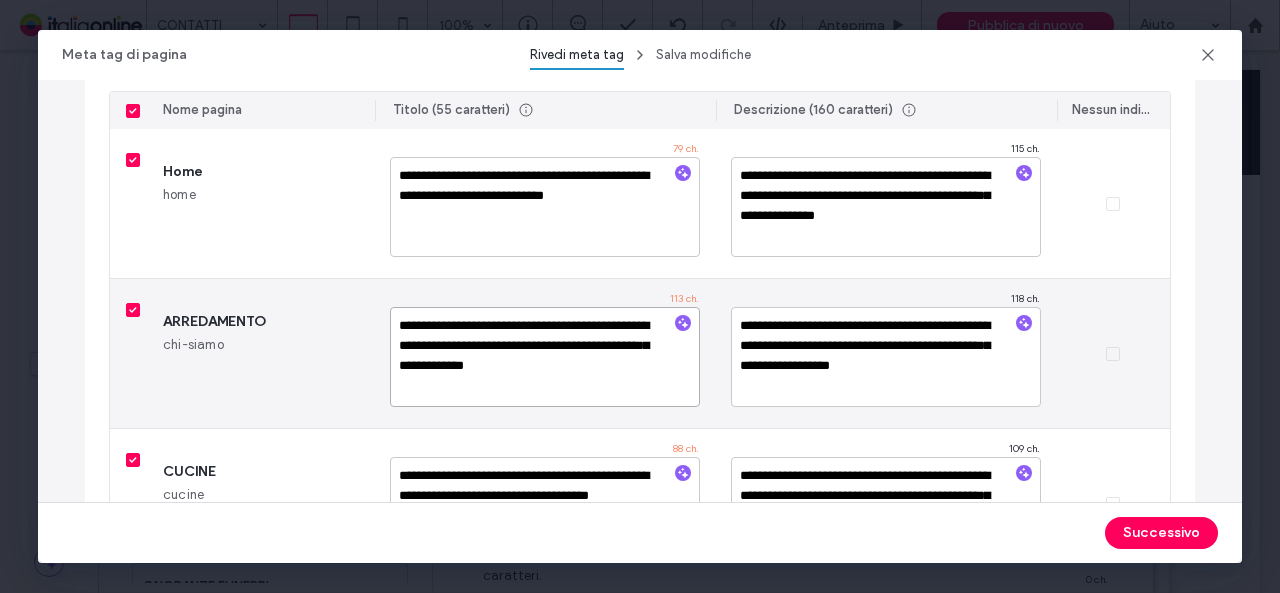 scroll, scrollTop: 300, scrollLeft: 0, axis: vertical 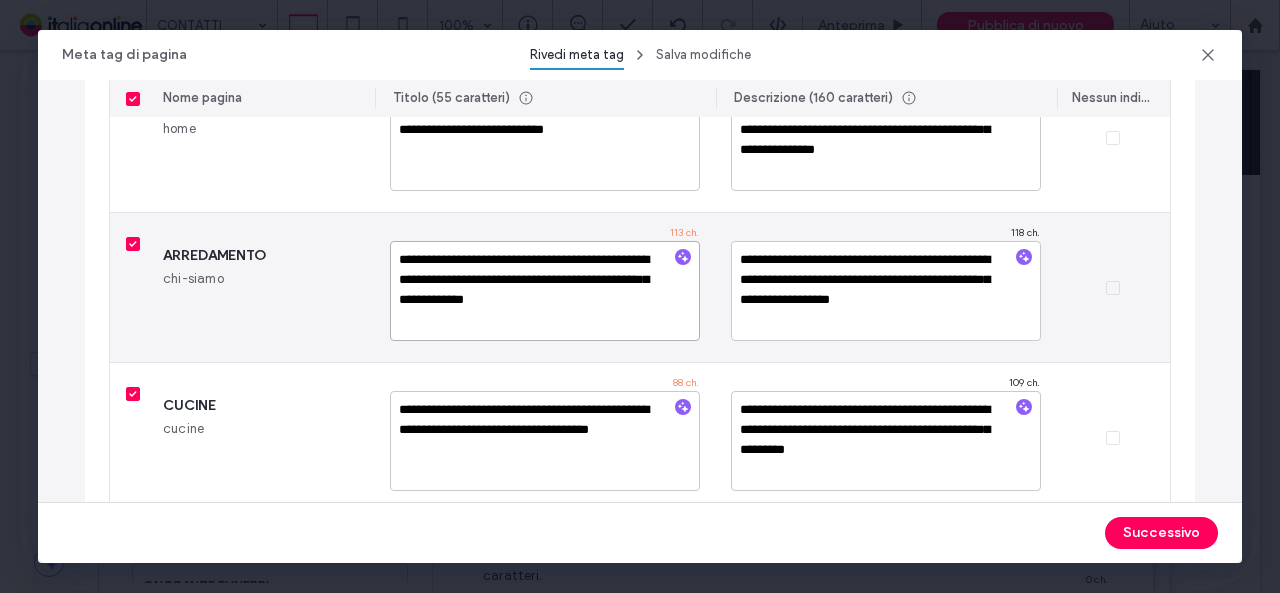 drag, startPoint x: 505, startPoint y: 301, endPoint x: 689, endPoint y: 299, distance: 184.01086 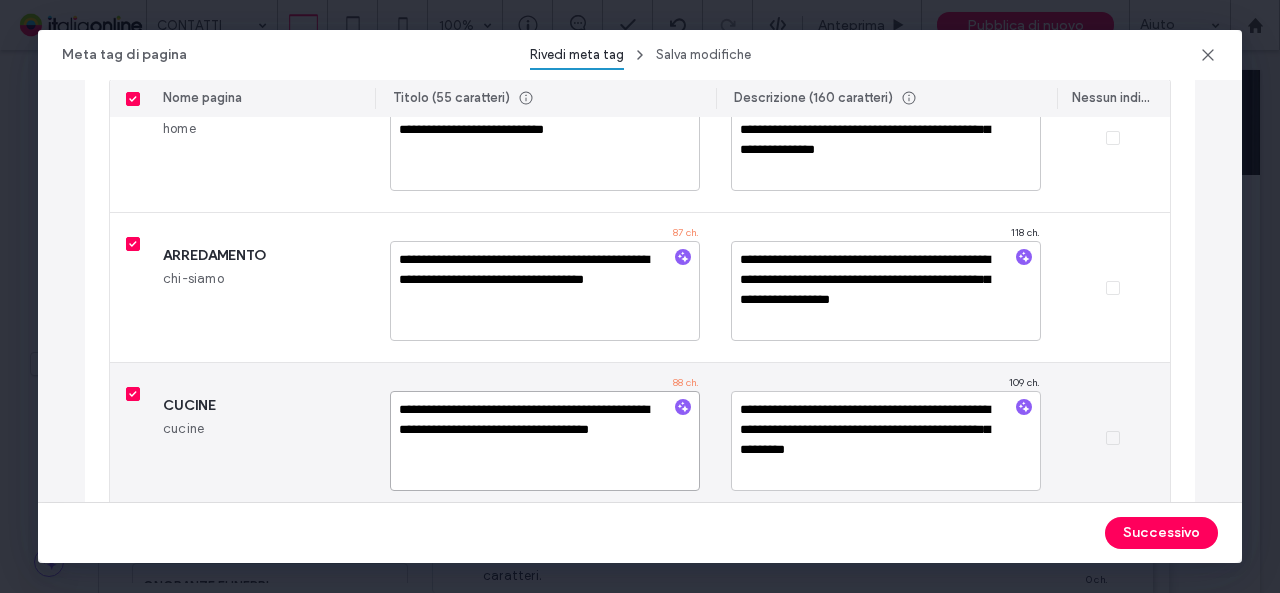 drag, startPoint x: 600, startPoint y: 427, endPoint x: 623, endPoint y: 452, distance: 33.970577 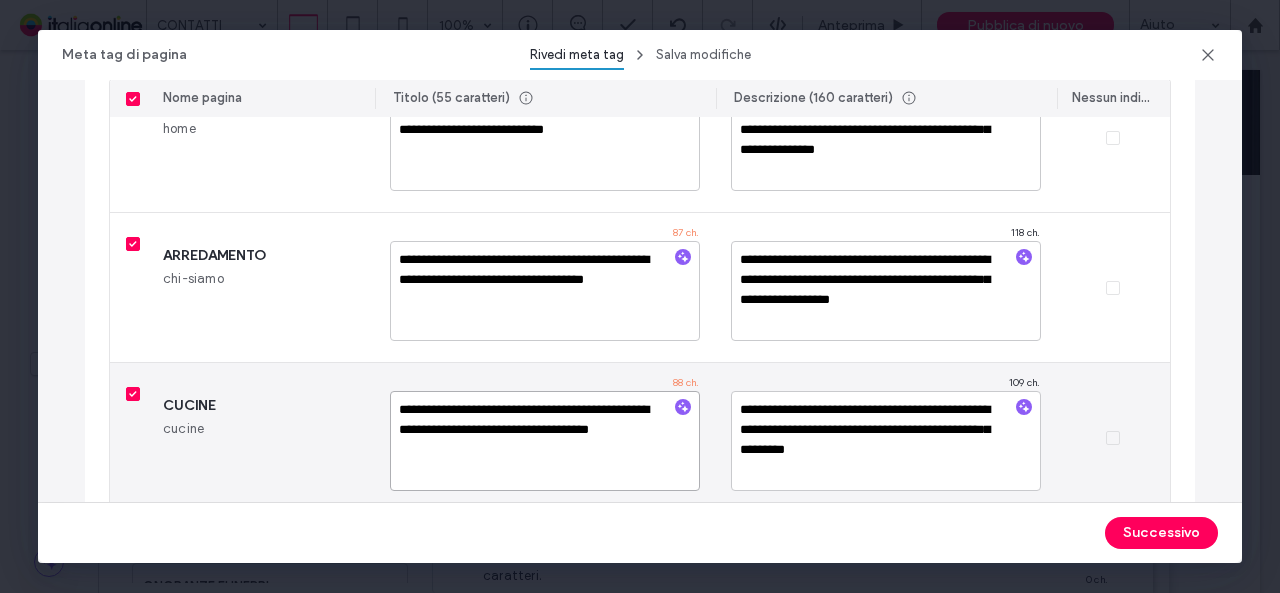 drag, startPoint x: 526, startPoint y: 409, endPoint x: 441, endPoint y: 410, distance: 85.00588 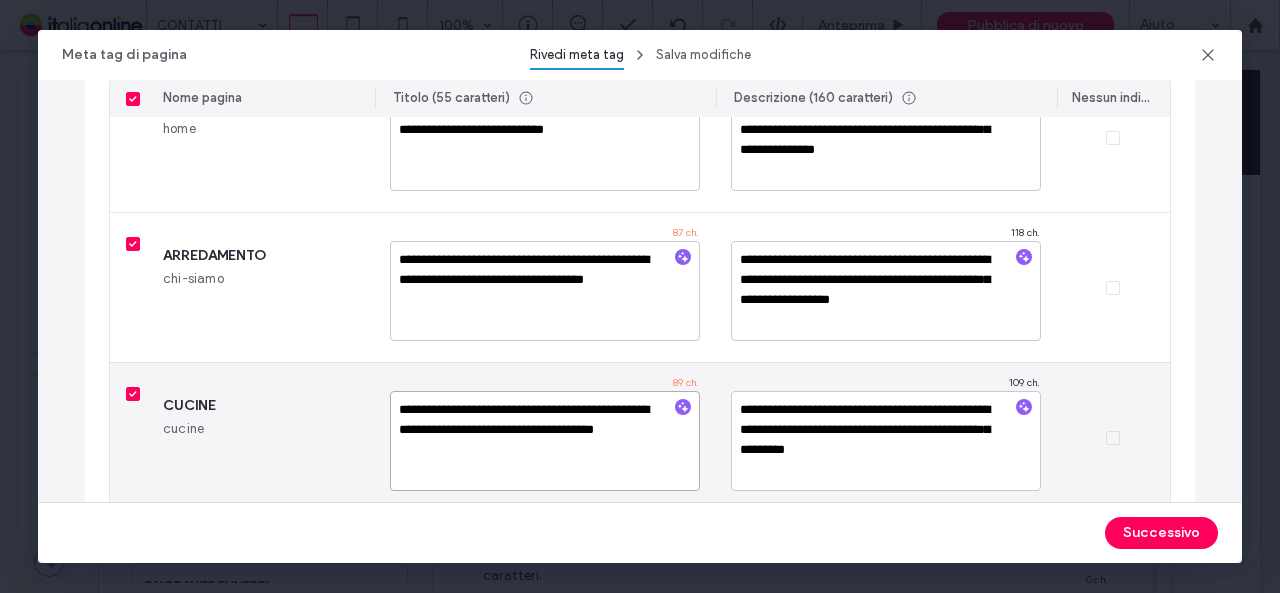 paste on "**********" 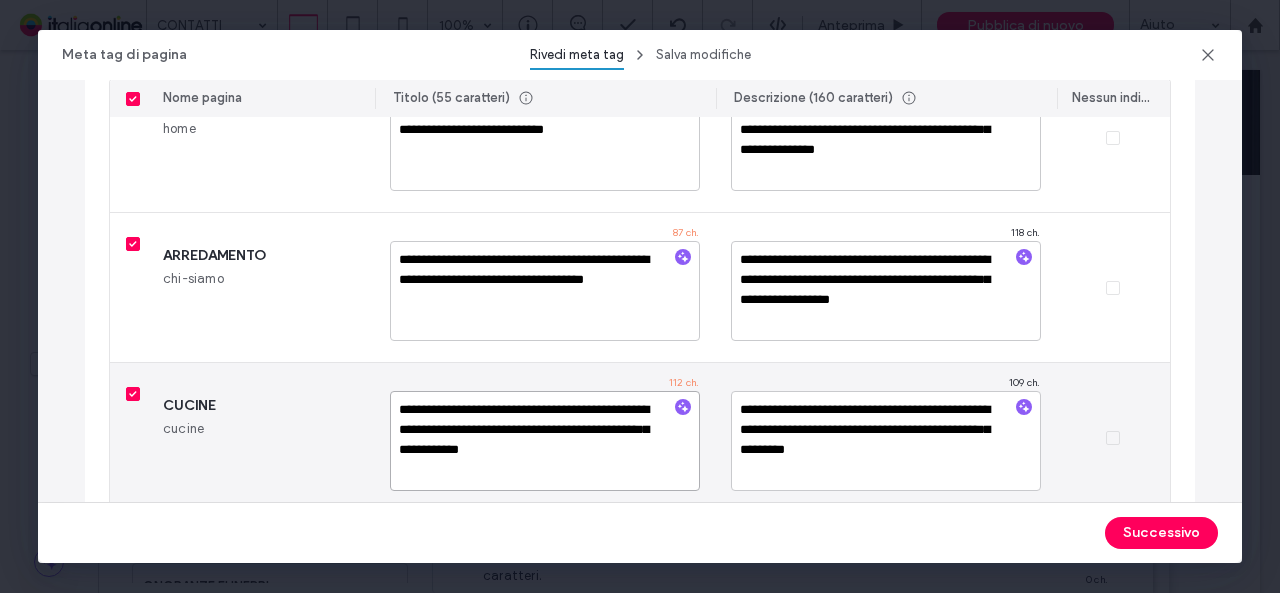 drag, startPoint x: 504, startPoint y: 443, endPoint x: 788, endPoint y: 469, distance: 285.18765 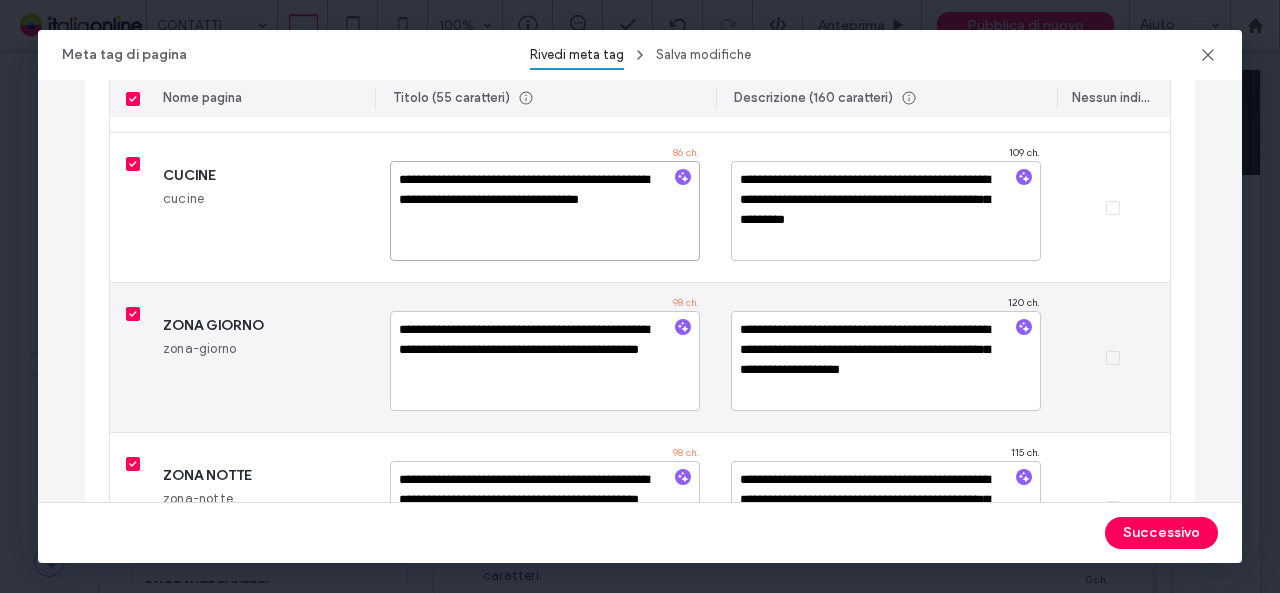 scroll, scrollTop: 500, scrollLeft: 0, axis: vertical 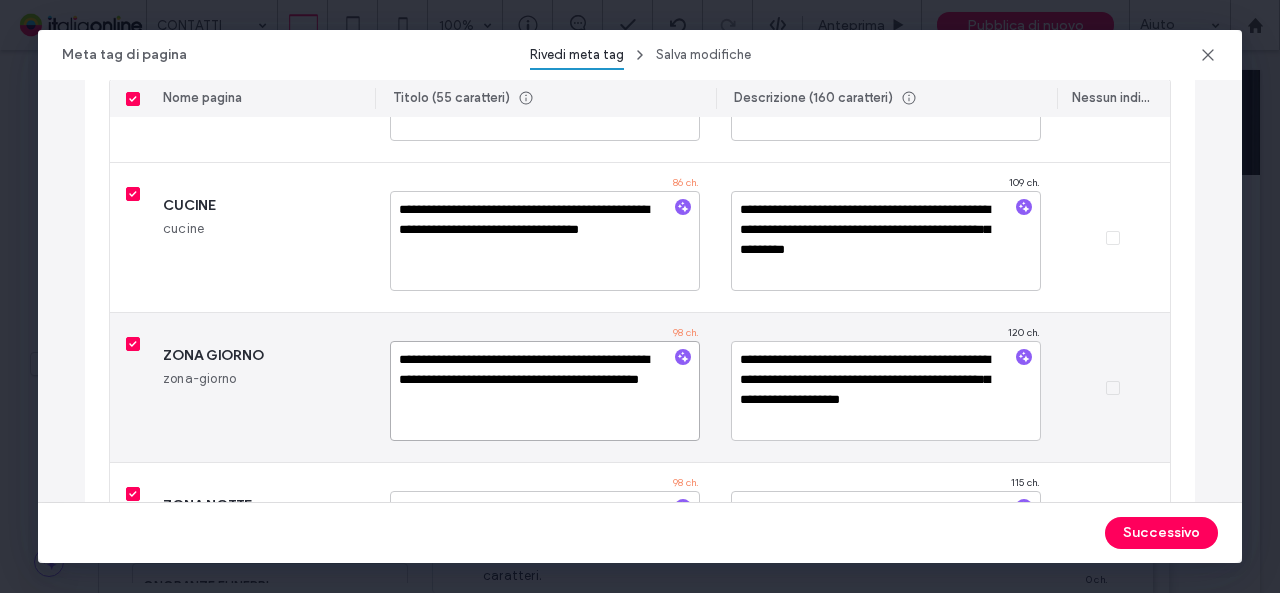 drag, startPoint x: 396, startPoint y: 357, endPoint x: 591, endPoint y: 357, distance: 195 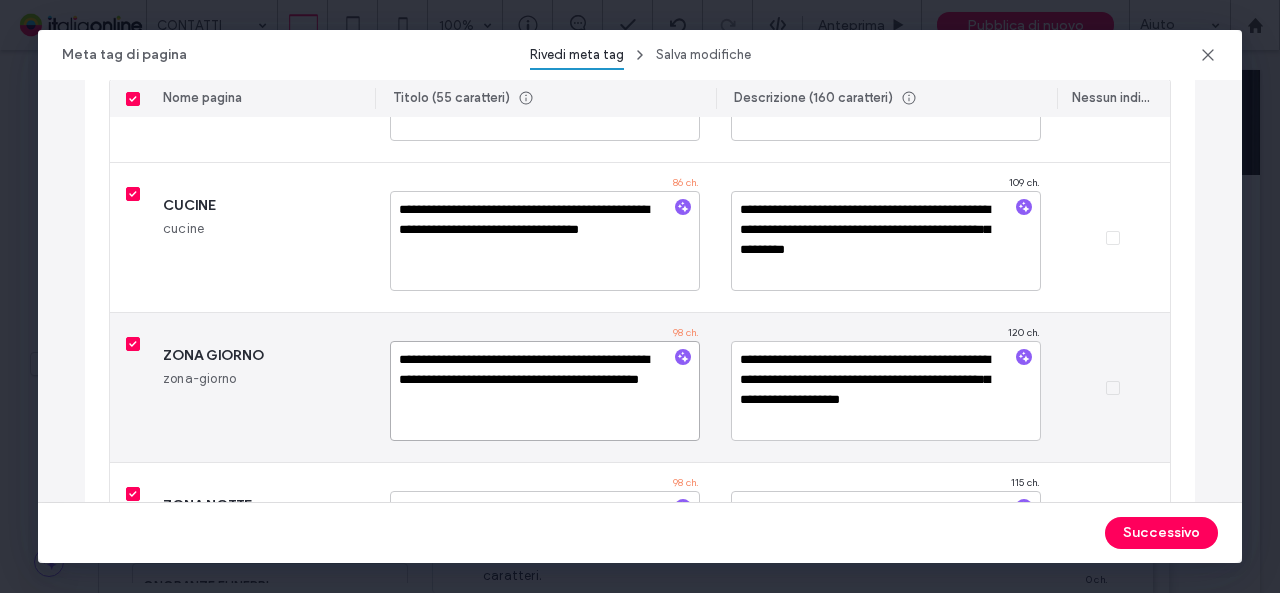 click on "**********" at bounding box center [544, 391] 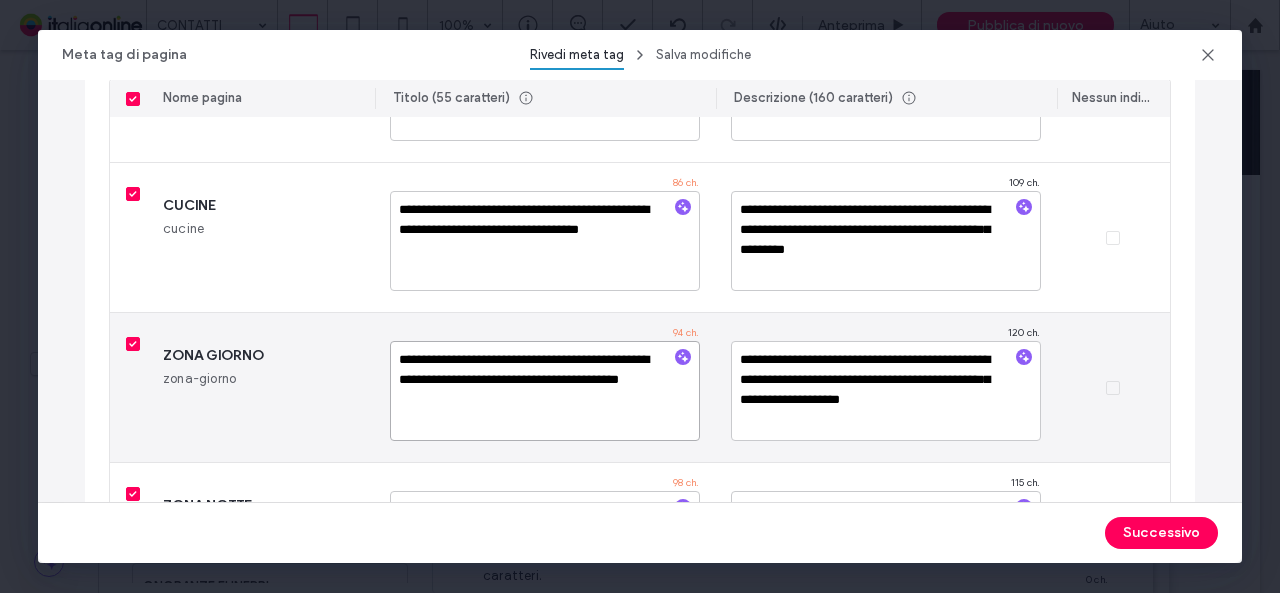 paste on "**********" 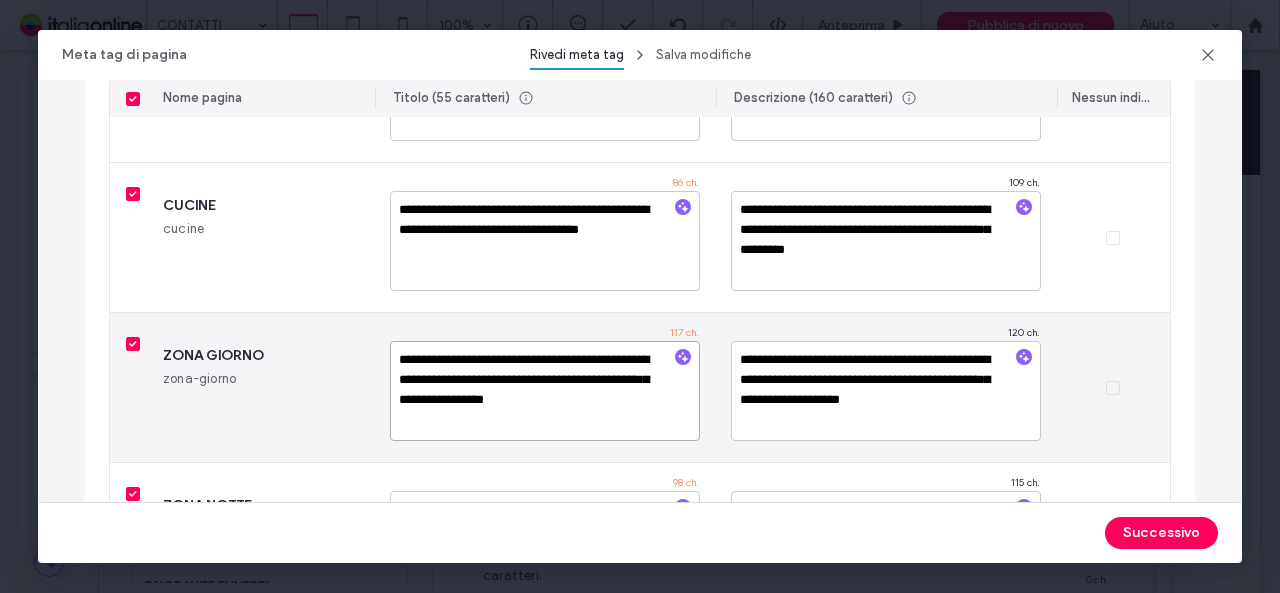 drag, startPoint x: 505, startPoint y: 407, endPoint x: 673, endPoint y: 392, distance: 168.66832 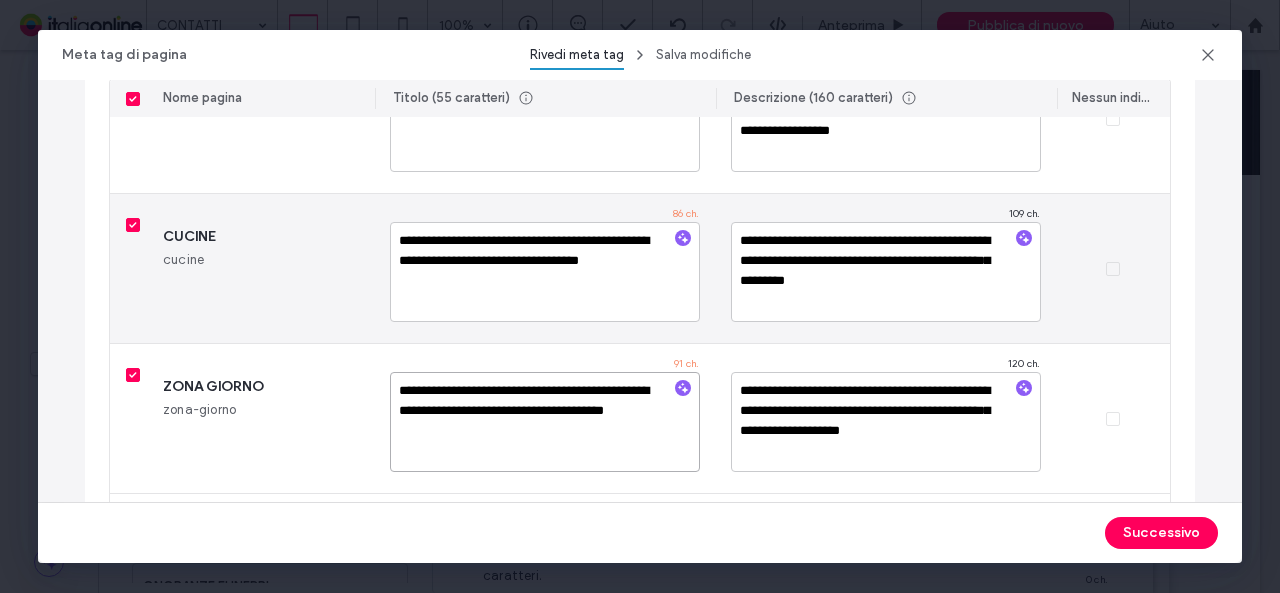scroll, scrollTop: 500, scrollLeft: 0, axis: vertical 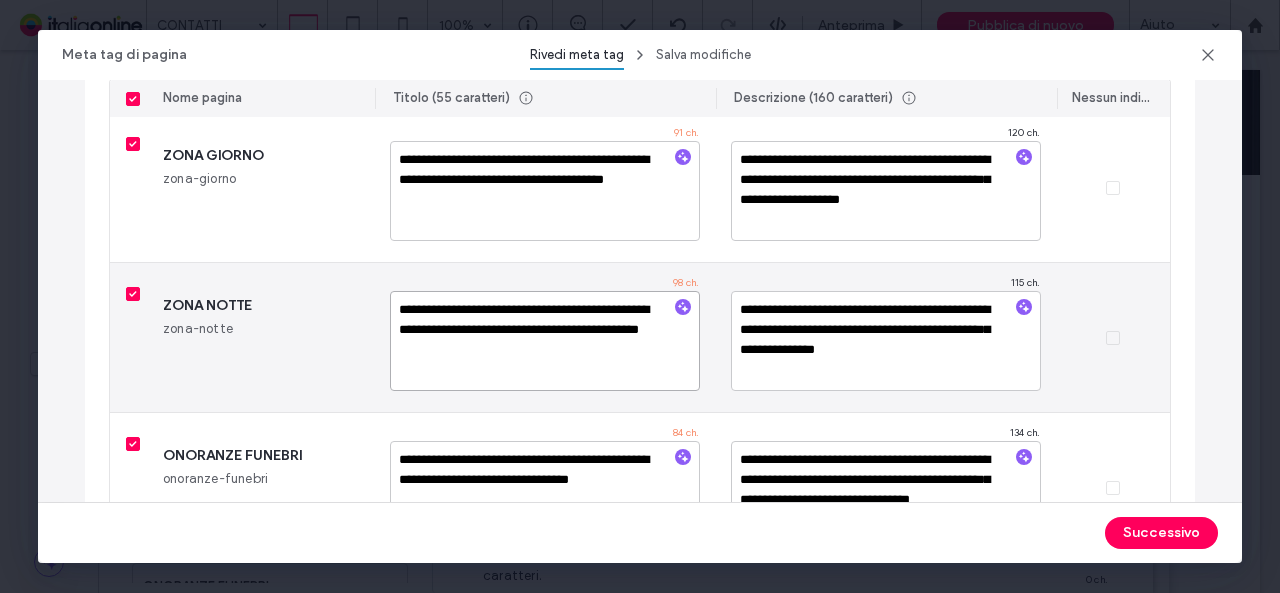 drag, startPoint x: 590, startPoint y: 308, endPoint x: 390, endPoint y: 315, distance: 200.12247 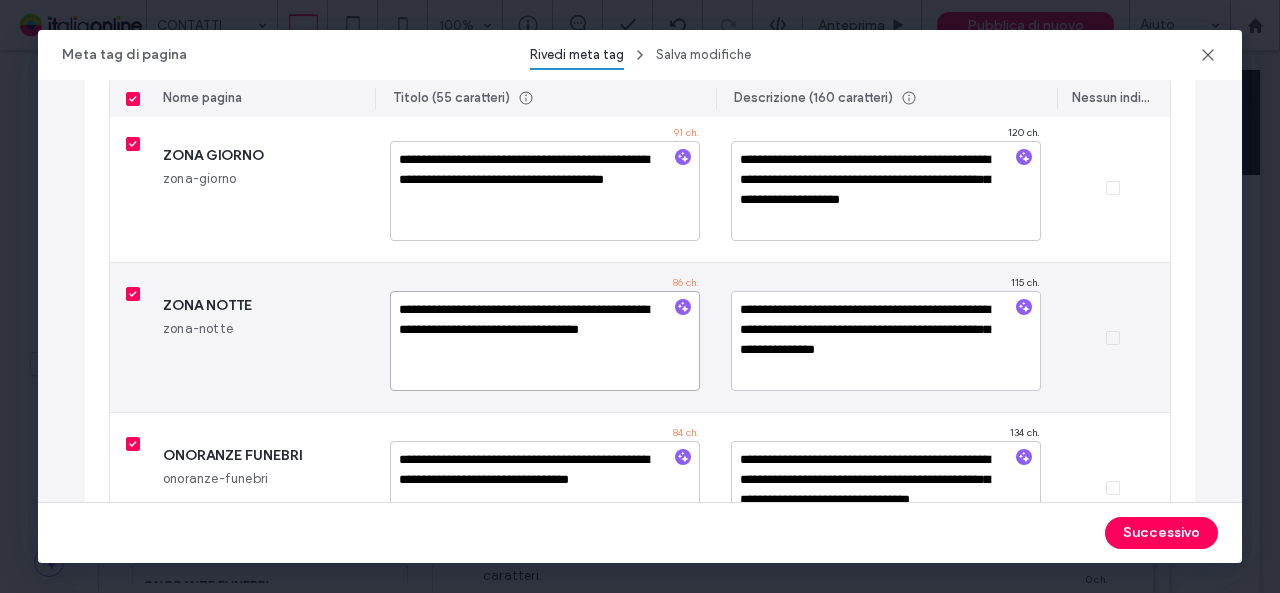 paste on "**********" 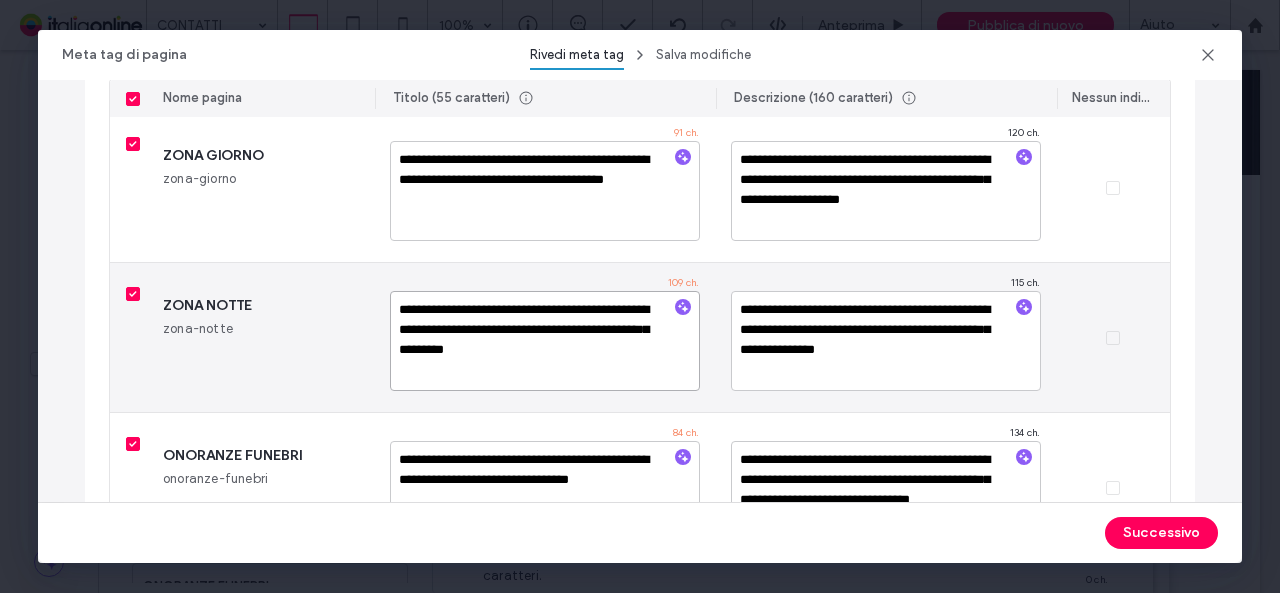 drag, startPoint x: 397, startPoint y: 315, endPoint x: 386, endPoint y: 310, distance: 12.083046 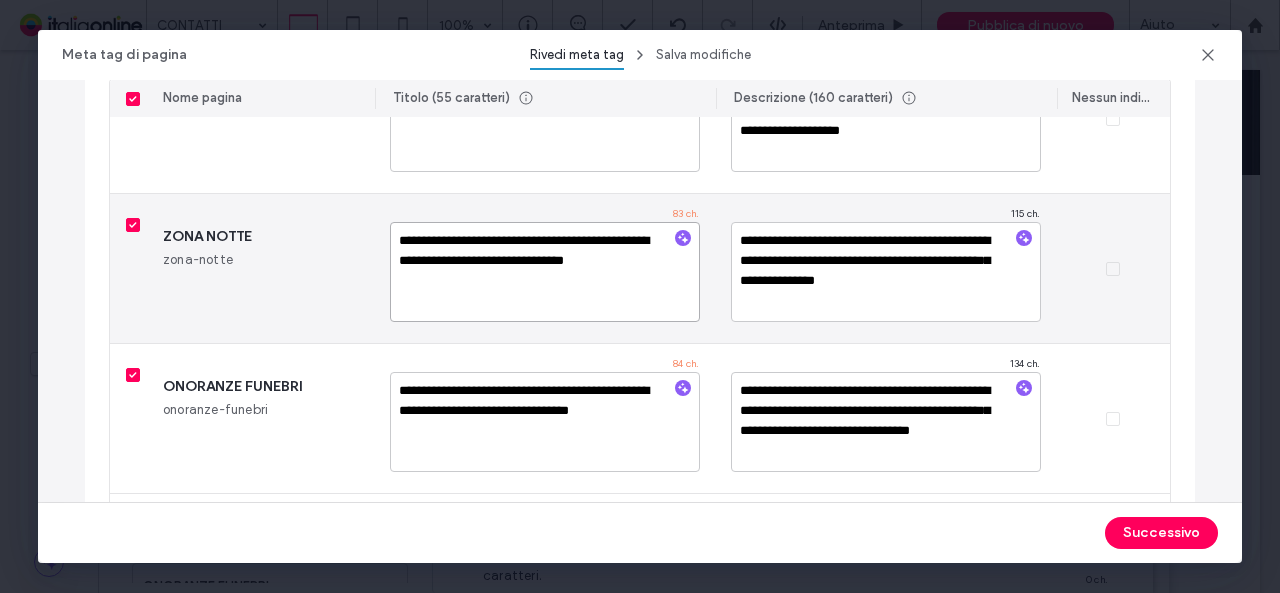 scroll, scrollTop: 800, scrollLeft: 0, axis: vertical 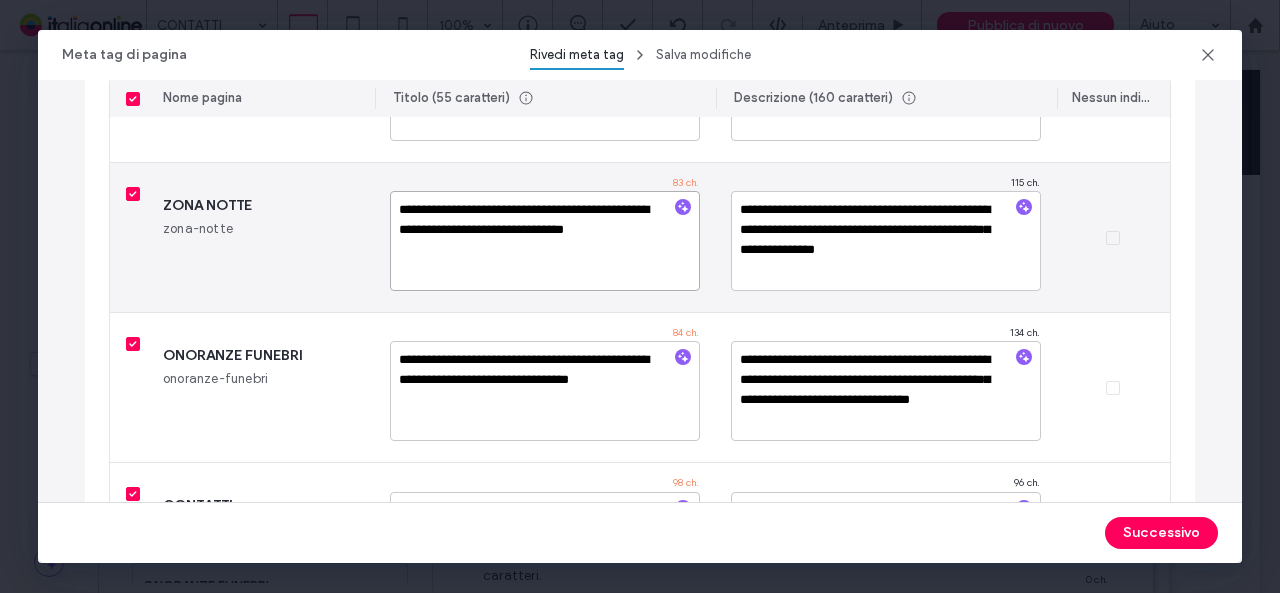 drag, startPoint x: 666, startPoint y: 233, endPoint x: 461, endPoint y: 235, distance: 205.00975 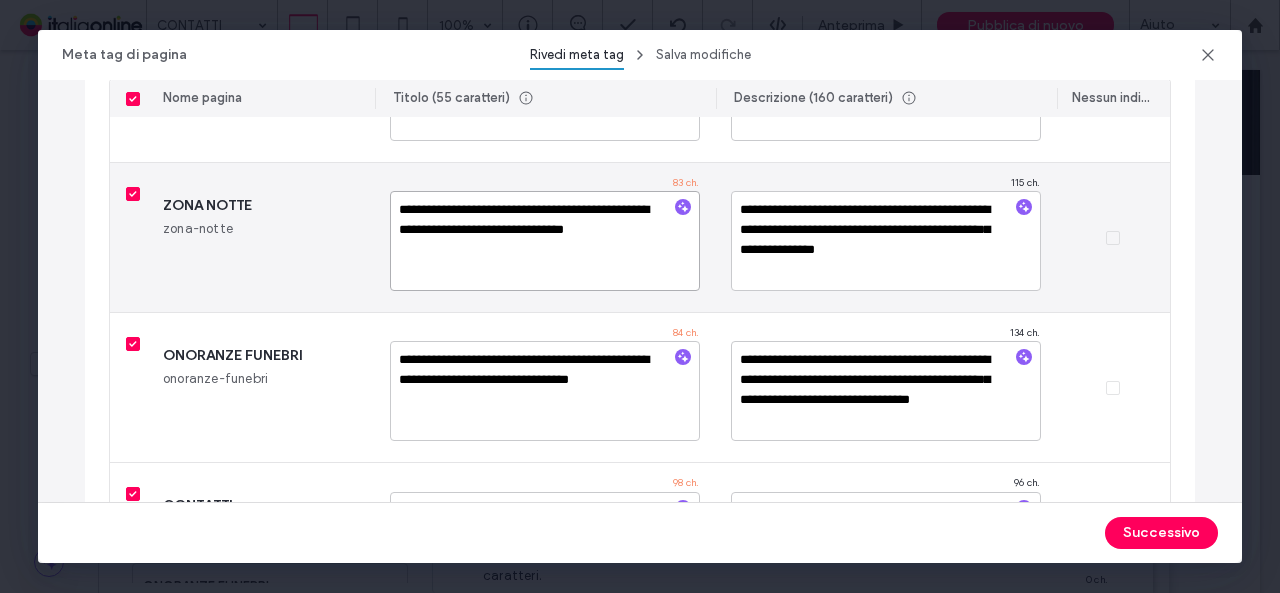 click on "**********" at bounding box center [544, 241] 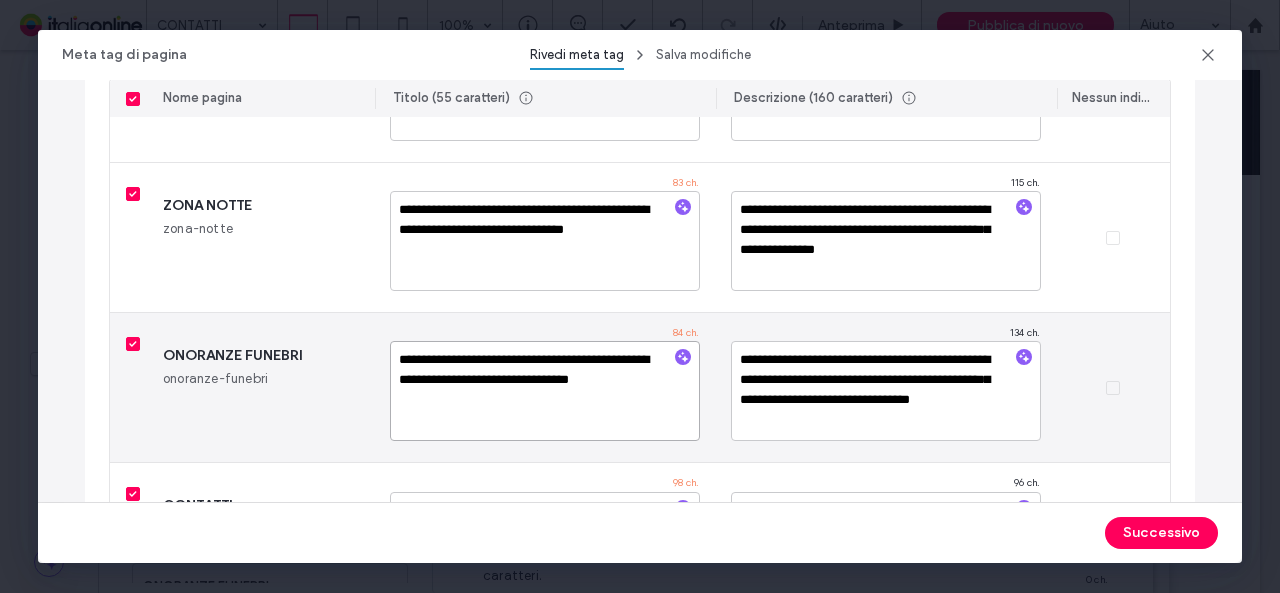 click on "**********" at bounding box center [544, 391] 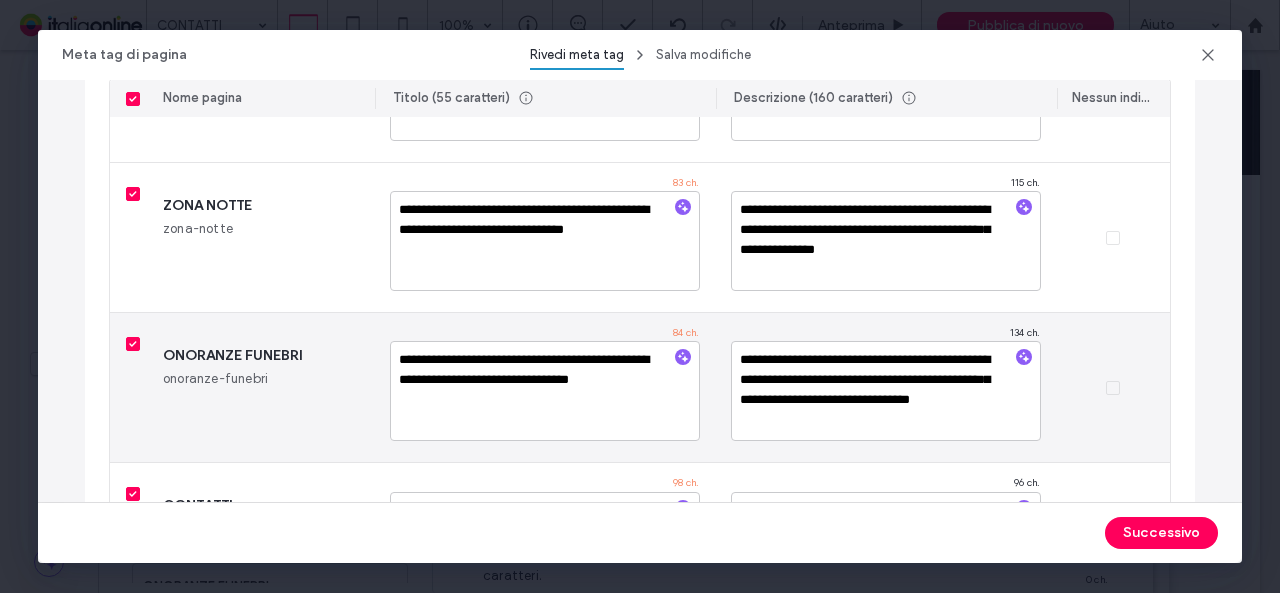 drag, startPoint x: 384, startPoint y: 353, endPoint x: 440, endPoint y: 349, distance: 56.142673 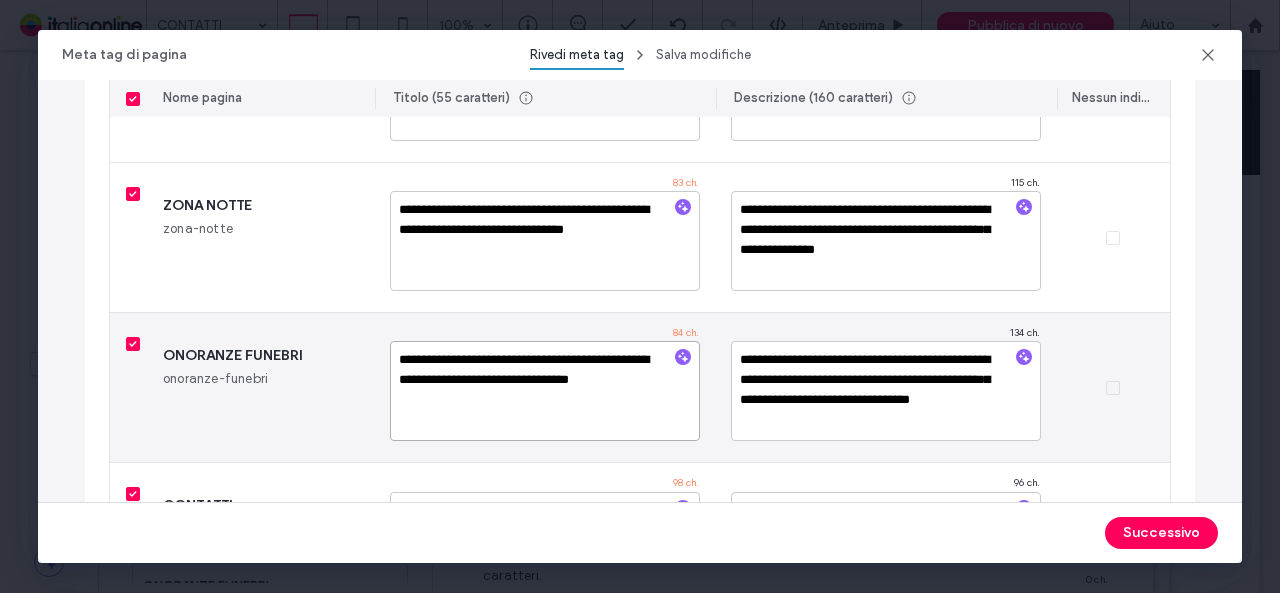 drag, startPoint x: 395, startPoint y: 354, endPoint x: 502, endPoint y: 353, distance: 107.00467 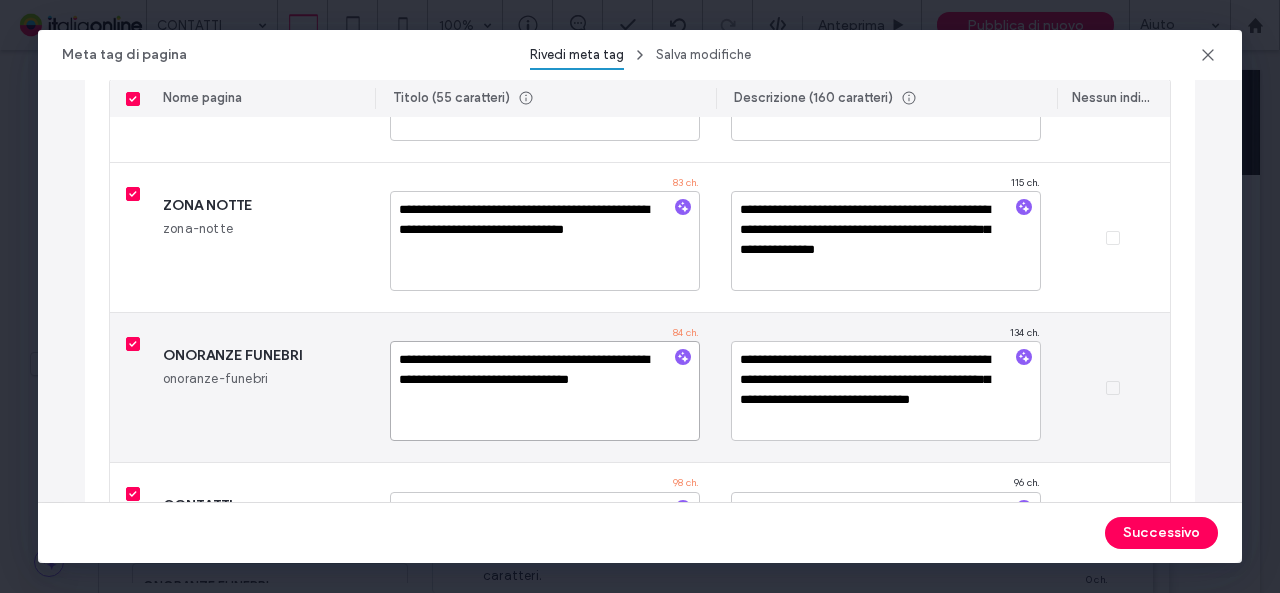 click on "**********" at bounding box center [544, 391] 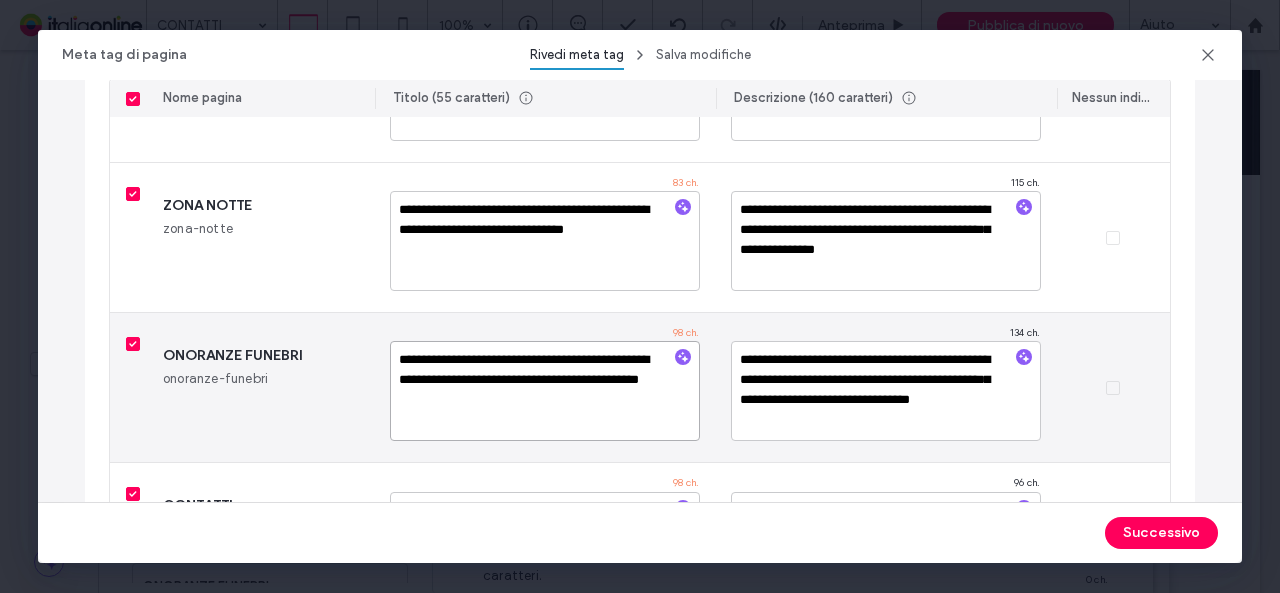 paste on "**********" 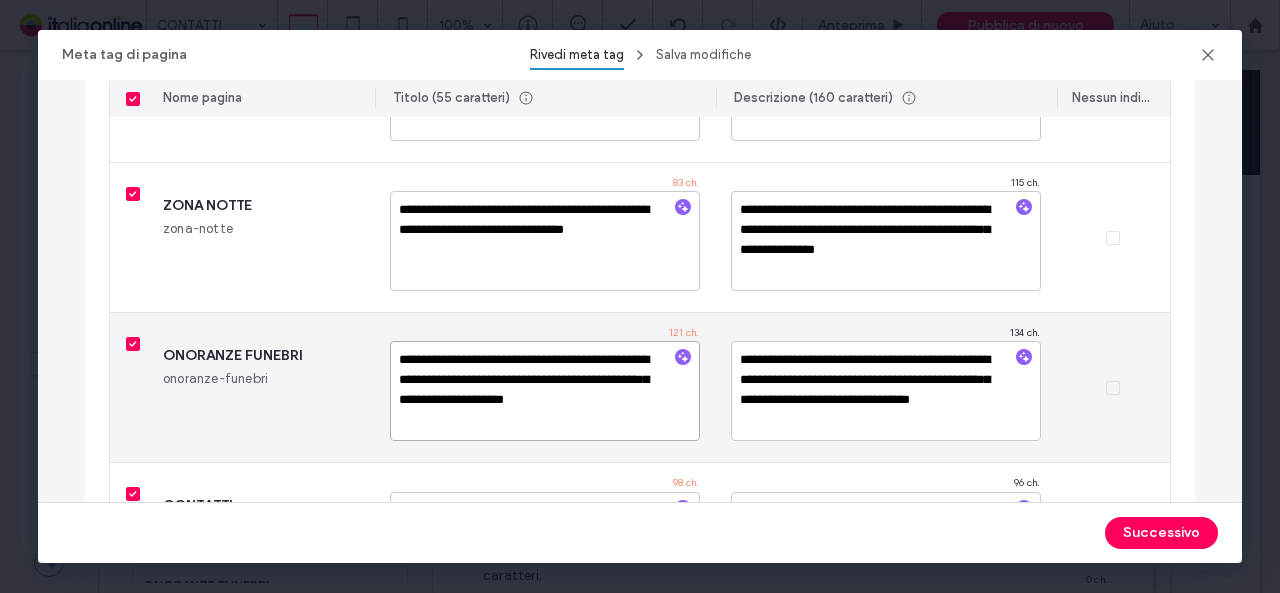 drag, startPoint x: 500, startPoint y: 395, endPoint x: 678, endPoint y: 415, distance: 179.12007 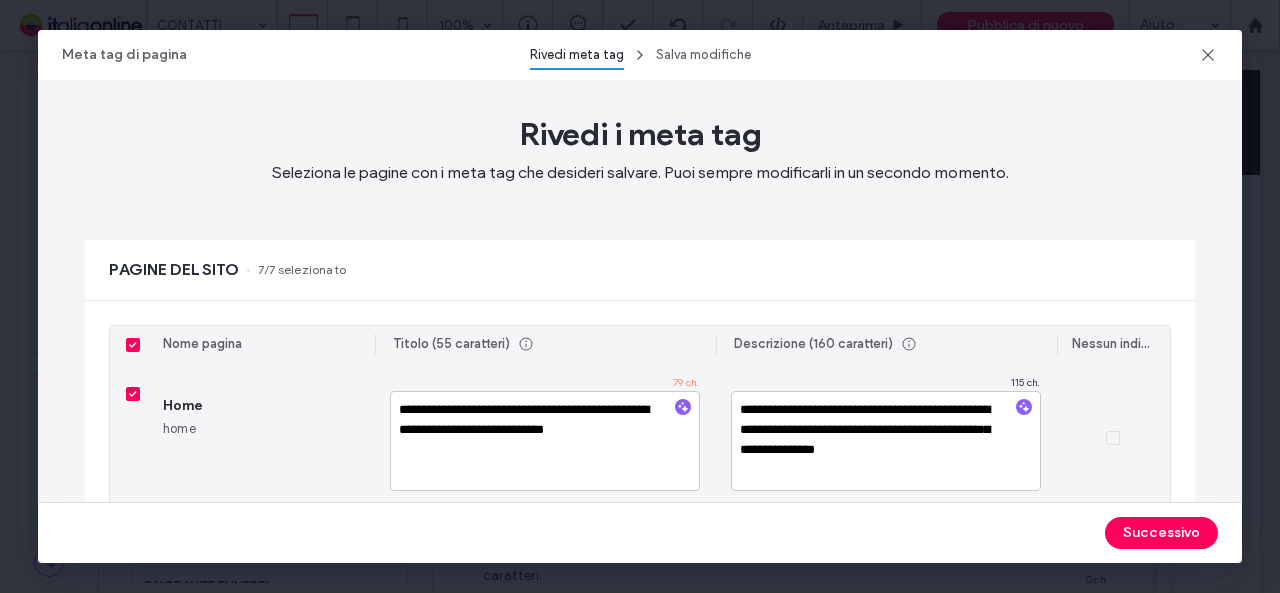 scroll, scrollTop: 100, scrollLeft: 0, axis: vertical 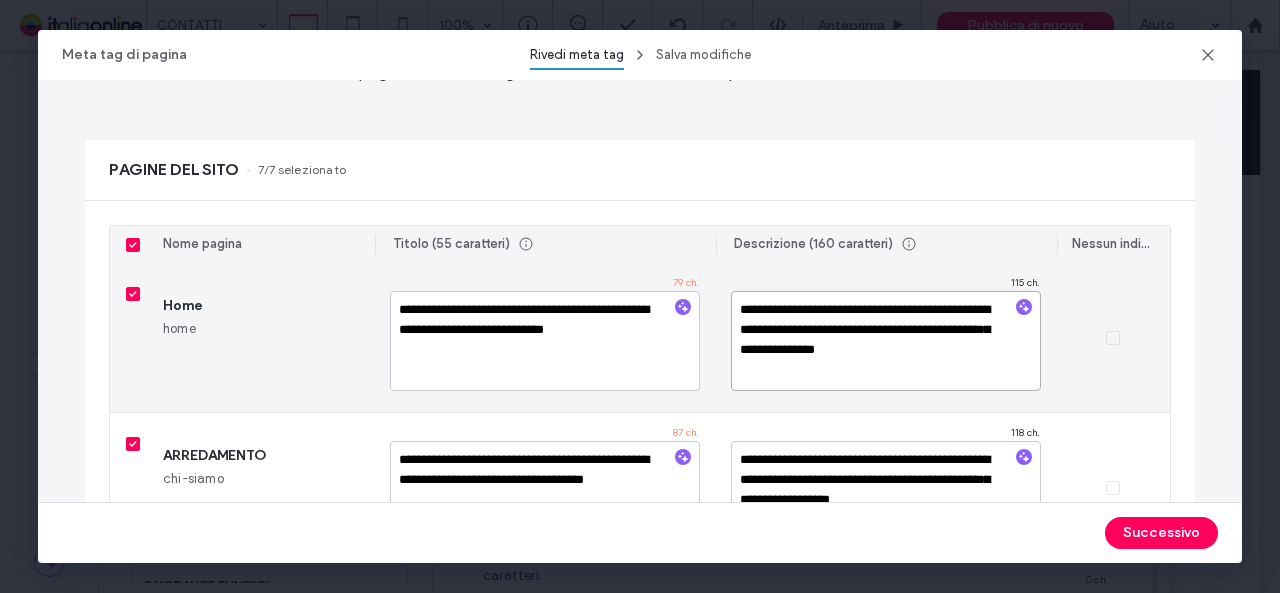 click on "**********" at bounding box center [885, 341] 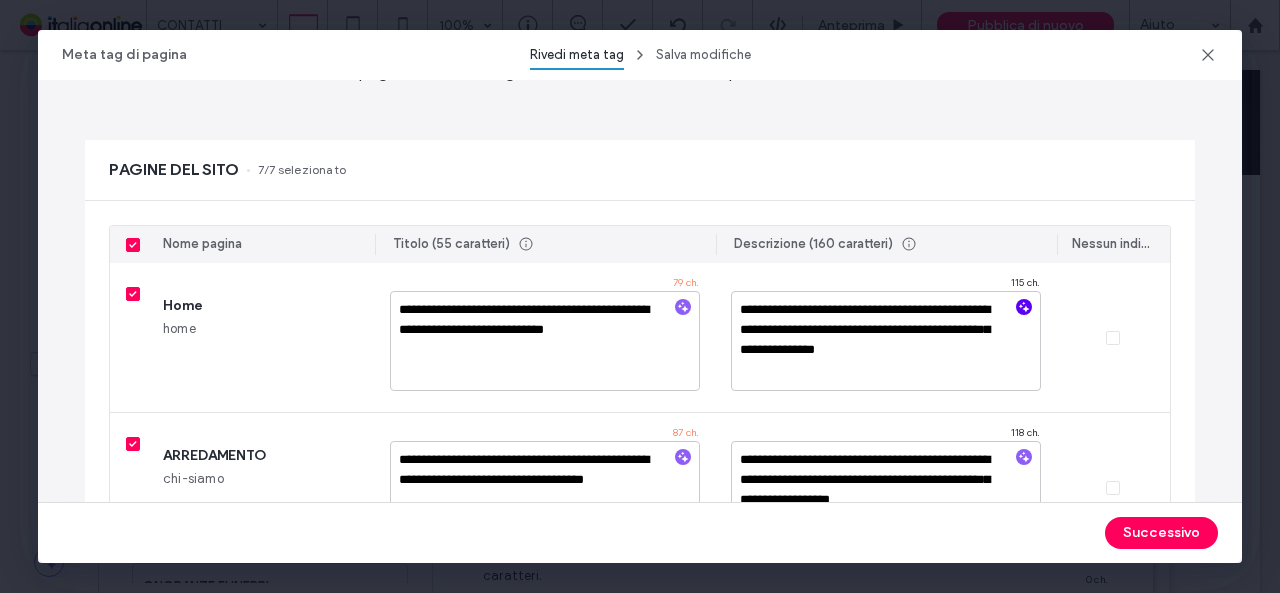 click 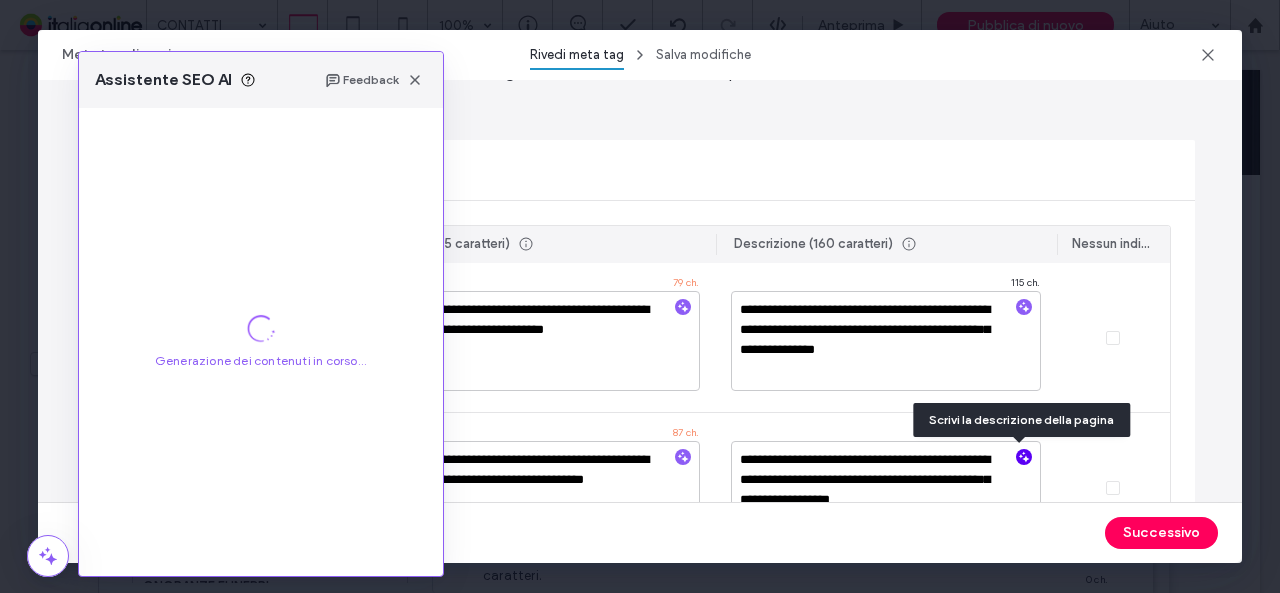 click 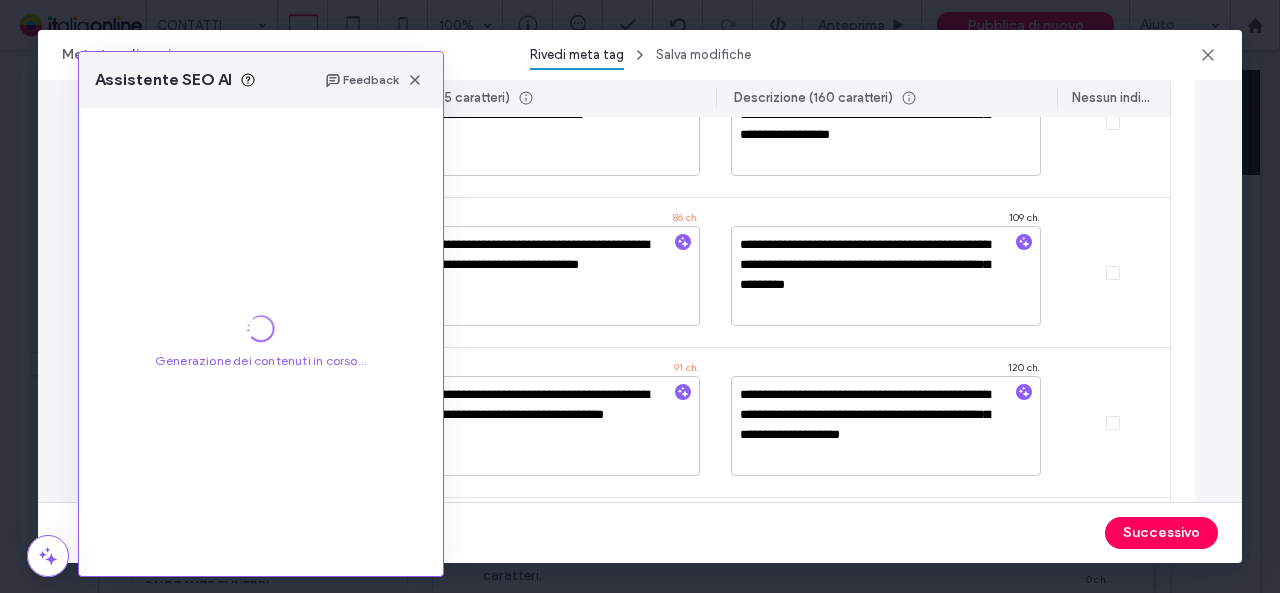 scroll, scrollTop: 0, scrollLeft: 0, axis: both 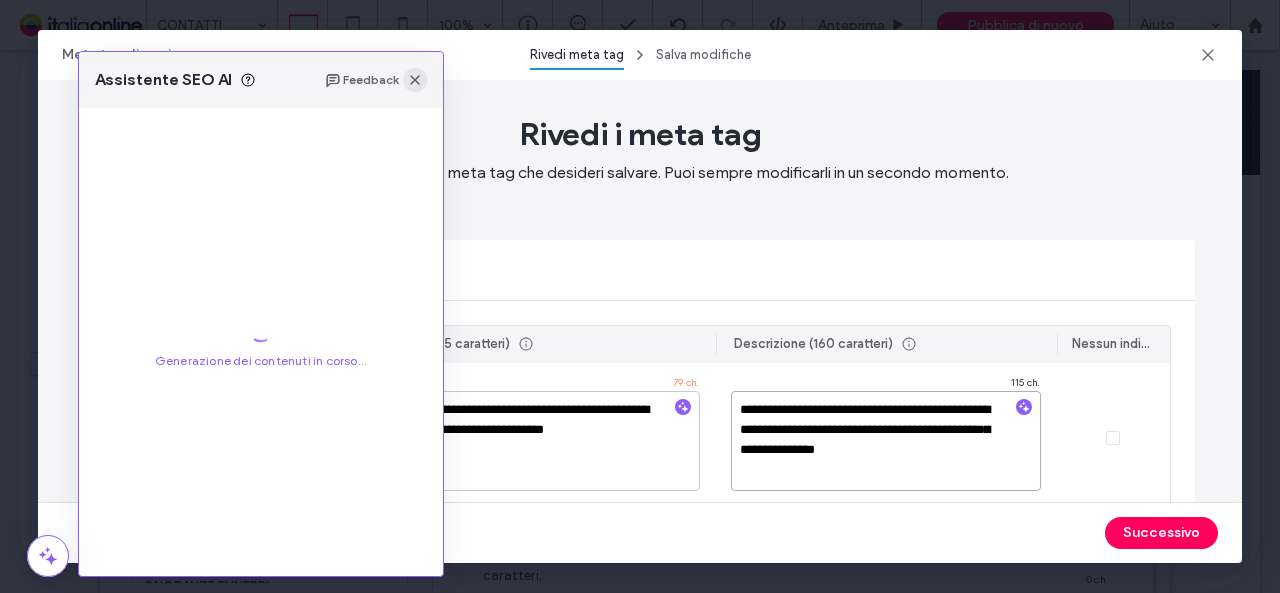 click 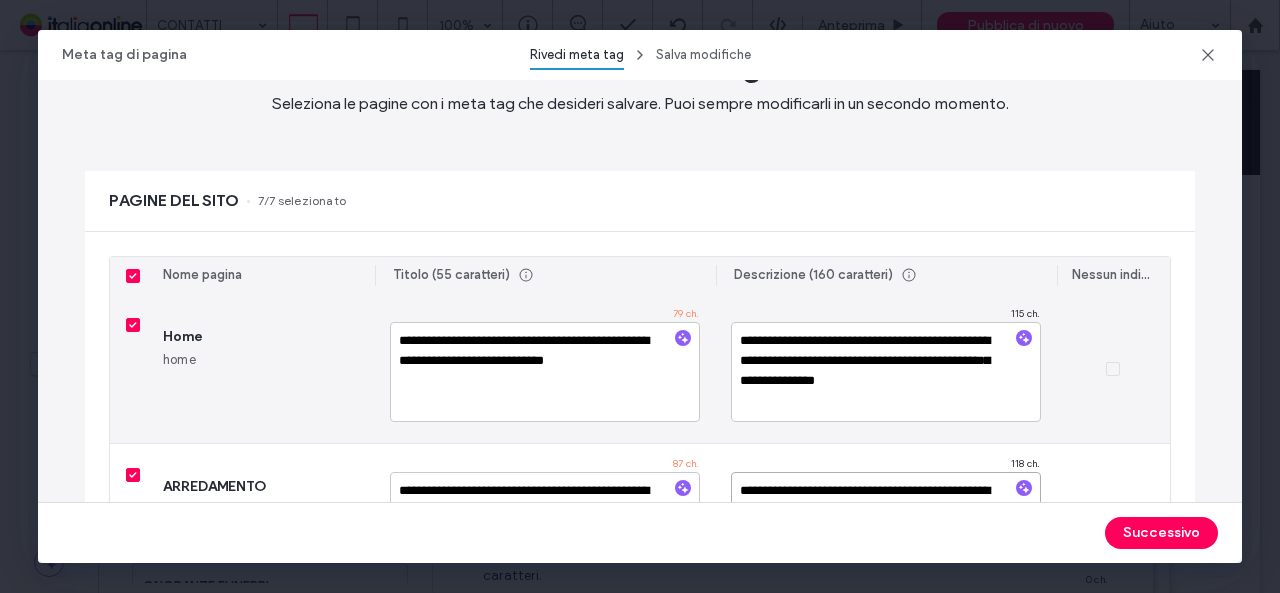 scroll, scrollTop: 100, scrollLeft: 0, axis: vertical 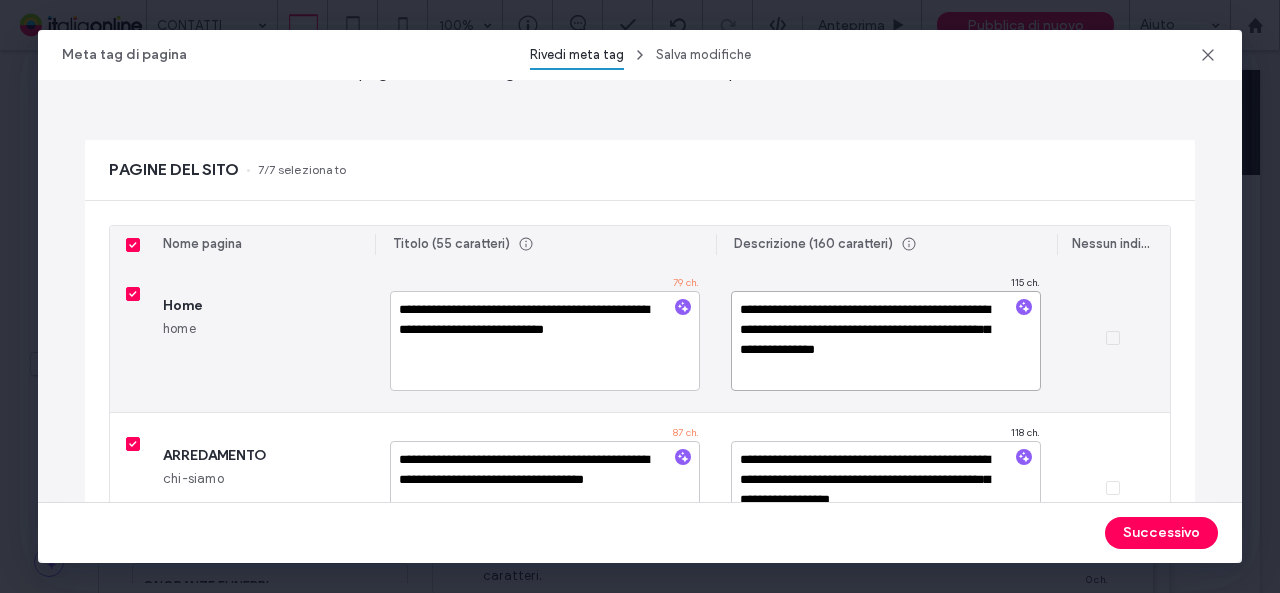 click on "**********" at bounding box center [885, 341] 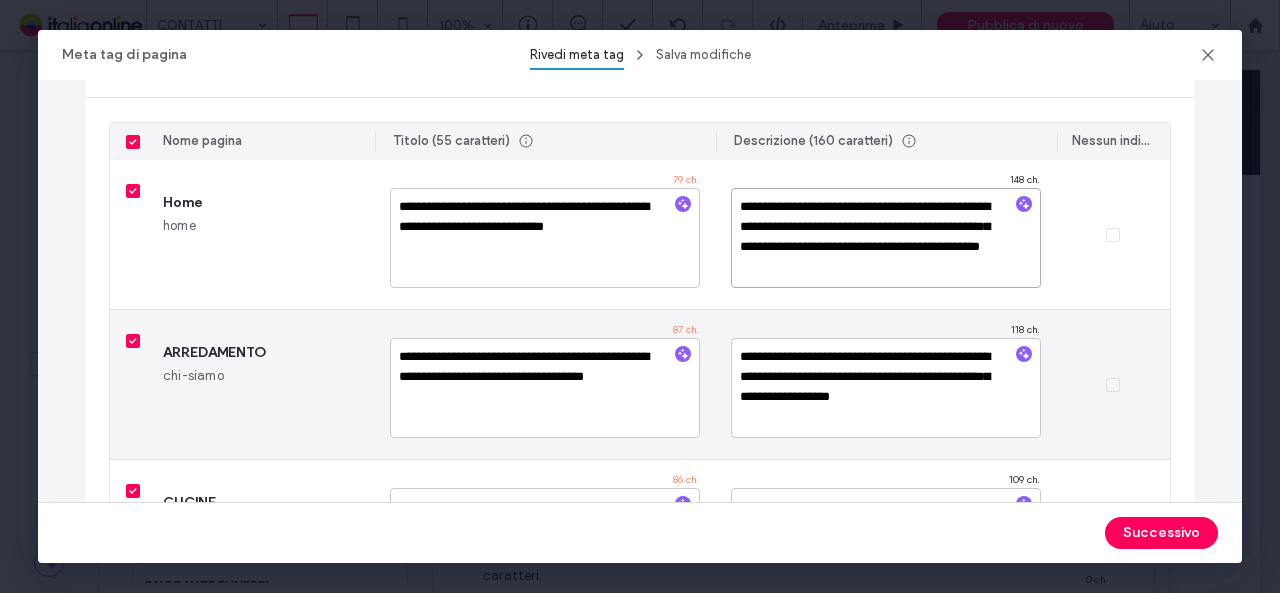 scroll, scrollTop: 300, scrollLeft: 0, axis: vertical 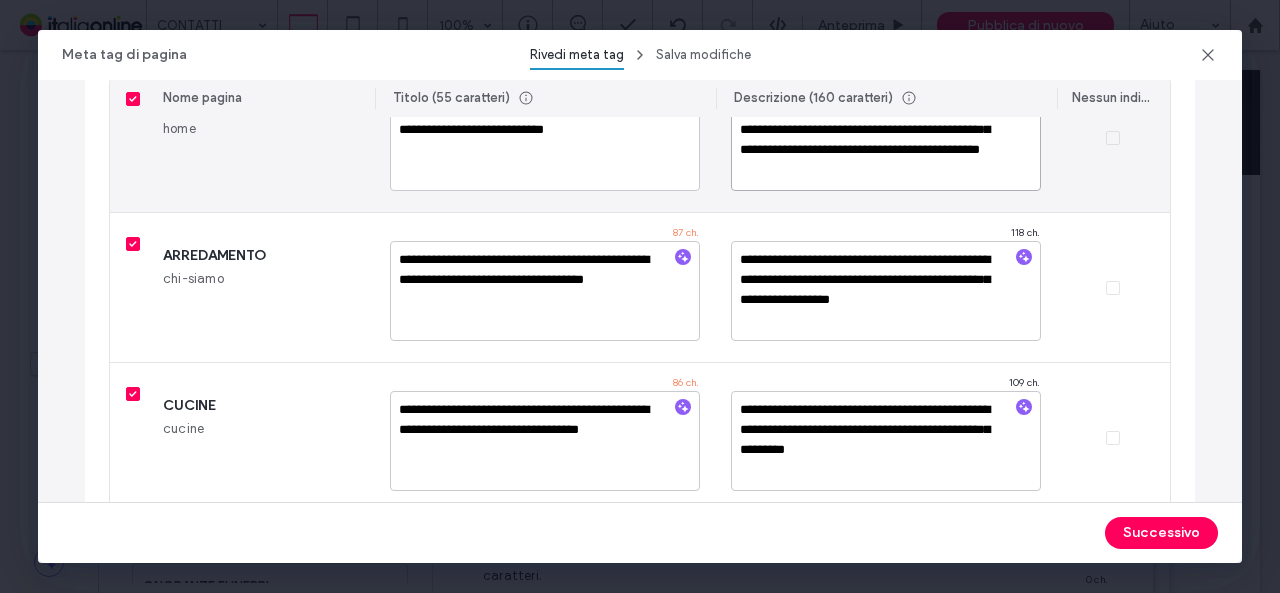 click on "**********" at bounding box center [885, 141] 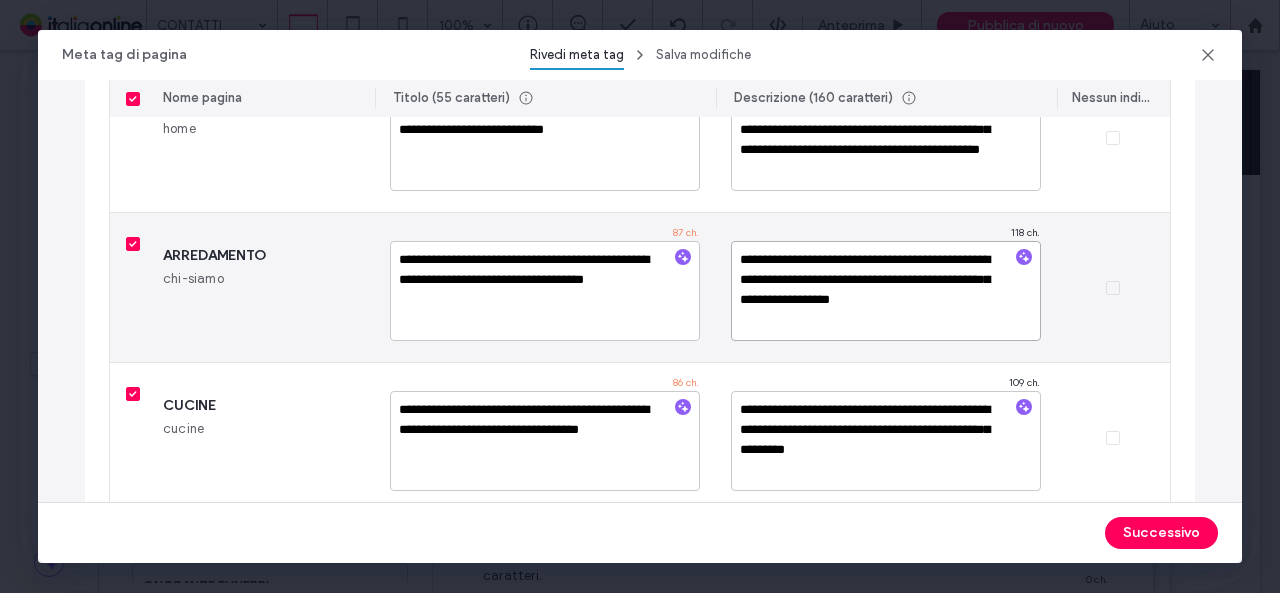 click on "**********" at bounding box center (885, 291) 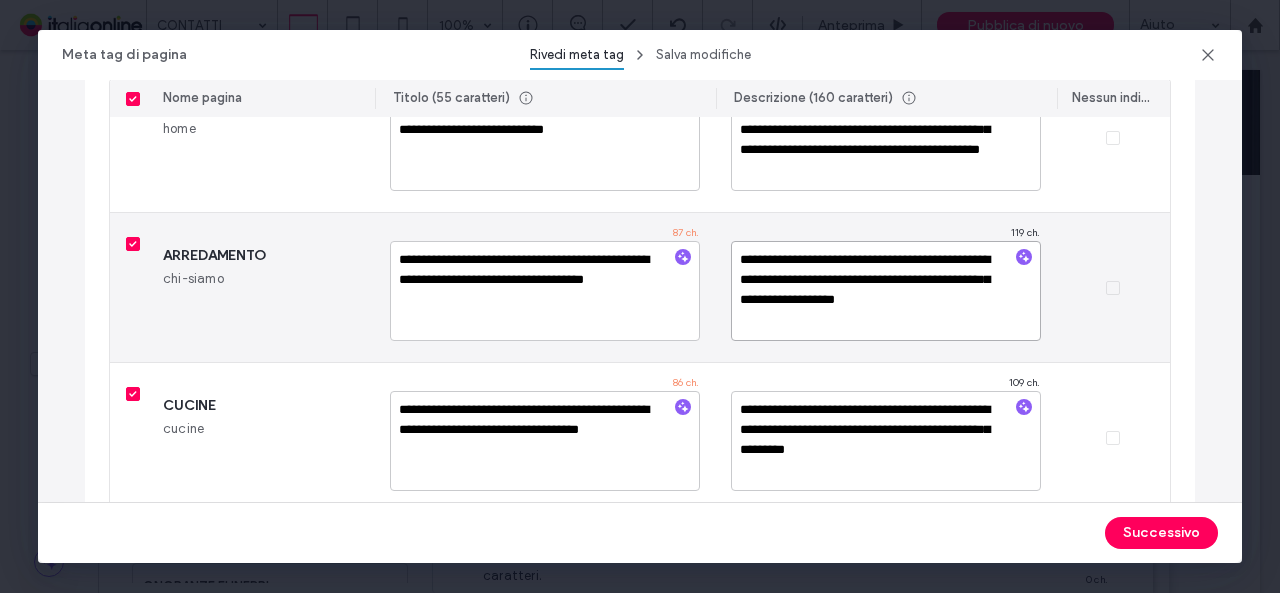 paste on "**********" 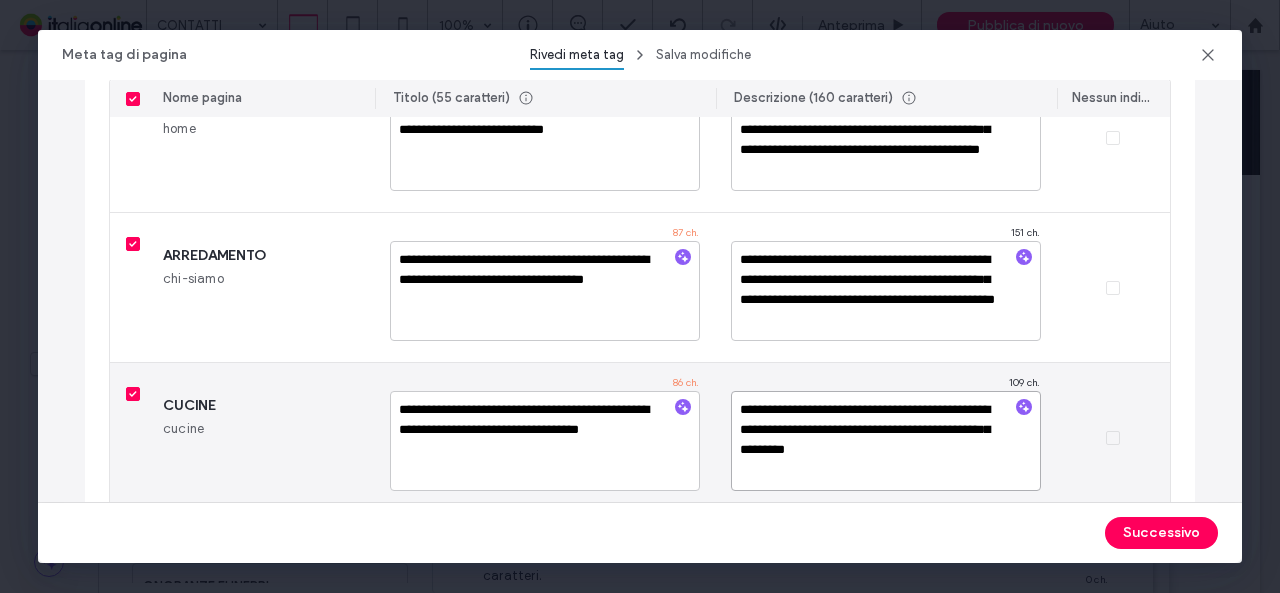 click on "**********" at bounding box center [885, 441] 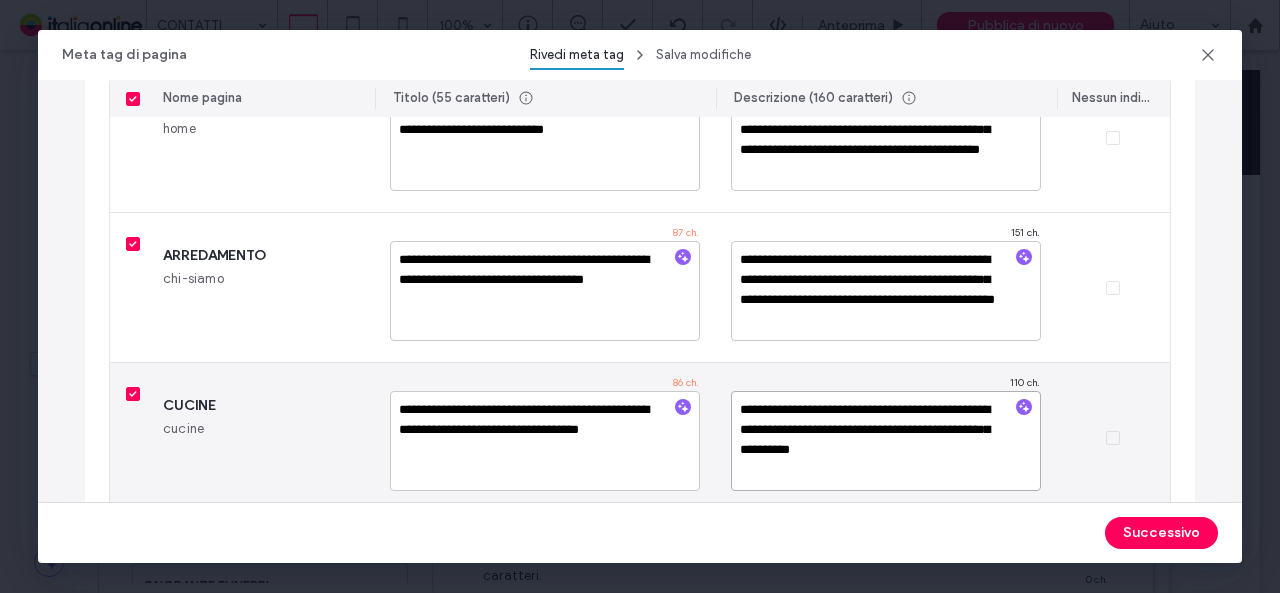 paste on "**********" 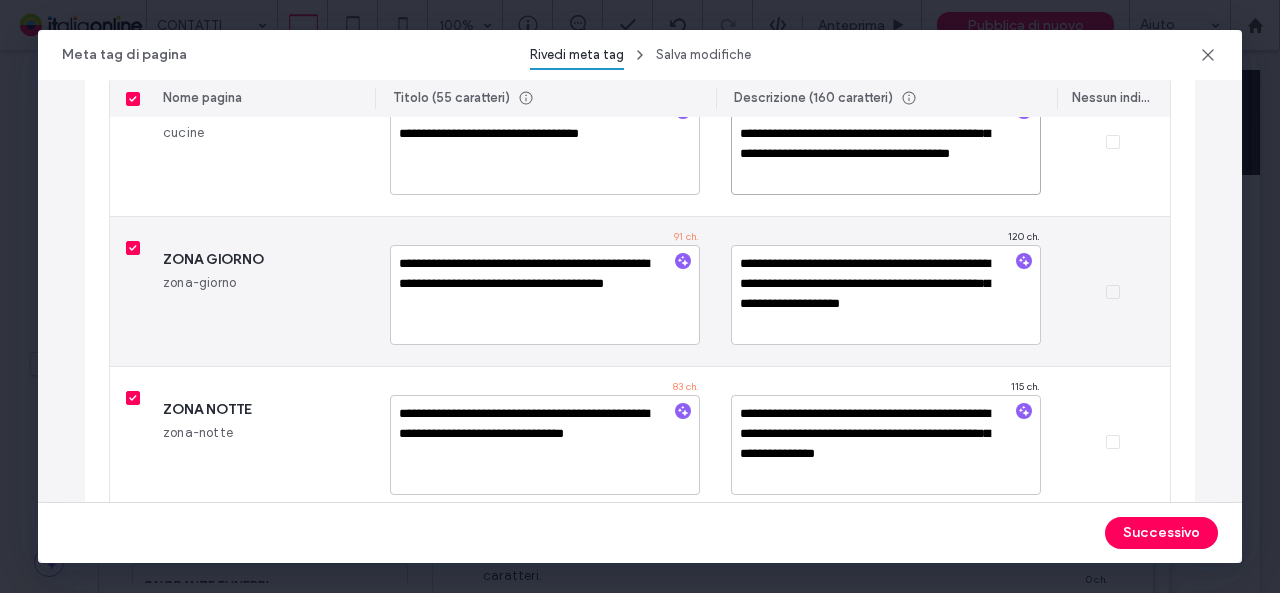 scroll, scrollTop: 600, scrollLeft: 0, axis: vertical 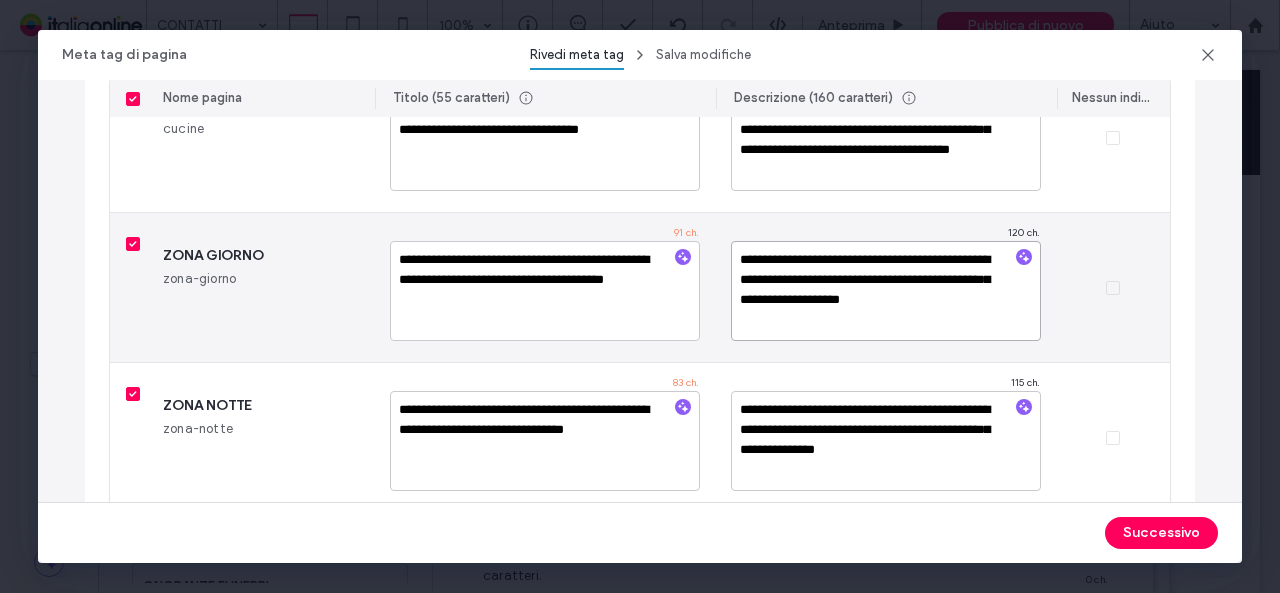 click on "**********" at bounding box center [885, 291] 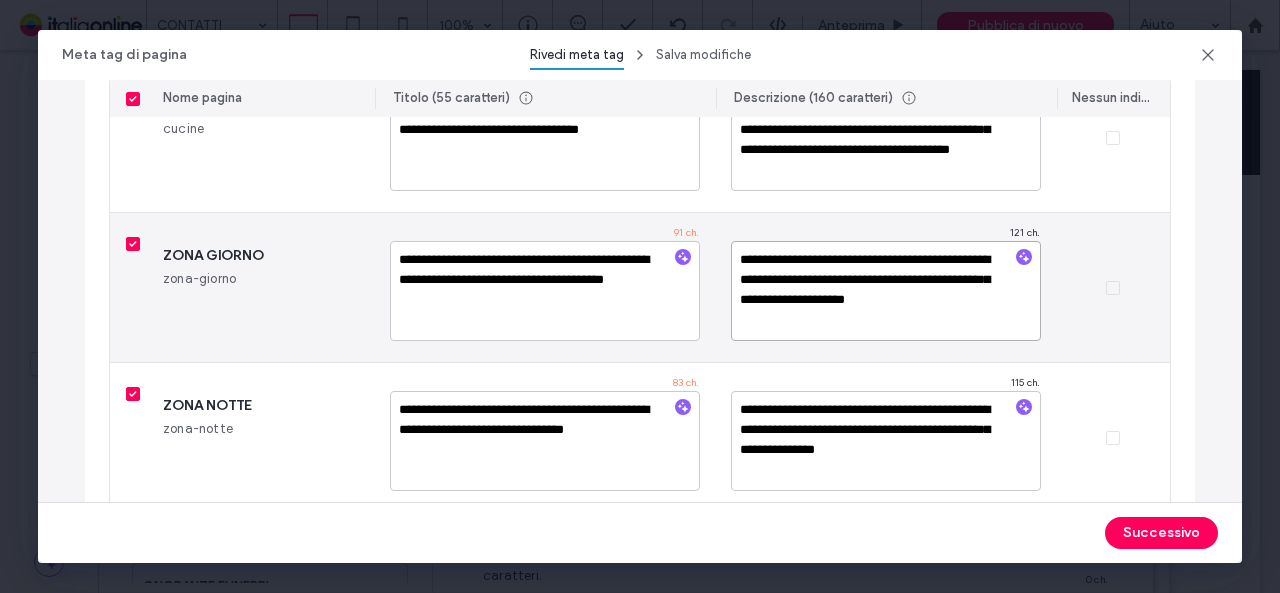 paste on "**********" 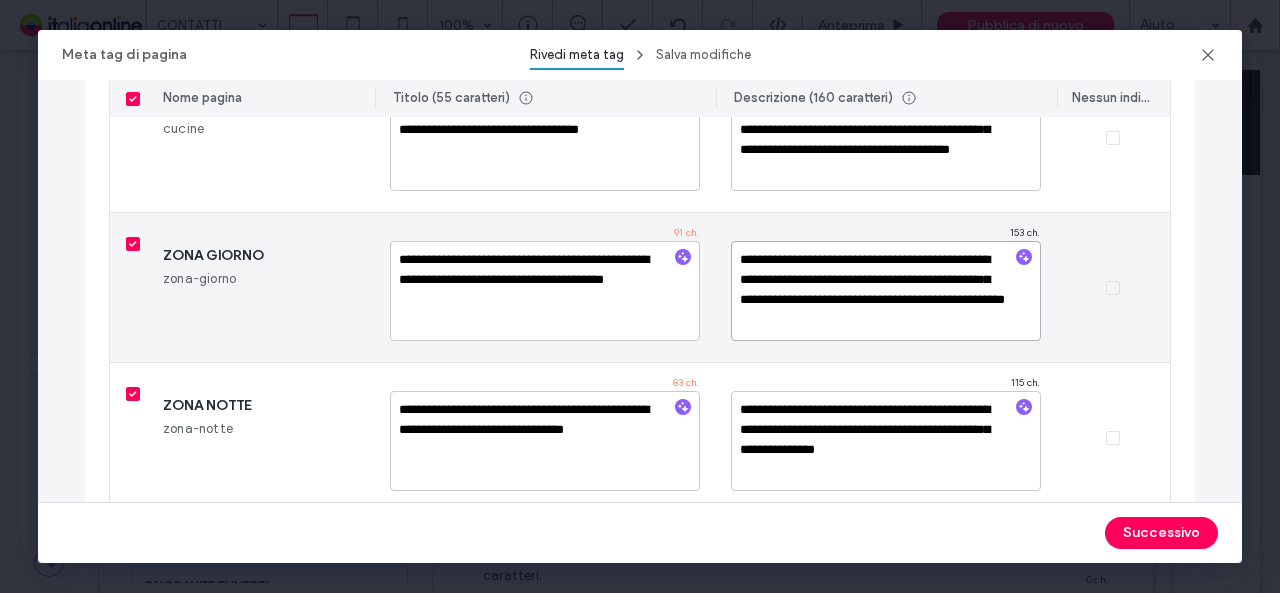 click on "**********" at bounding box center (885, 291) 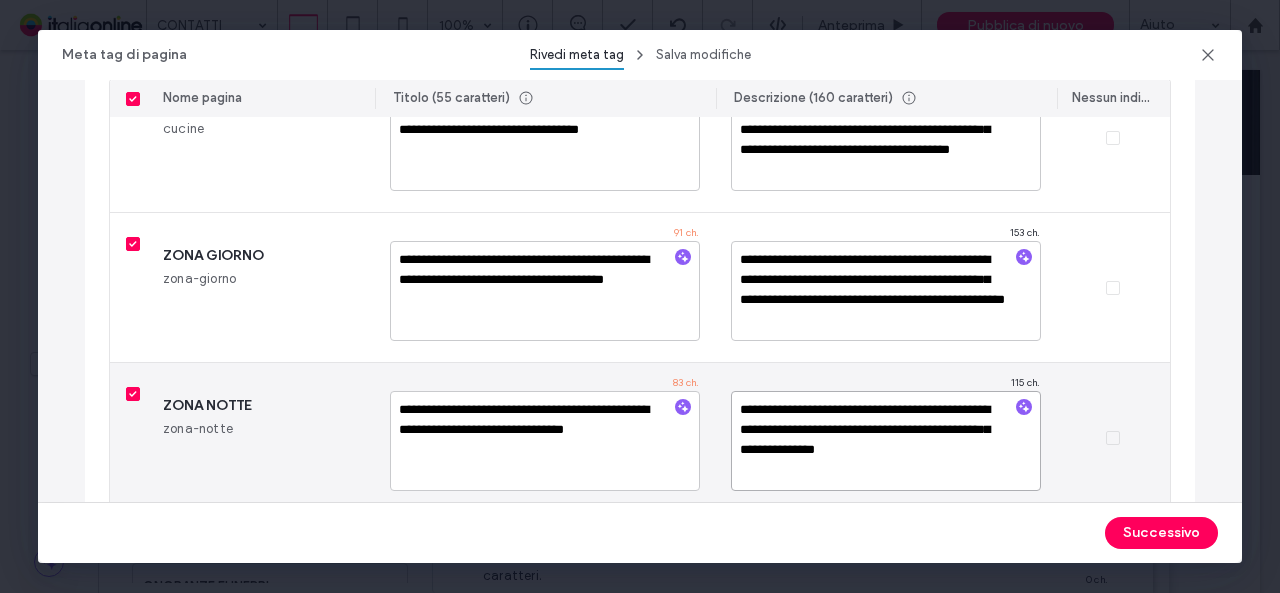click on "**********" at bounding box center [885, 441] 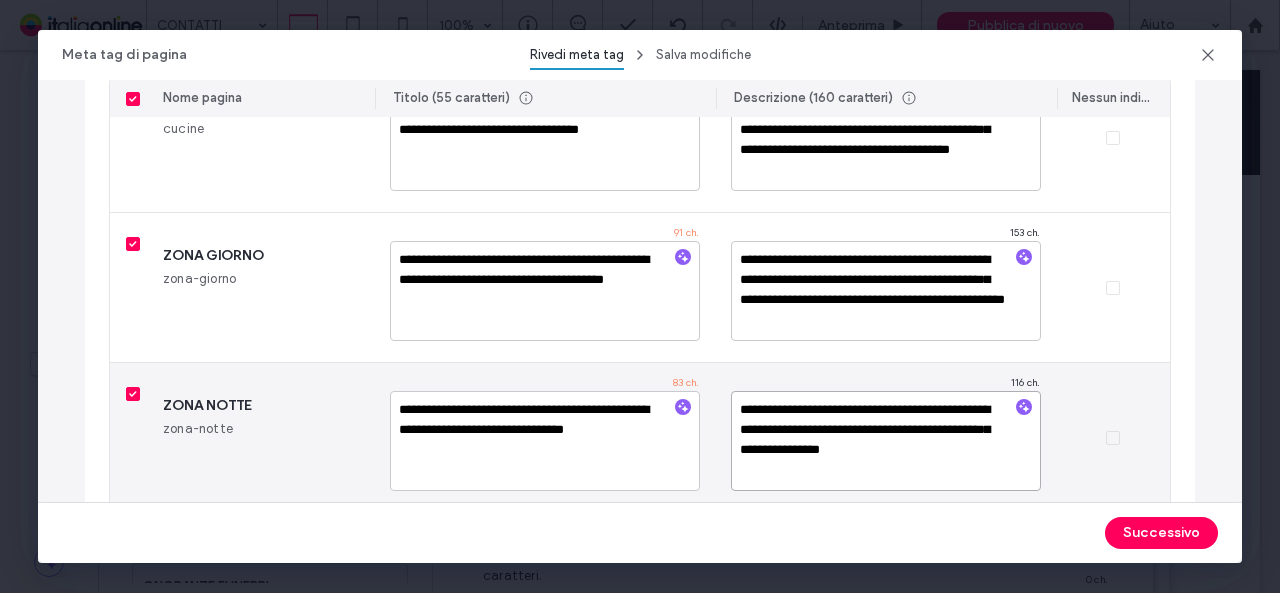 paste on "**********" 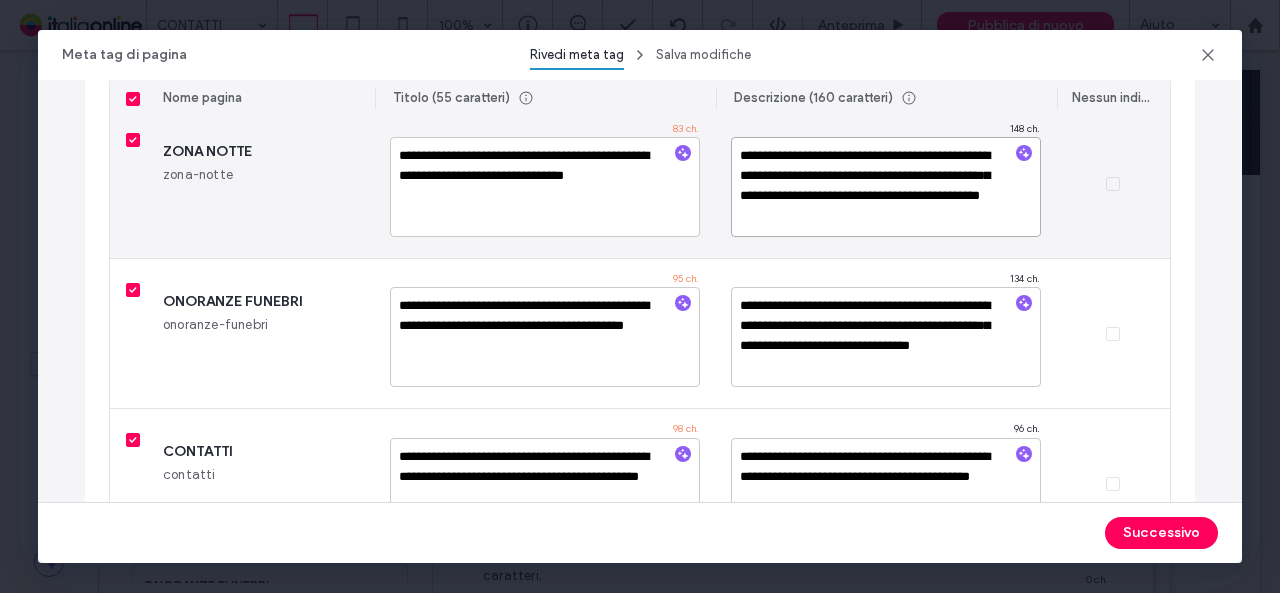 scroll, scrollTop: 900, scrollLeft: 0, axis: vertical 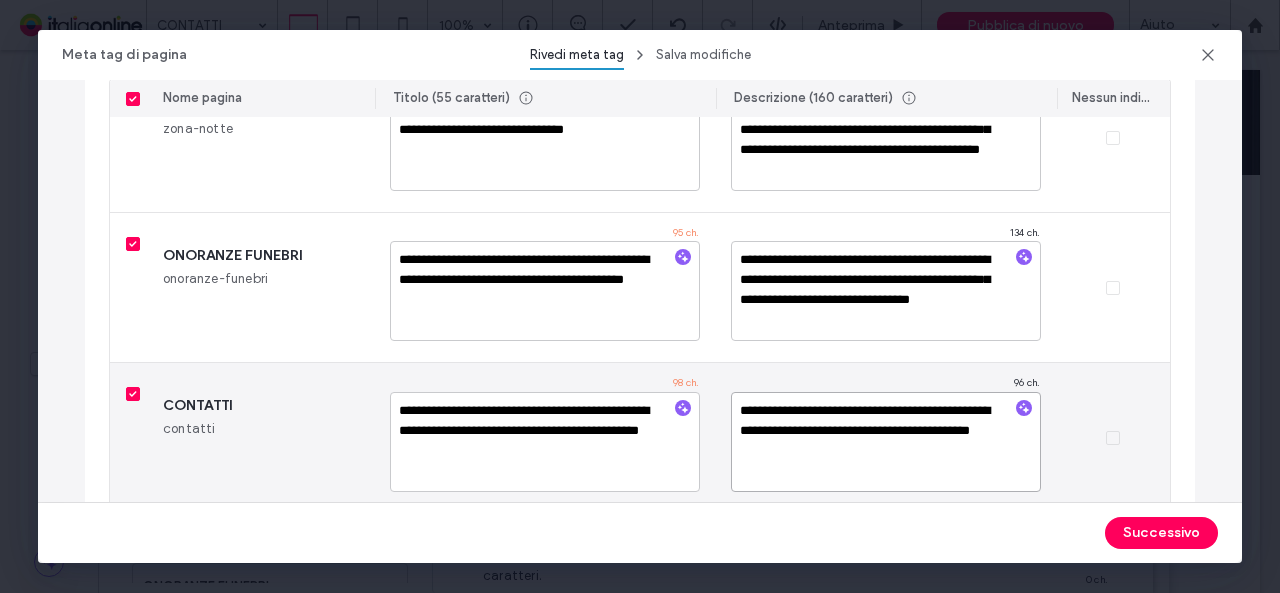 click on "**********" at bounding box center [885, 442] 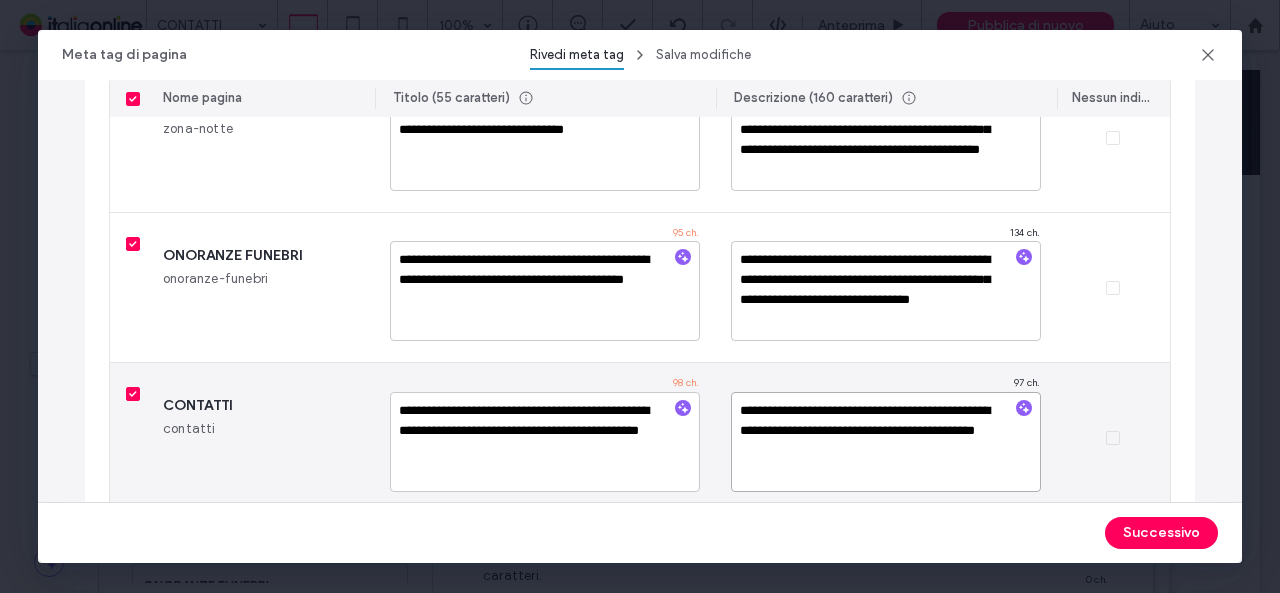 paste on "**********" 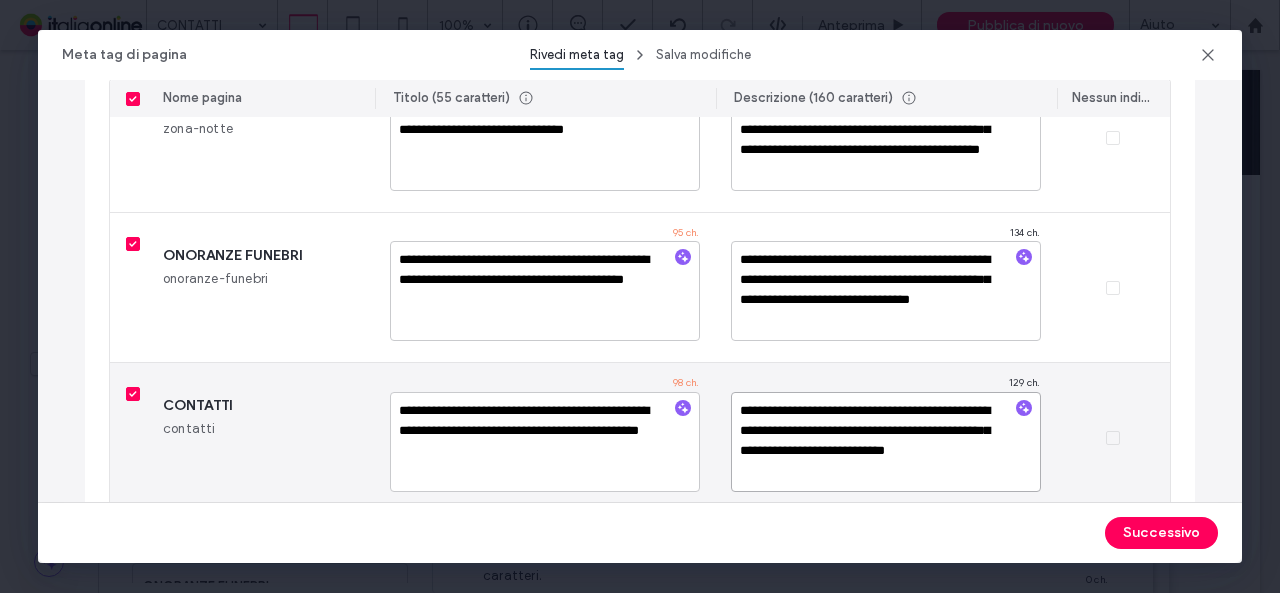 drag, startPoint x: 904, startPoint y: 449, endPoint x: 874, endPoint y: 449, distance: 30 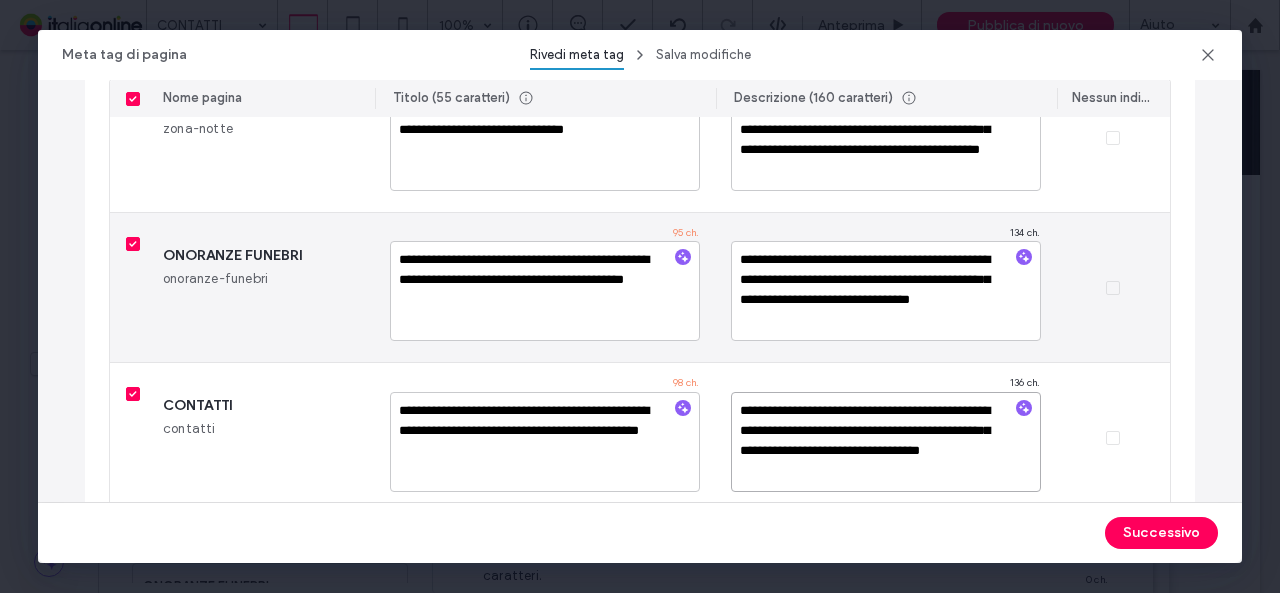 scroll, scrollTop: 965, scrollLeft: 0, axis: vertical 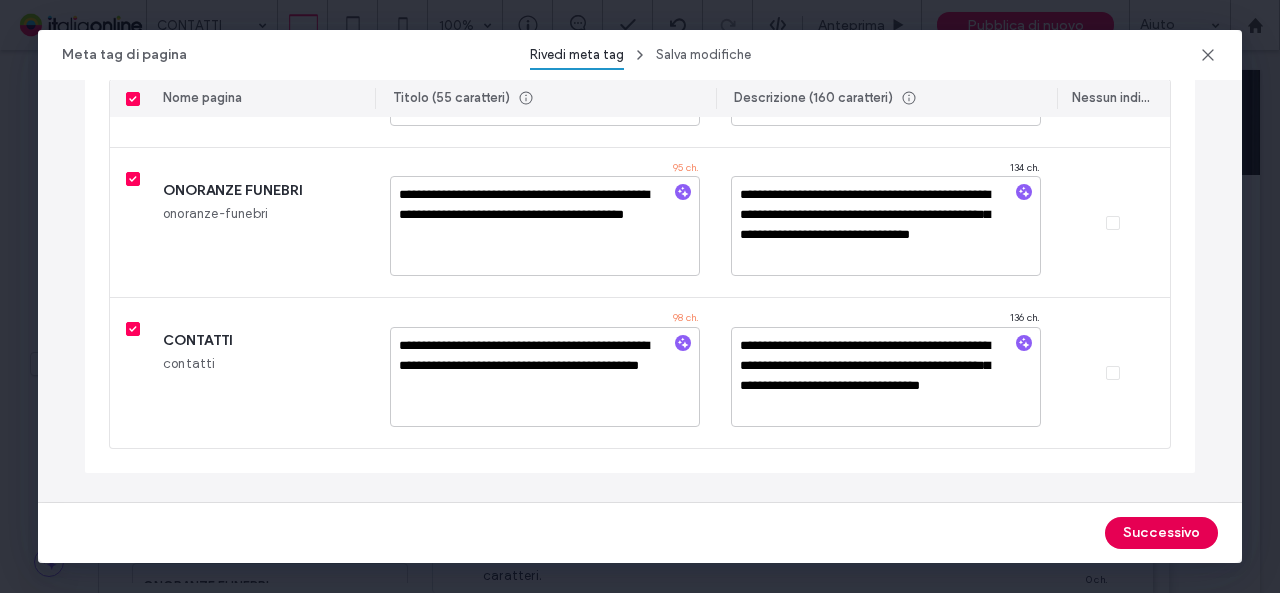 click on "Successivo" at bounding box center (1161, 533) 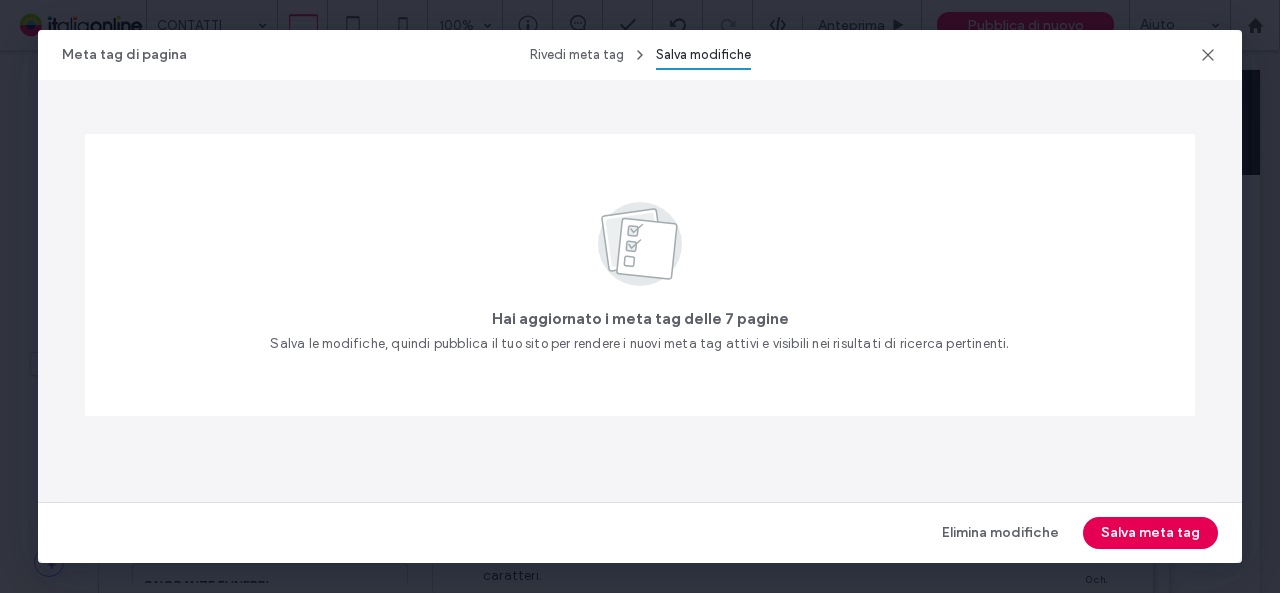 click on "Salva meta tag" at bounding box center [1150, 533] 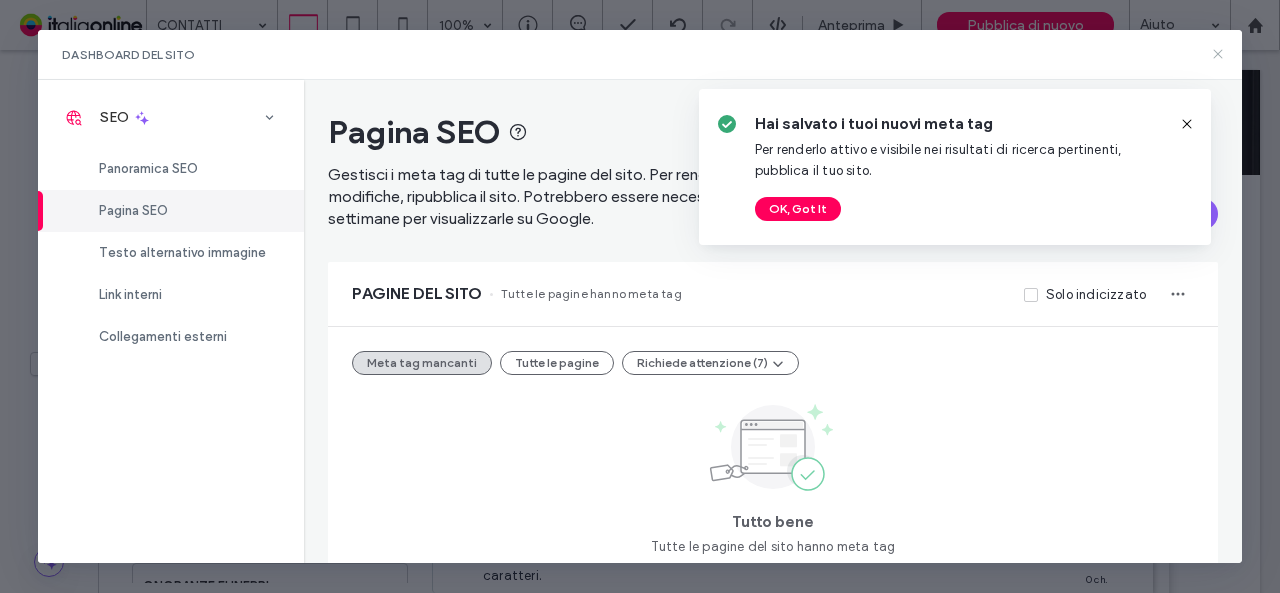 click 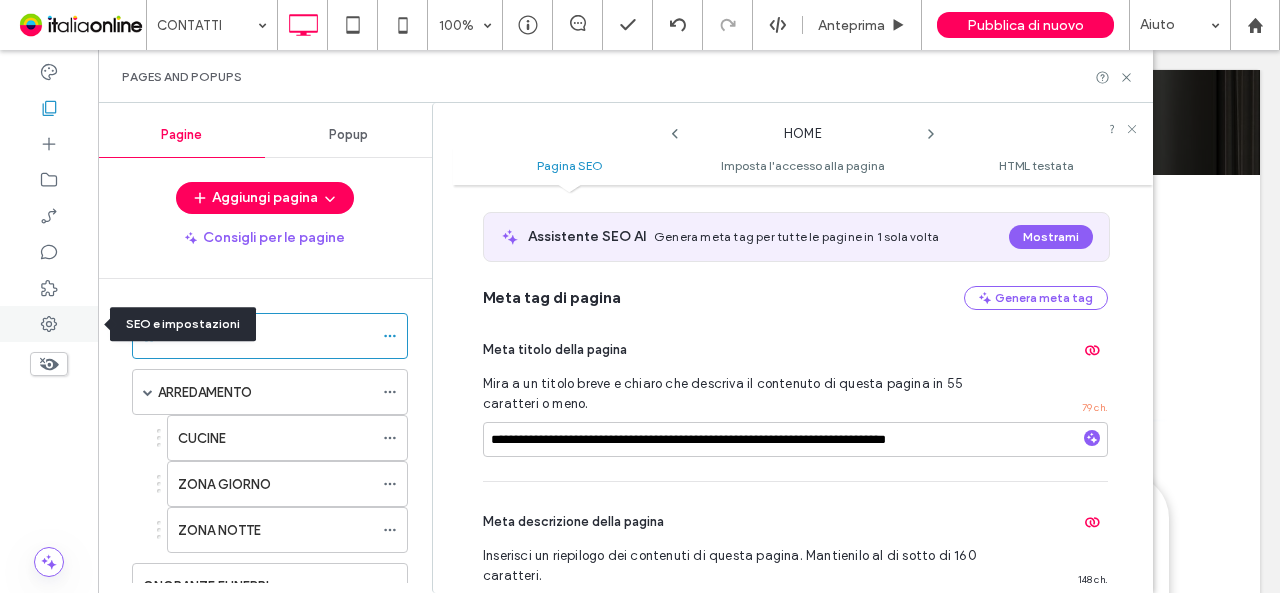 click at bounding box center [49, 324] 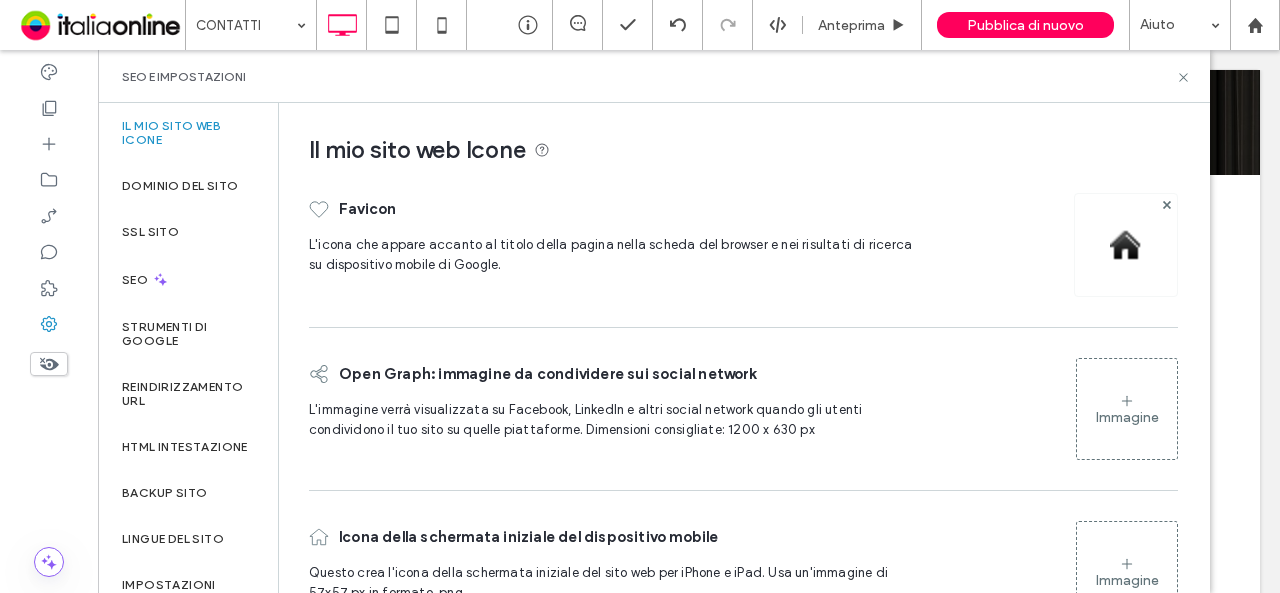 click at bounding box center [1126, 245] 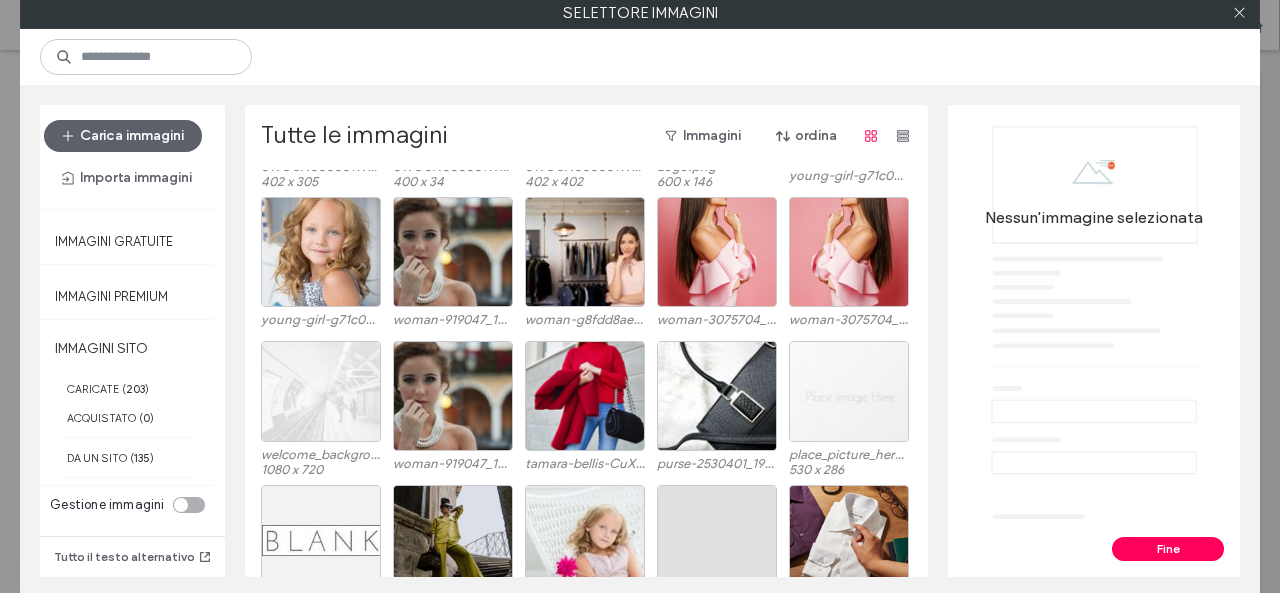 scroll, scrollTop: 1485, scrollLeft: 0, axis: vertical 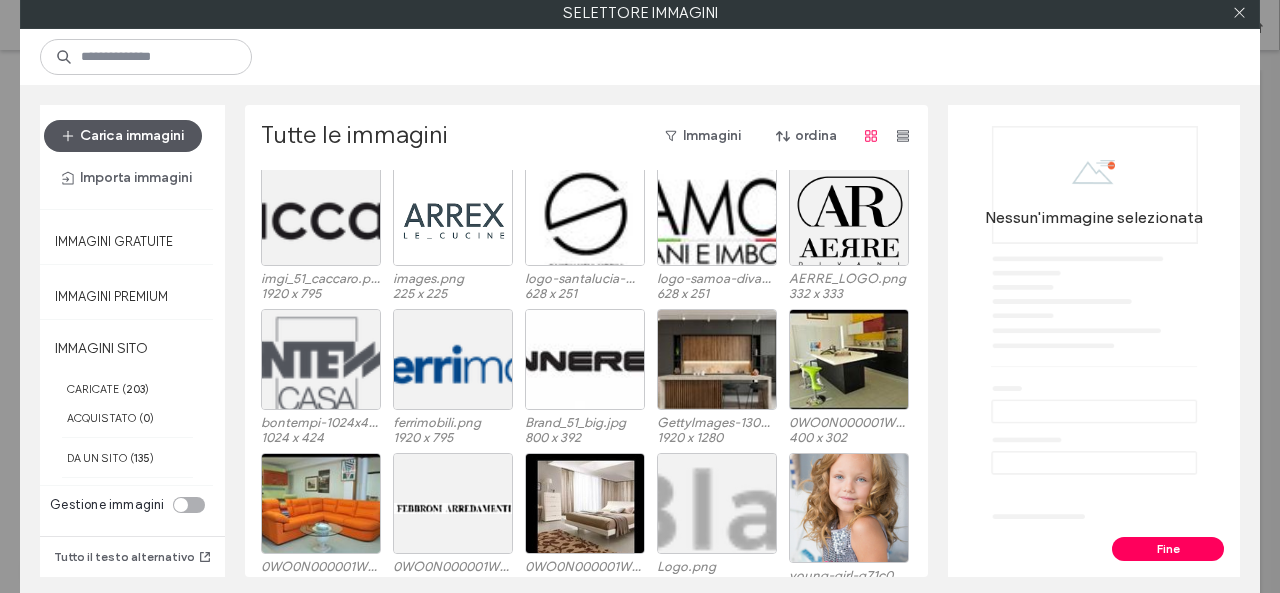 click on "Carica immagini" at bounding box center [123, 136] 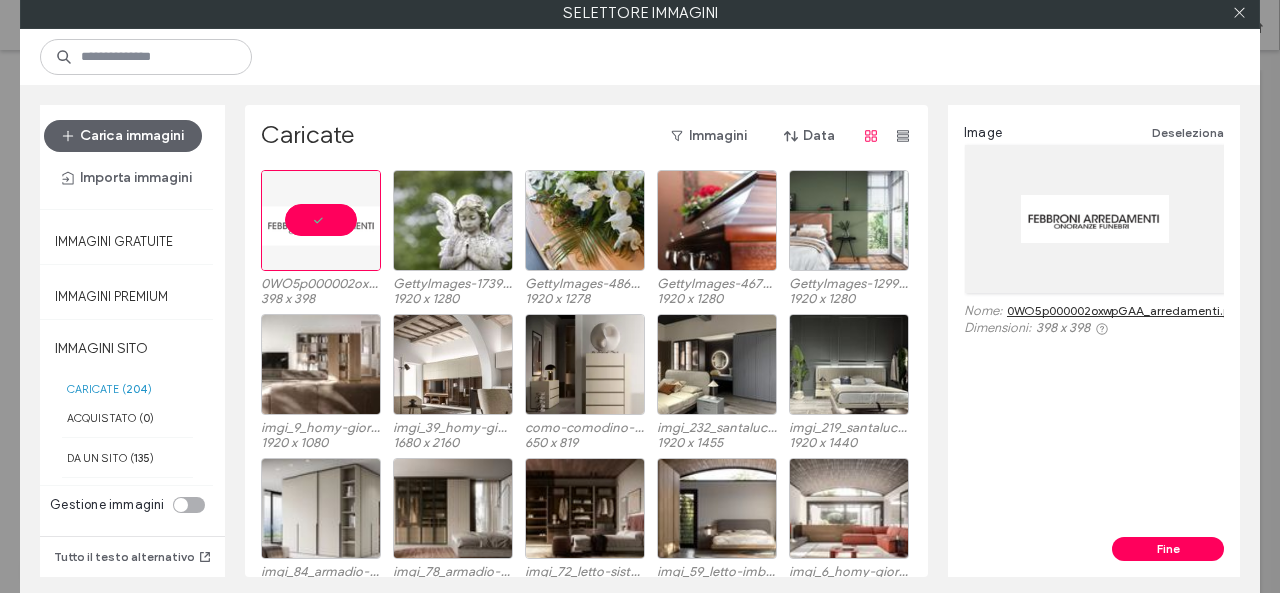 click on "Fine" at bounding box center [1168, 549] 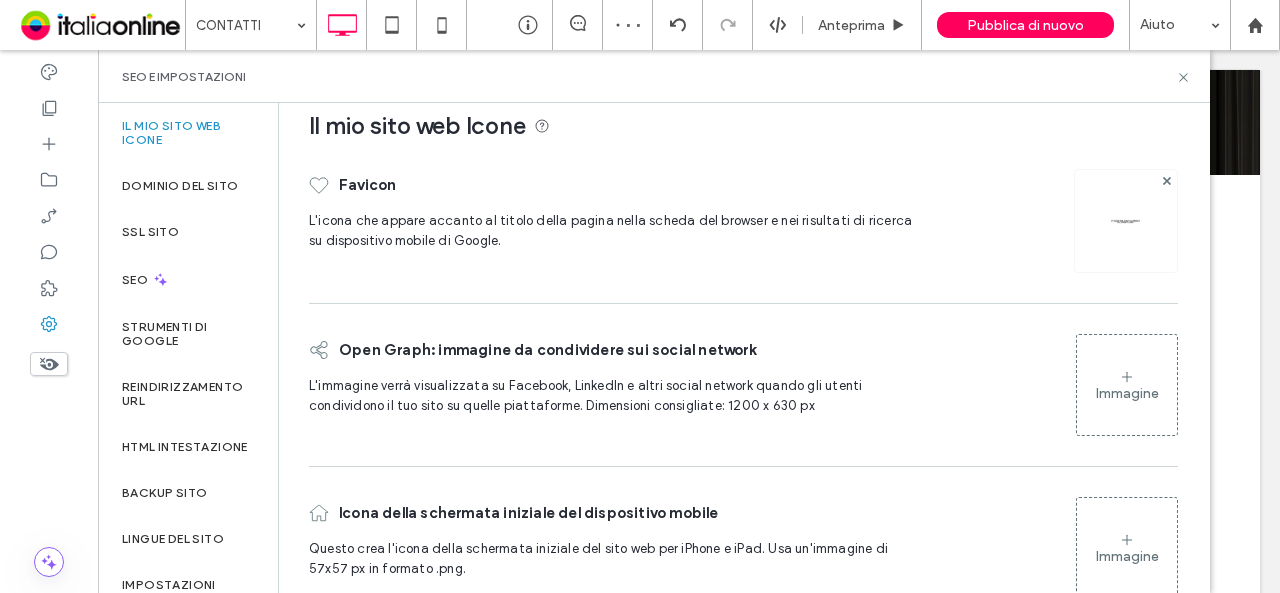 scroll, scrollTop: 0, scrollLeft: 0, axis: both 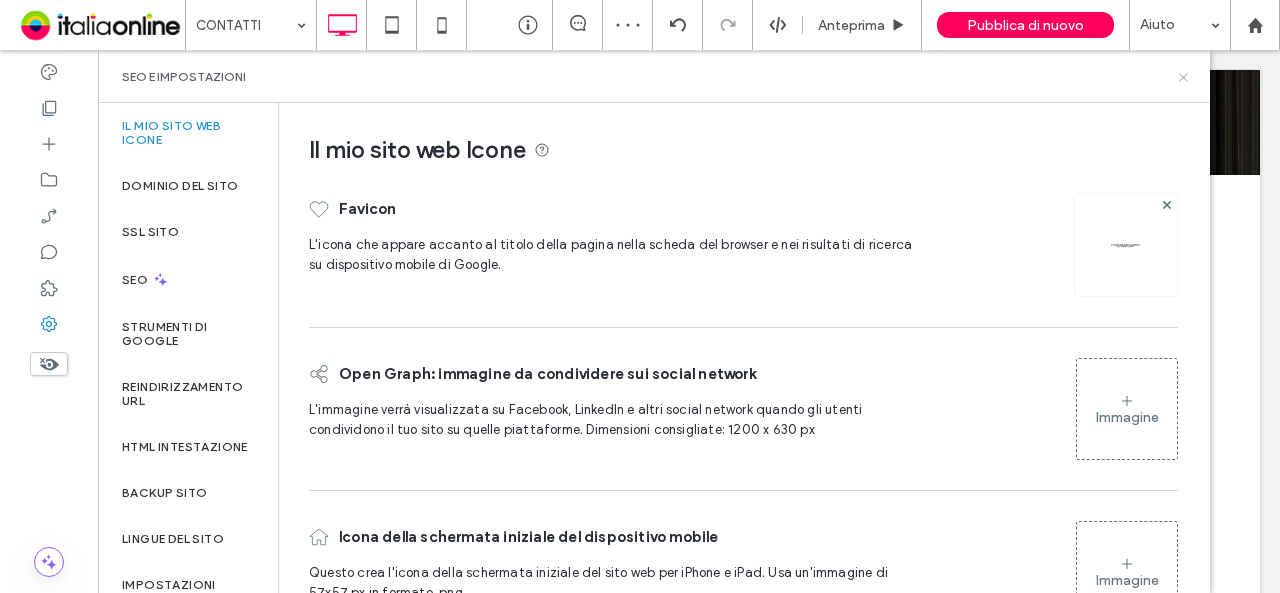 click 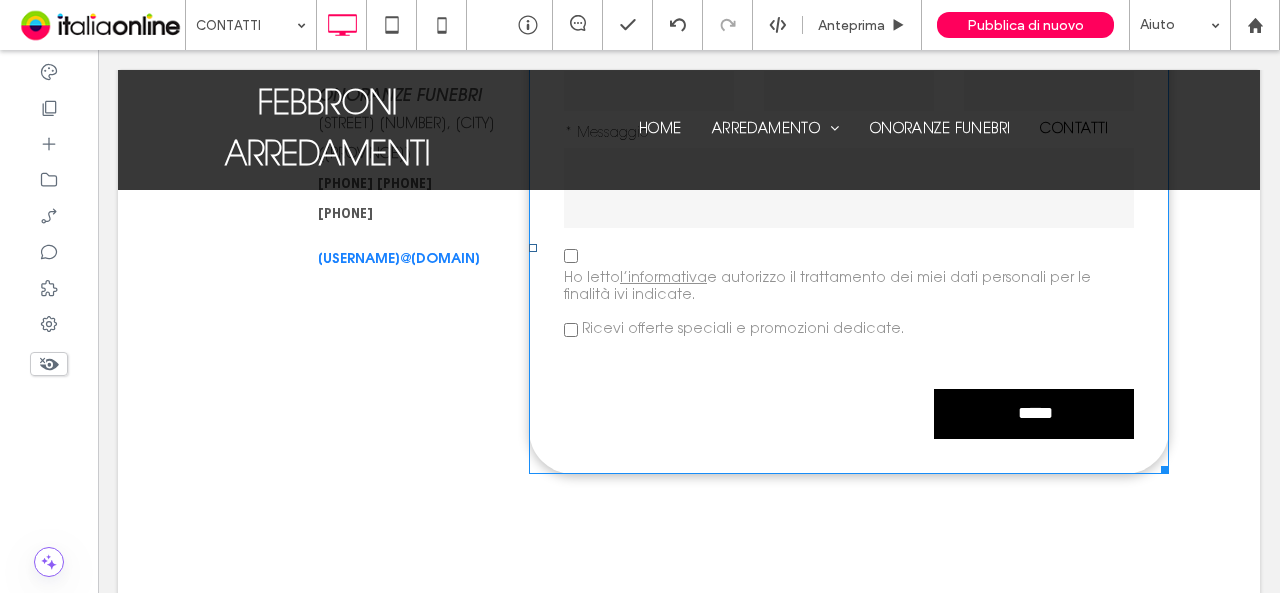 scroll, scrollTop: 0, scrollLeft: 0, axis: both 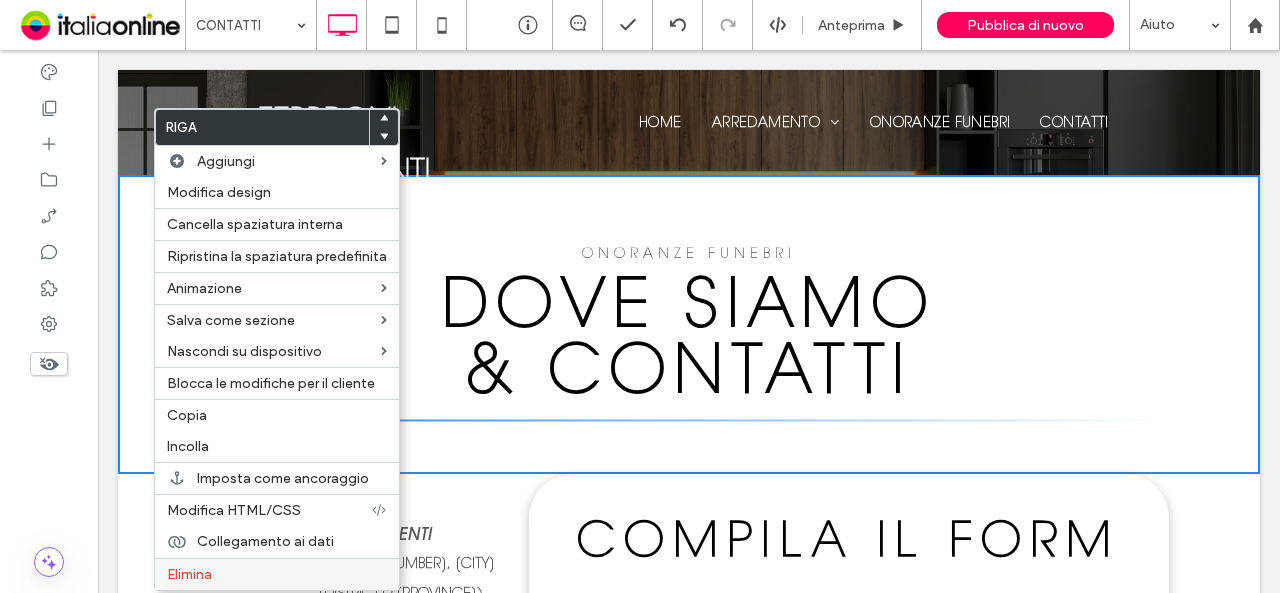 click on "Elimina" at bounding box center [277, 574] 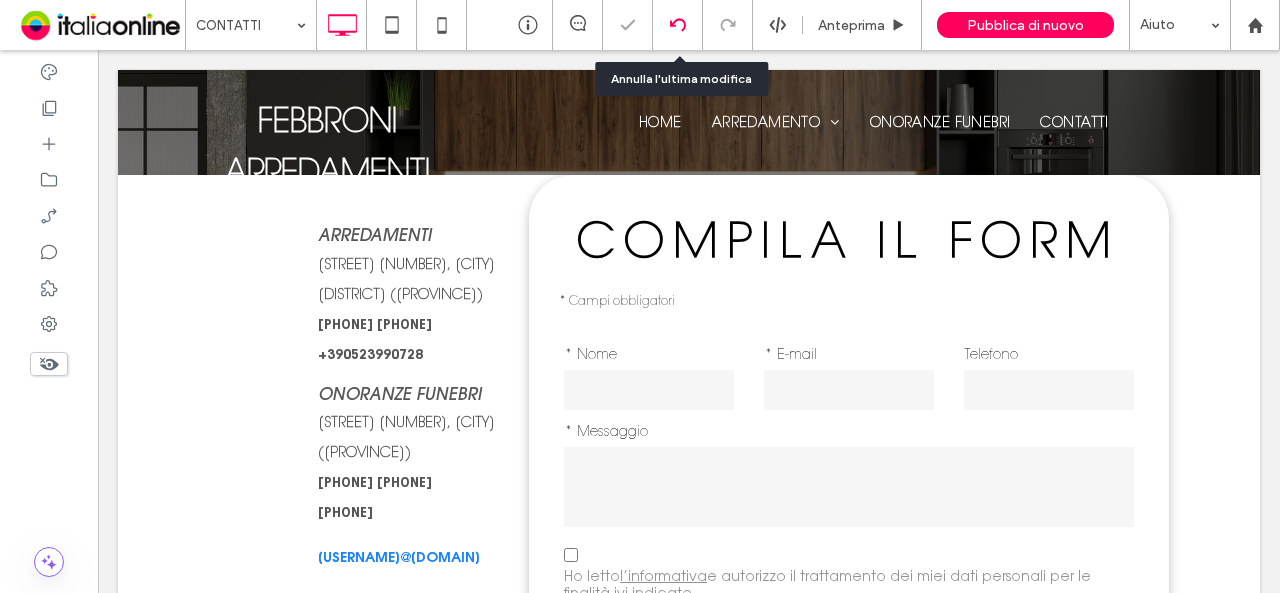 click at bounding box center [678, 25] 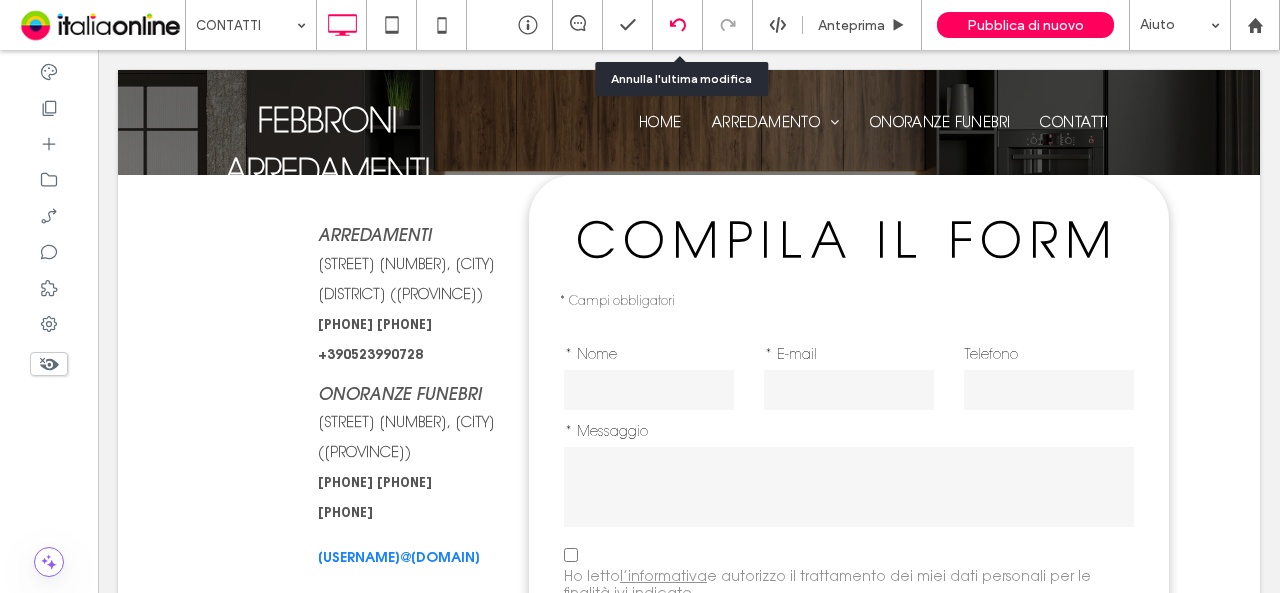 click at bounding box center (677, 25) 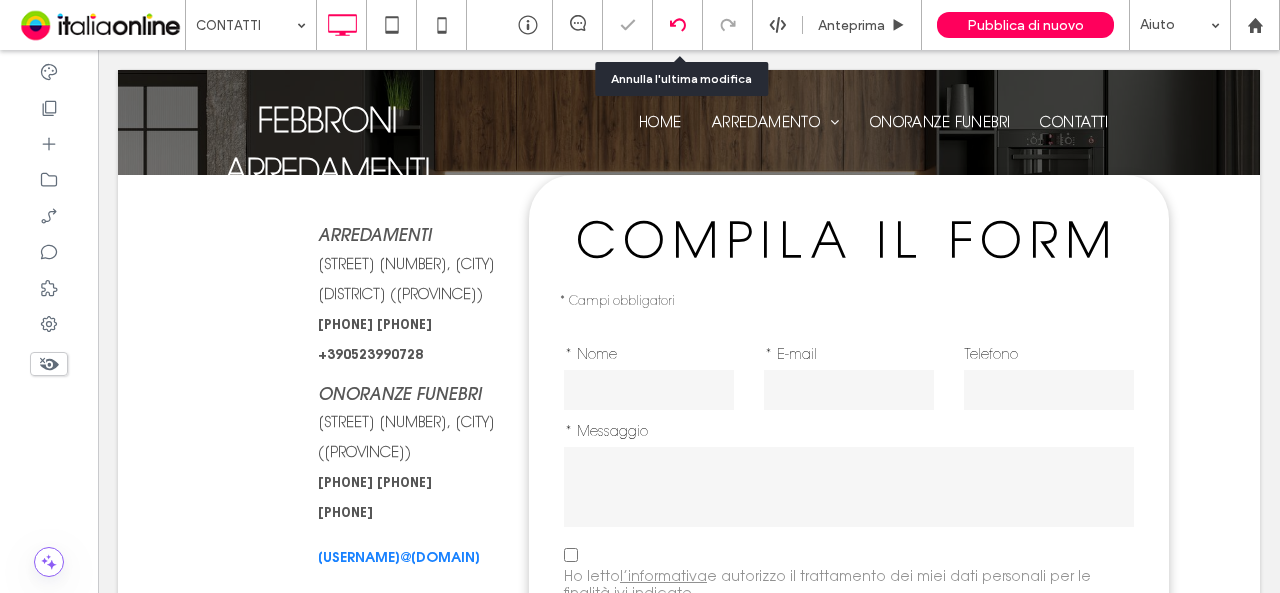 click on "CONTATTI Anteprima Pubblica di nuovo Aiuto
Commenti sito Commenti sito Automatizza i nuovi commenti Informa immediatamente il tuo team quando qualcuno aggiunge o aggiorna un commento su un sito. Vedi gli esempi di Zap
Mostrare?
Sì
Mostrare?
Sì
Mostrare?
Sì
Mostrare?
Sì
Mostrare?
Sì
Mostrare?
Sì" at bounding box center (640, 296) 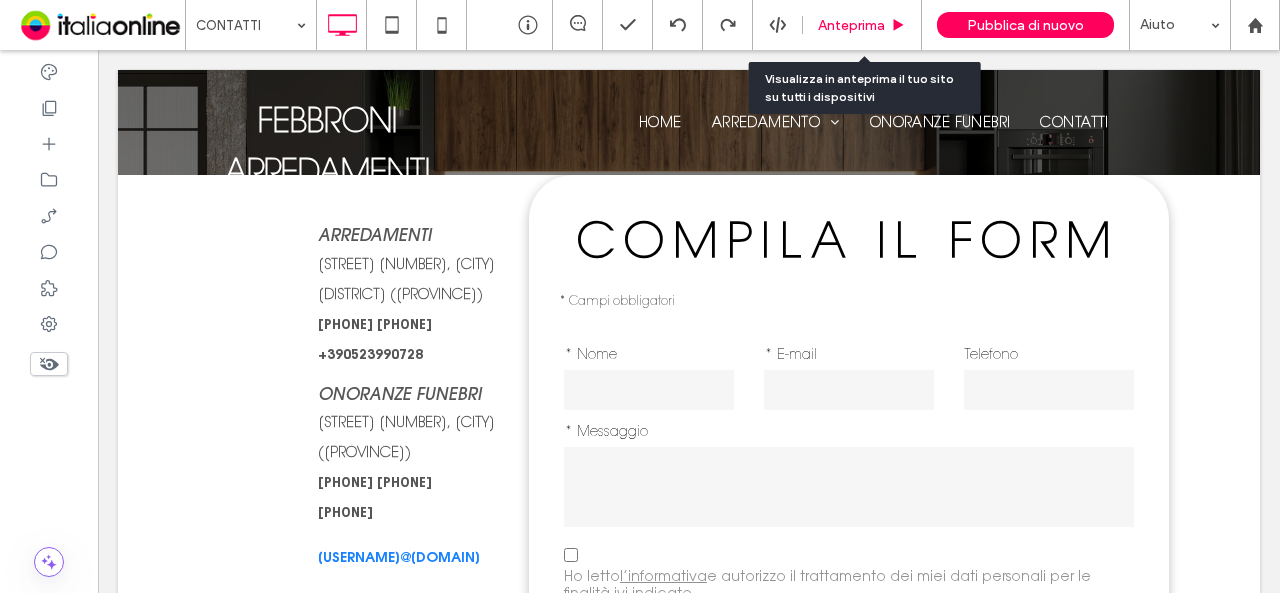 click on "Anteprima" at bounding box center (851, 25) 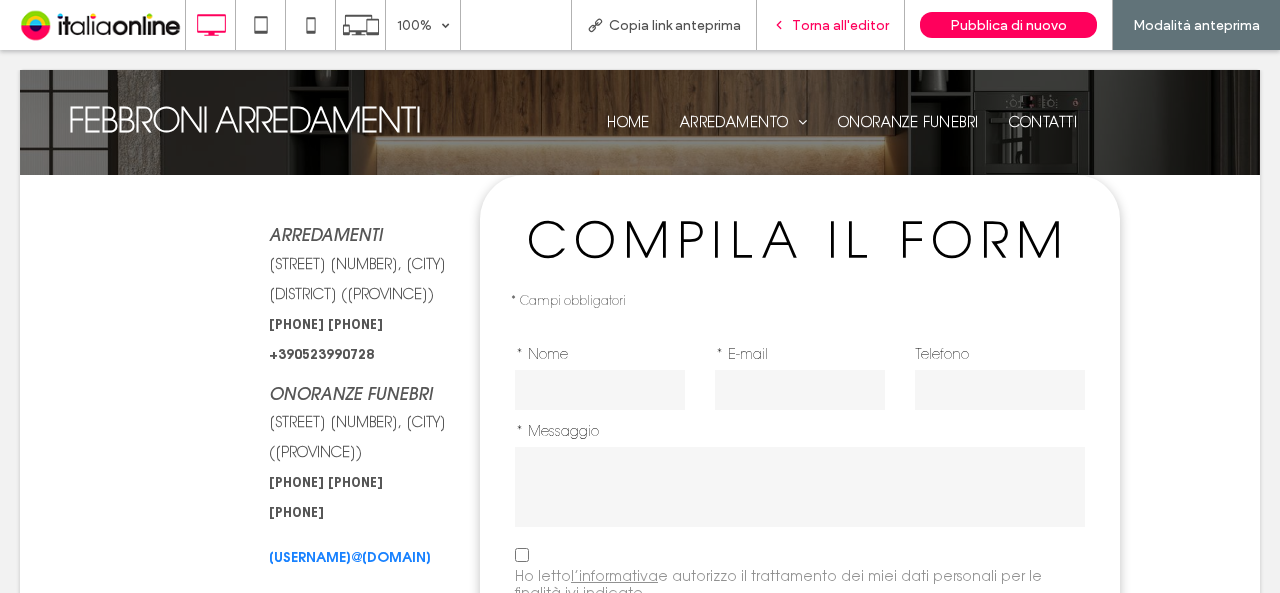 click on "Torna all'editor" at bounding box center [840, 25] 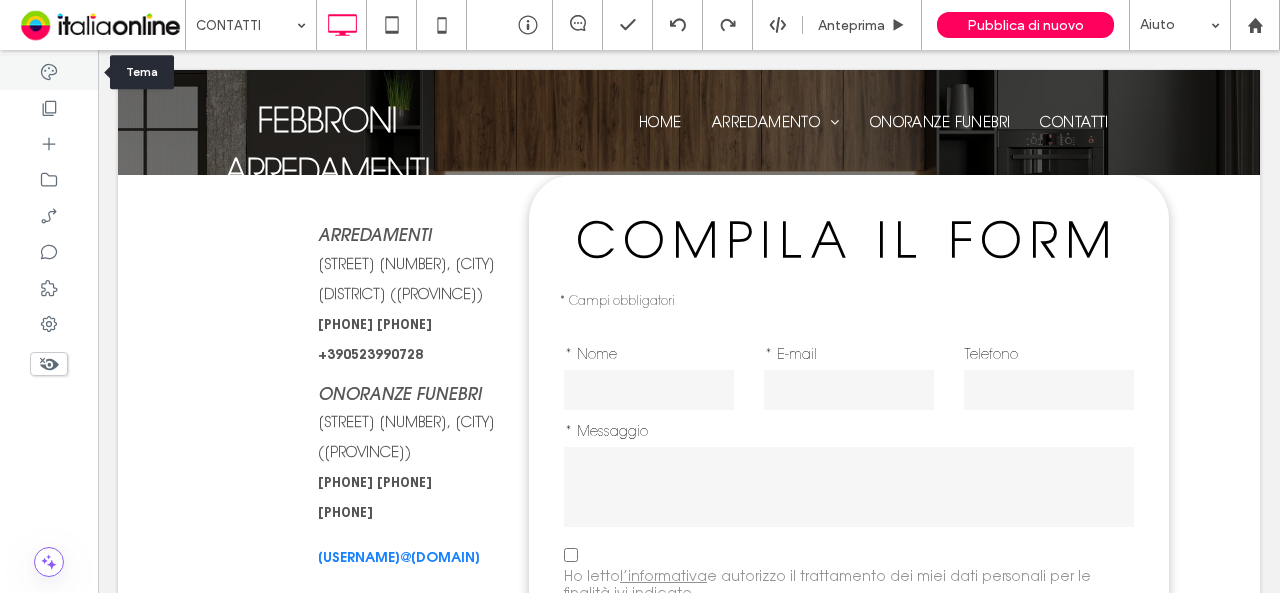 click at bounding box center [49, 72] 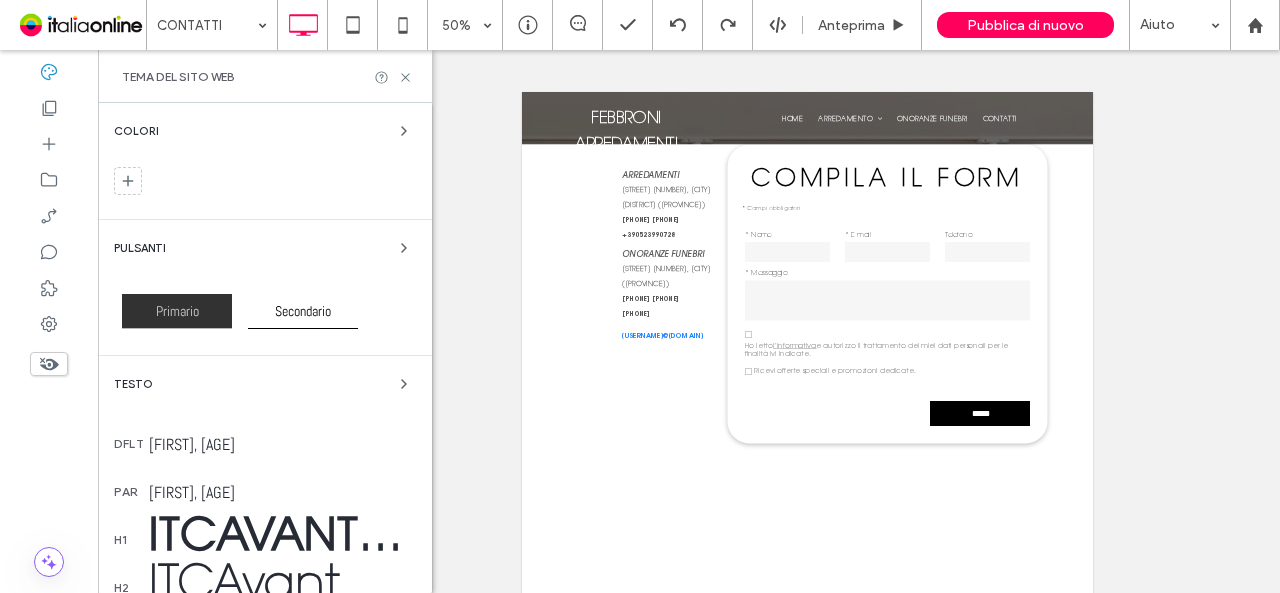 scroll, scrollTop: 818, scrollLeft: 0, axis: vertical 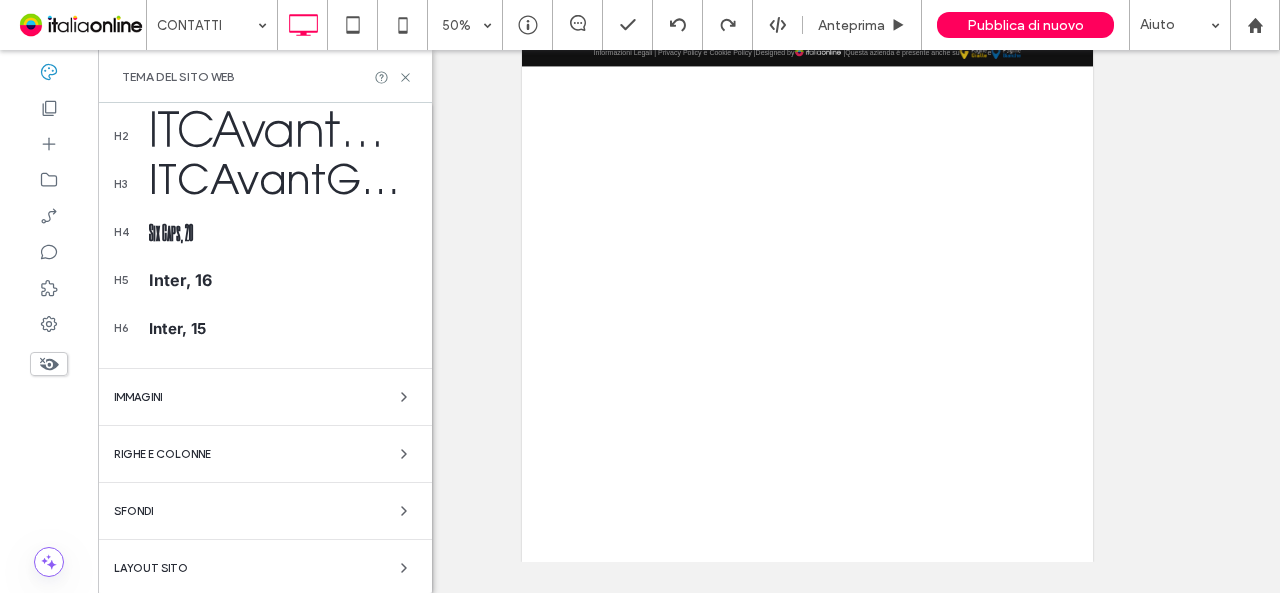 click on "Layout sito" at bounding box center (265, 568) 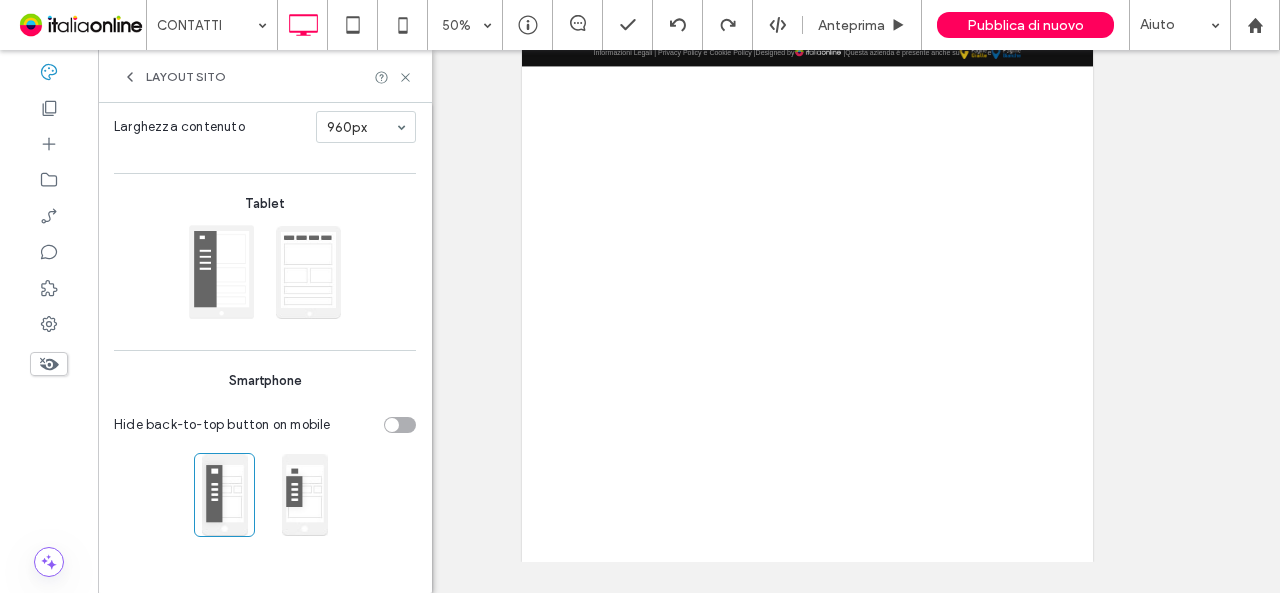 scroll, scrollTop: 409, scrollLeft: 0, axis: vertical 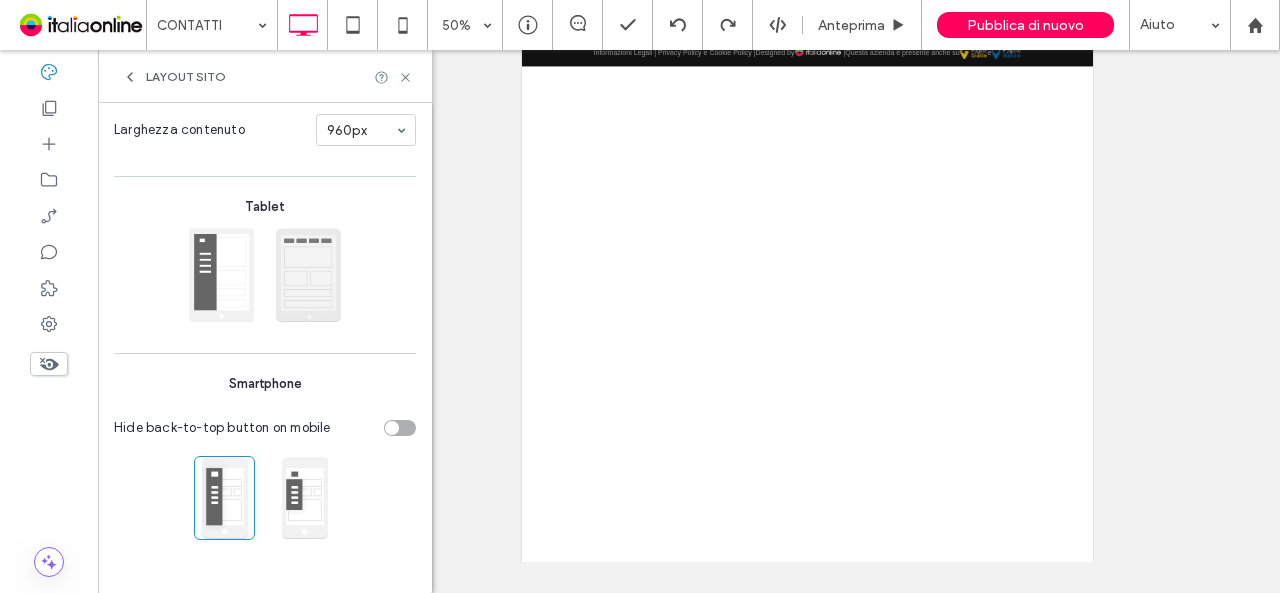 click at bounding box center (308, 275) 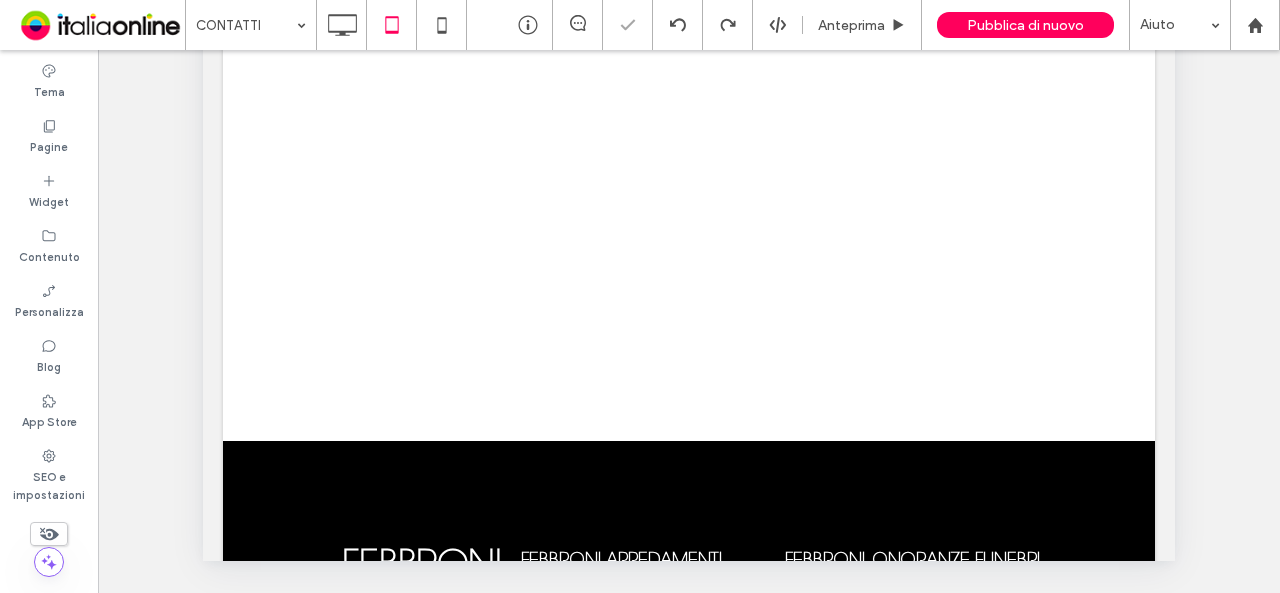 scroll, scrollTop: 0, scrollLeft: 0, axis: both 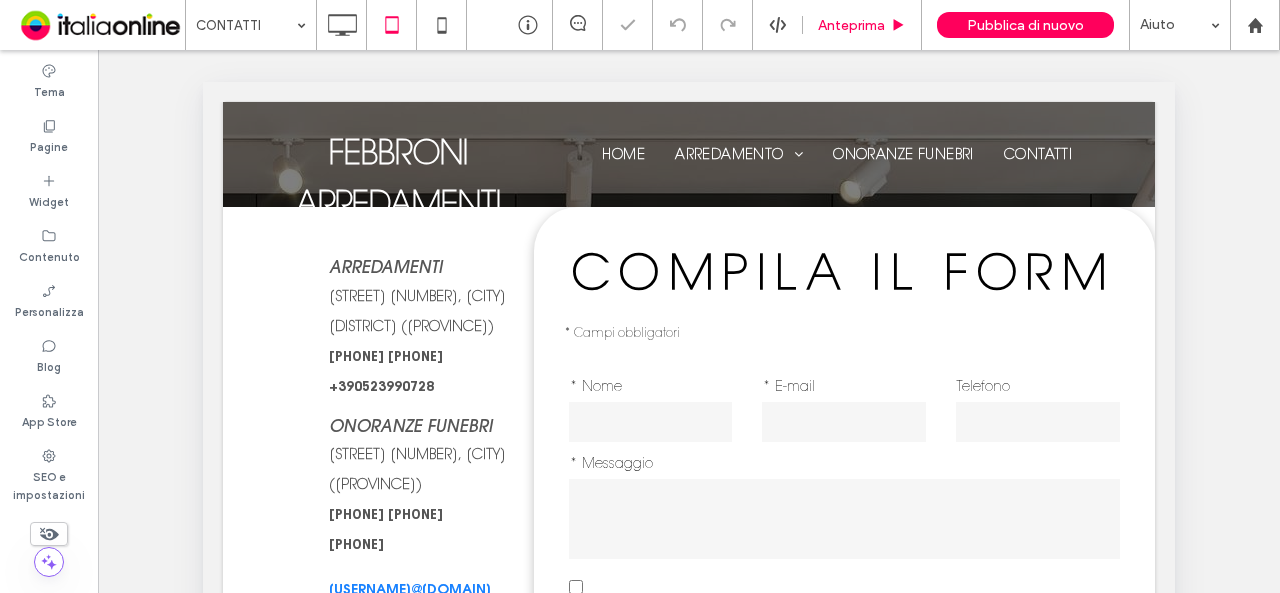click on "Anteprima" at bounding box center [851, 25] 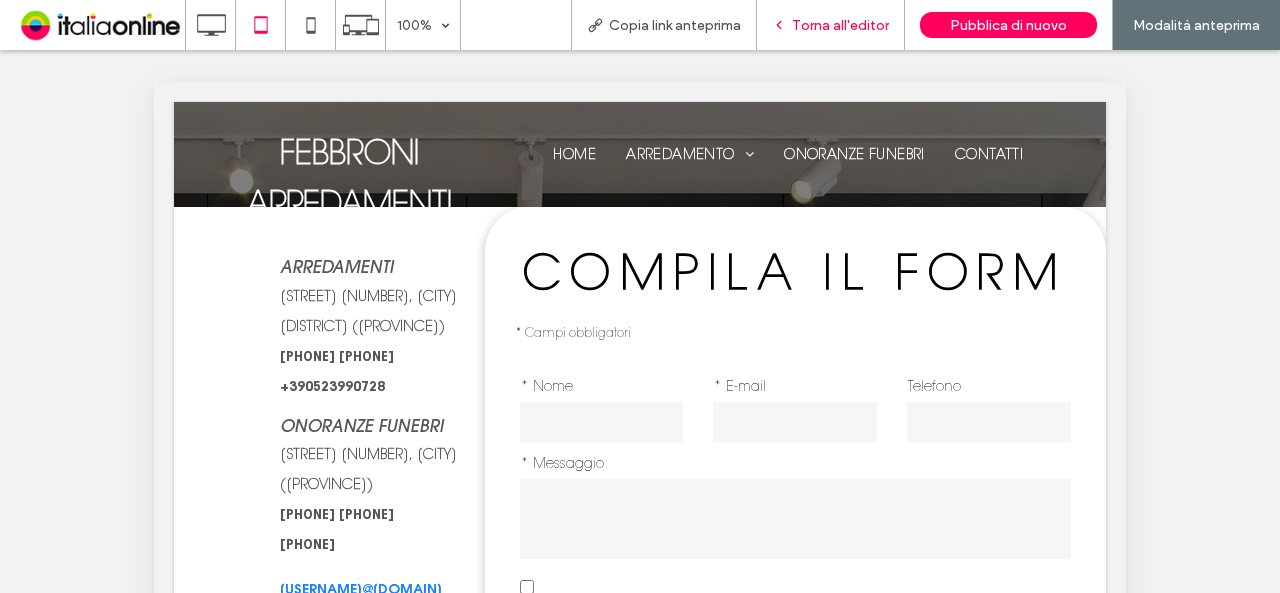 click on "Torna all'editor" at bounding box center (831, 25) 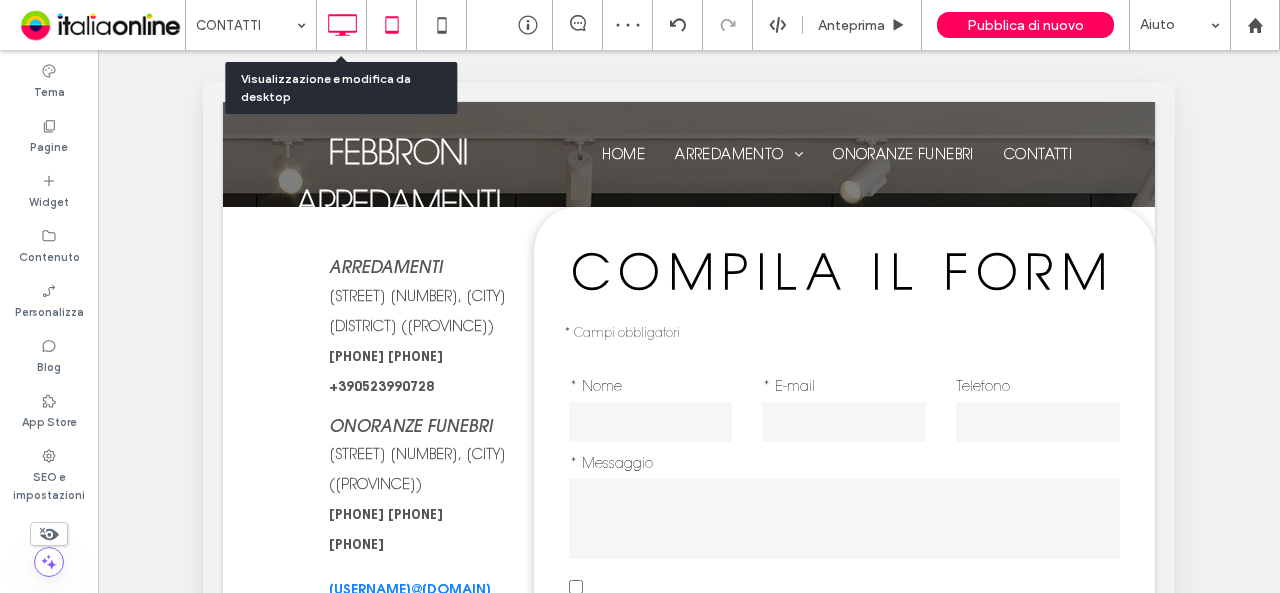 click 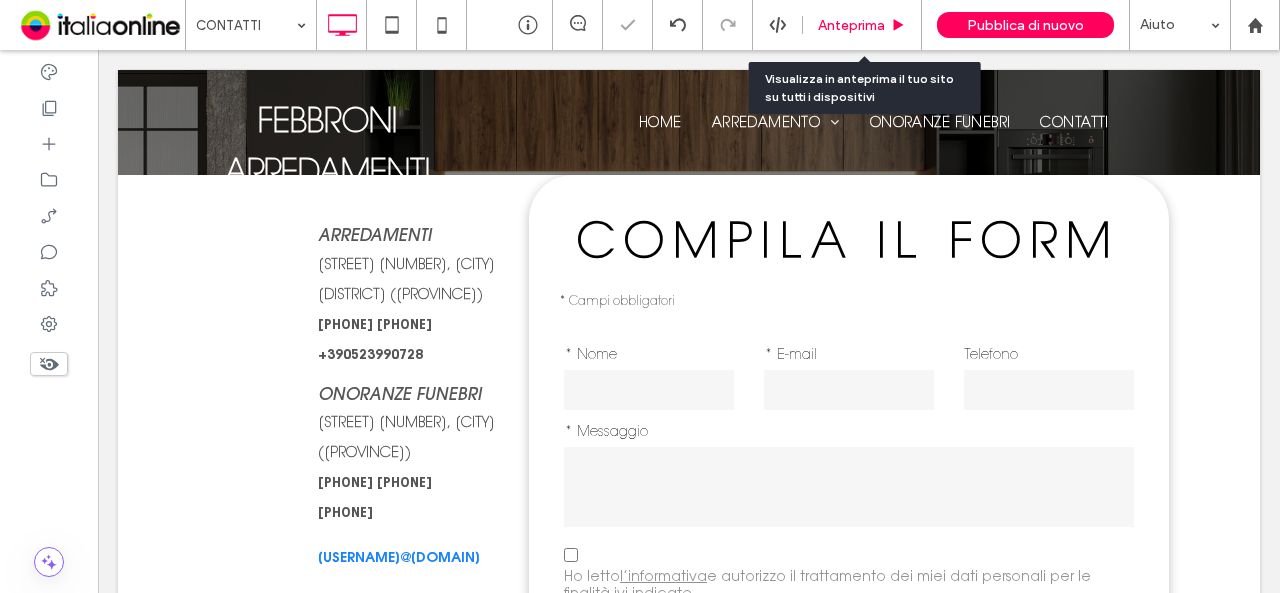 click on "Anteprima" at bounding box center (862, 25) 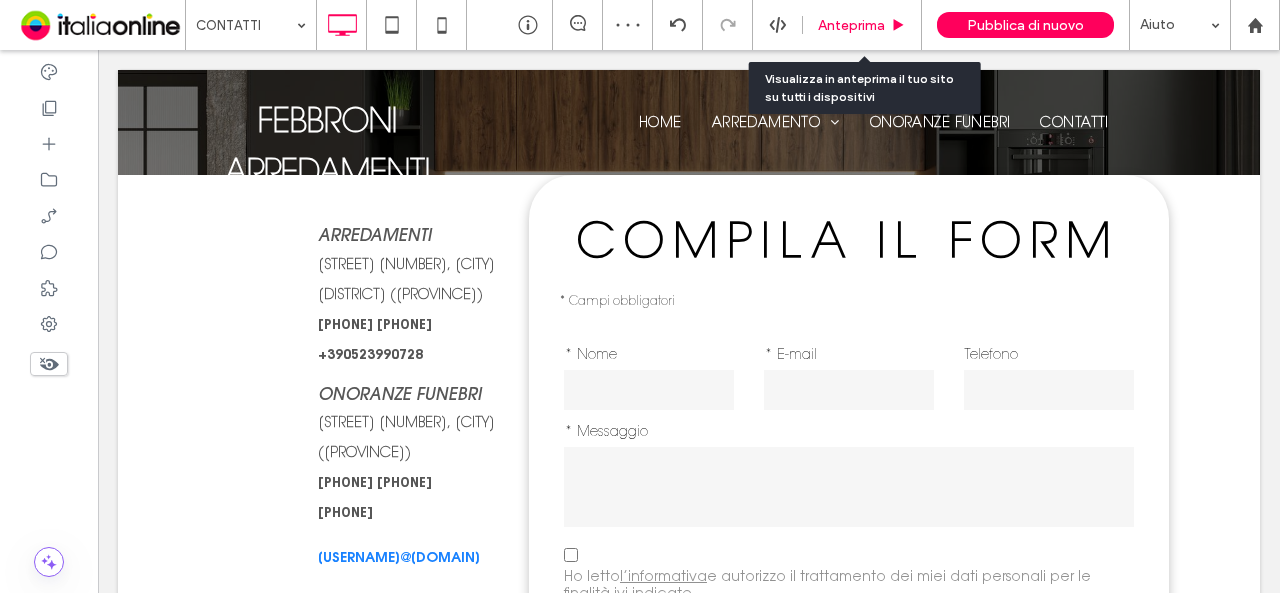 click on "Anteprima" at bounding box center [862, 25] 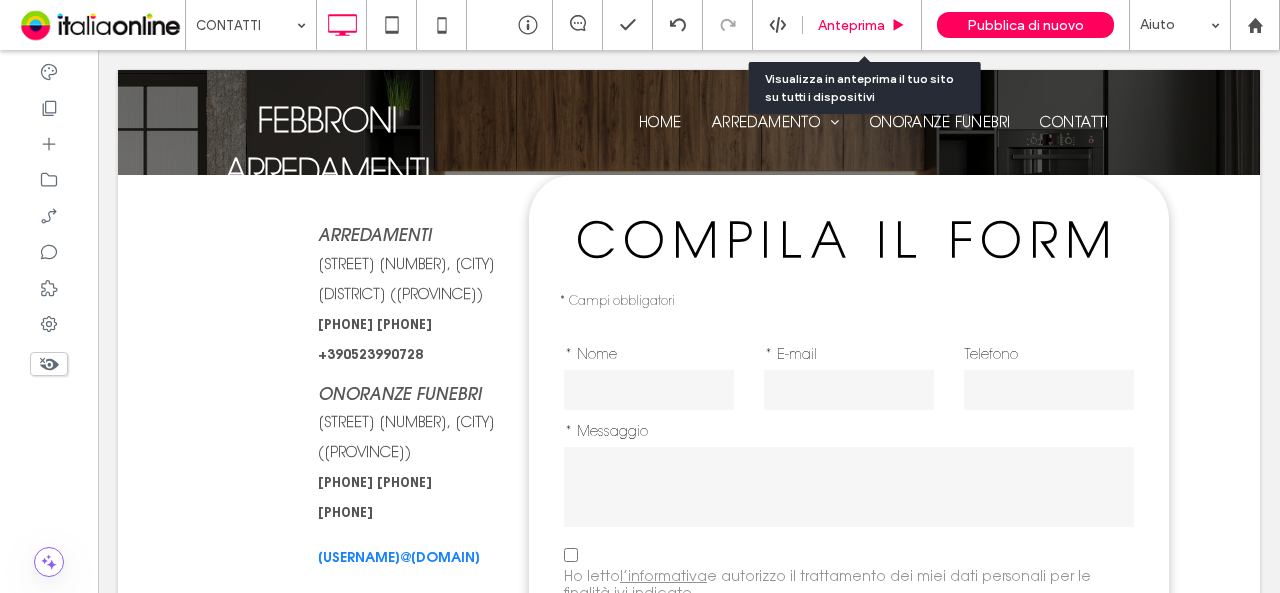 click on "Anteprima" at bounding box center (851, 25) 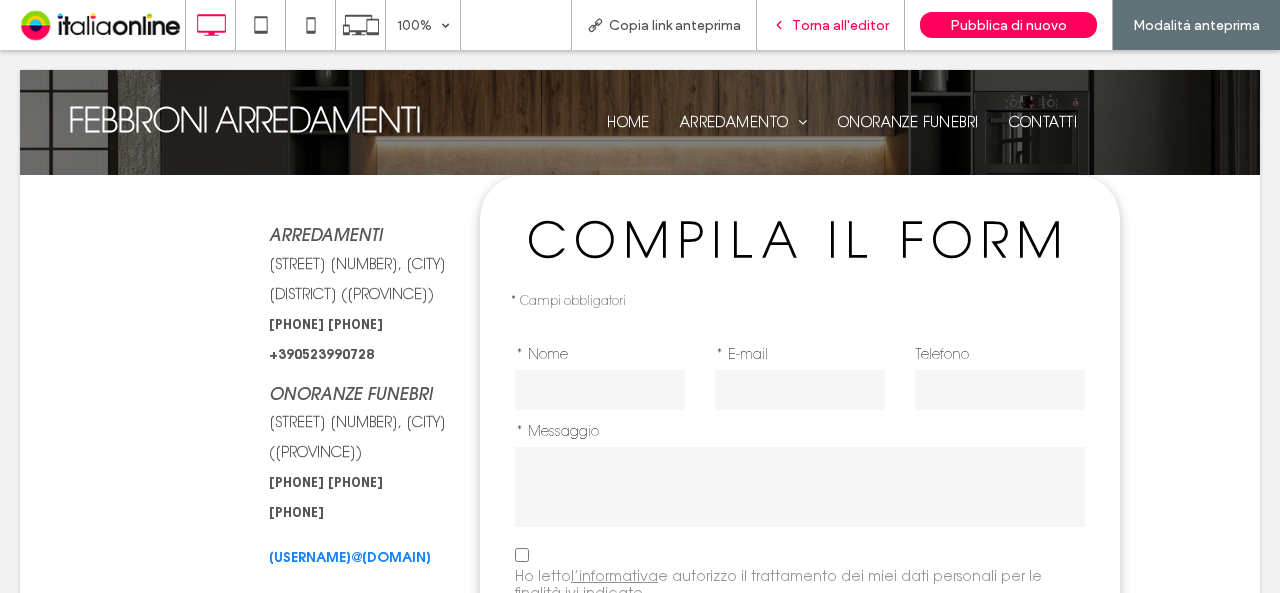 click on "Torna all'editor" at bounding box center [840, 25] 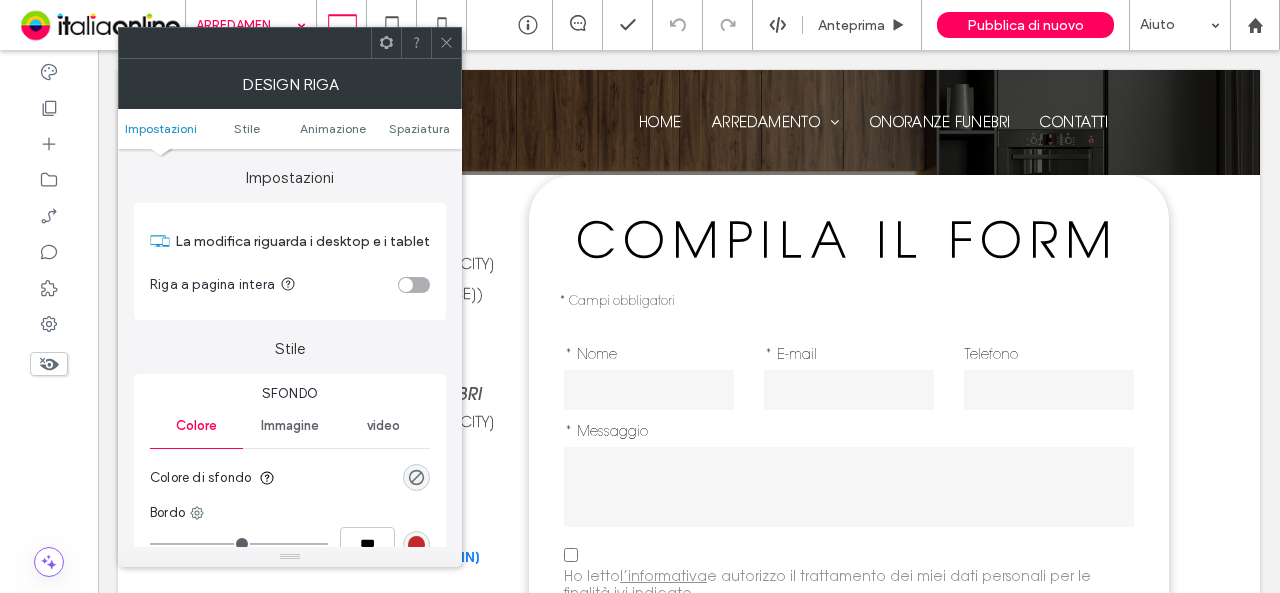 click 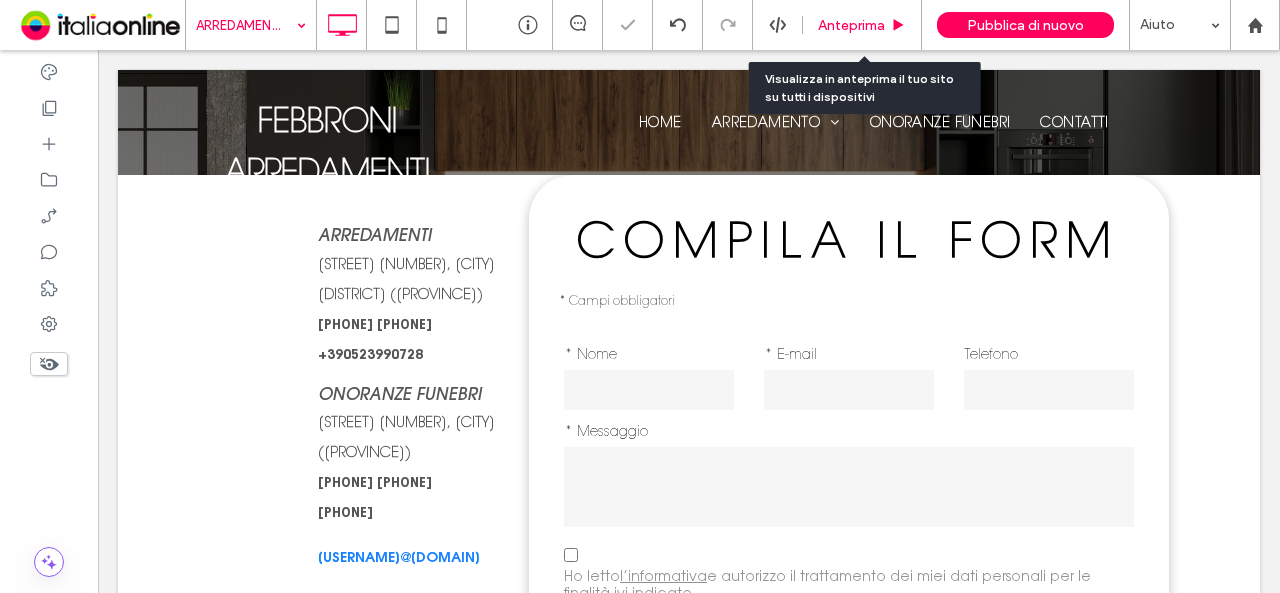click on "Anteprima" at bounding box center (851, 25) 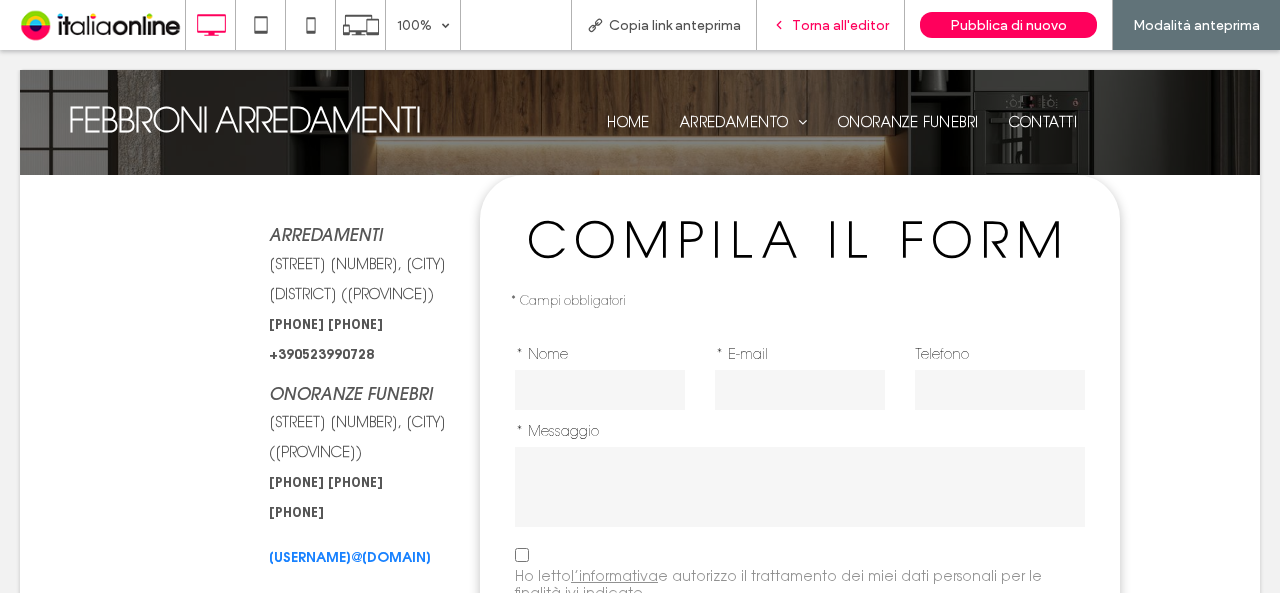 click on "Torna all'editor" at bounding box center (840, 25) 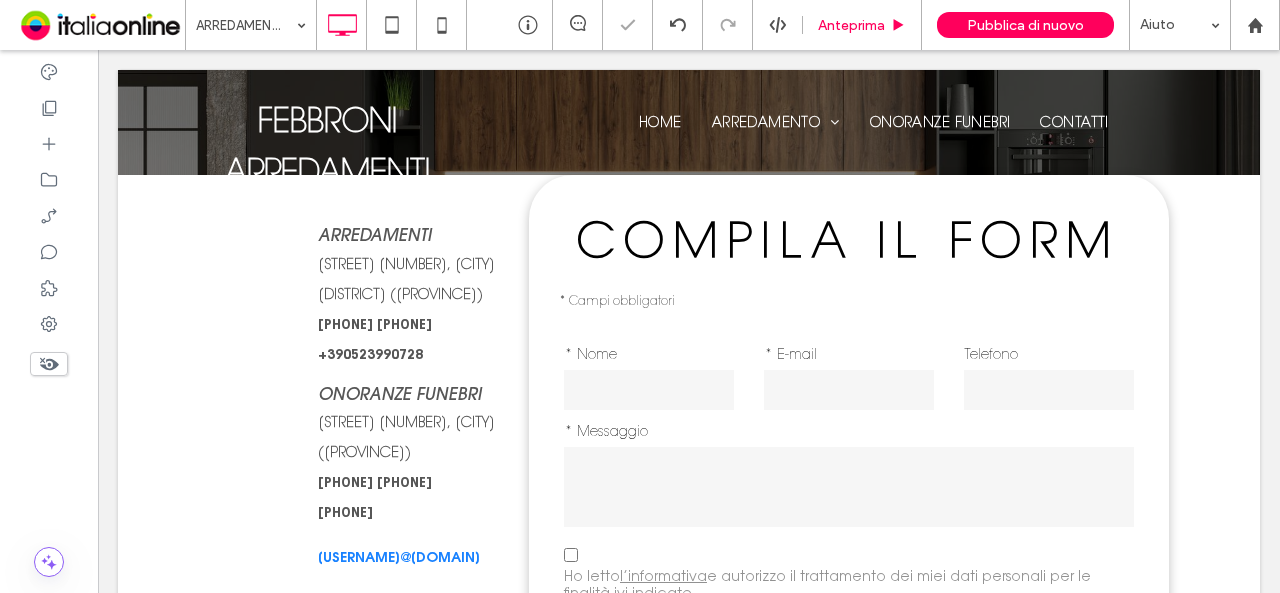 click on "Anteprima" at bounding box center (851, 25) 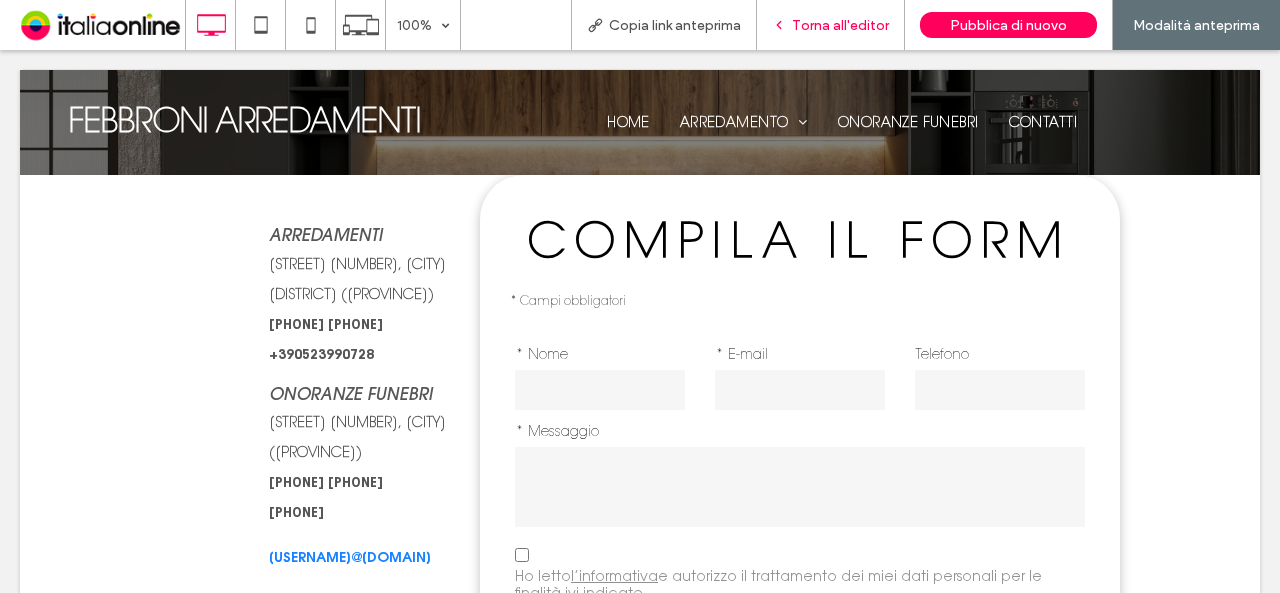 click on "Torna all'editor" at bounding box center (840, 25) 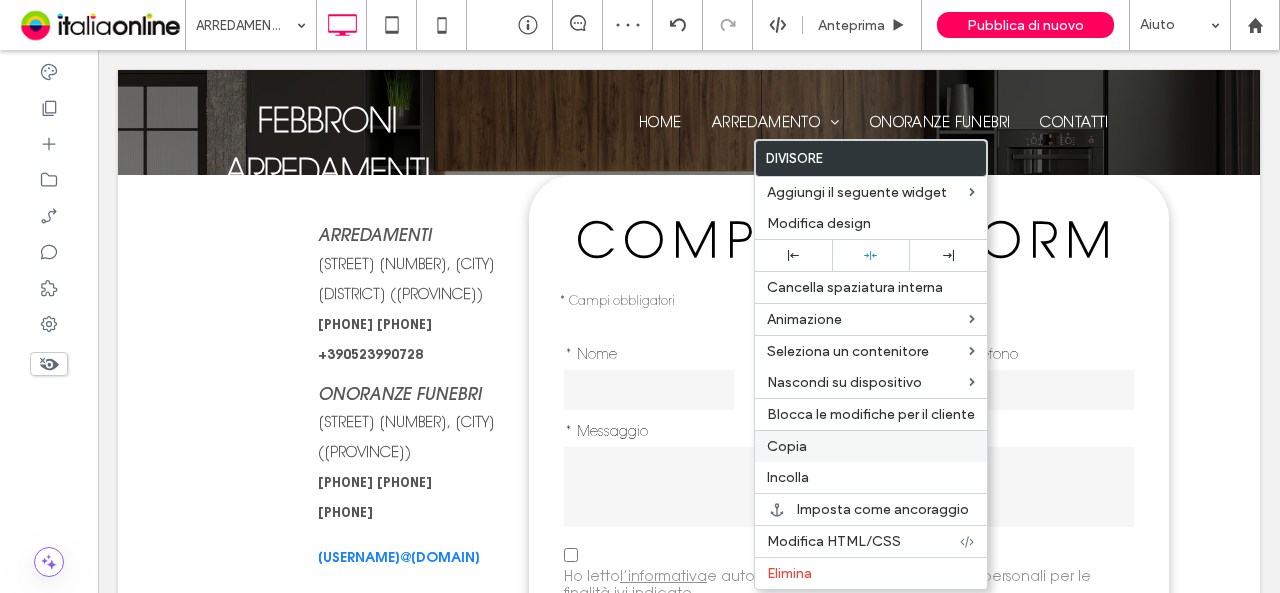click on "Copia" at bounding box center [787, 446] 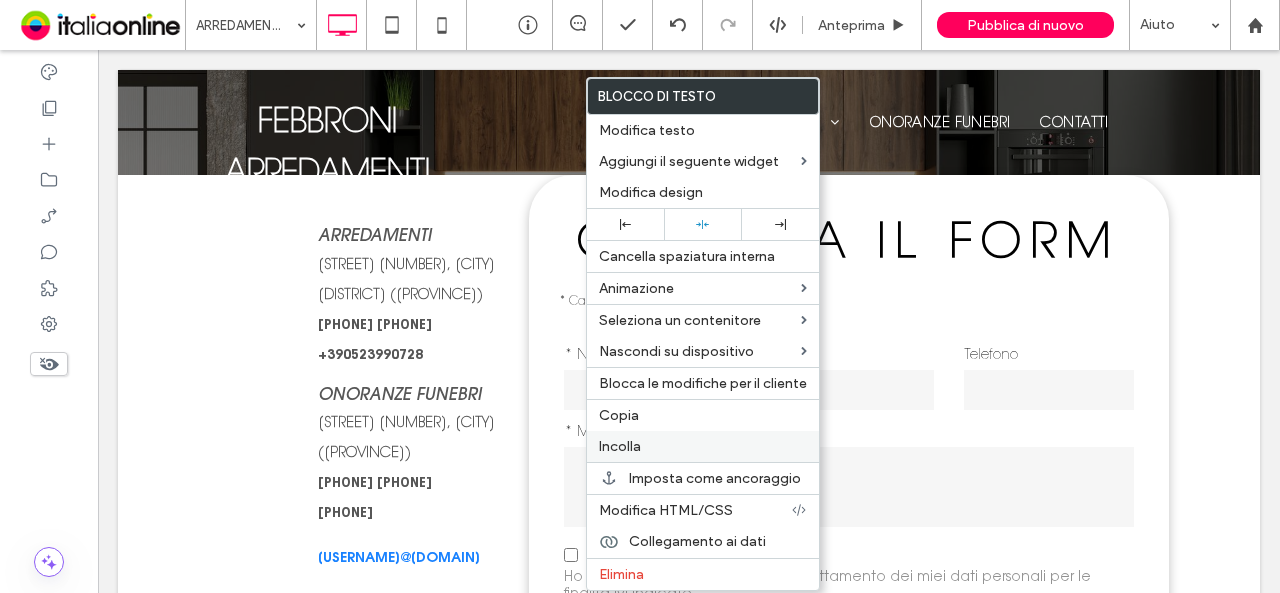 click on "Incolla" at bounding box center (703, 446) 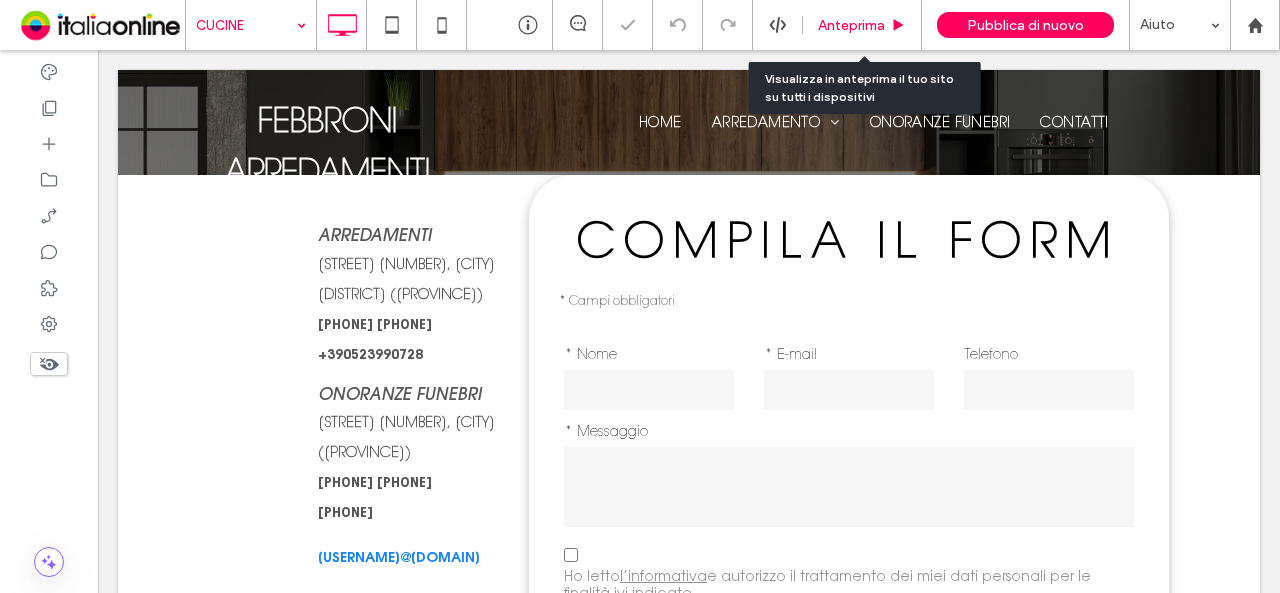 click on "Anteprima" at bounding box center (862, 25) 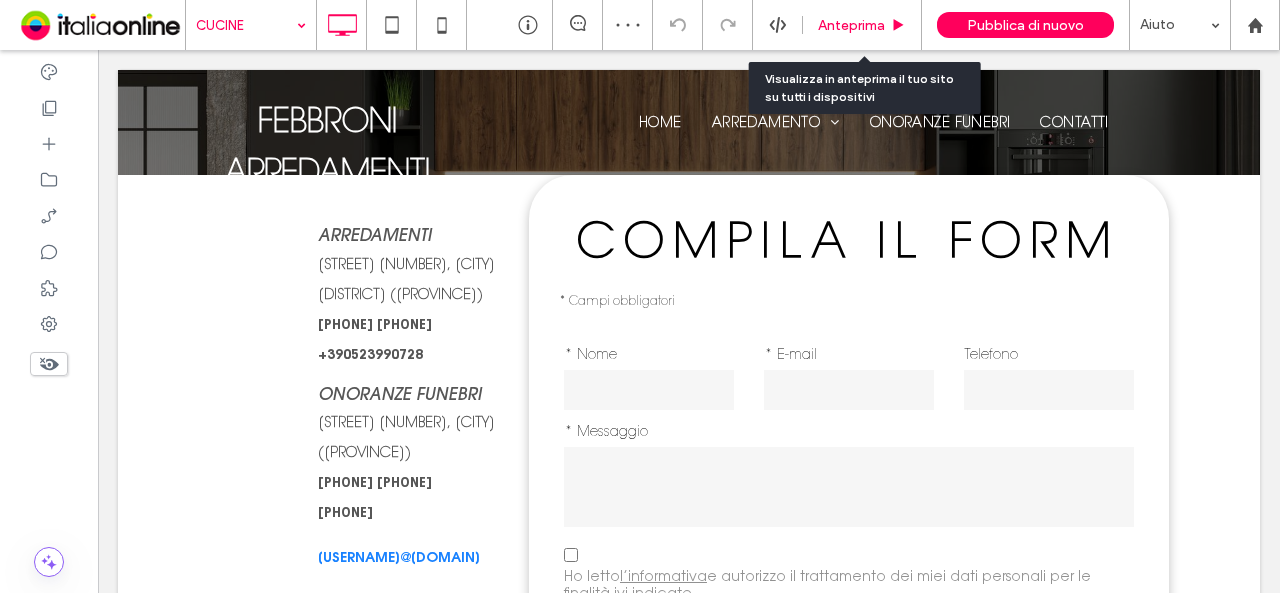 click on "Anteprima" at bounding box center (851, 25) 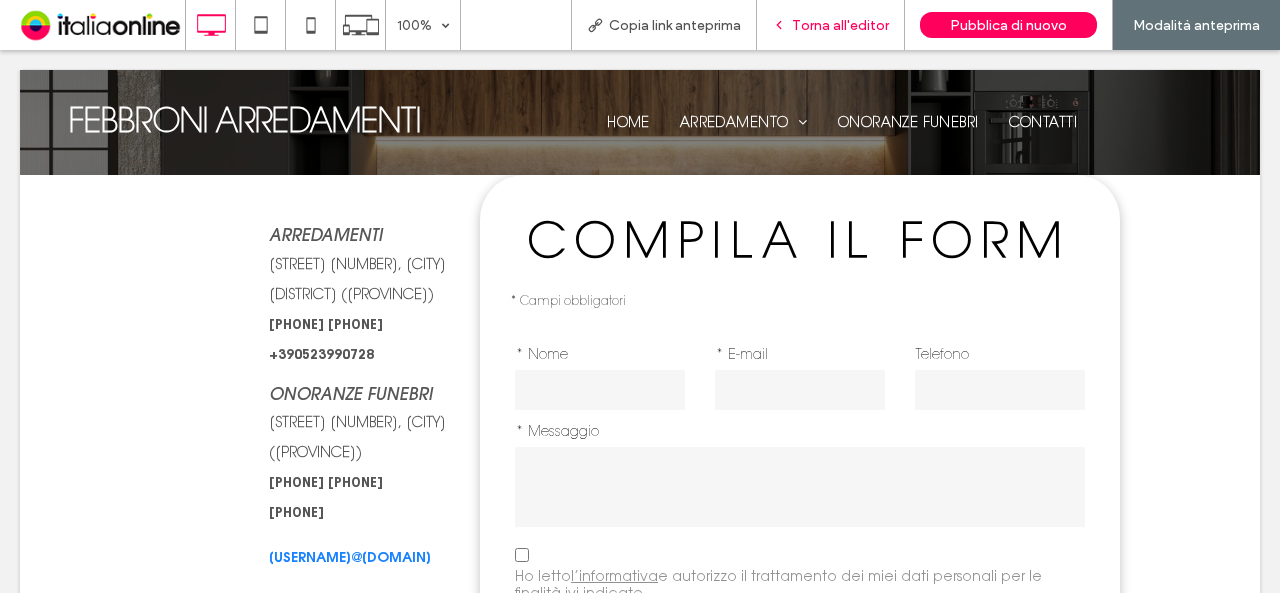 click on "Torna all'editor" at bounding box center (840, 25) 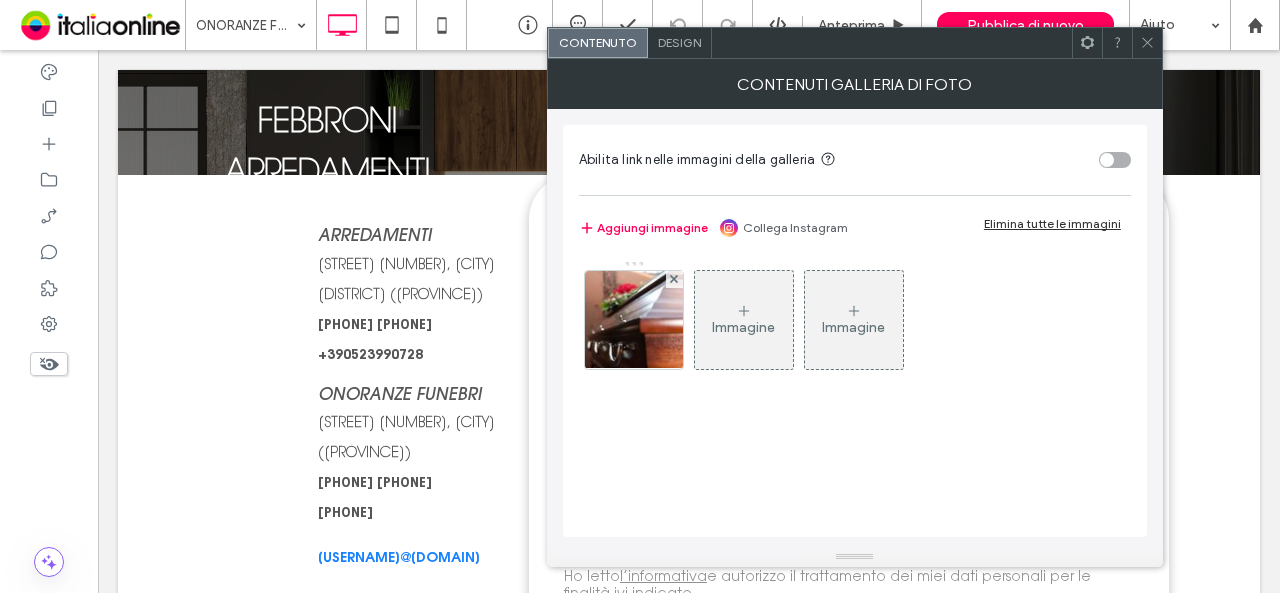 click at bounding box center [634, 320] 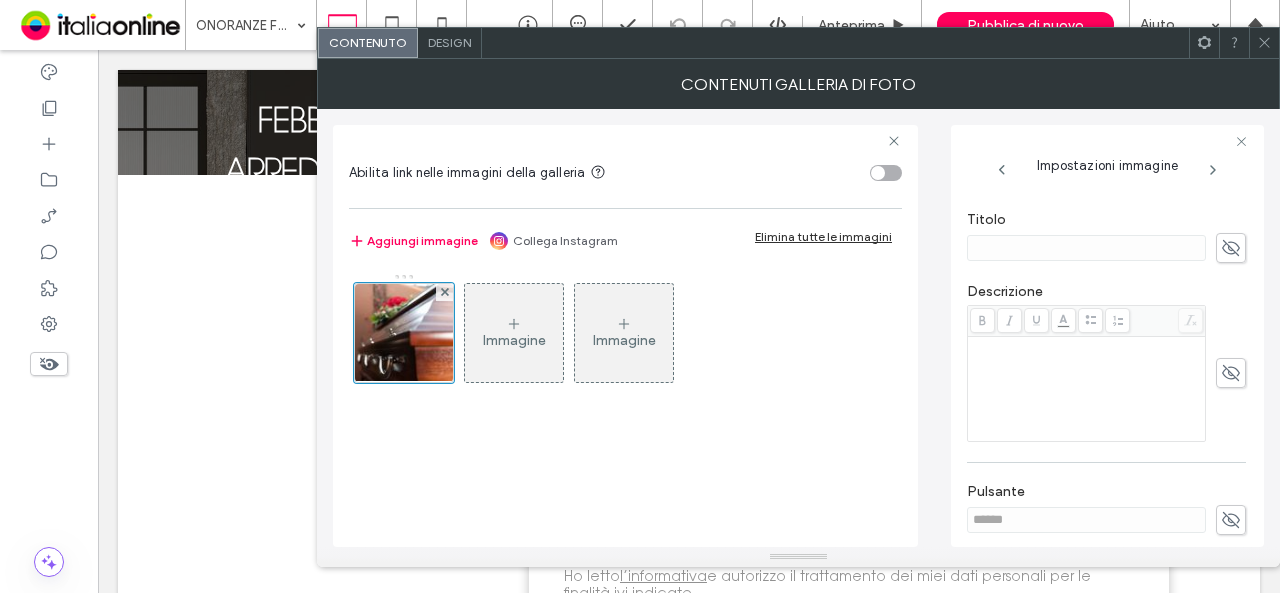 scroll, scrollTop: 516, scrollLeft: 0, axis: vertical 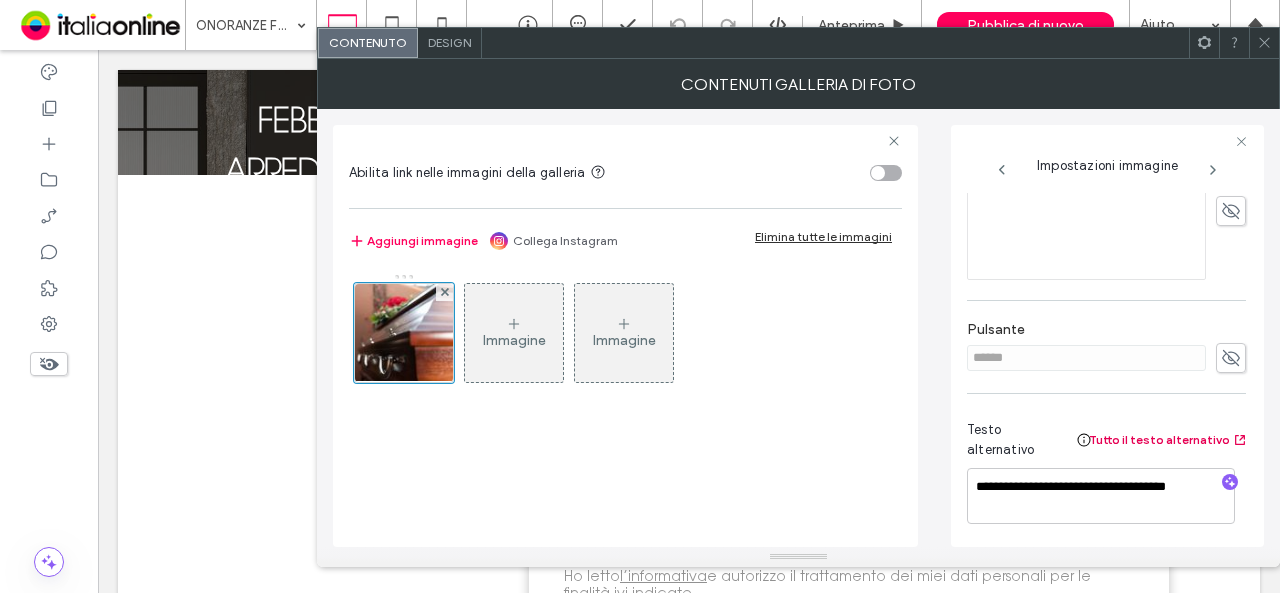 click on "Tutto il testo alternativo" at bounding box center [1169, 440] 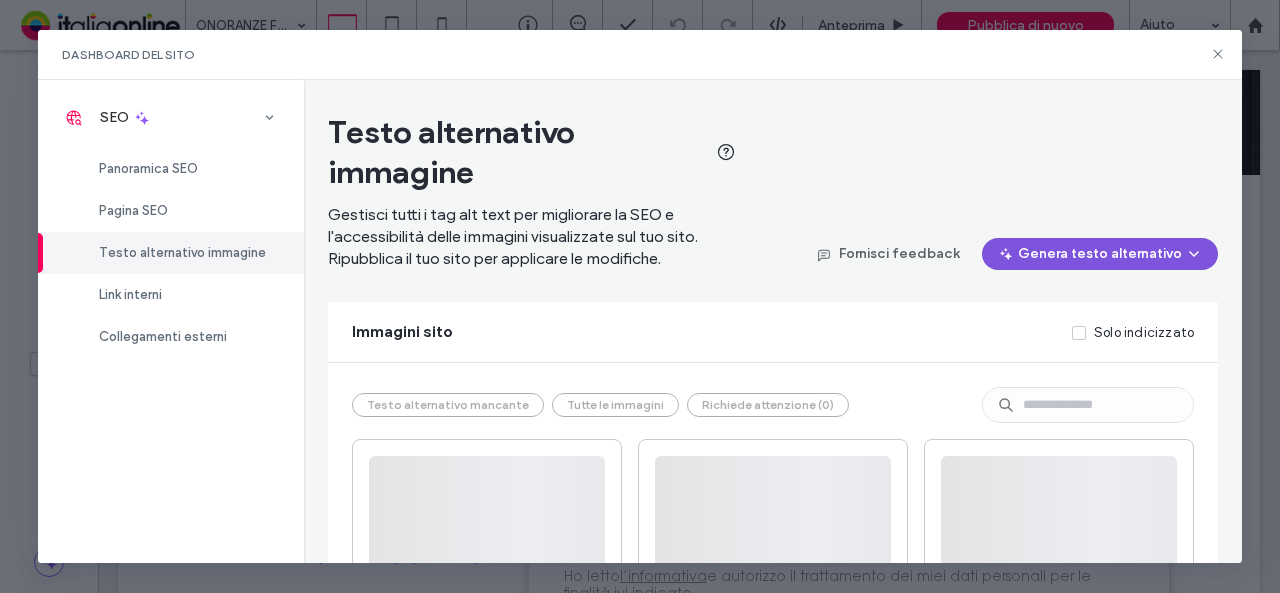 click on "Genera testo alternativo" at bounding box center [1100, 254] 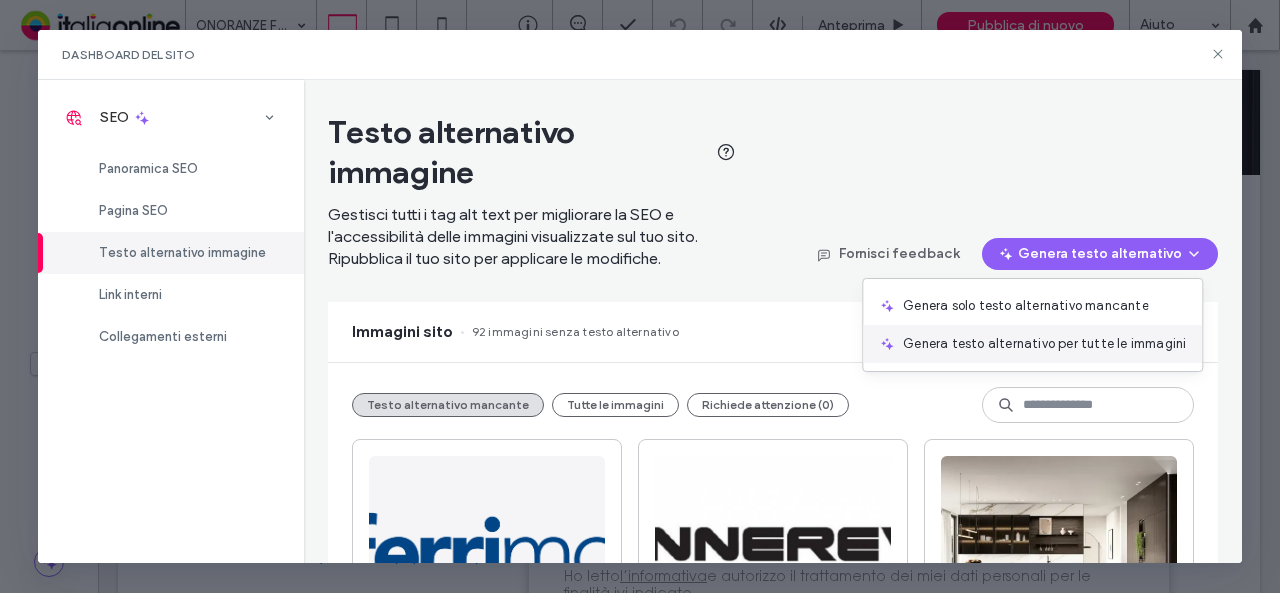 click on "Genera testo alternativo per tutte le immagini" at bounding box center (1032, 344) 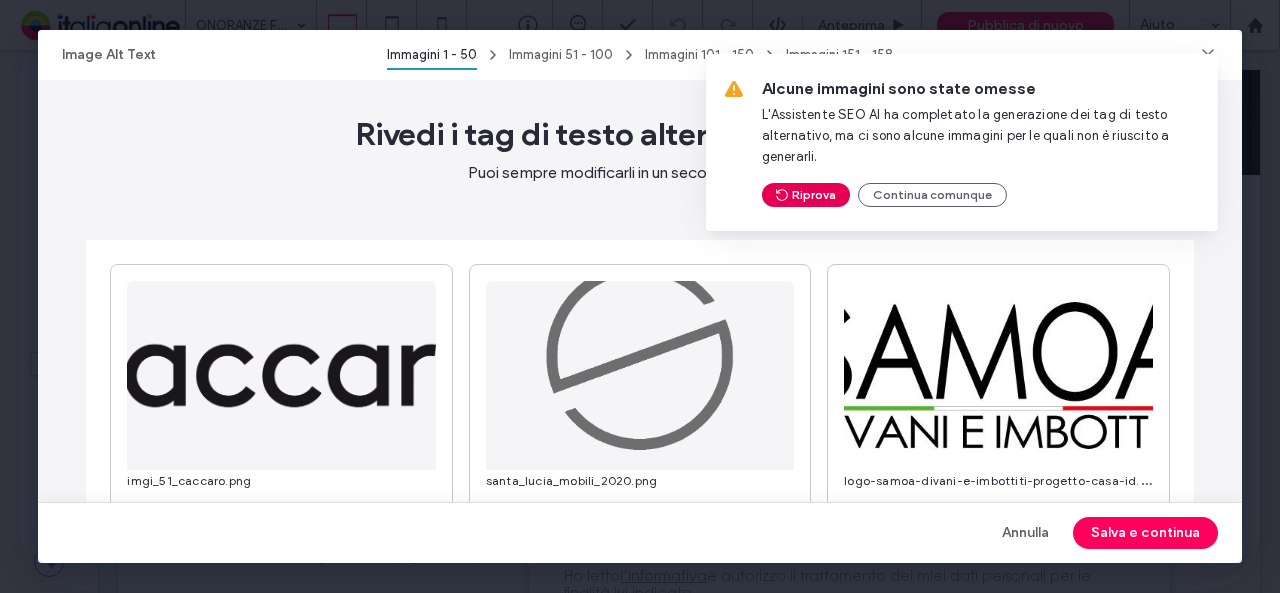 click on "Riprova" at bounding box center [806, 195] 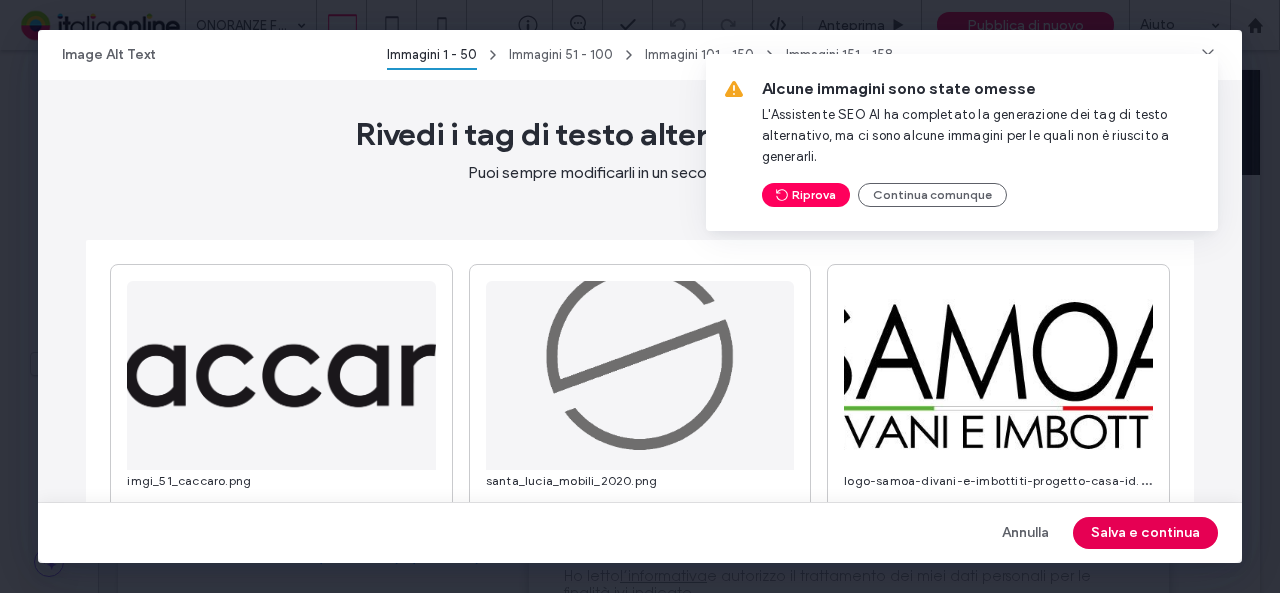 click on "Salva e continua" at bounding box center [1145, 533] 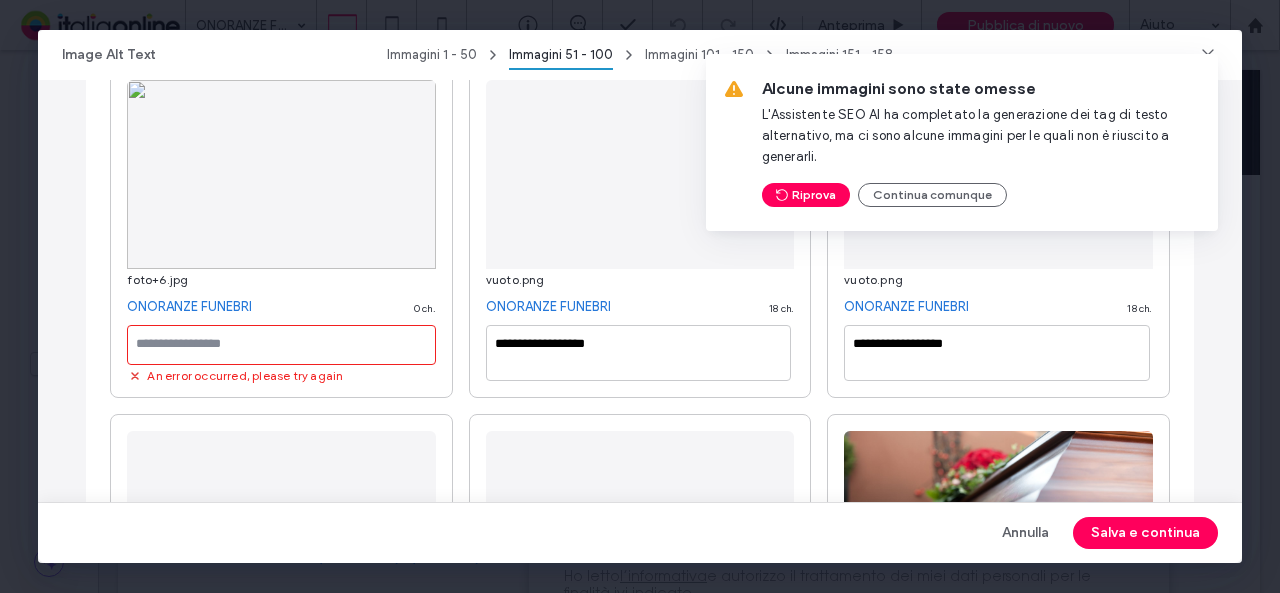 scroll, scrollTop: 1500, scrollLeft: 0, axis: vertical 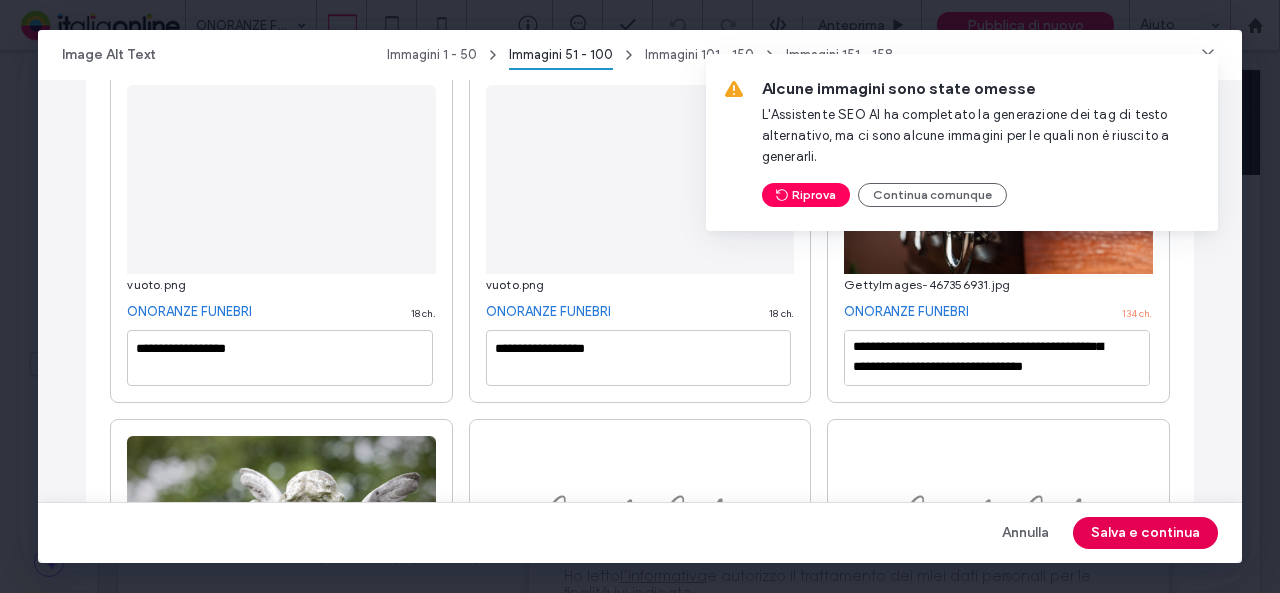 click on "Salva e continua" at bounding box center [1145, 533] 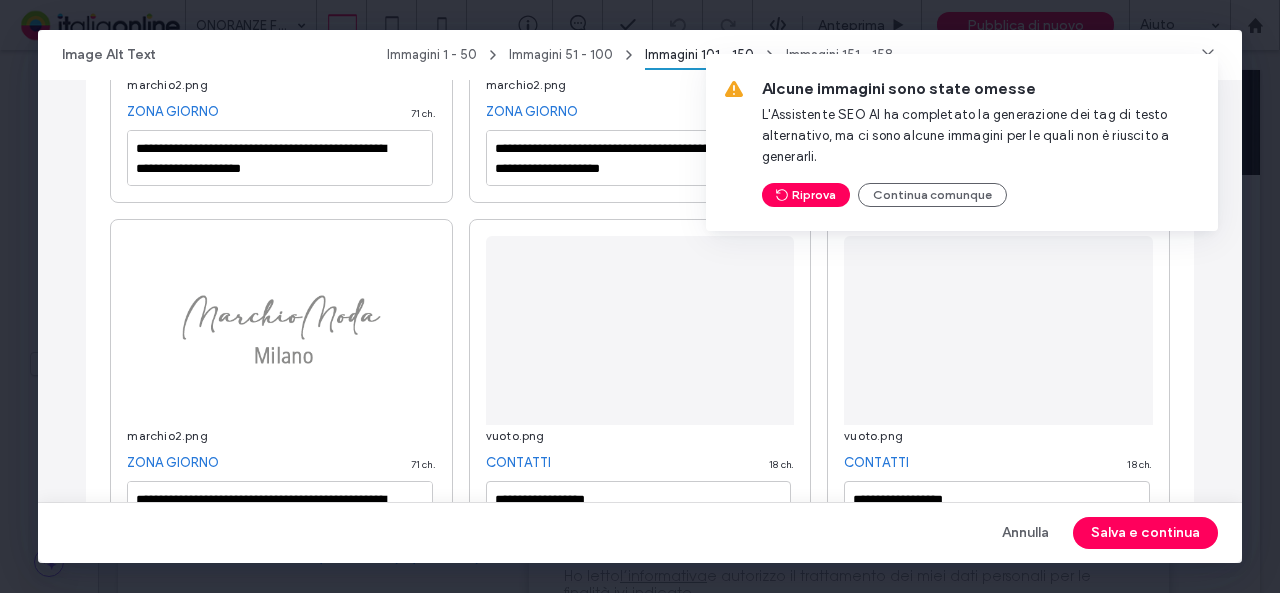scroll, scrollTop: 2300, scrollLeft: 0, axis: vertical 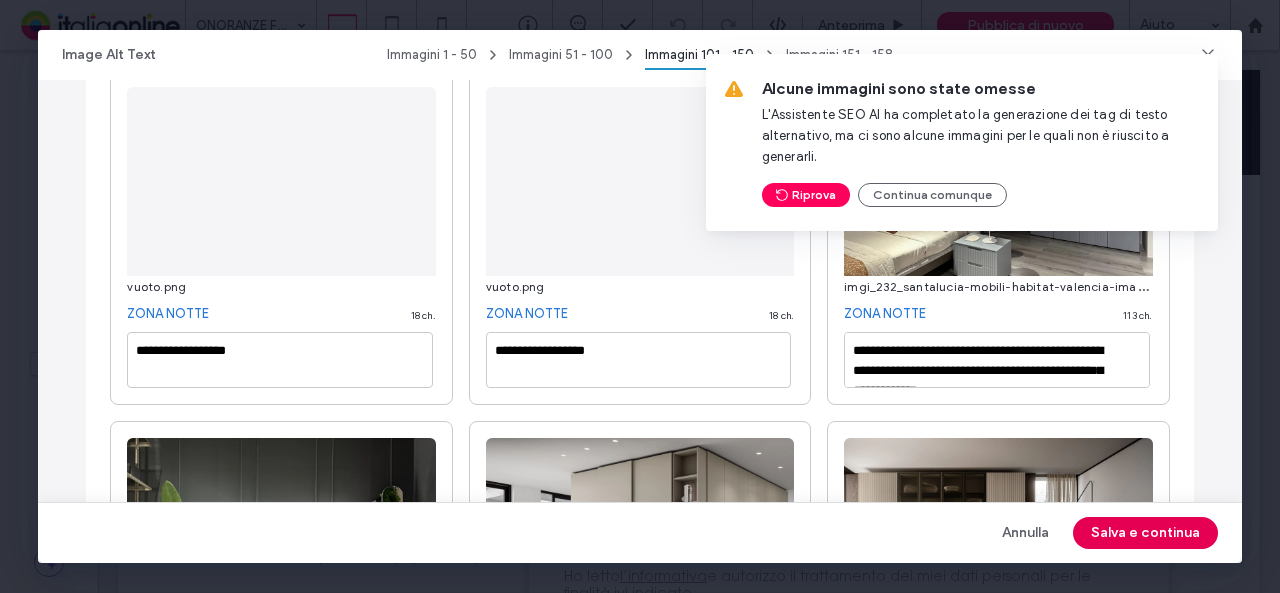 click on "Salva e continua" at bounding box center (1145, 533) 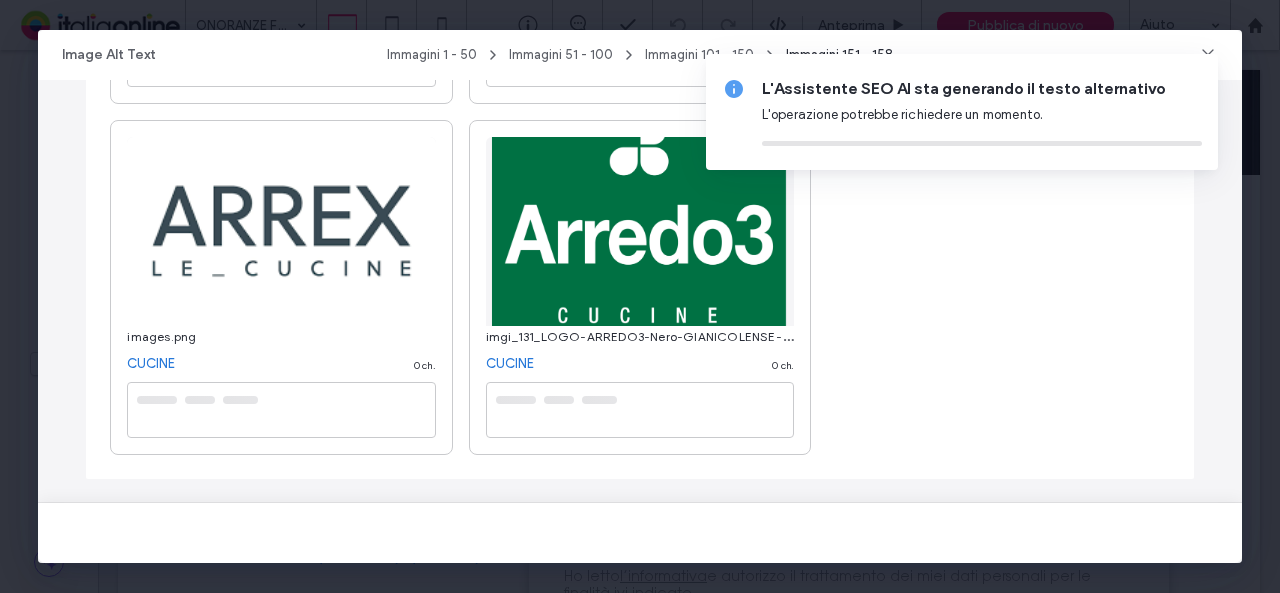 scroll, scrollTop: 846, scrollLeft: 0, axis: vertical 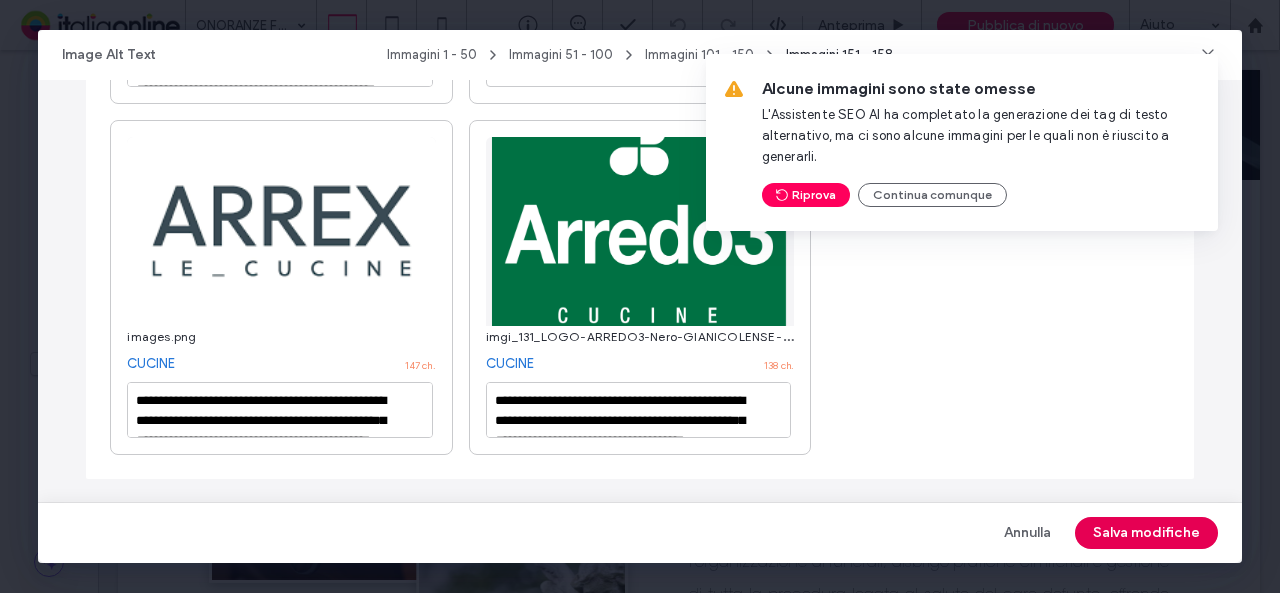 click on "Salva modifiche" at bounding box center (1146, 533) 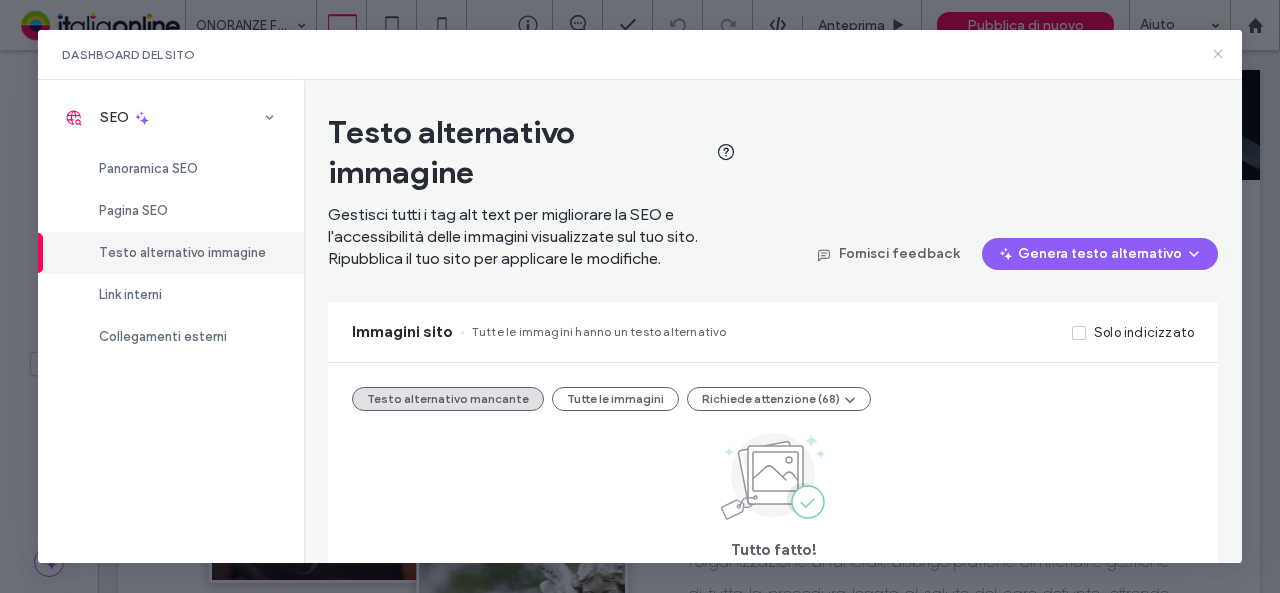 click 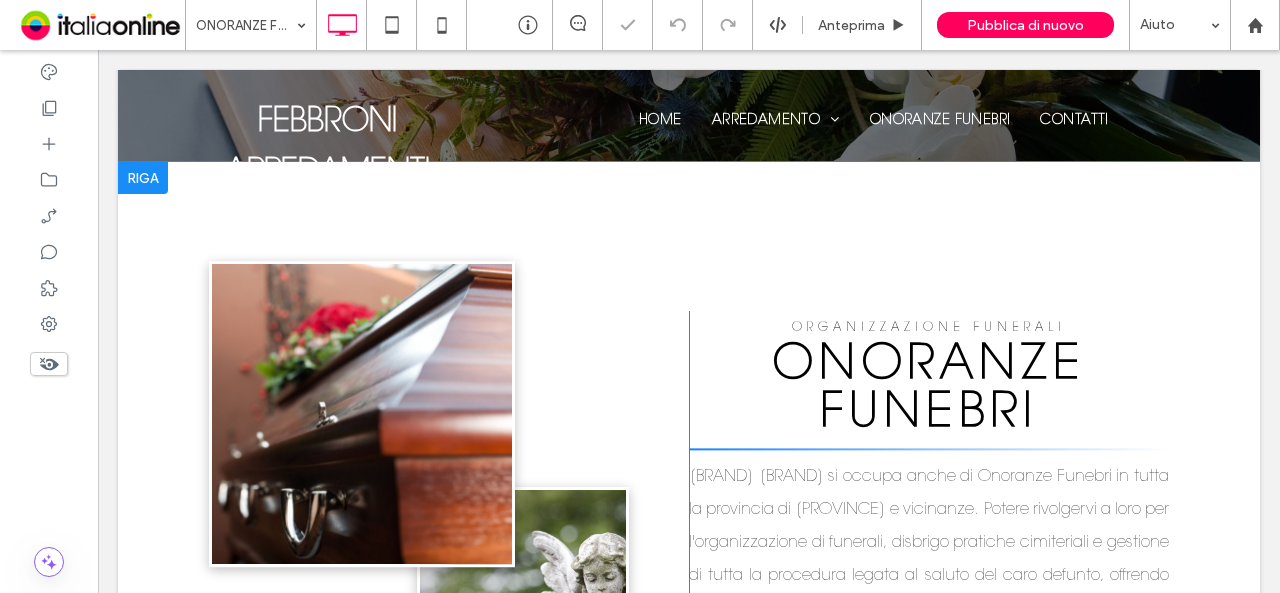scroll, scrollTop: 0, scrollLeft: 0, axis: both 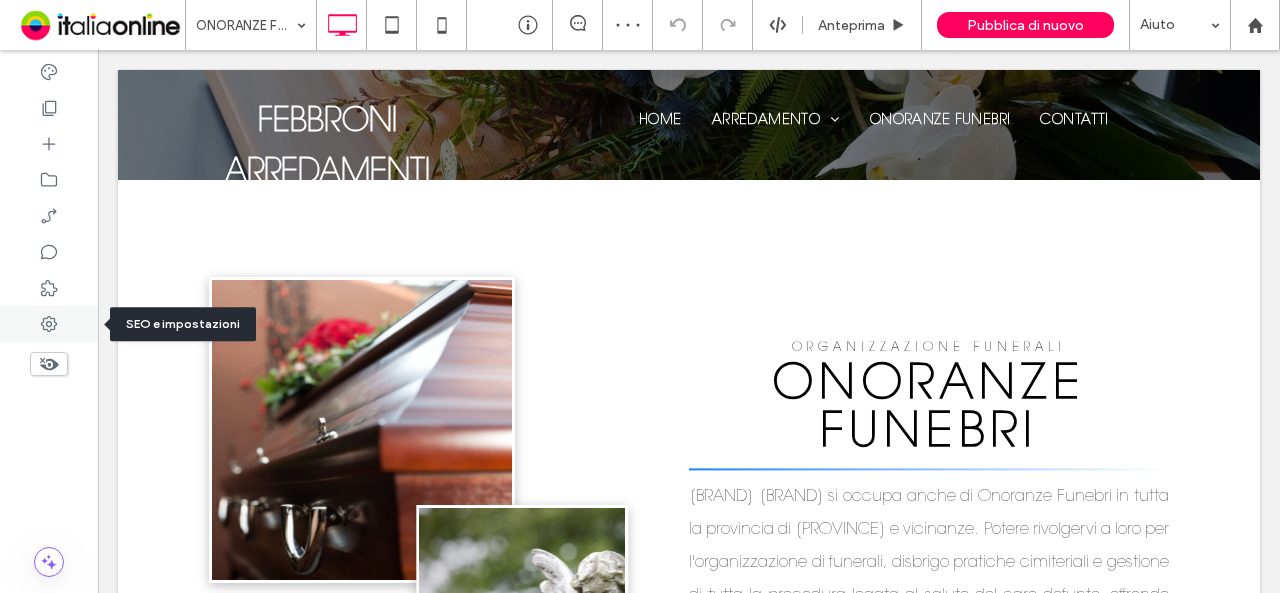 click 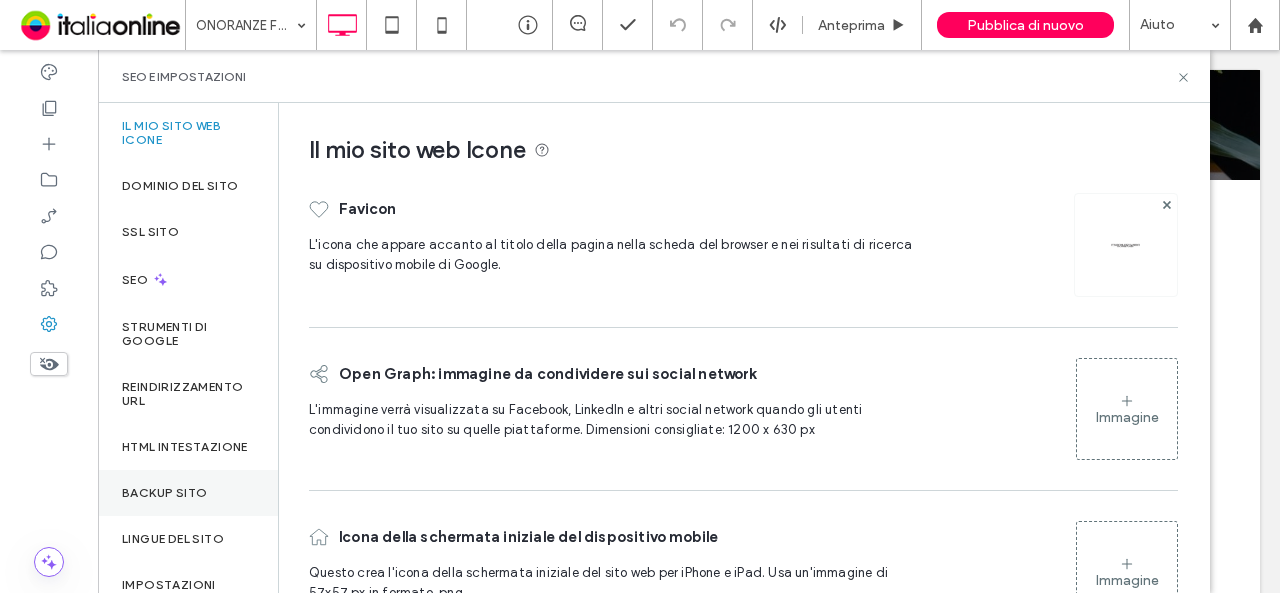 click on "Backup sito" at bounding box center [164, 493] 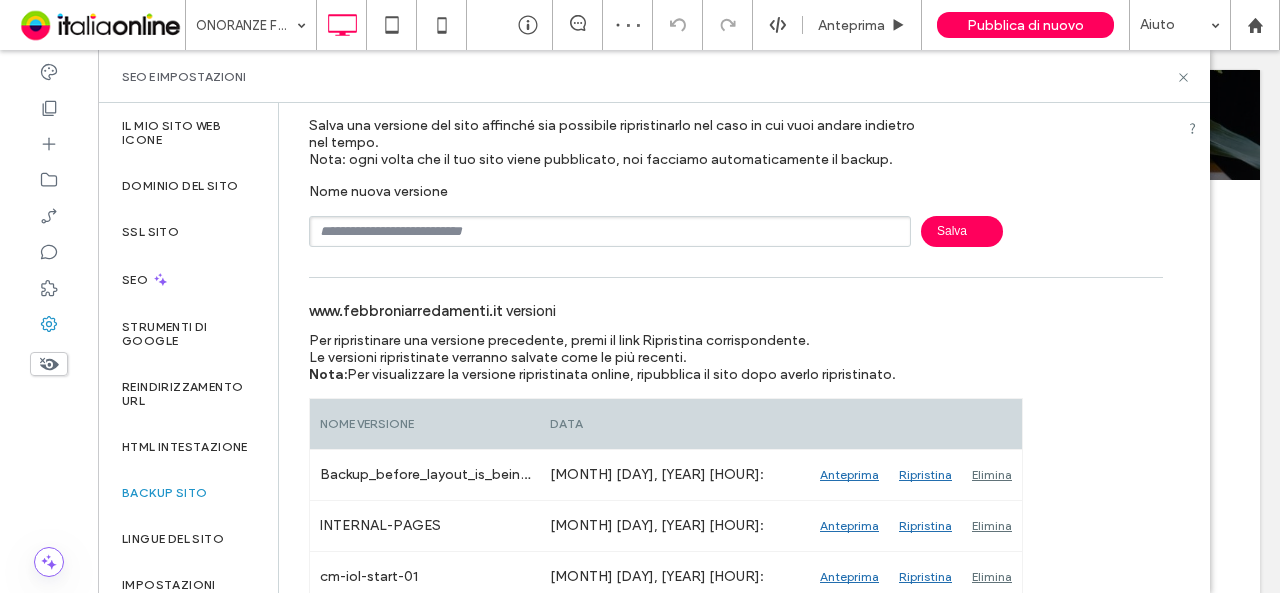scroll, scrollTop: 0, scrollLeft: 0, axis: both 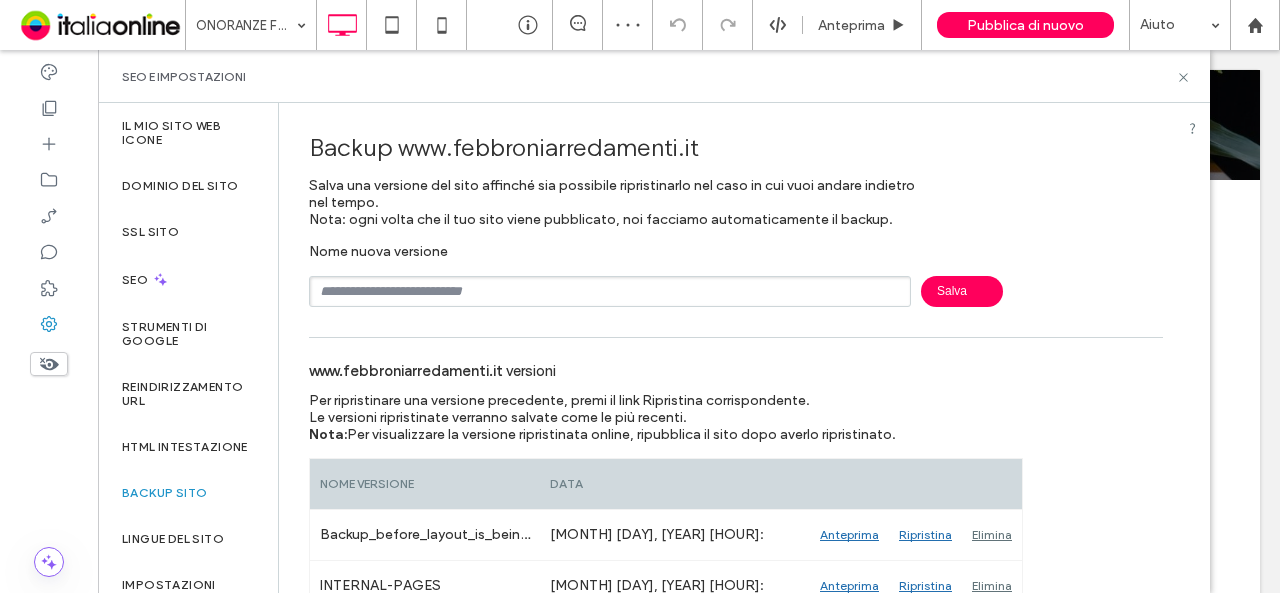 click at bounding box center [610, 291] 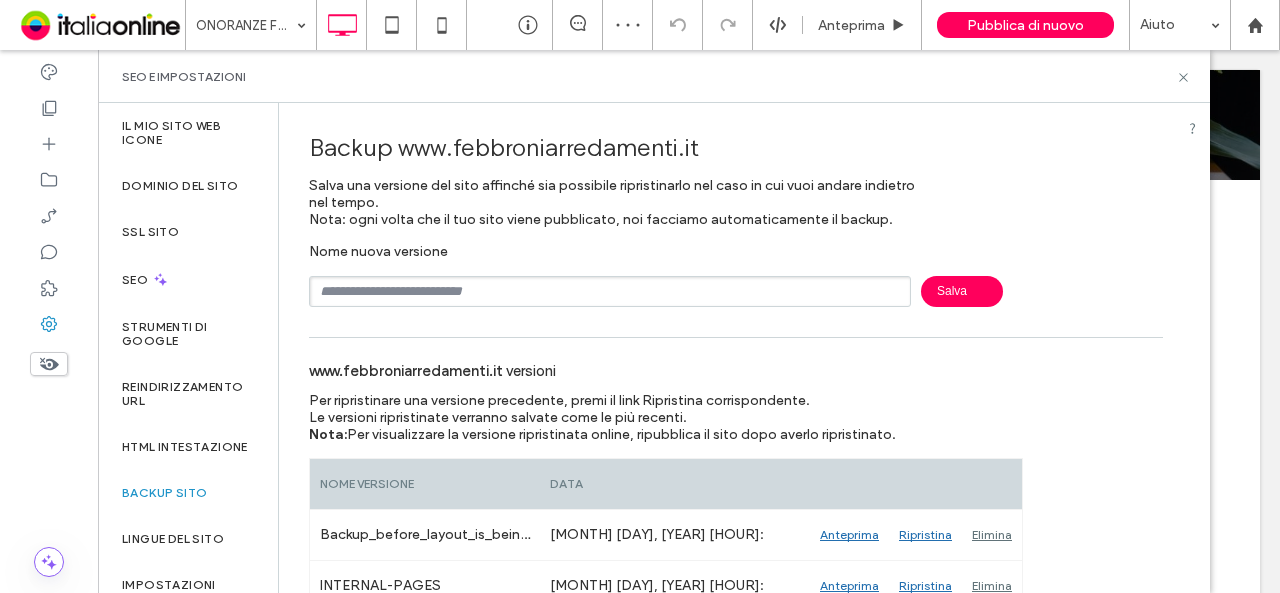 type on "**********" 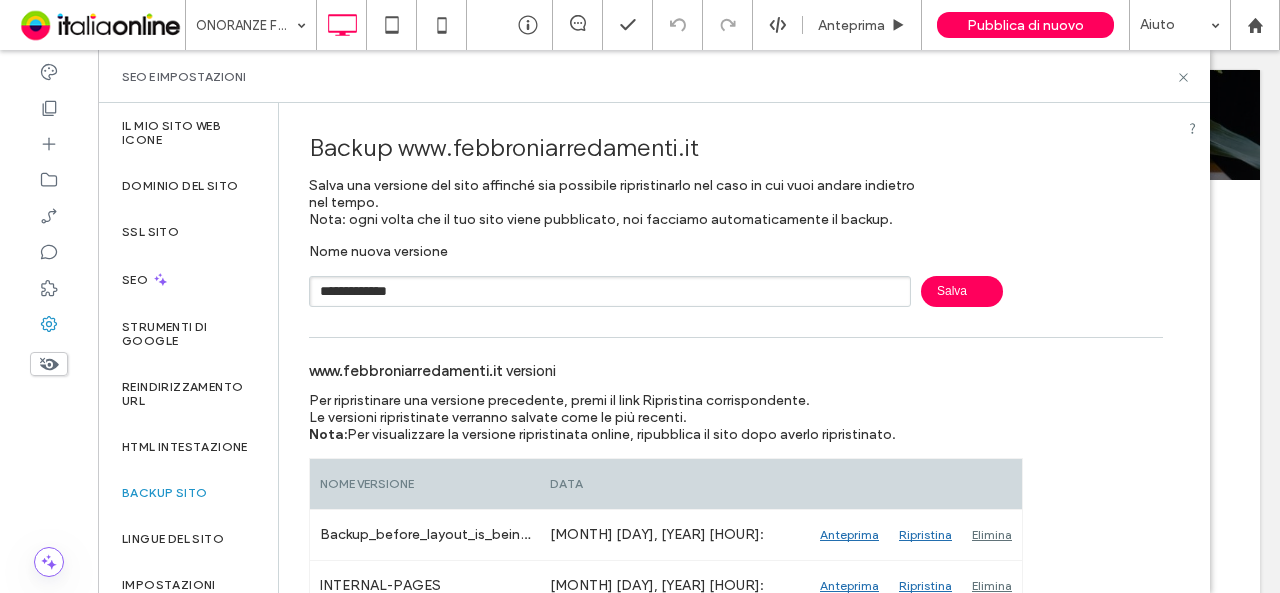 click on "Salva" at bounding box center (962, 291) 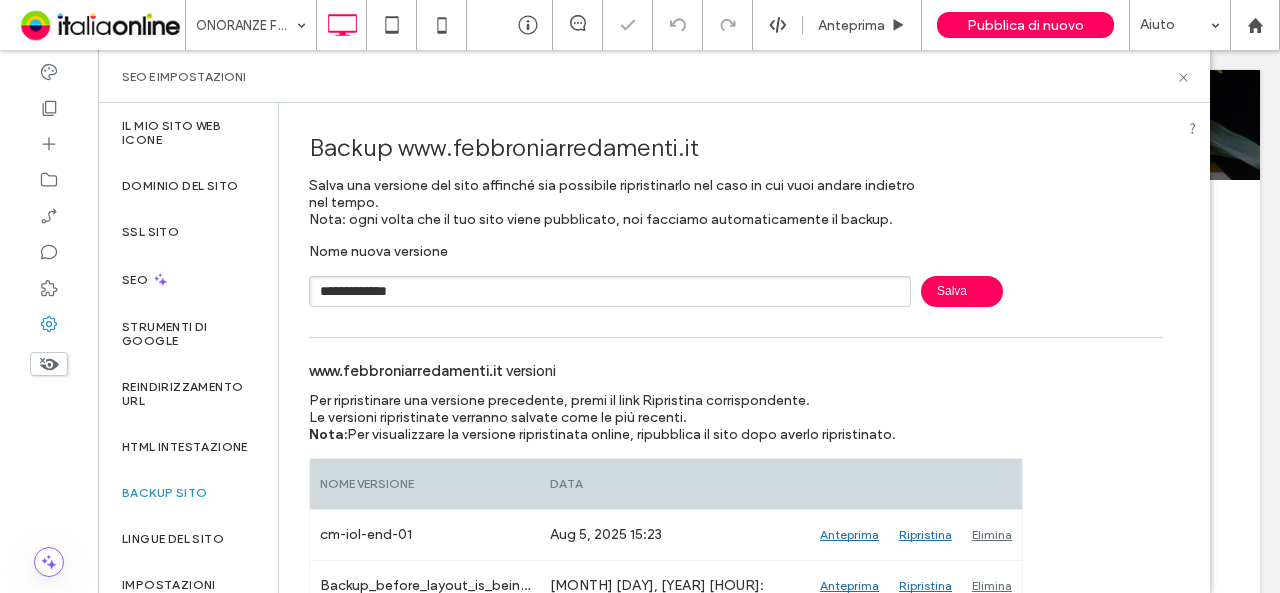 type 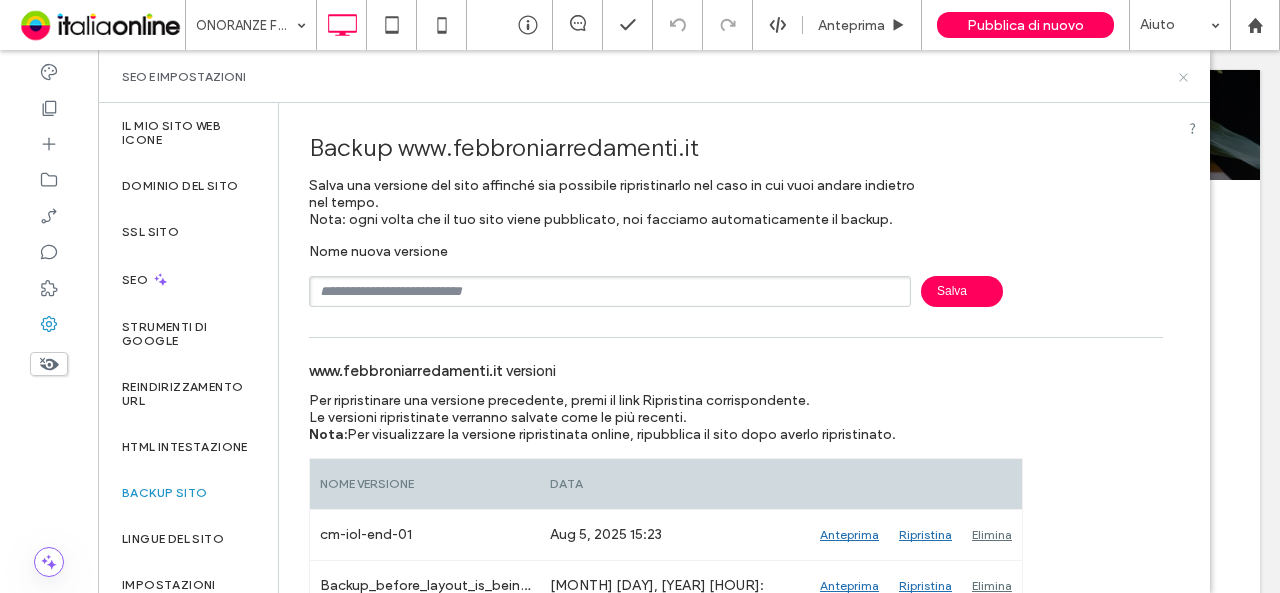click 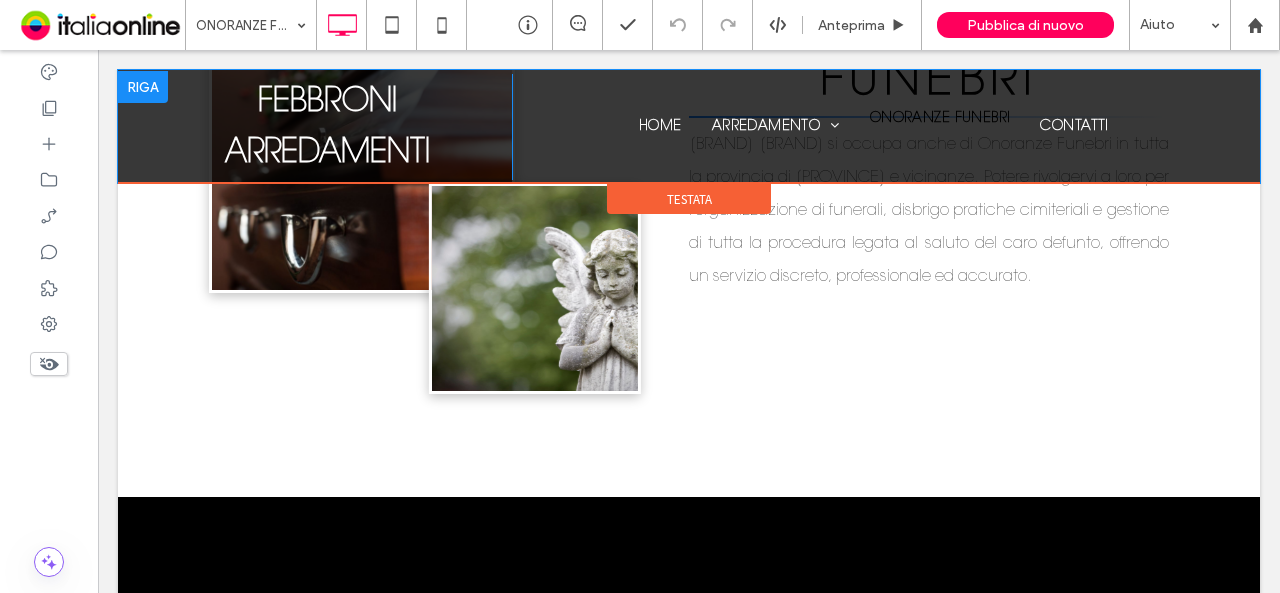 scroll, scrollTop: 0, scrollLeft: 0, axis: both 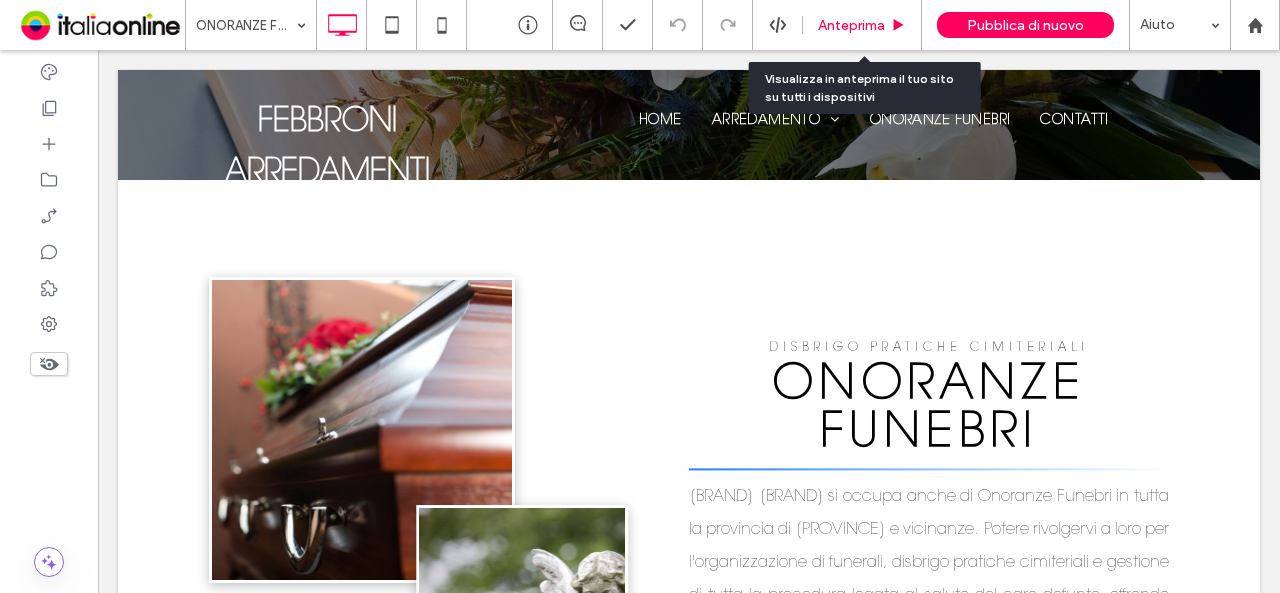 click on "Anteprima" at bounding box center [851, 25] 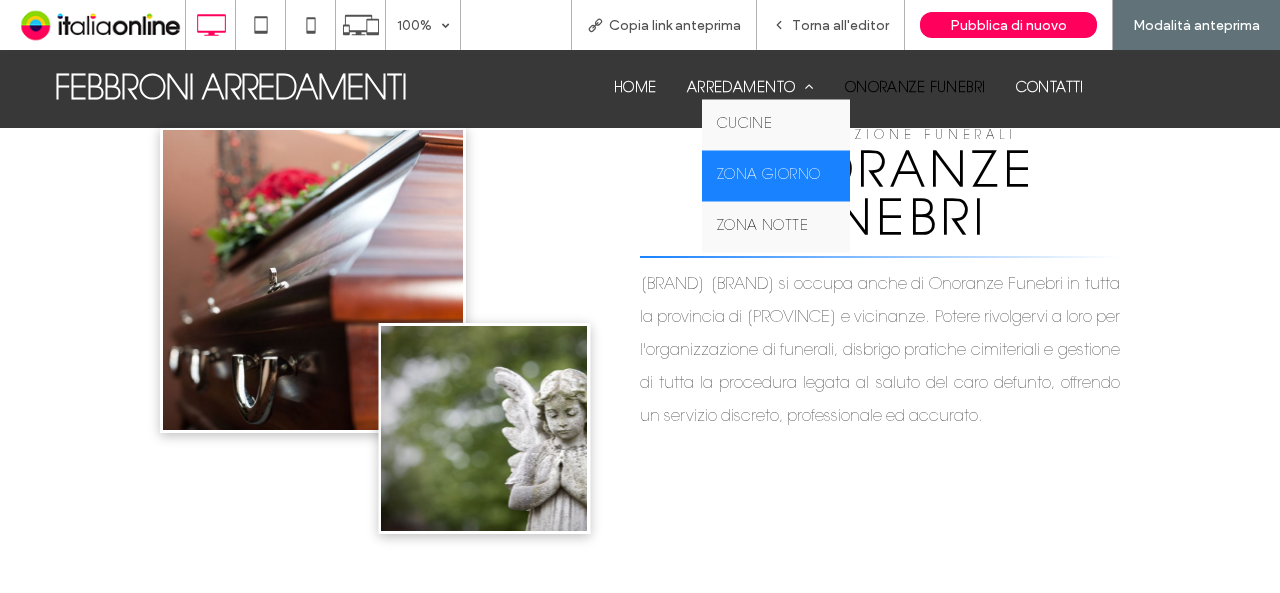 scroll, scrollTop: 0, scrollLeft: 0, axis: both 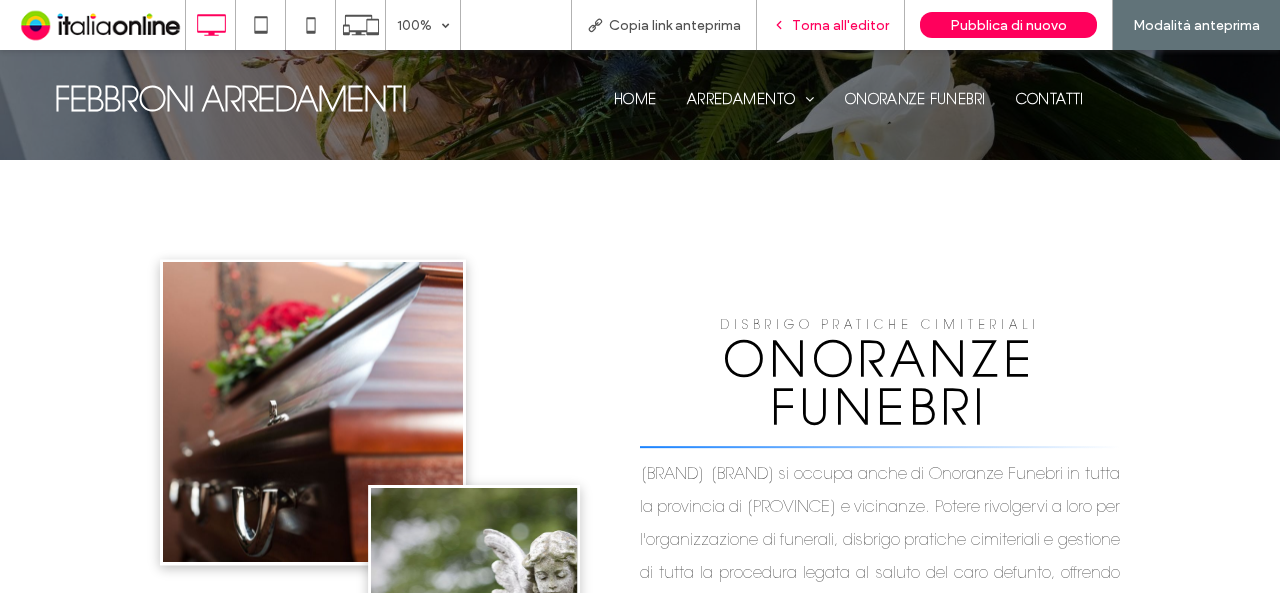 drag, startPoint x: 826, startPoint y: 31, endPoint x: 736, endPoint y: 29, distance: 90.02222 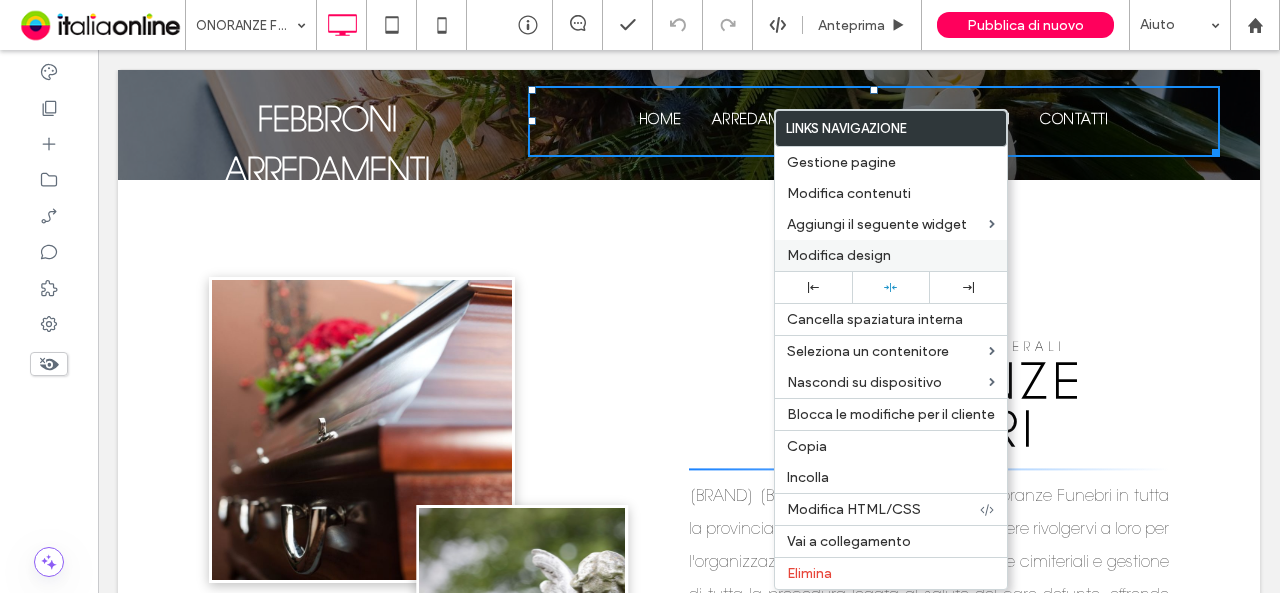 click on "Modifica design" at bounding box center [839, 255] 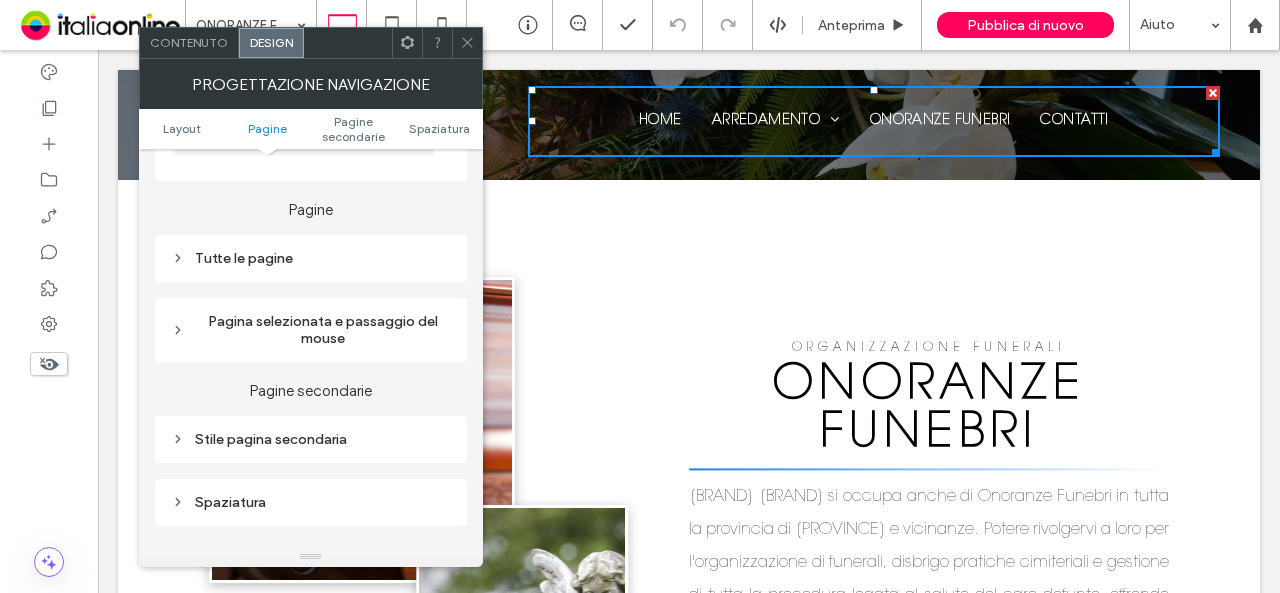 scroll, scrollTop: 500, scrollLeft: 0, axis: vertical 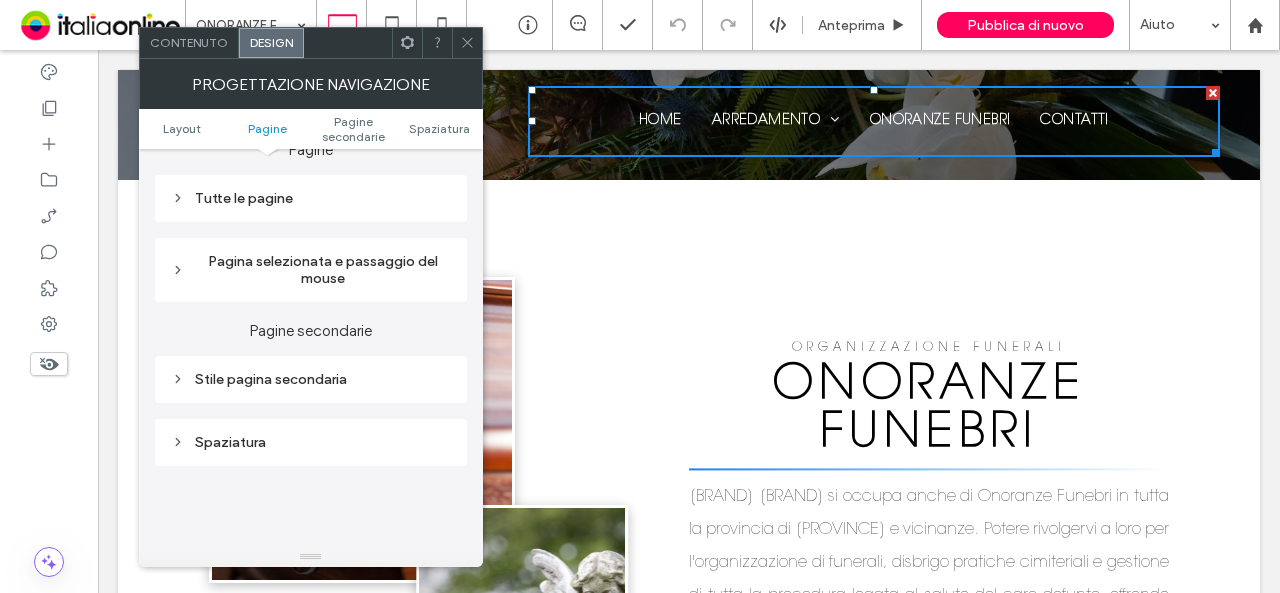 click on "Pagina selezionata e passaggio del mouse" at bounding box center [311, 270] 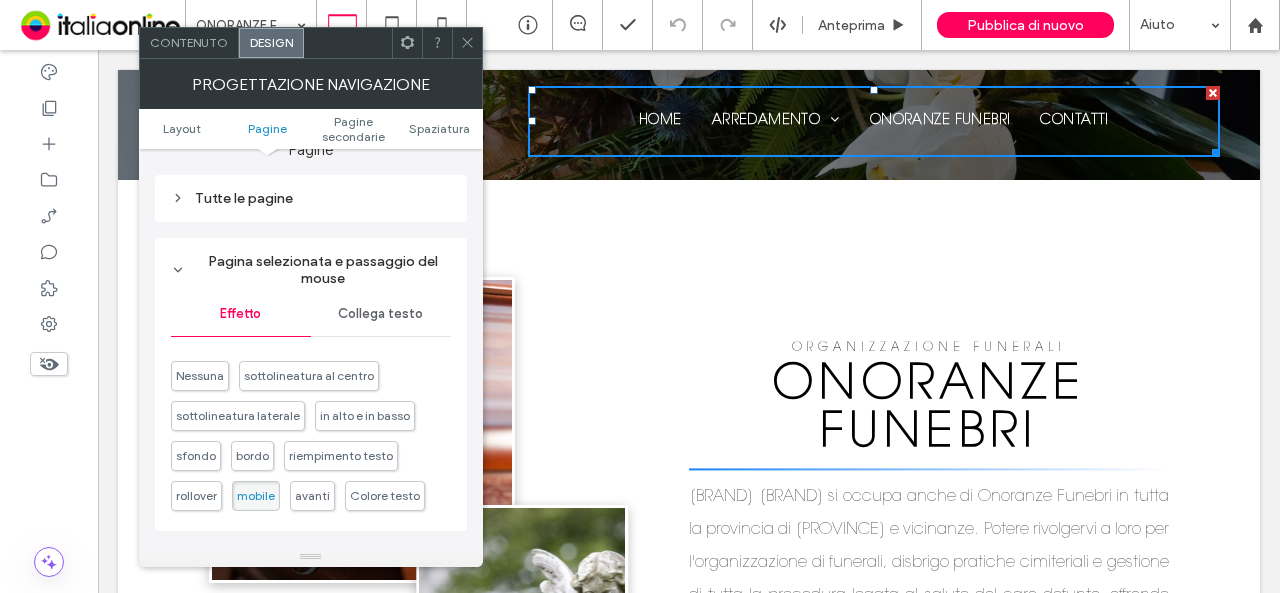 click on "Collega testo" at bounding box center (381, 314) 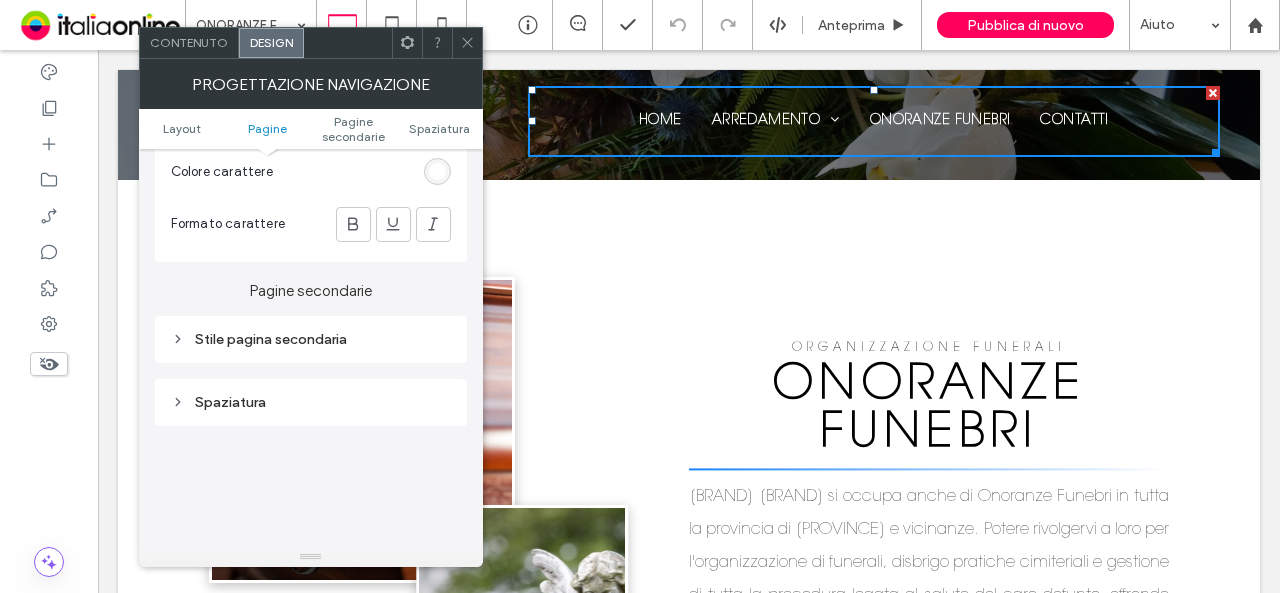 scroll, scrollTop: 700, scrollLeft: 0, axis: vertical 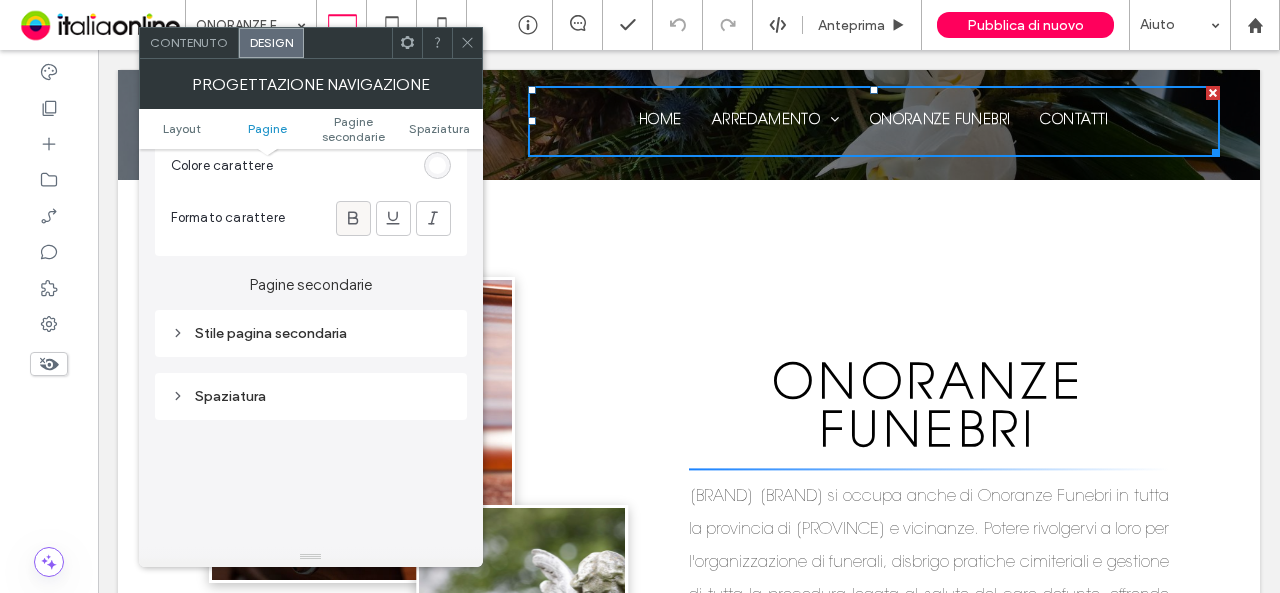 click at bounding box center (353, 218) 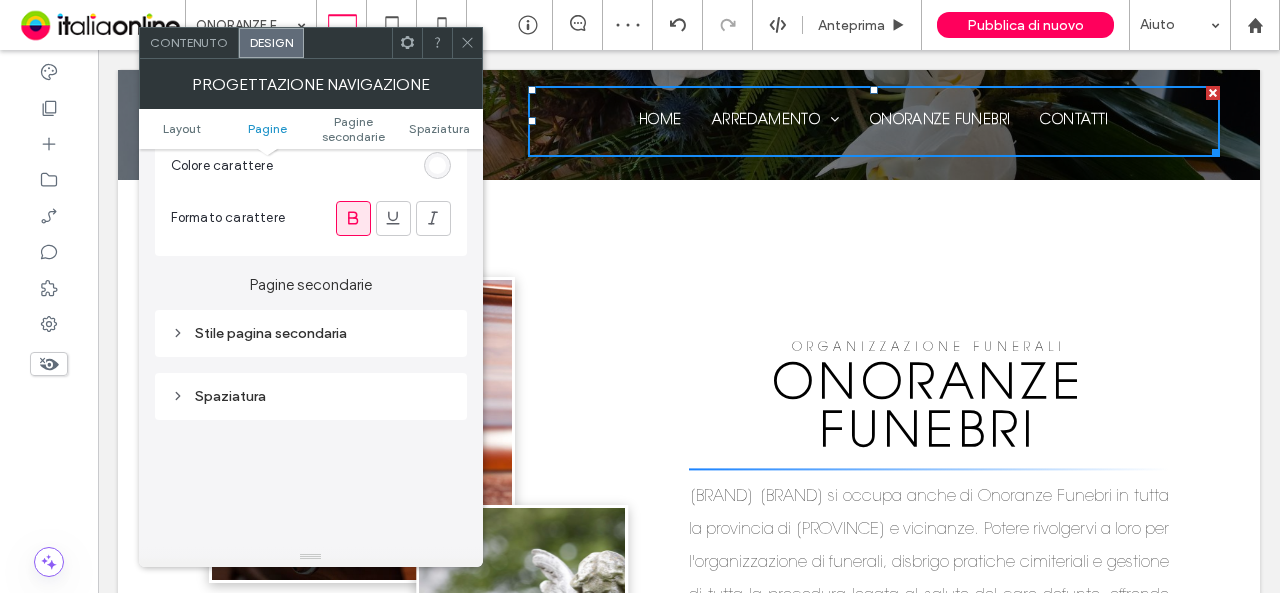 click 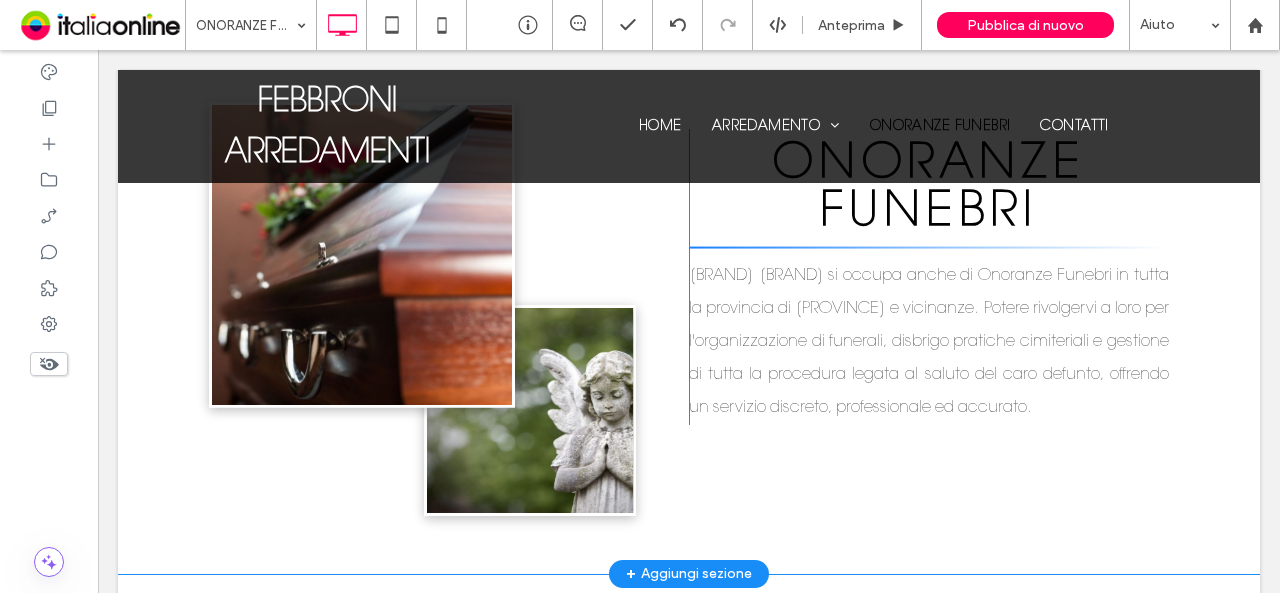 scroll, scrollTop: 0, scrollLeft: 0, axis: both 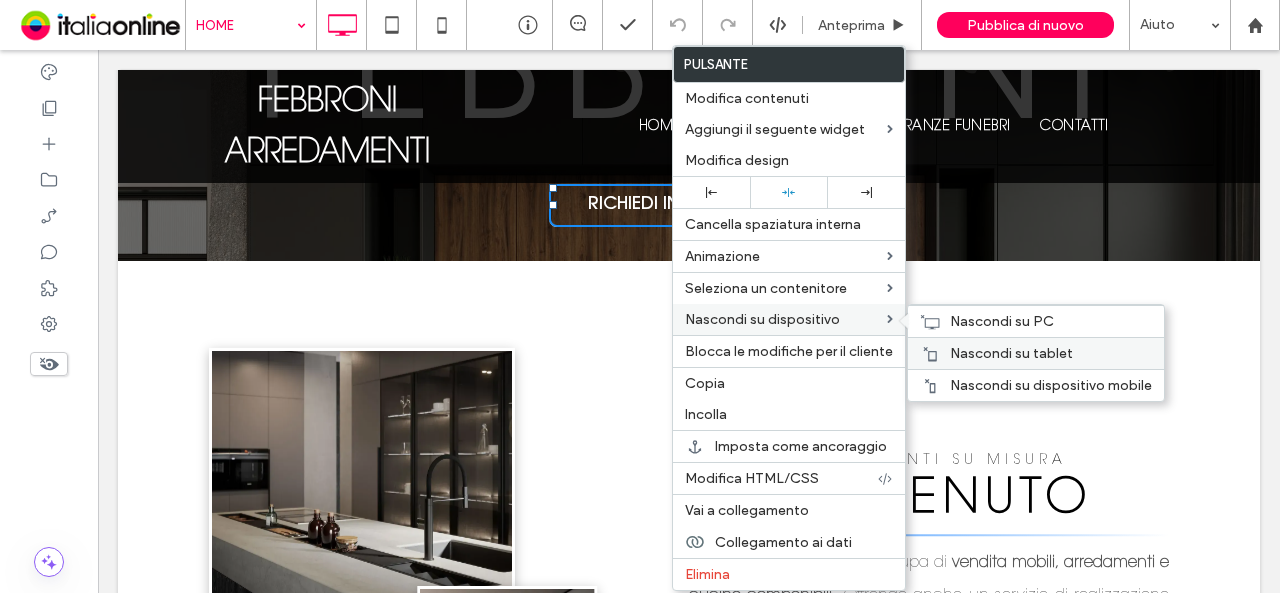 click on "Nascondi su tablet" at bounding box center [1011, 353] 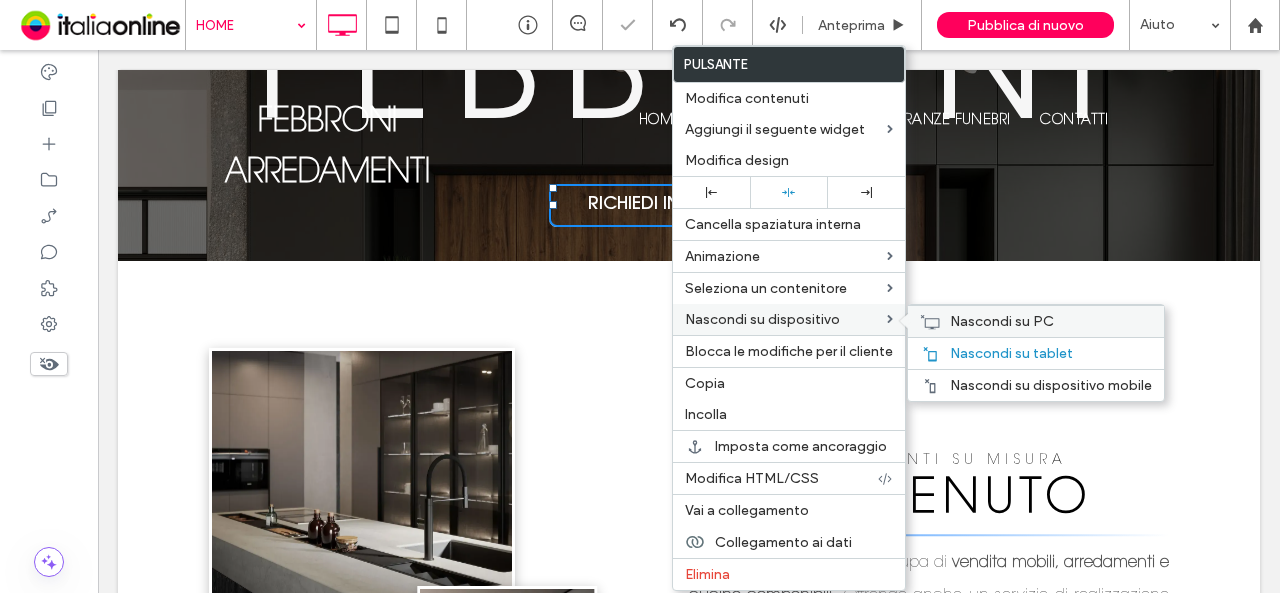 click on "Nascondi su PC" at bounding box center [1002, 321] 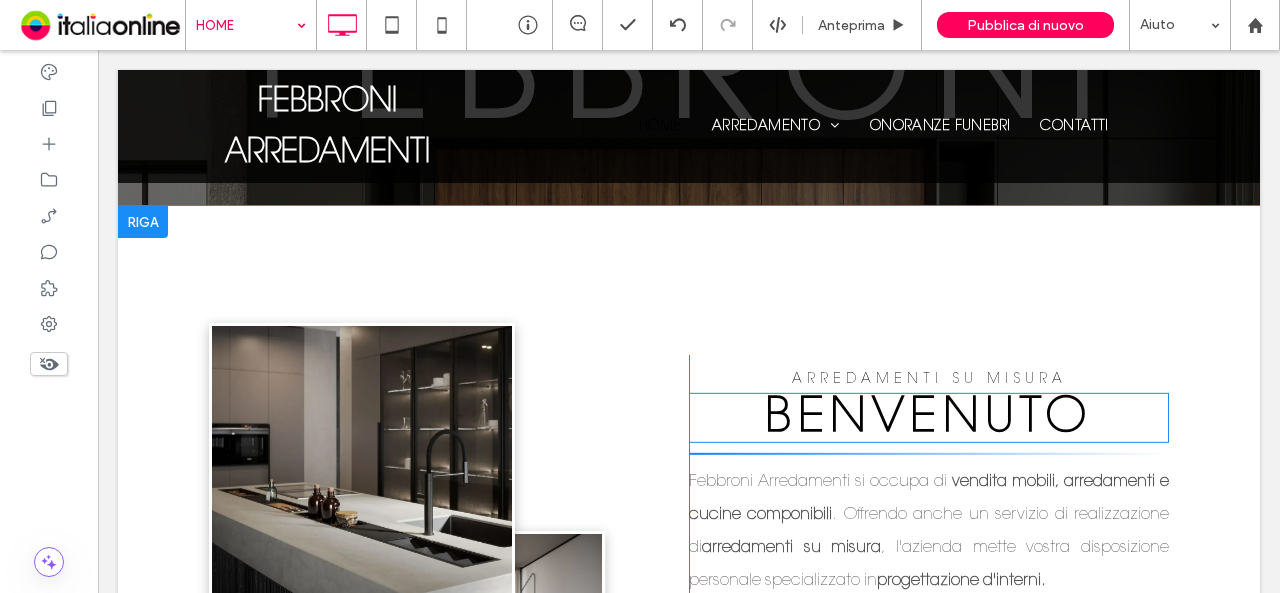 scroll, scrollTop: 600, scrollLeft: 0, axis: vertical 